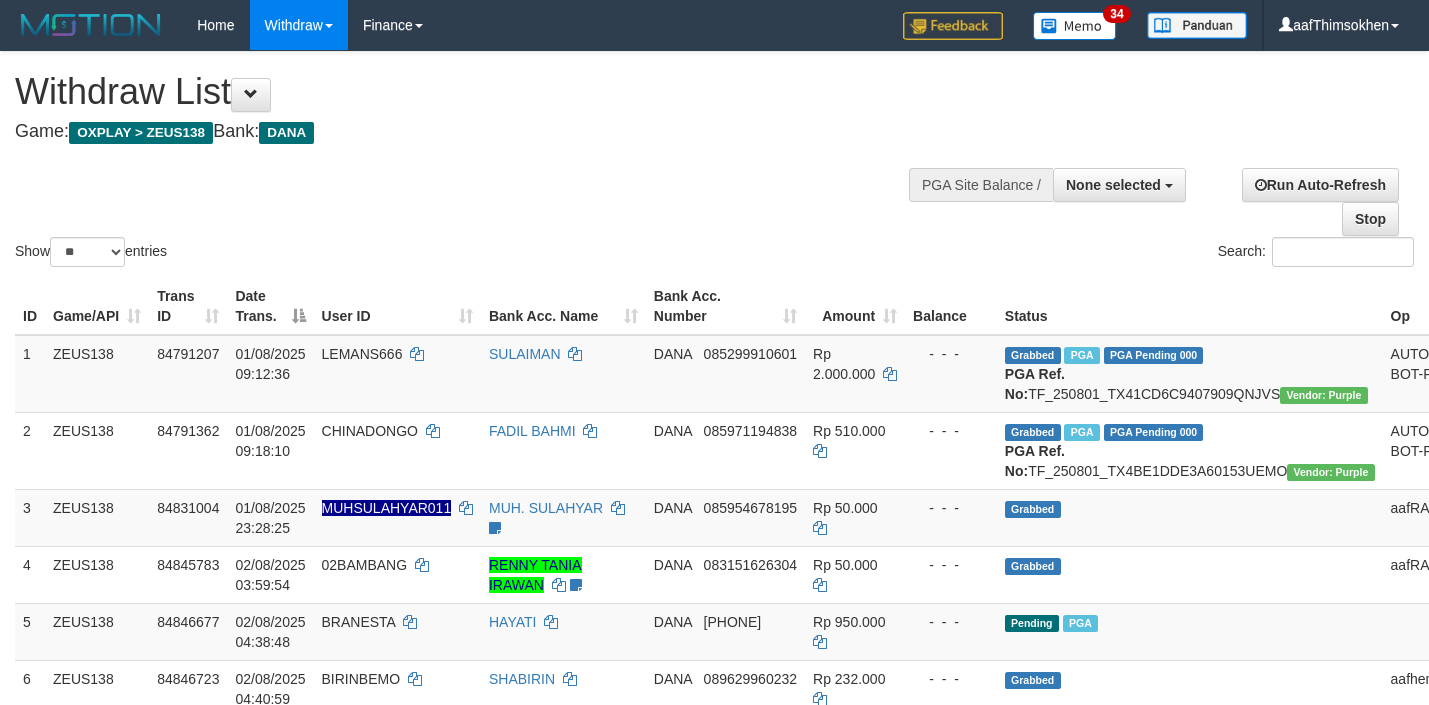 select 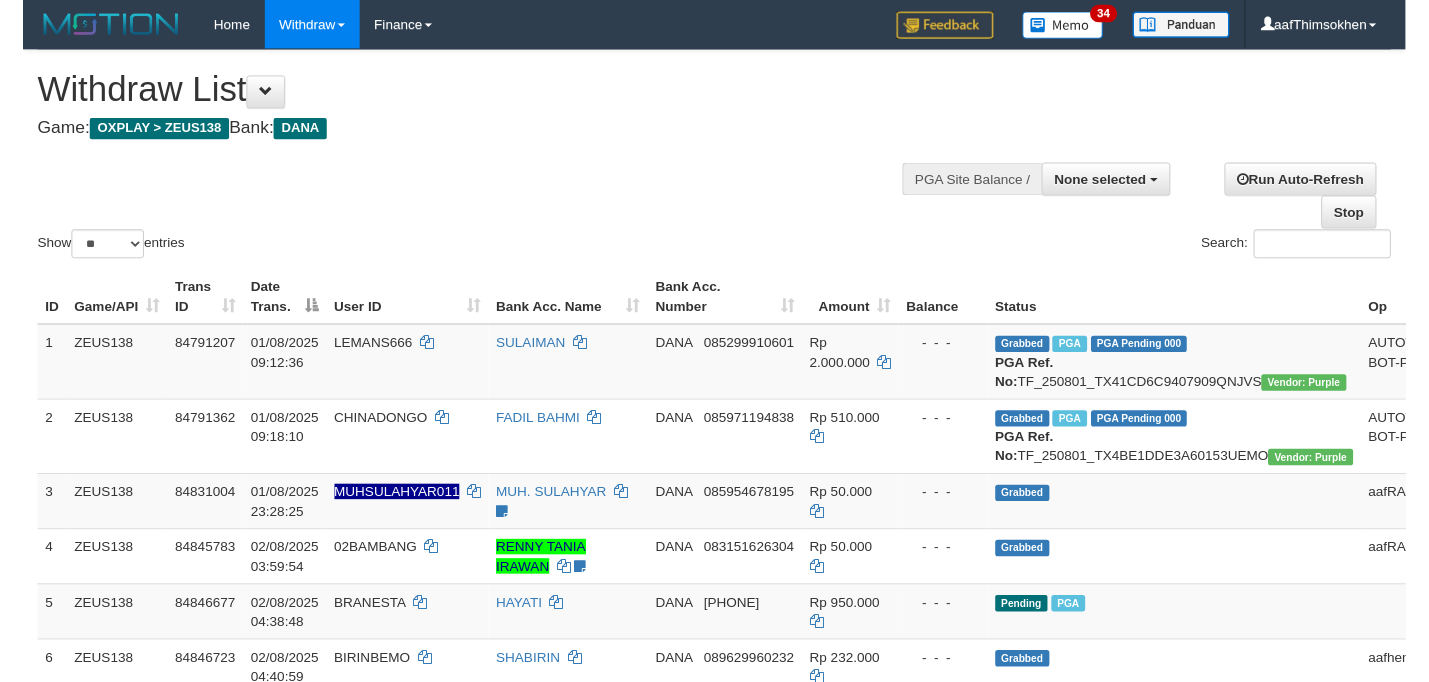 scroll, scrollTop: 349, scrollLeft: 0, axis: vertical 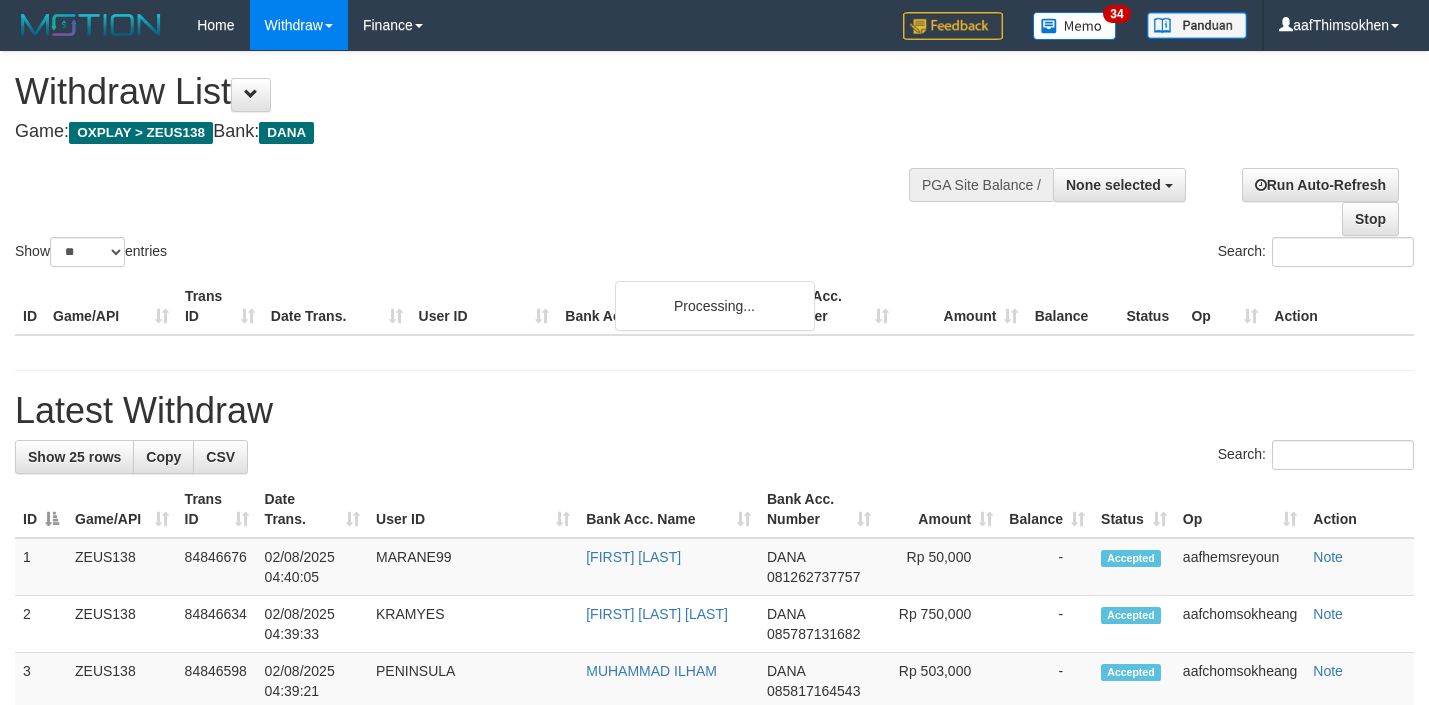 select 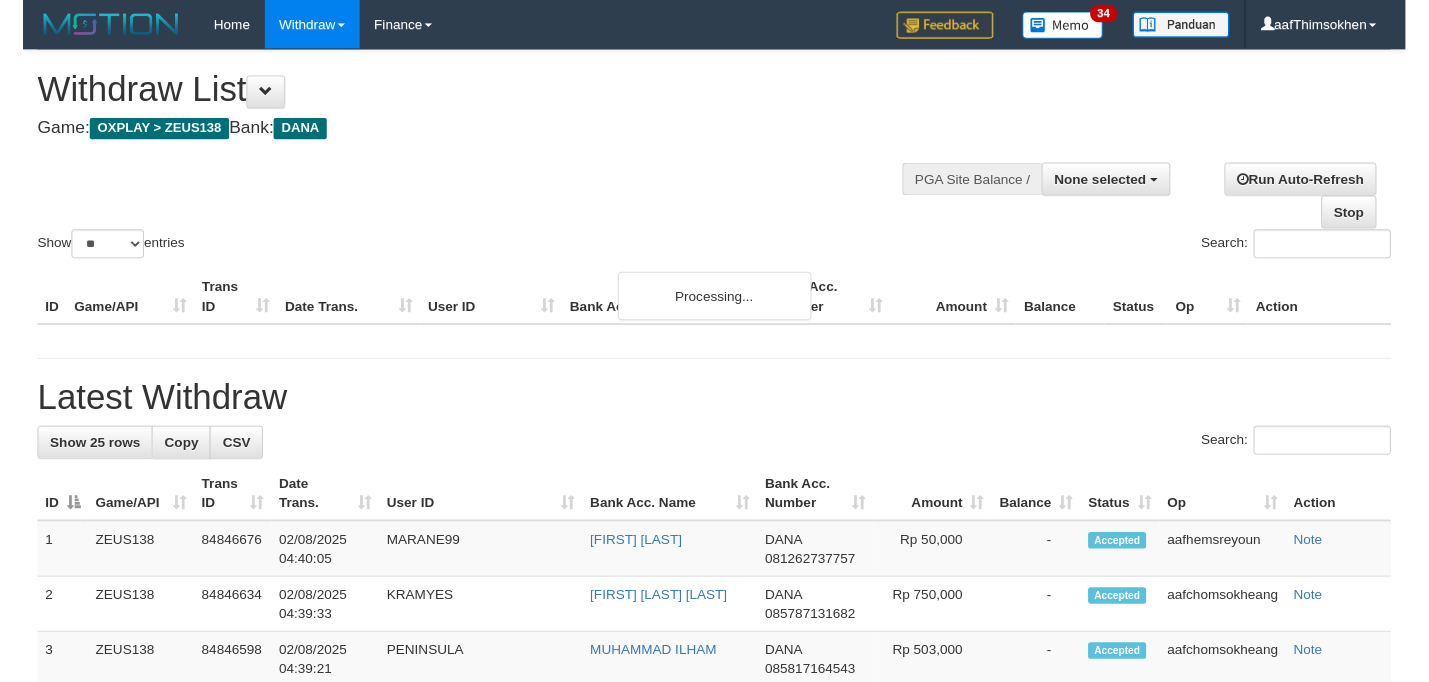 scroll, scrollTop: 349, scrollLeft: 0, axis: vertical 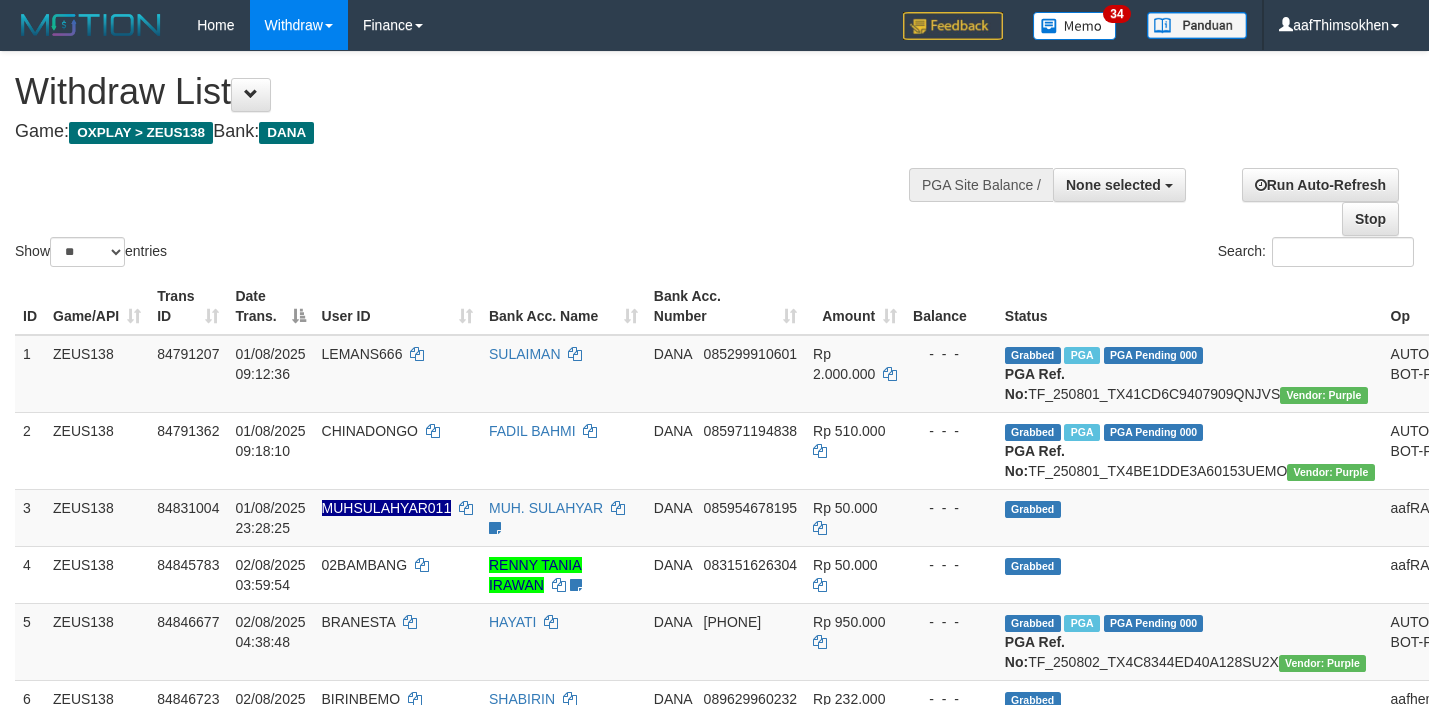 select 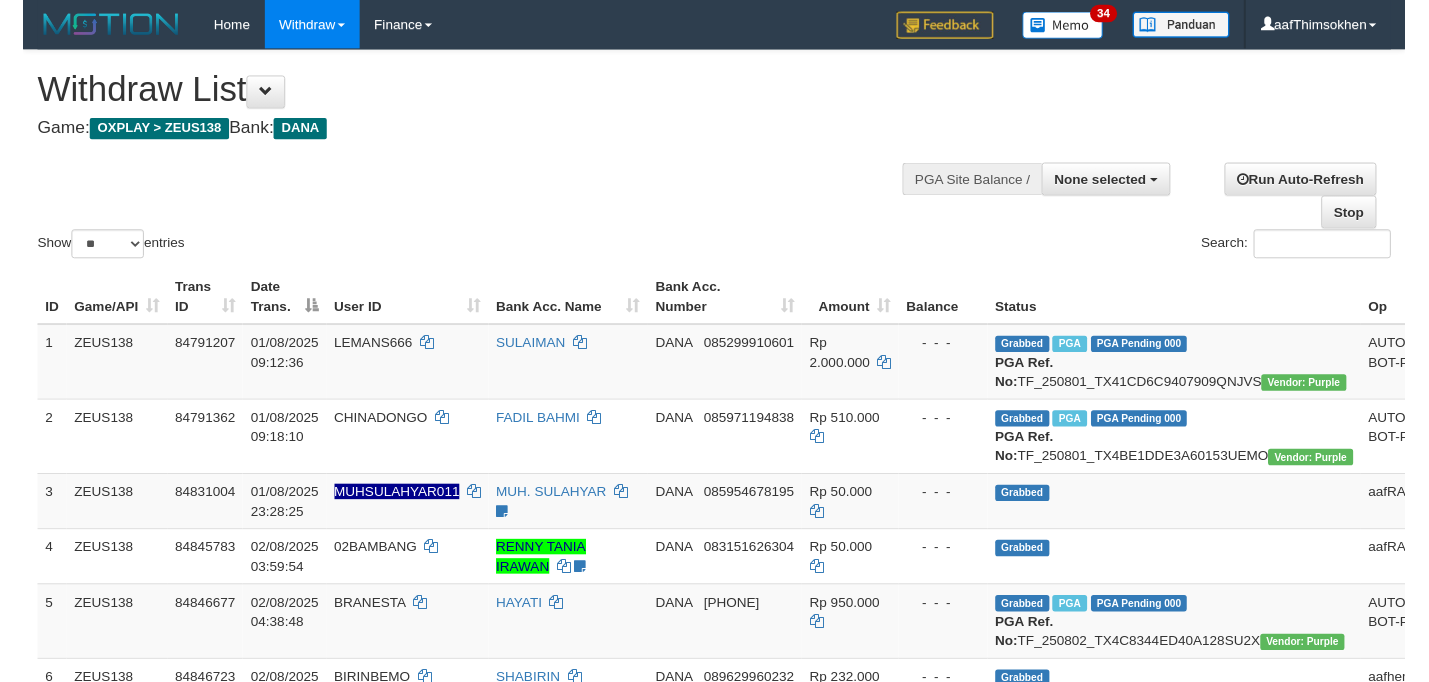 scroll, scrollTop: 349, scrollLeft: 0, axis: vertical 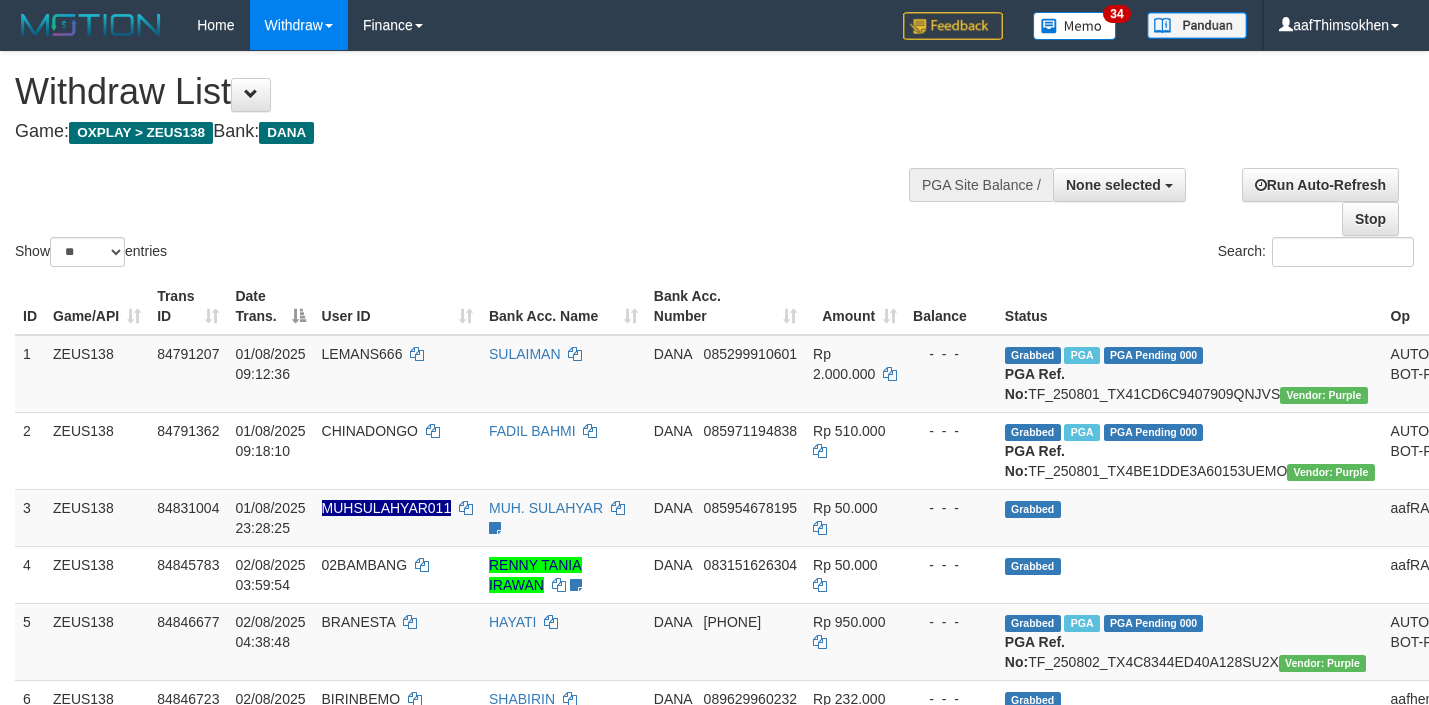 select 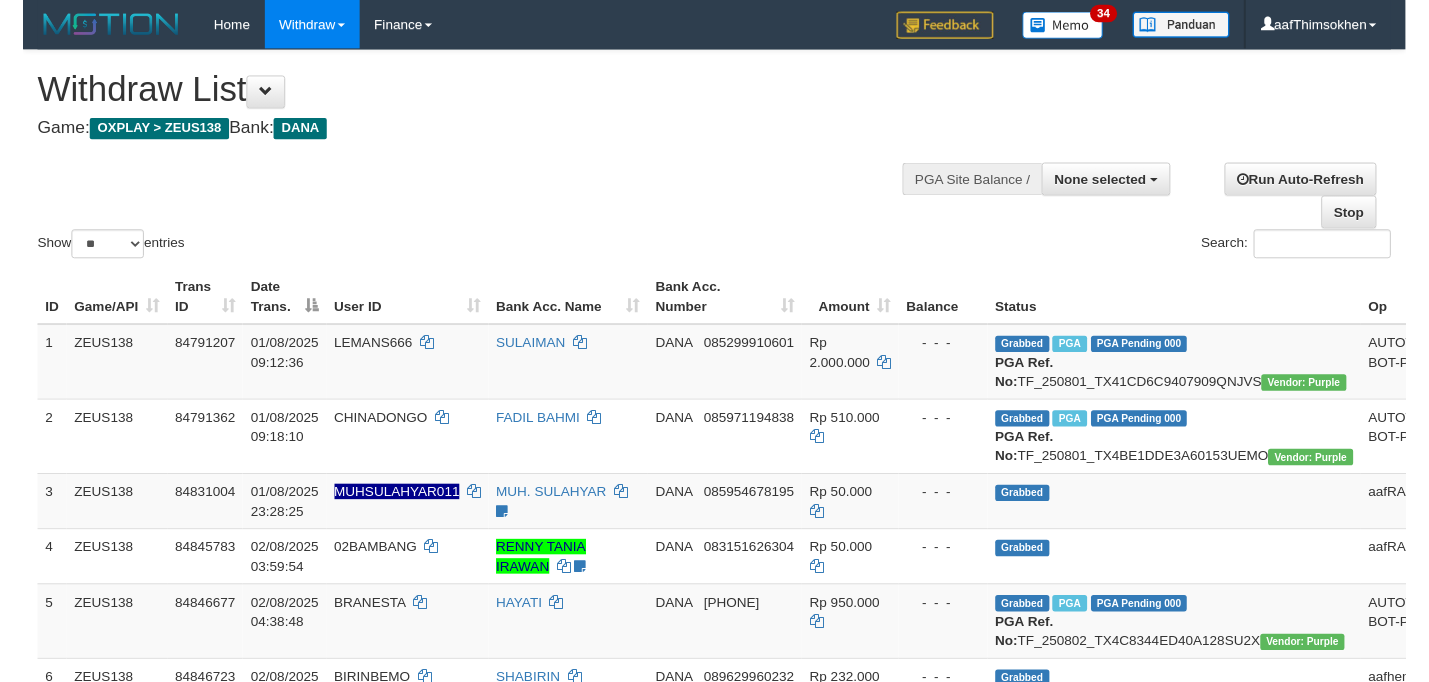 scroll, scrollTop: 349, scrollLeft: 0, axis: vertical 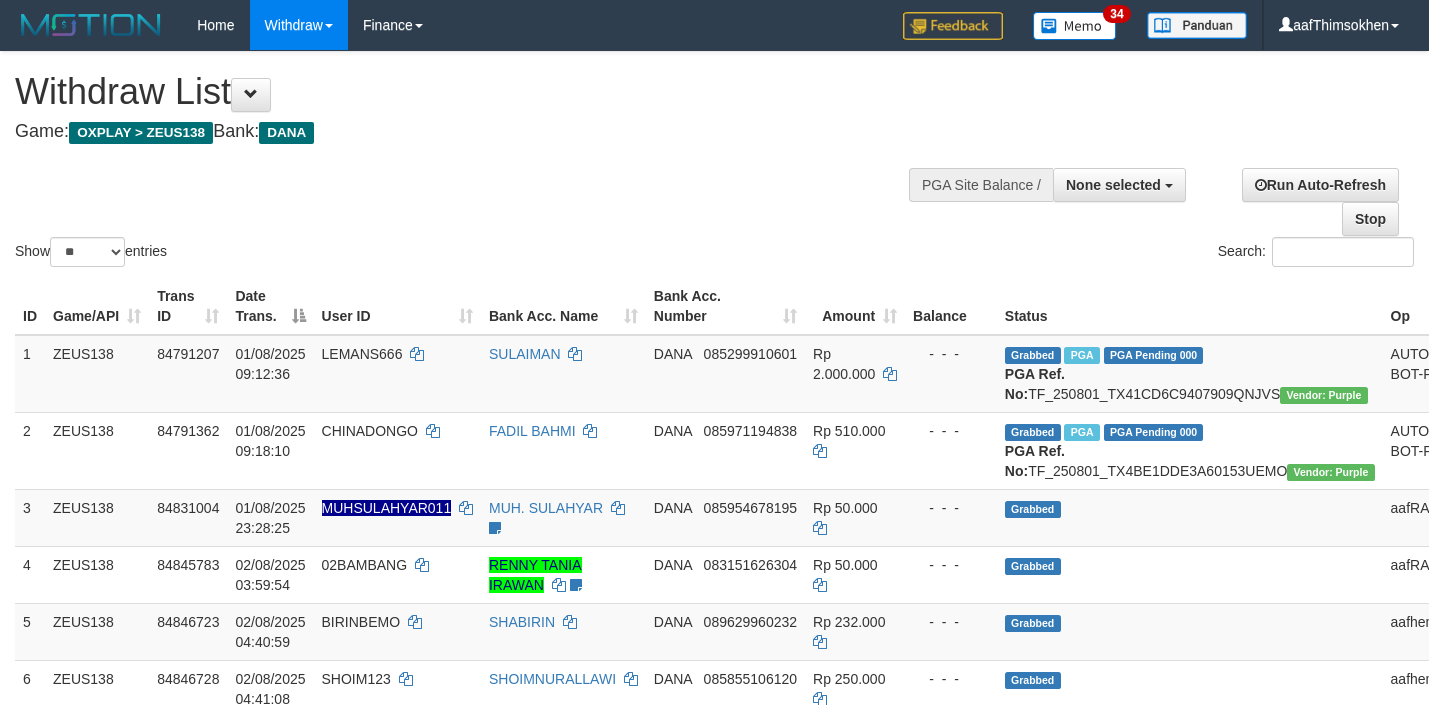 select 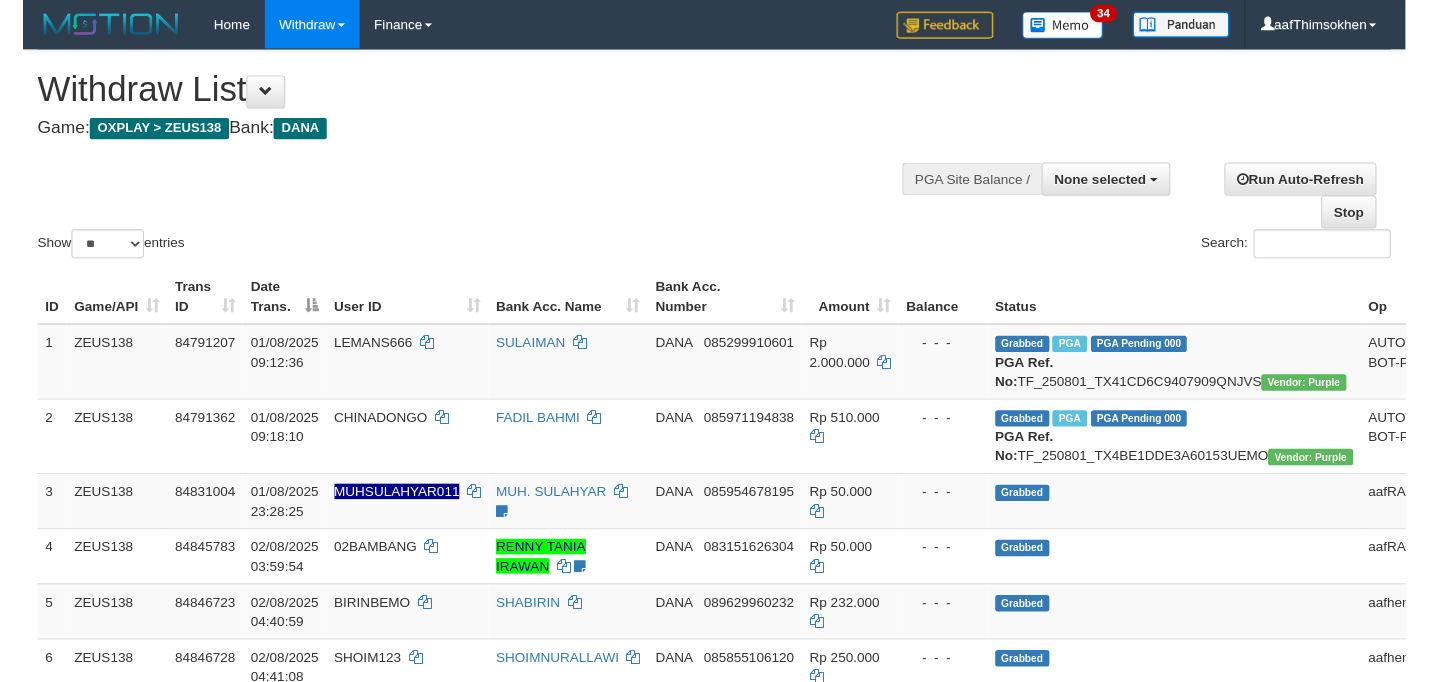scroll, scrollTop: 349, scrollLeft: 0, axis: vertical 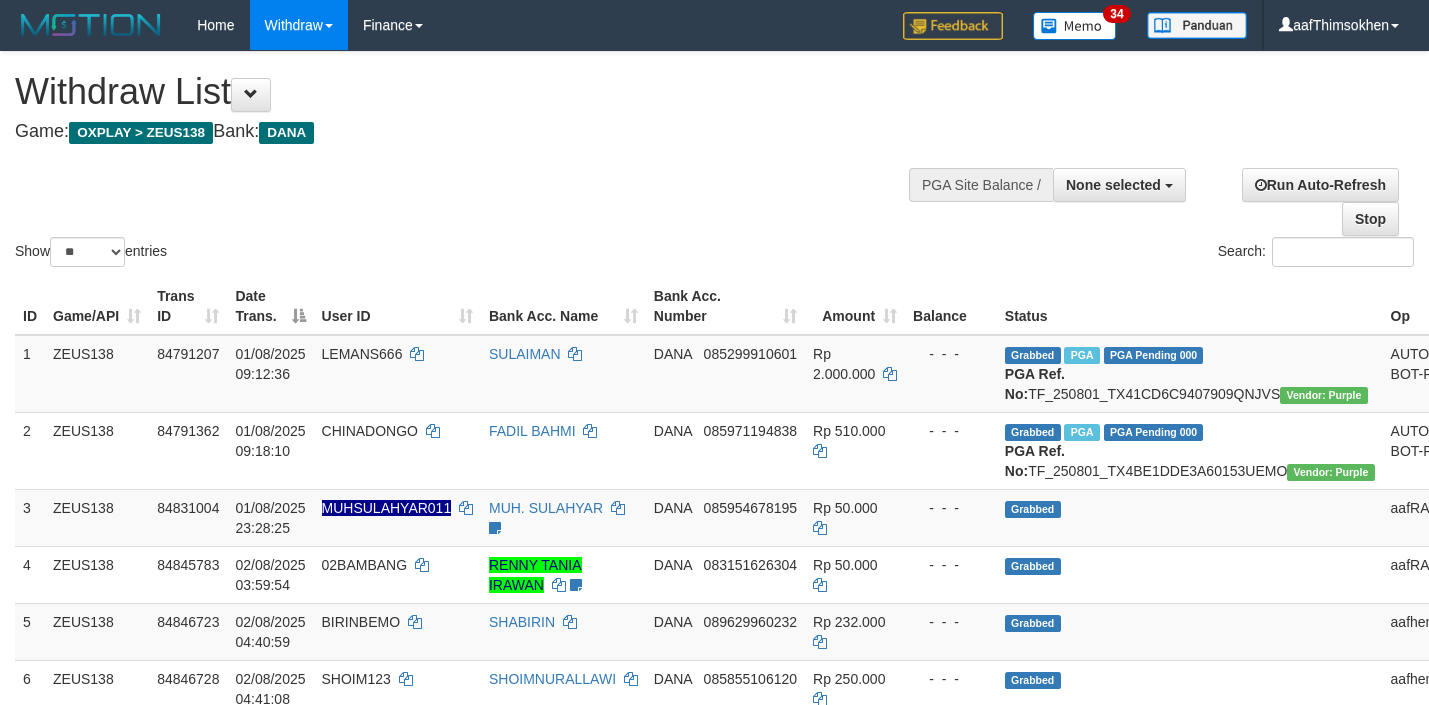select 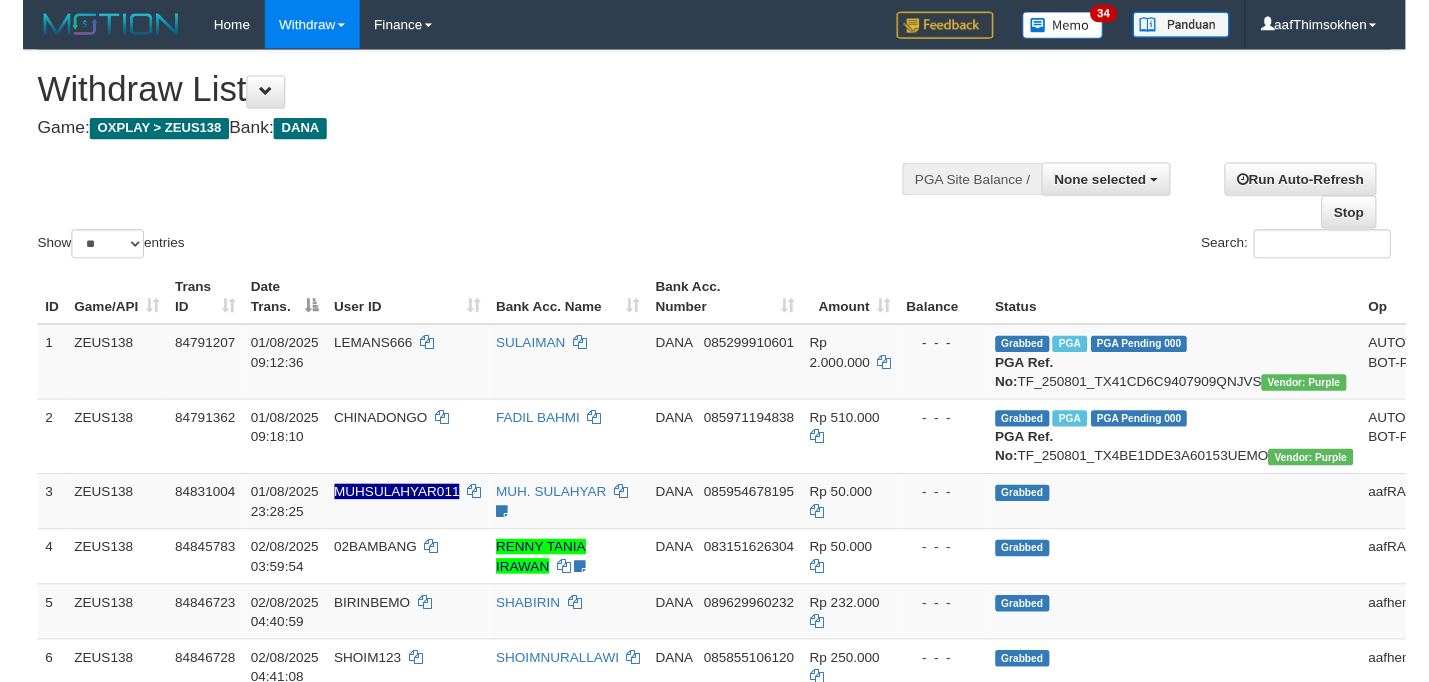 scroll, scrollTop: 349, scrollLeft: 0, axis: vertical 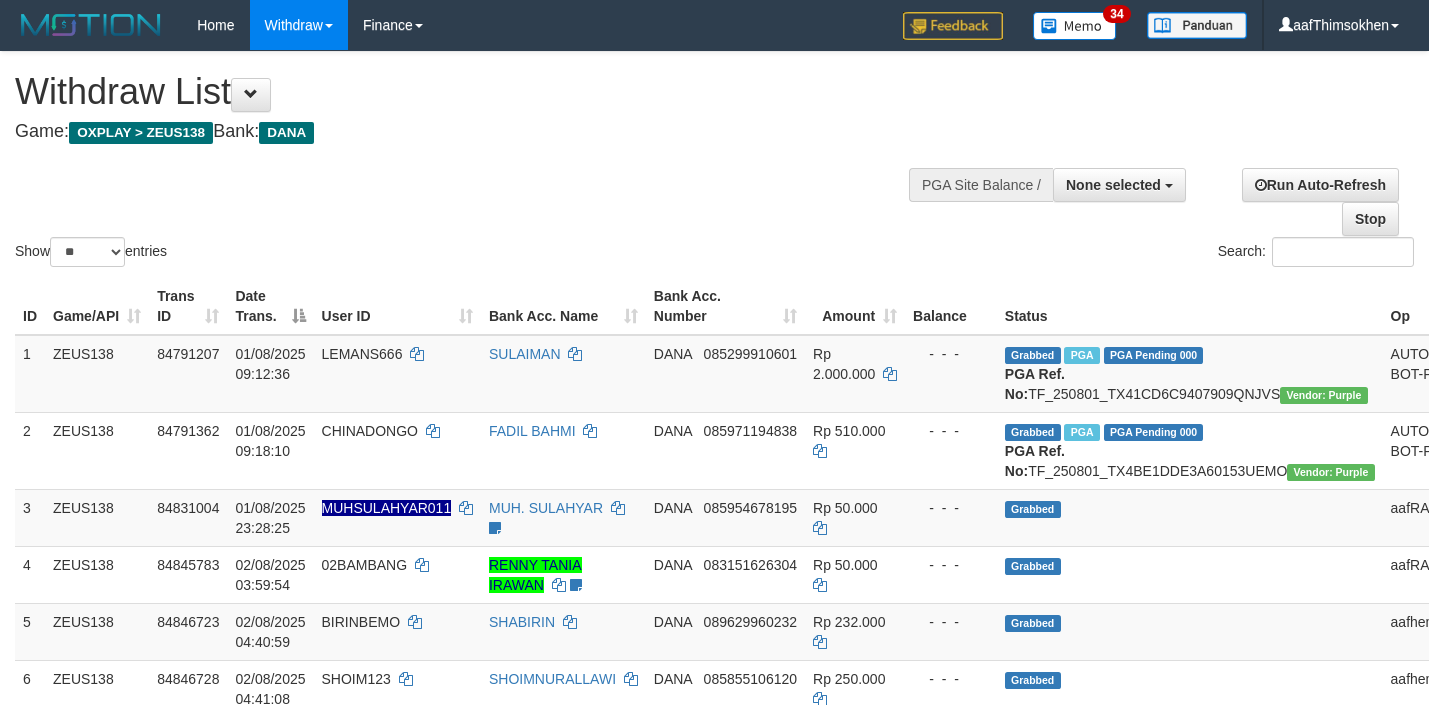select 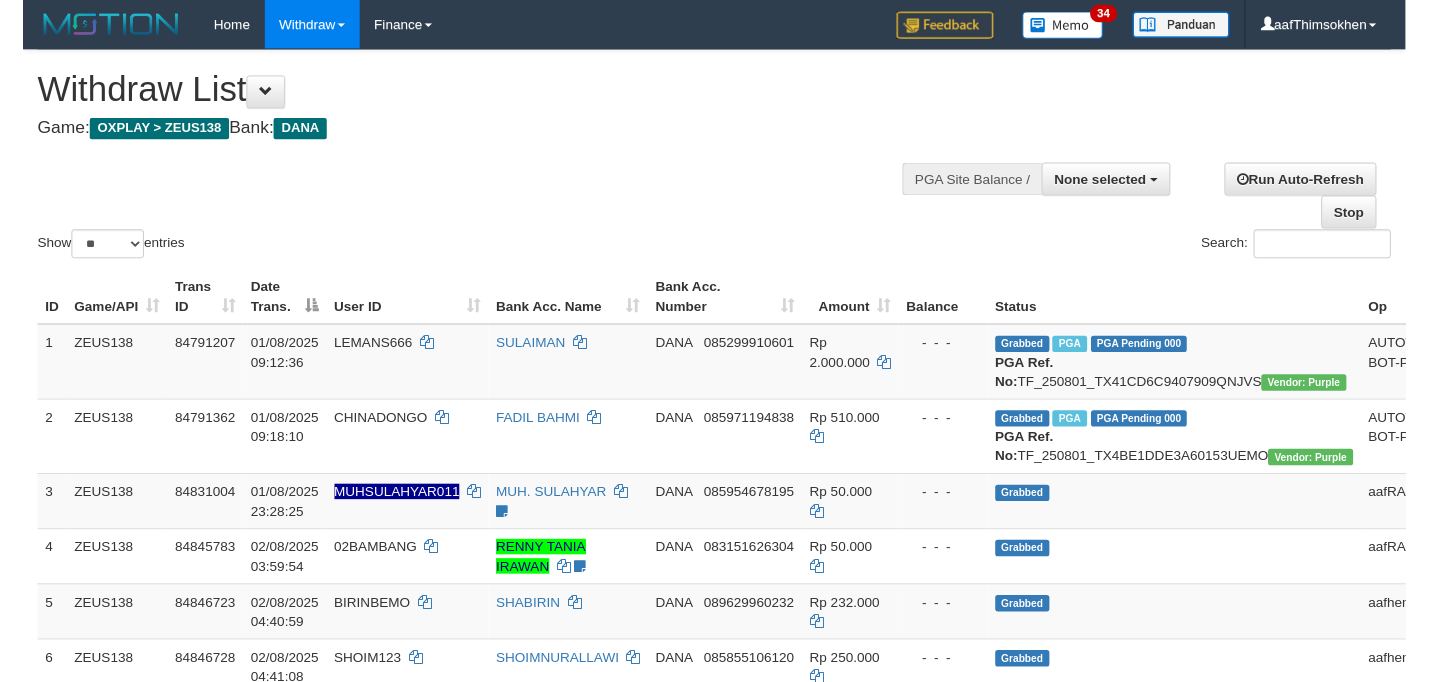scroll, scrollTop: 349, scrollLeft: 0, axis: vertical 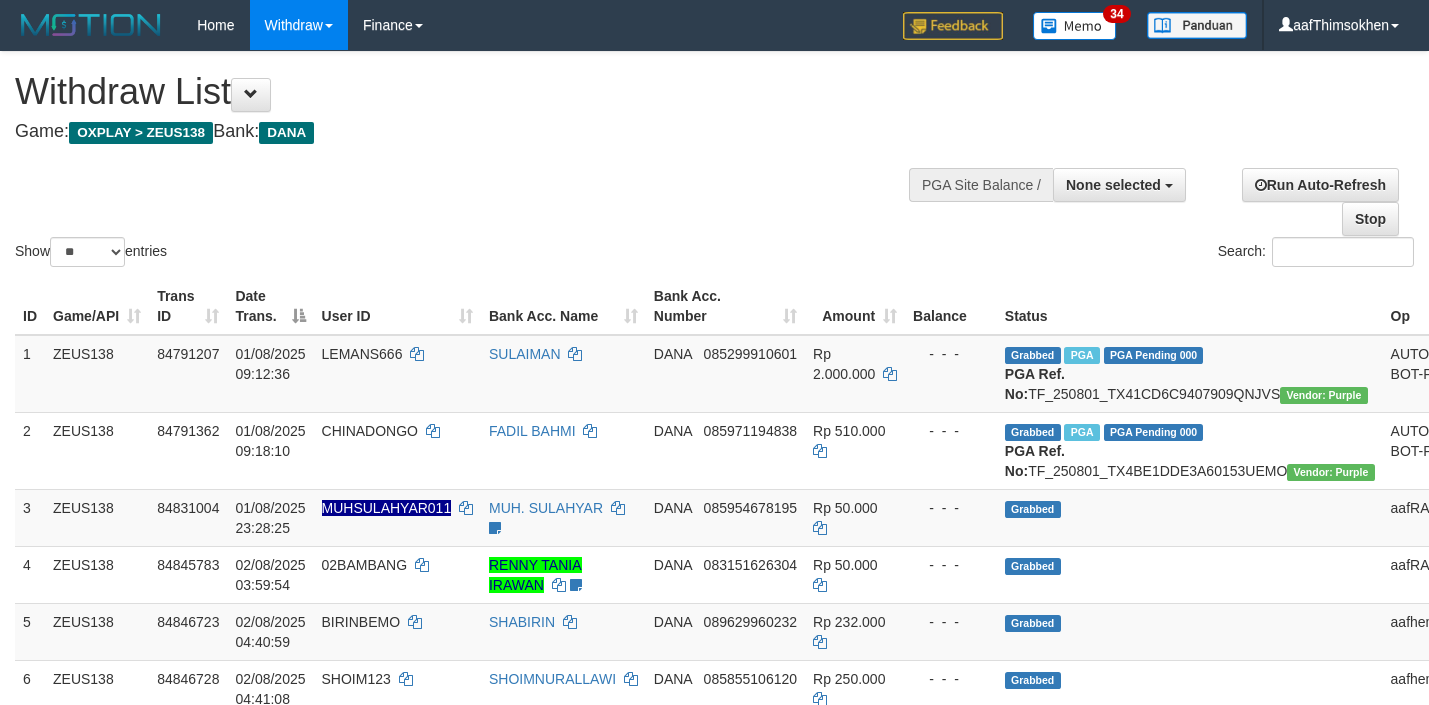 select 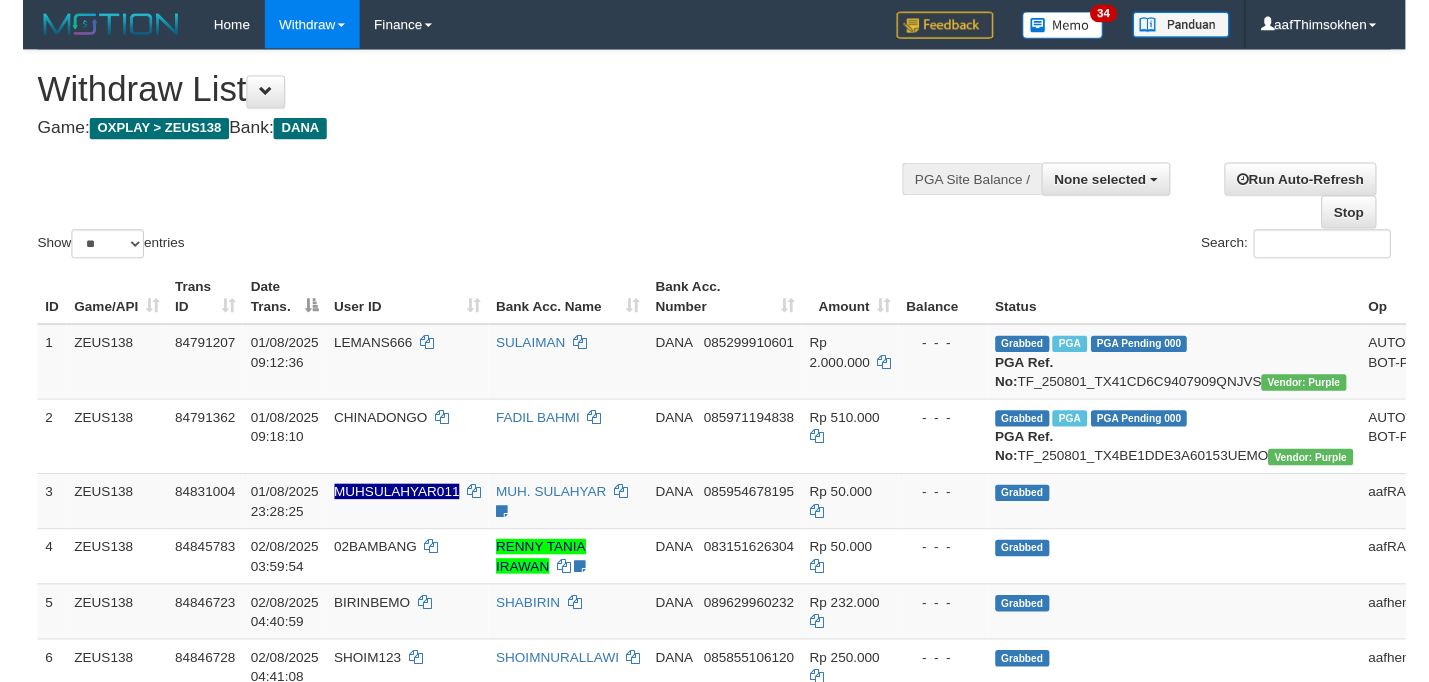 scroll, scrollTop: 349, scrollLeft: 0, axis: vertical 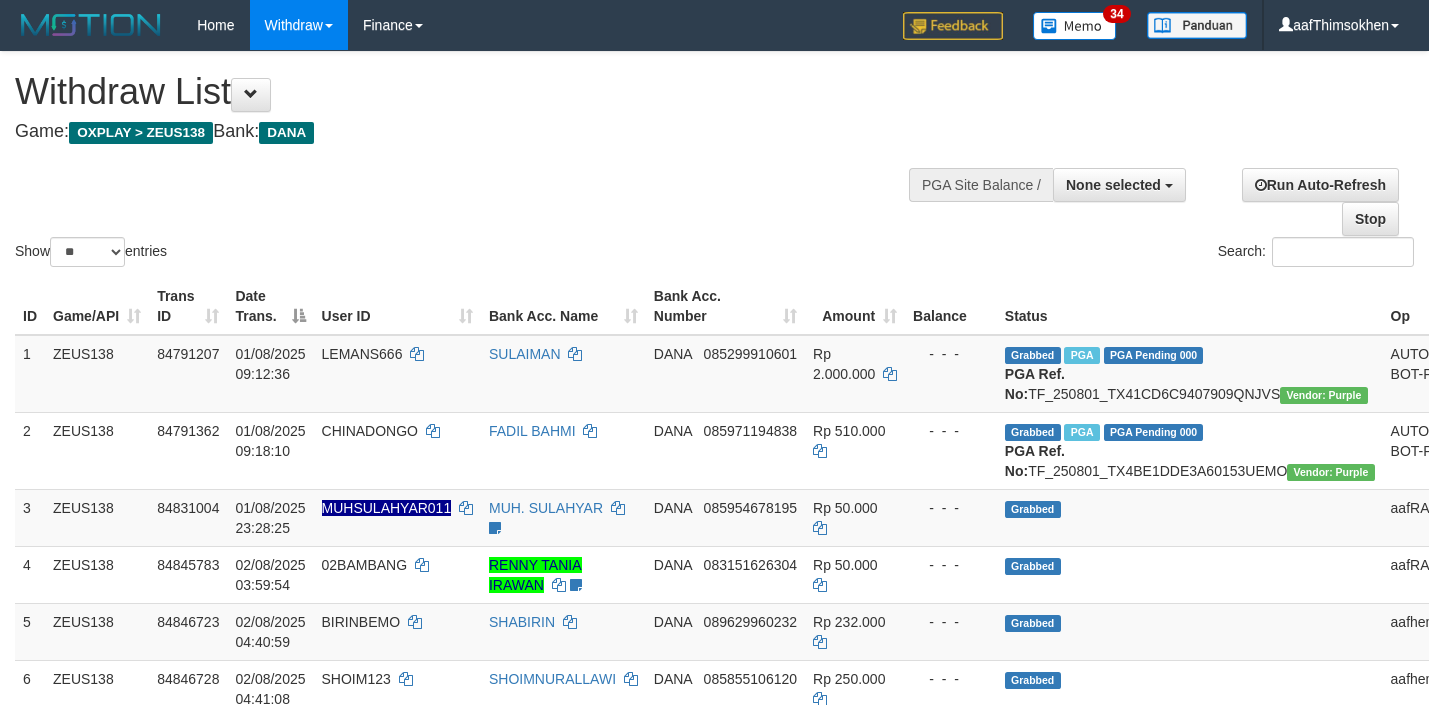select 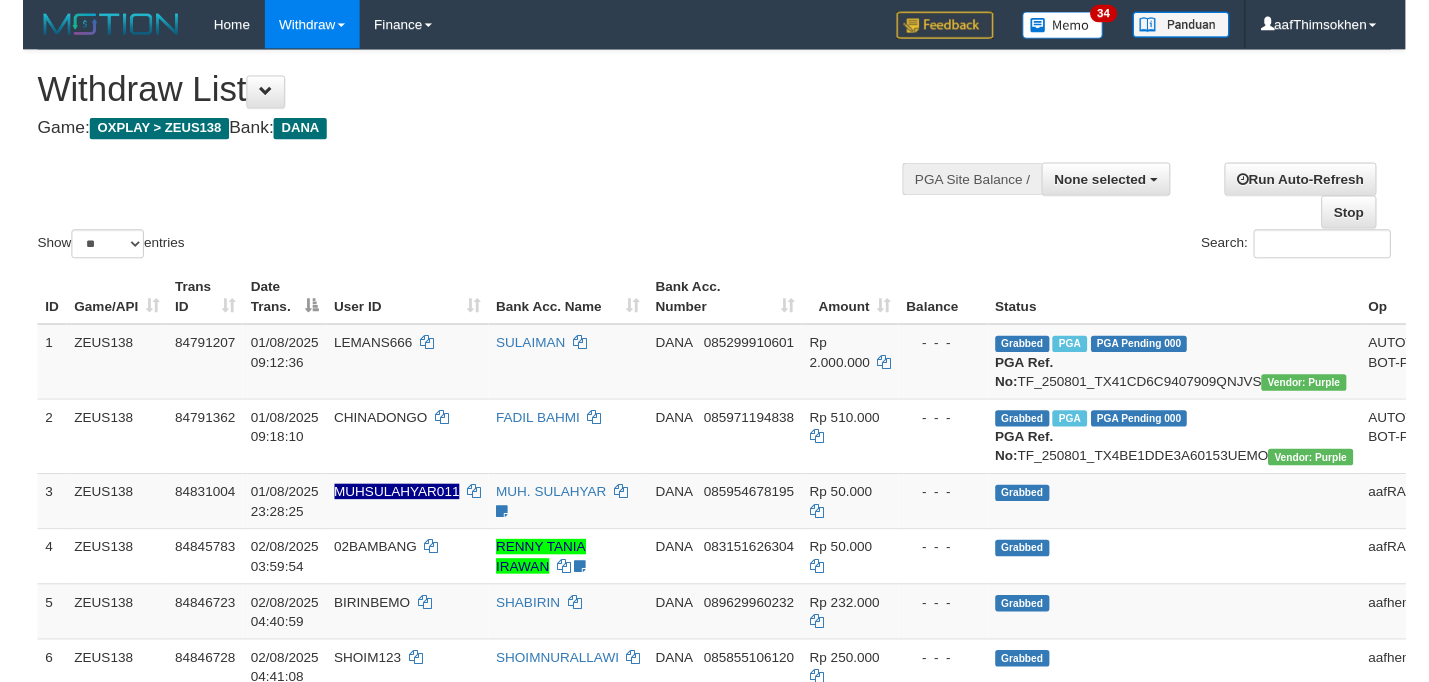 scroll, scrollTop: 349, scrollLeft: 0, axis: vertical 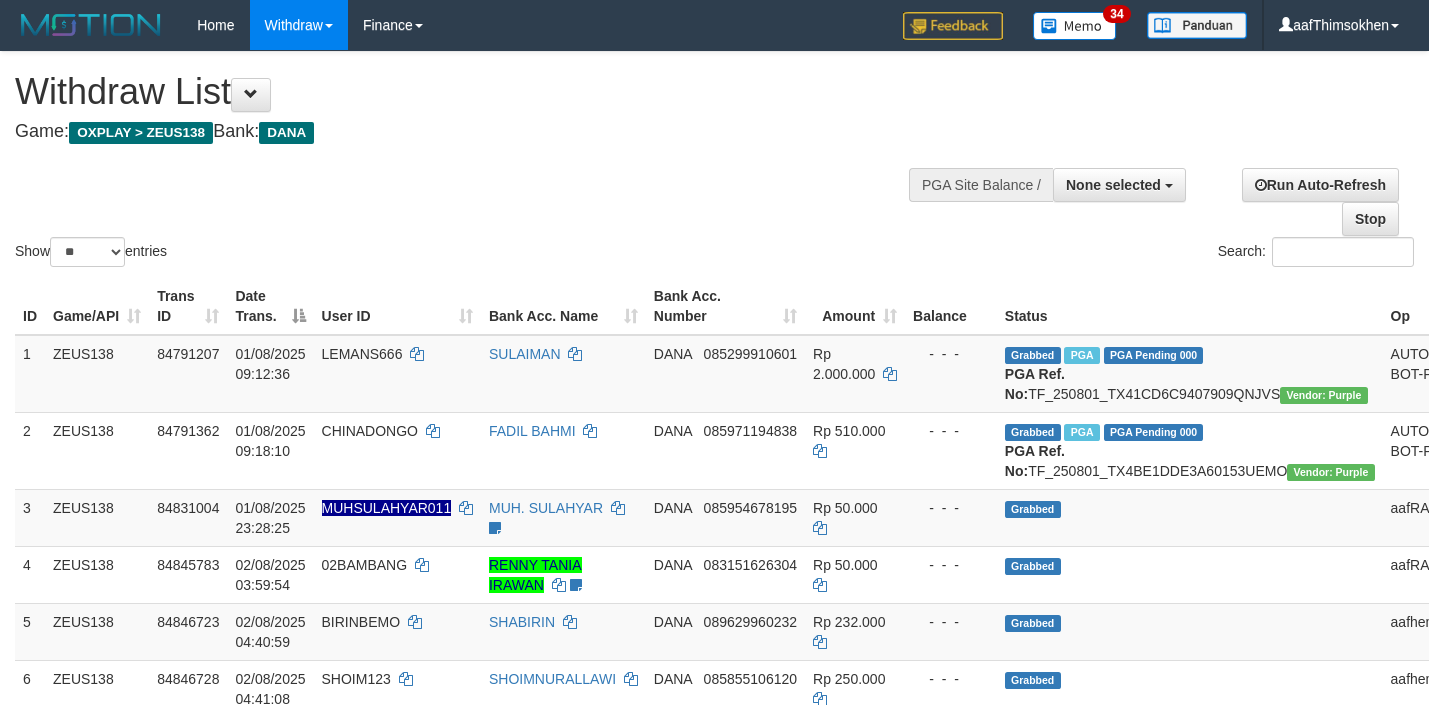 select 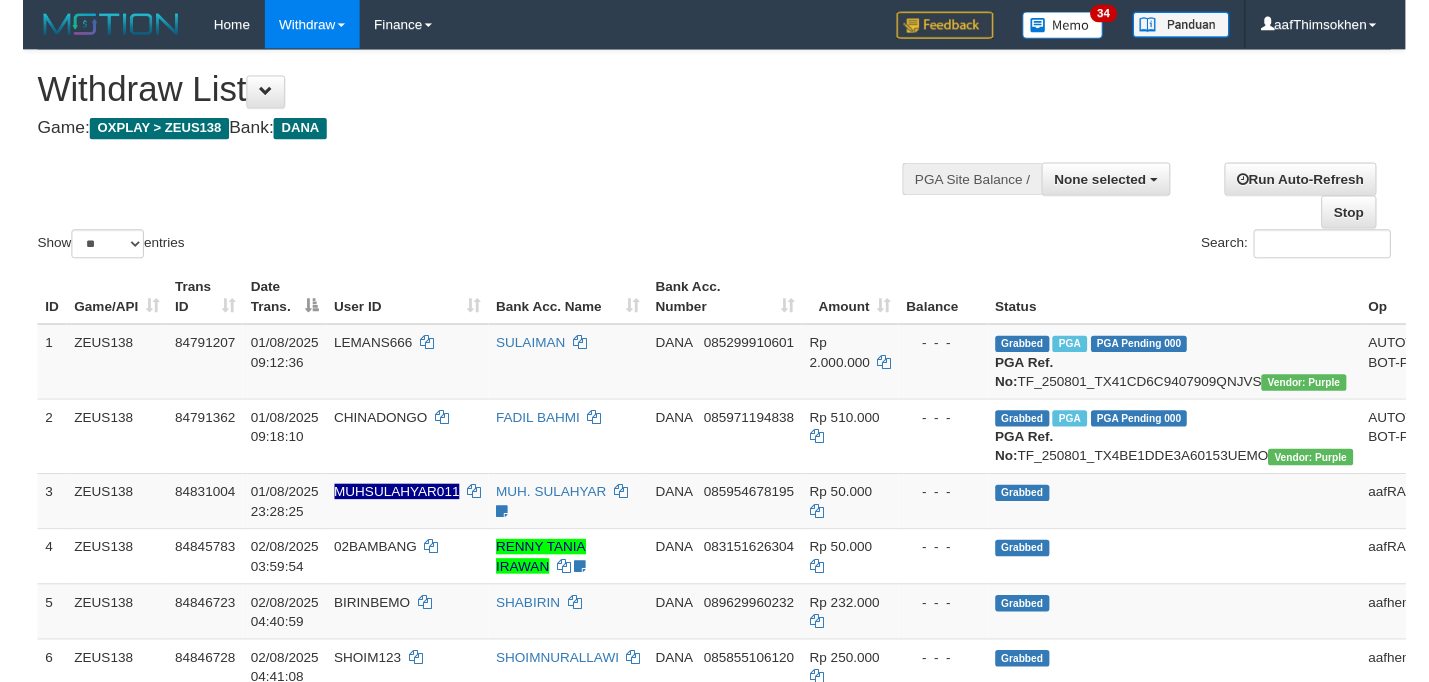scroll, scrollTop: 349, scrollLeft: 0, axis: vertical 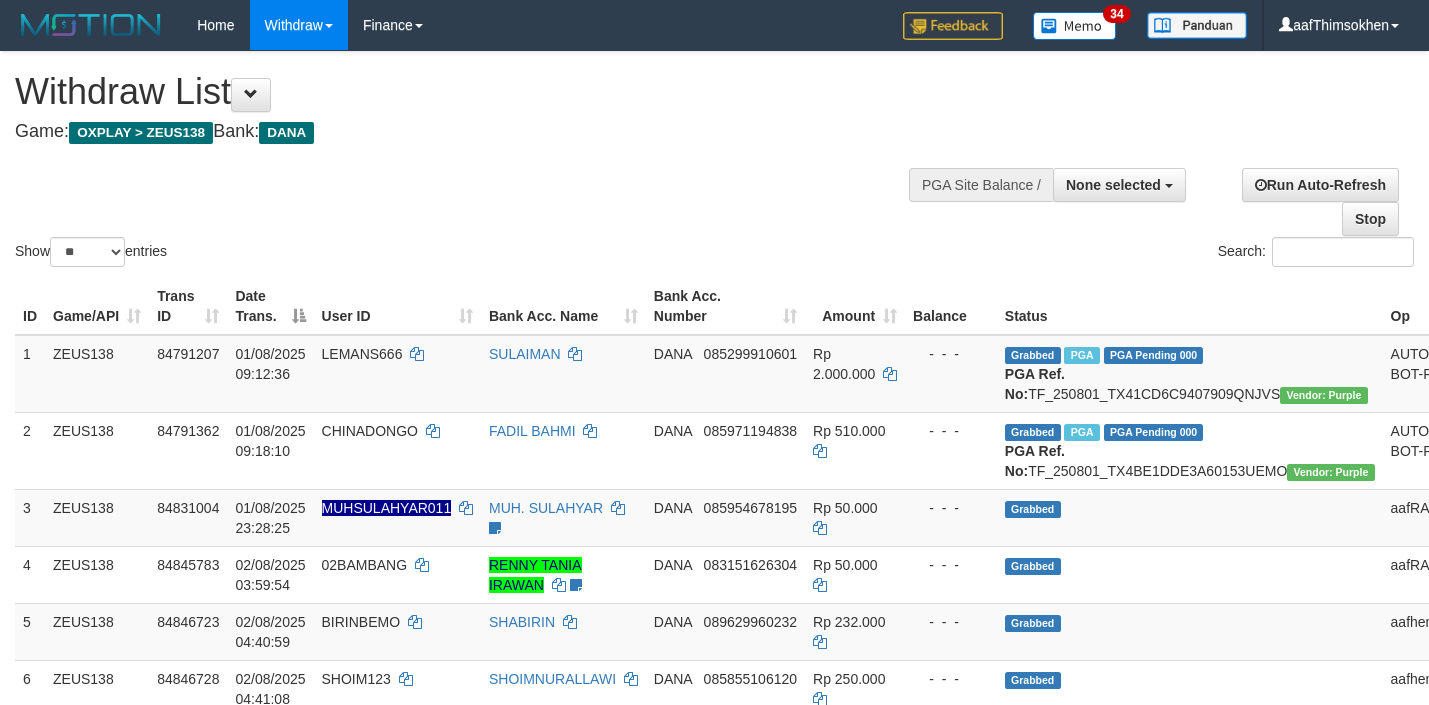 select 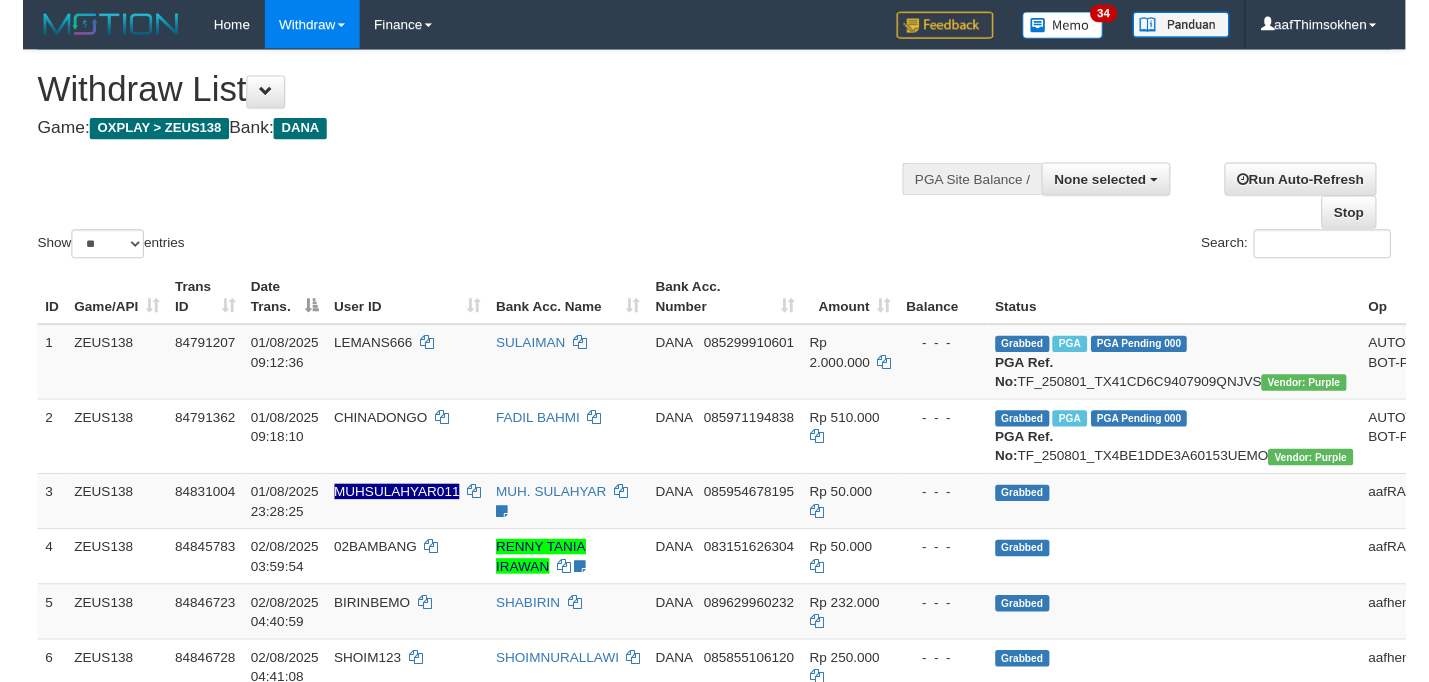 scroll, scrollTop: 349, scrollLeft: 0, axis: vertical 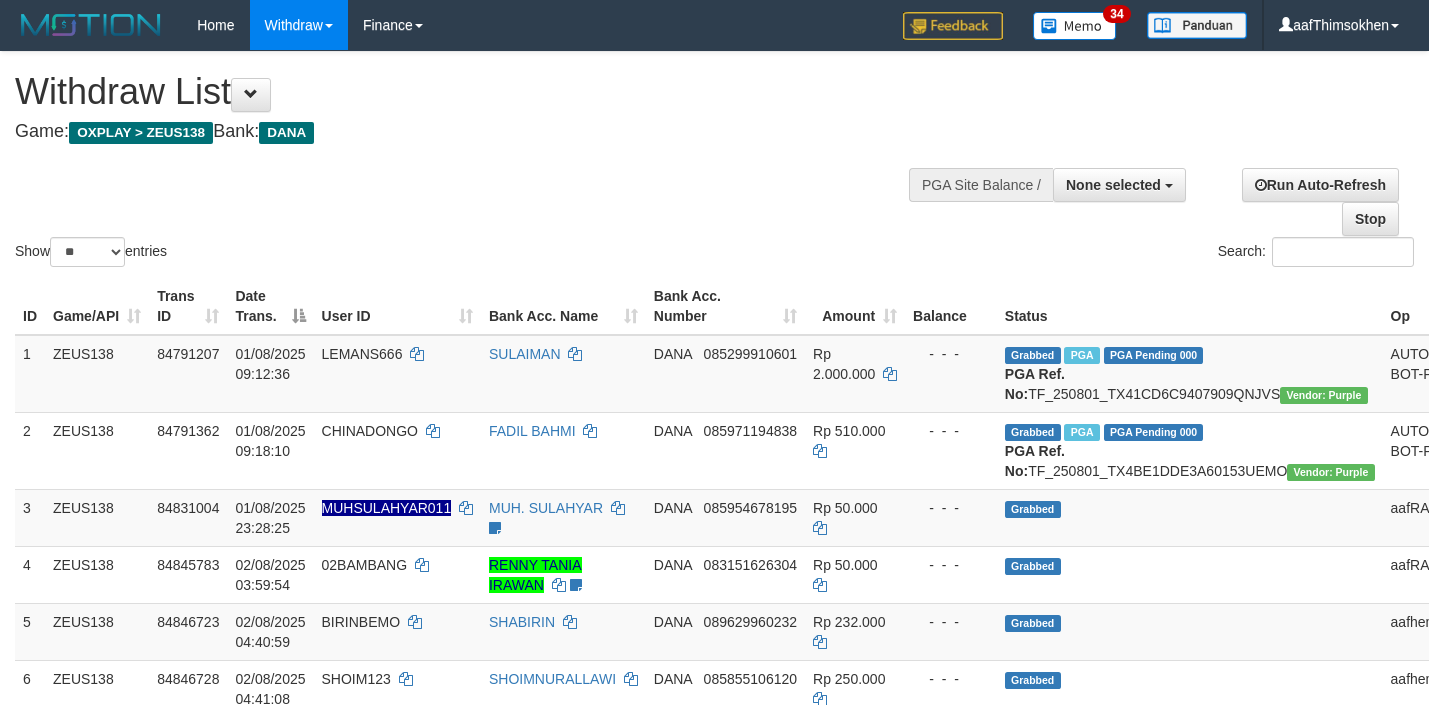 select 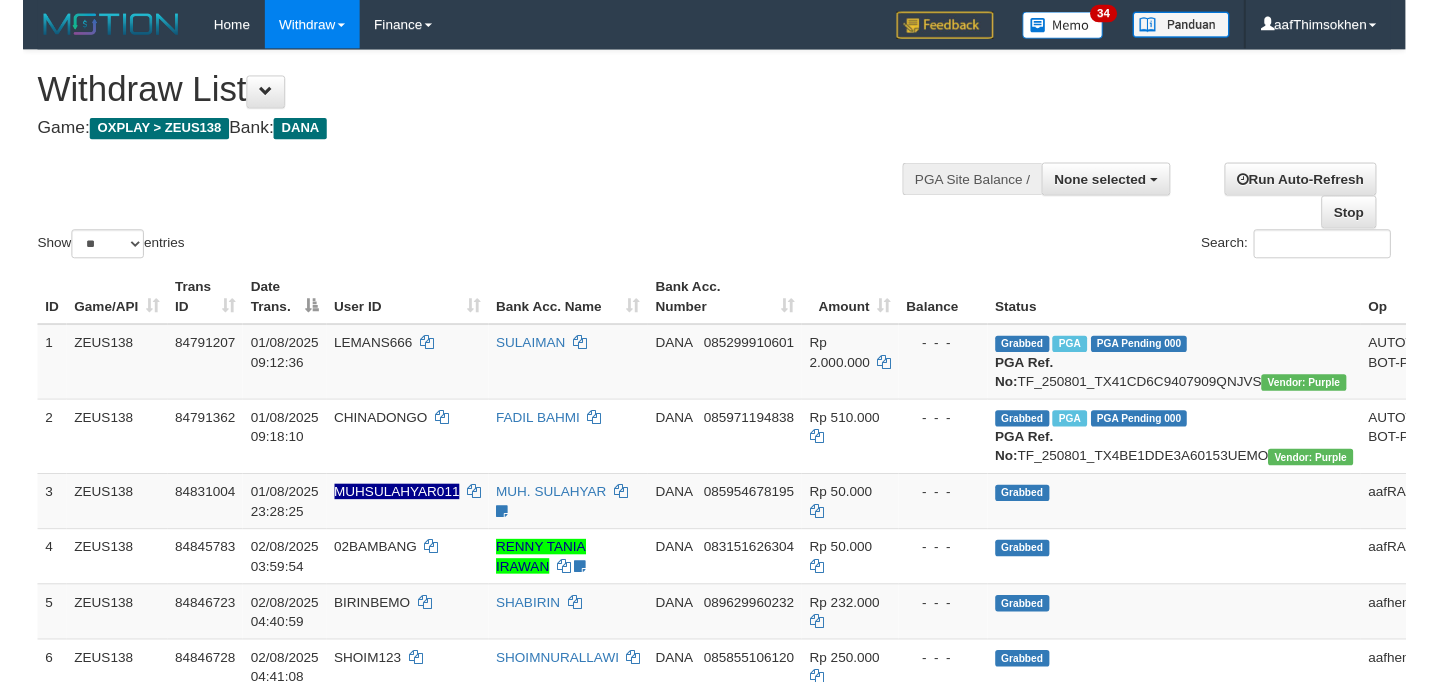 scroll, scrollTop: 349, scrollLeft: 0, axis: vertical 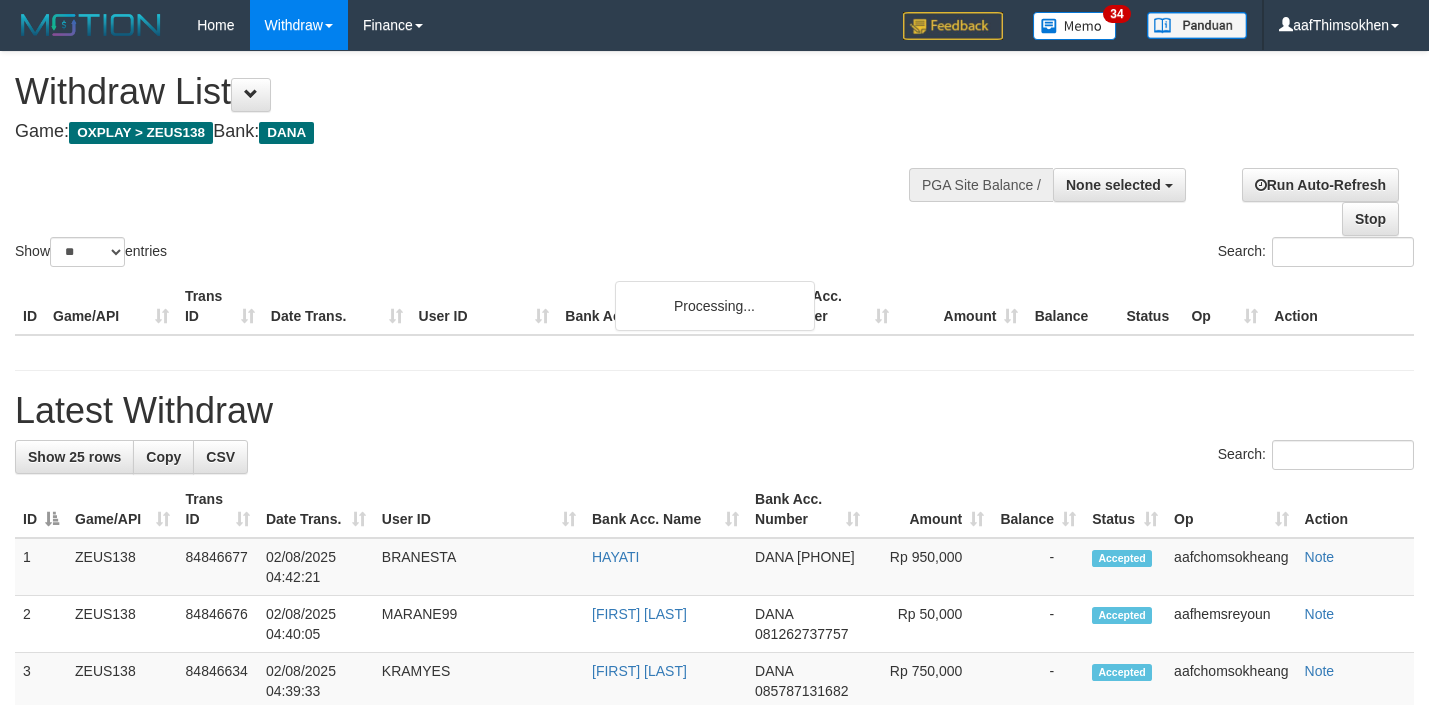 select 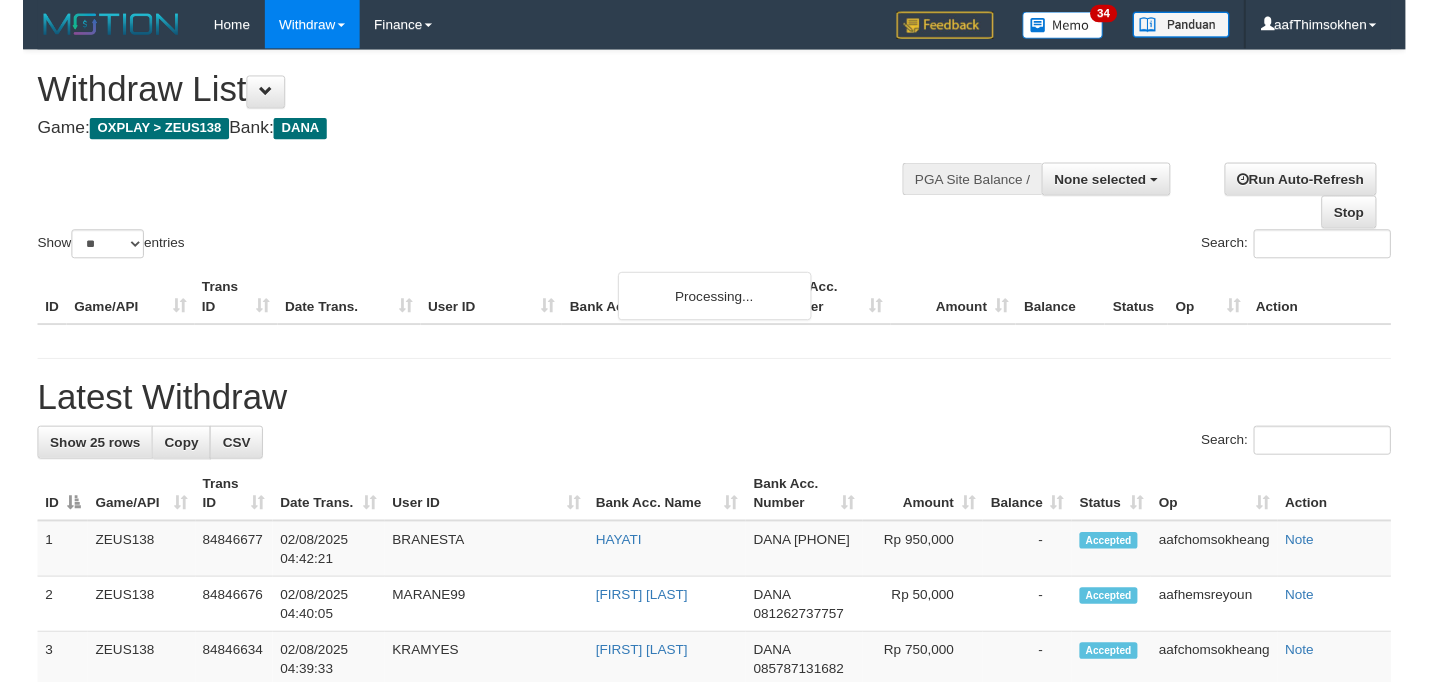 scroll, scrollTop: 349, scrollLeft: 0, axis: vertical 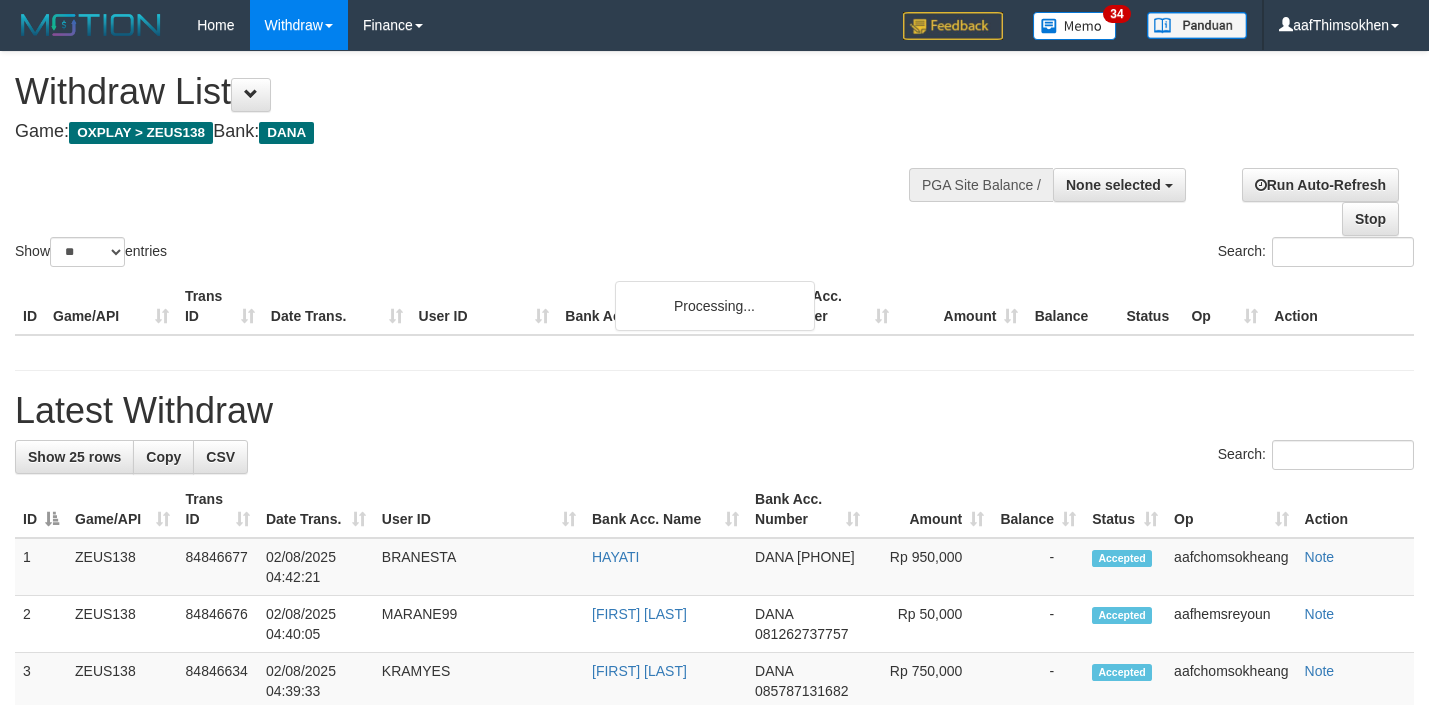 select 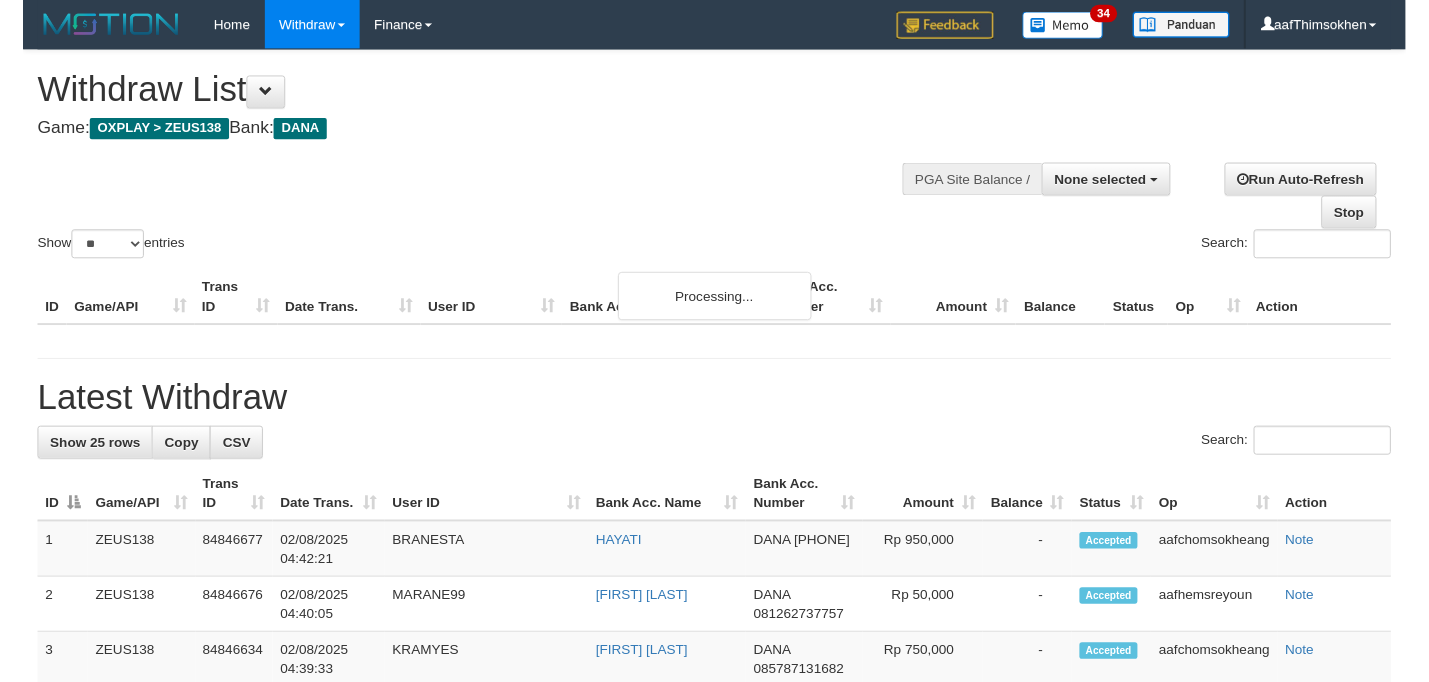 scroll, scrollTop: 349, scrollLeft: 0, axis: vertical 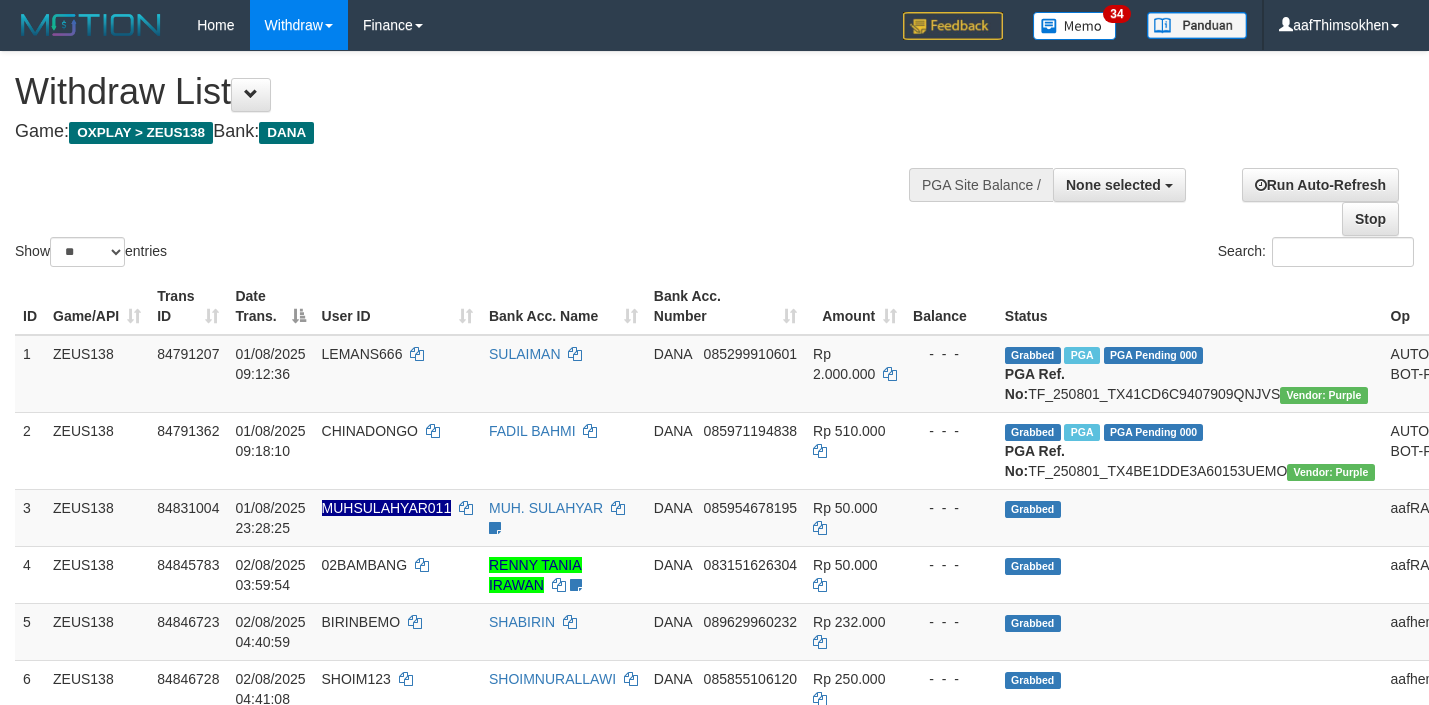 select 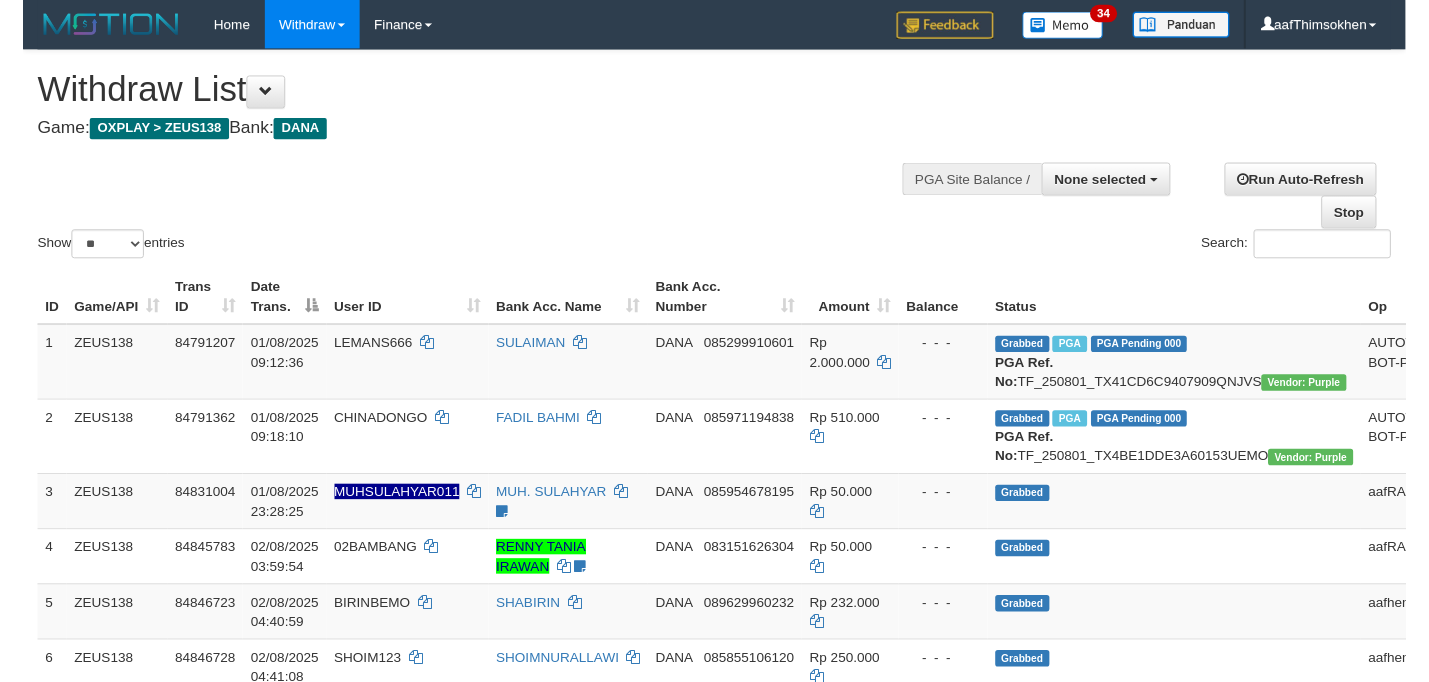 scroll, scrollTop: 349, scrollLeft: 0, axis: vertical 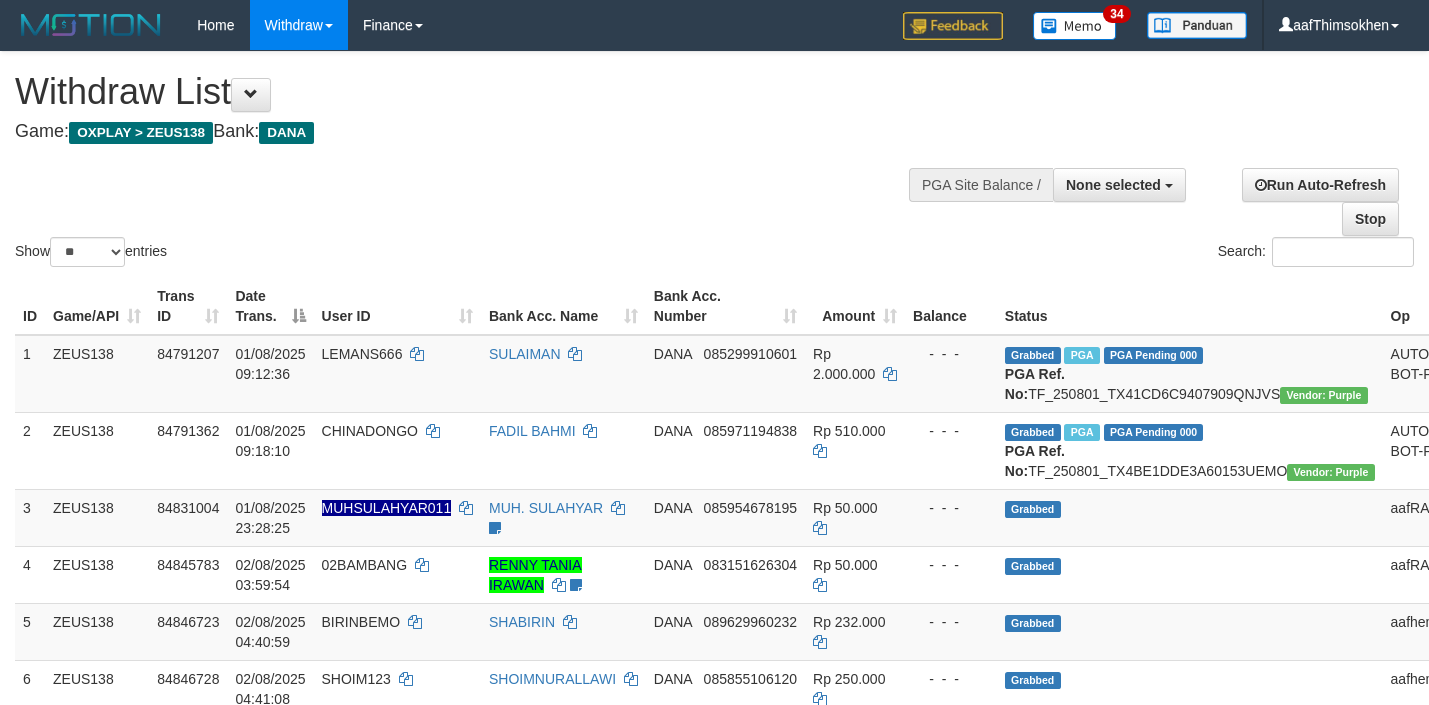 select 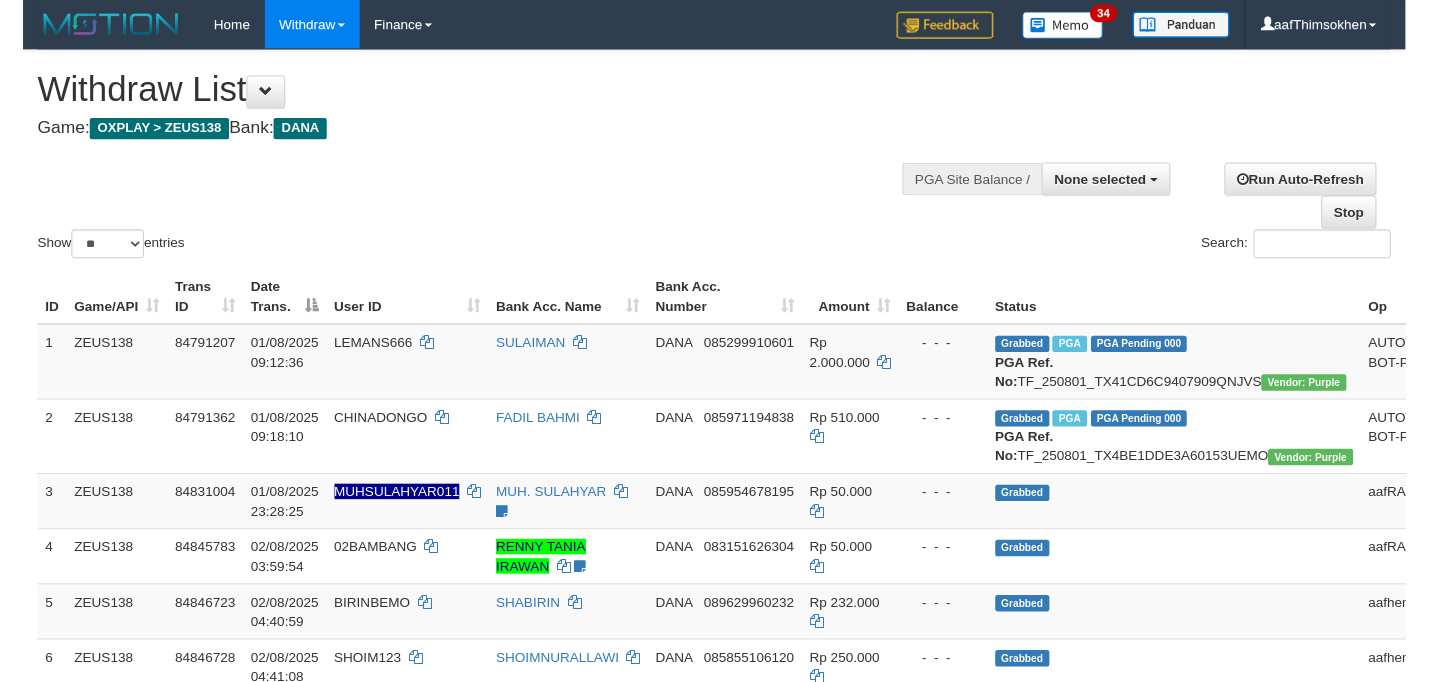 scroll, scrollTop: 349, scrollLeft: 0, axis: vertical 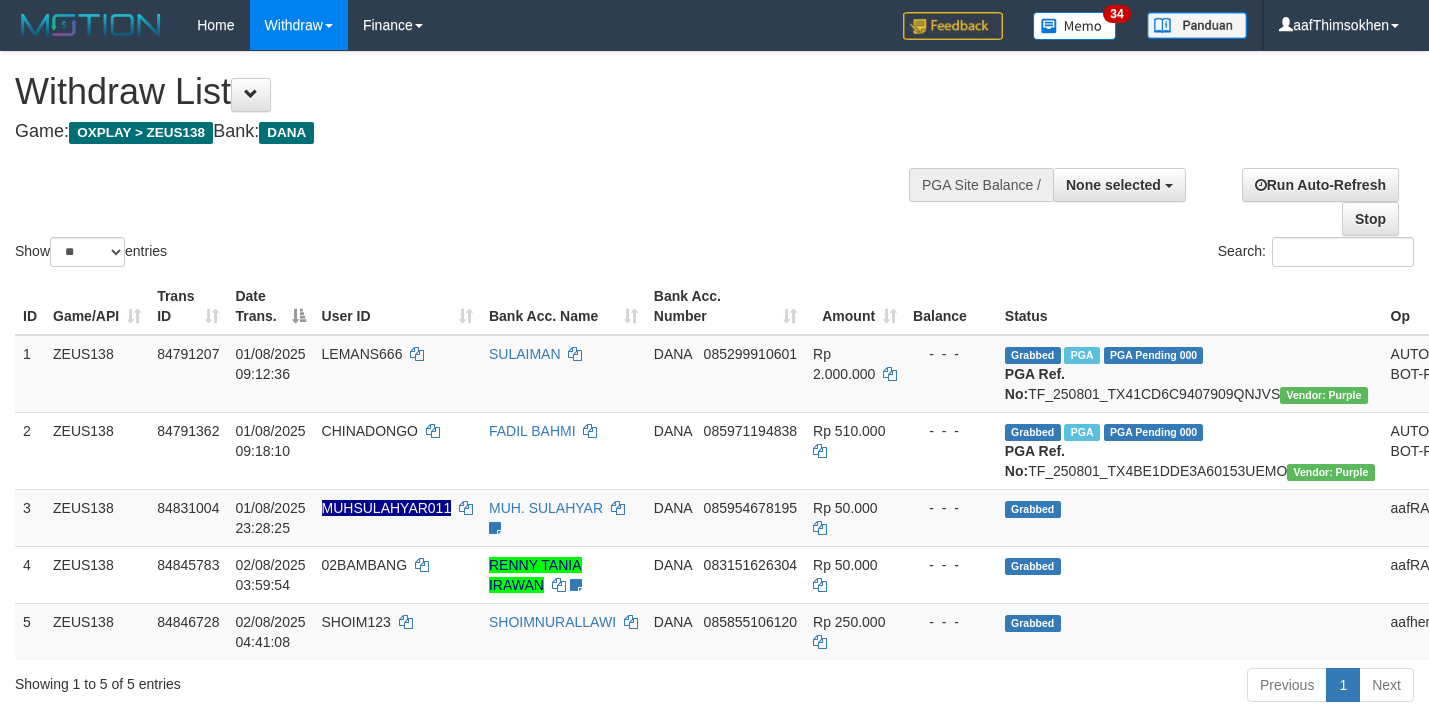 select 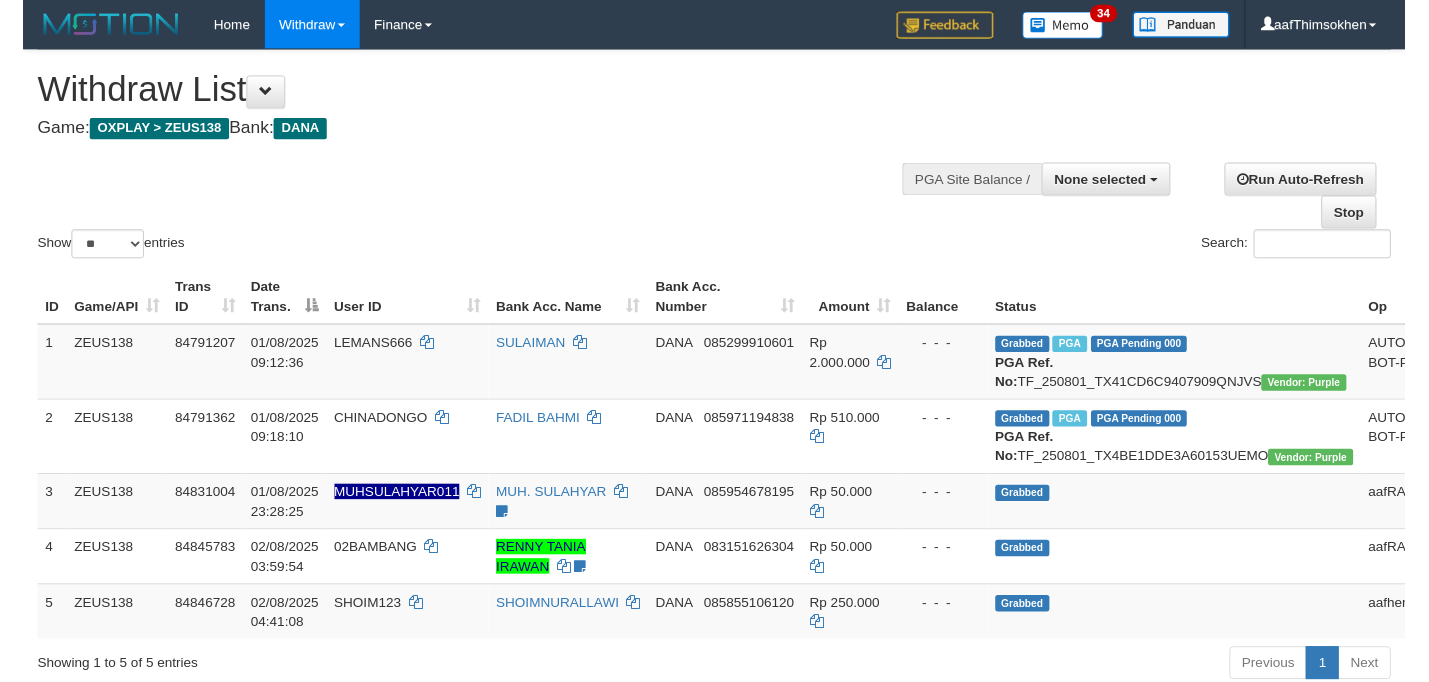 scroll, scrollTop: 349, scrollLeft: 0, axis: vertical 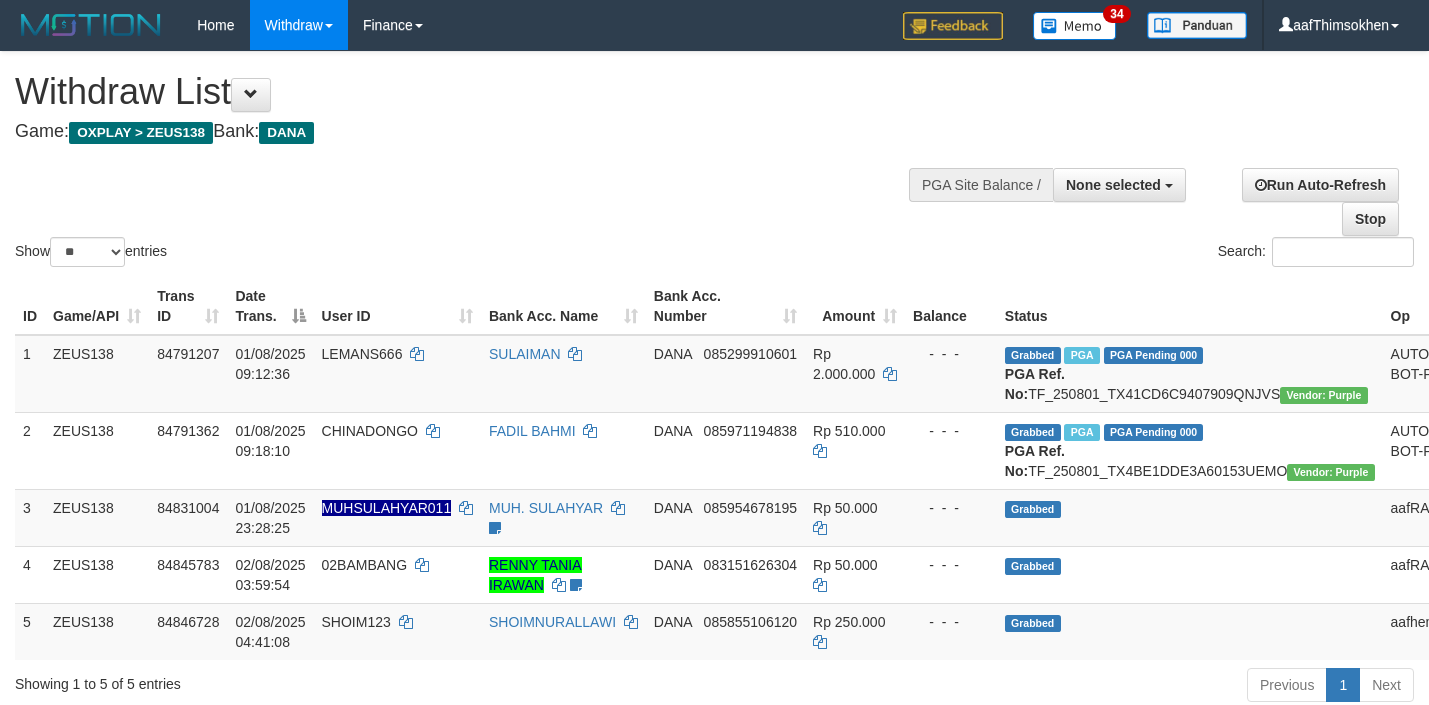 select 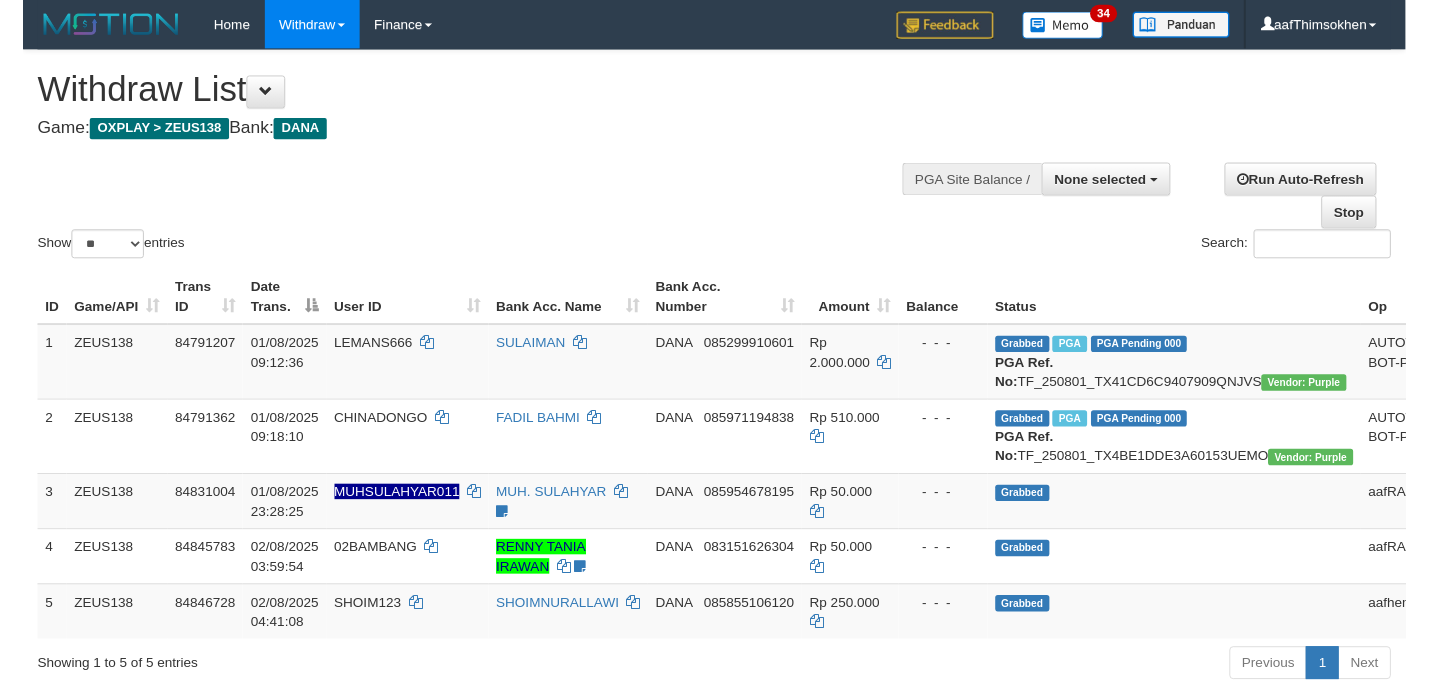scroll, scrollTop: 349, scrollLeft: 0, axis: vertical 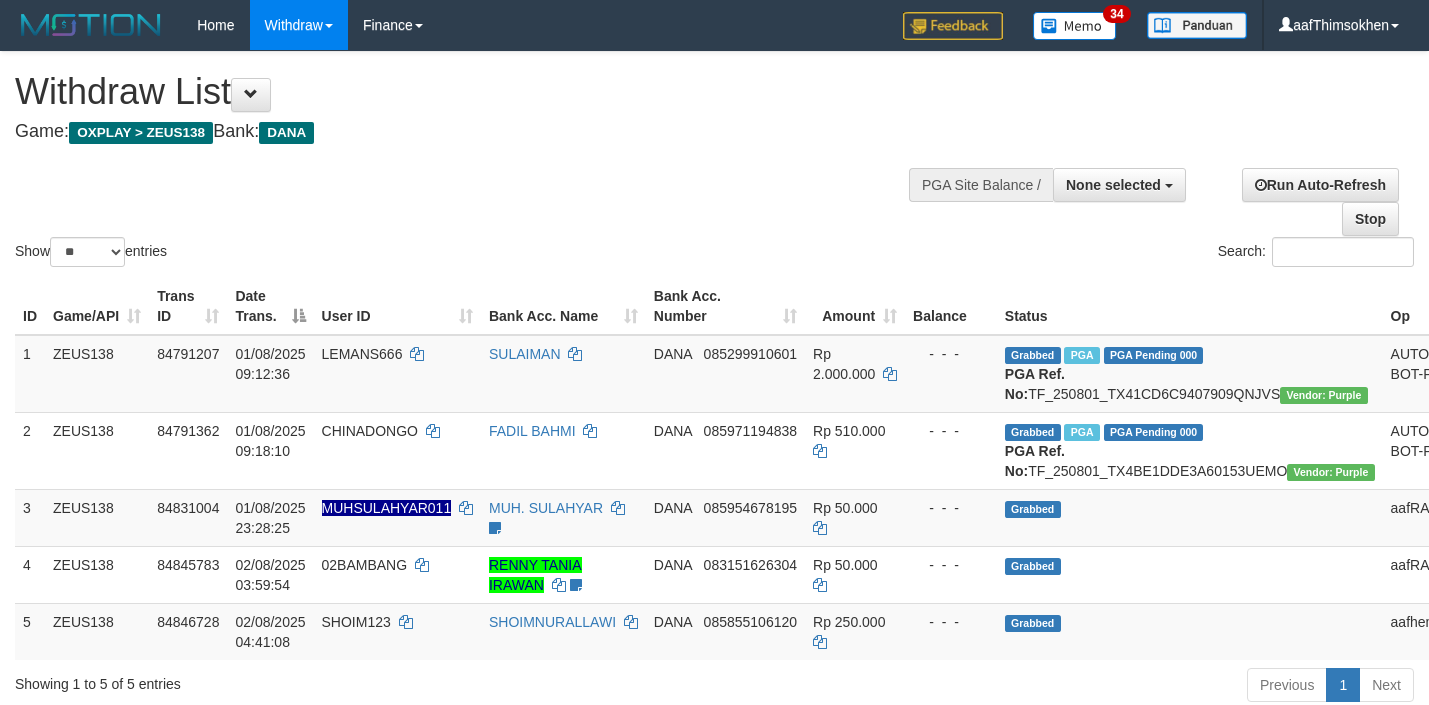 select 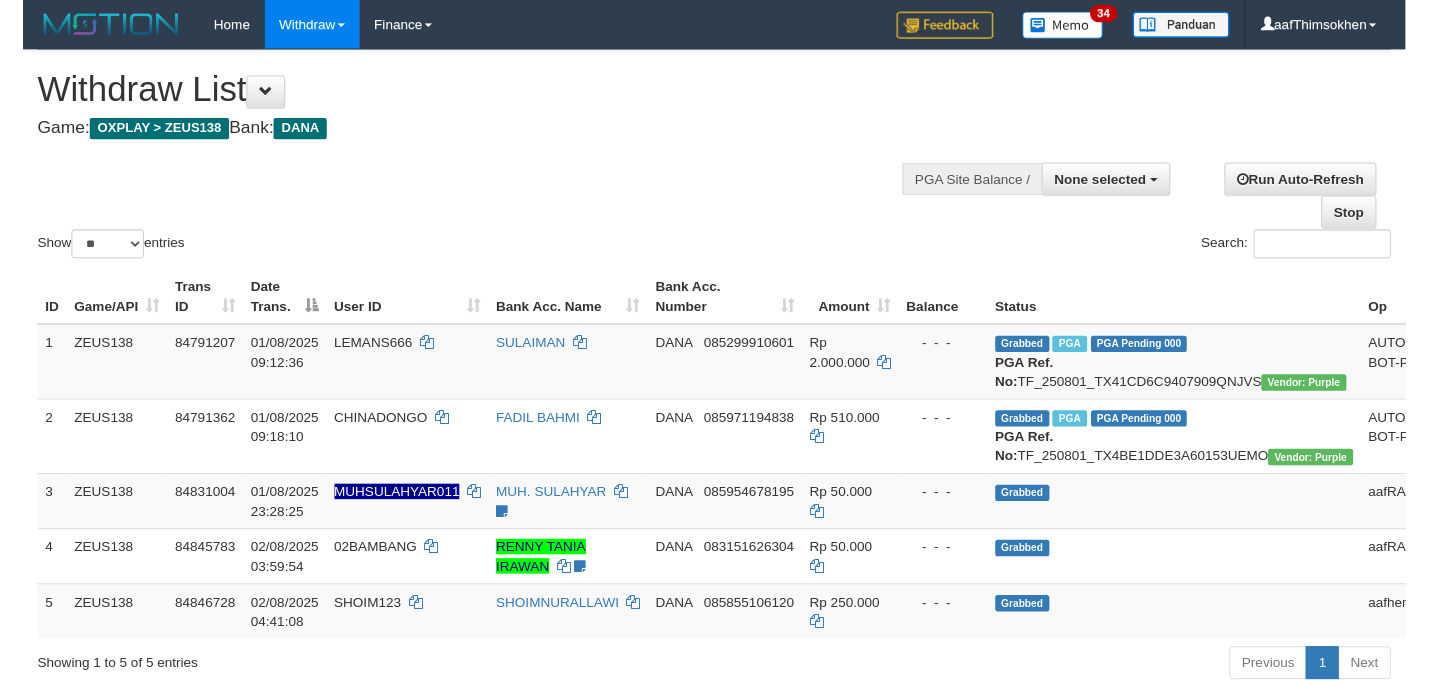 scroll, scrollTop: 349, scrollLeft: 0, axis: vertical 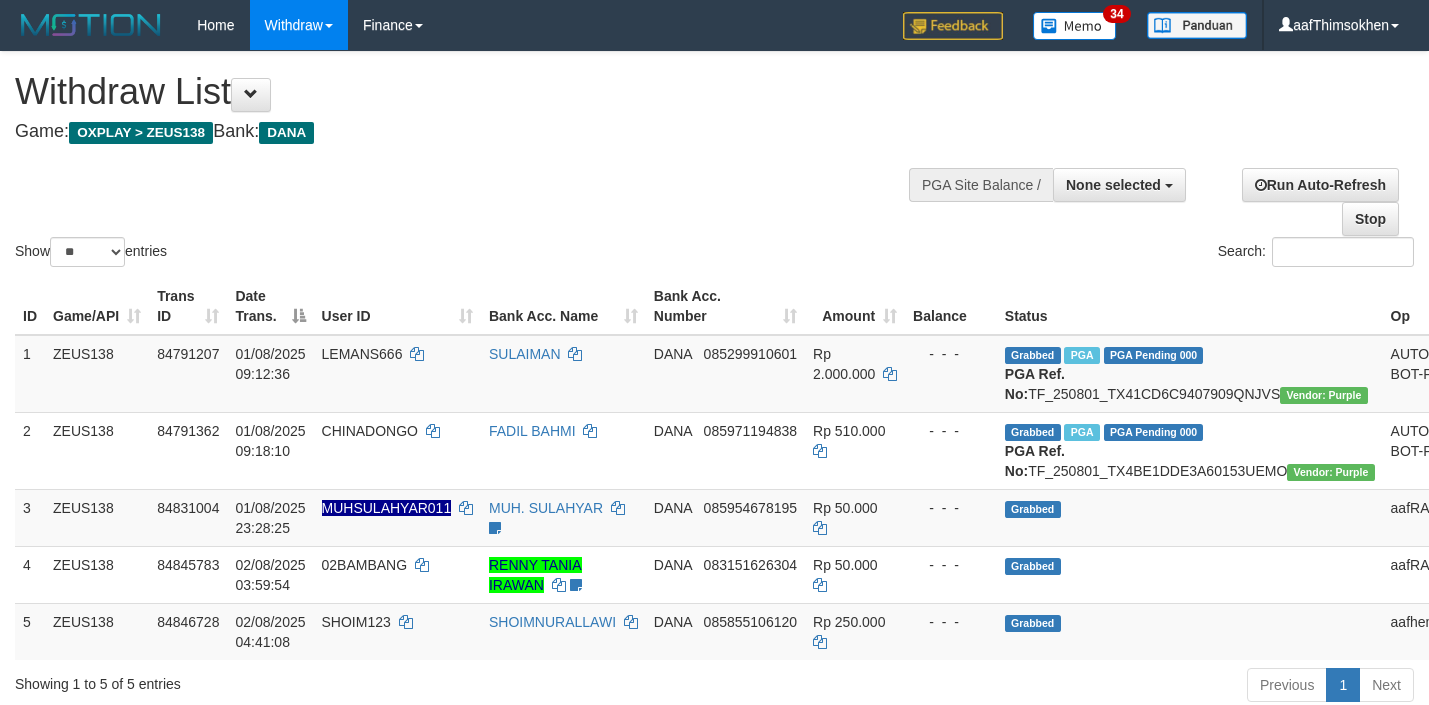 select 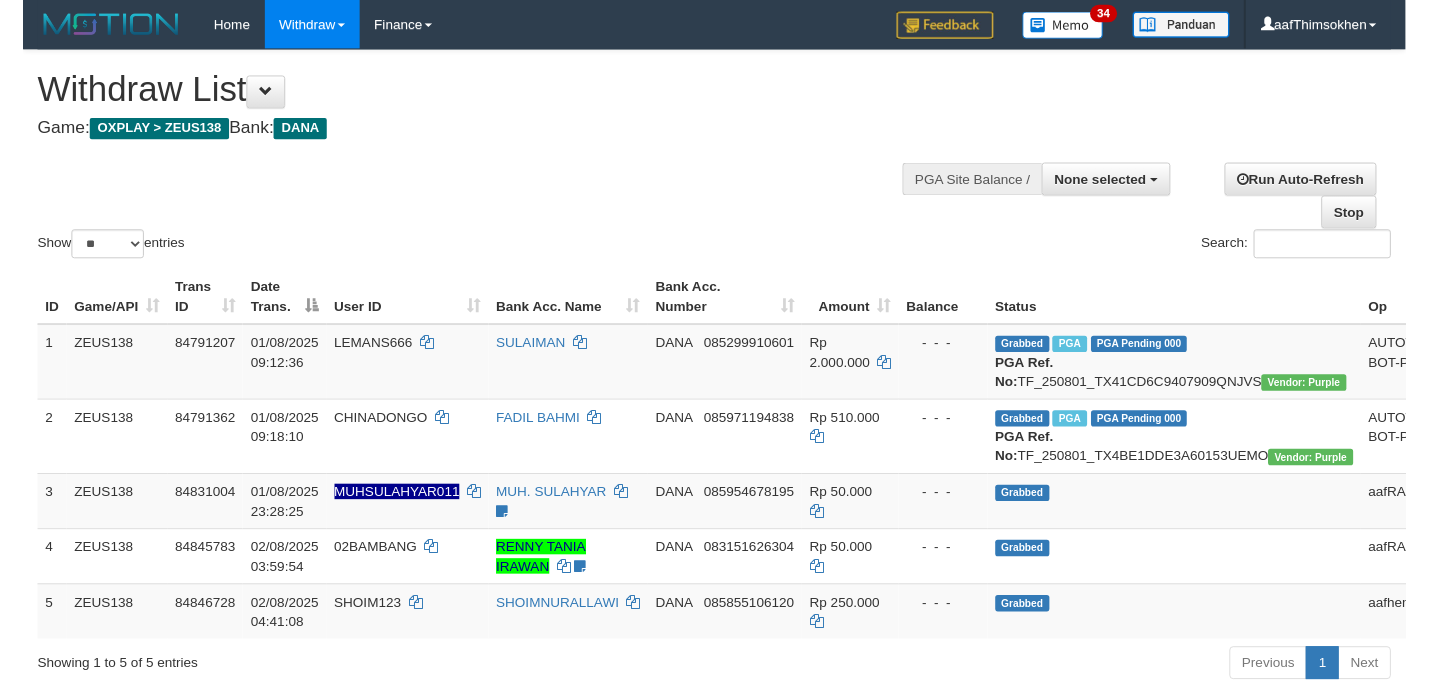 scroll, scrollTop: 349, scrollLeft: 0, axis: vertical 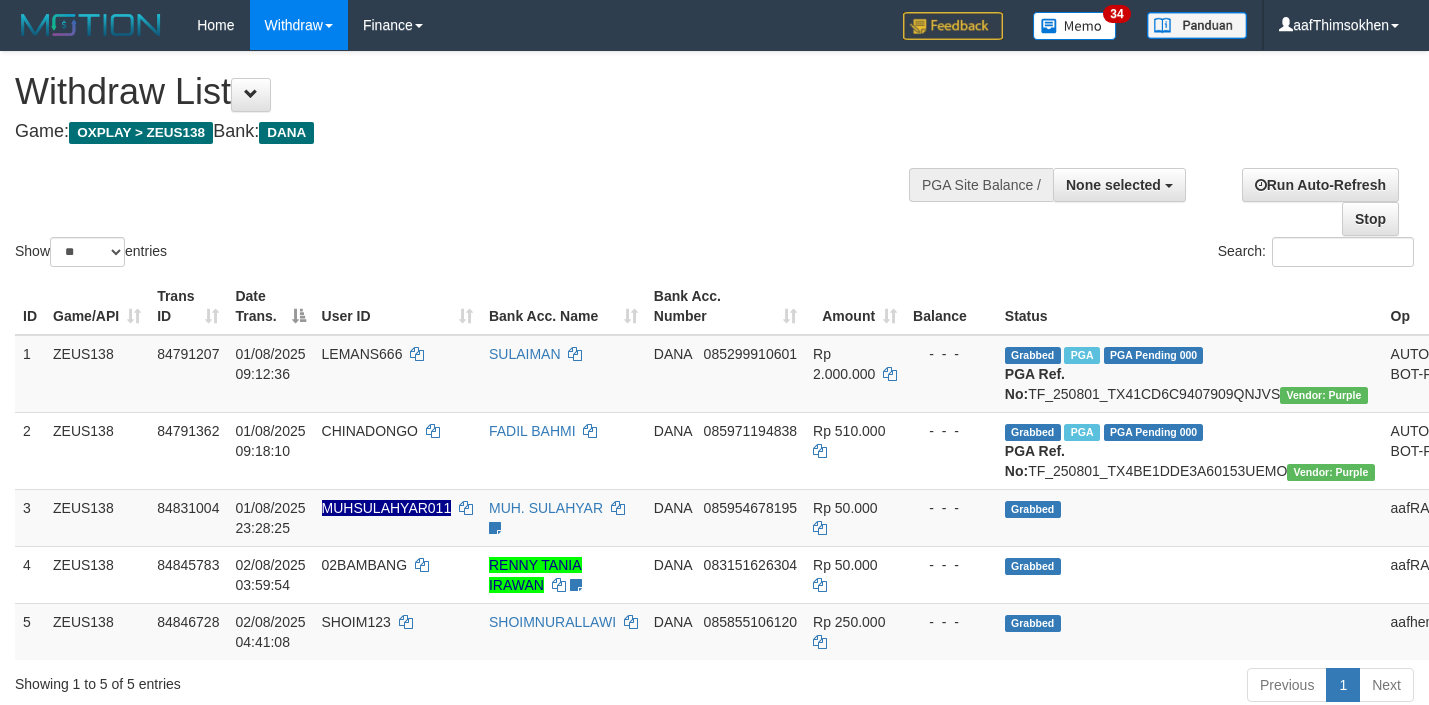 select 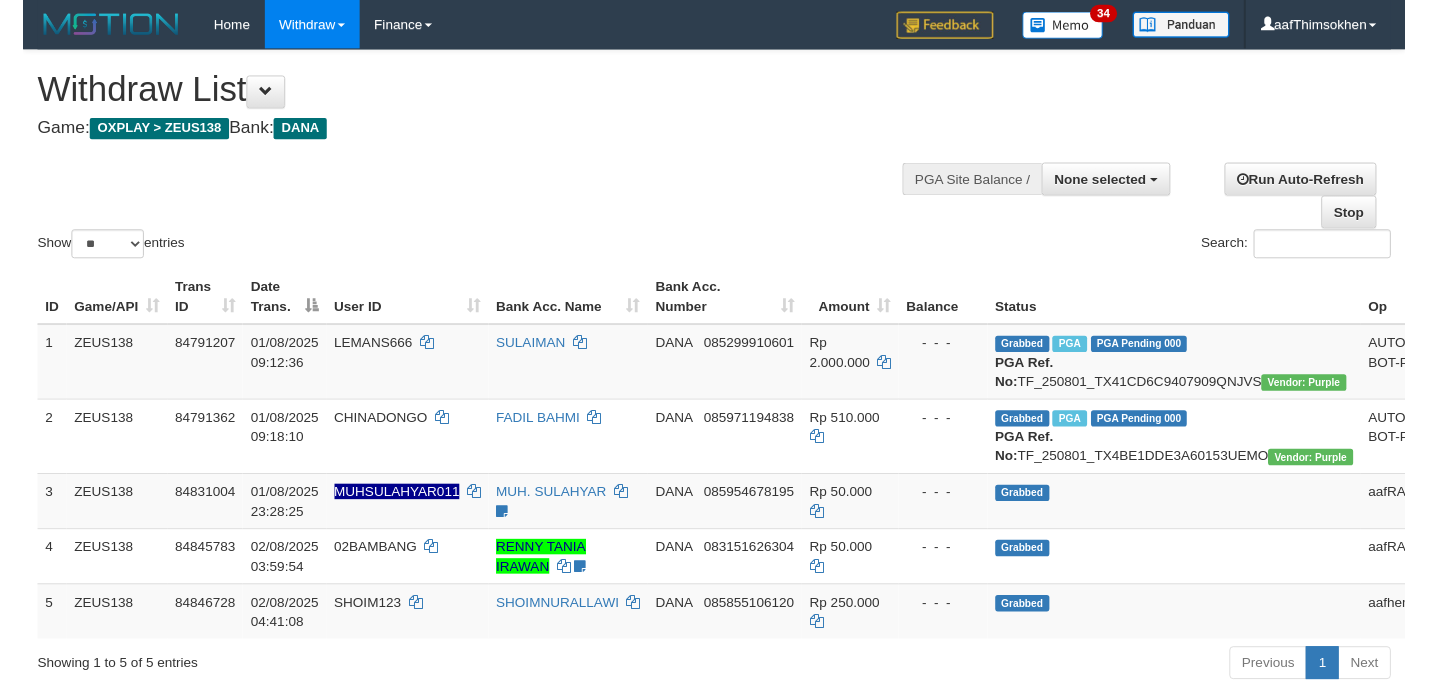 scroll, scrollTop: 349, scrollLeft: 0, axis: vertical 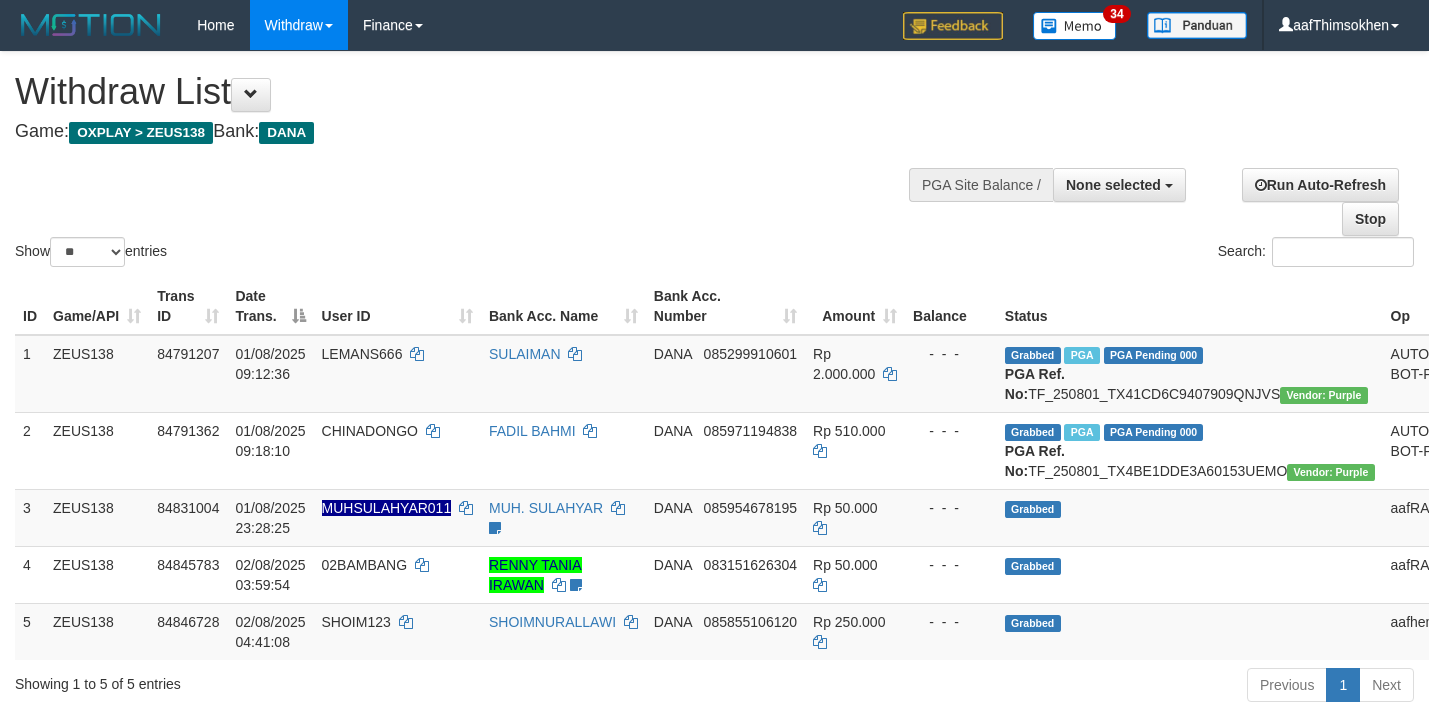 select 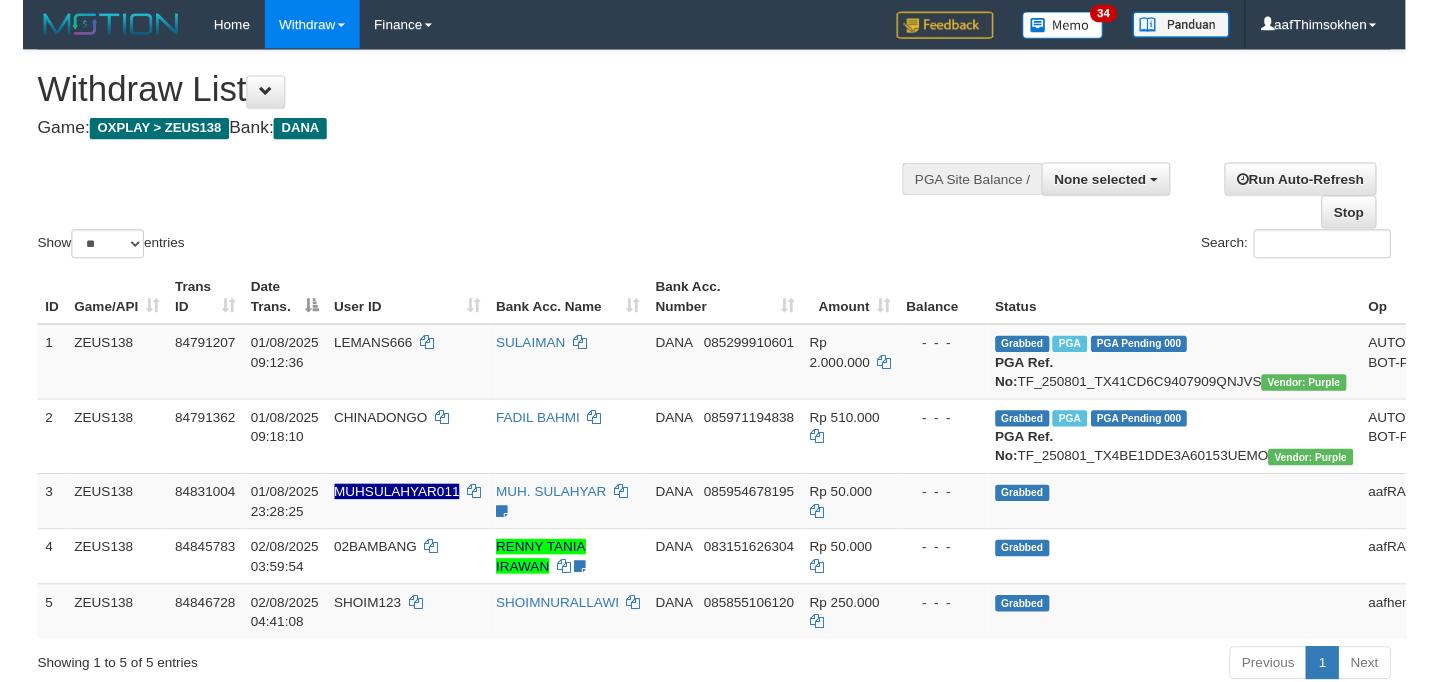 scroll, scrollTop: 349, scrollLeft: 0, axis: vertical 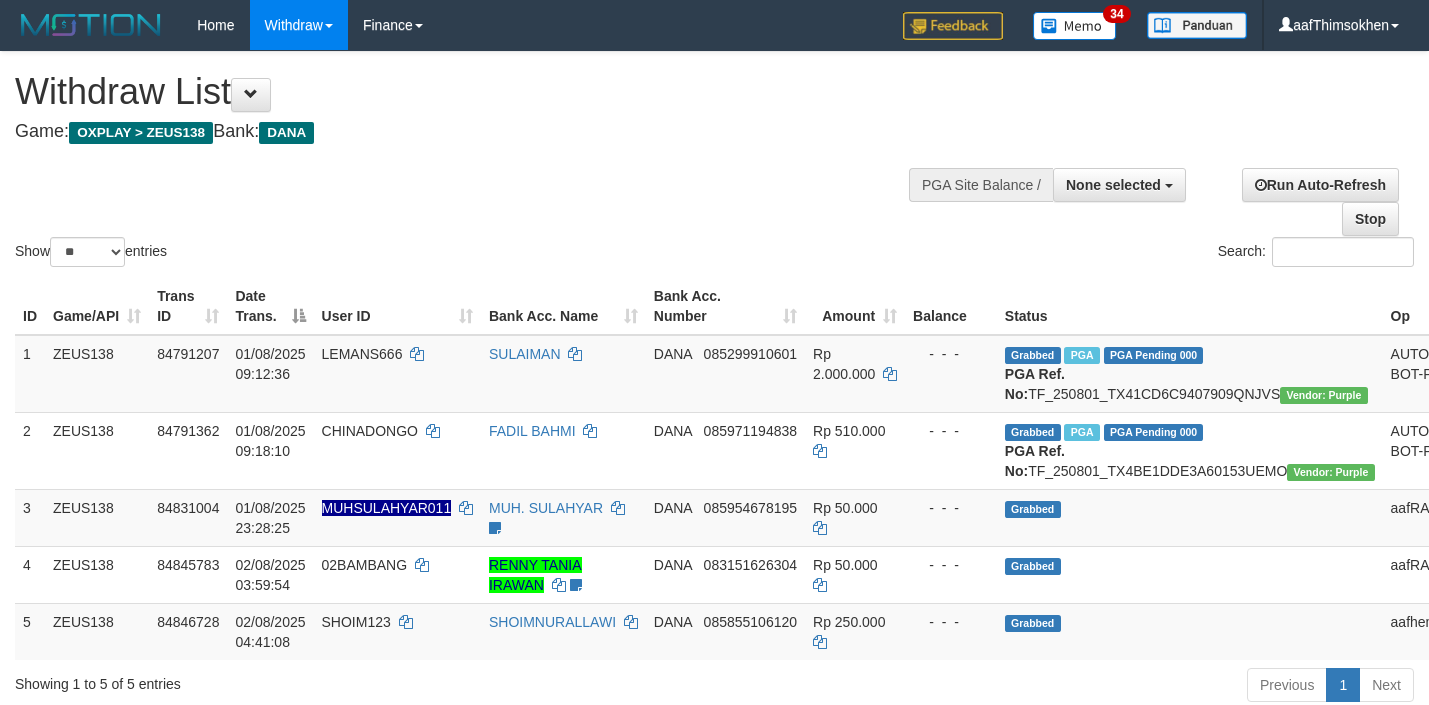 select 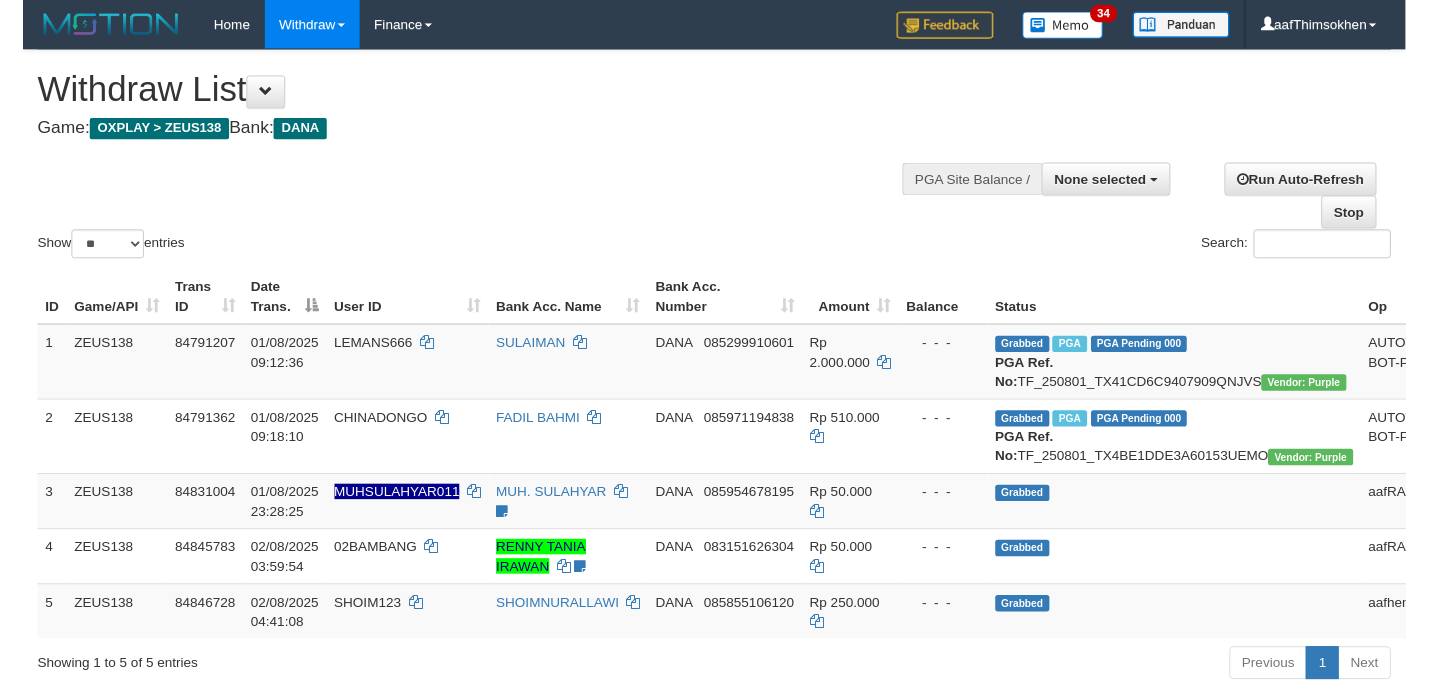 scroll, scrollTop: 349, scrollLeft: 0, axis: vertical 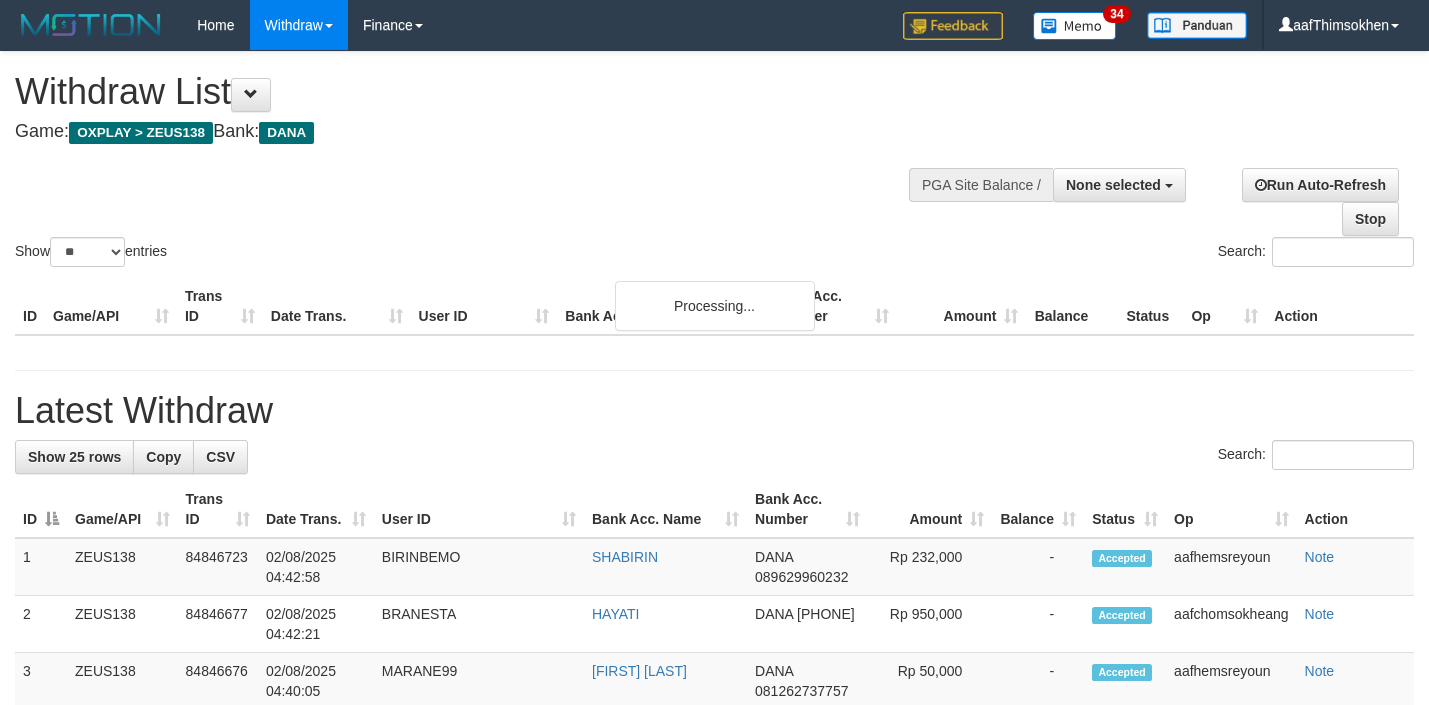 select 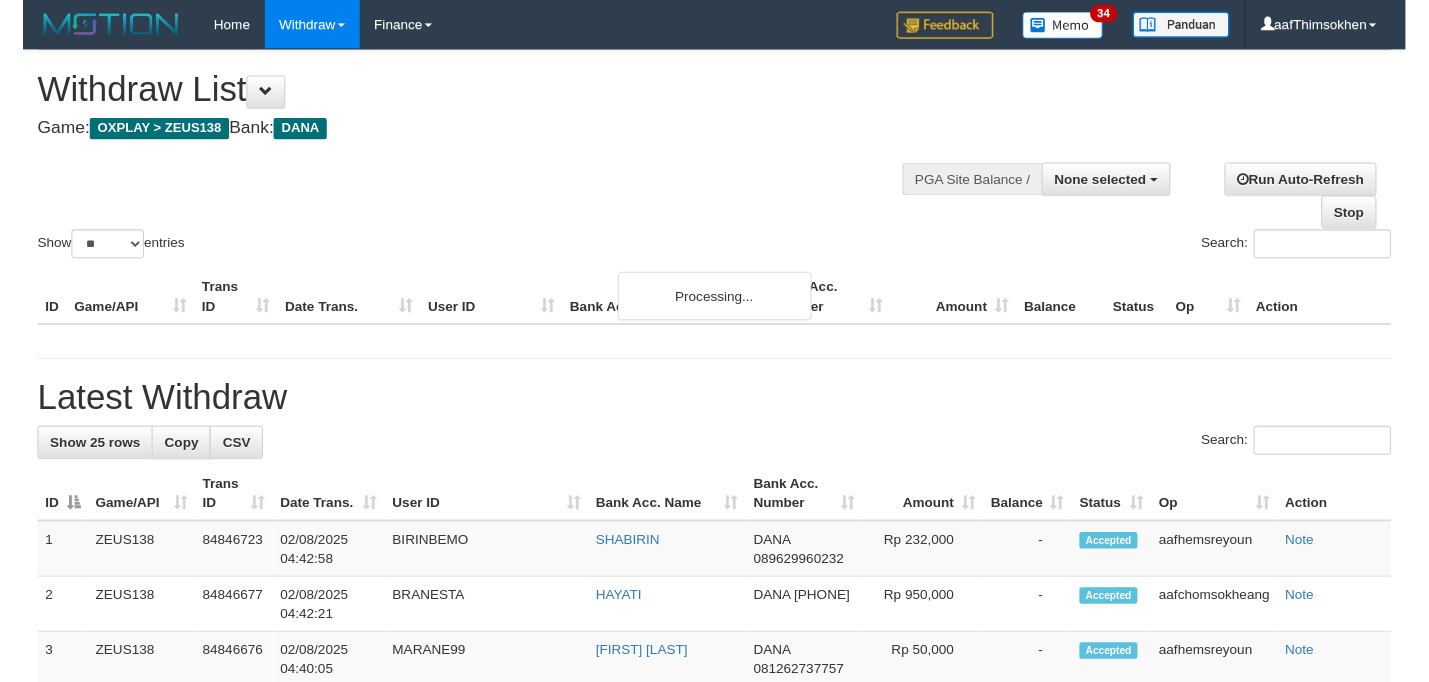 scroll, scrollTop: 349, scrollLeft: 0, axis: vertical 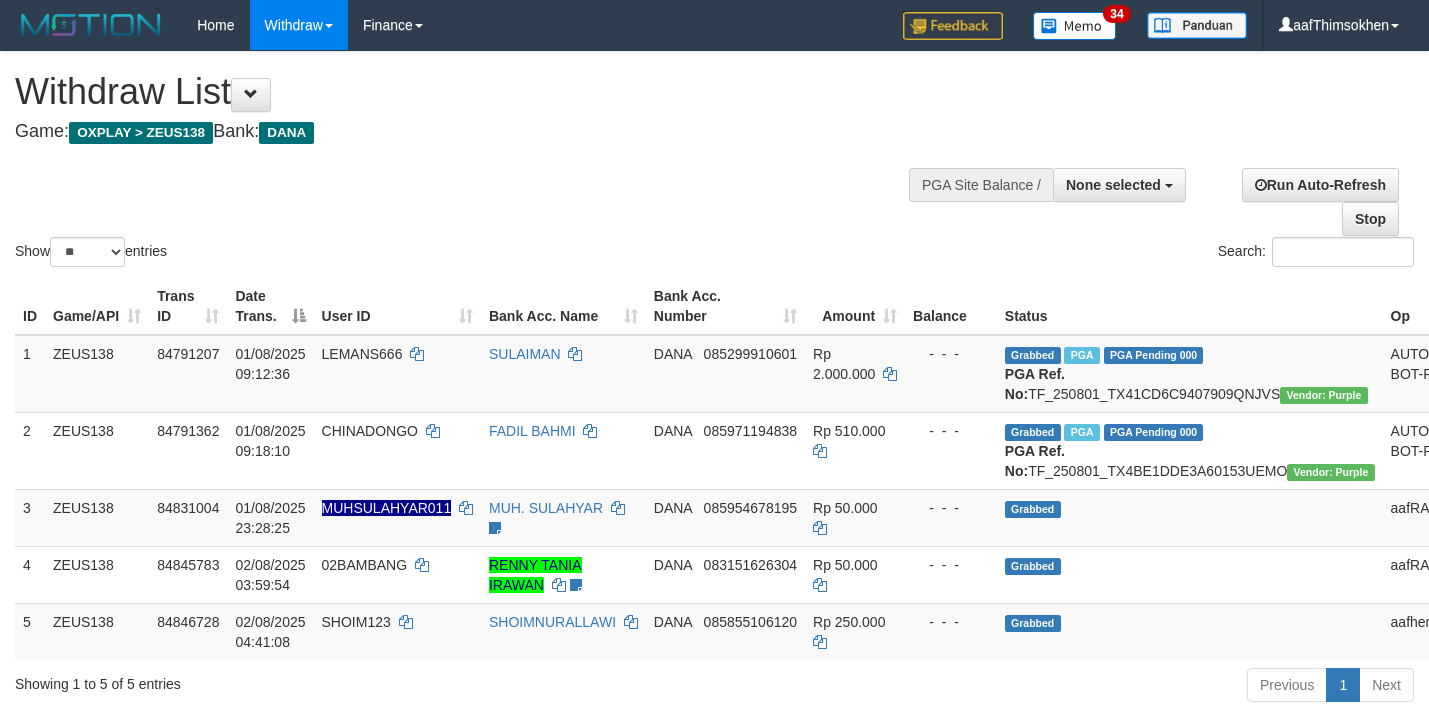 select 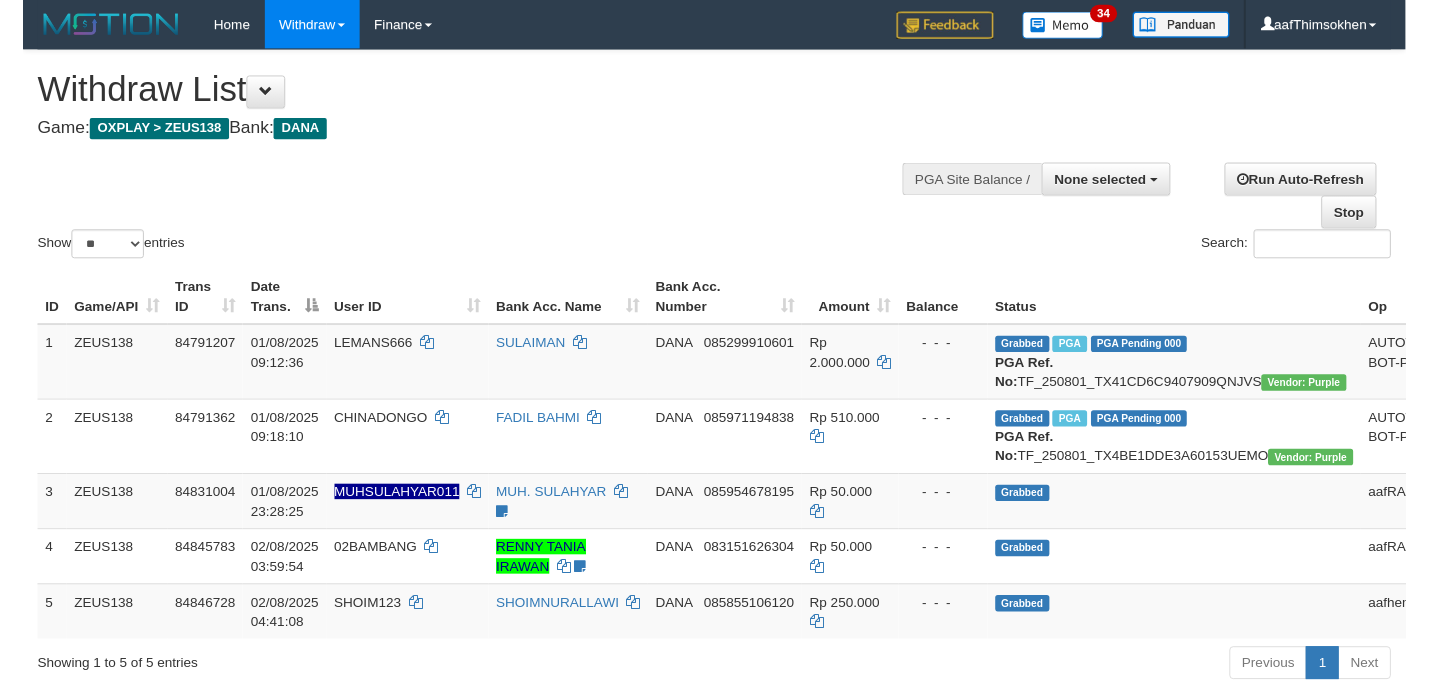 scroll, scrollTop: 349, scrollLeft: 0, axis: vertical 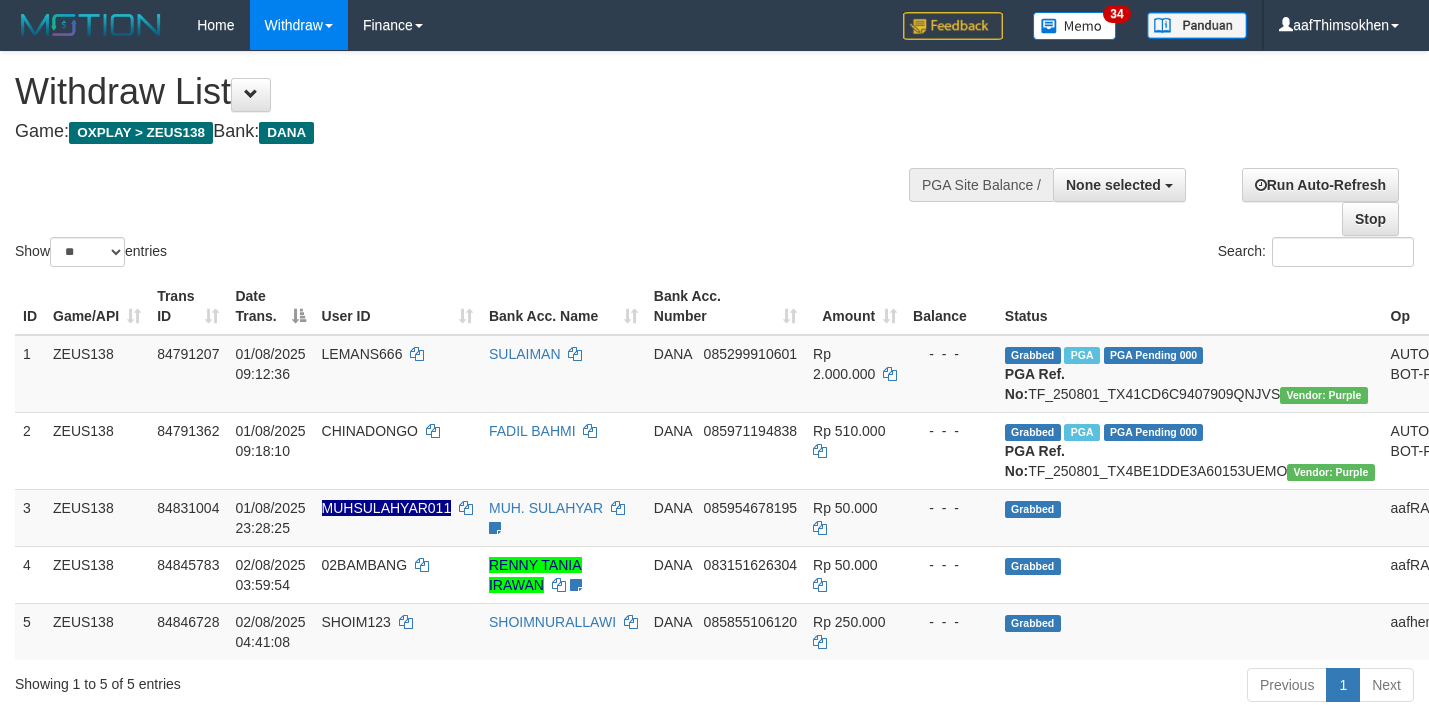 select 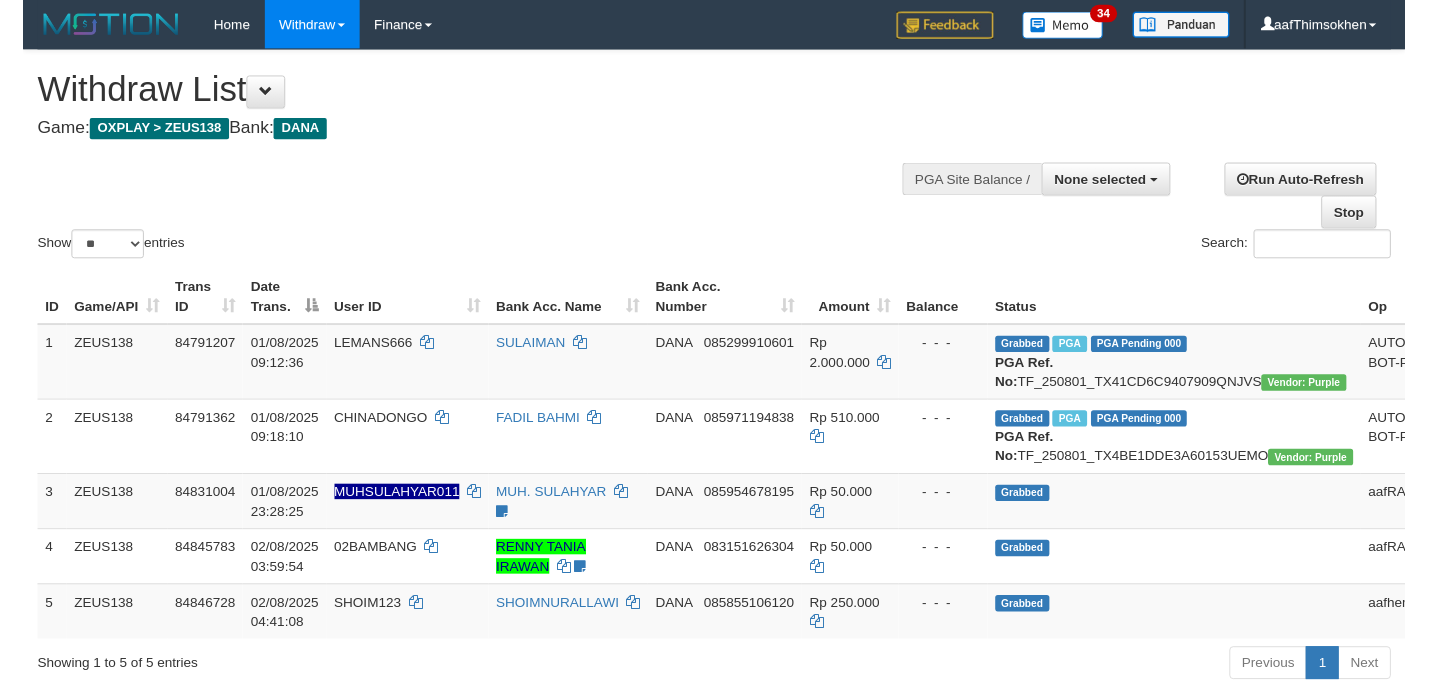 scroll, scrollTop: 349, scrollLeft: 0, axis: vertical 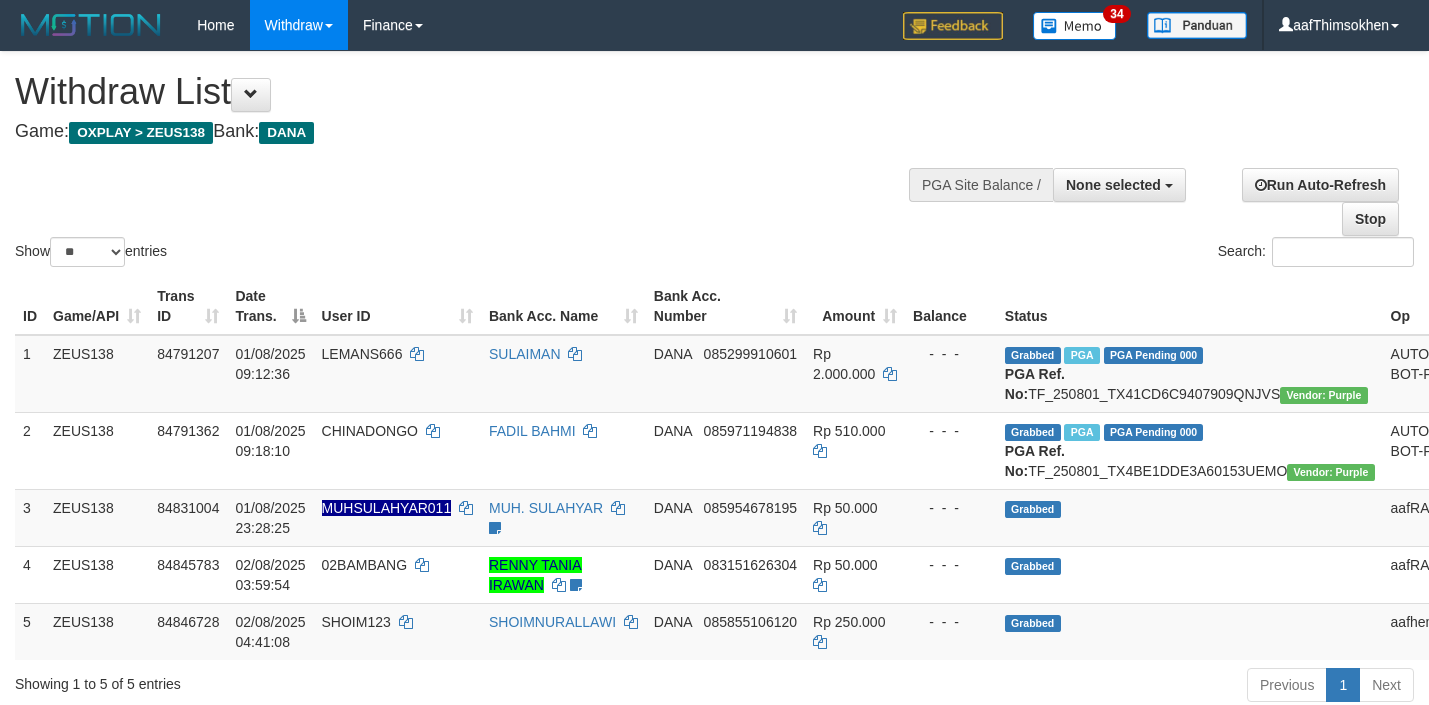 select 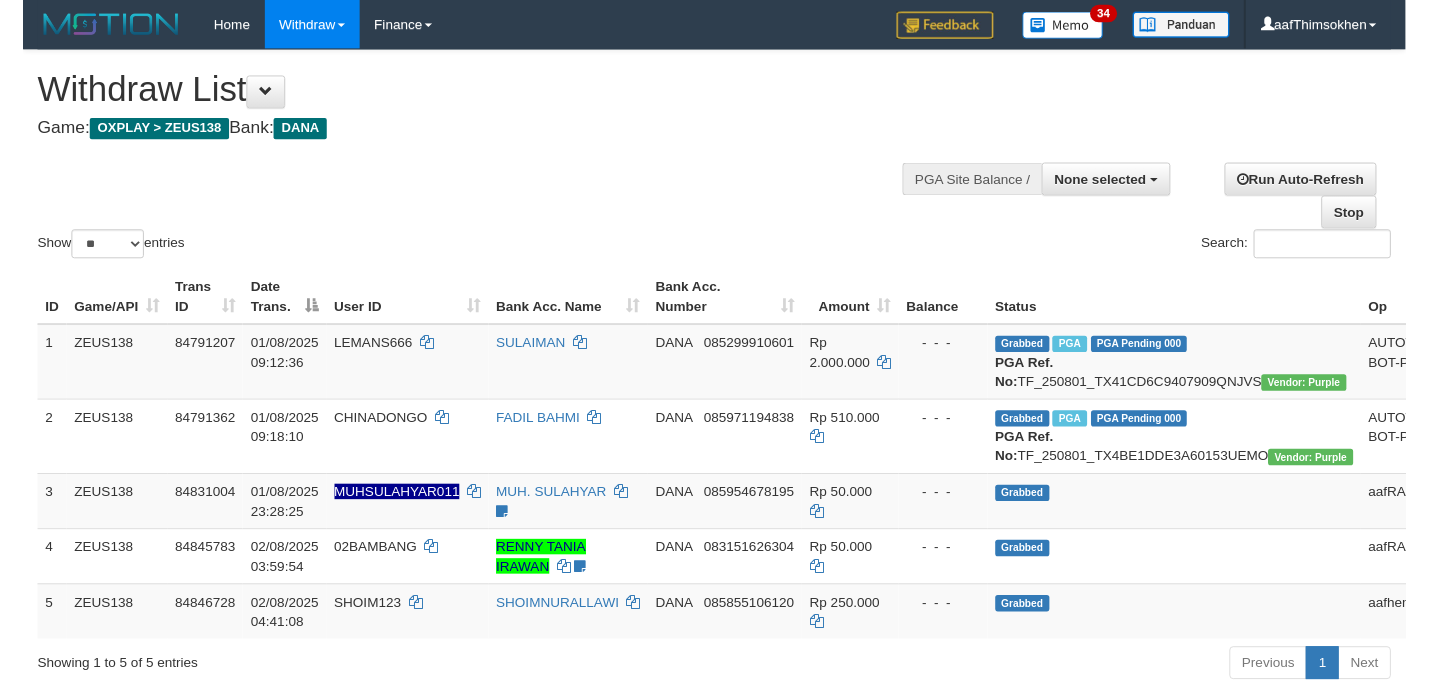 scroll, scrollTop: 349, scrollLeft: 0, axis: vertical 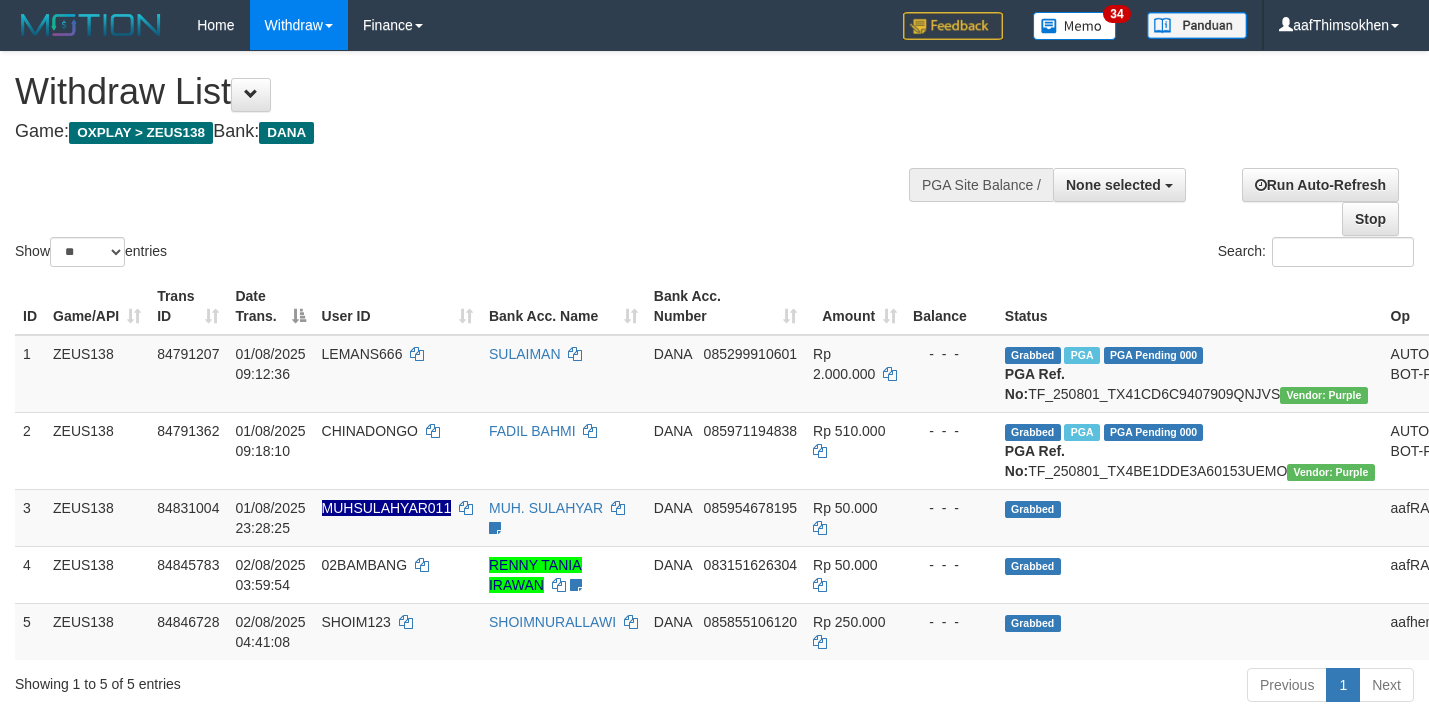 select 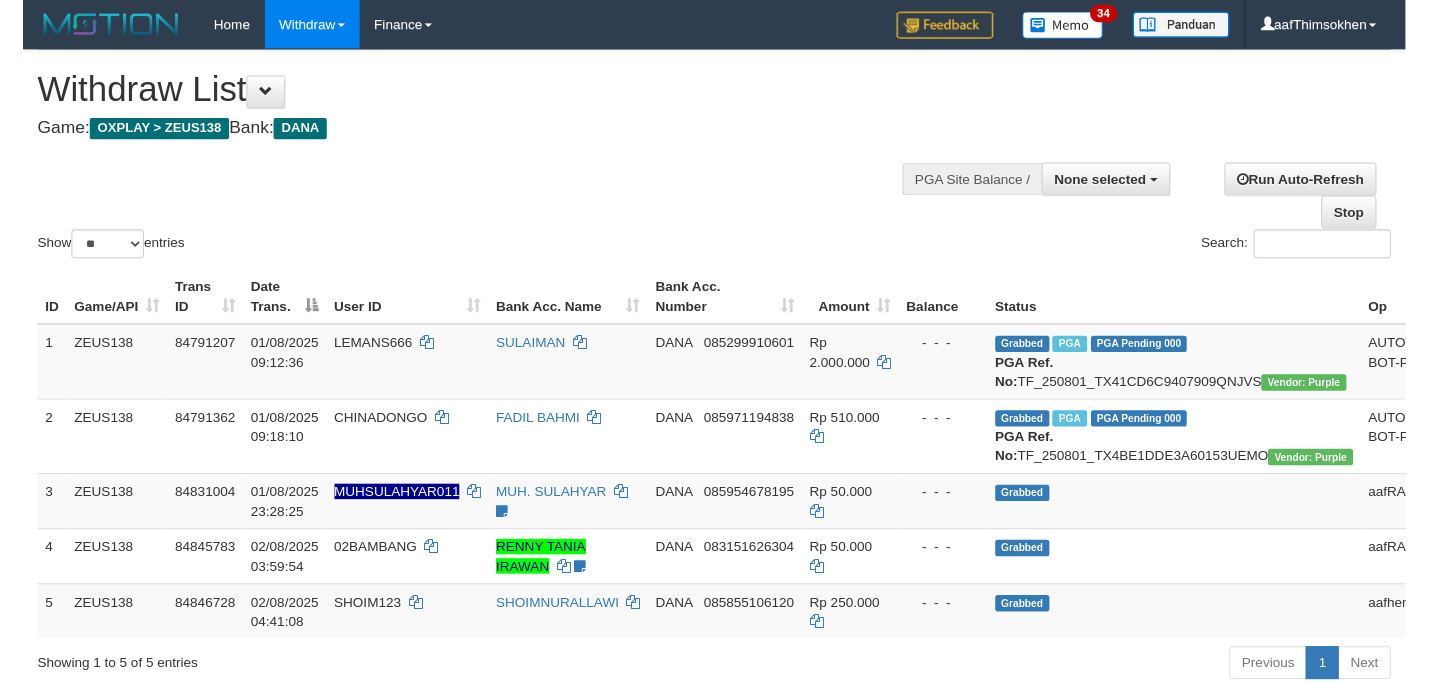 scroll, scrollTop: 349, scrollLeft: 0, axis: vertical 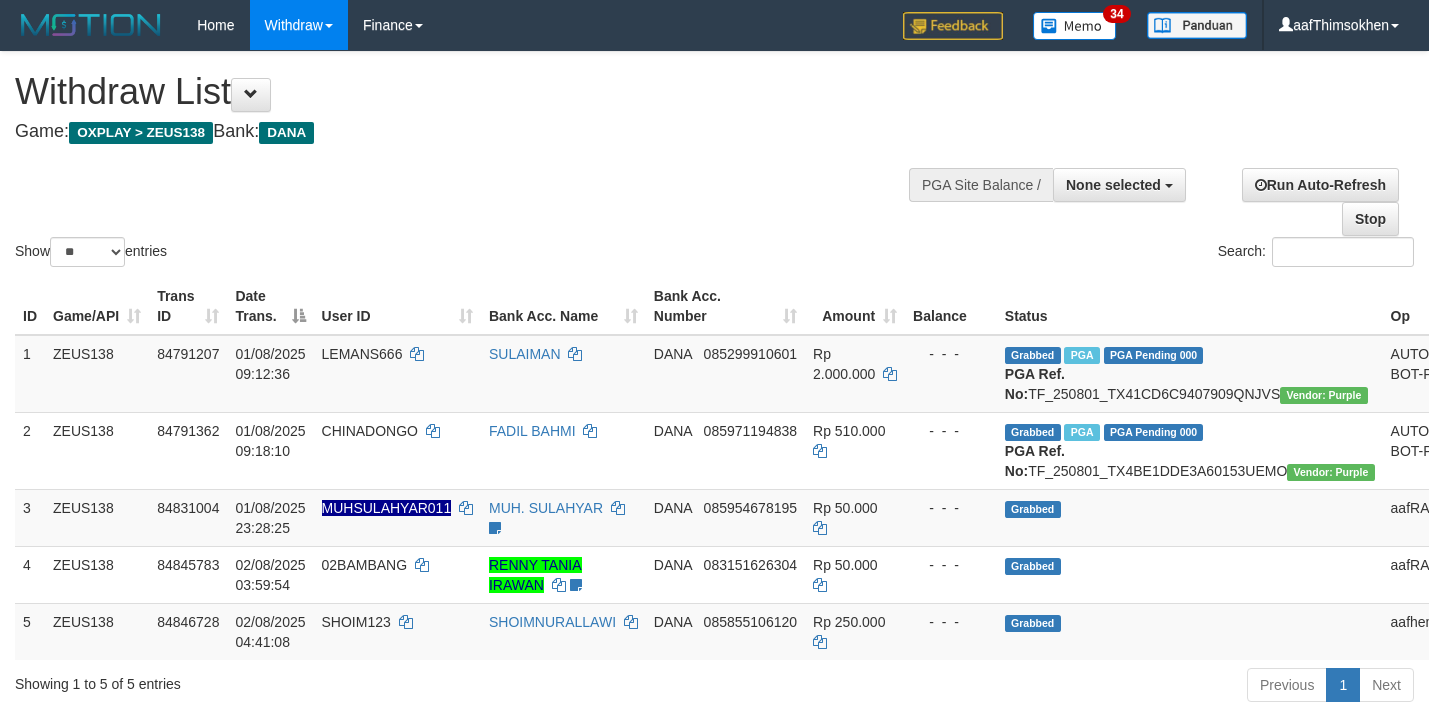 select 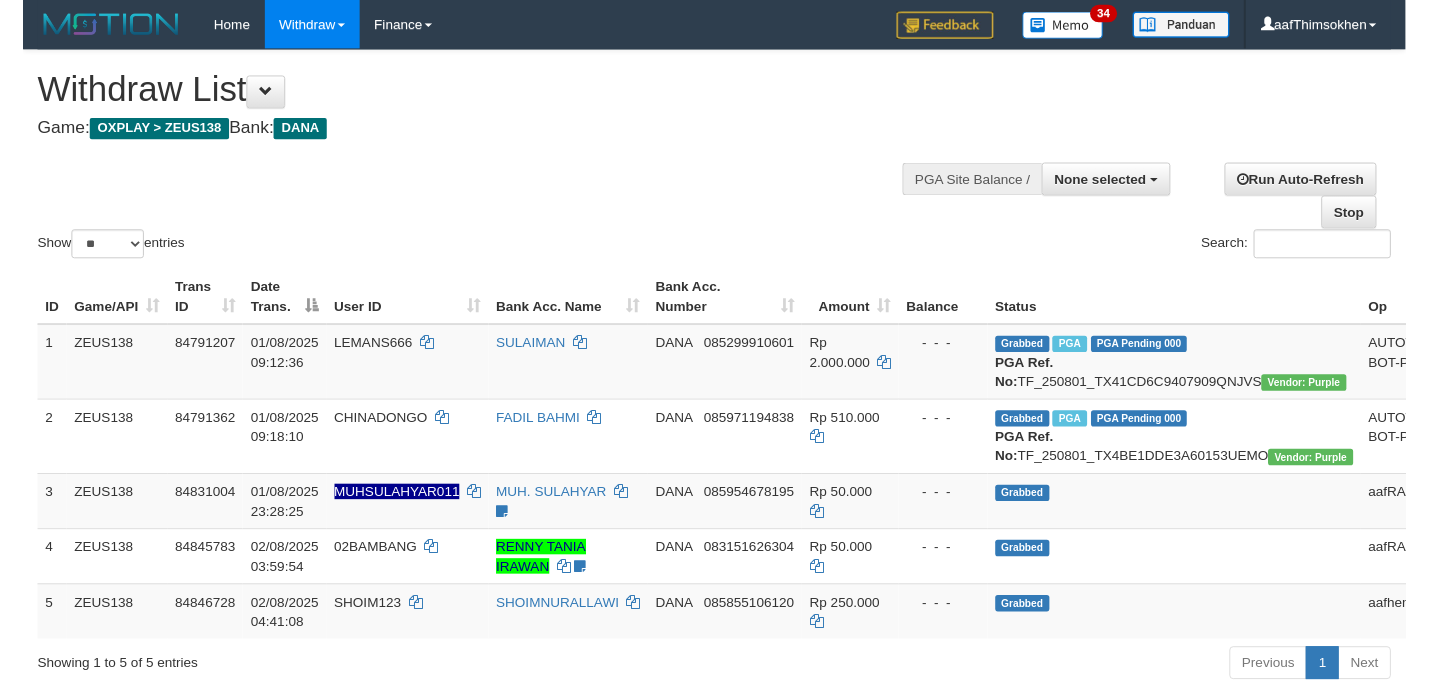 scroll, scrollTop: 349, scrollLeft: 0, axis: vertical 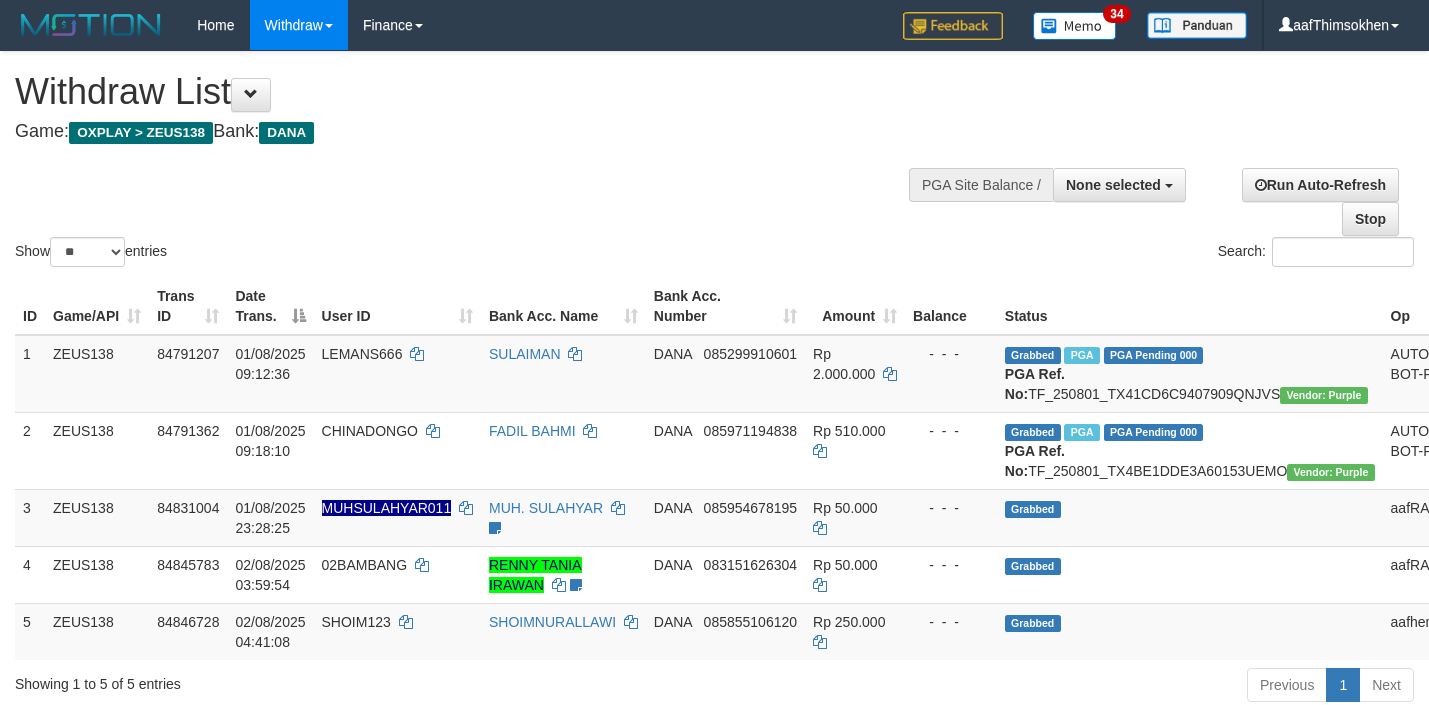 select 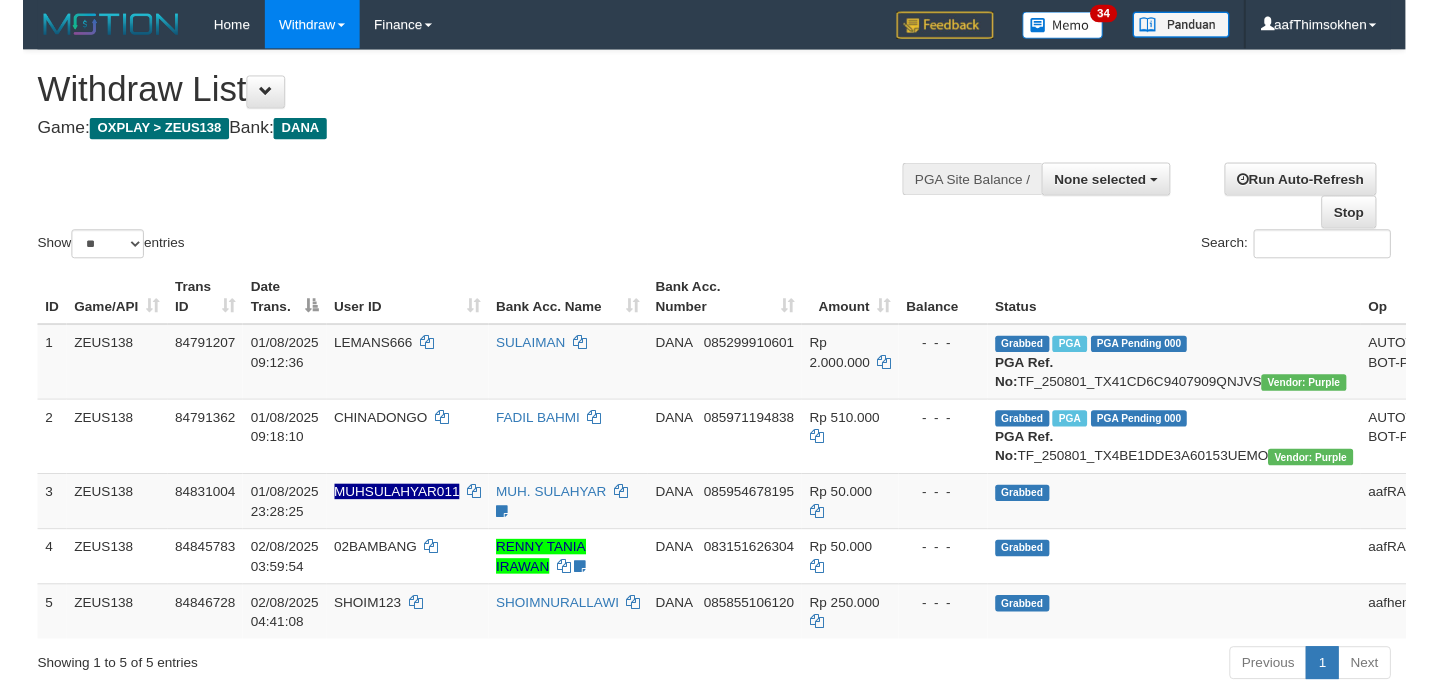 scroll, scrollTop: 349, scrollLeft: 0, axis: vertical 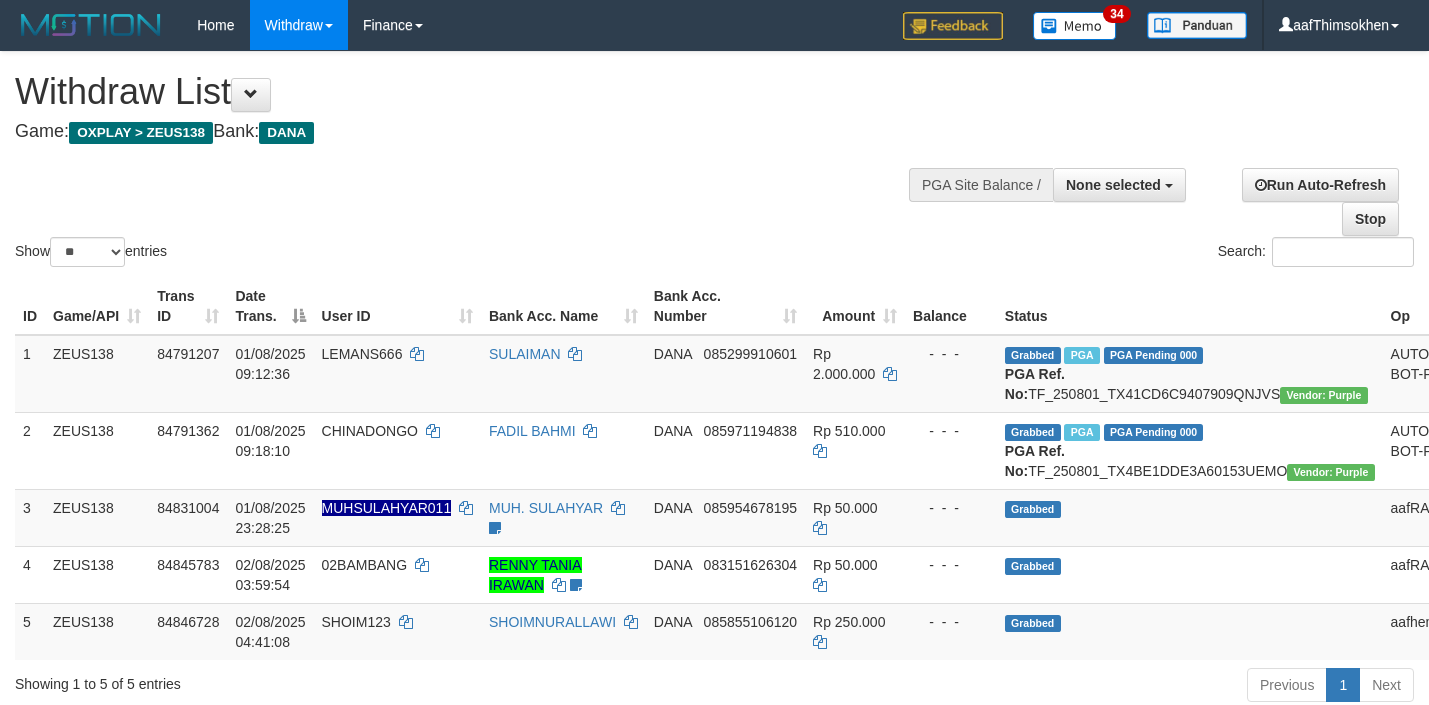 select 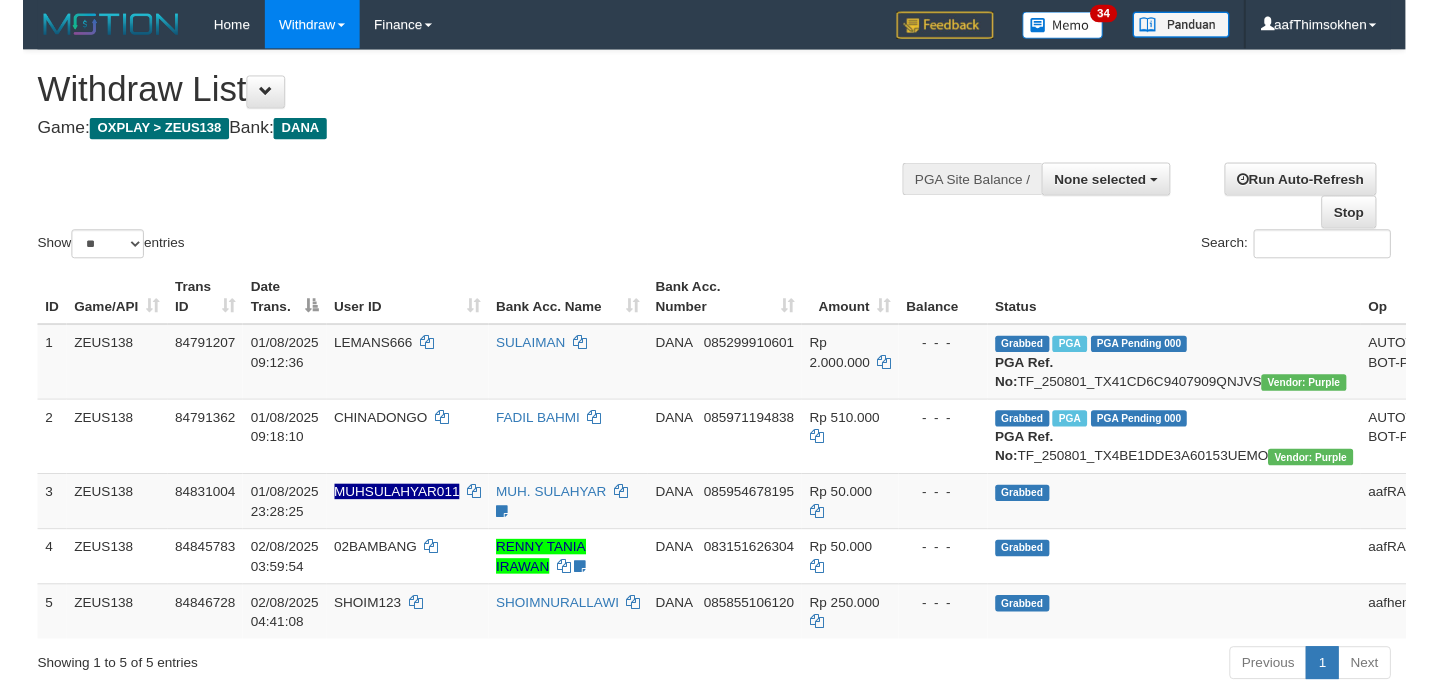 scroll, scrollTop: 349, scrollLeft: 0, axis: vertical 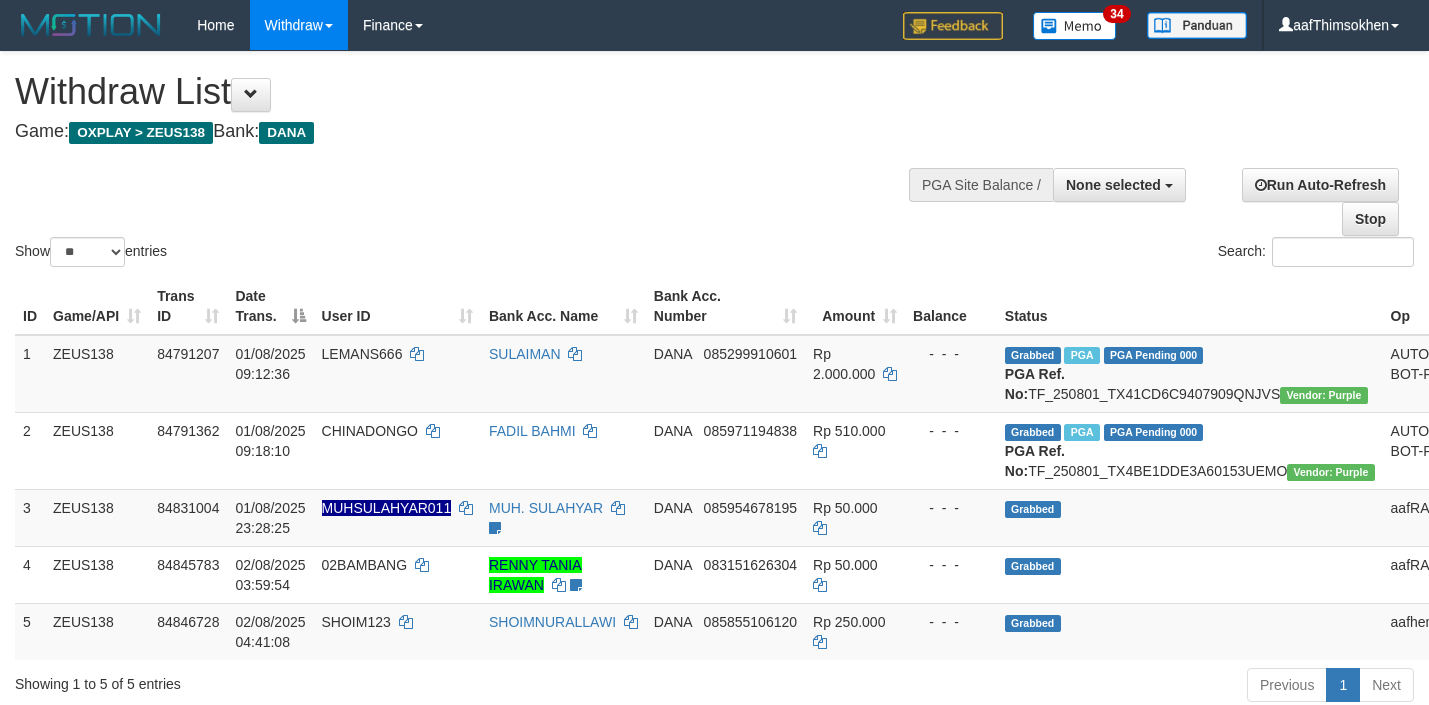 select 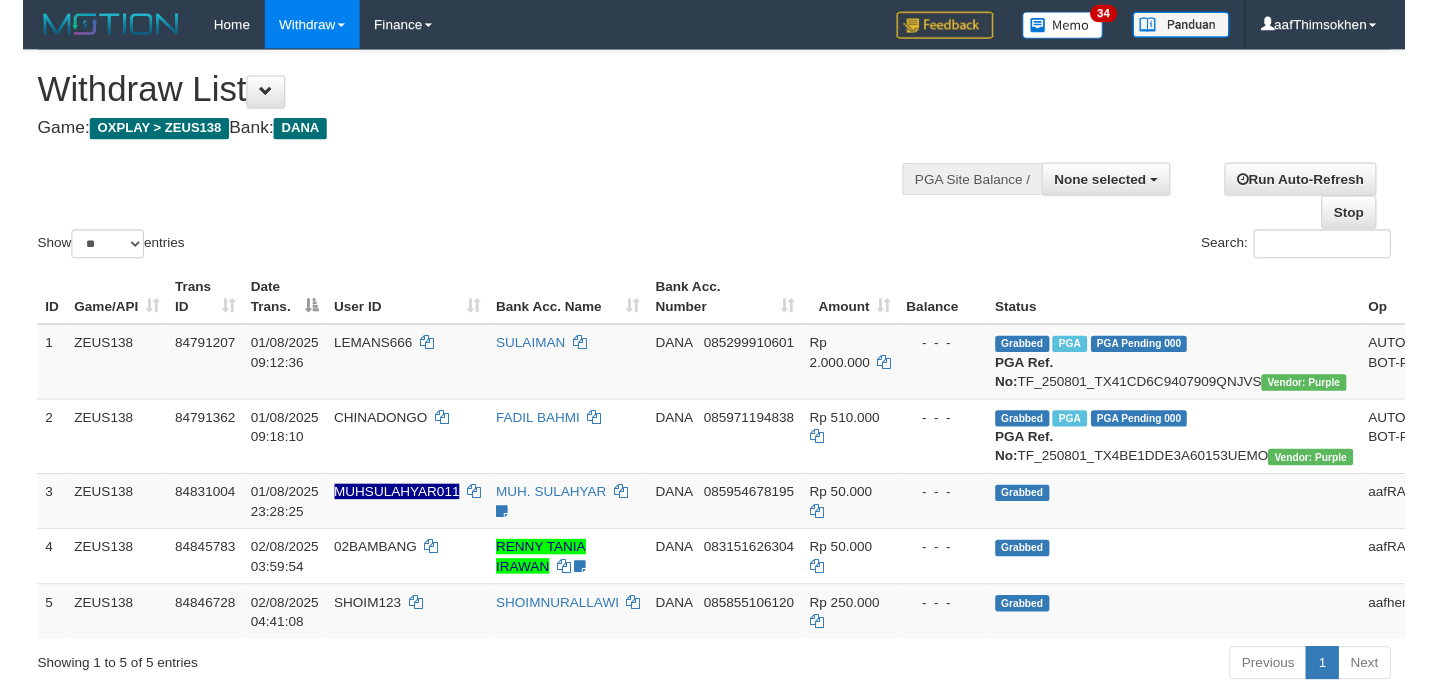 scroll, scrollTop: 349, scrollLeft: 0, axis: vertical 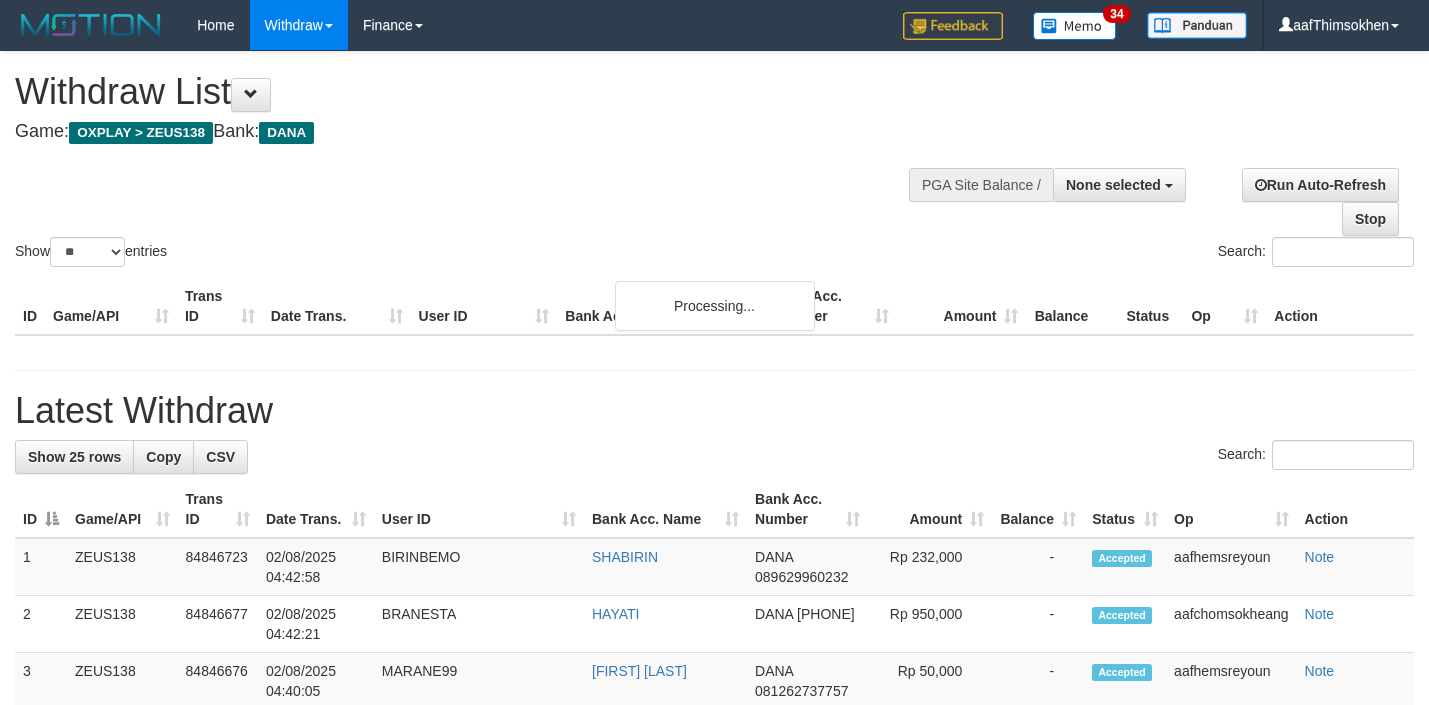 select 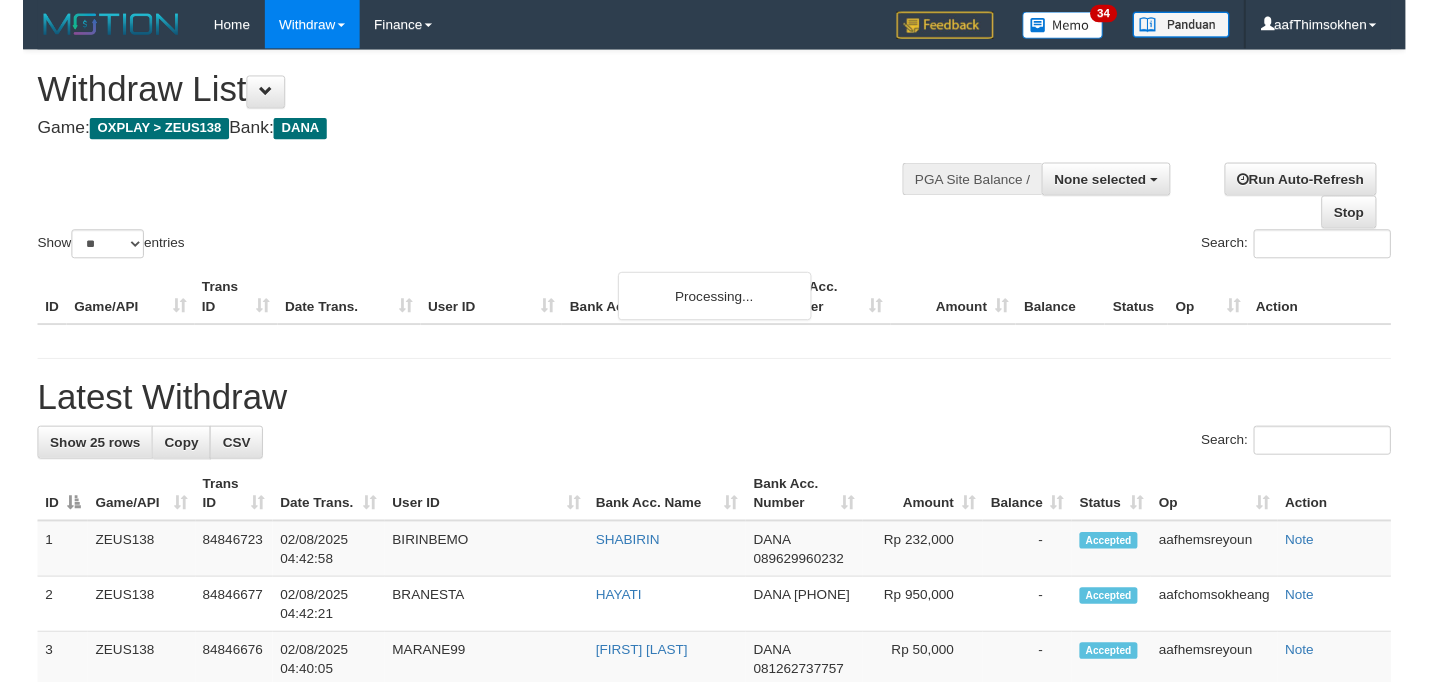 scroll, scrollTop: 349, scrollLeft: 0, axis: vertical 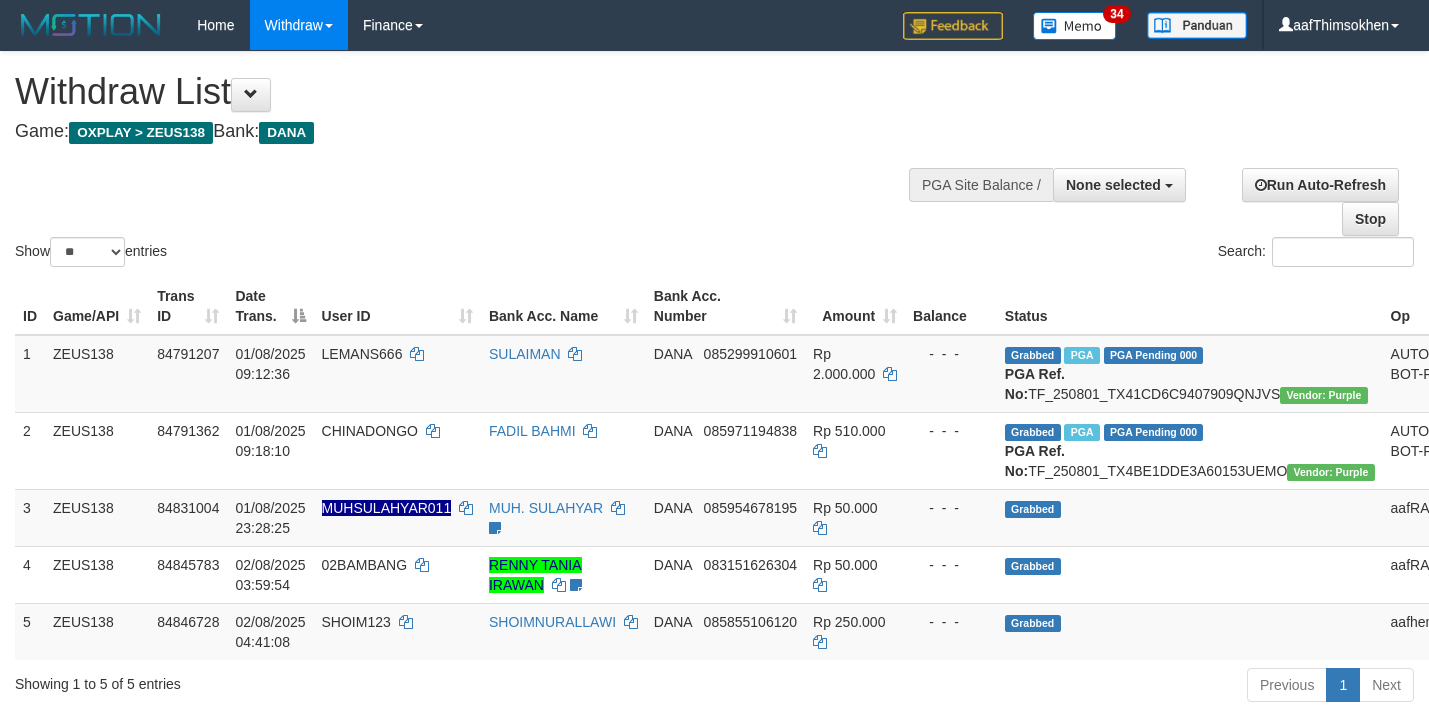 select 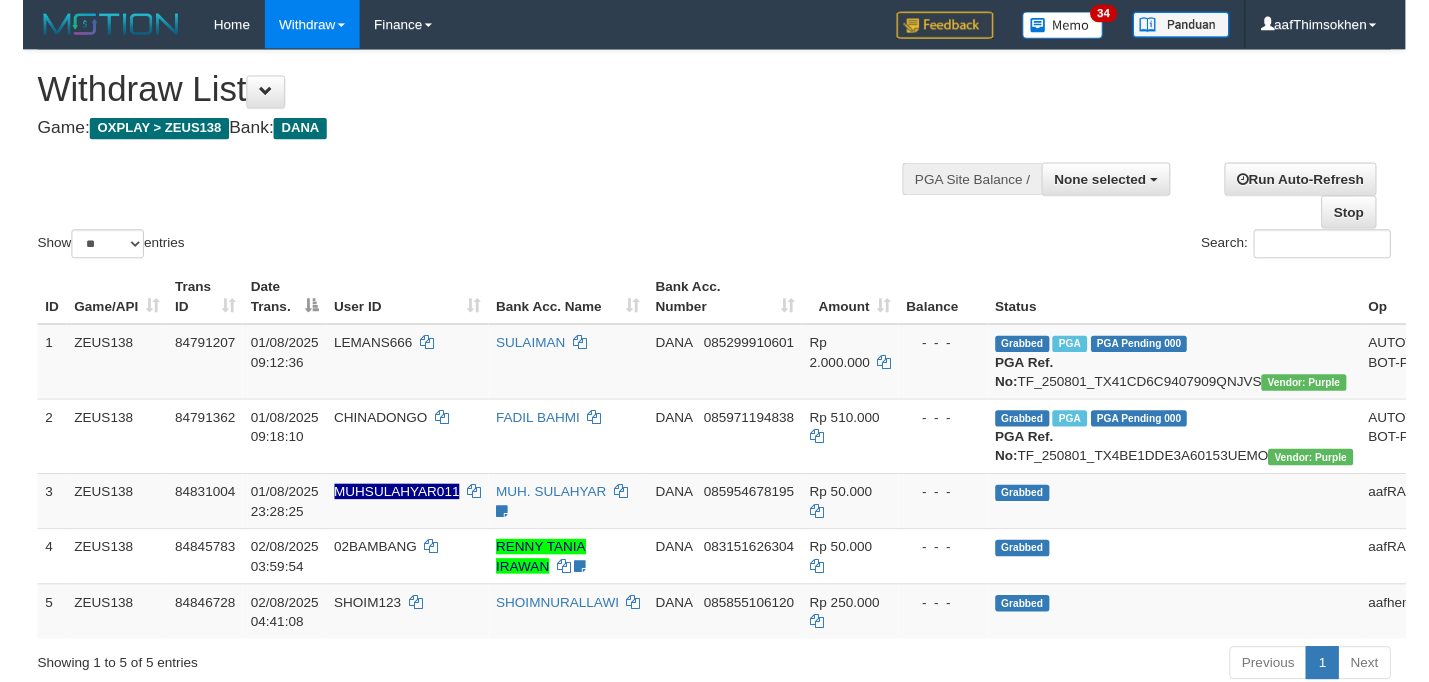 scroll, scrollTop: 349, scrollLeft: 0, axis: vertical 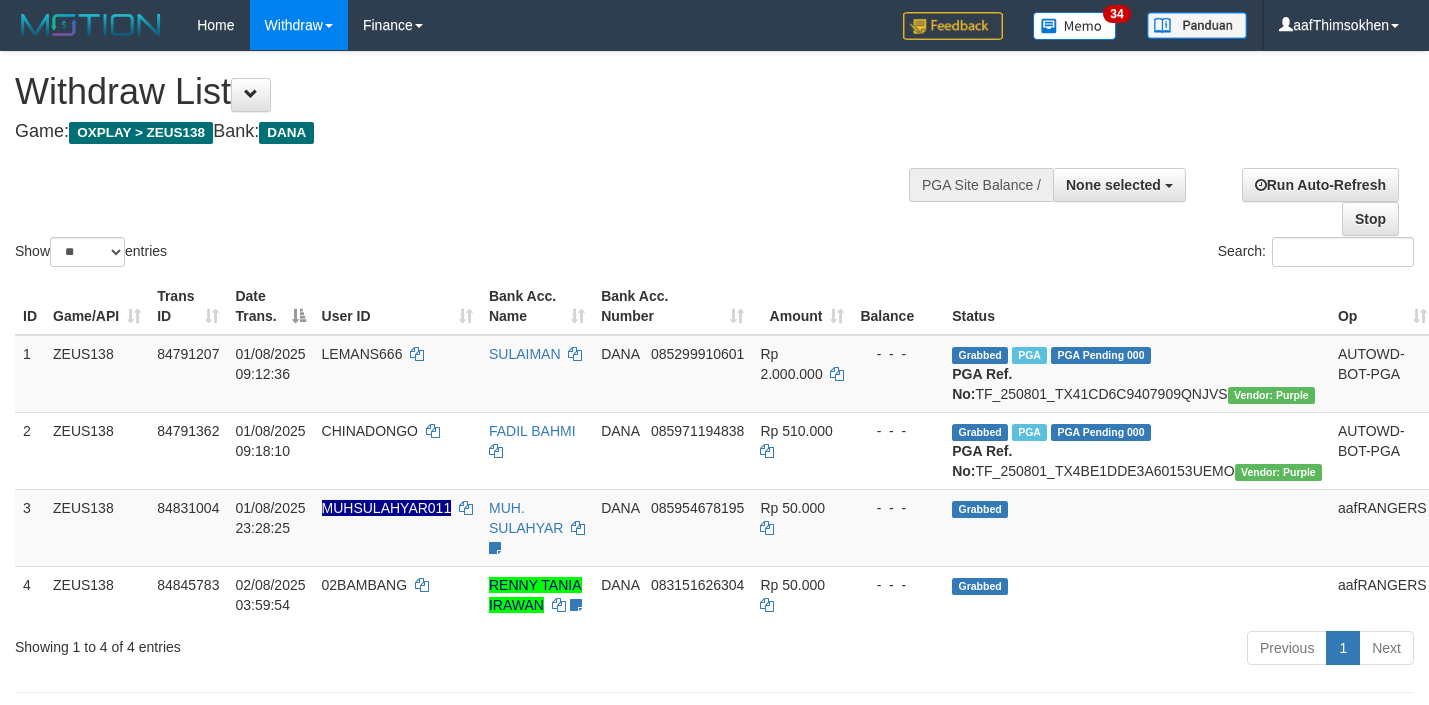 select 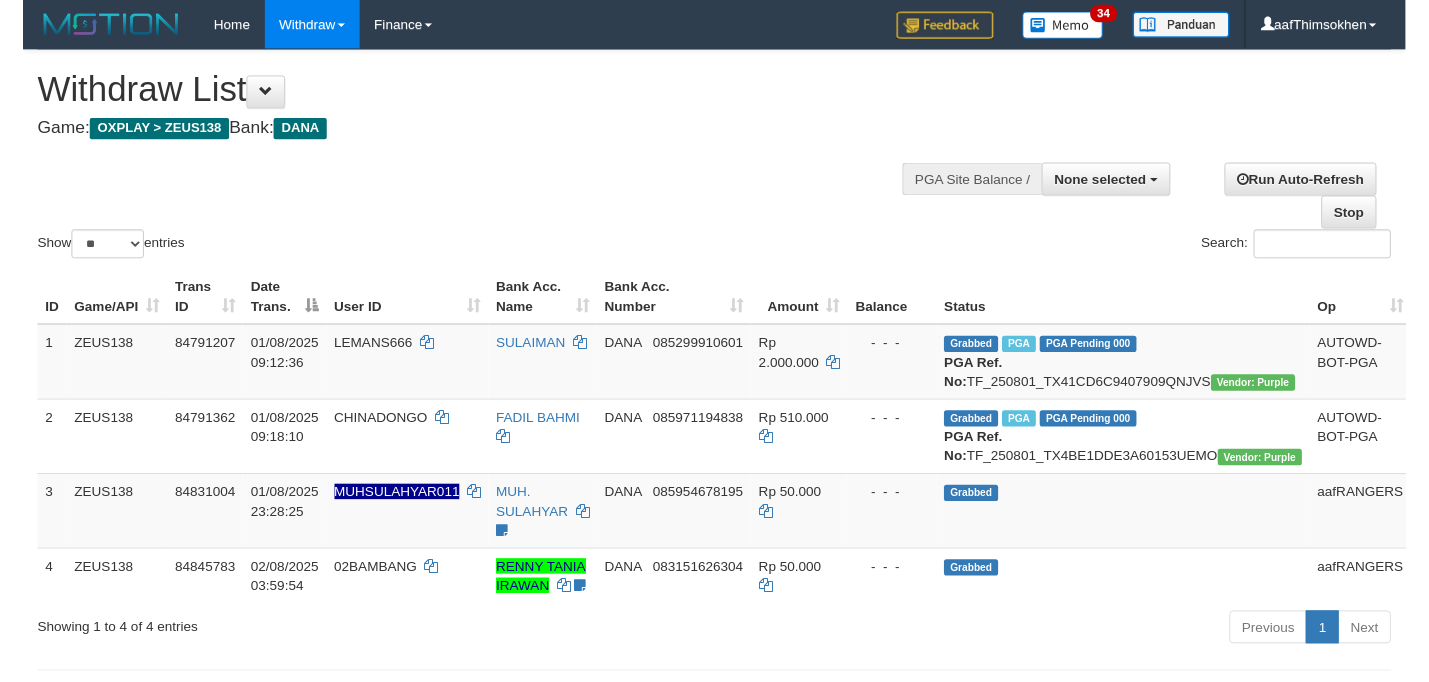 scroll, scrollTop: 349, scrollLeft: 0, axis: vertical 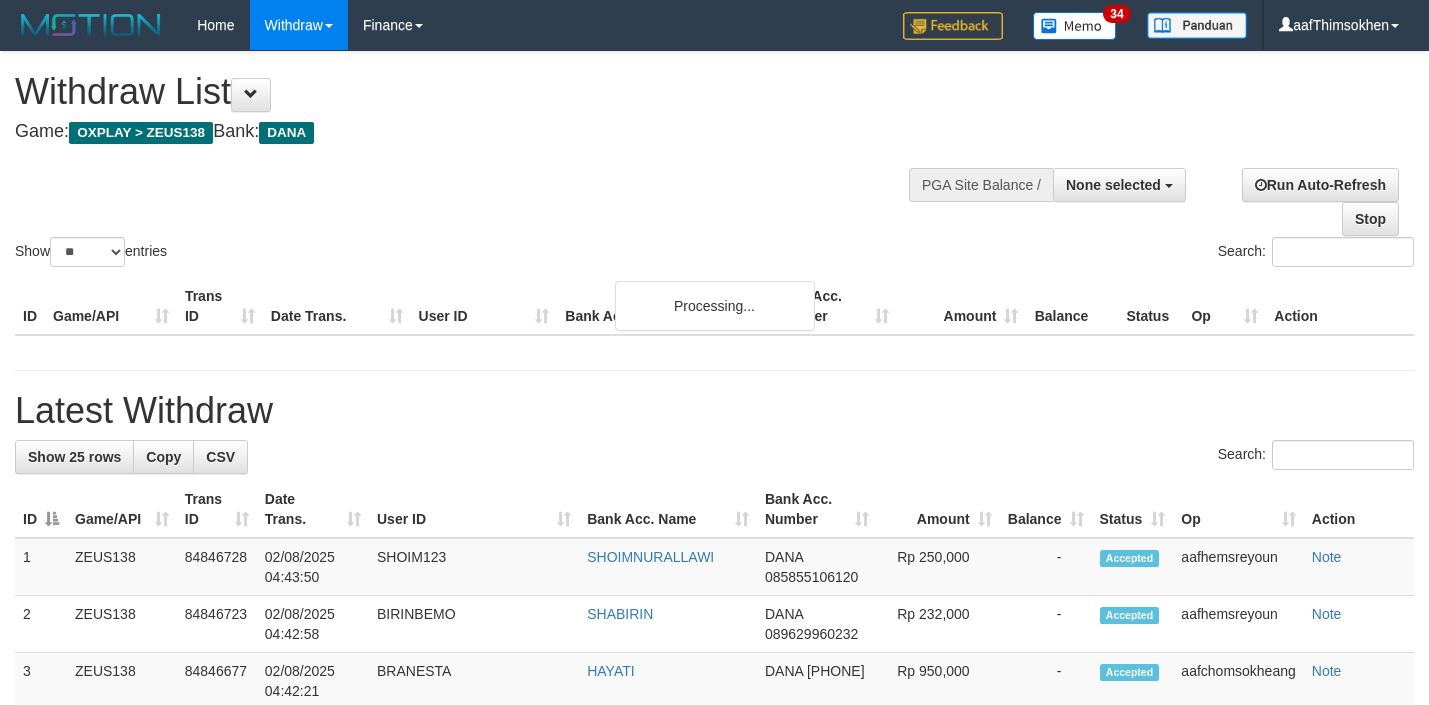 select 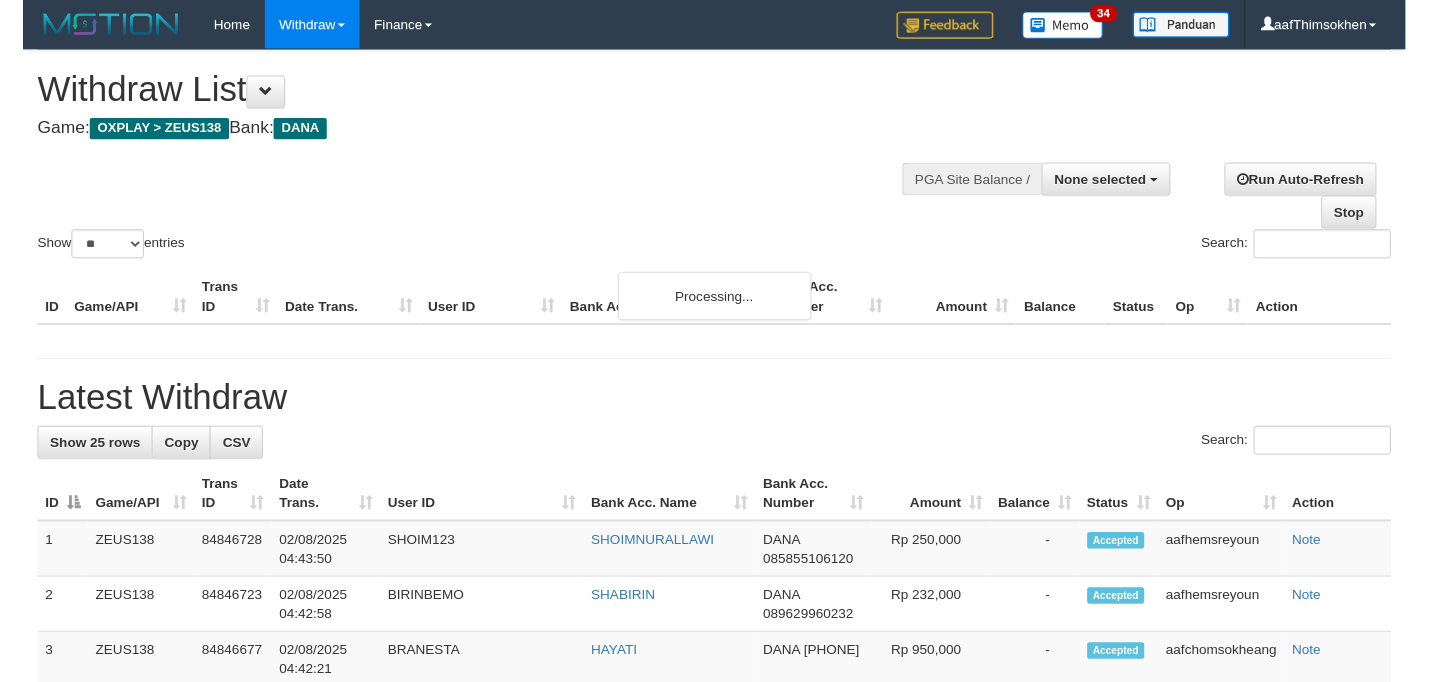 scroll, scrollTop: 349, scrollLeft: 0, axis: vertical 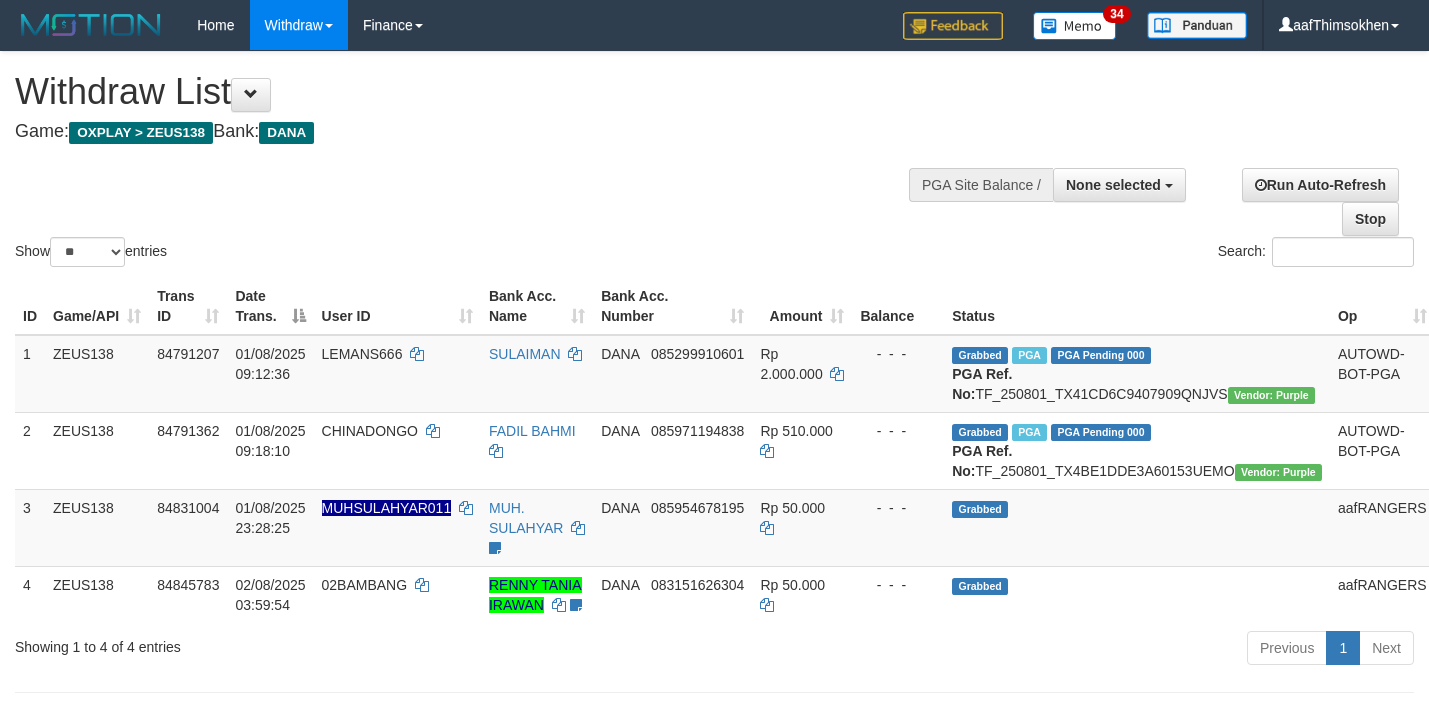 select 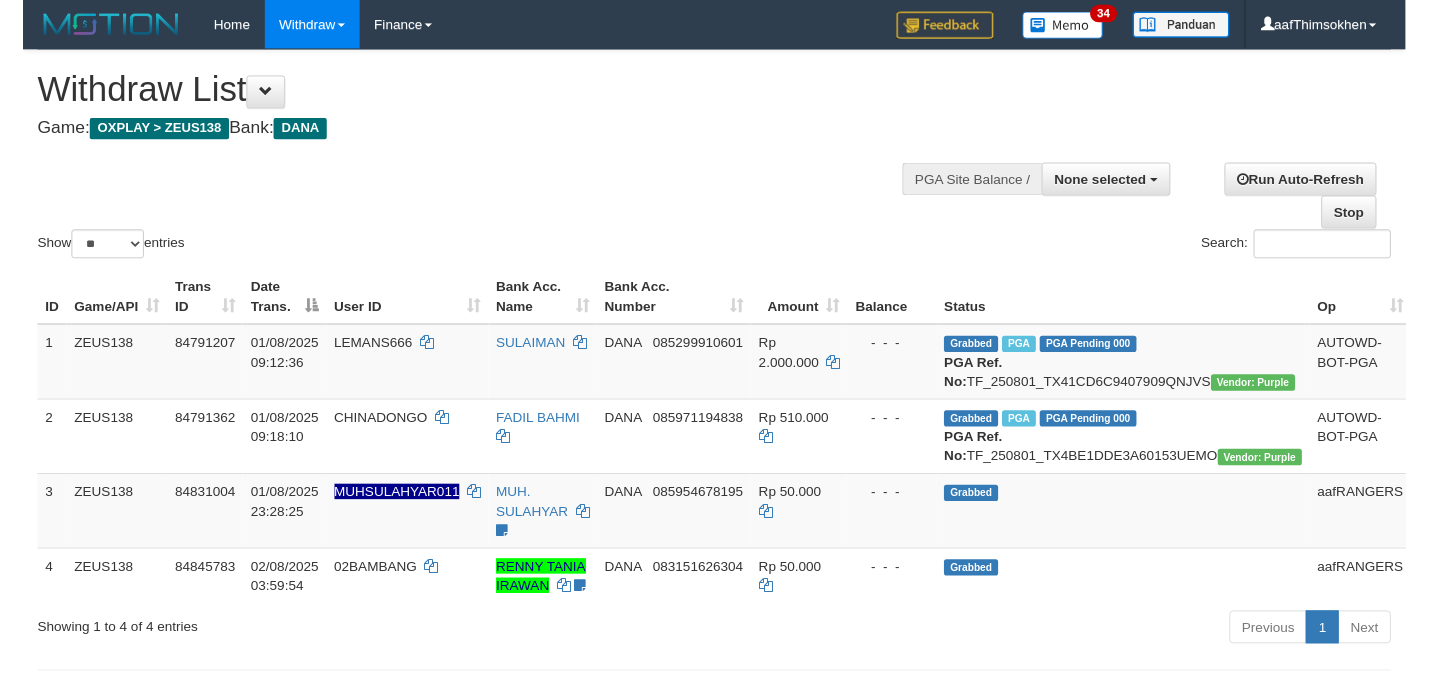 scroll, scrollTop: 349, scrollLeft: 0, axis: vertical 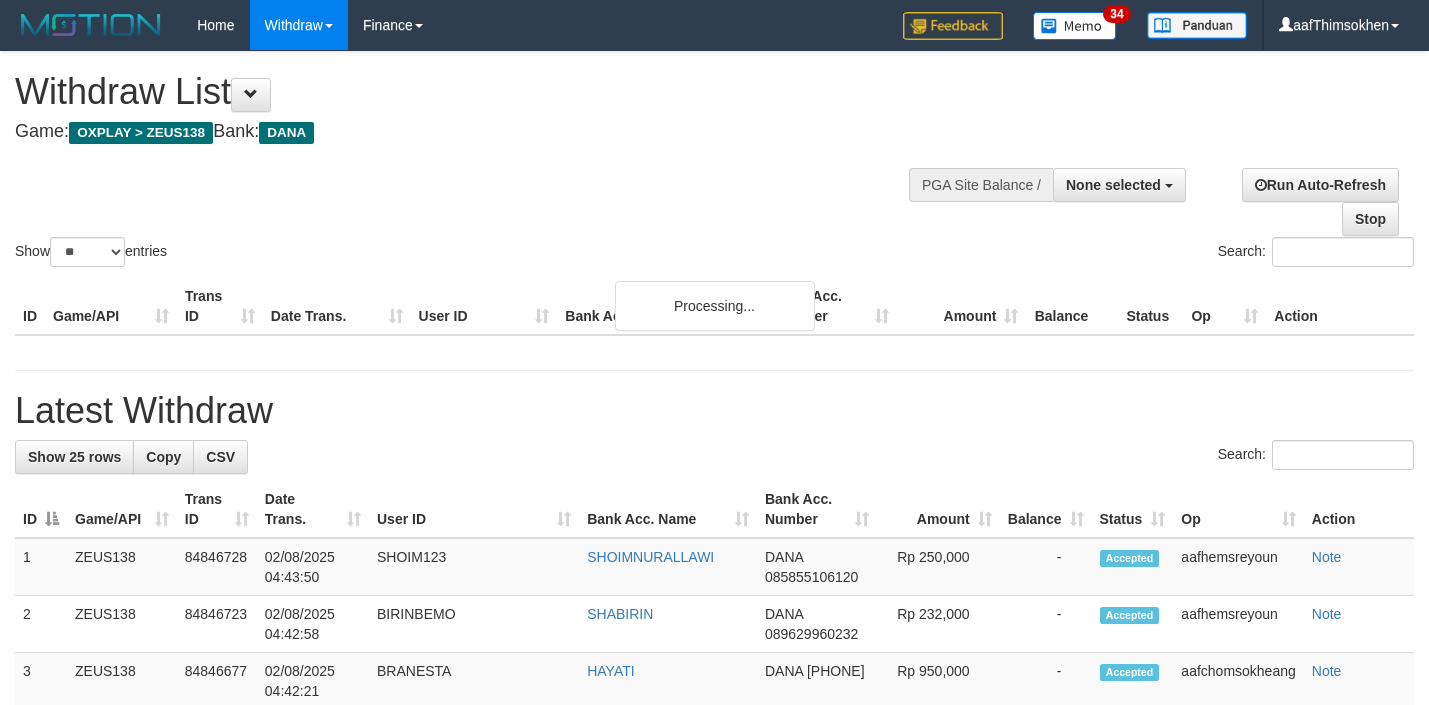 select 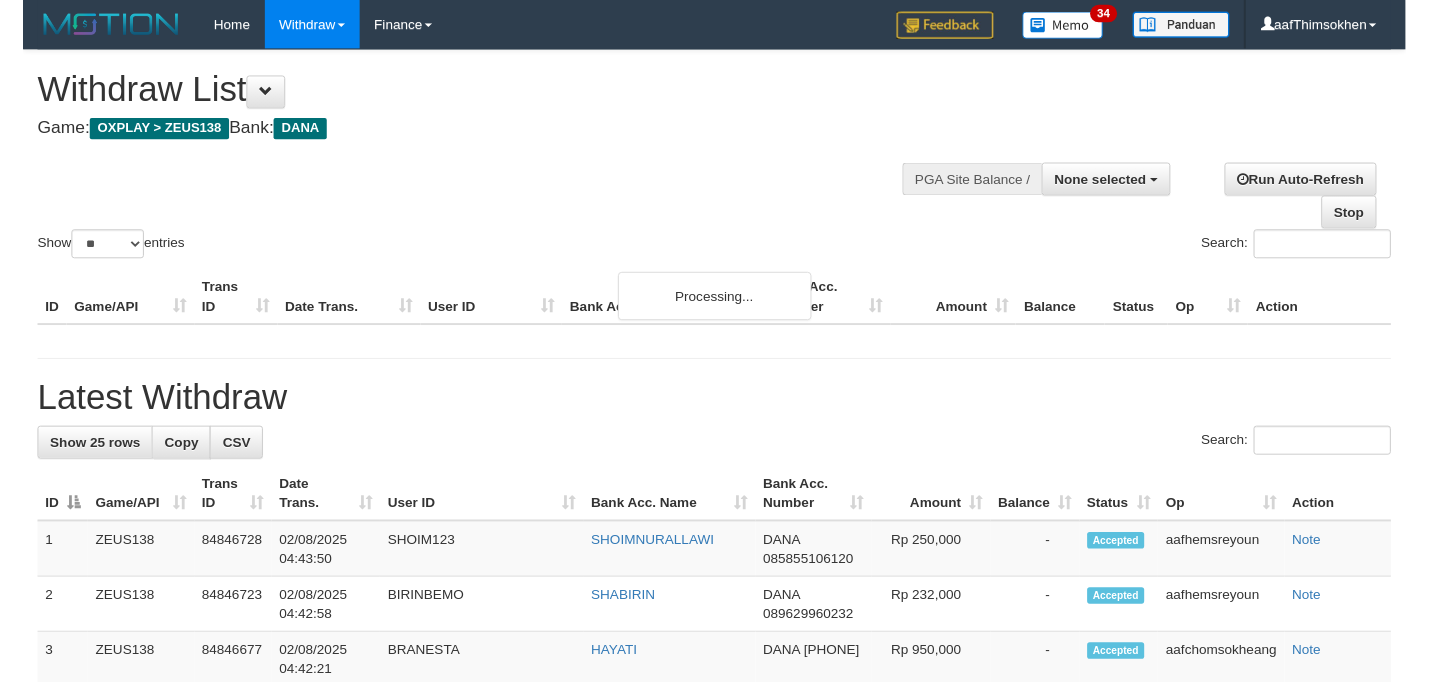 scroll, scrollTop: 349, scrollLeft: 0, axis: vertical 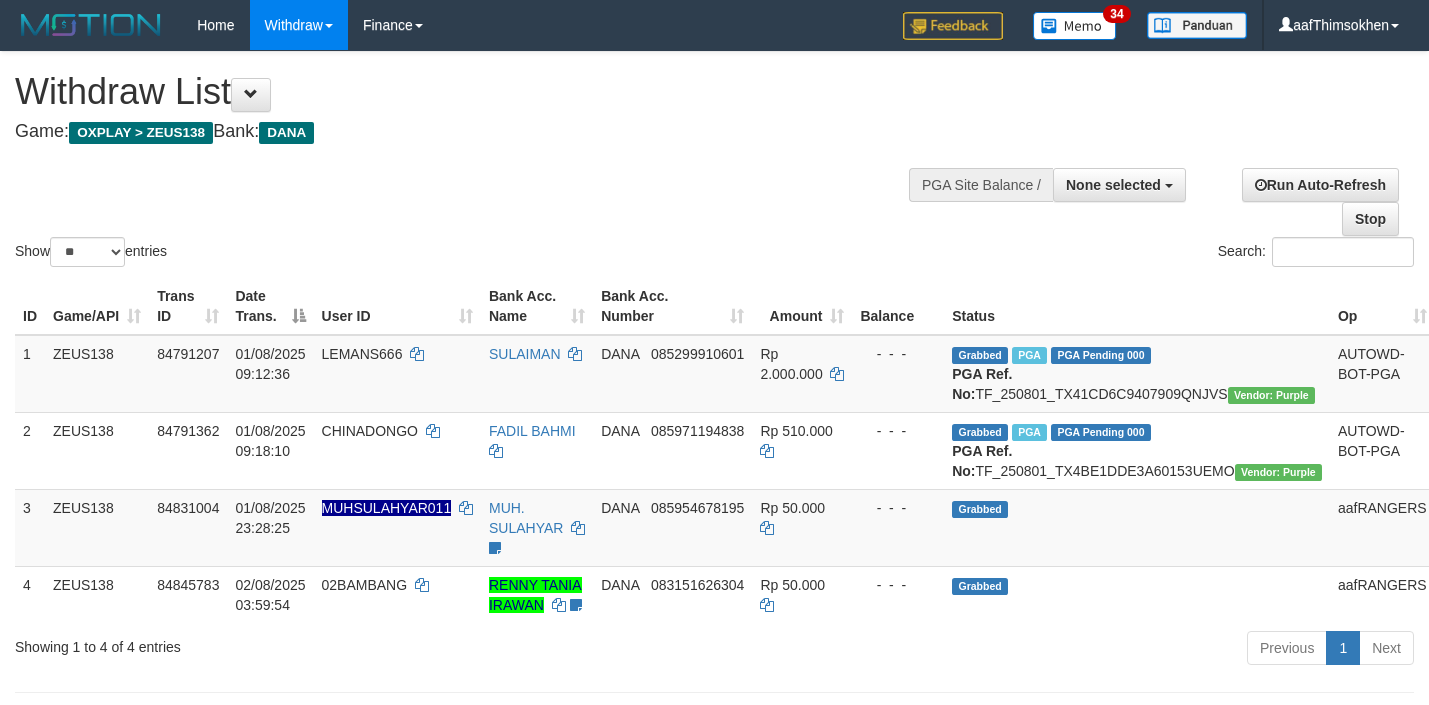 select 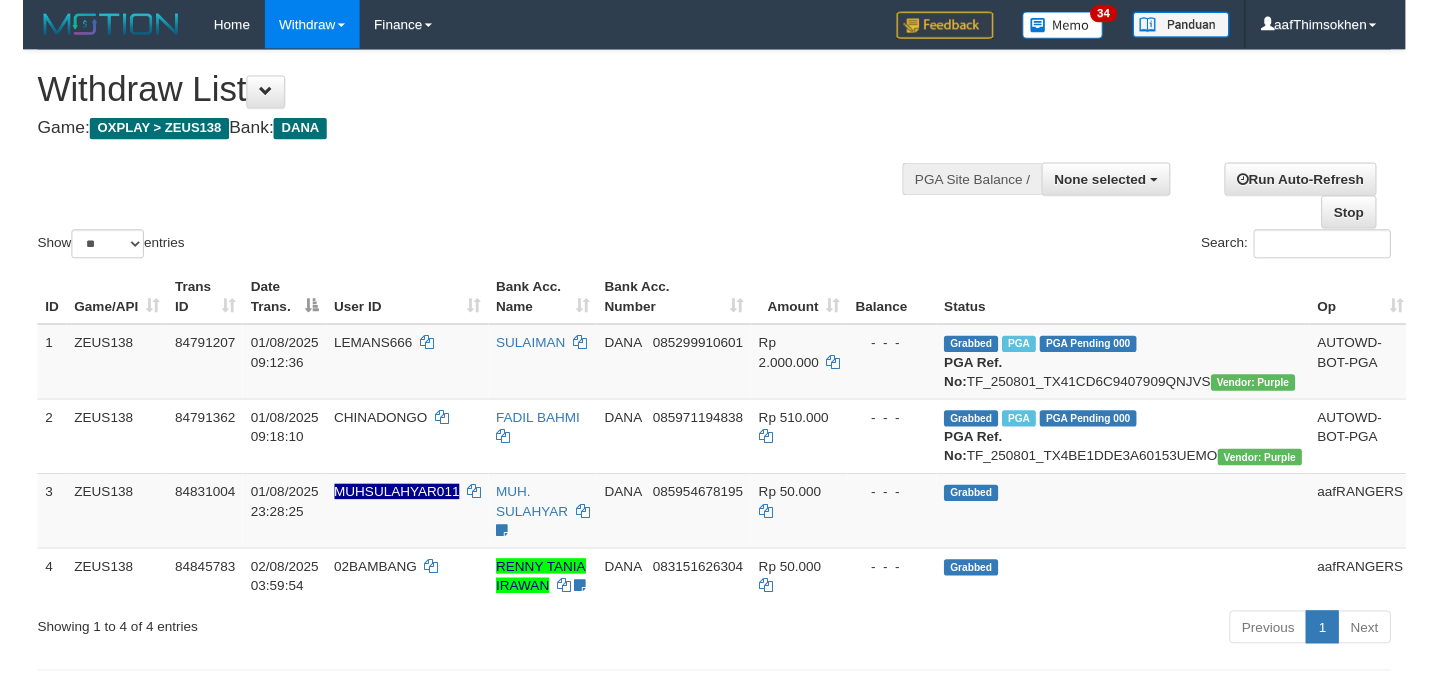 scroll, scrollTop: 349, scrollLeft: 0, axis: vertical 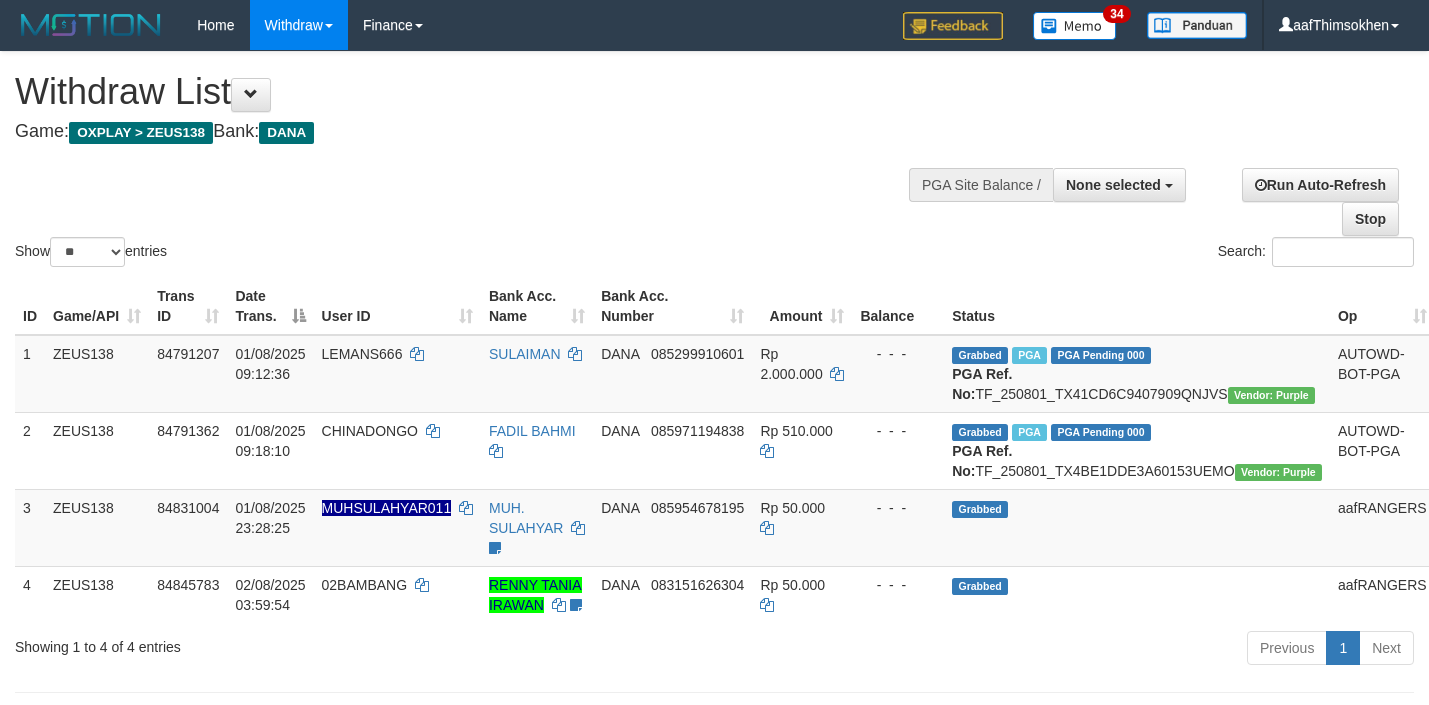 select 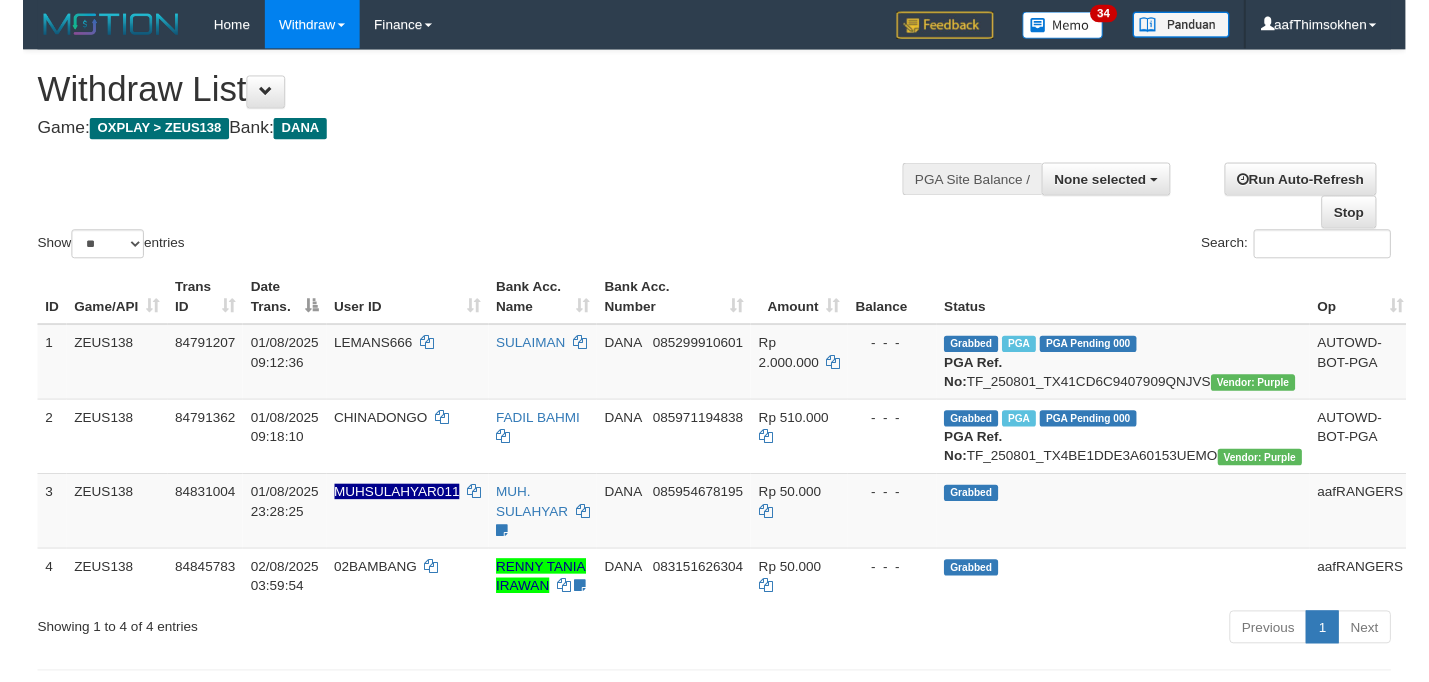 scroll, scrollTop: 349, scrollLeft: 0, axis: vertical 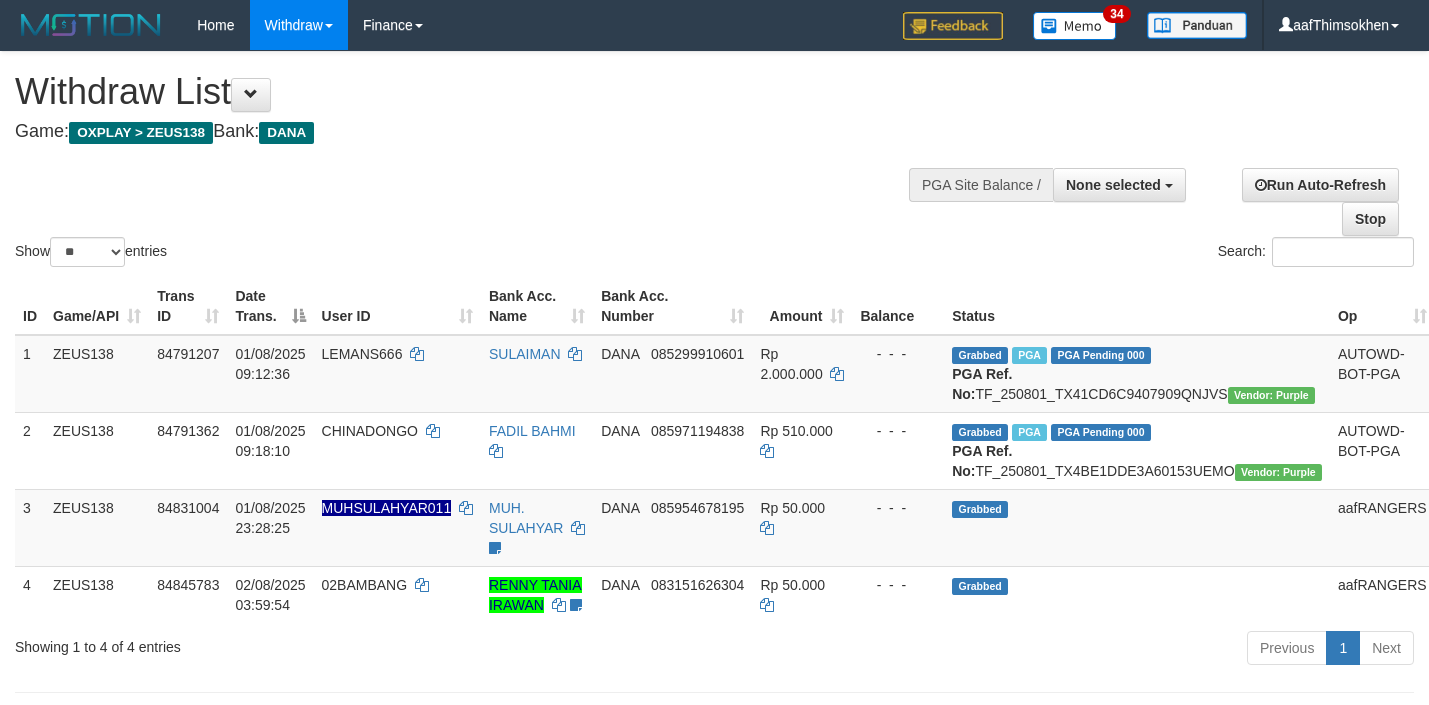 select 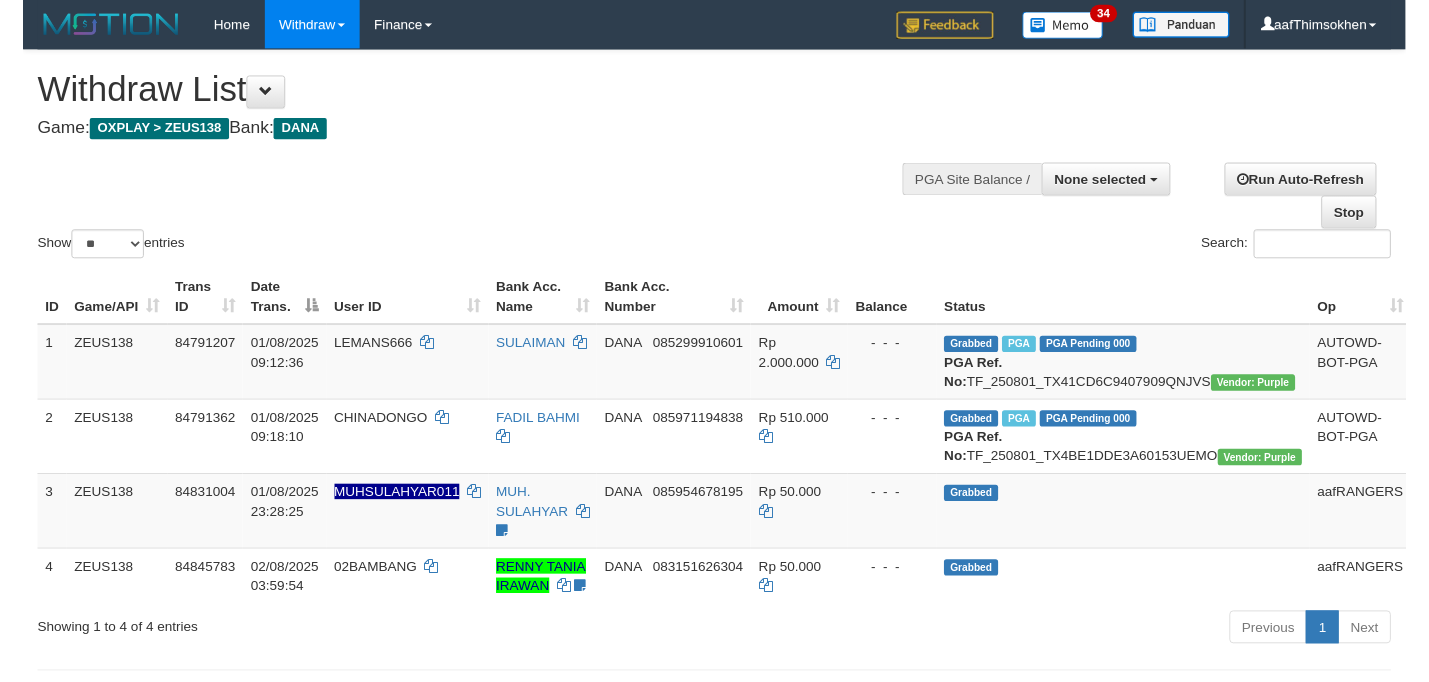 scroll, scrollTop: 349, scrollLeft: 0, axis: vertical 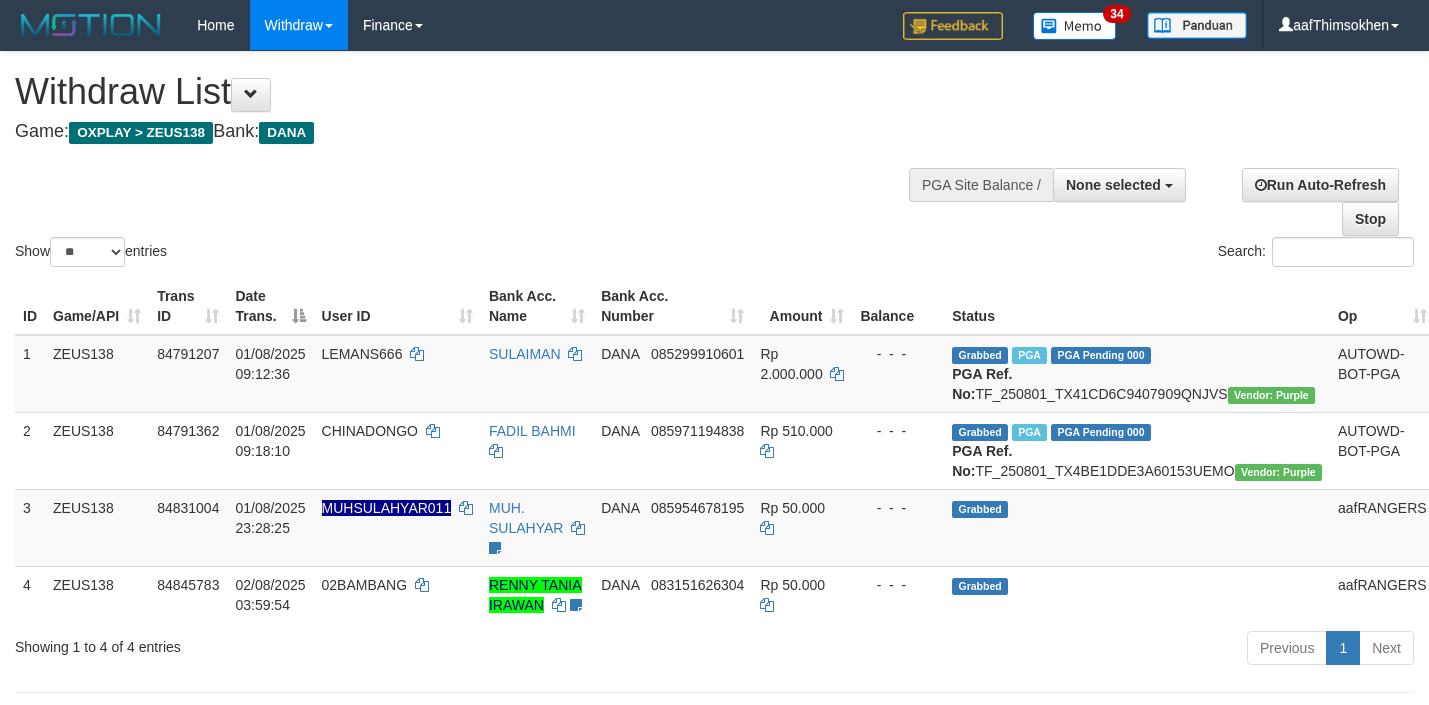 select 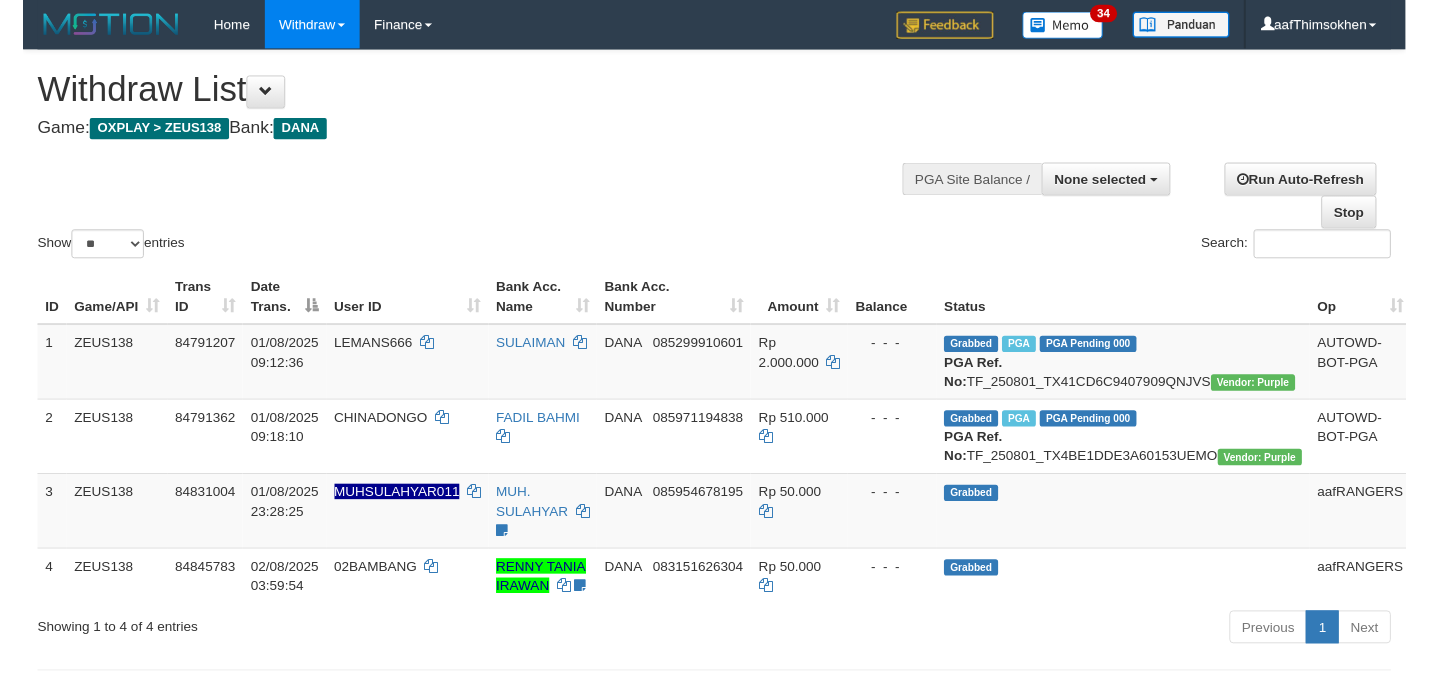 scroll, scrollTop: 349, scrollLeft: 0, axis: vertical 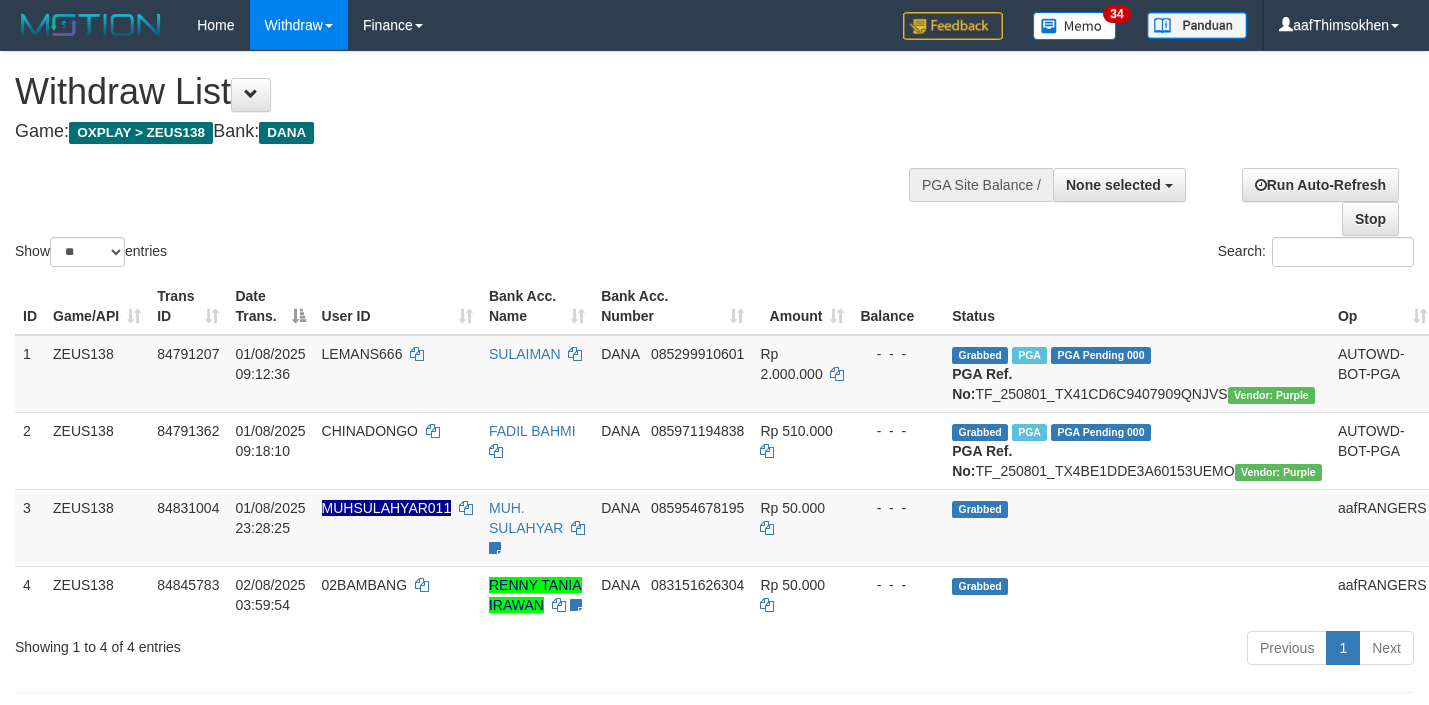 select 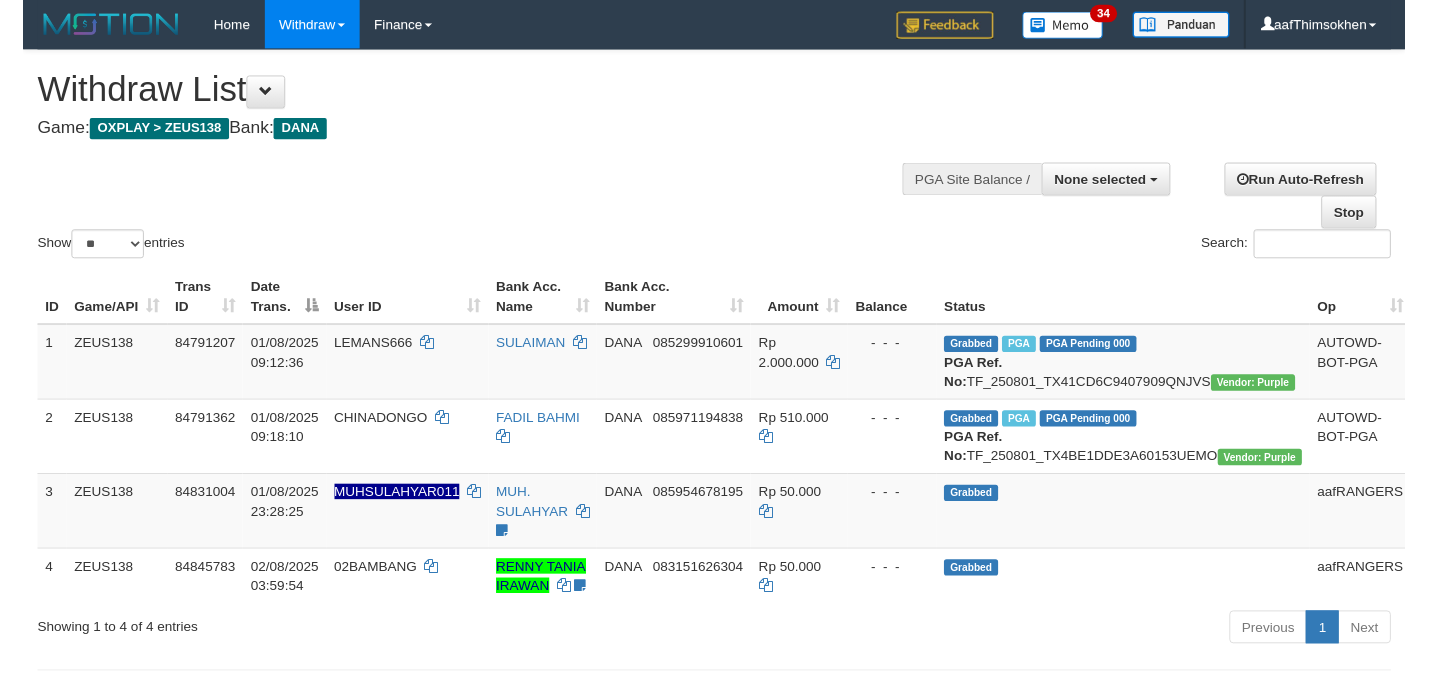 scroll, scrollTop: 349, scrollLeft: 0, axis: vertical 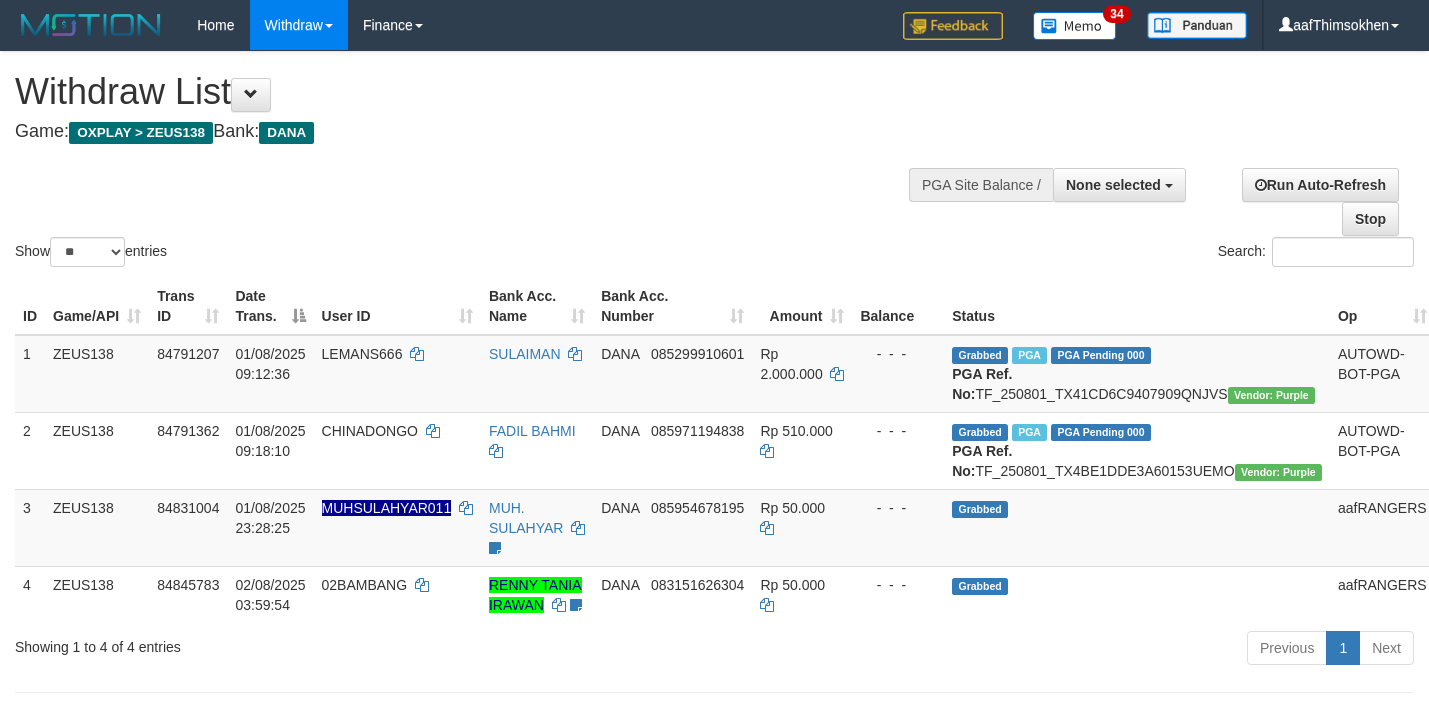 select 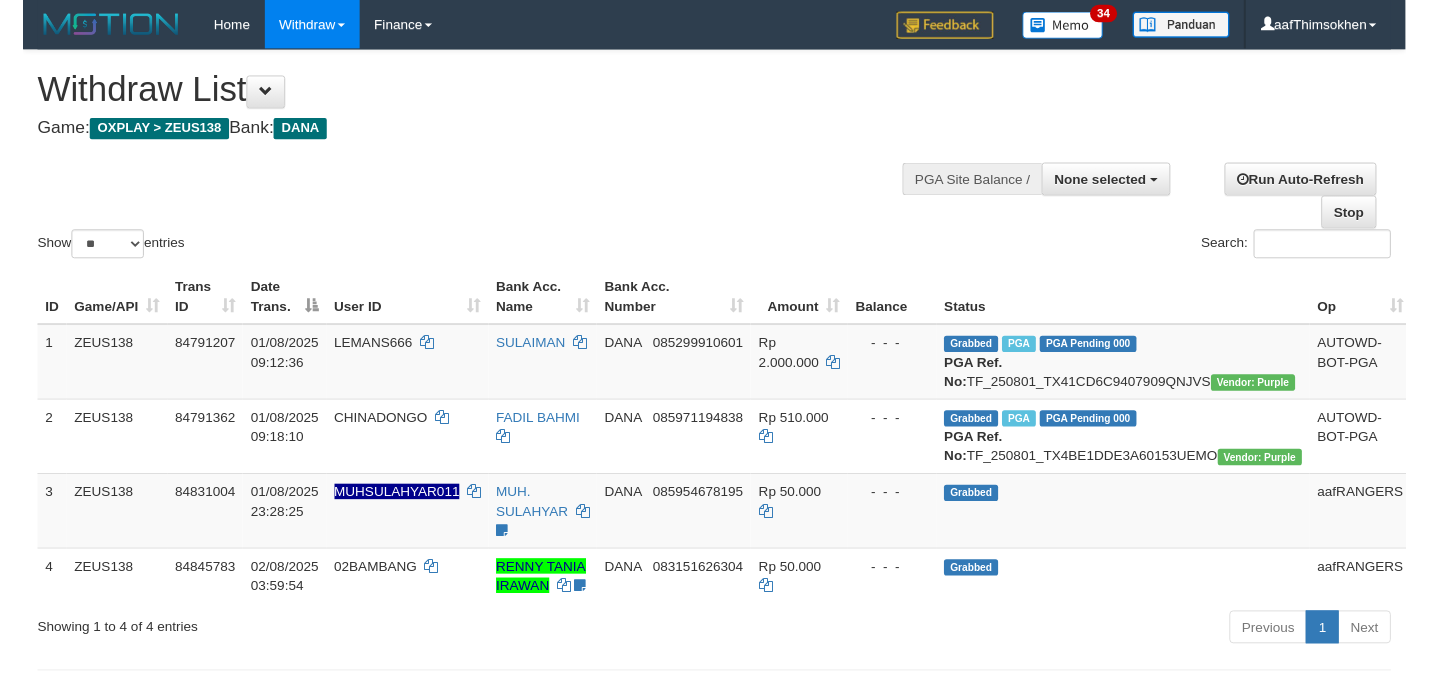 scroll, scrollTop: 349, scrollLeft: 0, axis: vertical 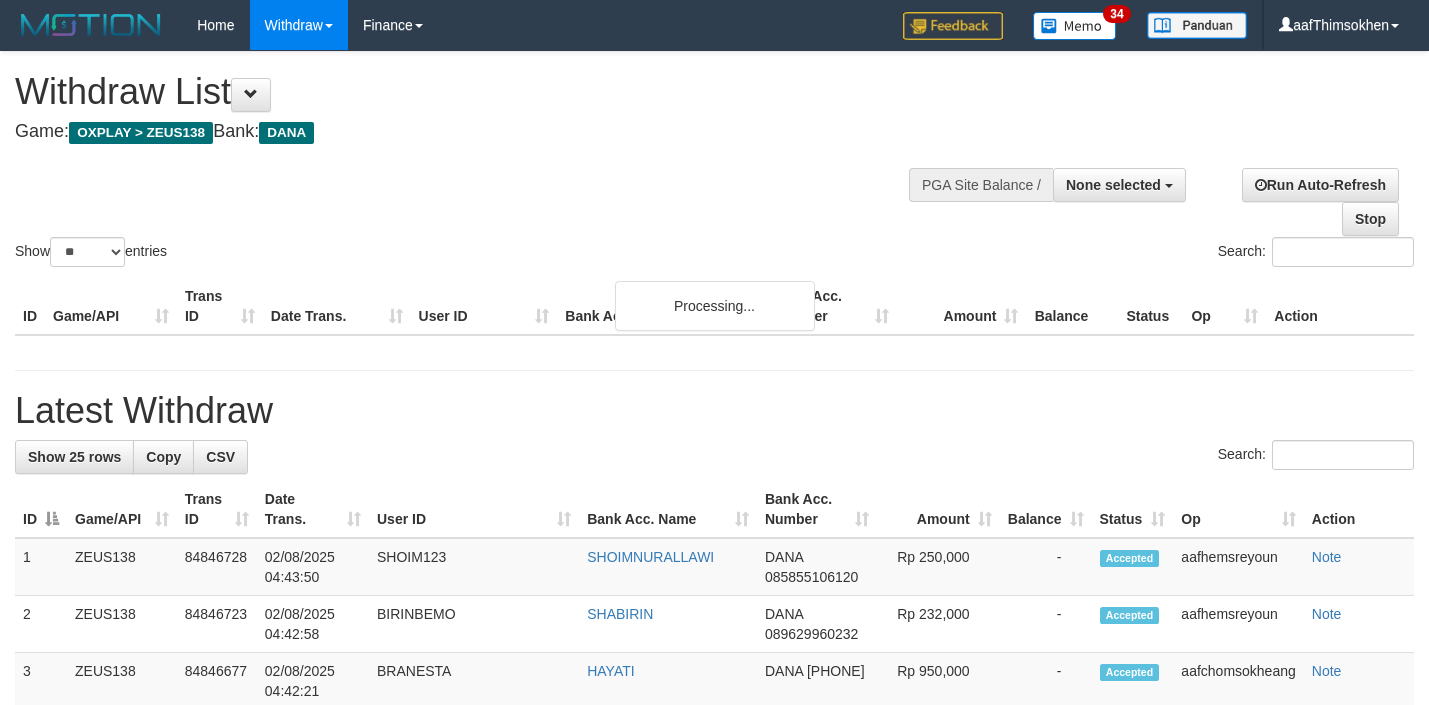 select 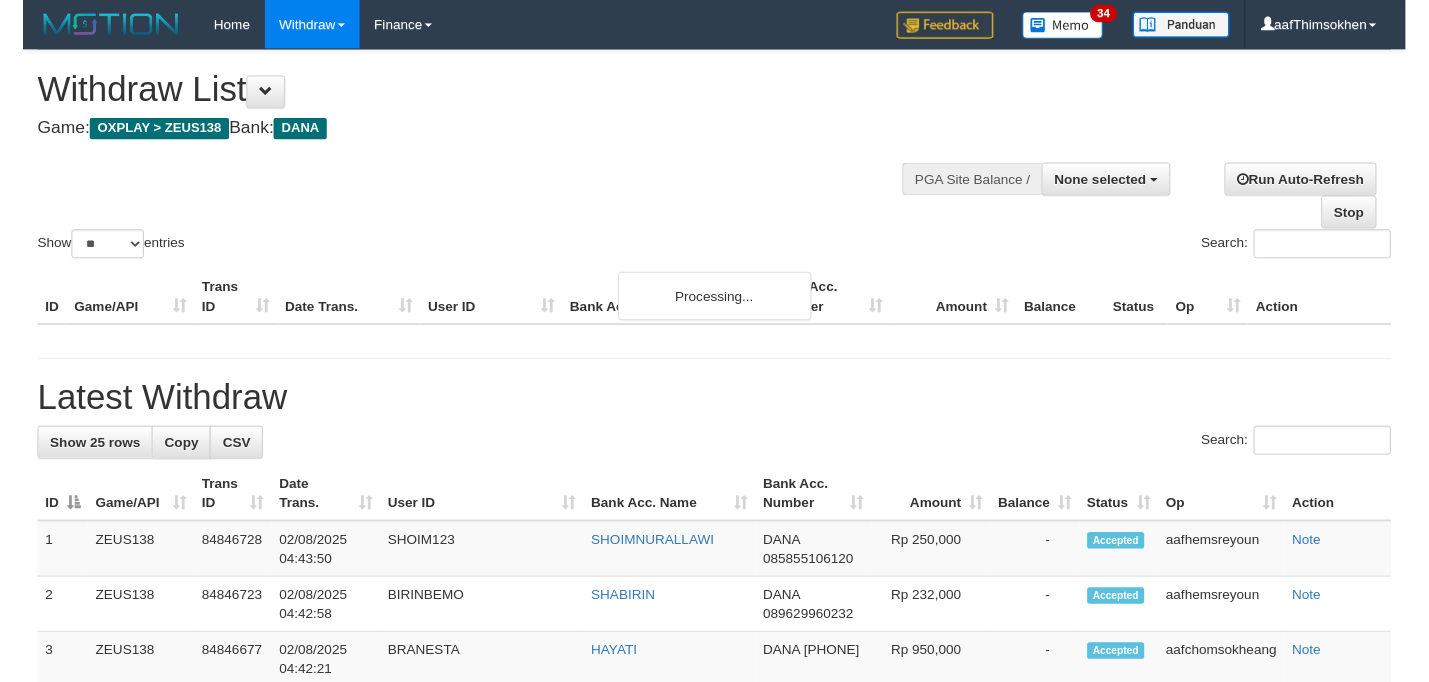 scroll, scrollTop: 349, scrollLeft: 0, axis: vertical 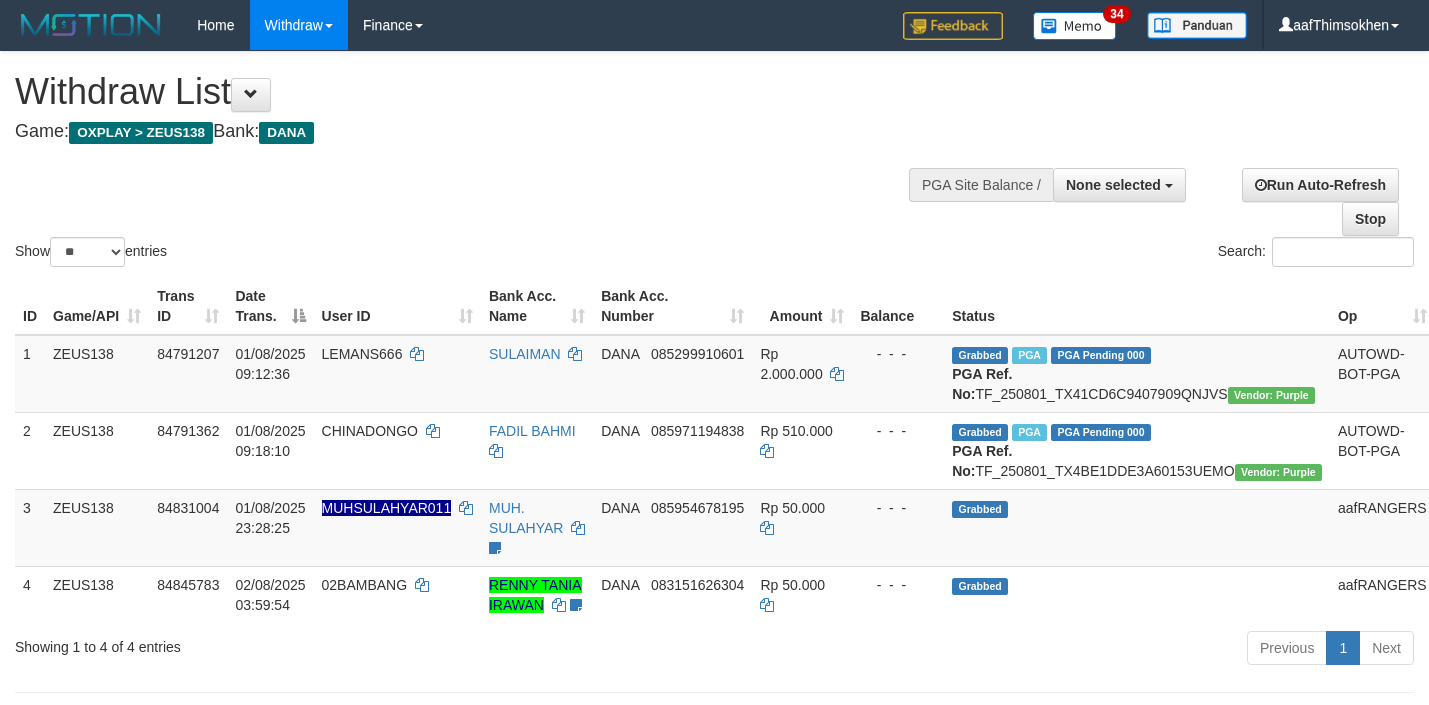 select 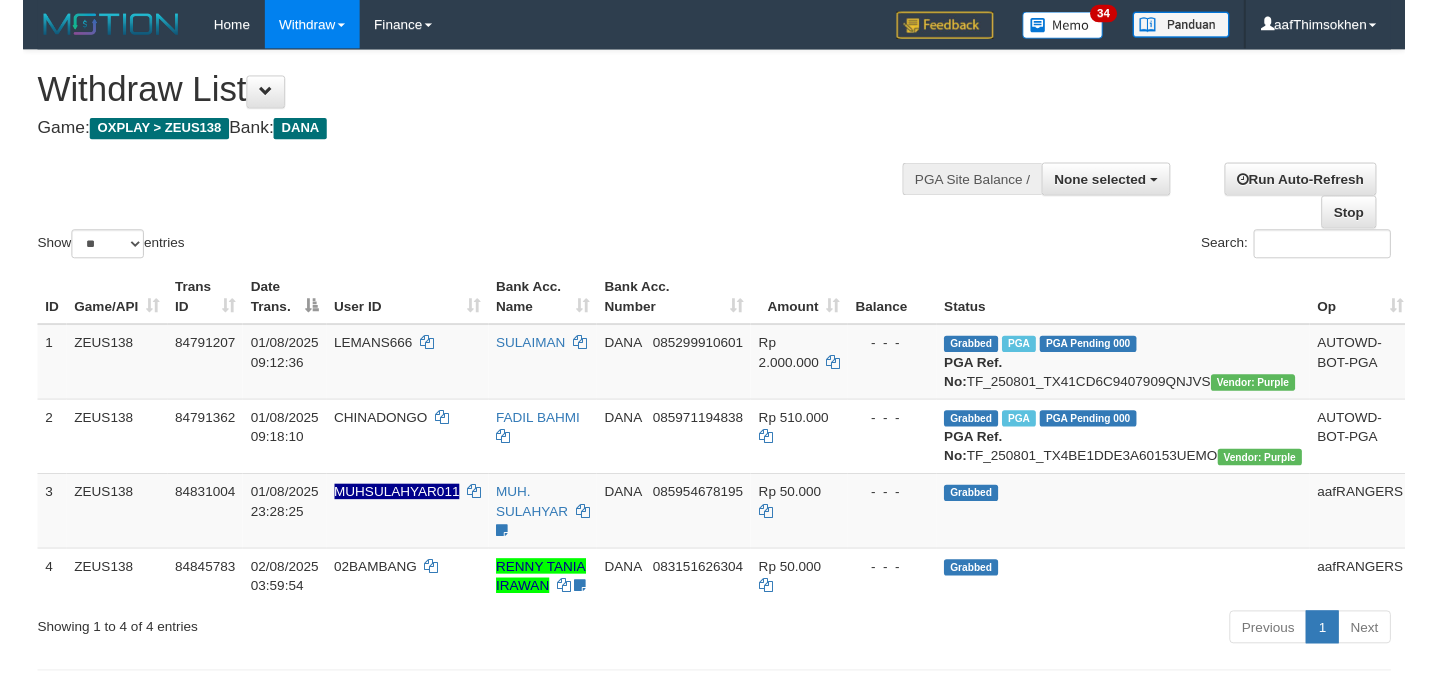 scroll, scrollTop: 349, scrollLeft: 0, axis: vertical 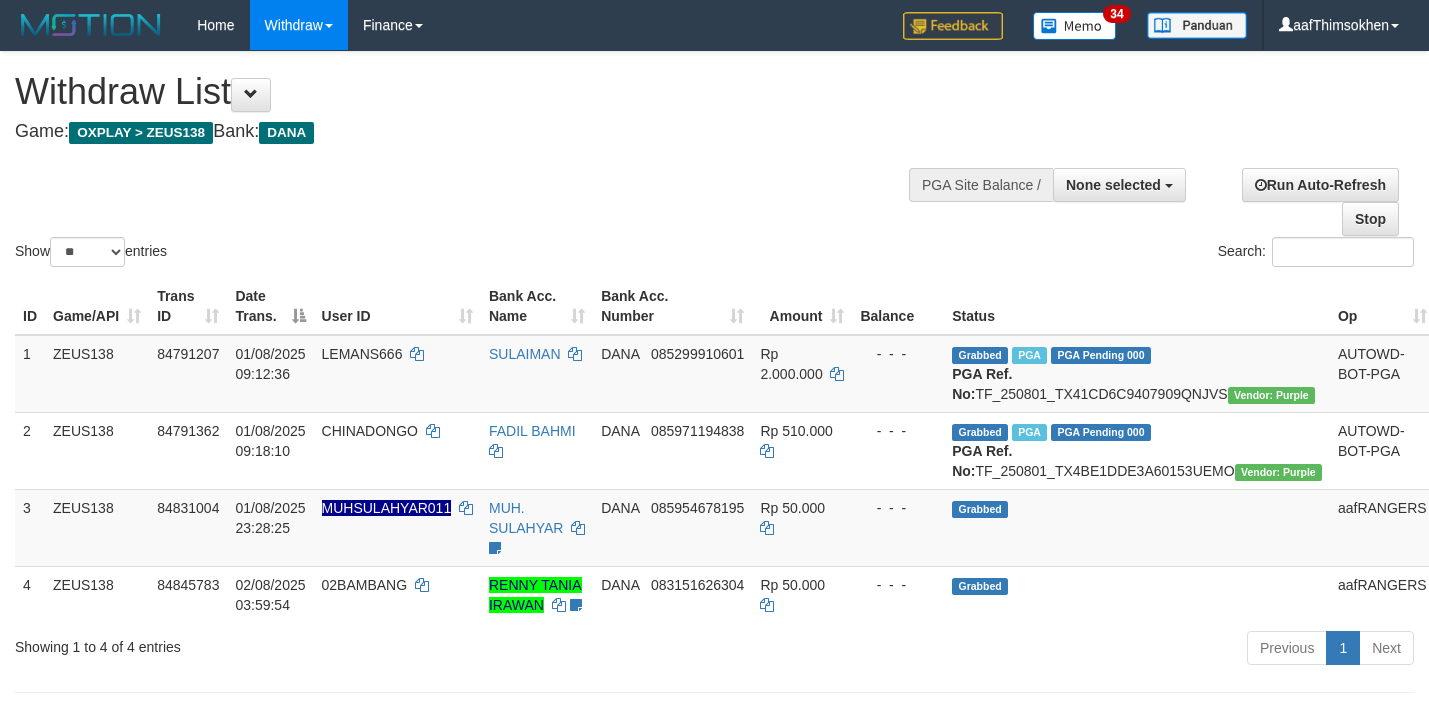 select 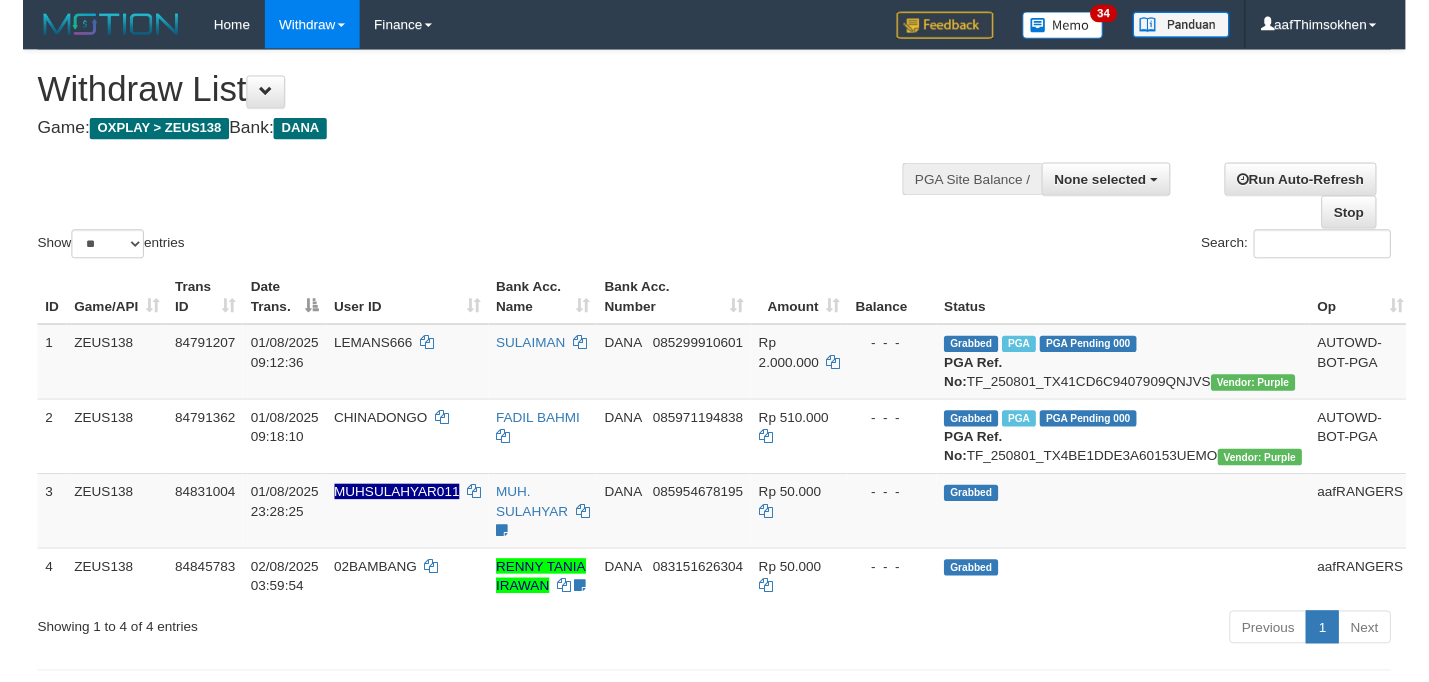 scroll, scrollTop: 349, scrollLeft: 0, axis: vertical 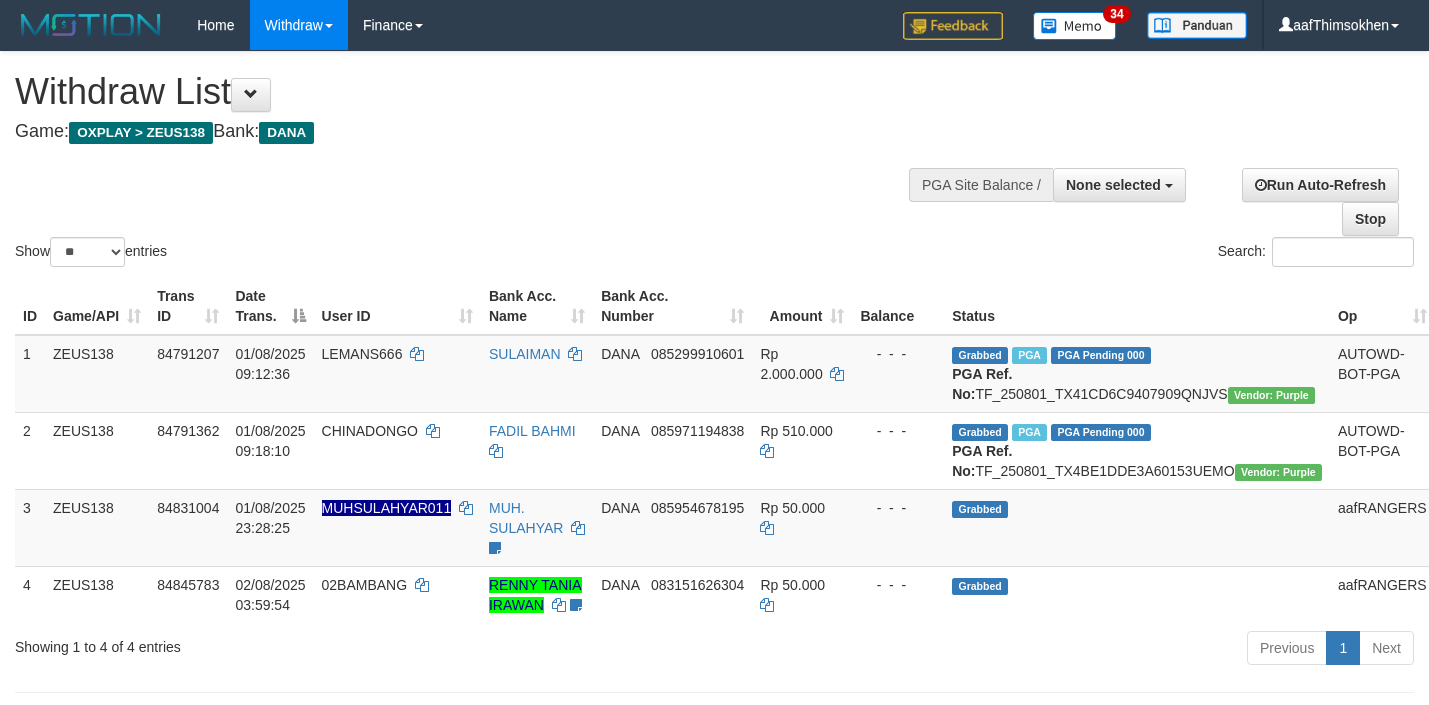 select 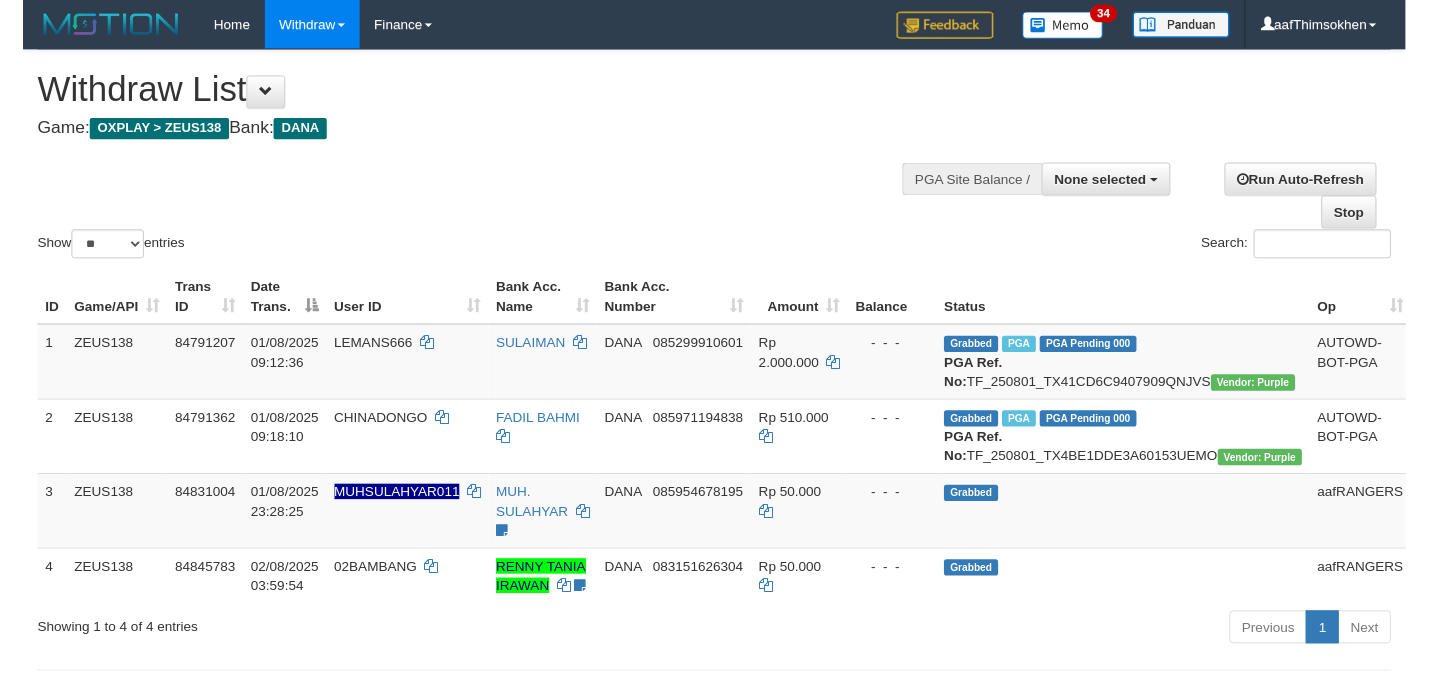 scroll, scrollTop: 349, scrollLeft: 0, axis: vertical 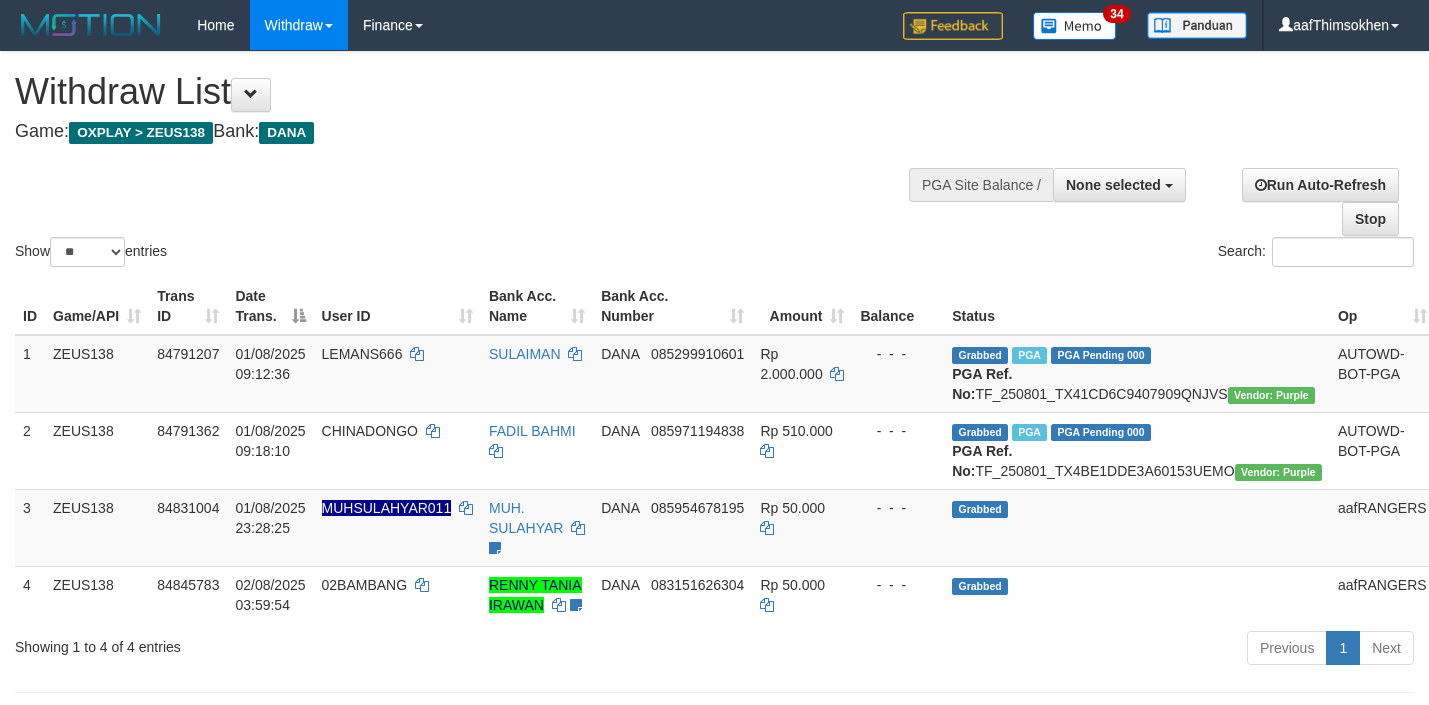 select 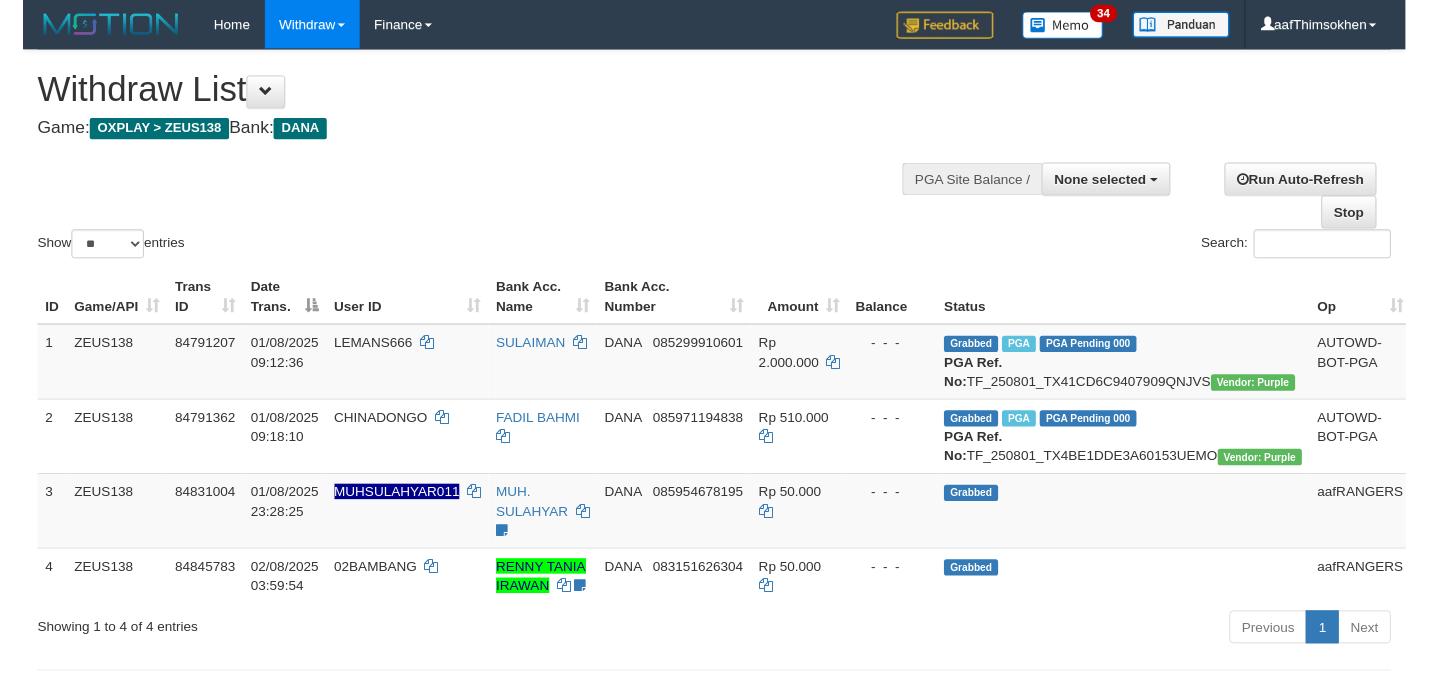 scroll, scrollTop: 349, scrollLeft: 0, axis: vertical 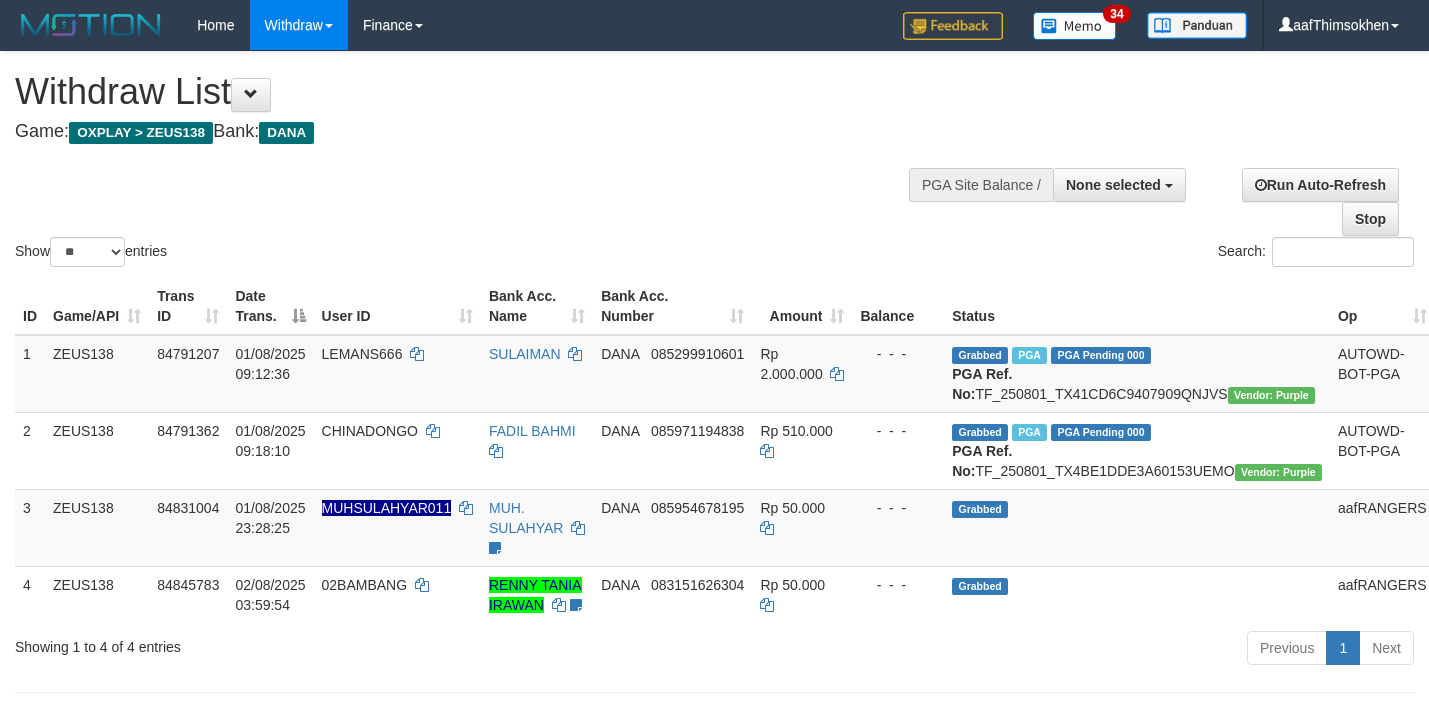 select 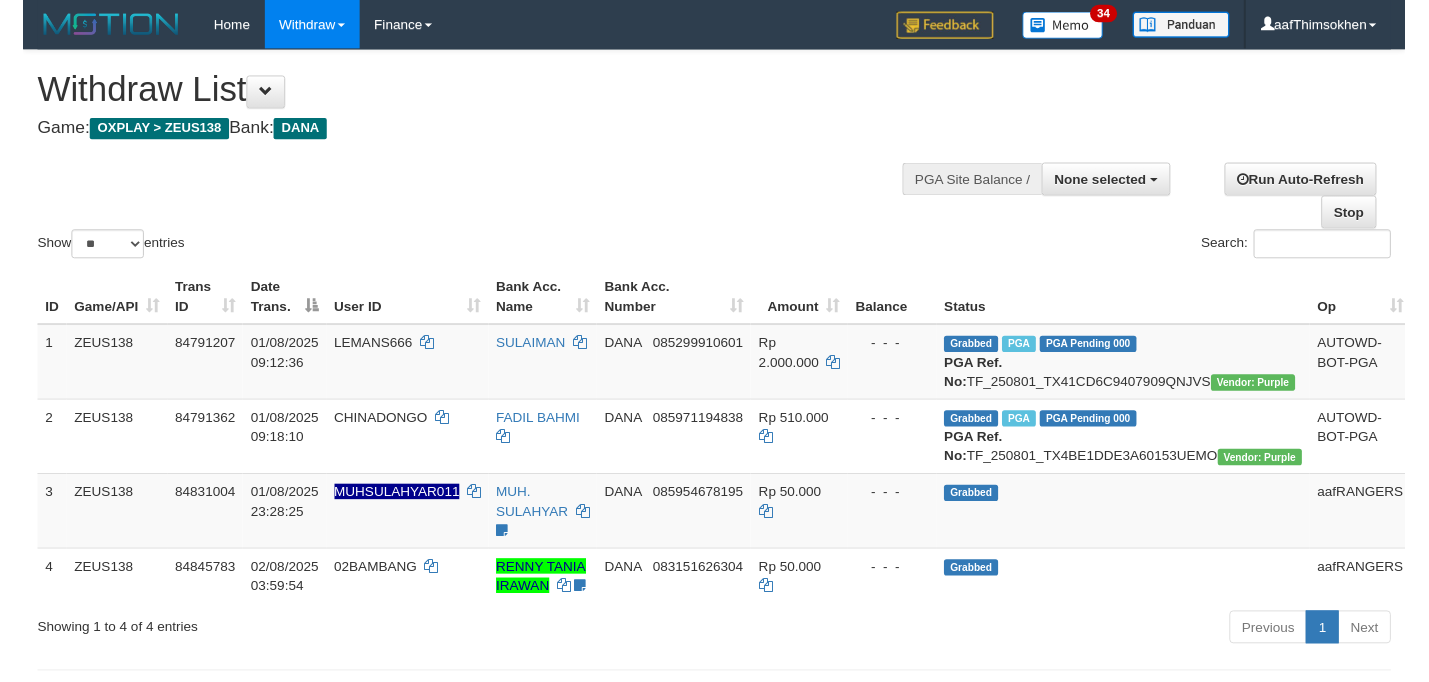 scroll, scrollTop: 349, scrollLeft: 0, axis: vertical 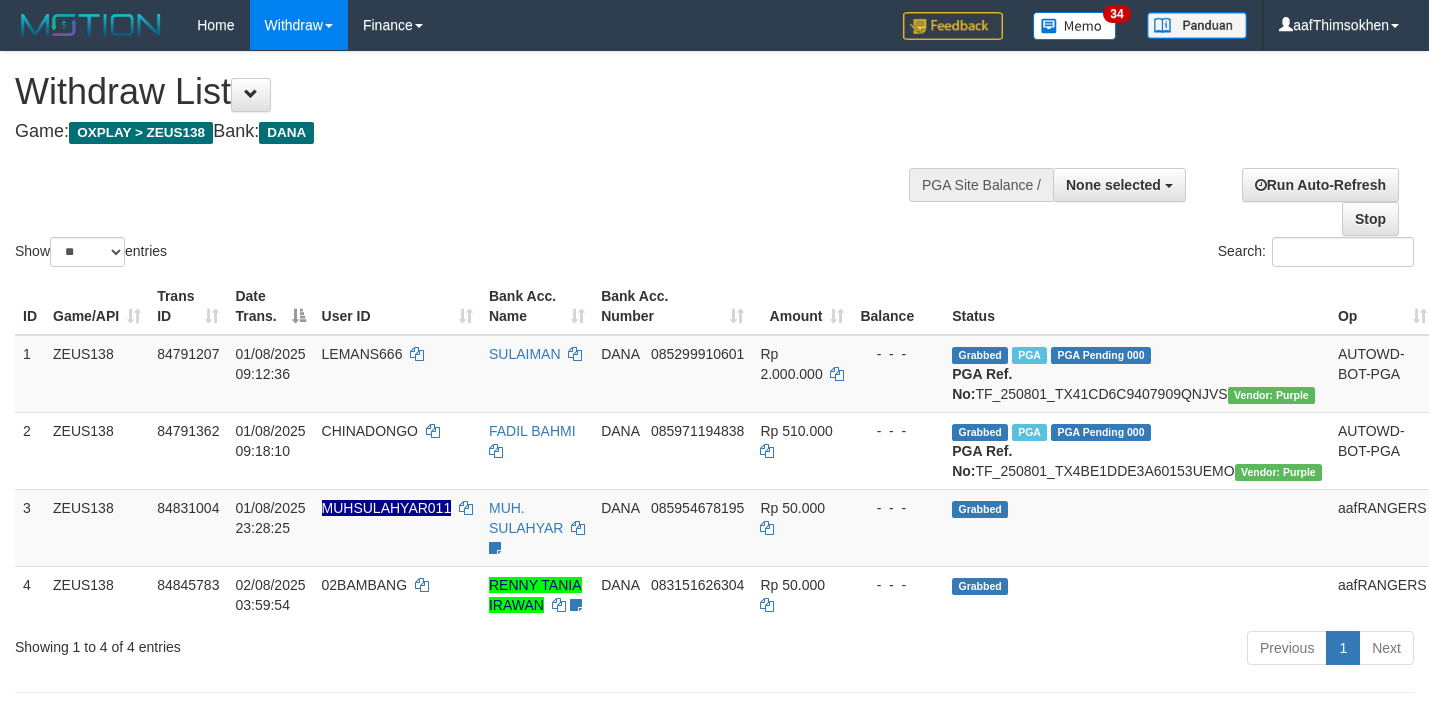 select 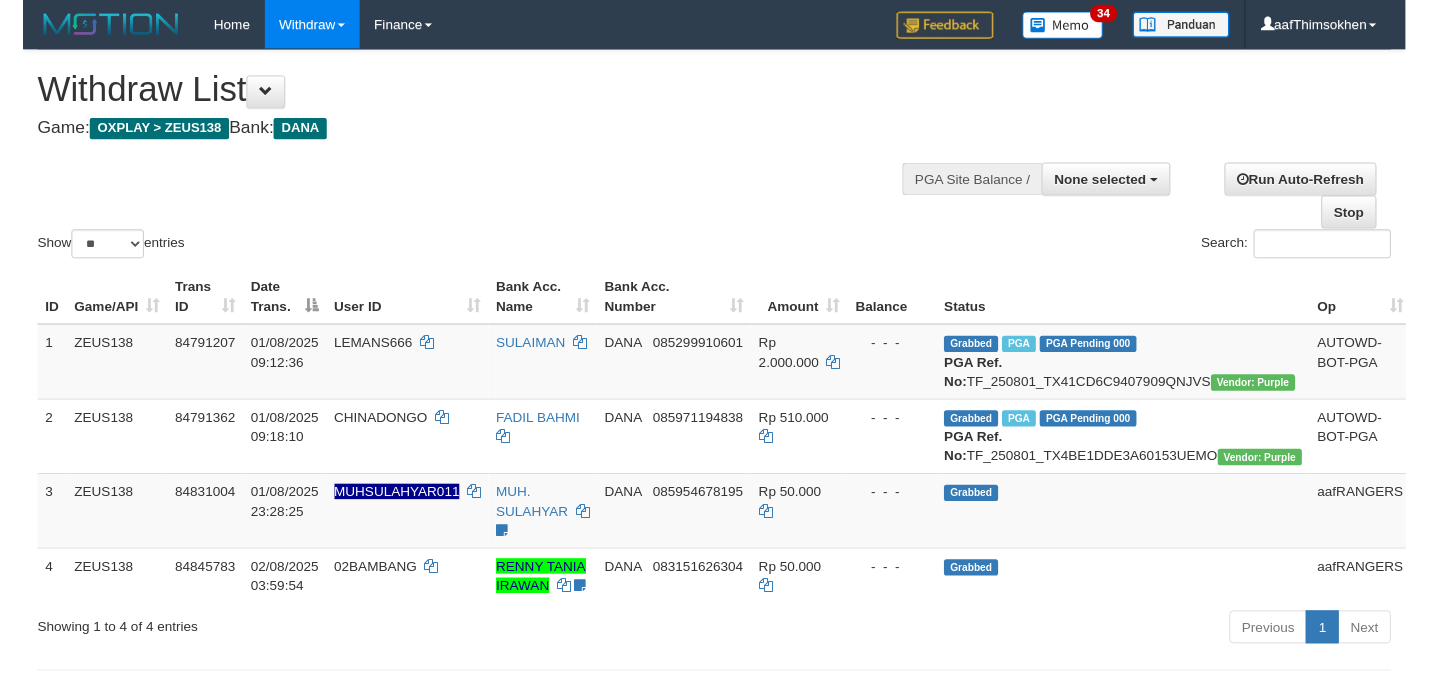 scroll, scrollTop: 349, scrollLeft: 0, axis: vertical 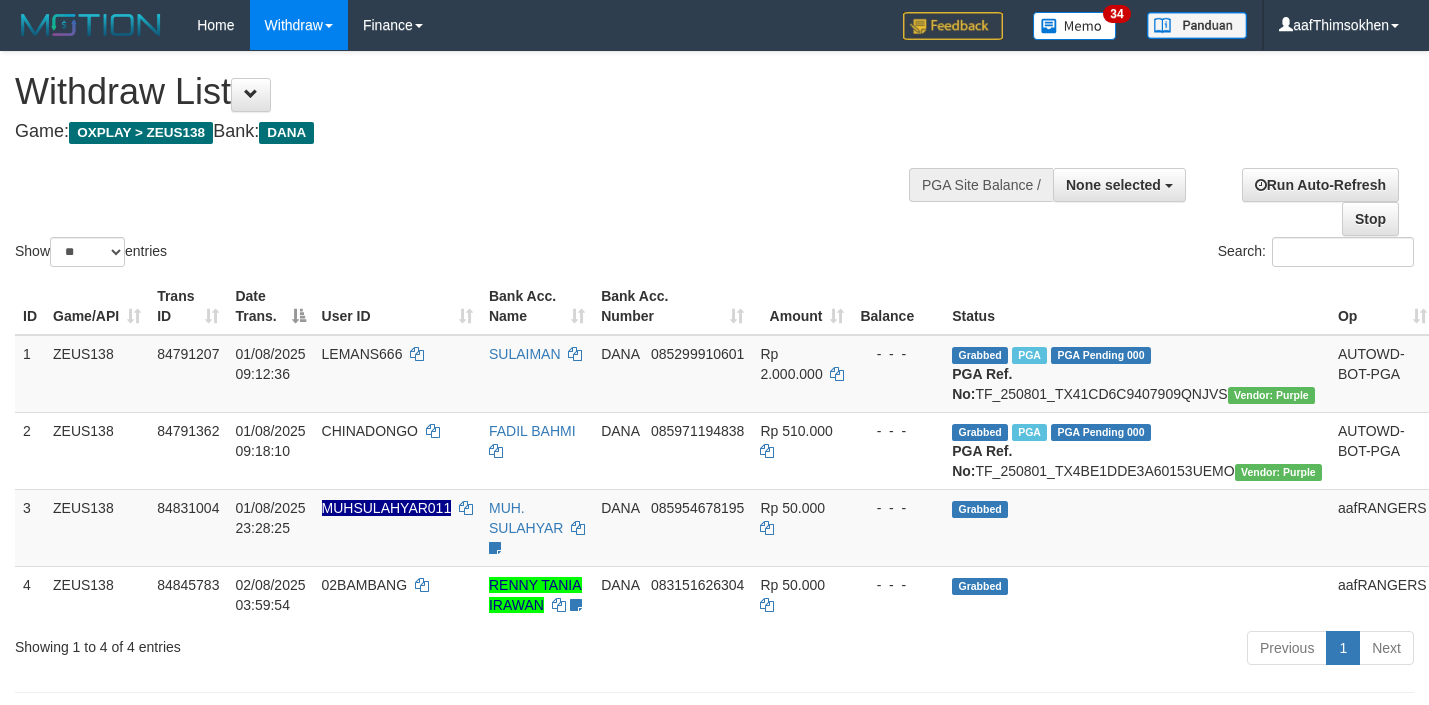 select 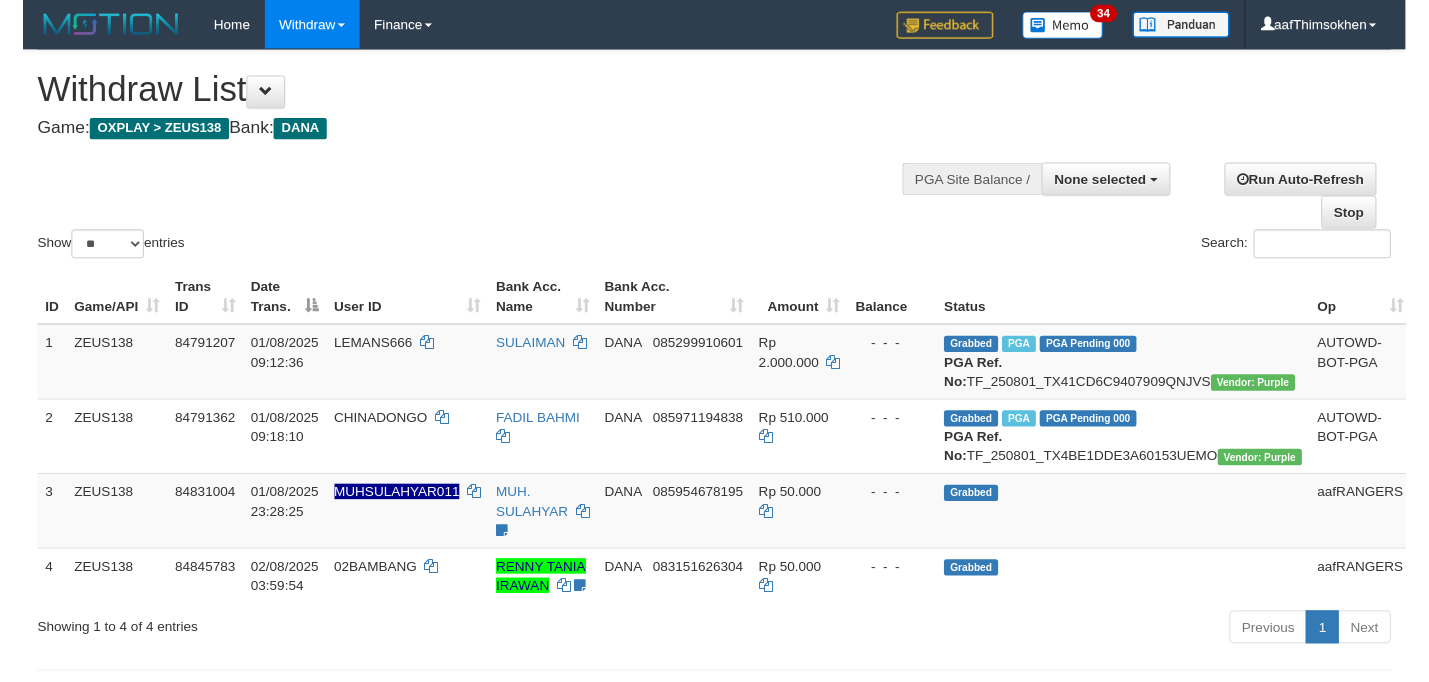 scroll, scrollTop: 349, scrollLeft: 0, axis: vertical 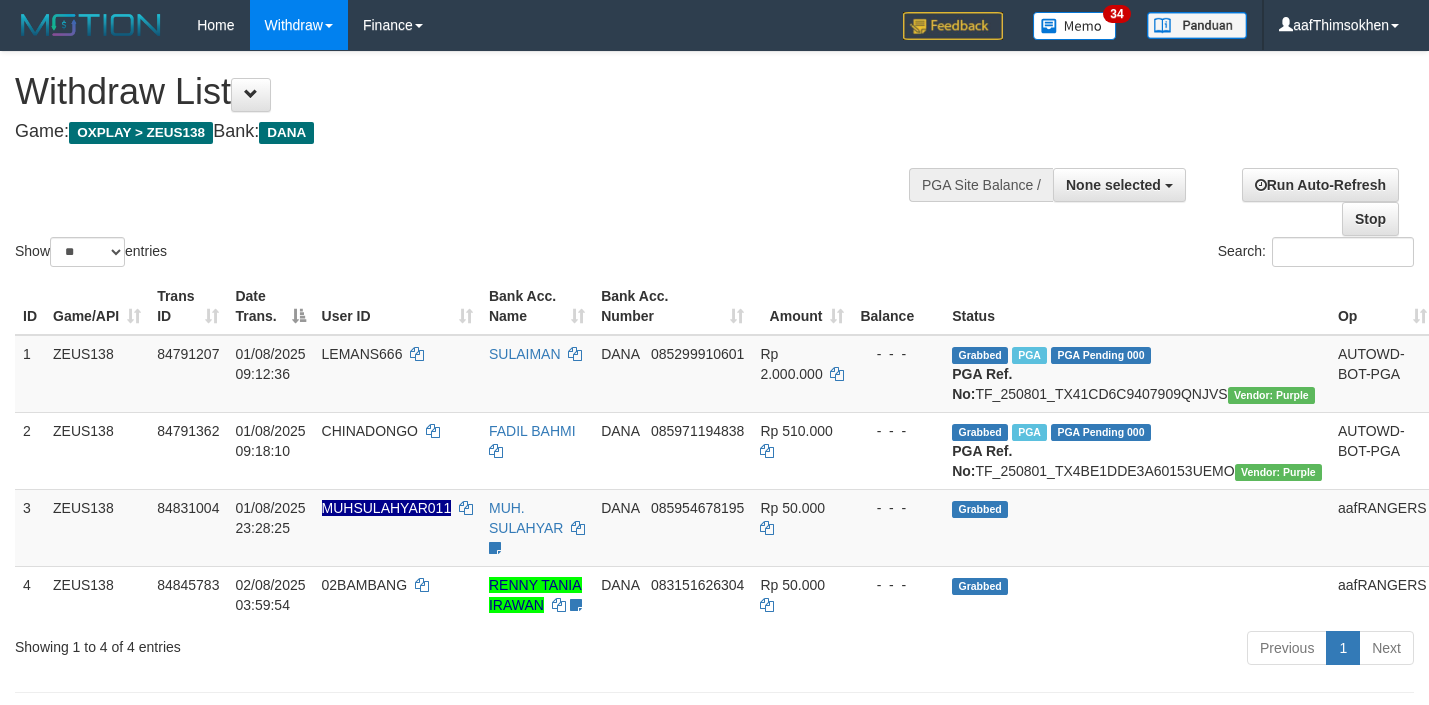 select 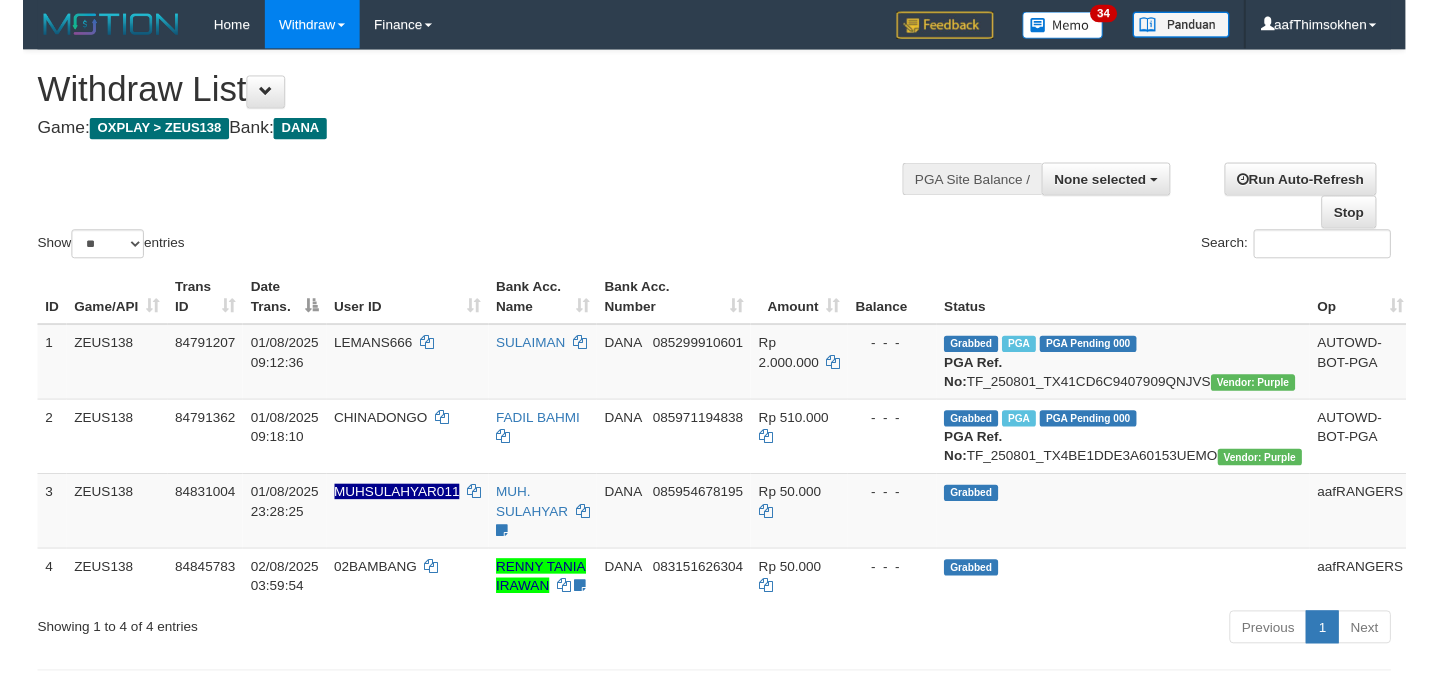 scroll, scrollTop: 349, scrollLeft: 0, axis: vertical 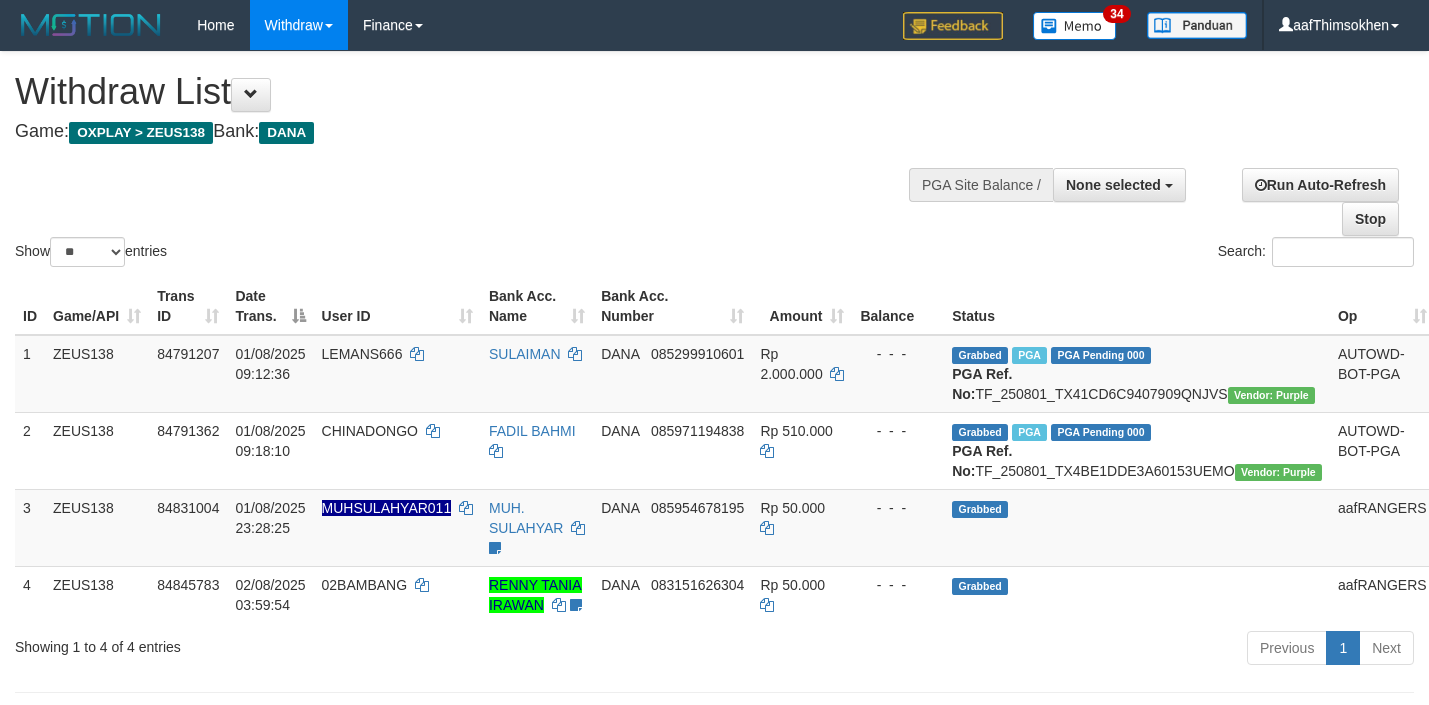 select 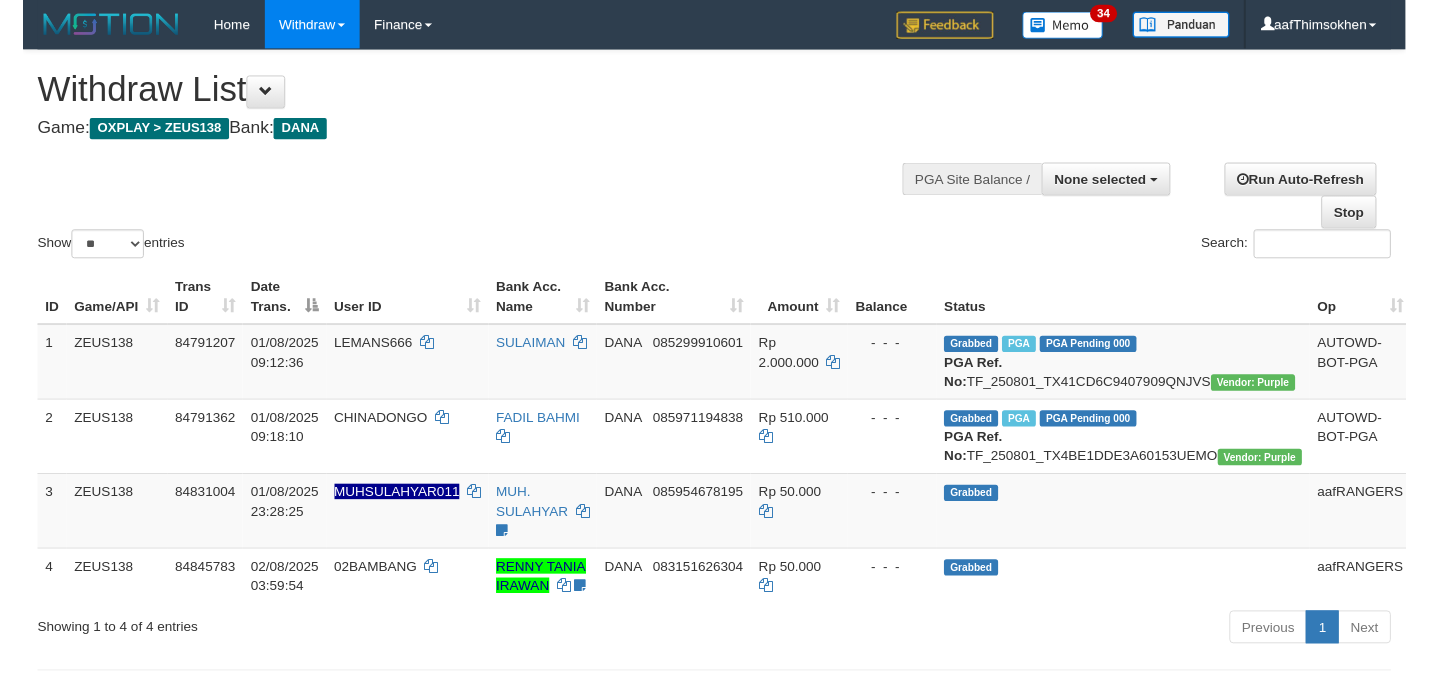 scroll, scrollTop: 349, scrollLeft: 0, axis: vertical 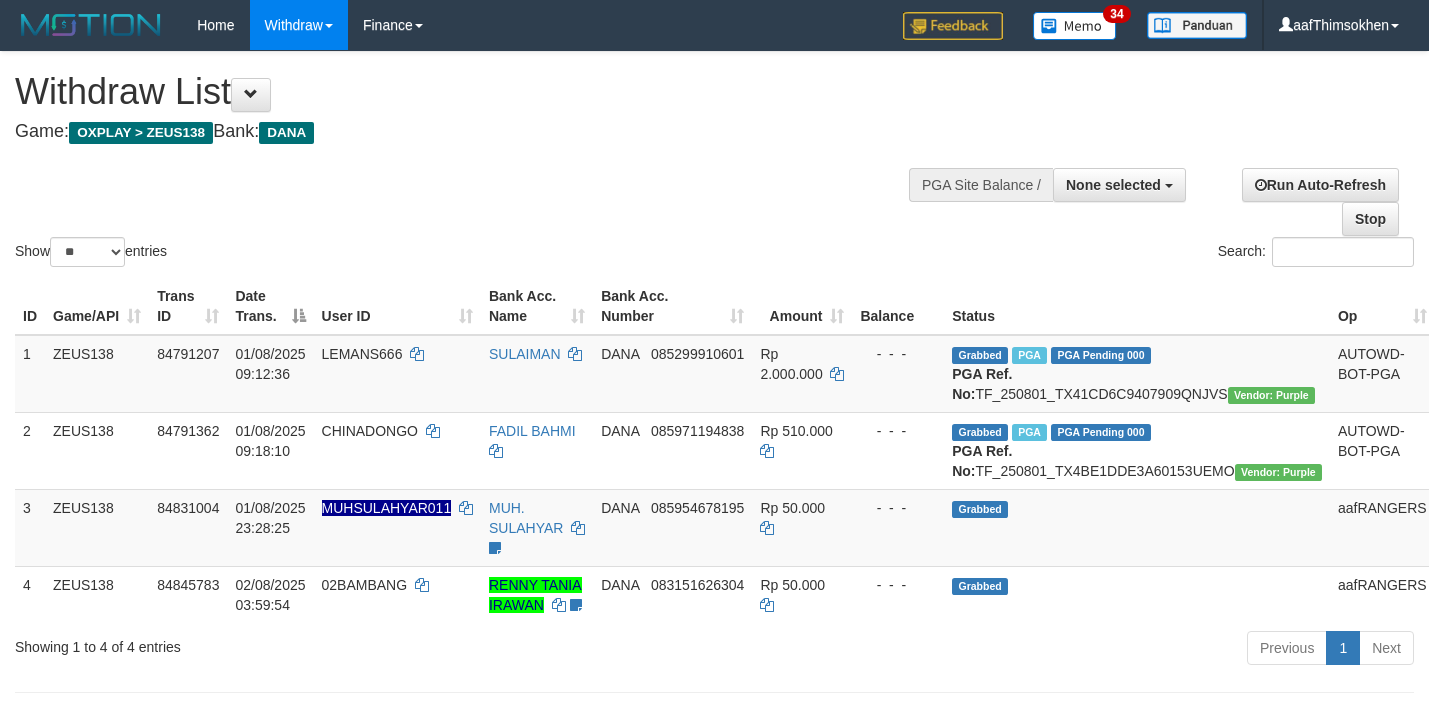 select 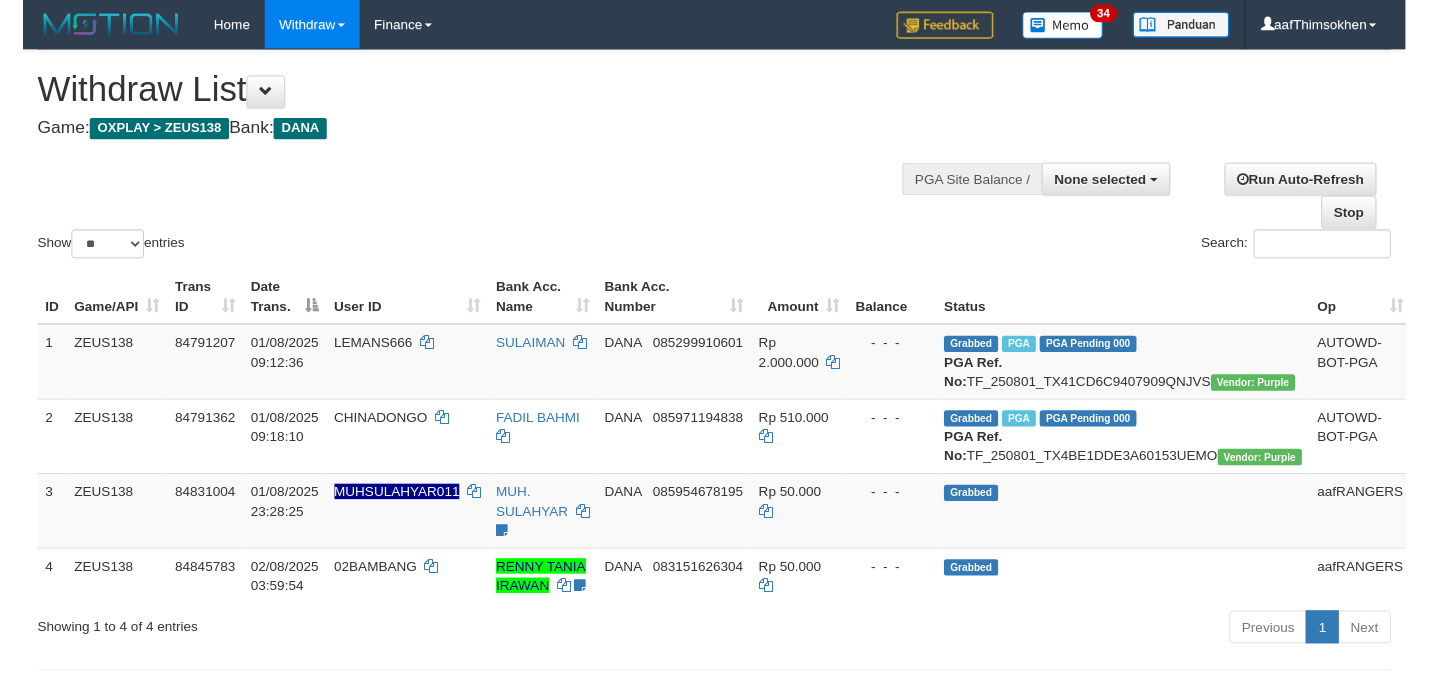 scroll, scrollTop: 349, scrollLeft: 0, axis: vertical 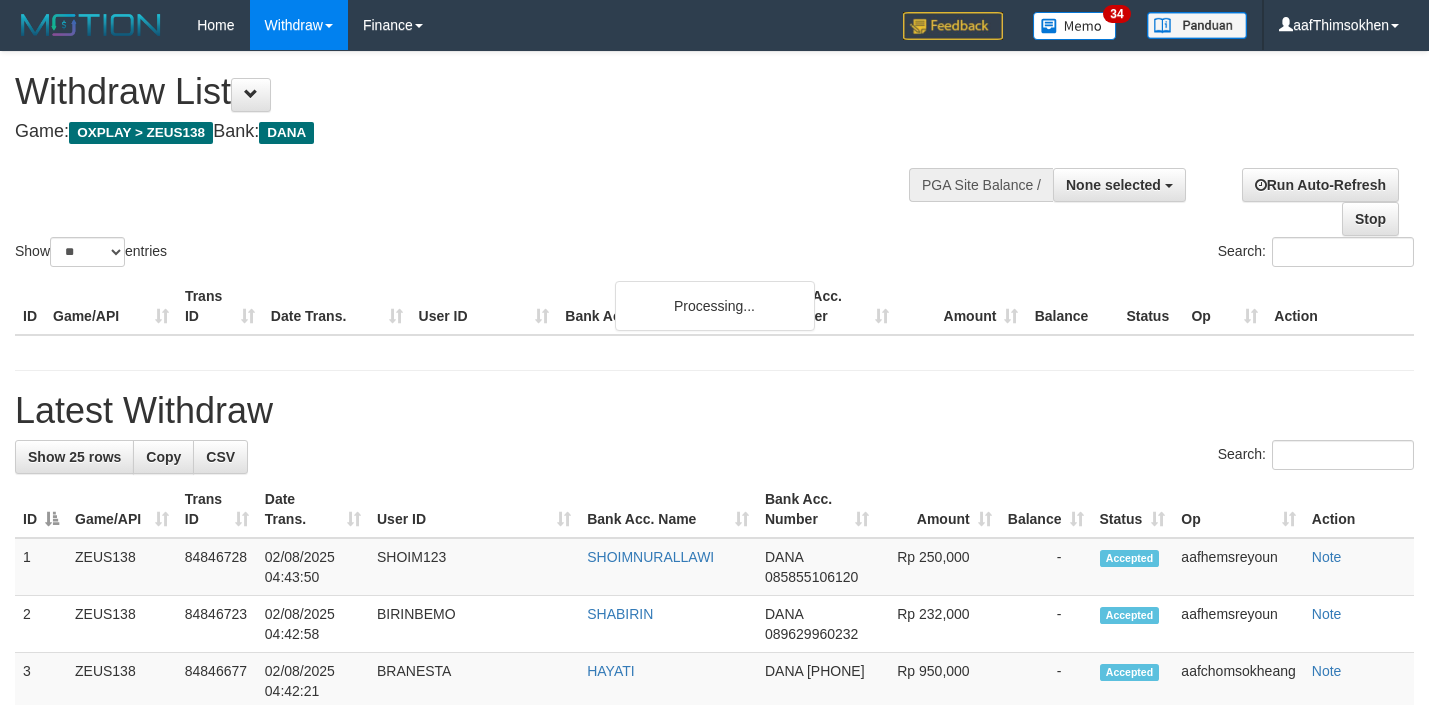 select 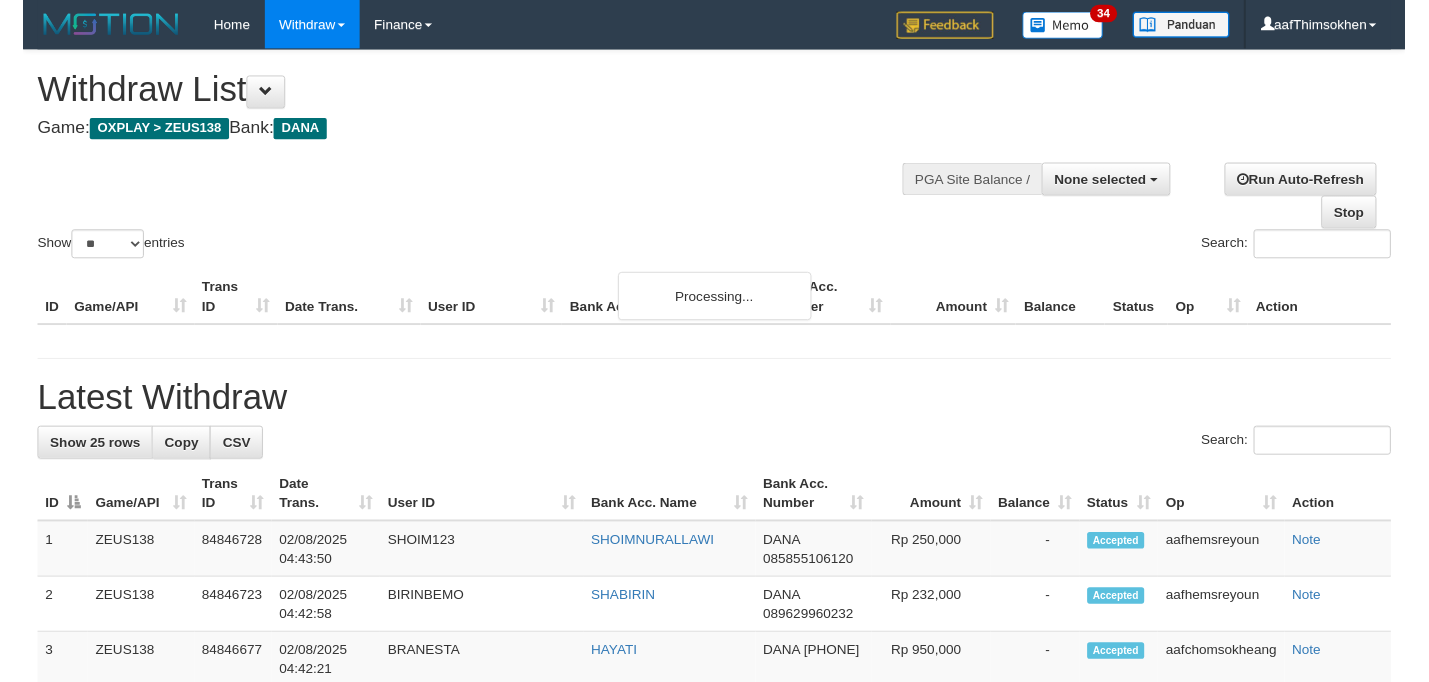 scroll, scrollTop: 349, scrollLeft: 0, axis: vertical 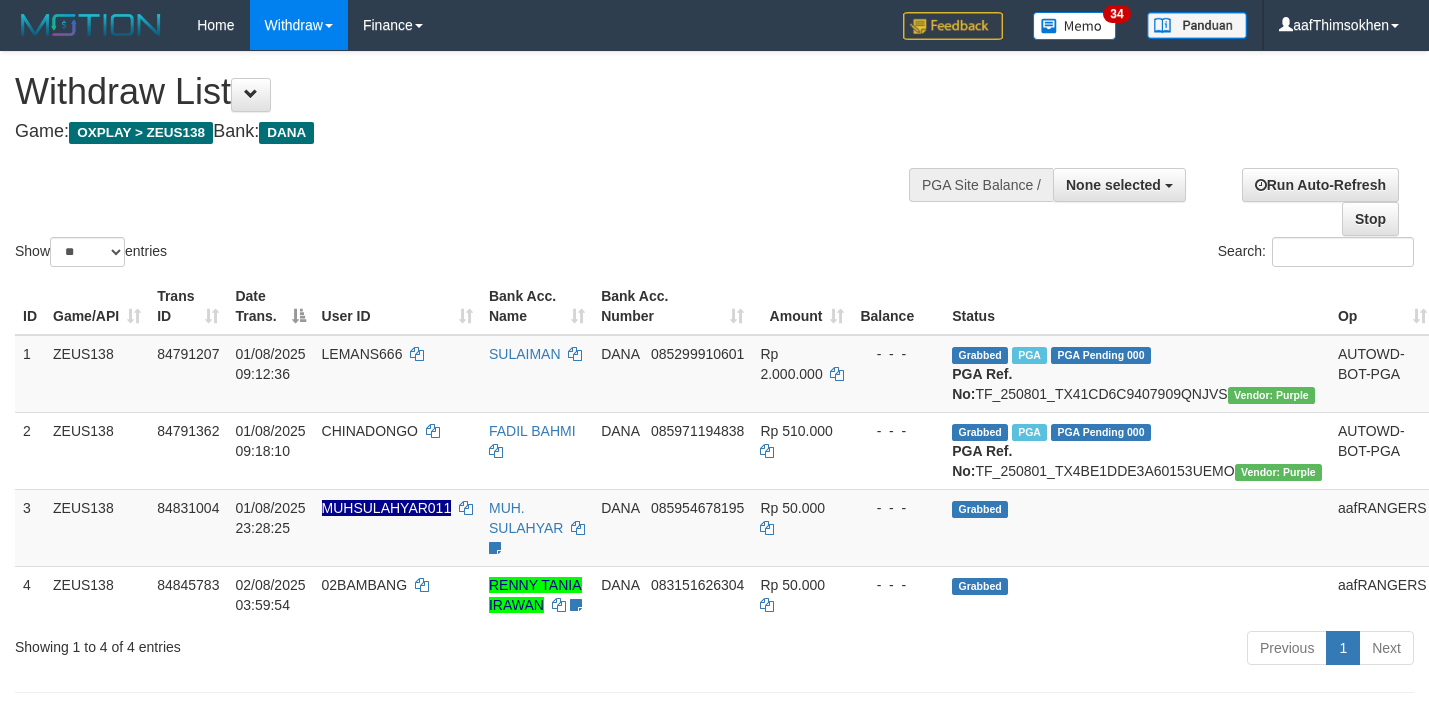 select 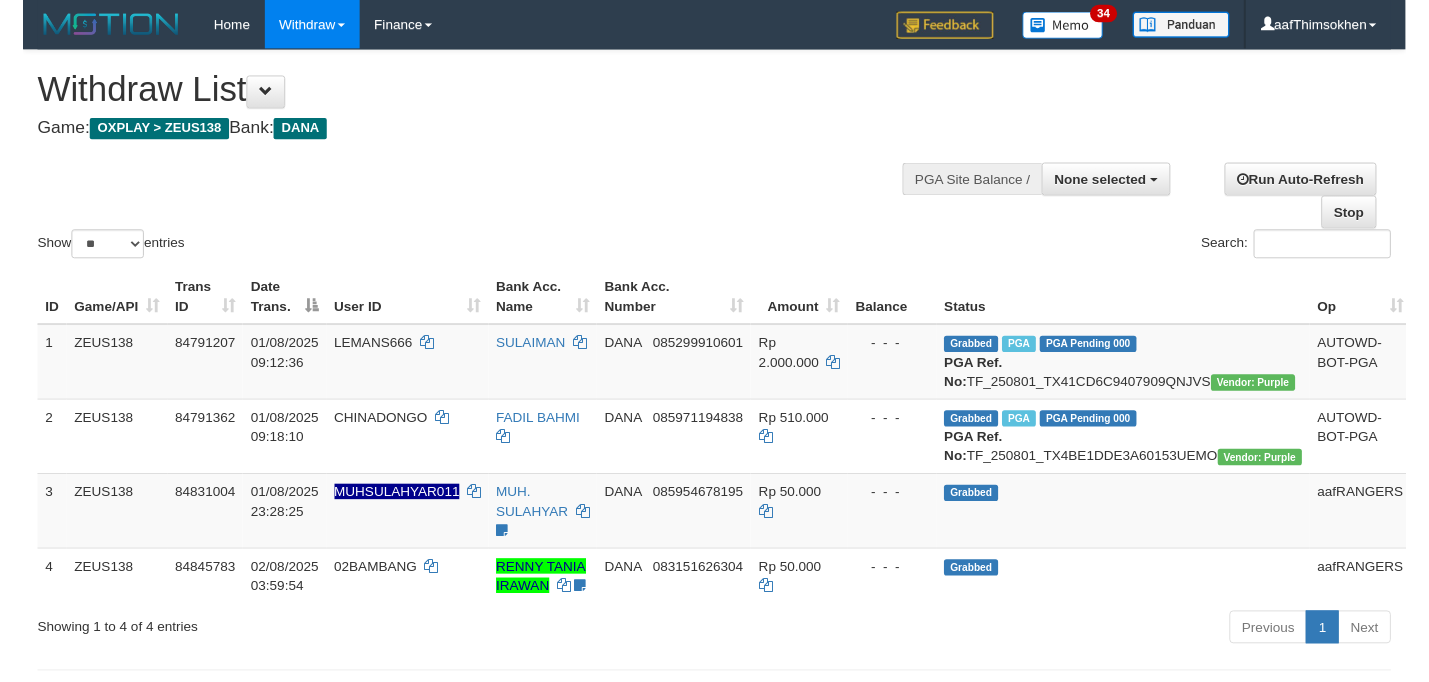 scroll, scrollTop: 349, scrollLeft: 0, axis: vertical 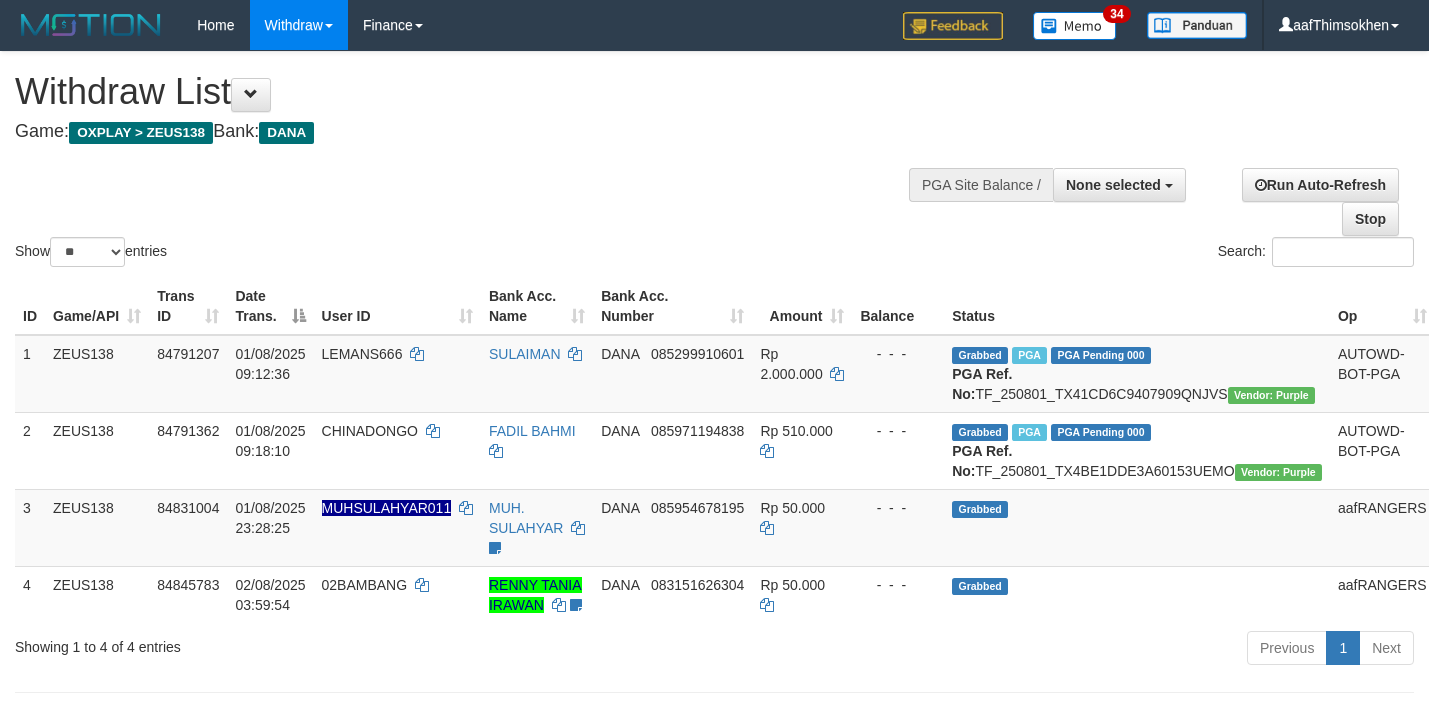 select 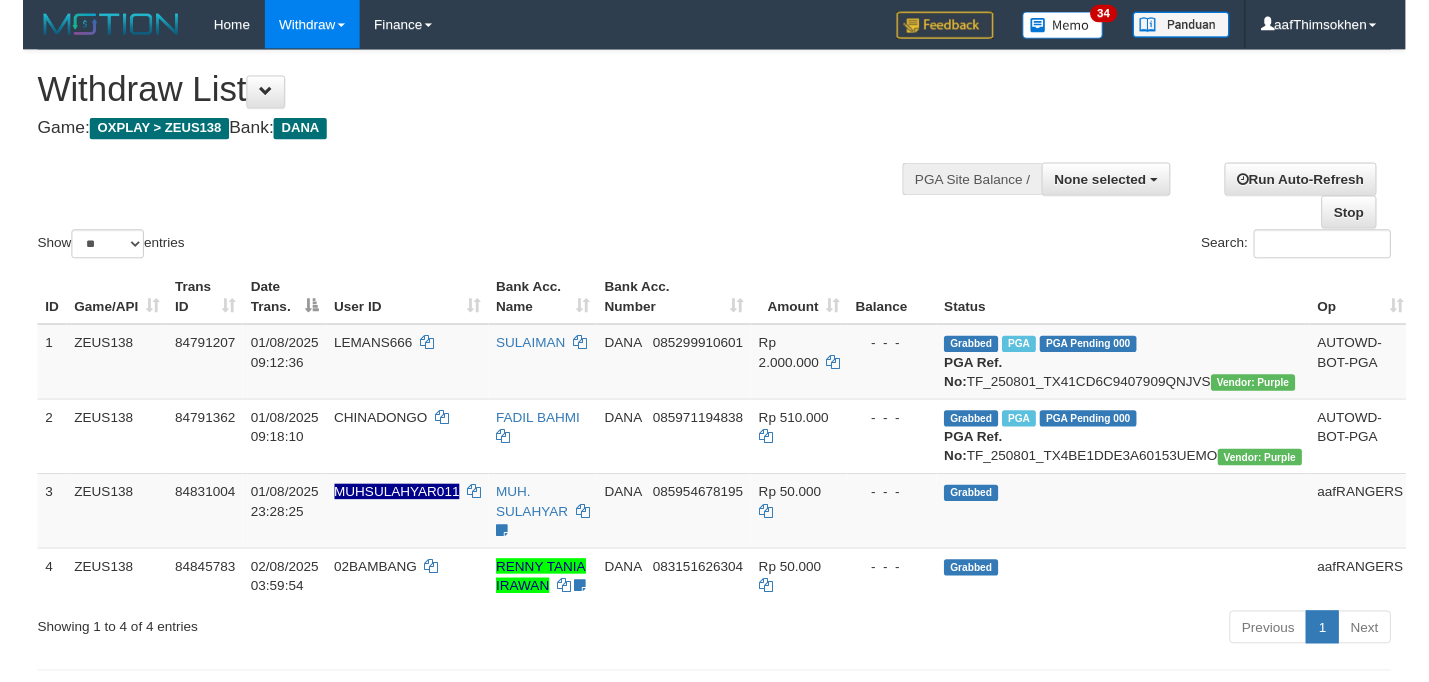 scroll, scrollTop: 349, scrollLeft: 0, axis: vertical 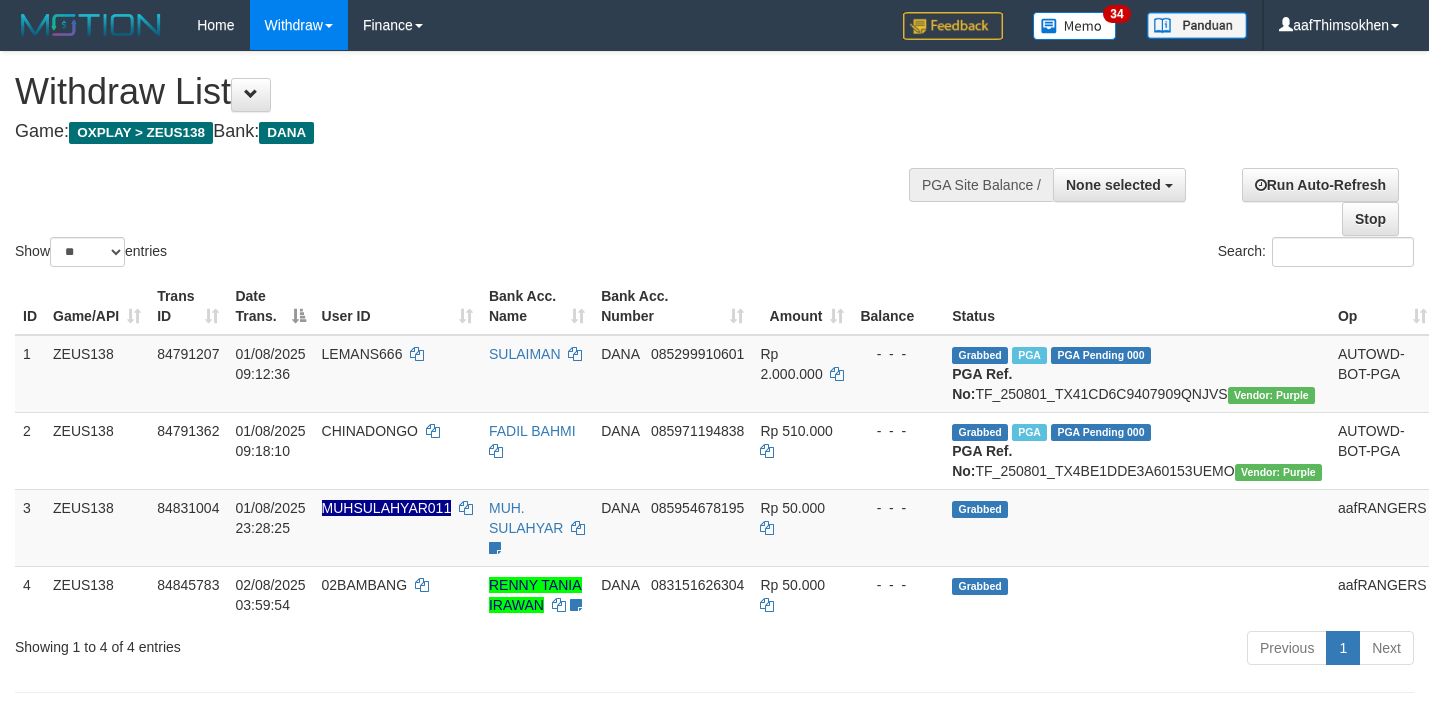 select 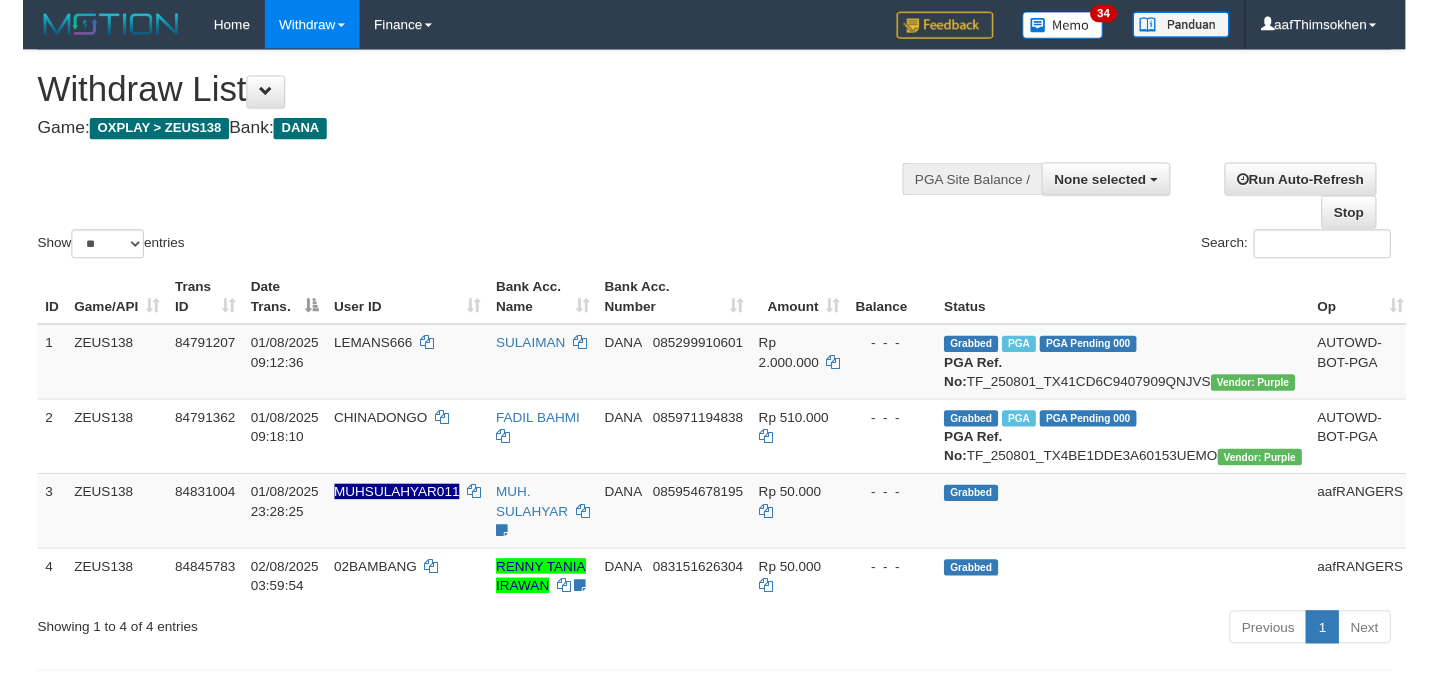 scroll, scrollTop: 349, scrollLeft: 0, axis: vertical 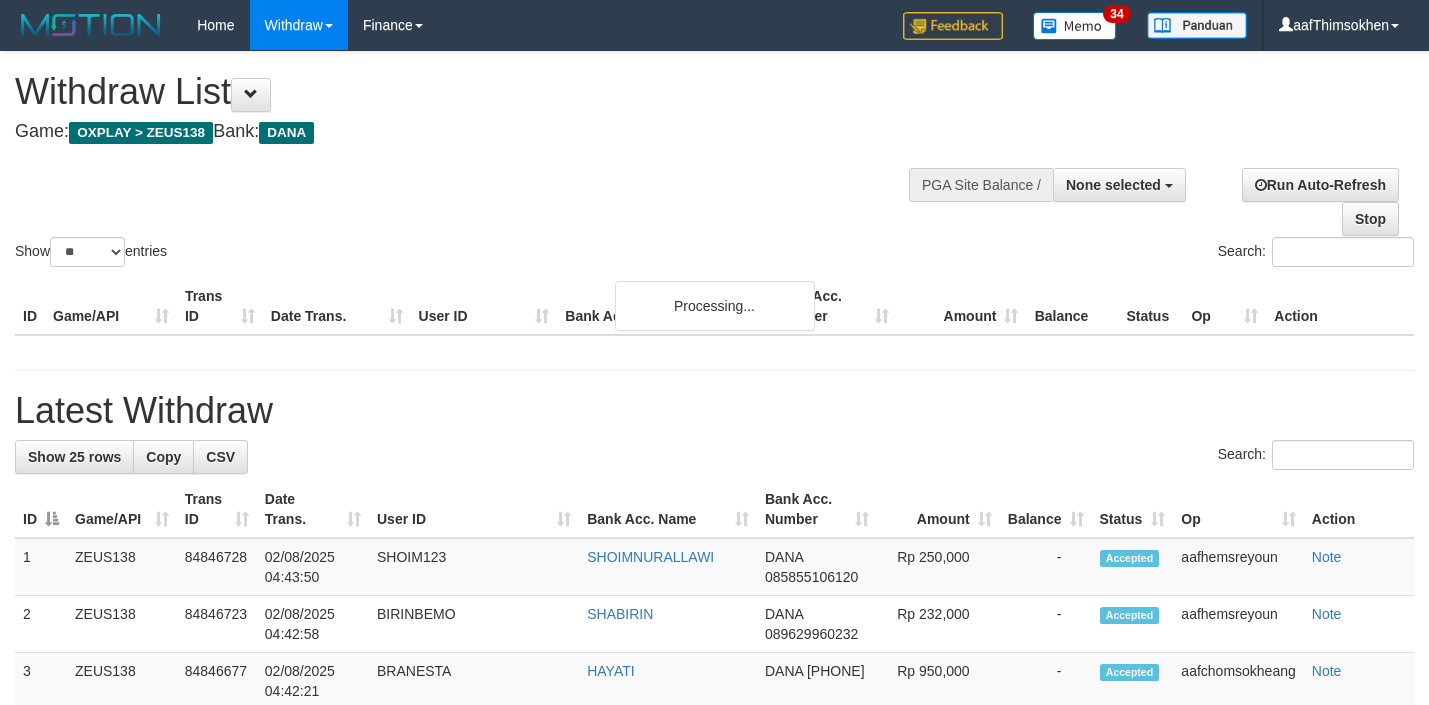 select 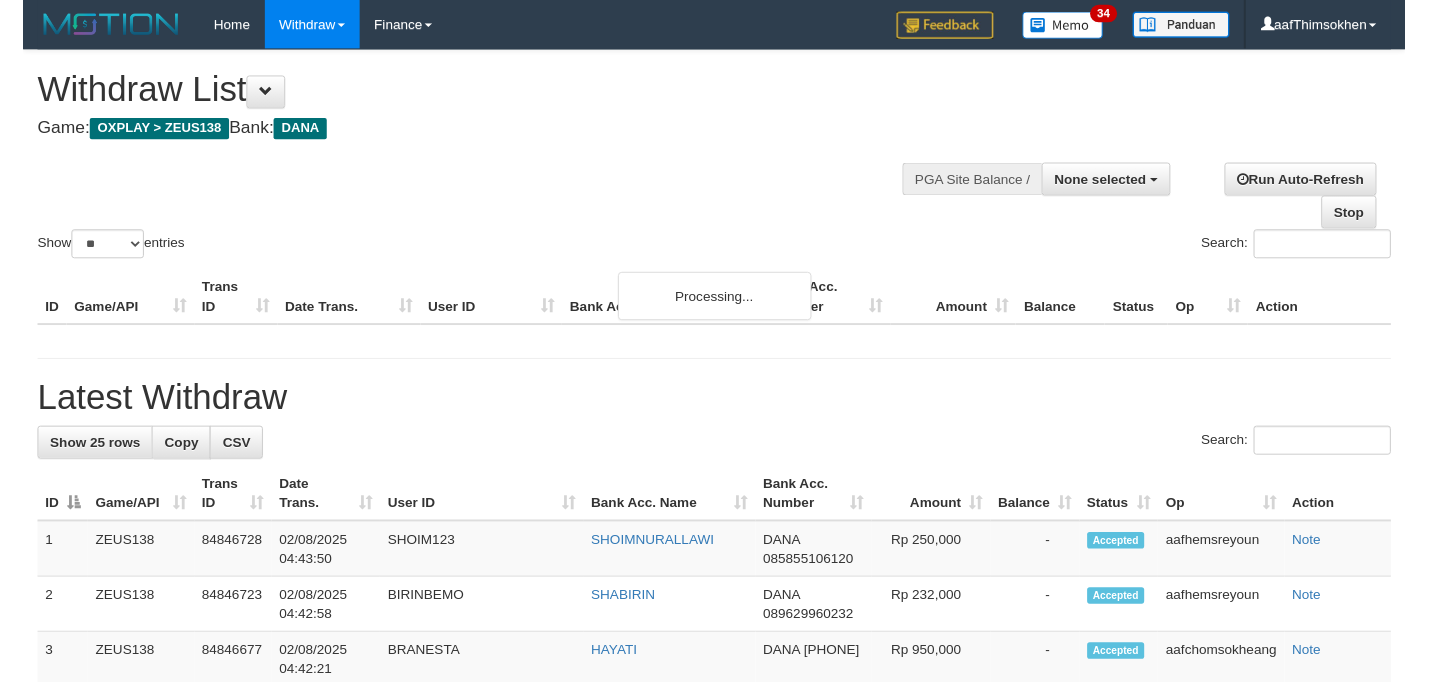 scroll, scrollTop: 349, scrollLeft: 0, axis: vertical 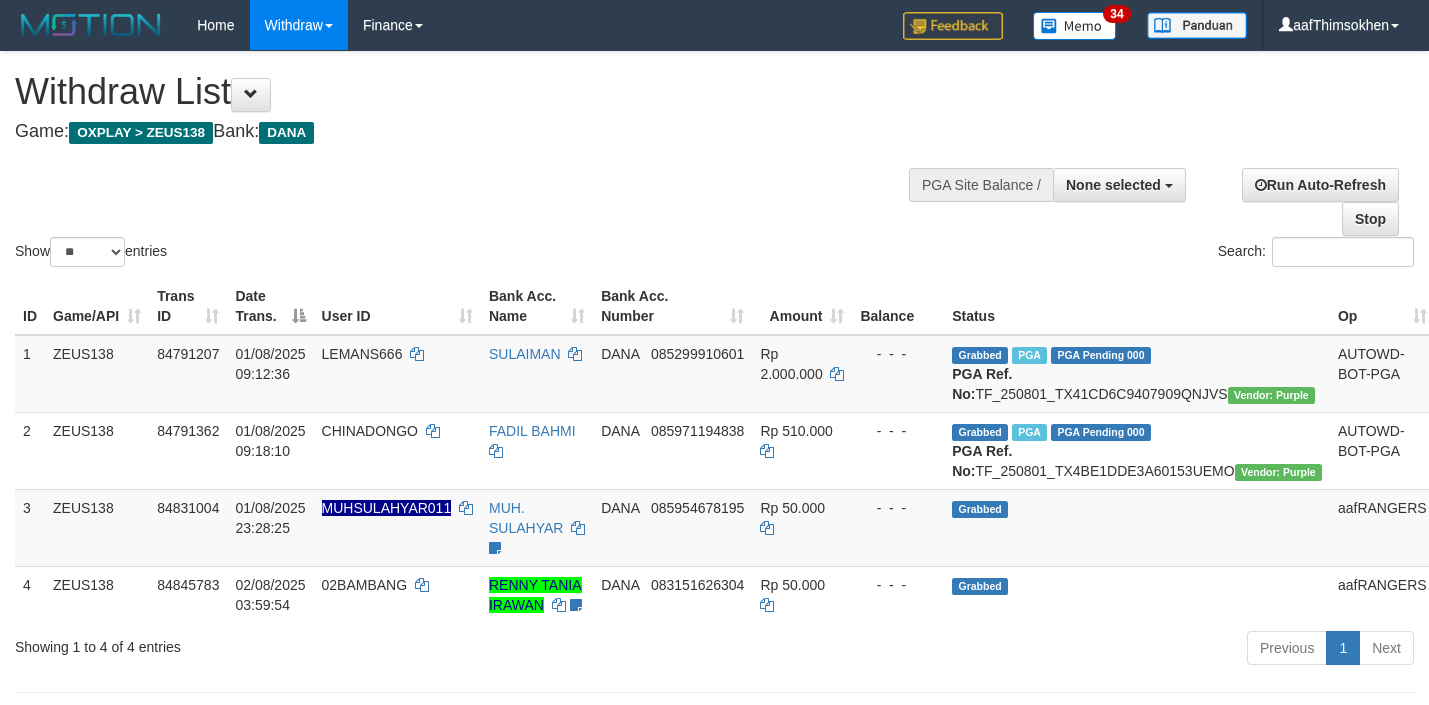 select 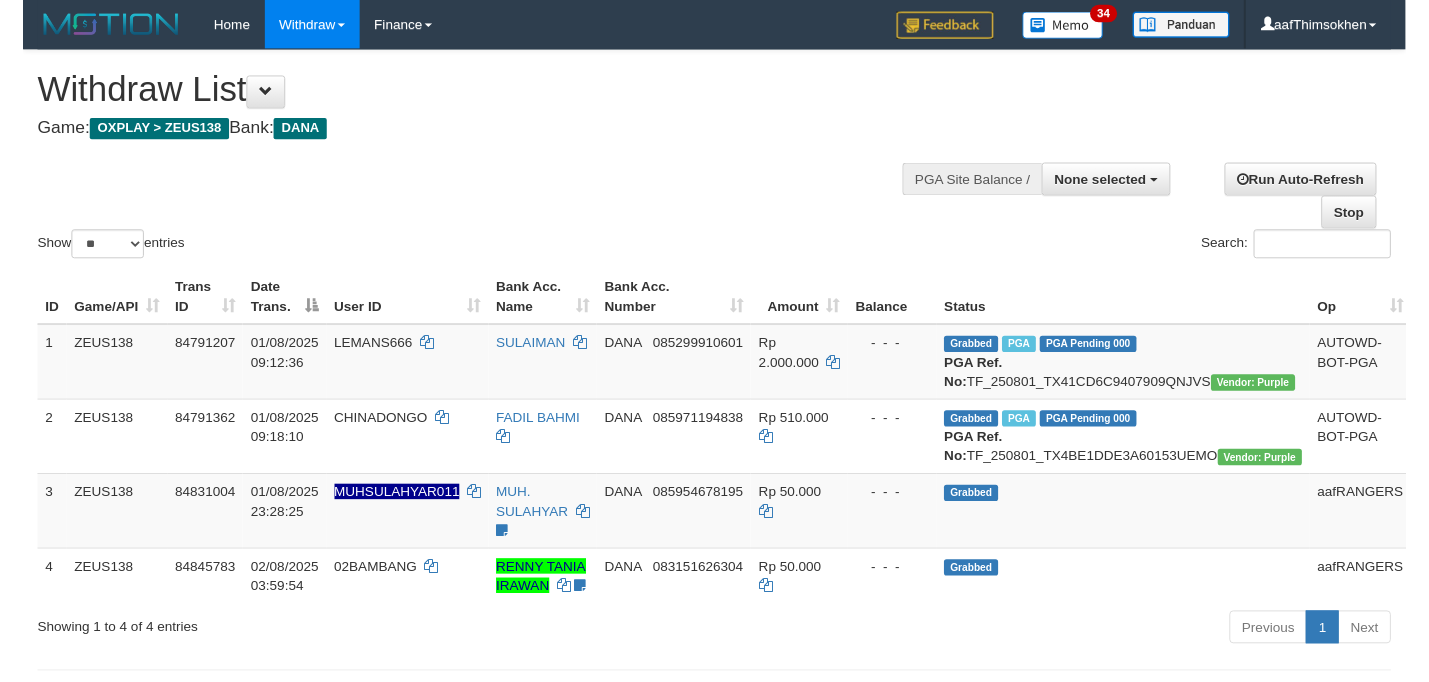 scroll, scrollTop: 349, scrollLeft: 0, axis: vertical 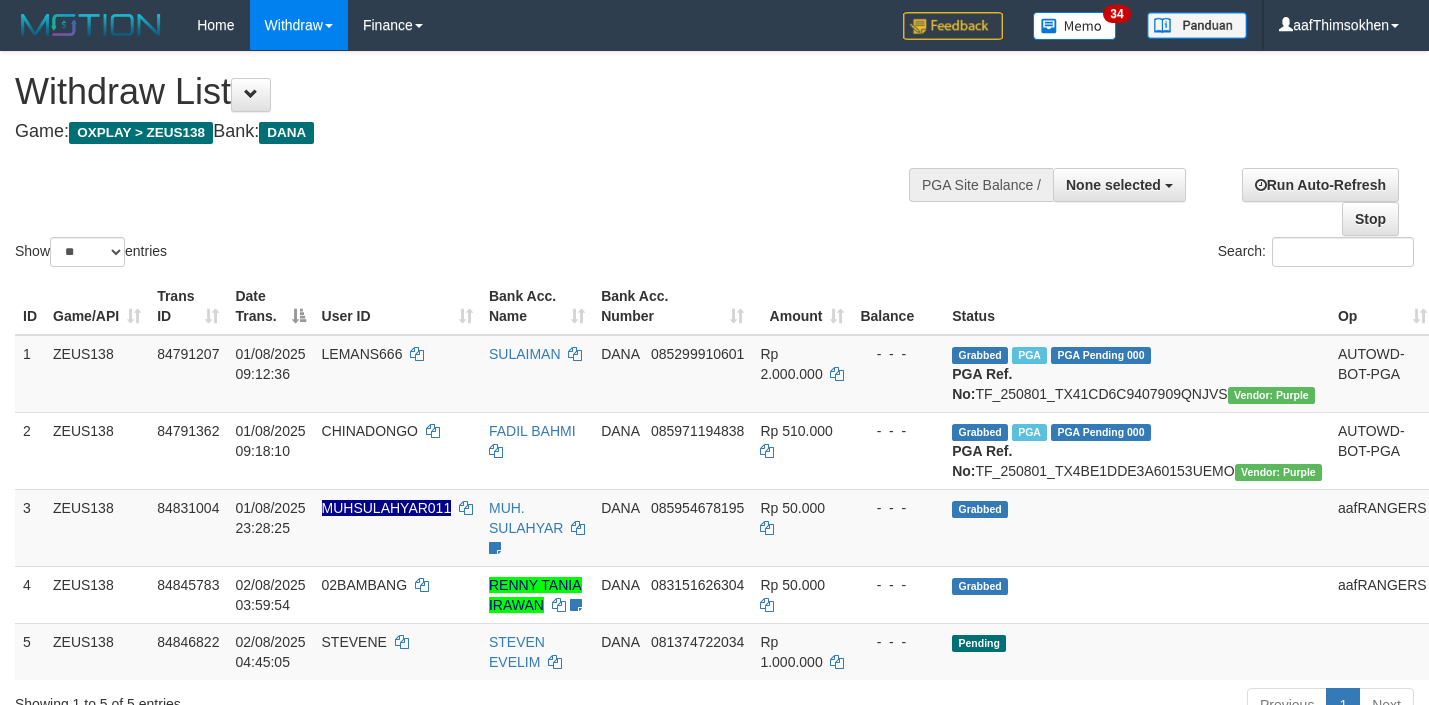 select 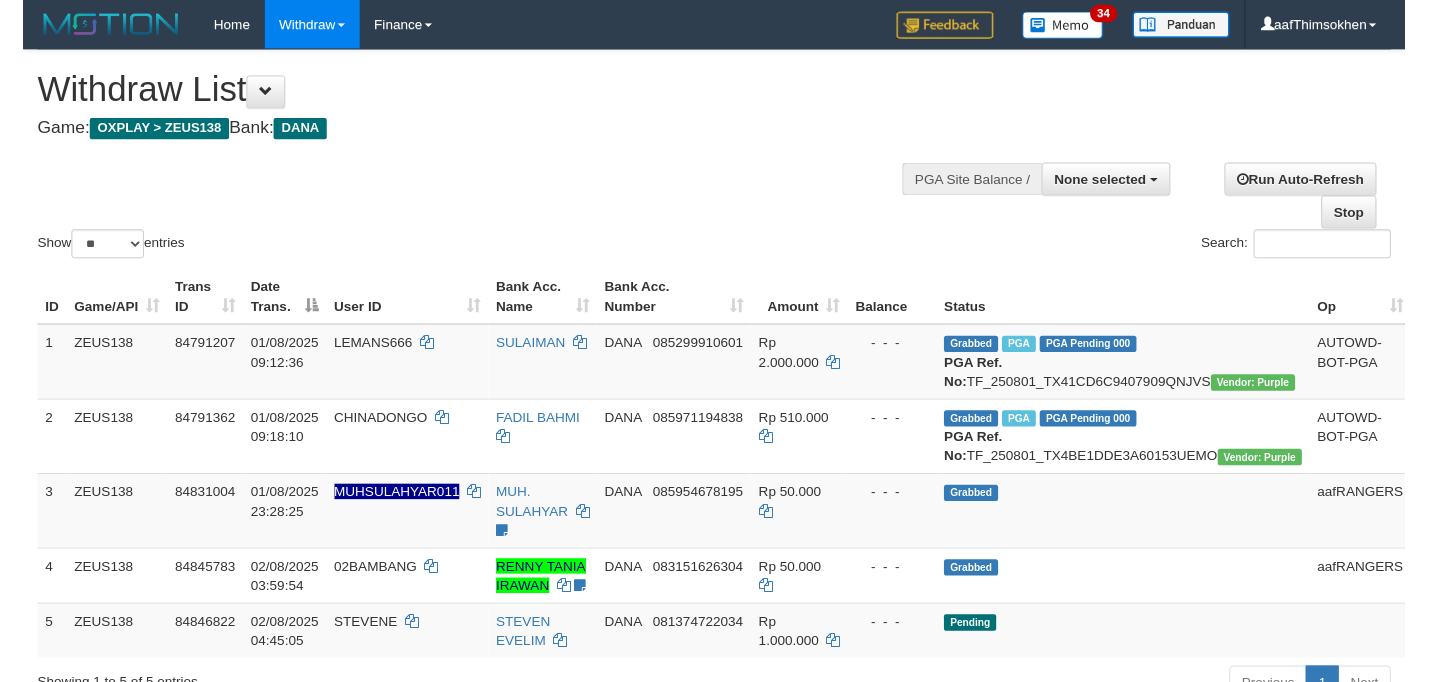 scroll, scrollTop: 349, scrollLeft: 0, axis: vertical 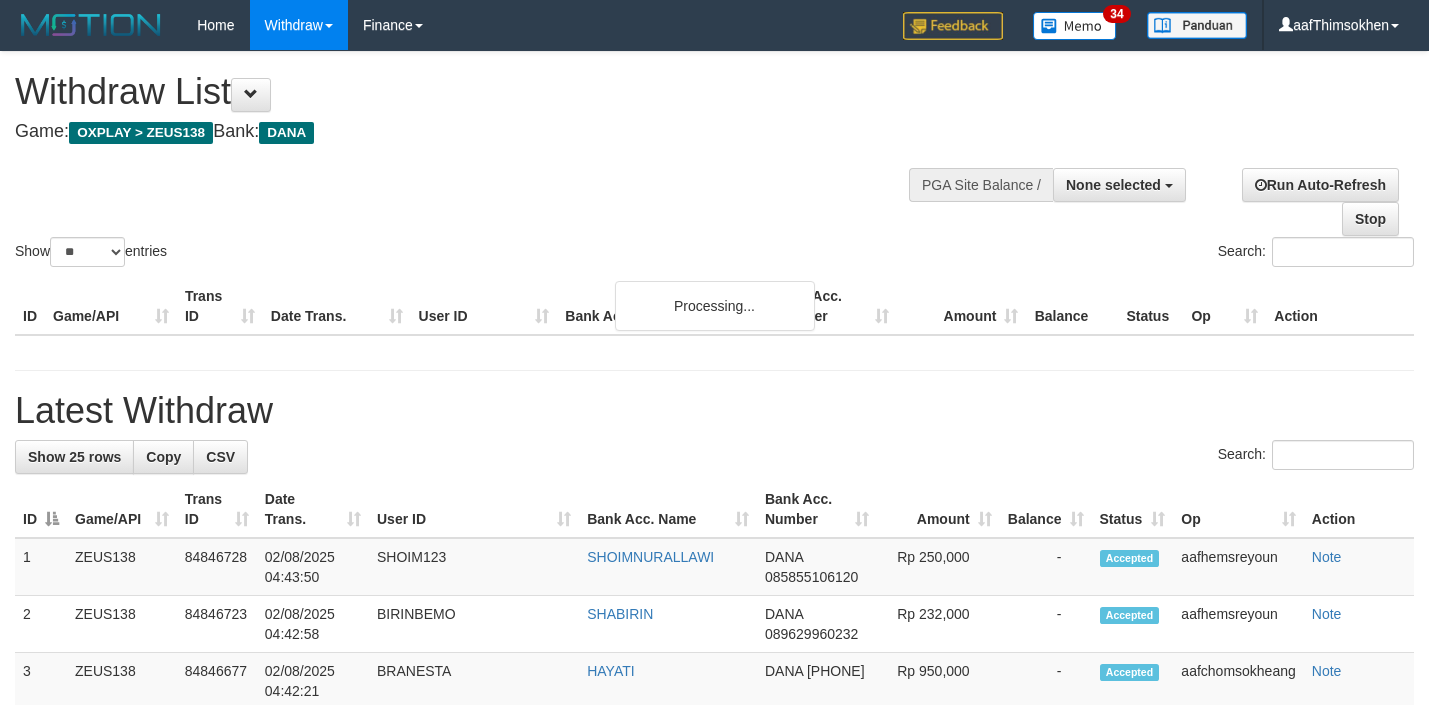 select 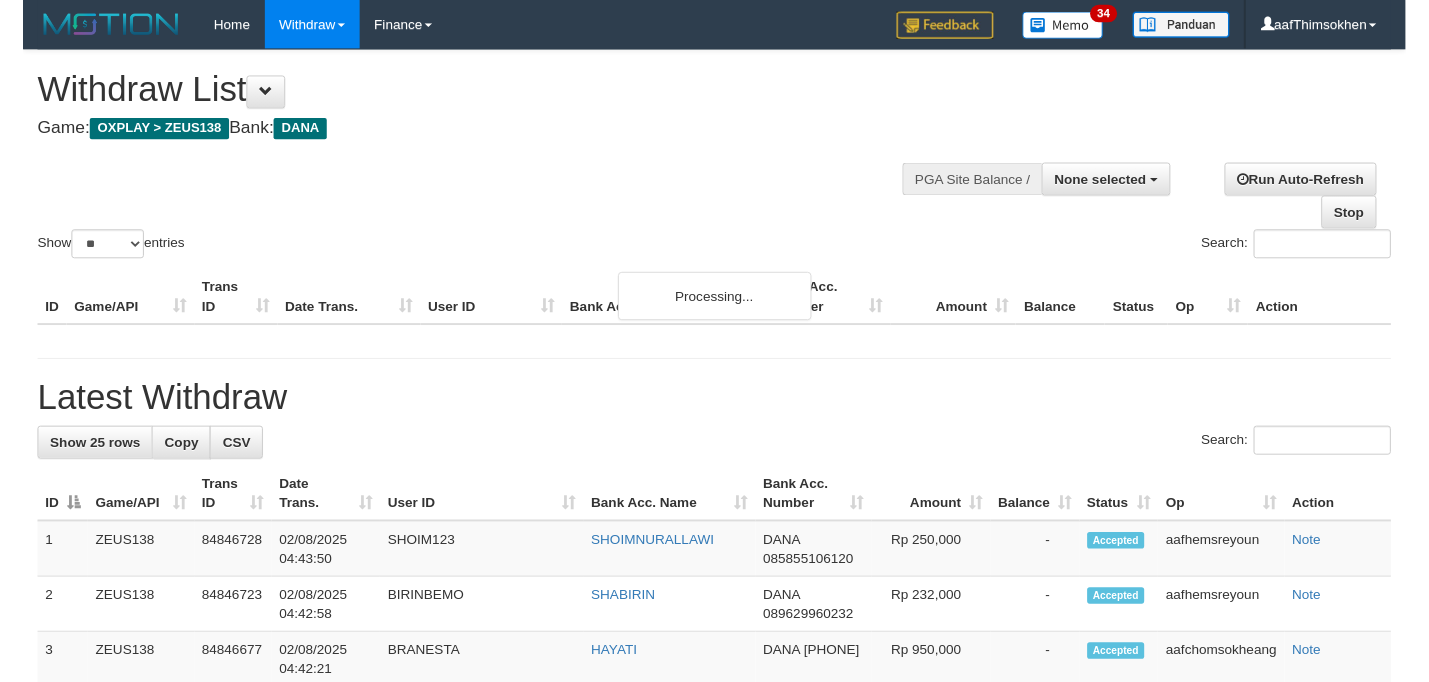 scroll, scrollTop: 349, scrollLeft: 0, axis: vertical 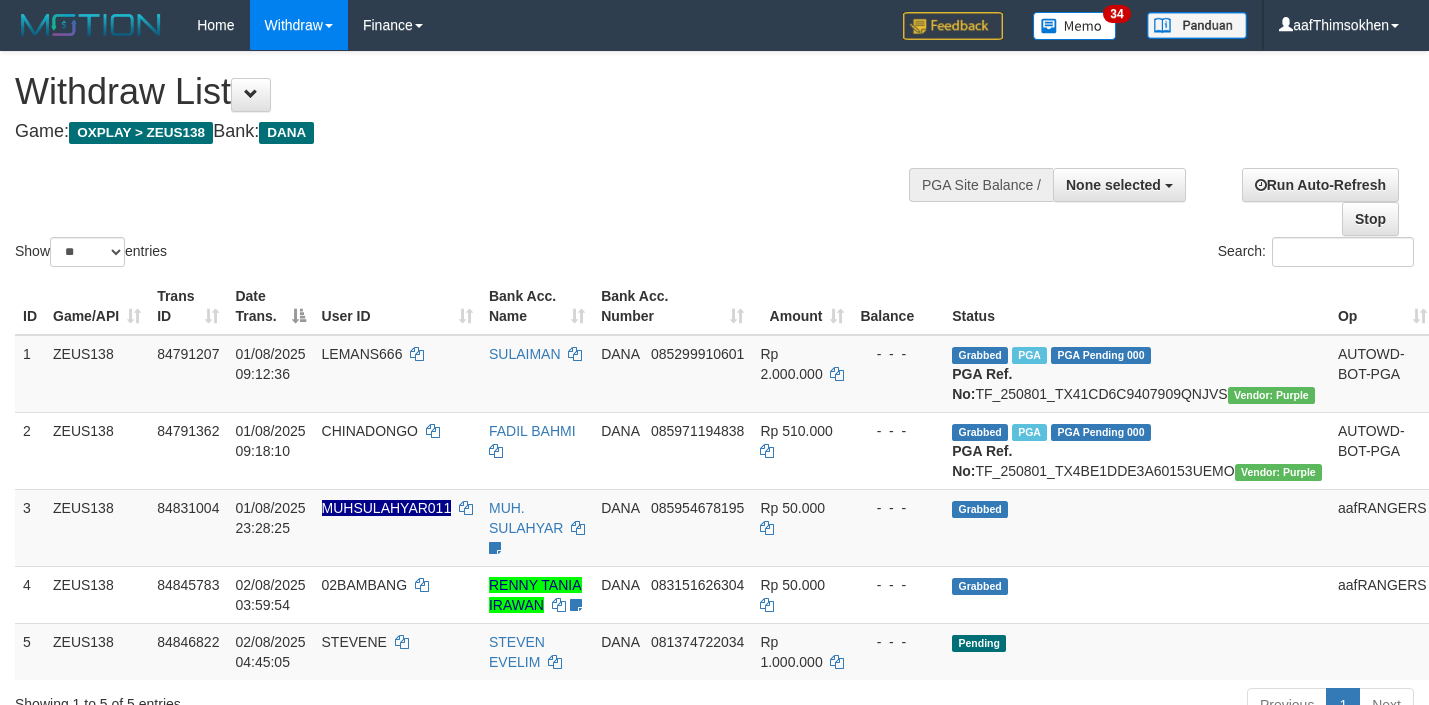 select 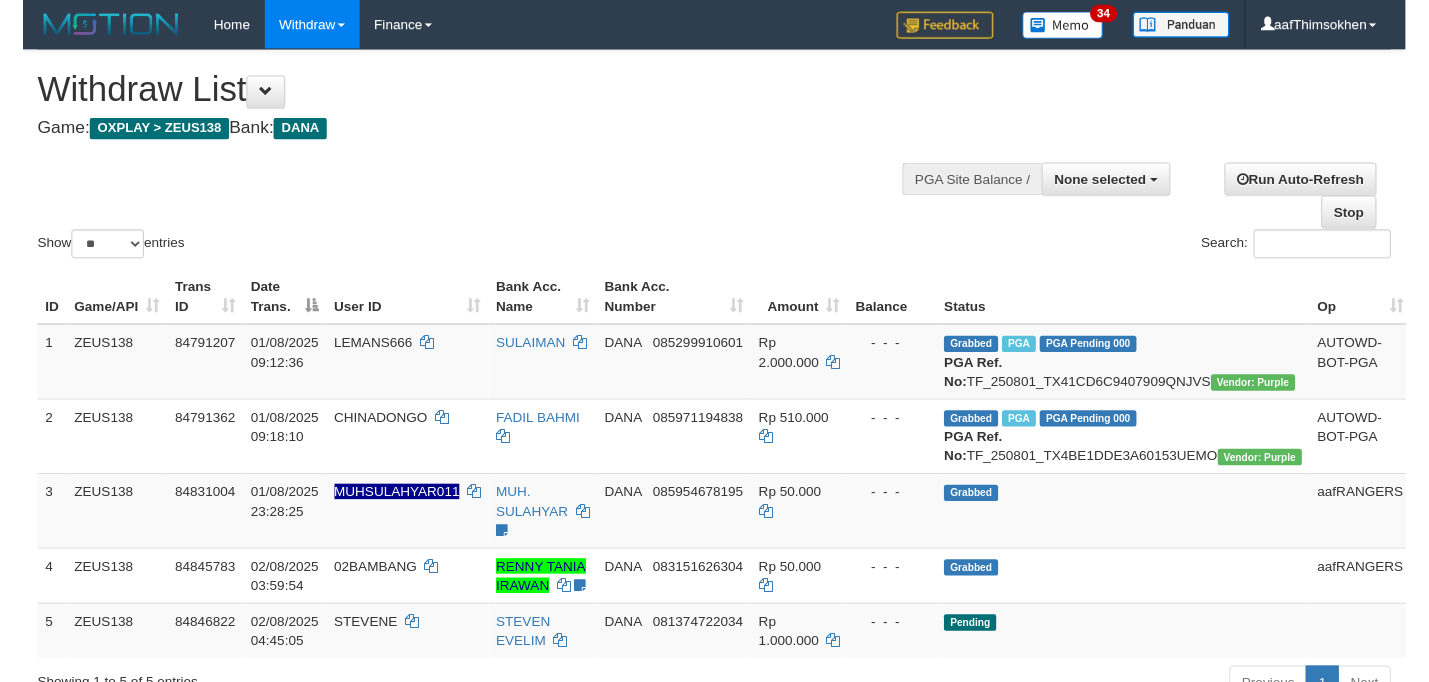 scroll, scrollTop: 349, scrollLeft: 0, axis: vertical 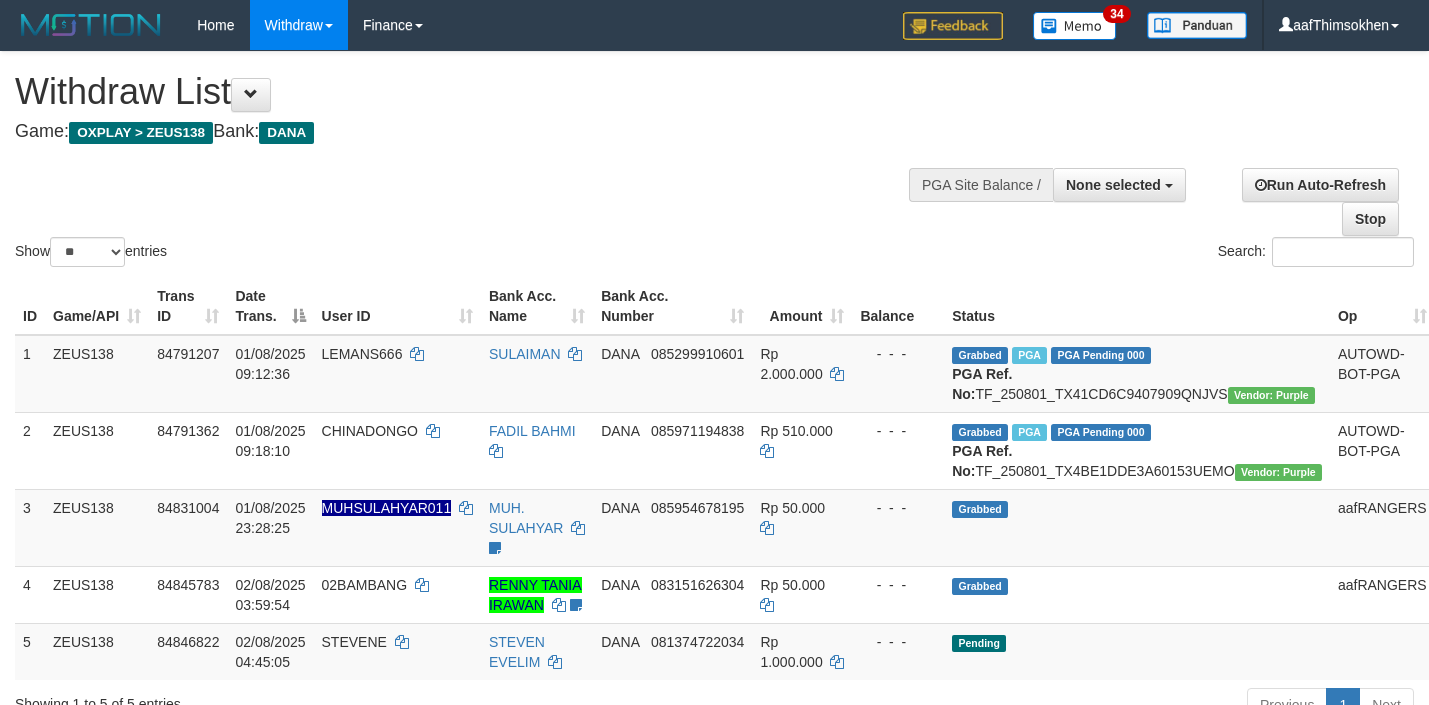 select 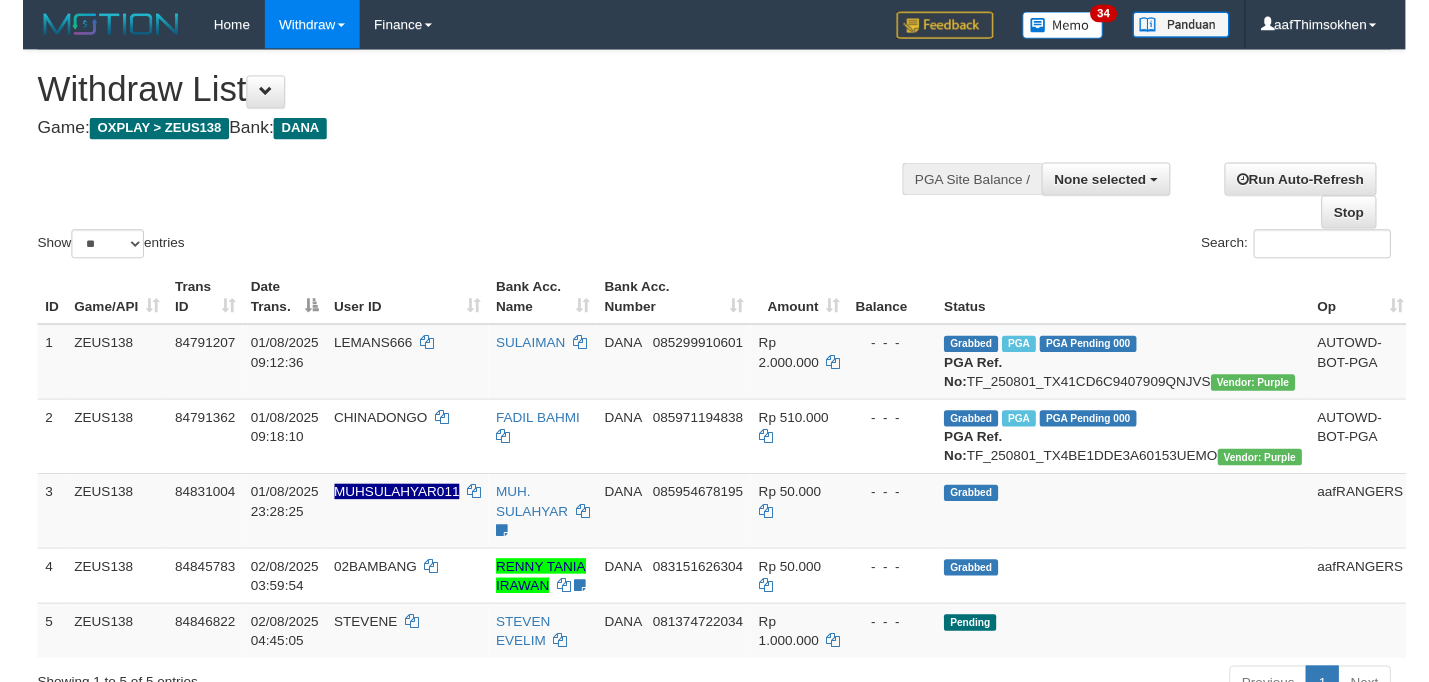 scroll, scrollTop: 349, scrollLeft: 0, axis: vertical 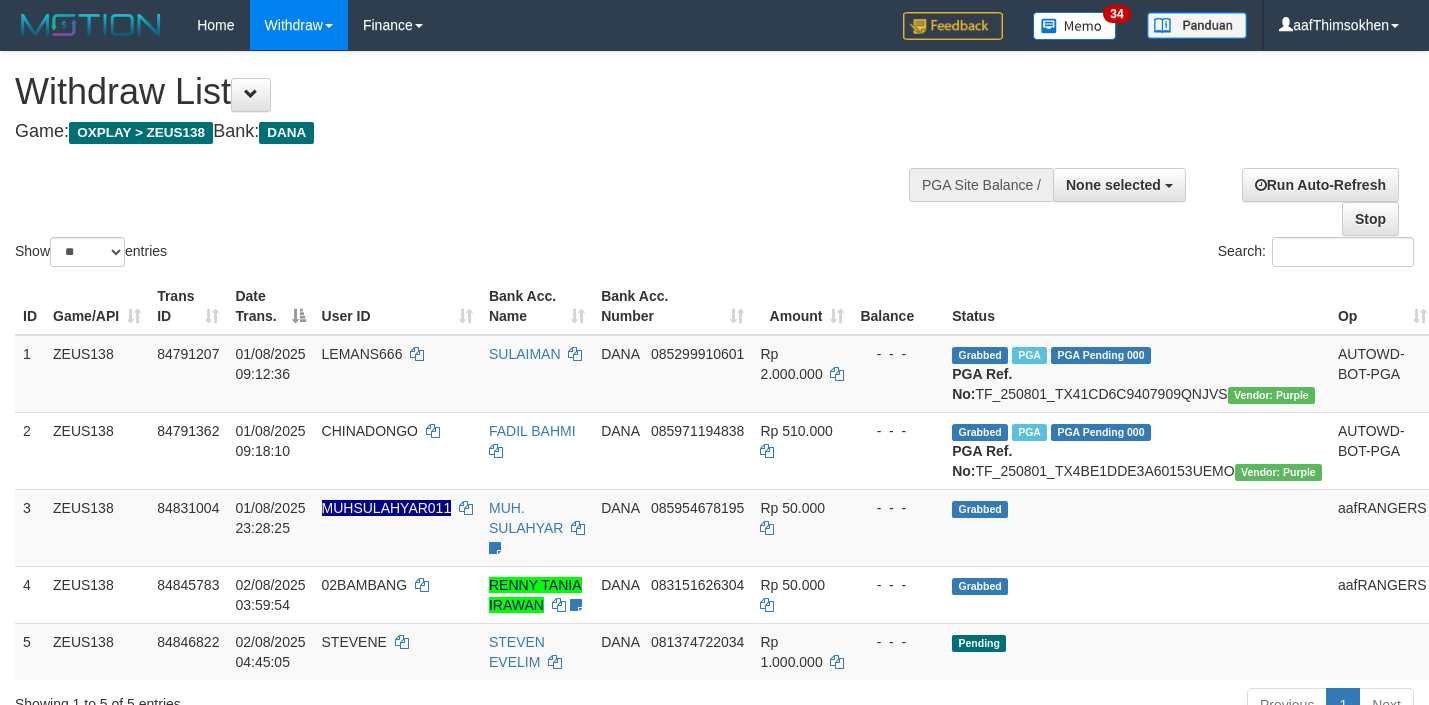 select 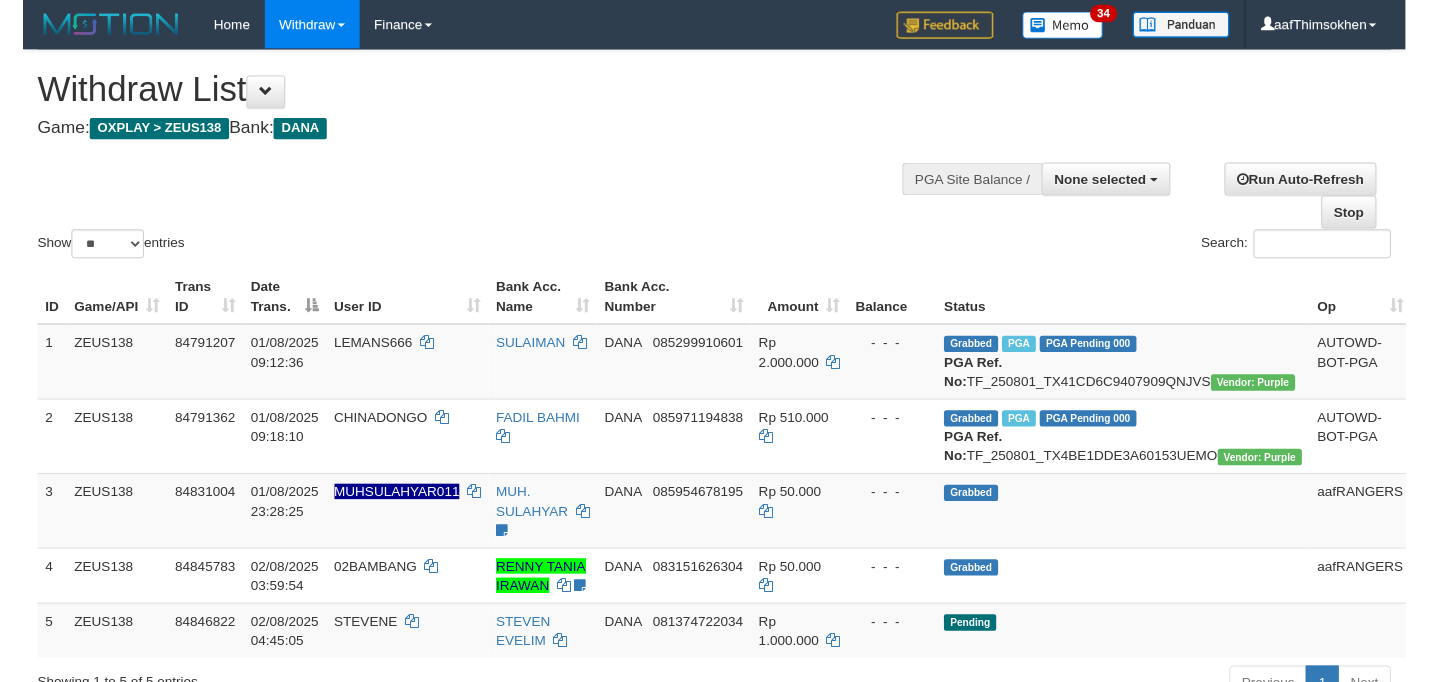 scroll, scrollTop: 349, scrollLeft: 0, axis: vertical 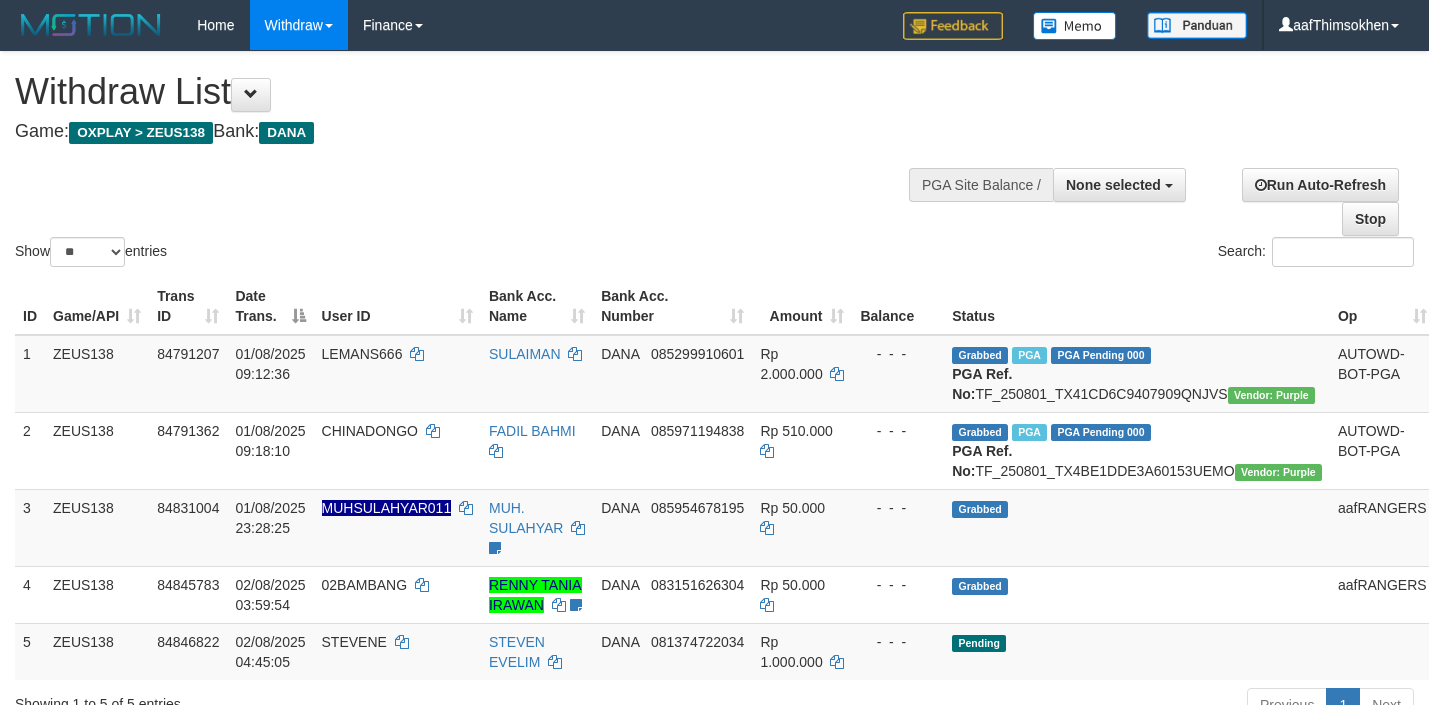 select 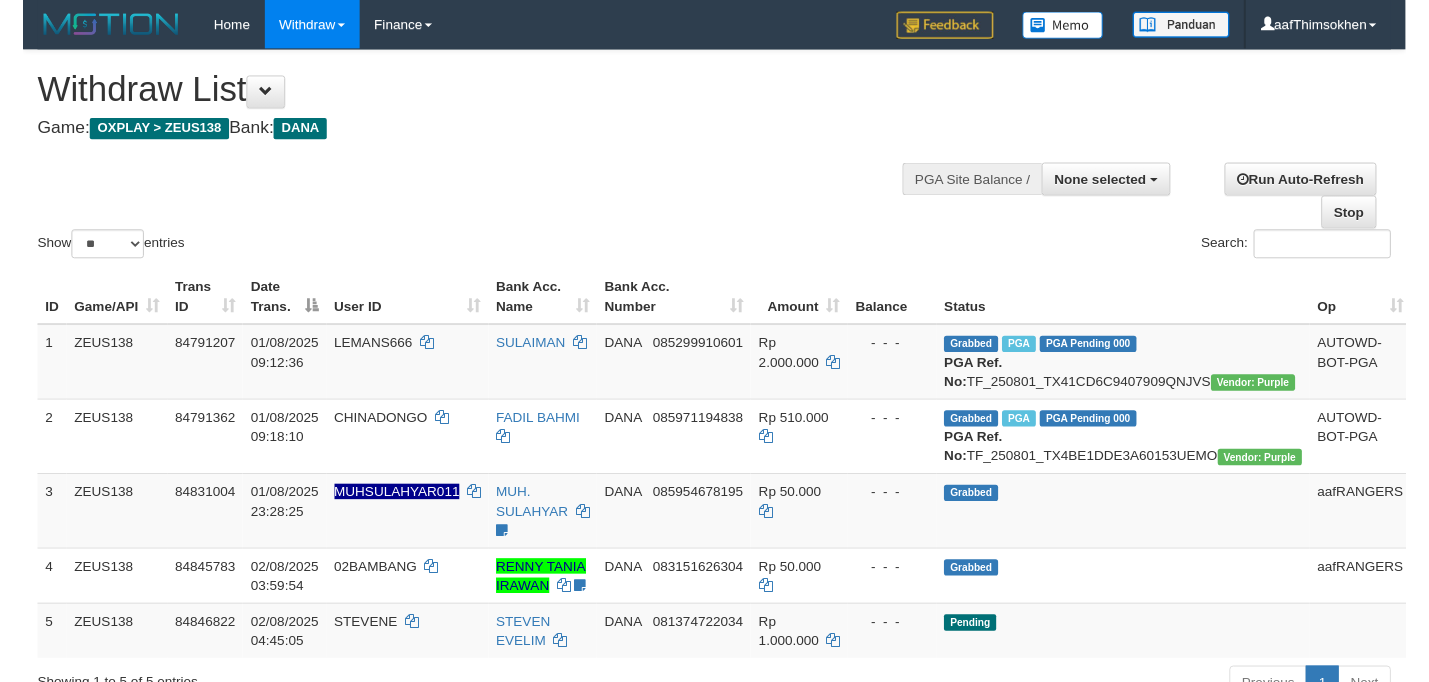 scroll, scrollTop: 349, scrollLeft: 0, axis: vertical 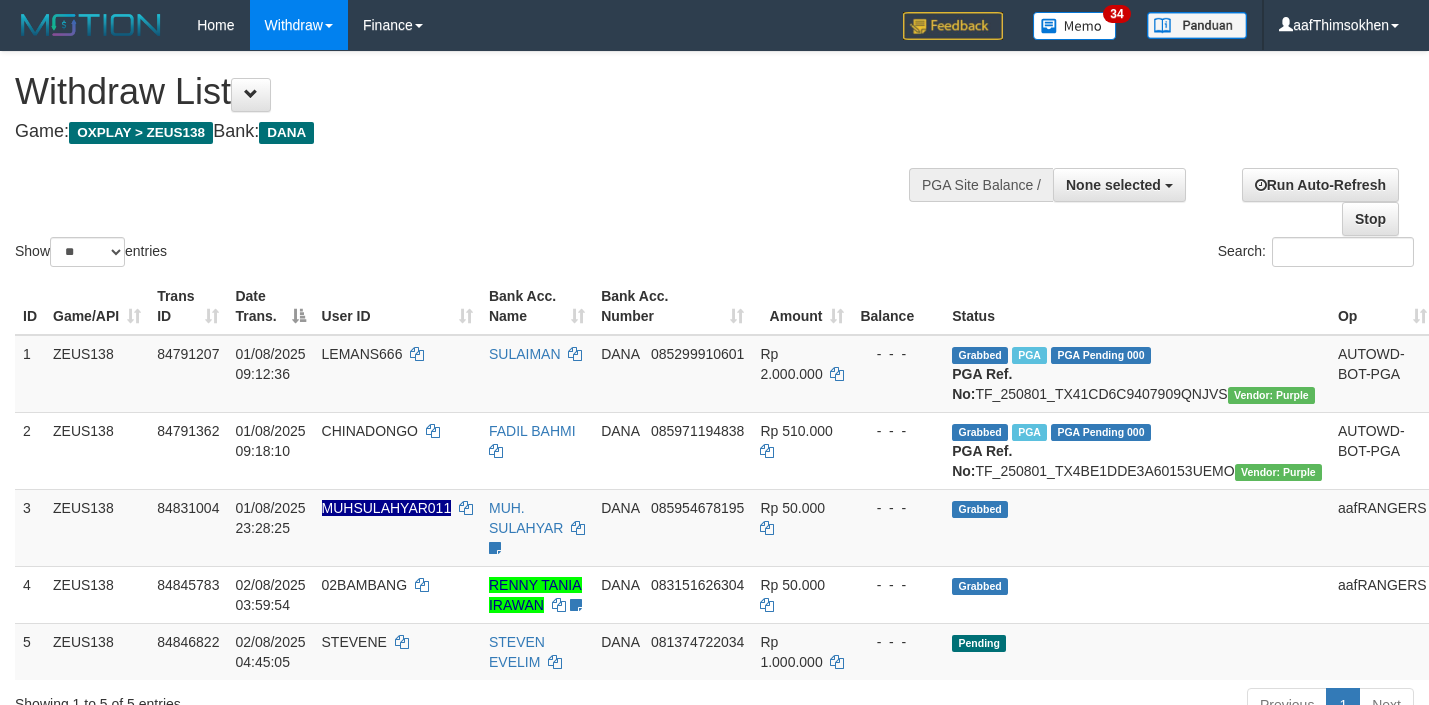 select 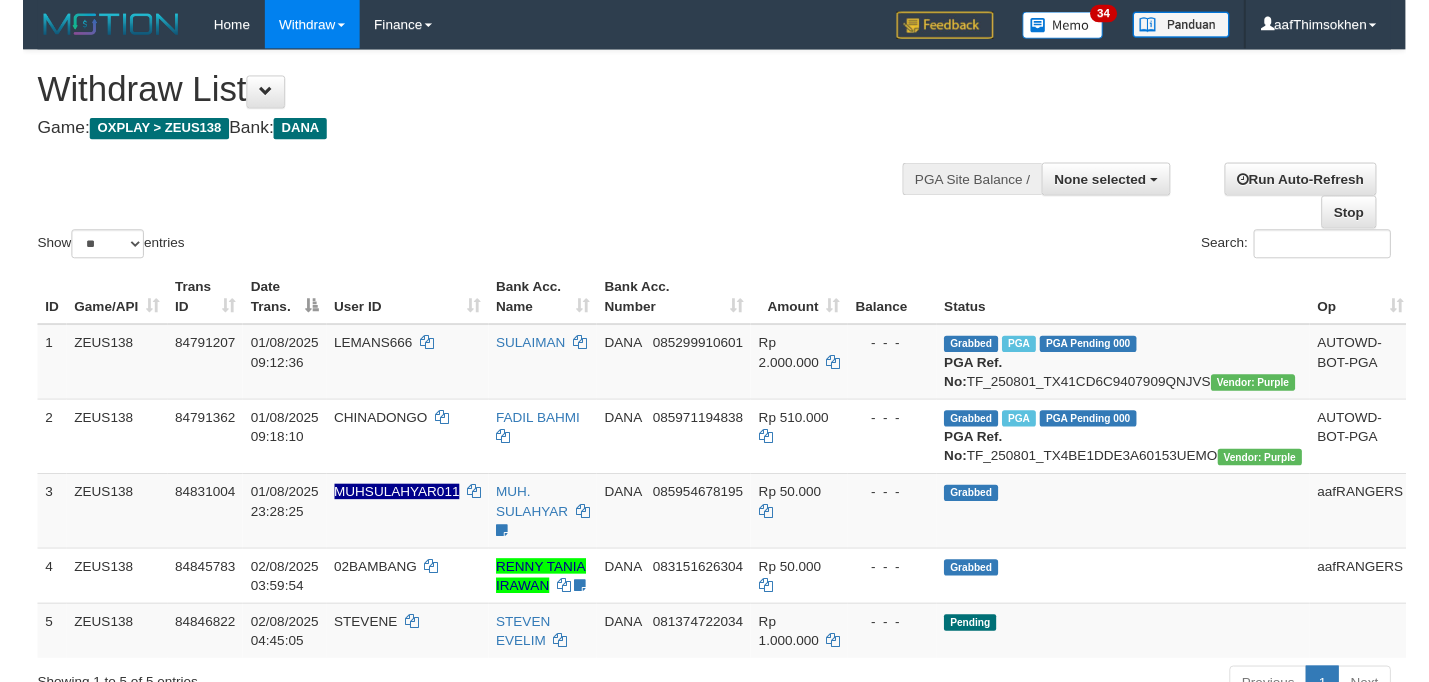 scroll, scrollTop: 349, scrollLeft: 0, axis: vertical 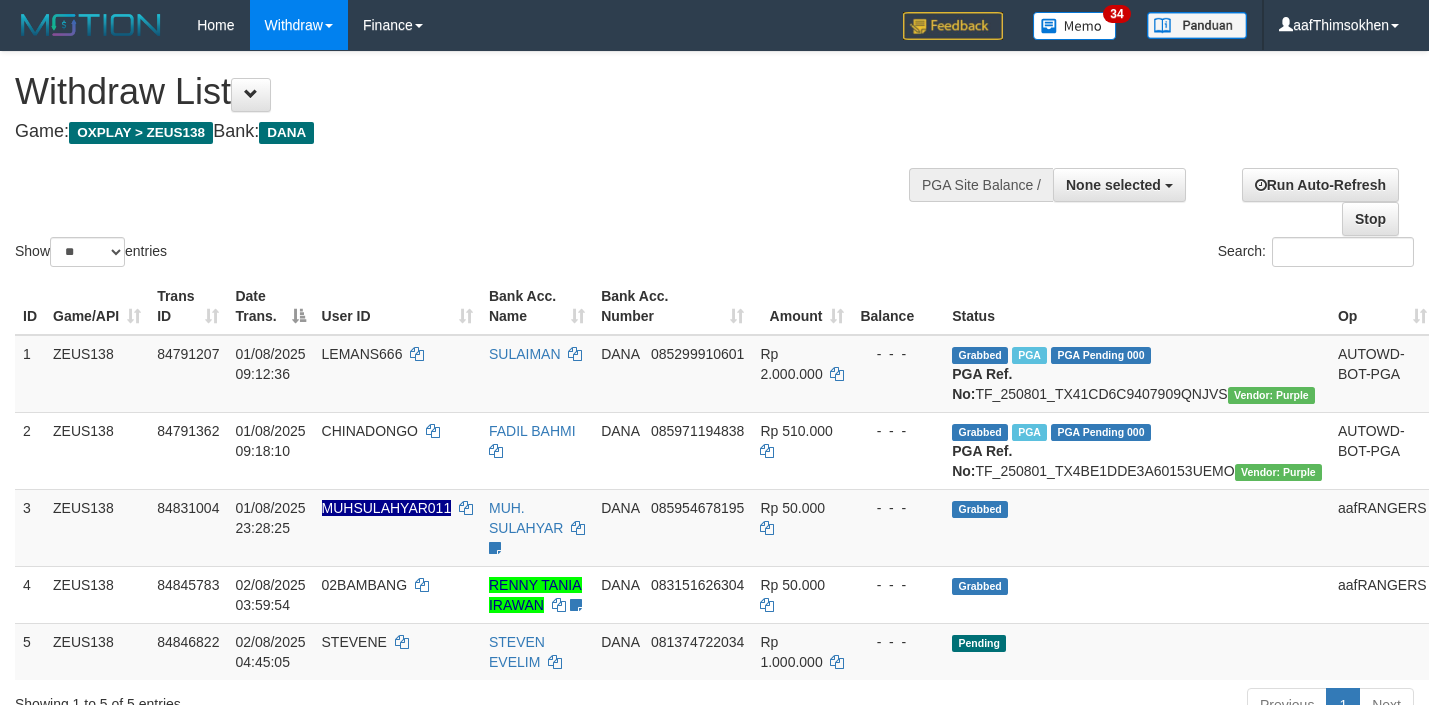 select 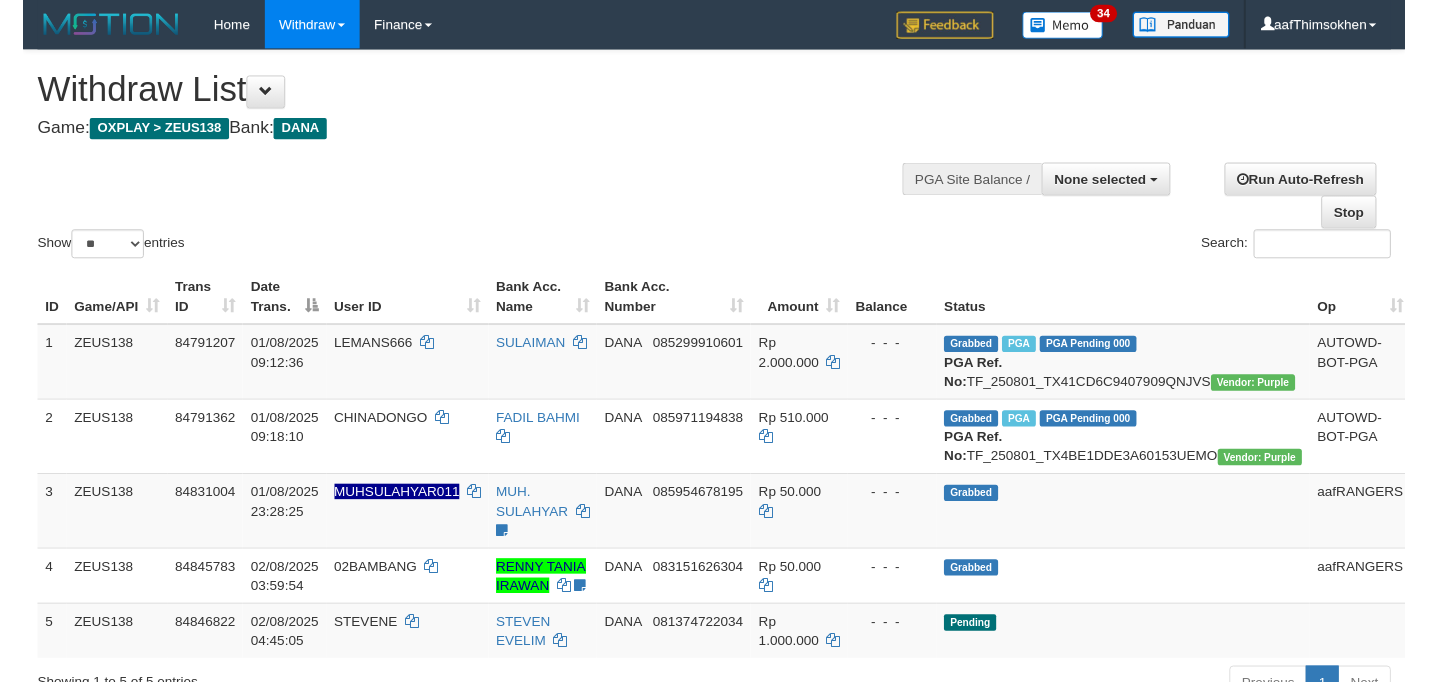 scroll, scrollTop: 349, scrollLeft: 0, axis: vertical 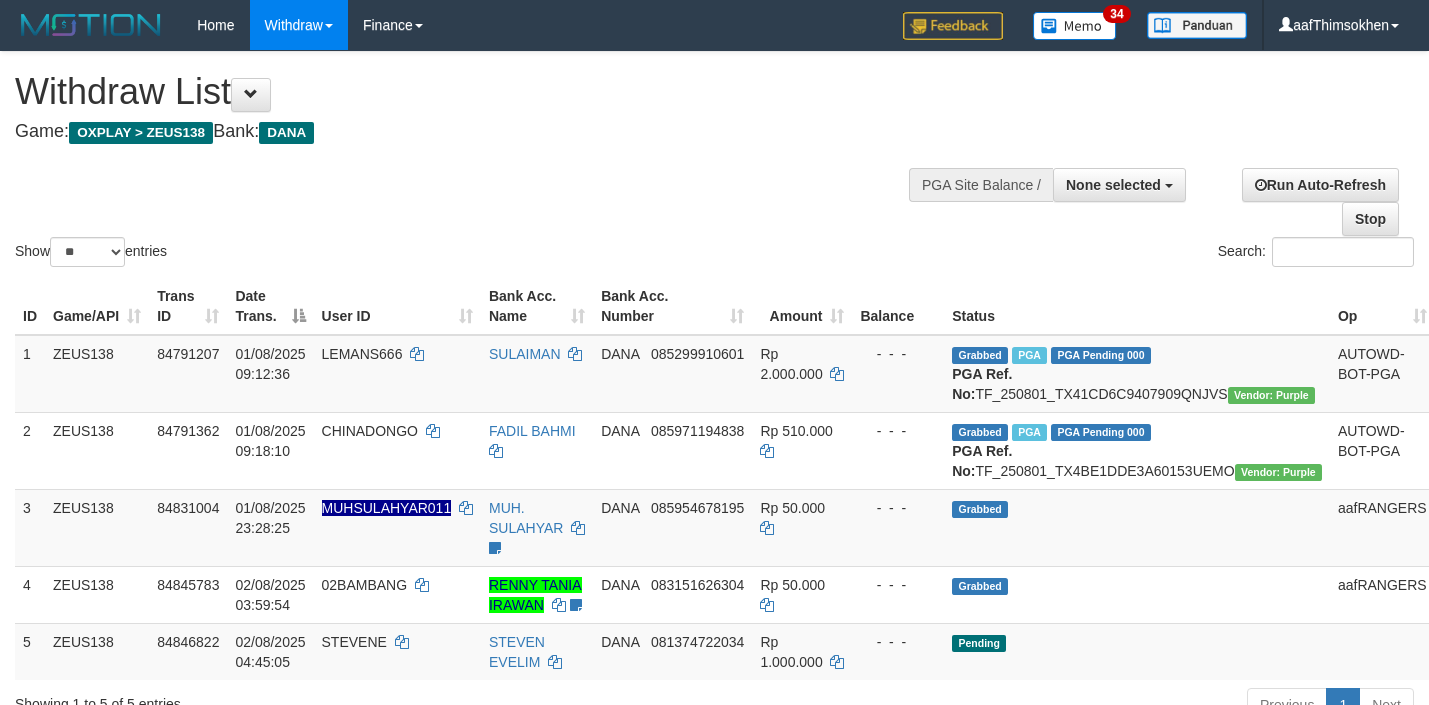 select 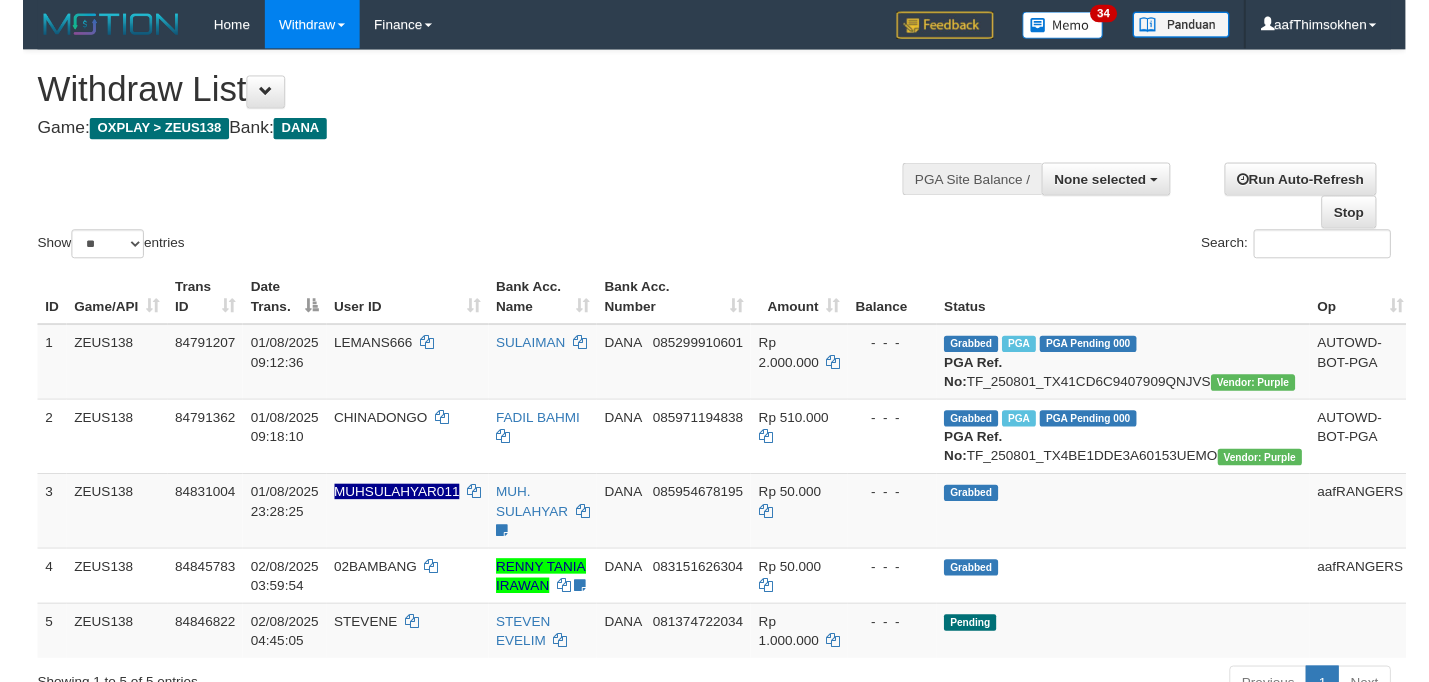 scroll, scrollTop: 349, scrollLeft: 0, axis: vertical 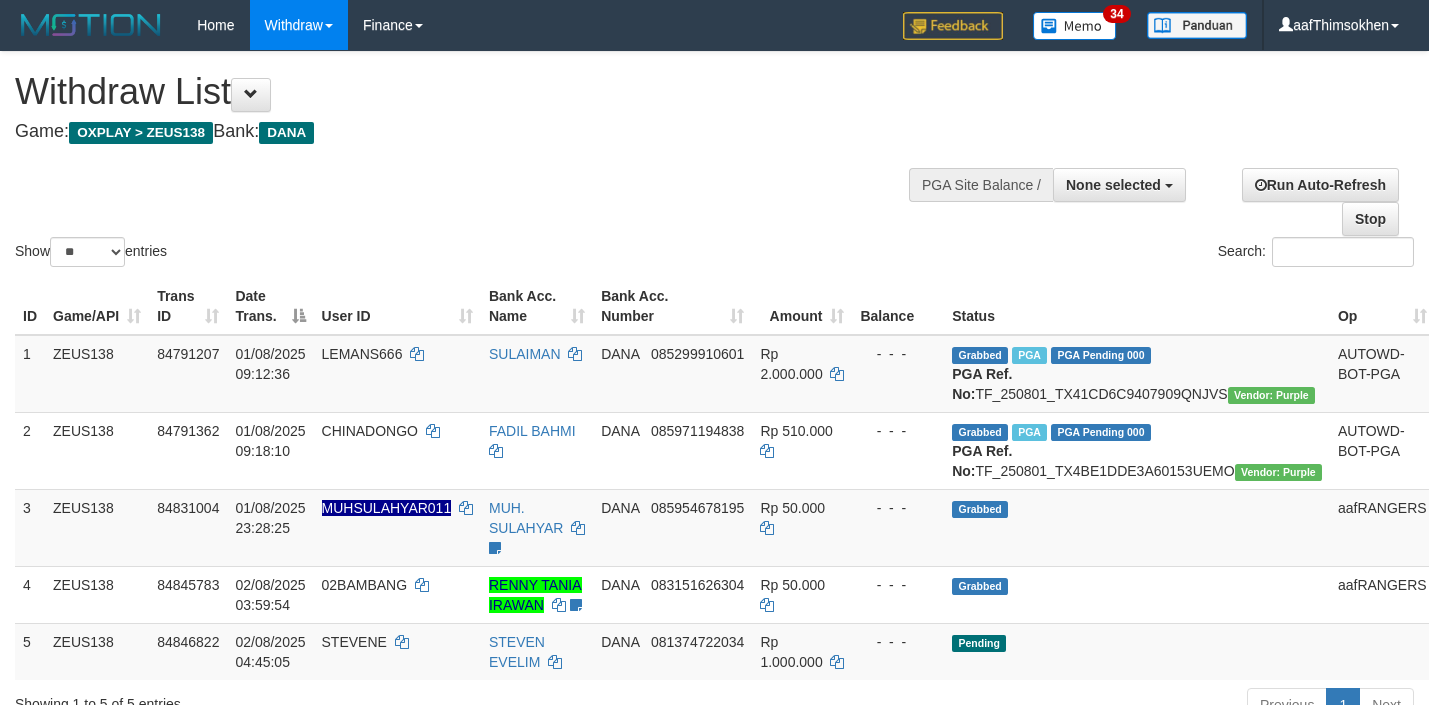 select 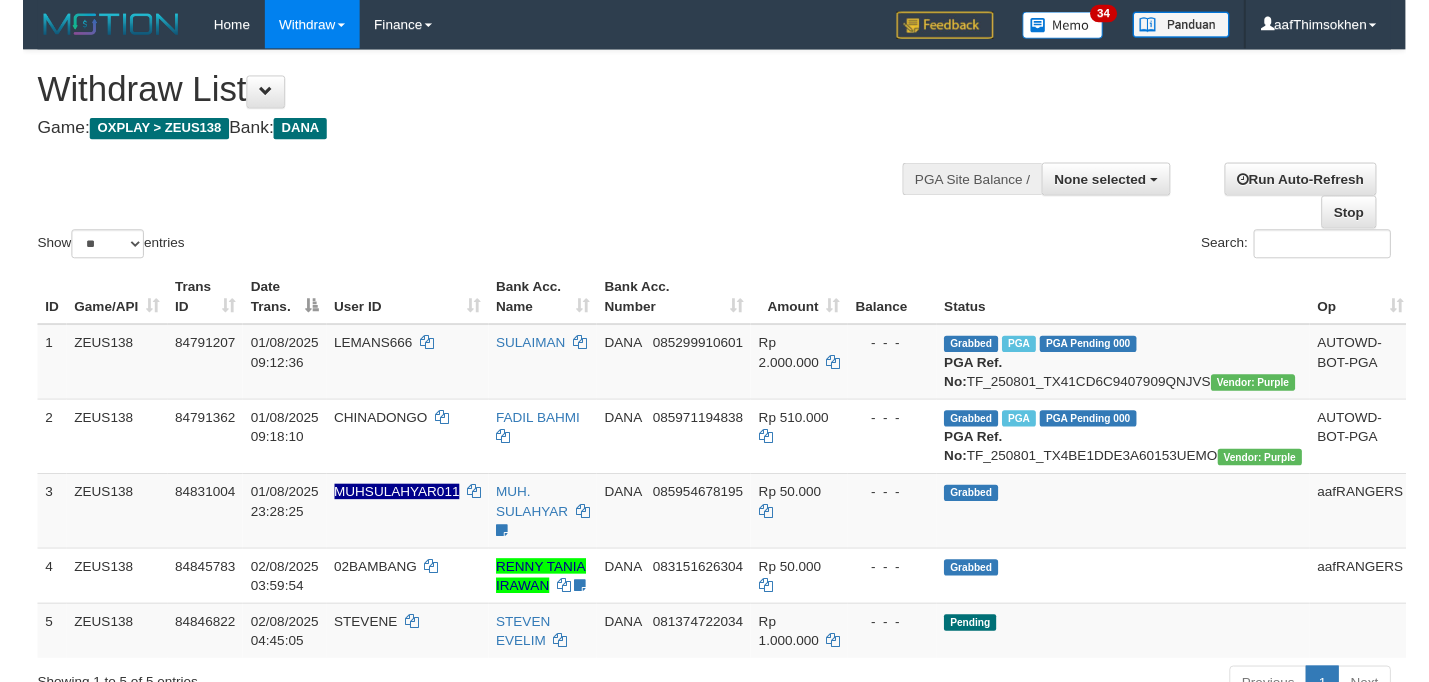 scroll, scrollTop: 349, scrollLeft: 0, axis: vertical 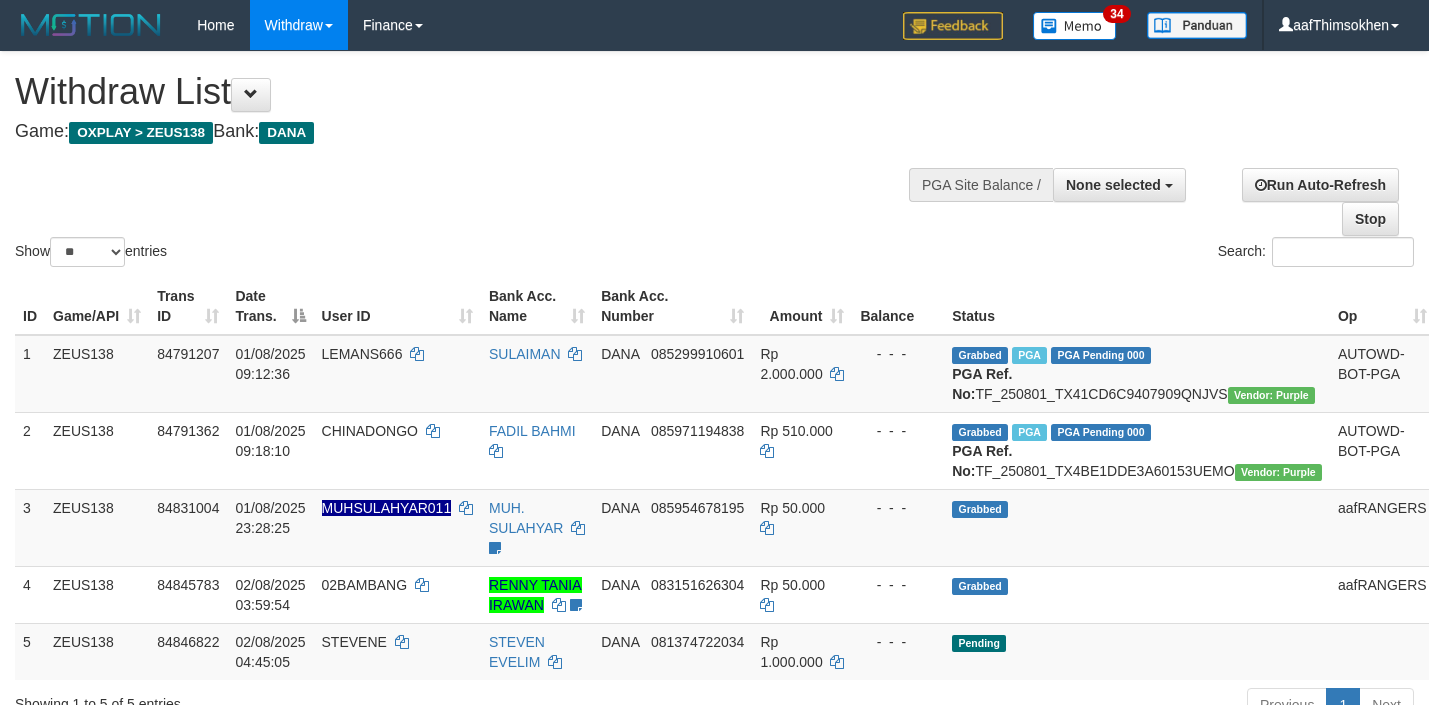 select 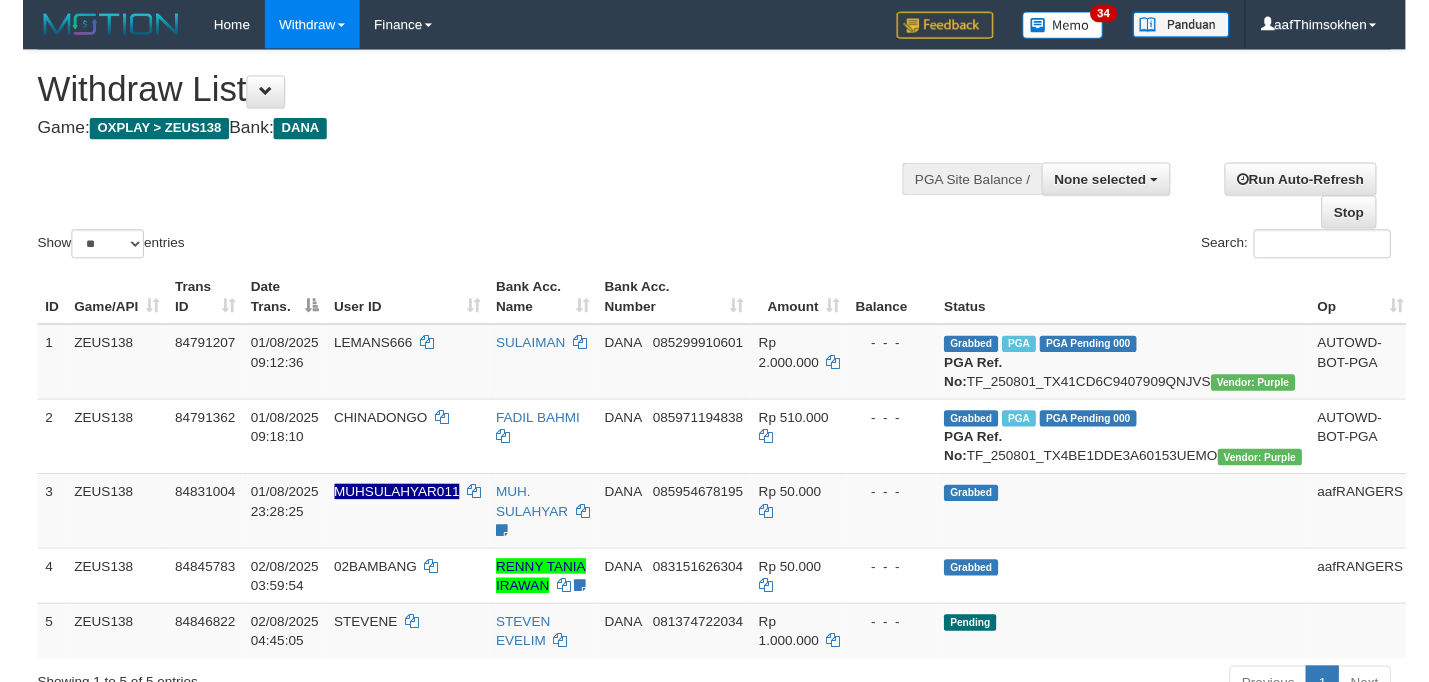 scroll, scrollTop: 349, scrollLeft: 0, axis: vertical 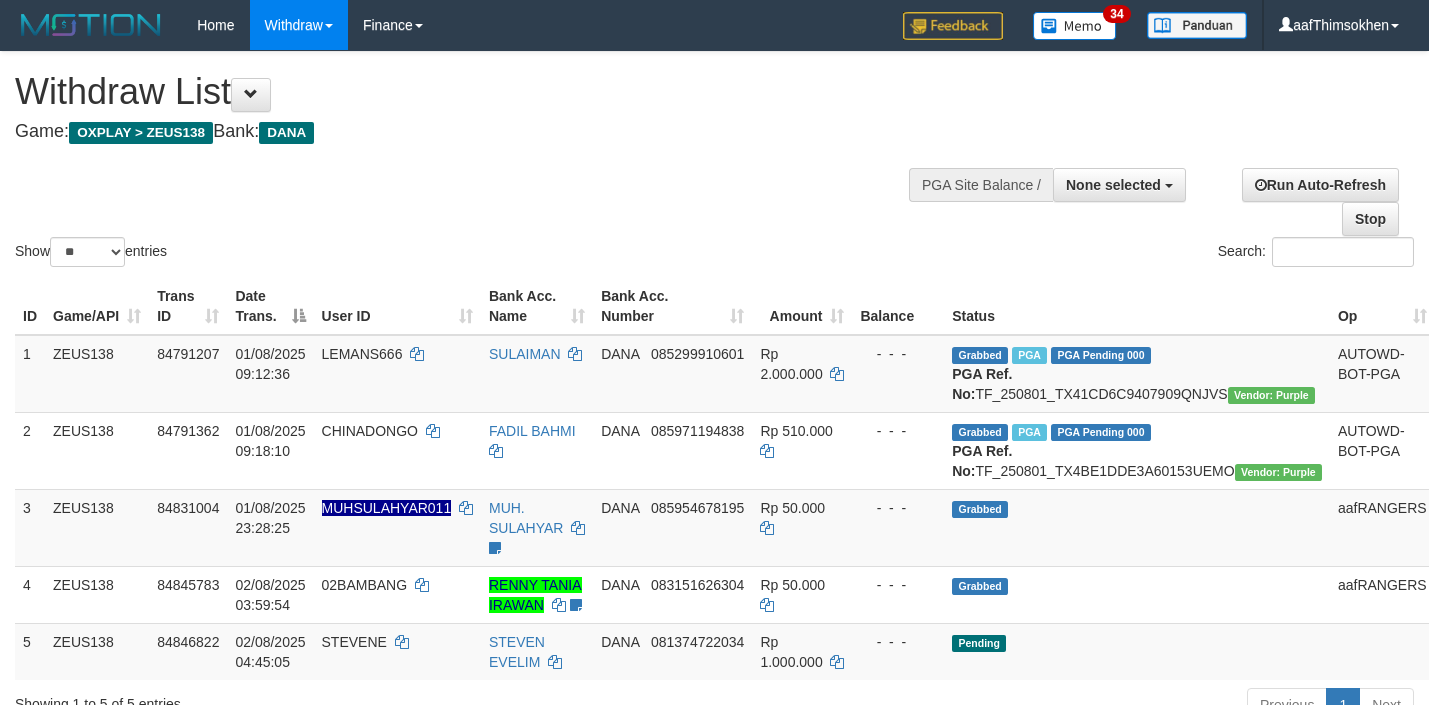 select 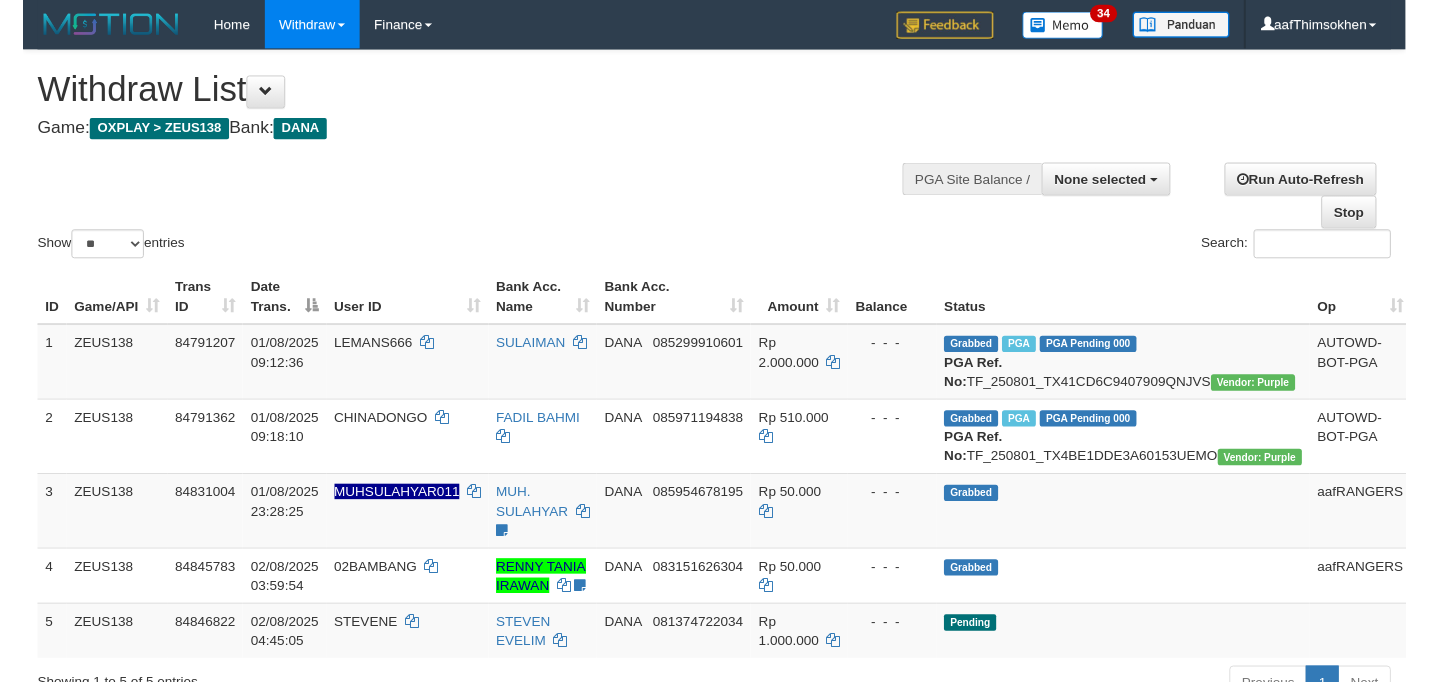 scroll, scrollTop: 349, scrollLeft: 0, axis: vertical 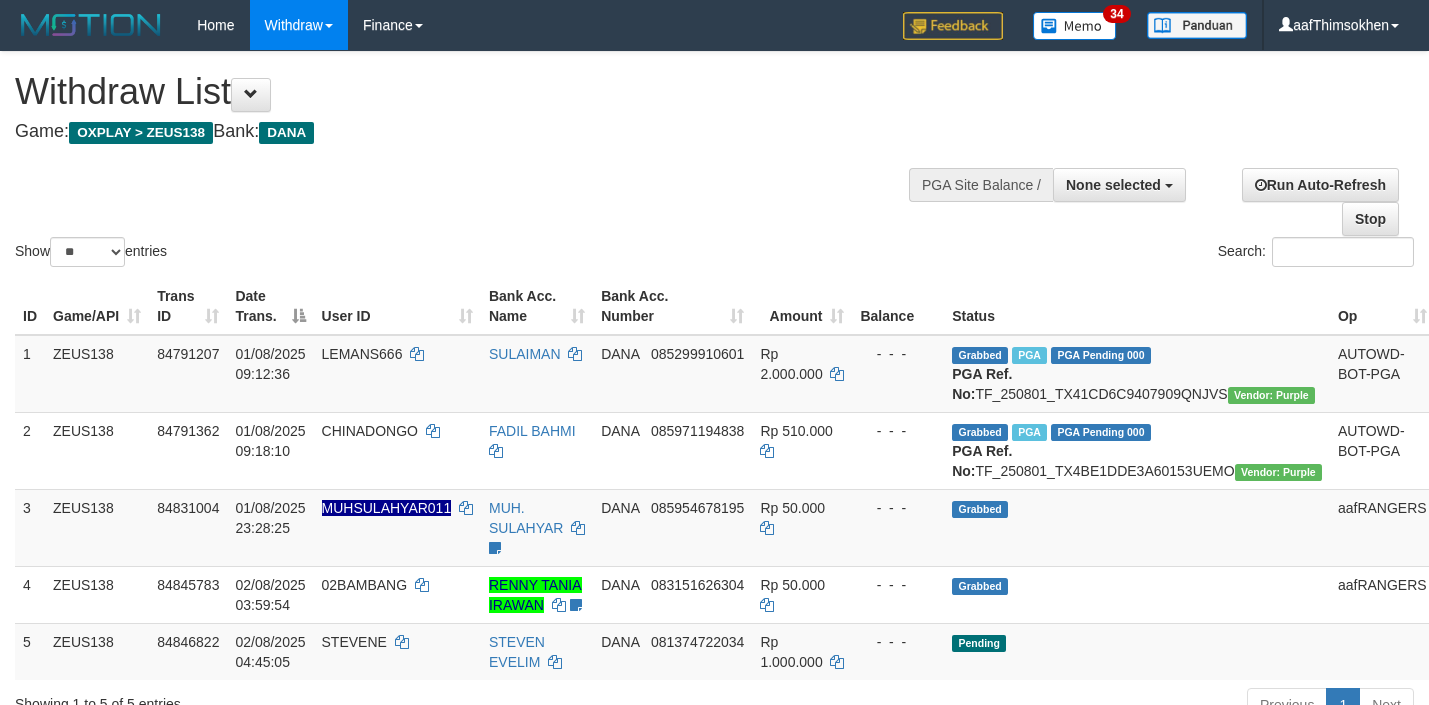 select 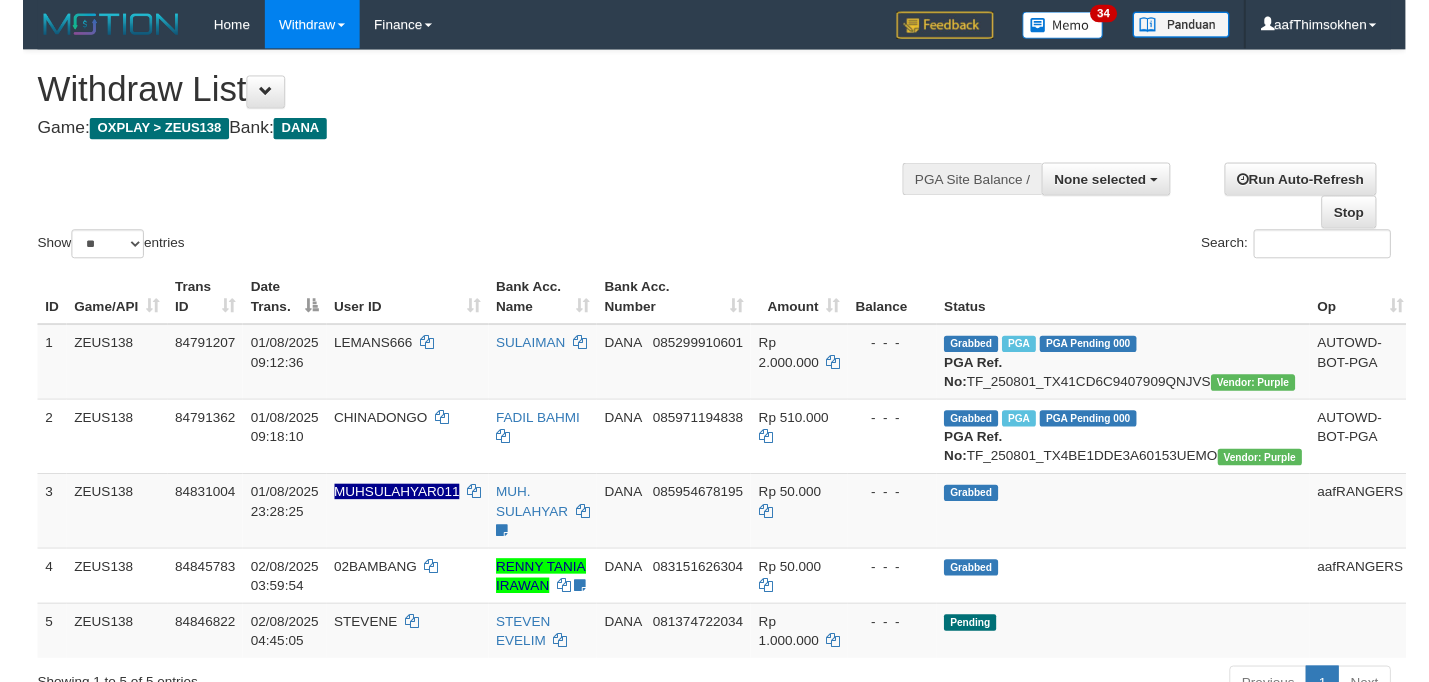 scroll, scrollTop: 349, scrollLeft: 0, axis: vertical 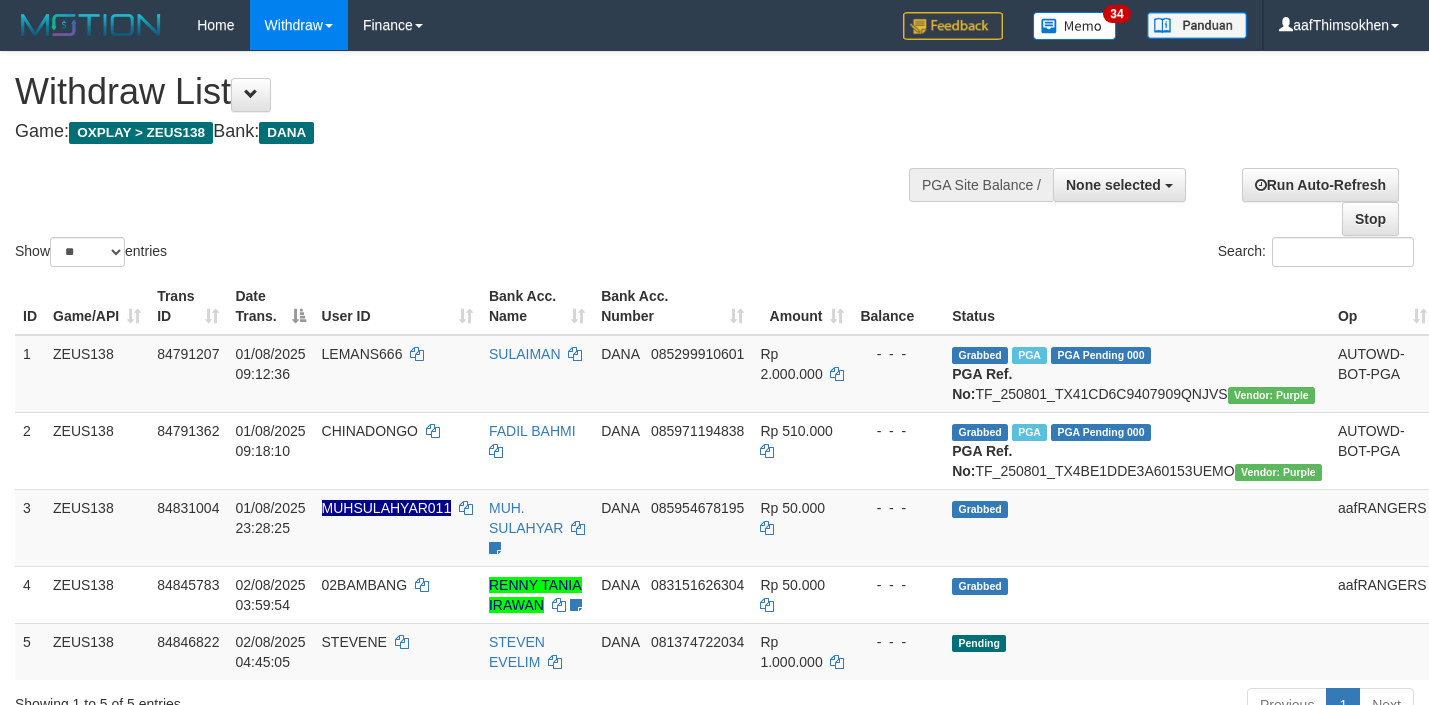 select 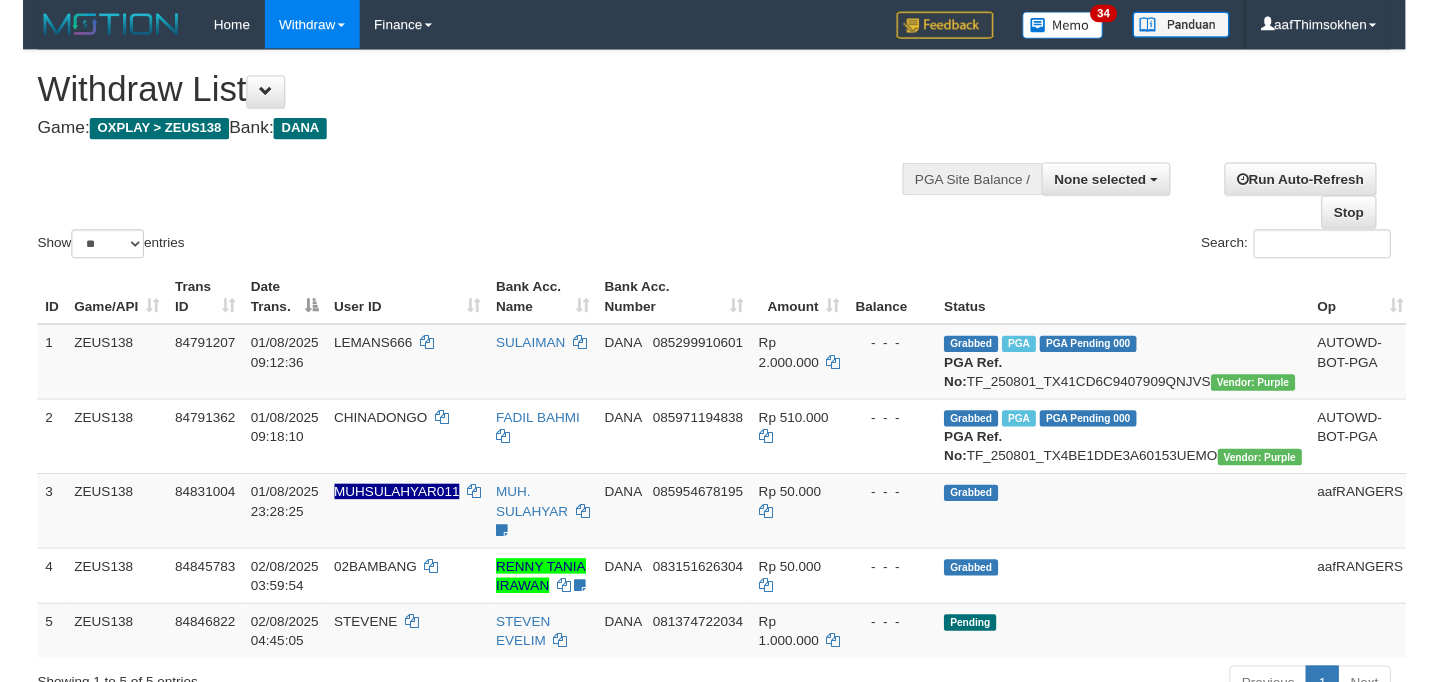 scroll, scrollTop: 349, scrollLeft: 0, axis: vertical 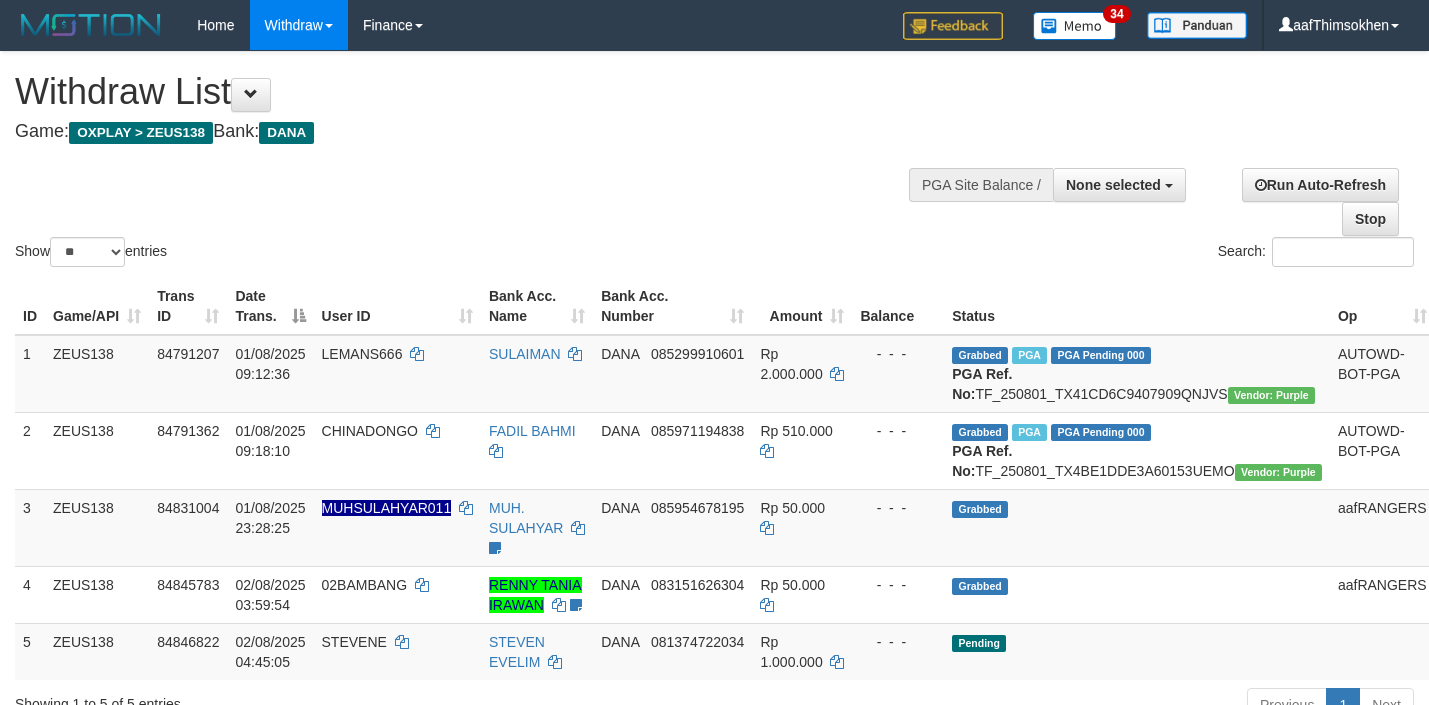 select 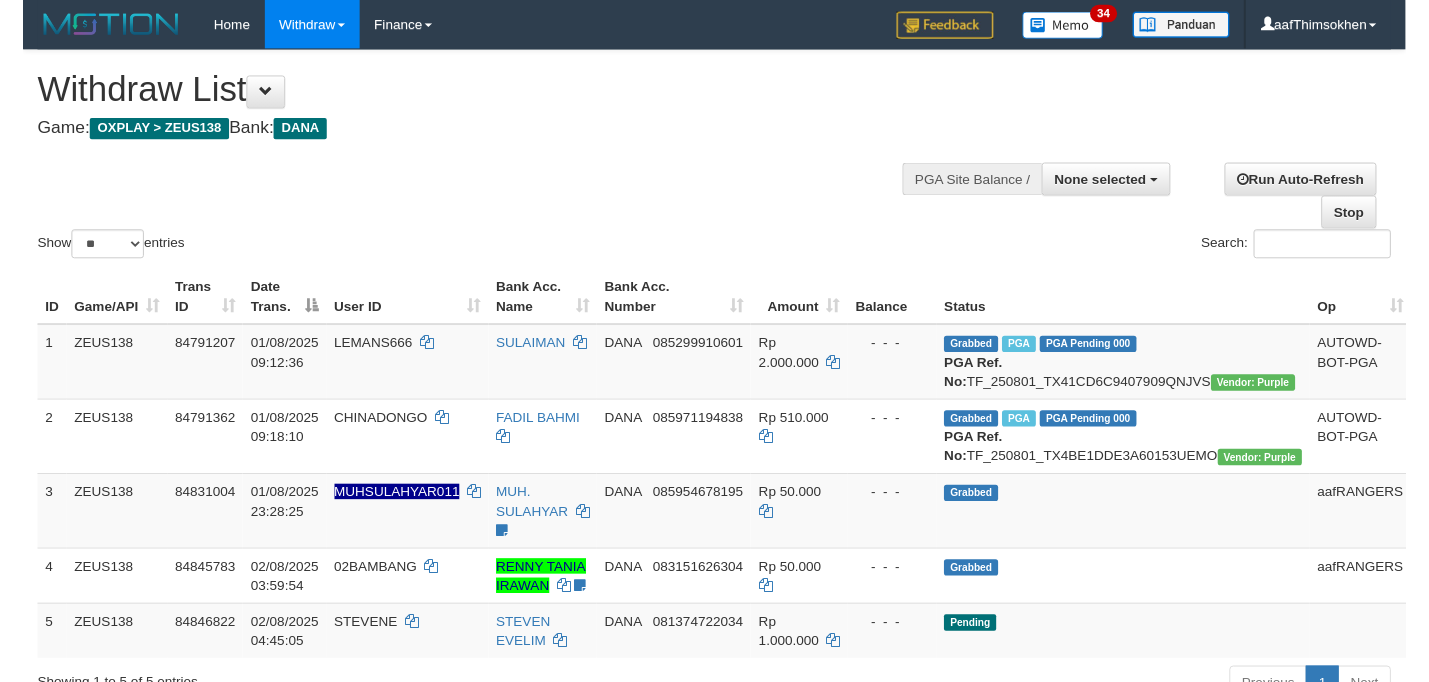 scroll, scrollTop: 349, scrollLeft: 0, axis: vertical 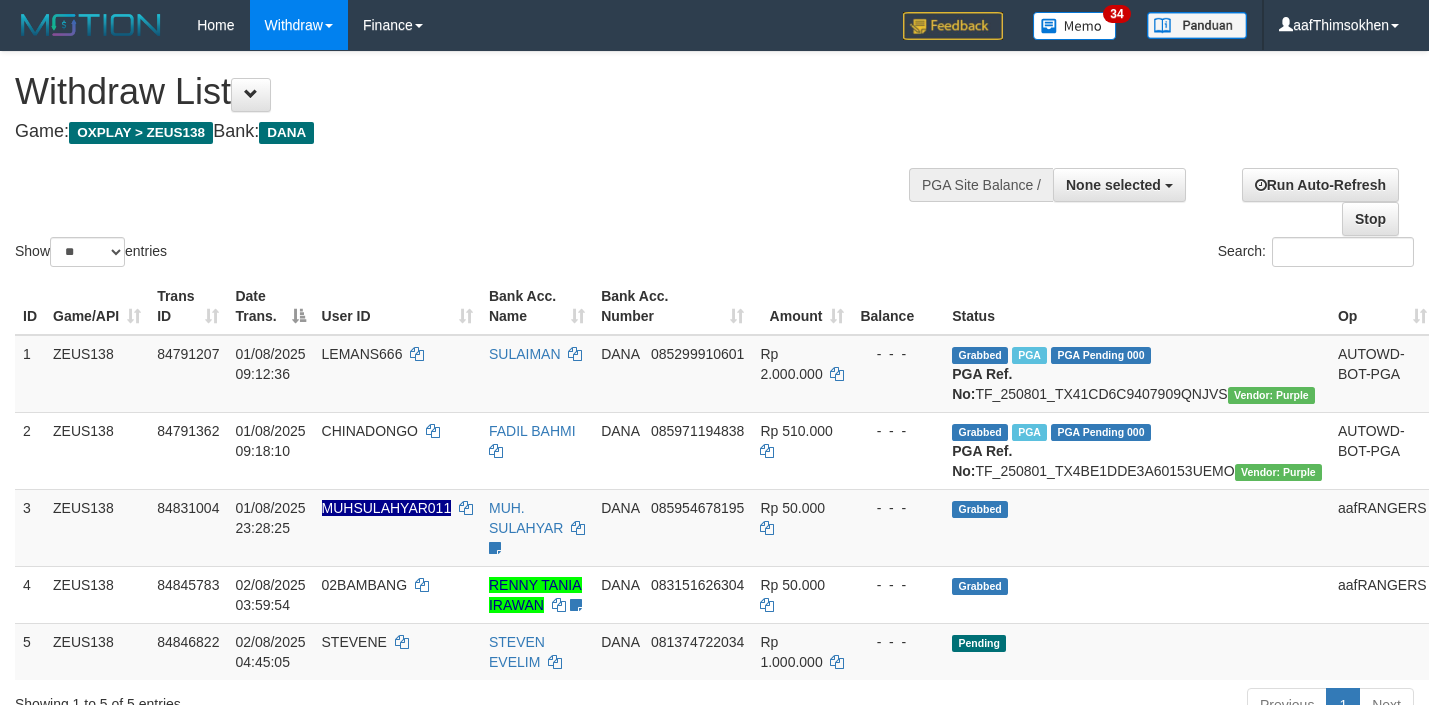select 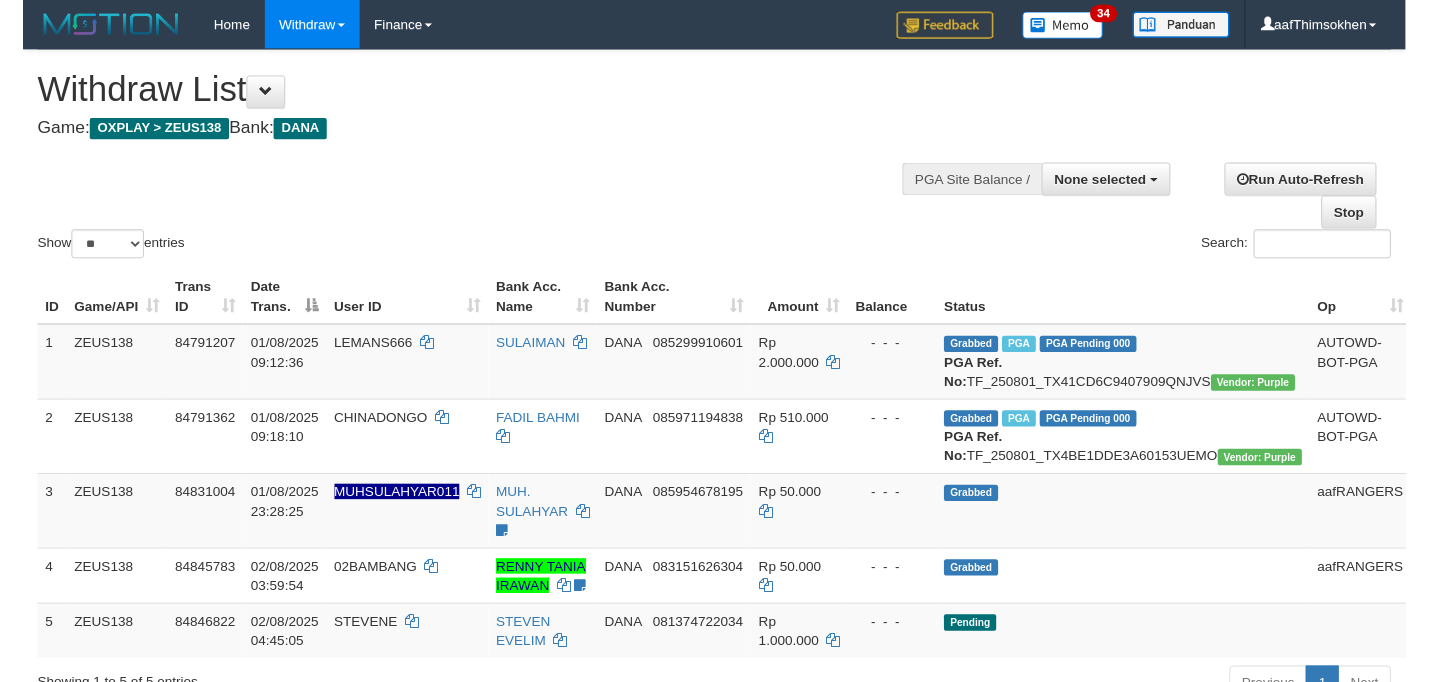 scroll, scrollTop: 349, scrollLeft: 0, axis: vertical 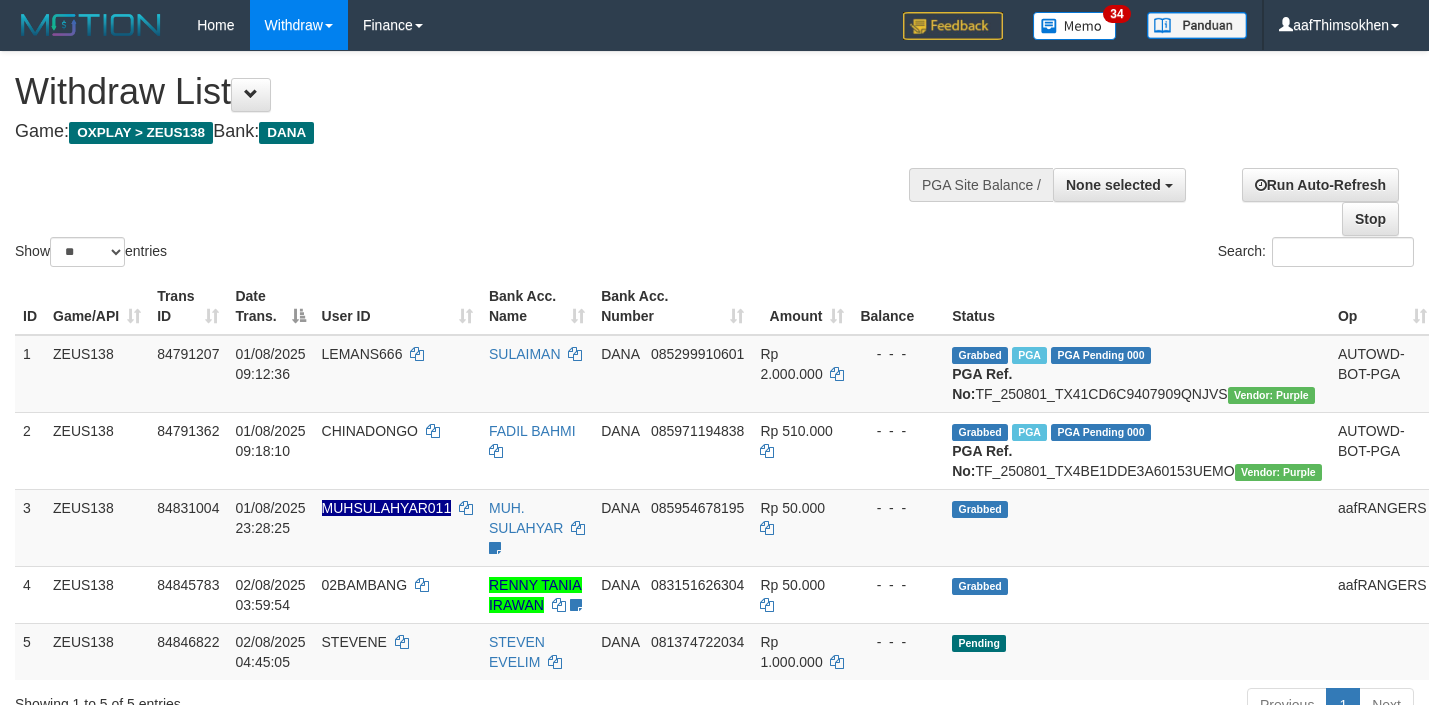 select 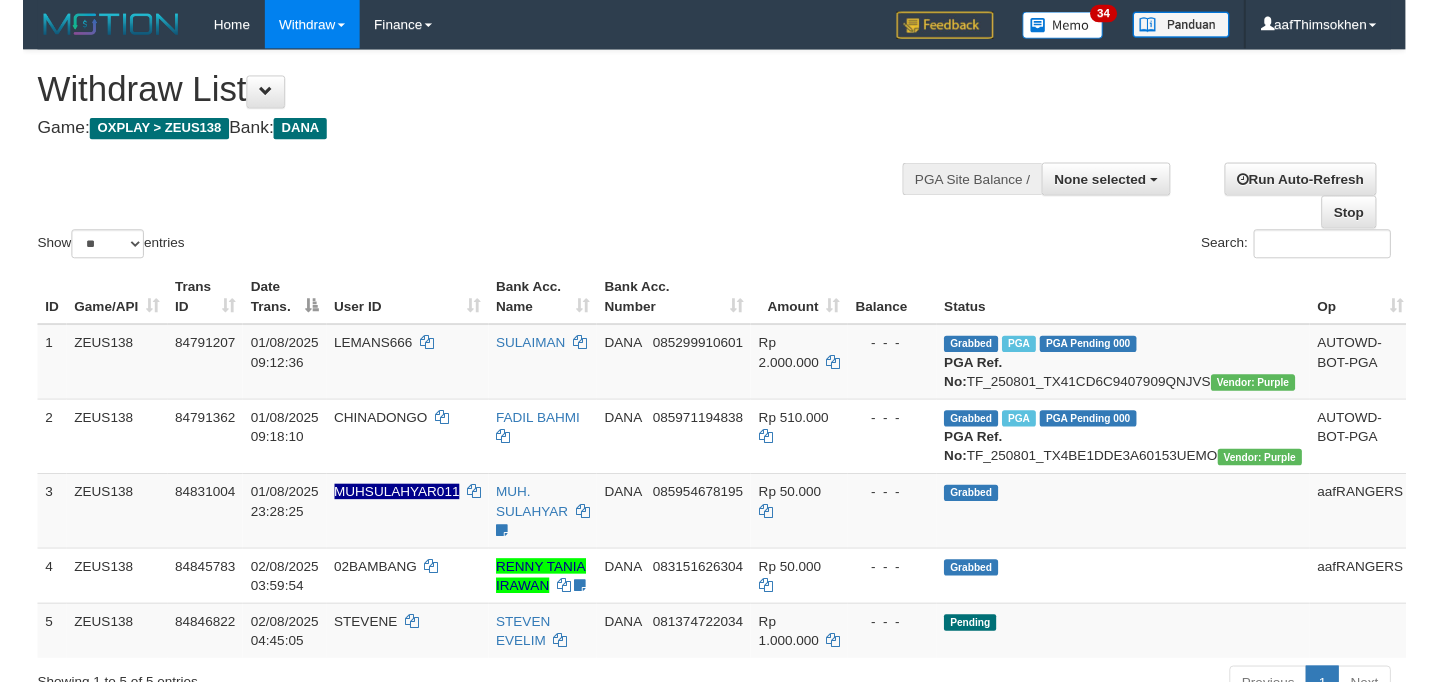 scroll, scrollTop: 349, scrollLeft: 0, axis: vertical 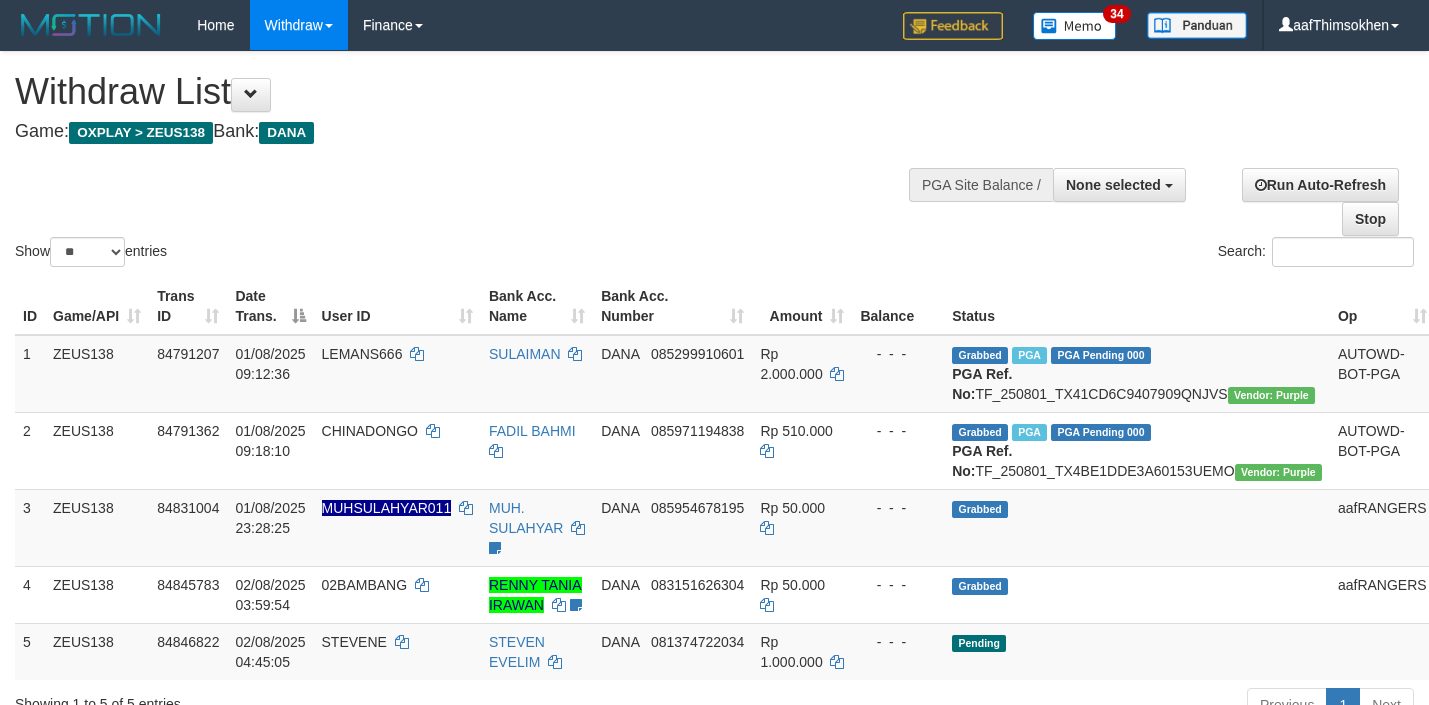 select 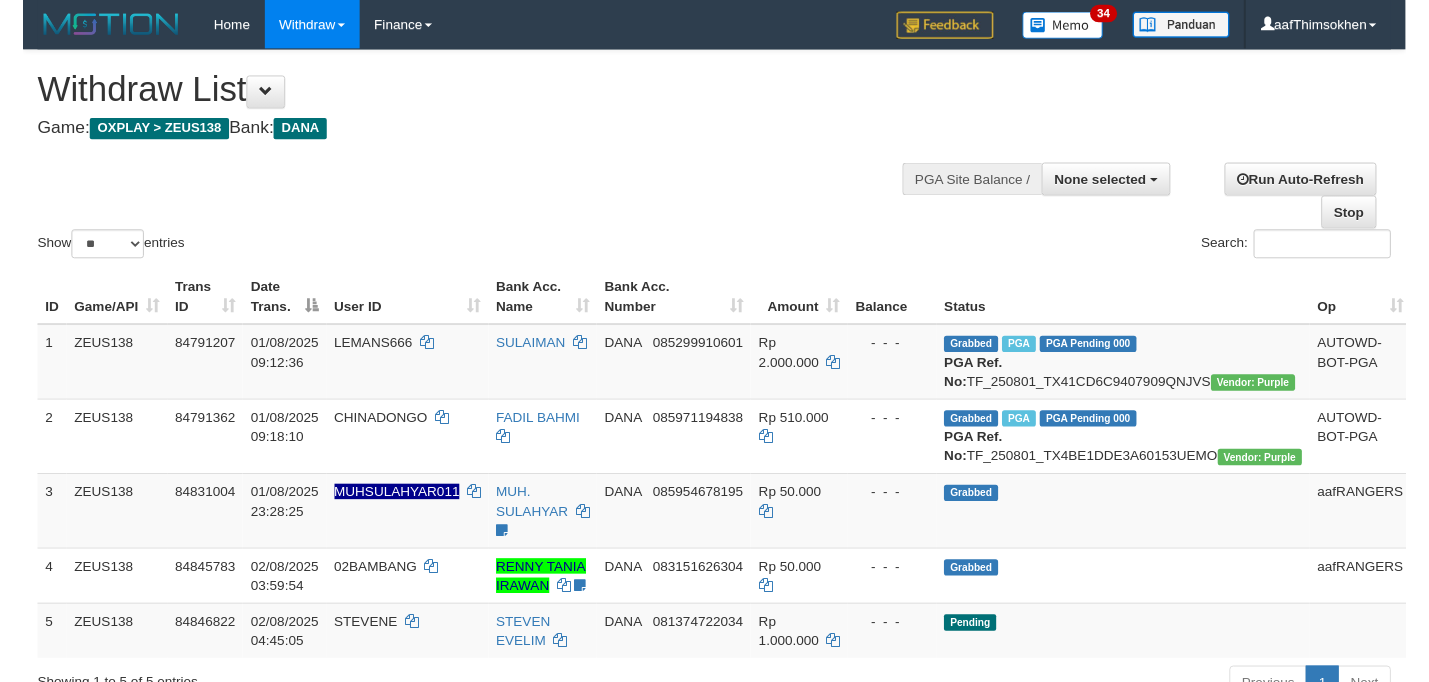 scroll, scrollTop: 349, scrollLeft: 0, axis: vertical 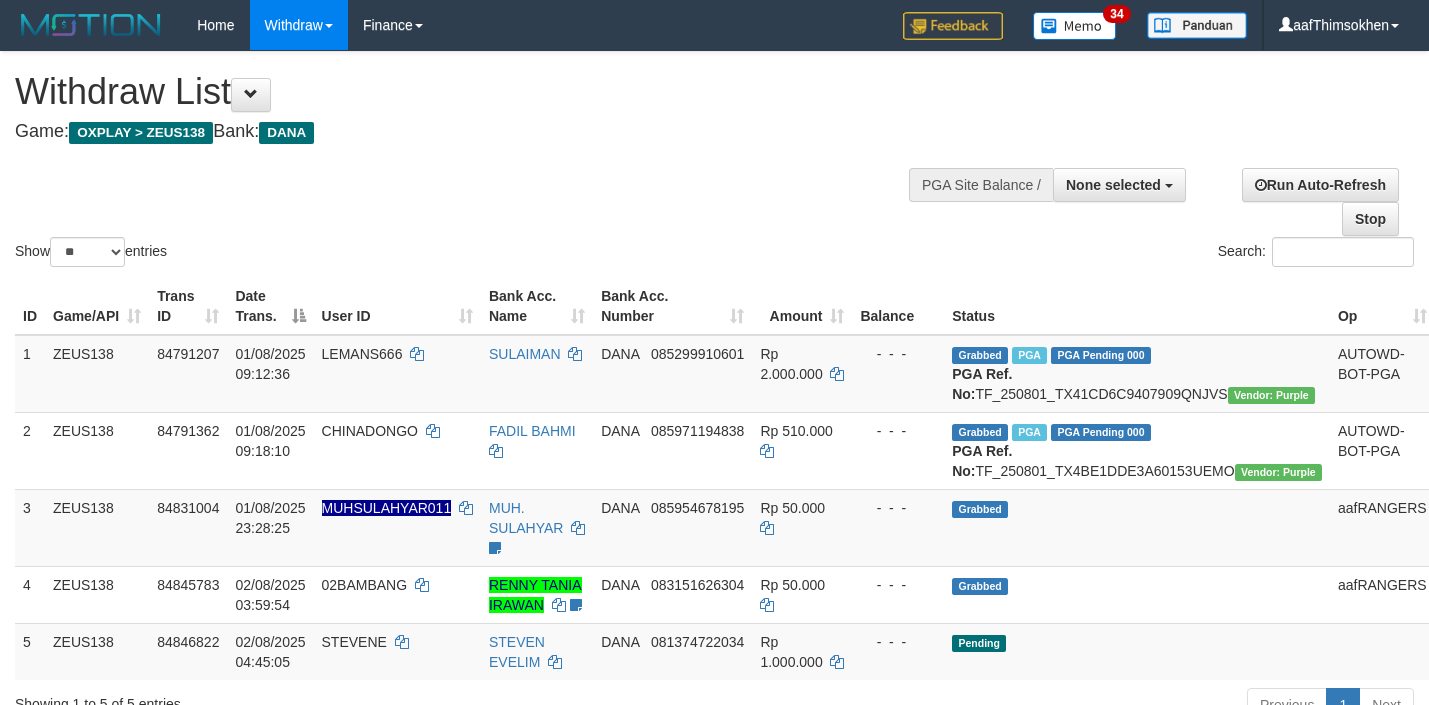 select 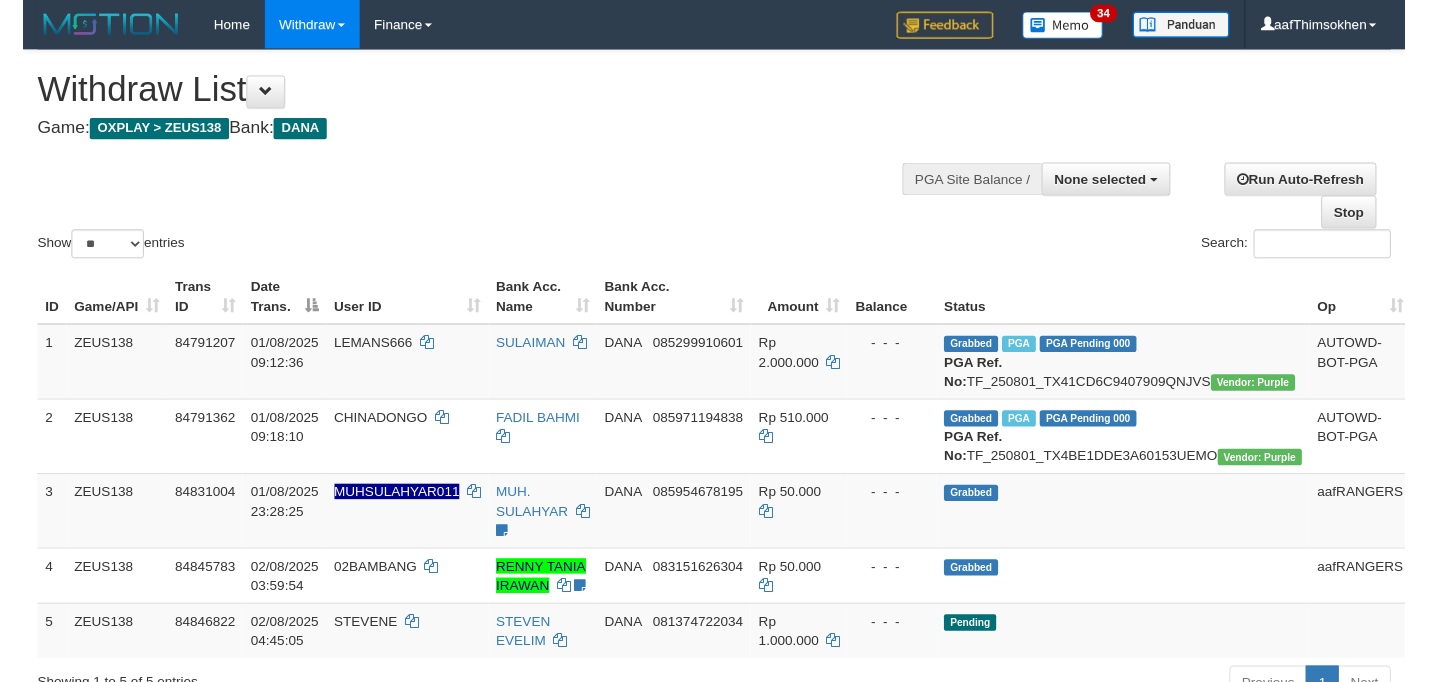 scroll, scrollTop: 349, scrollLeft: 0, axis: vertical 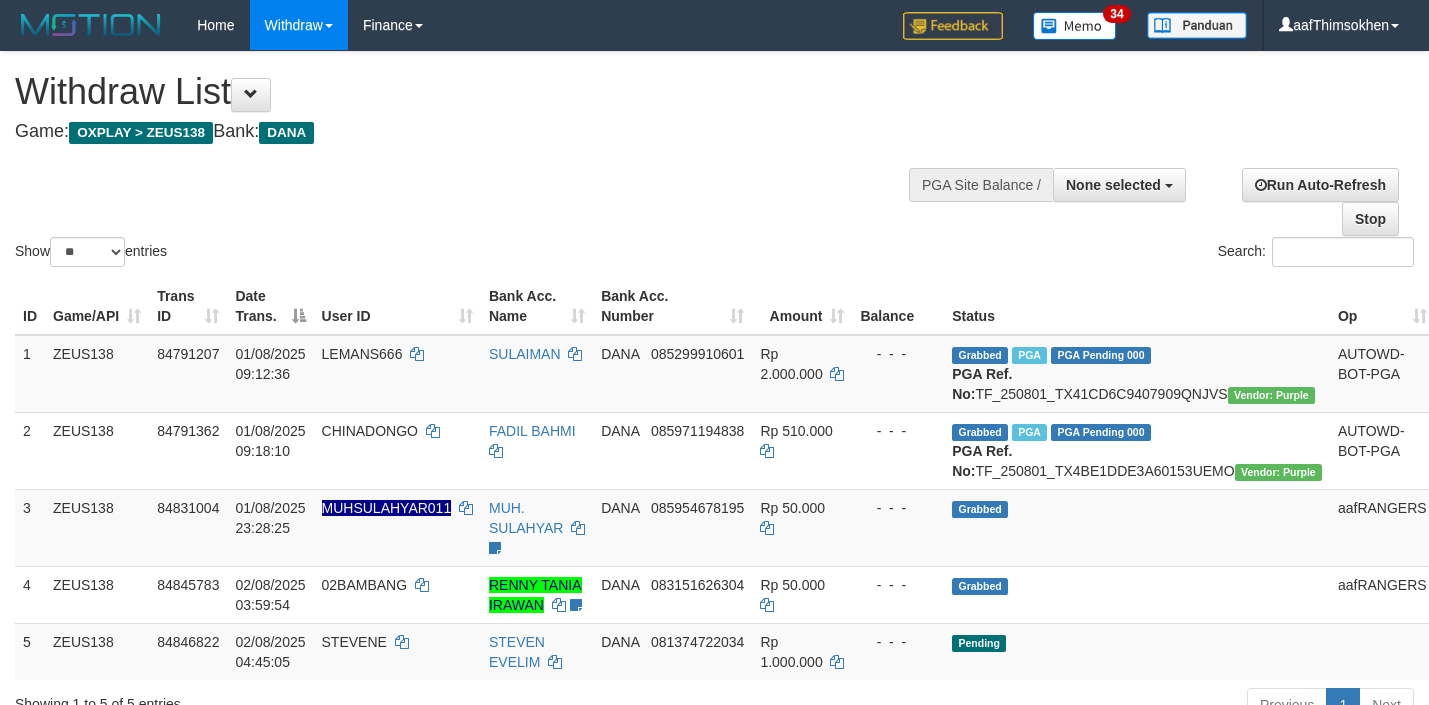 select 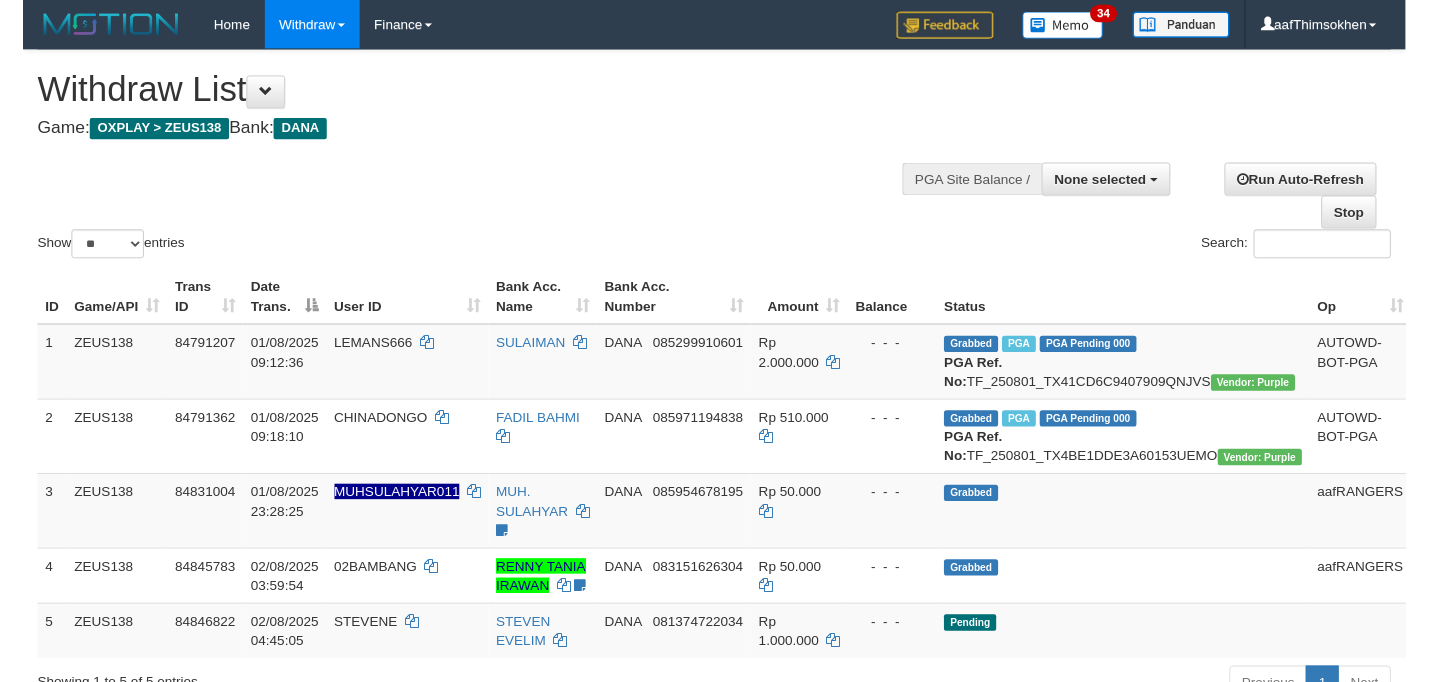 scroll, scrollTop: 349, scrollLeft: 0, axis: vertical 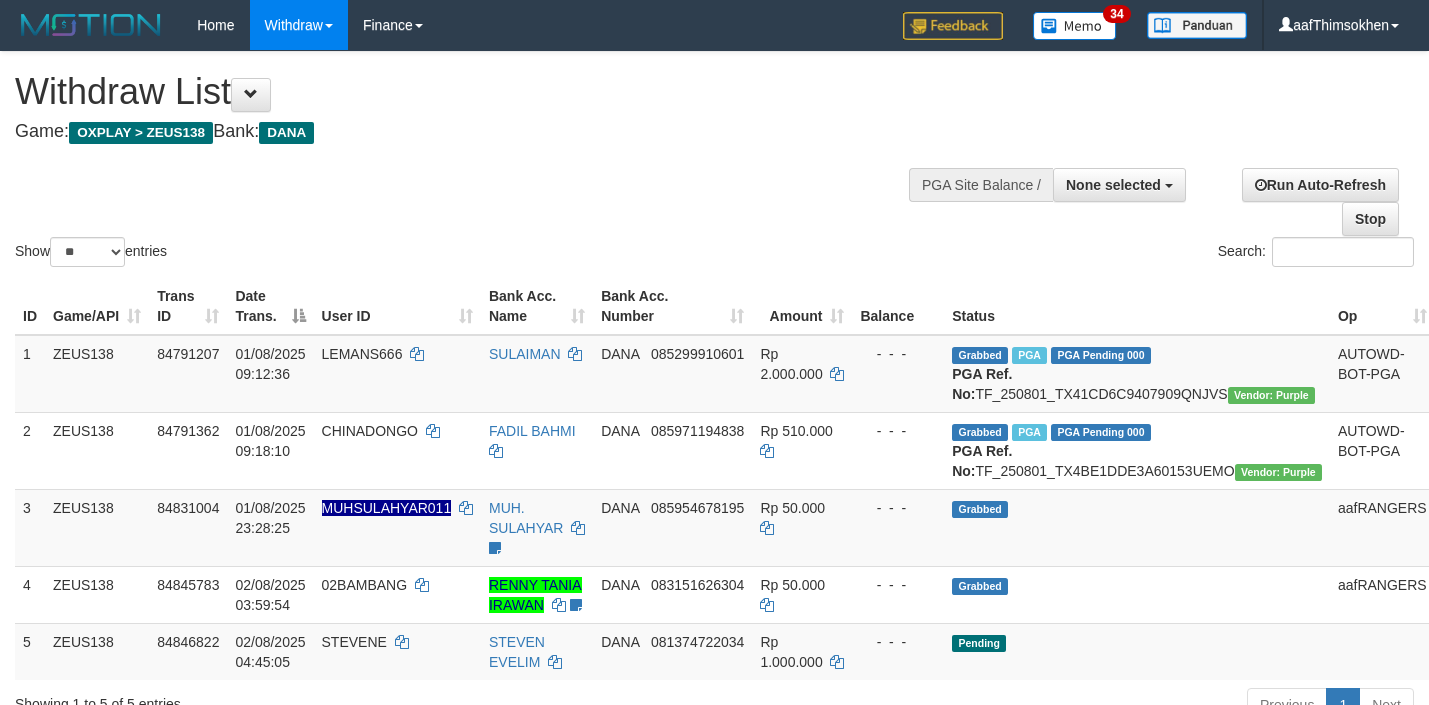 select 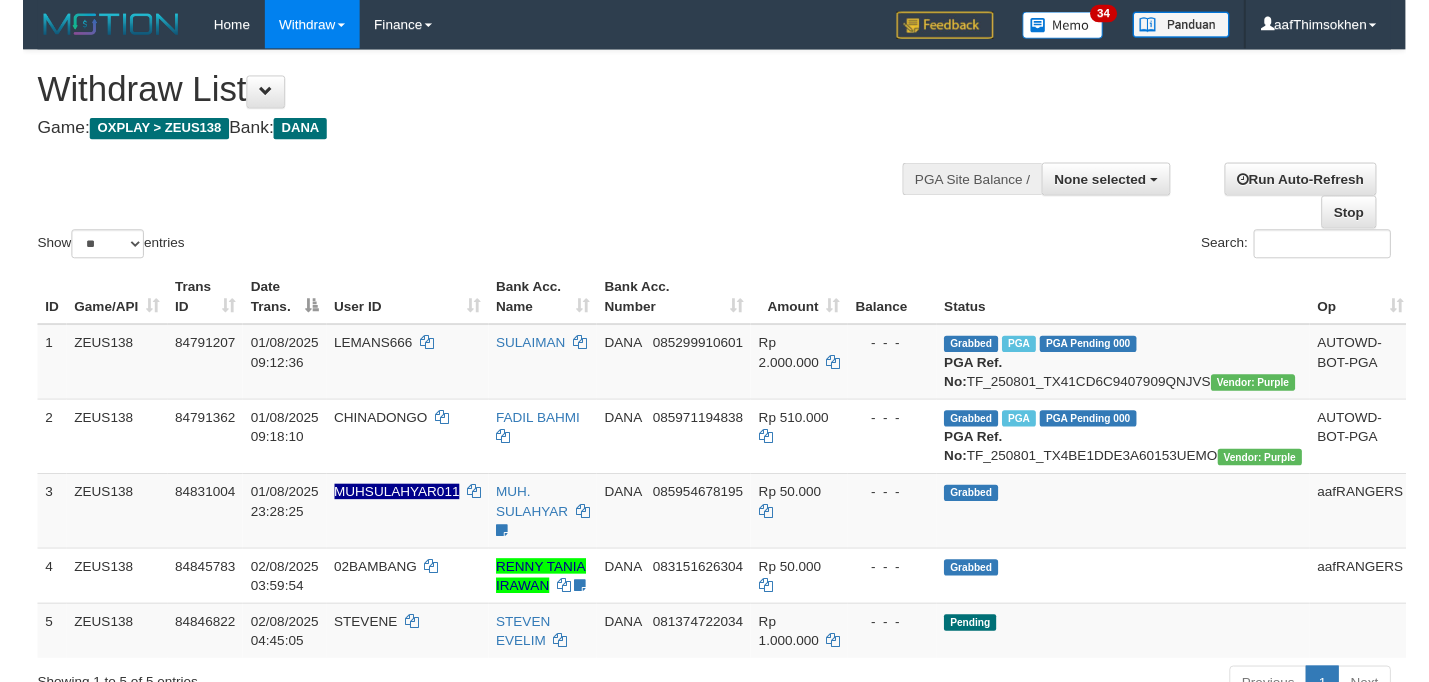 scroll, scrollTop: 349, scrollLeft: 0, axis: vertical 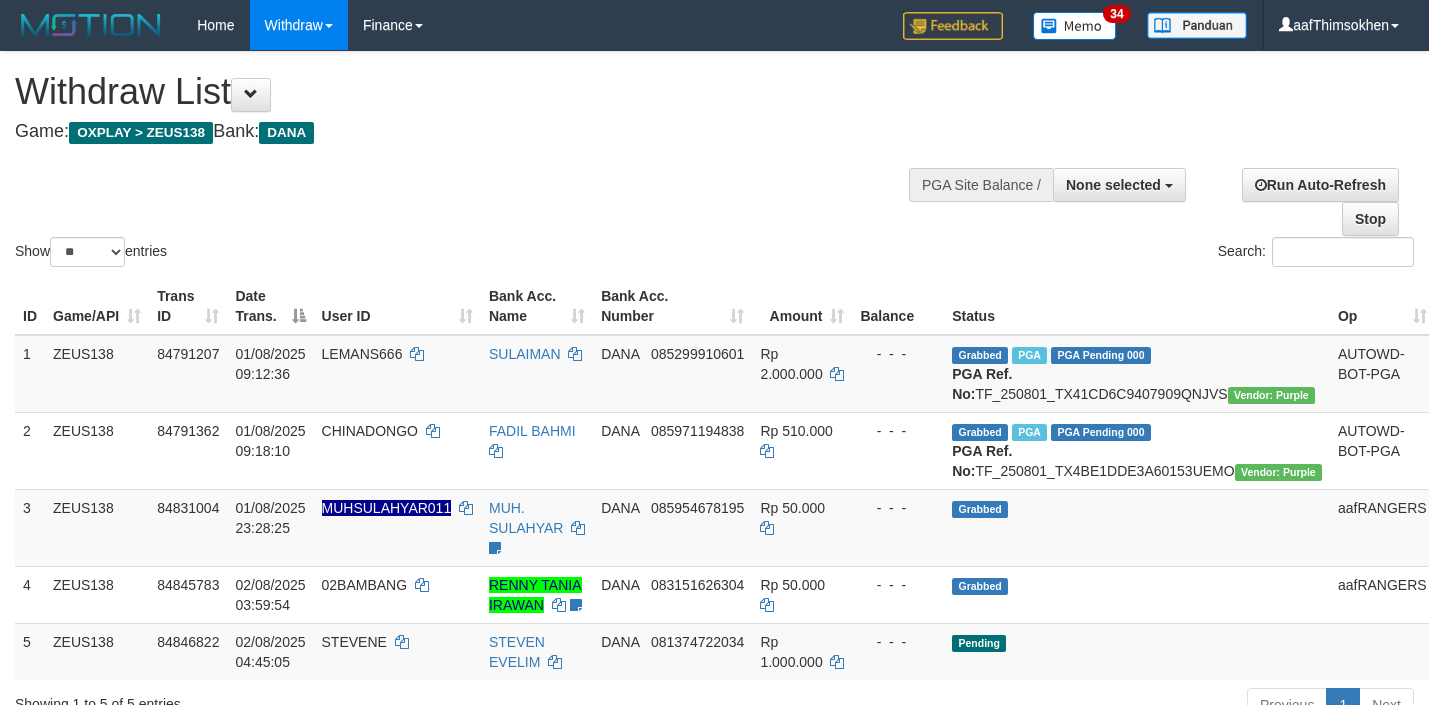 select 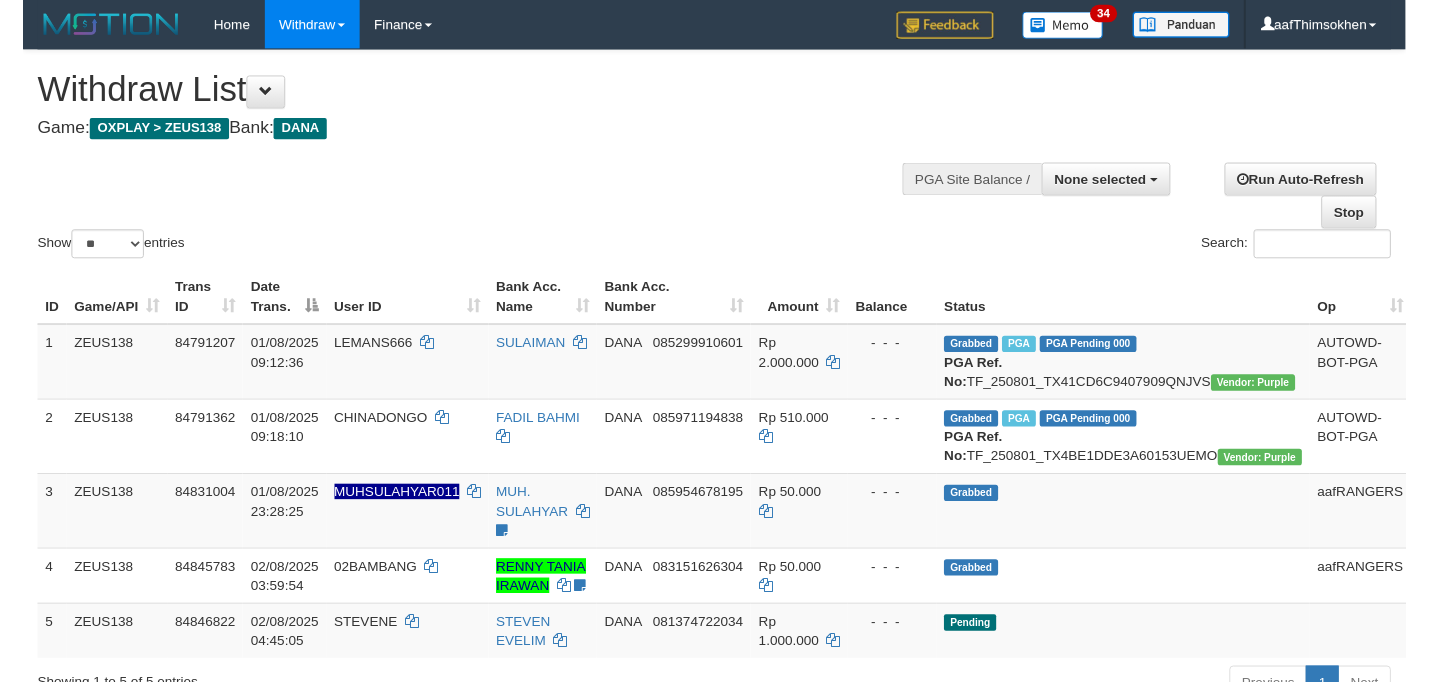 scroll, scrollTop: 349, scrollLeft: 0, axis: vertical 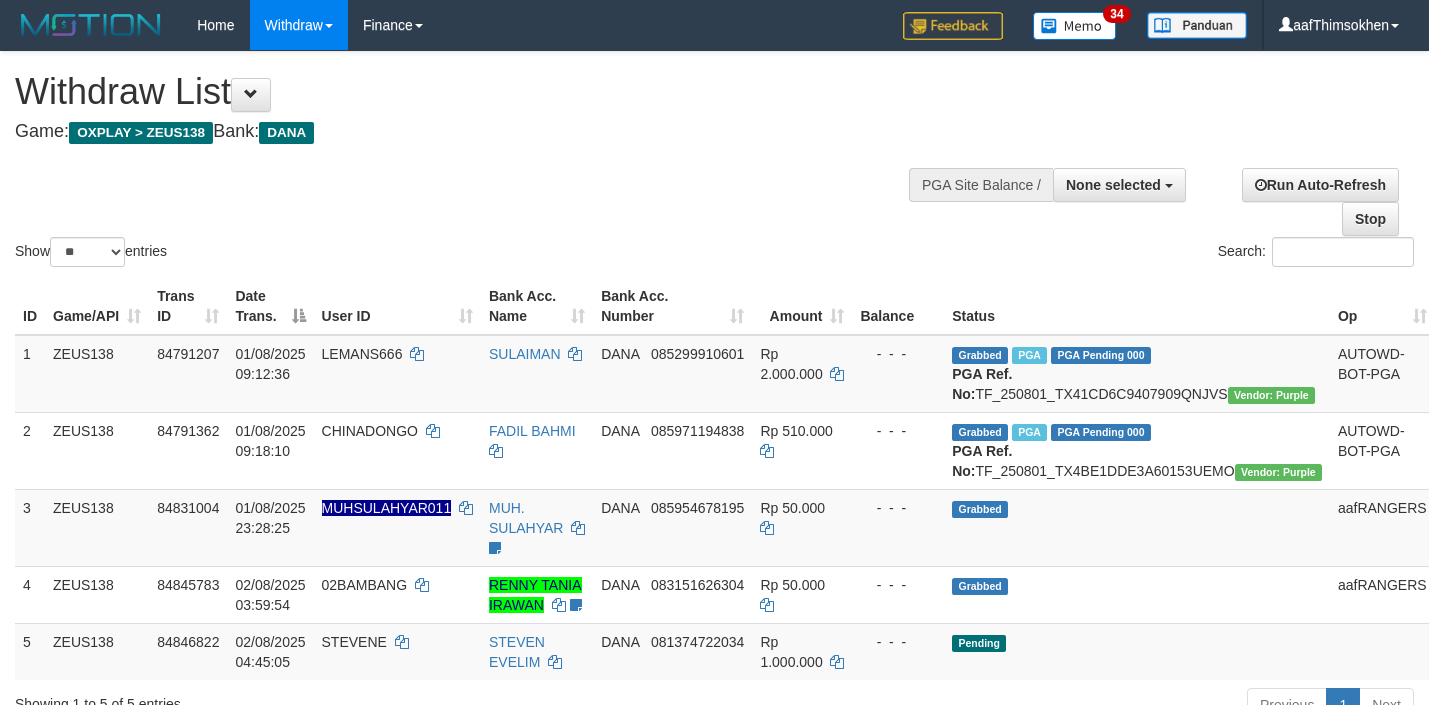 select 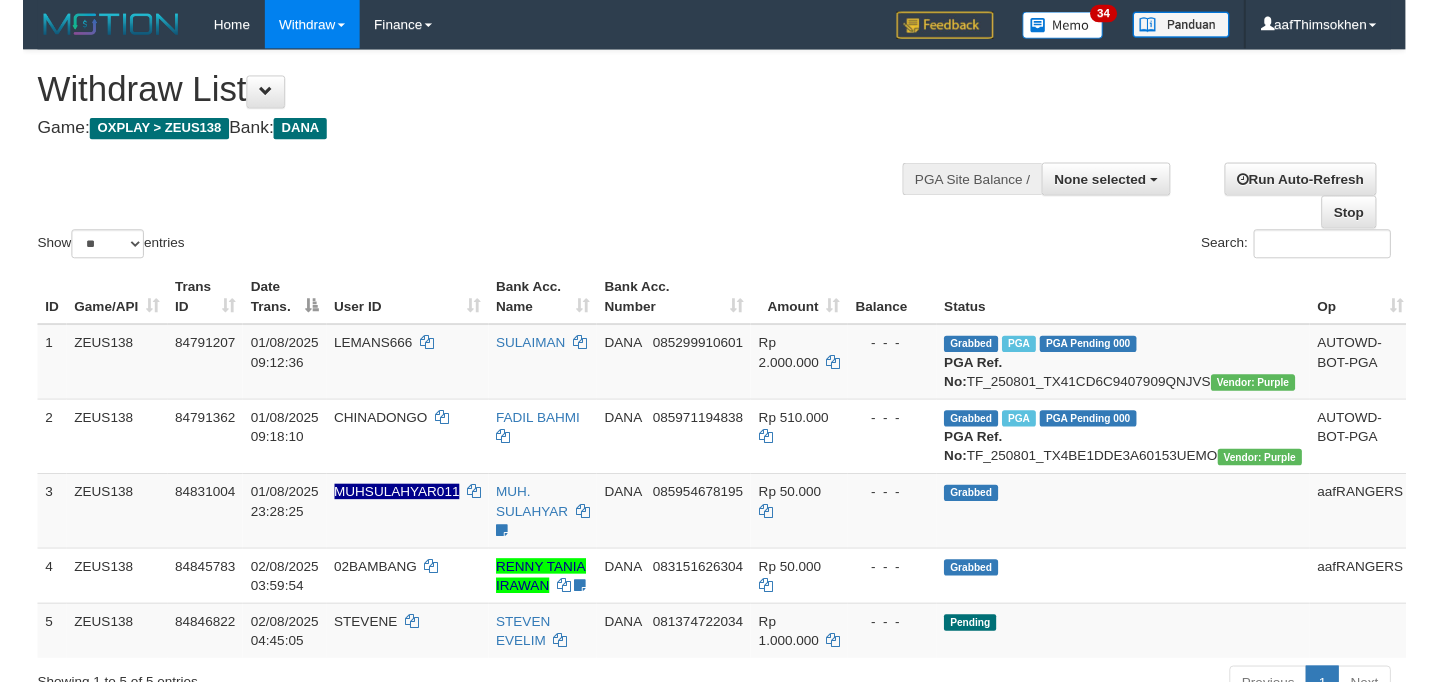 scroll, scrollTop: 349, scrollLeft: 0, axis: vertical 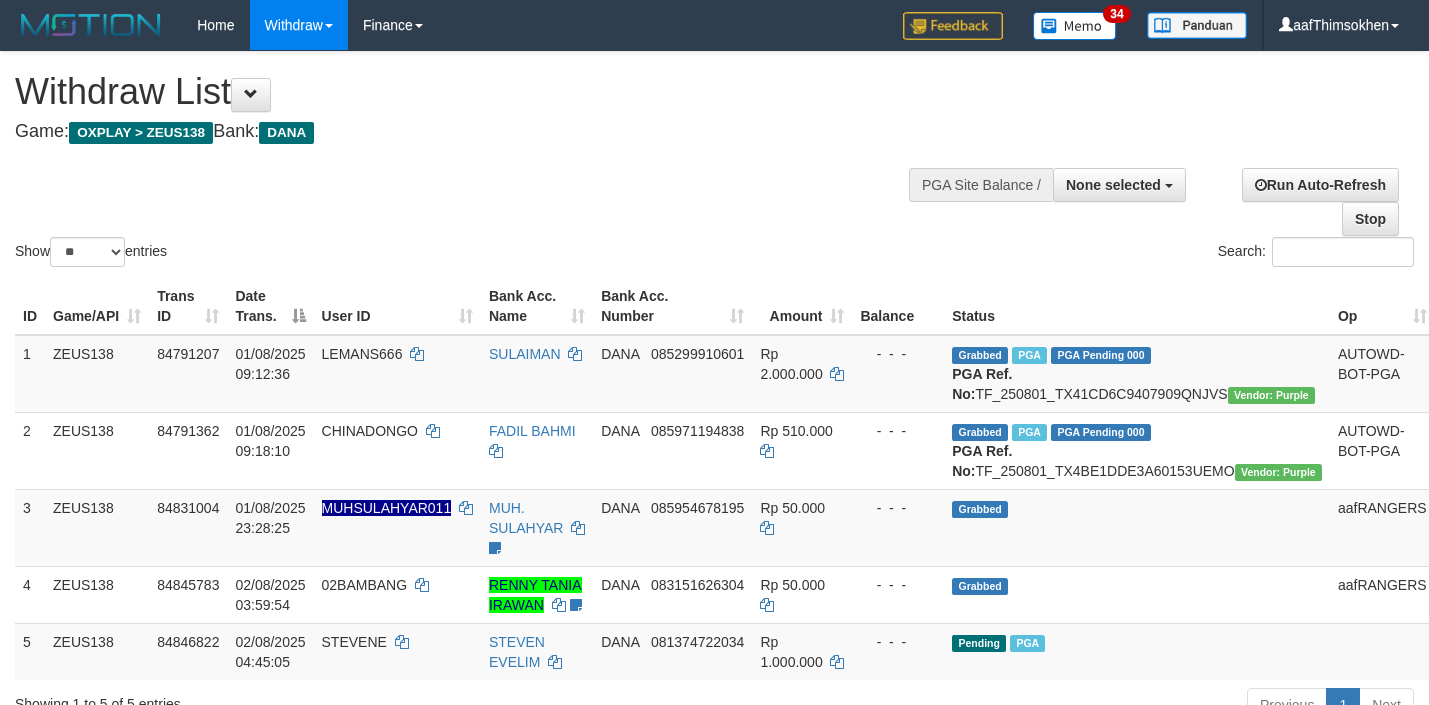 select 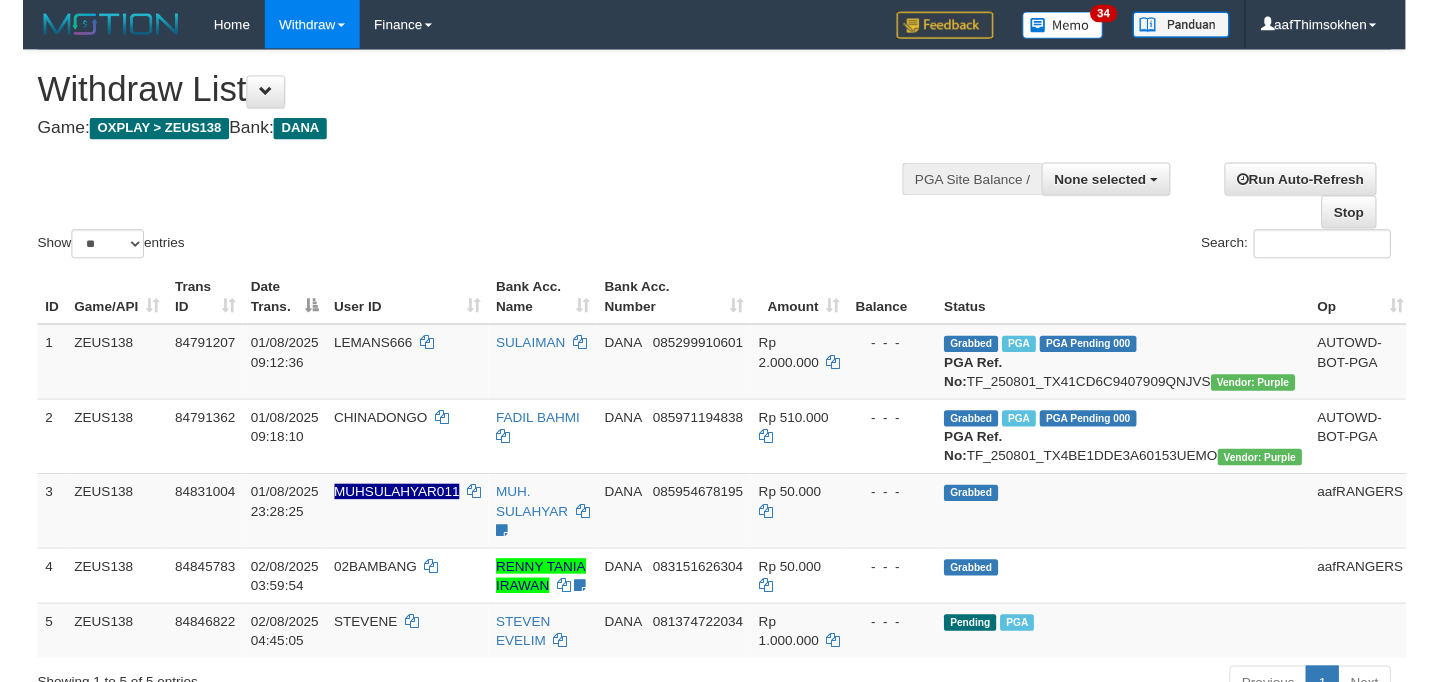 scroll, scrollTop: 349, scrollLeft: 0, axis: vertical 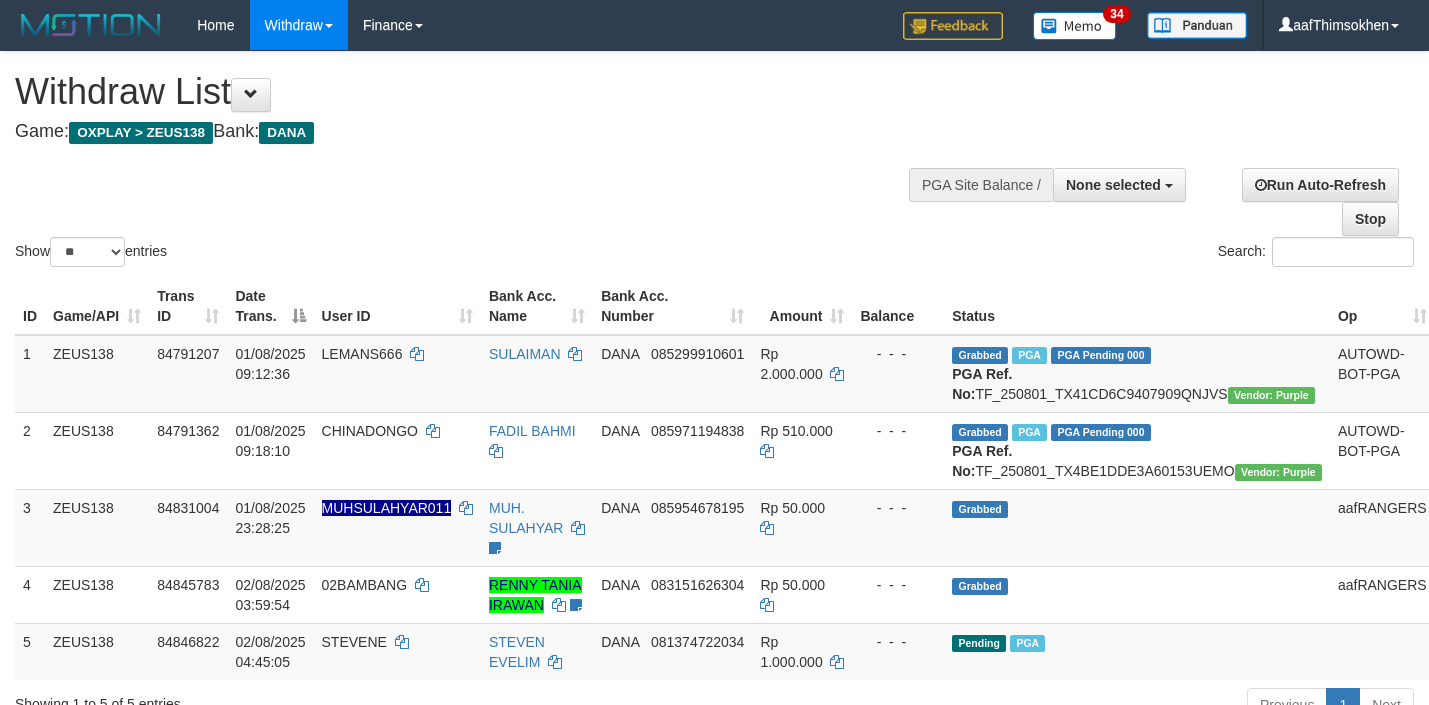 select 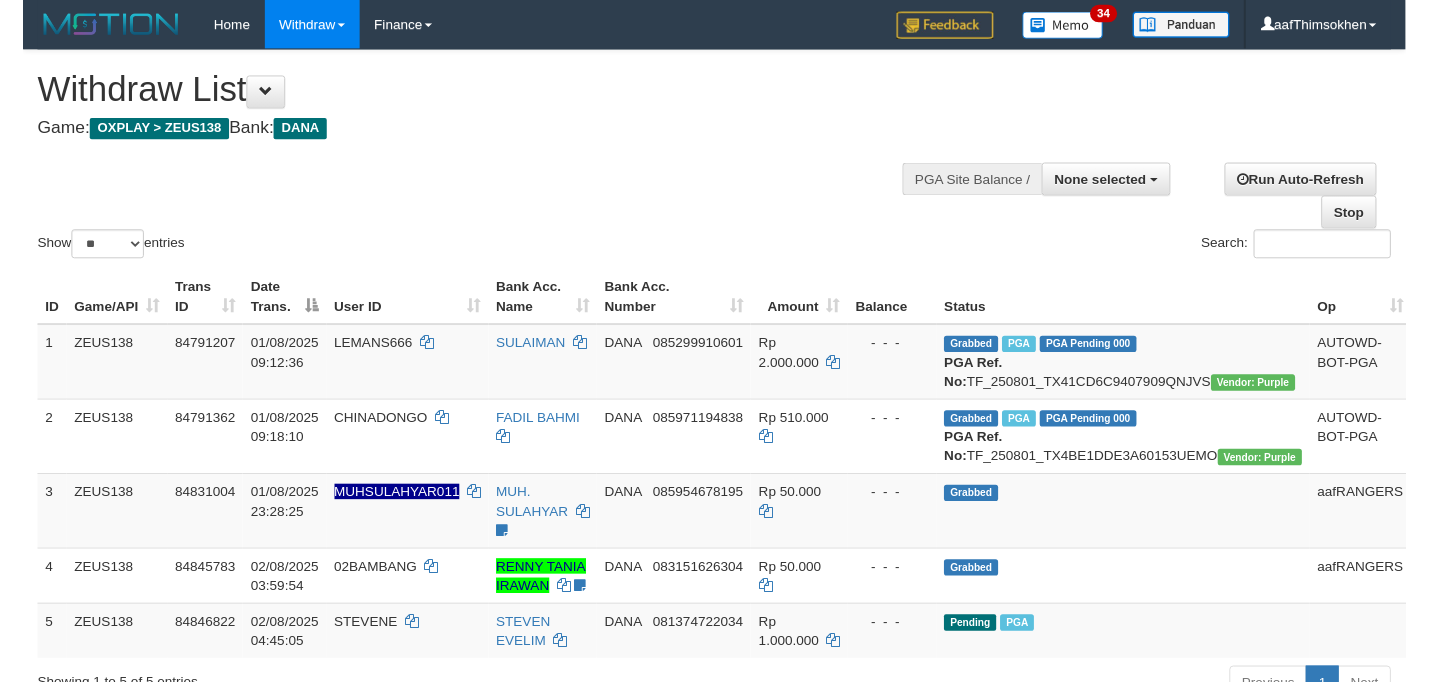 scroll, scrollTop: 349, scrollLeft: 0, axis: vertical 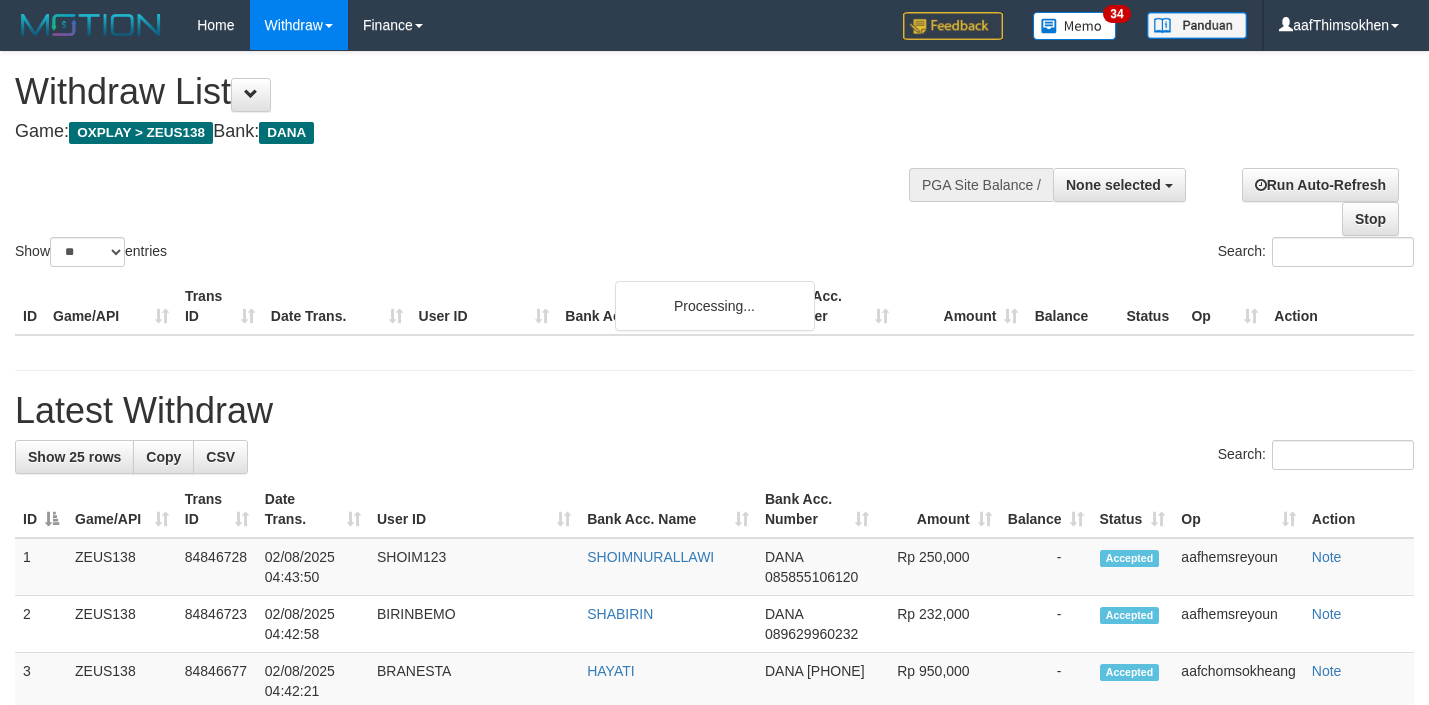 select 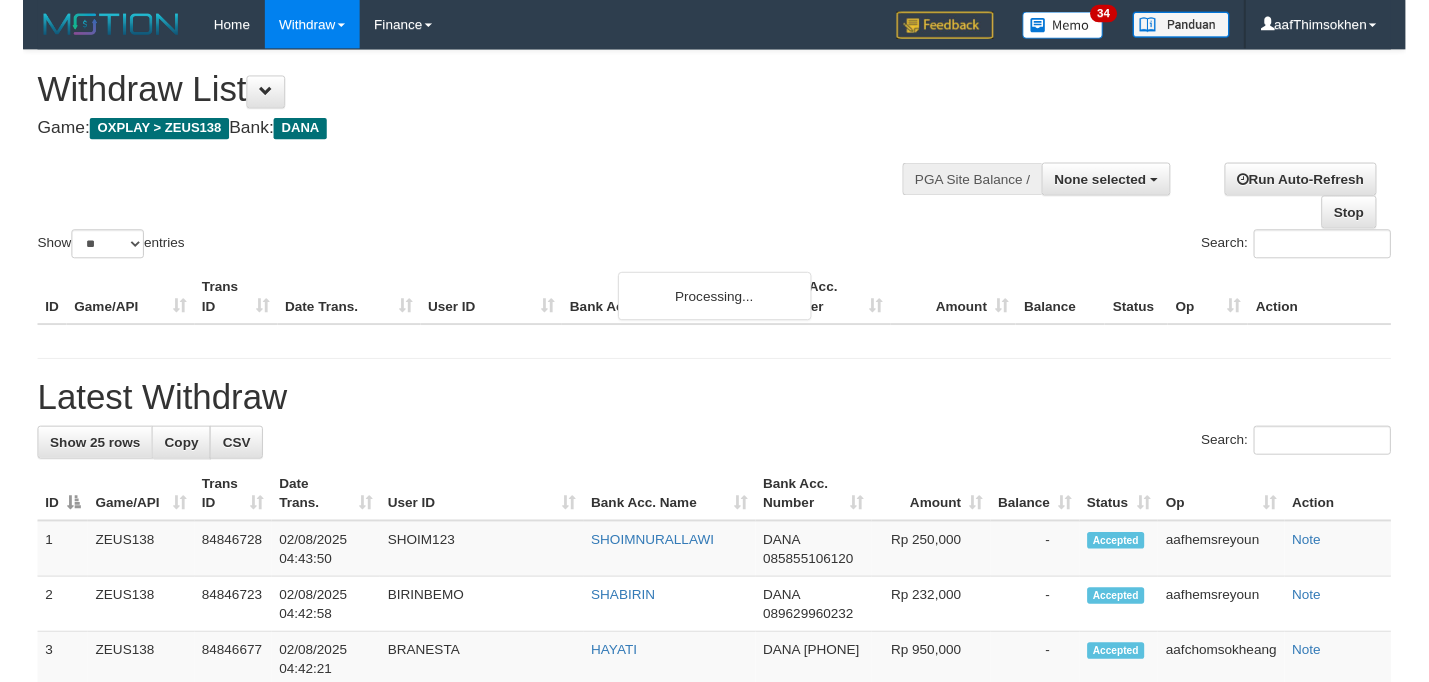 scroll, scrollTop: 349, scrollLeft: 0, axis: vertical 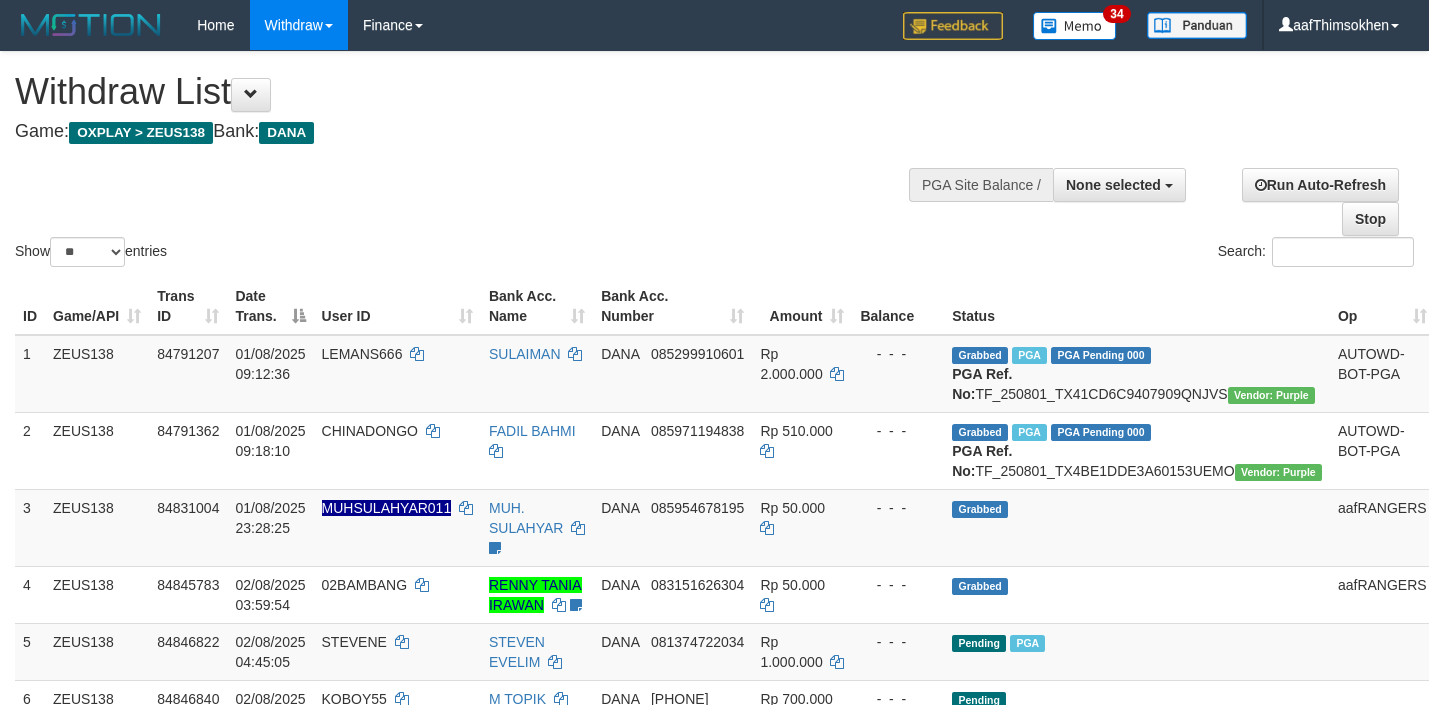 select 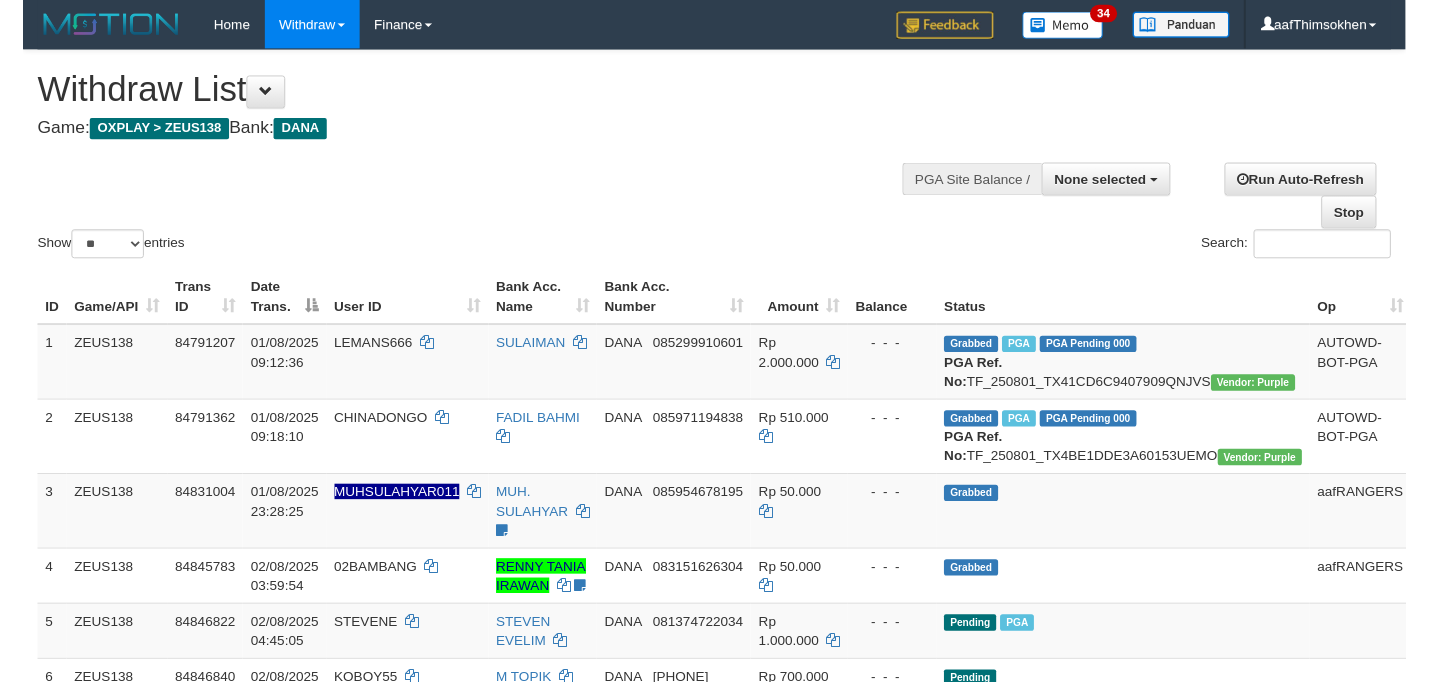 scroll, scrollTop: 349, scrollLeft: 0, axis: vertical 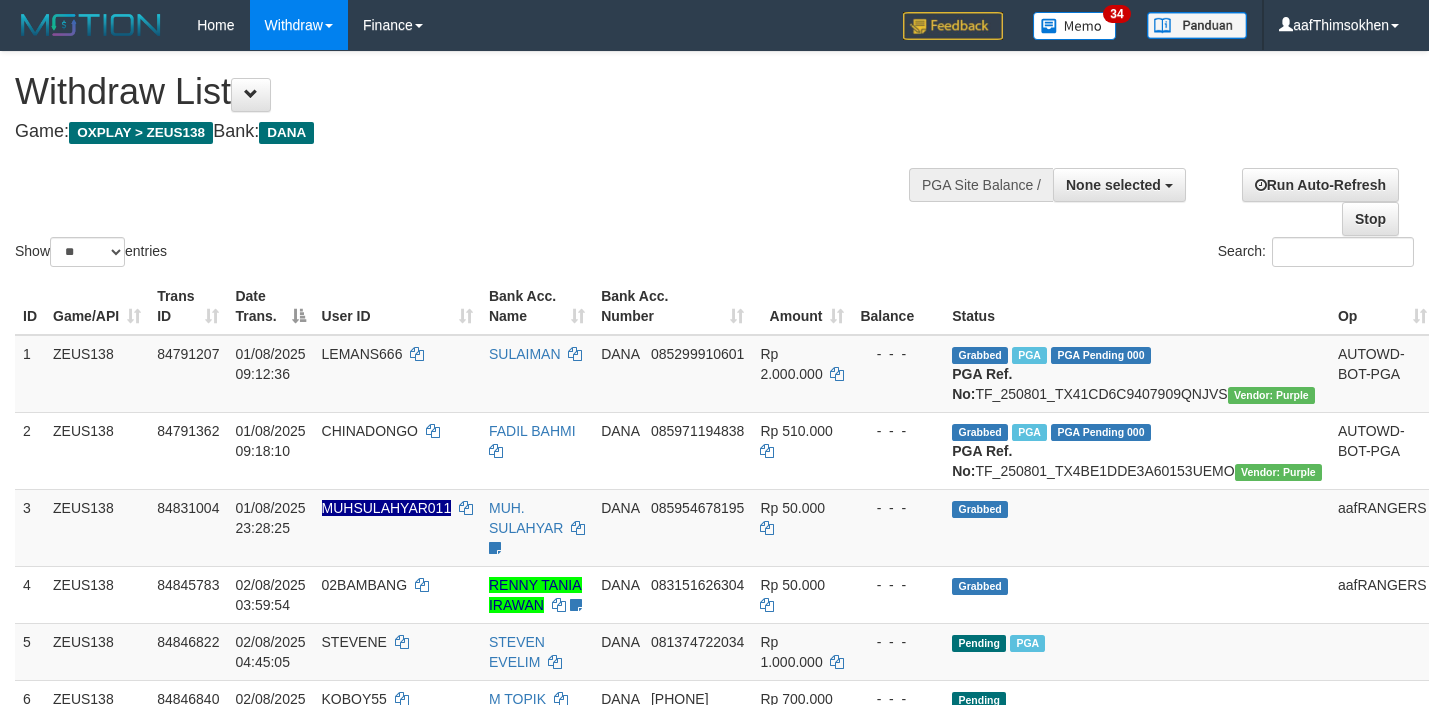 select 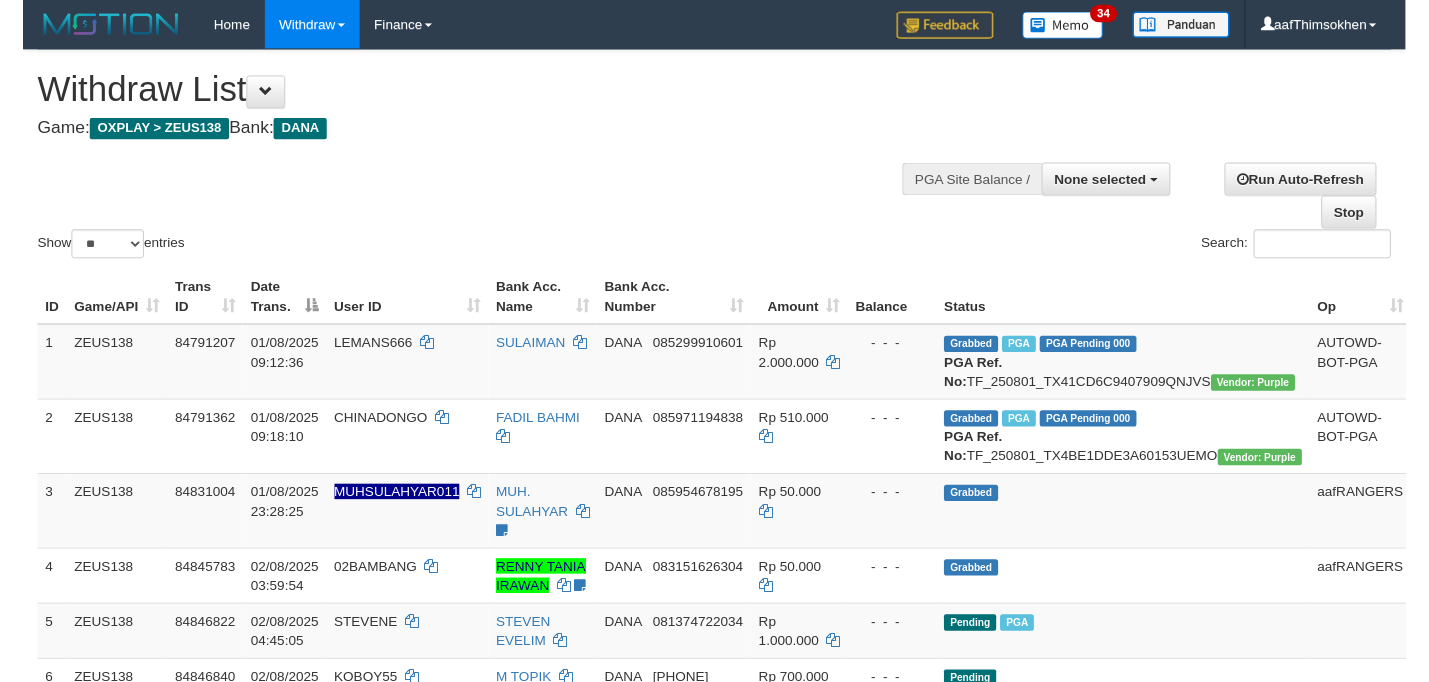 scroll, scrollTop: 349, scrollLeft: 0, axis: vertical 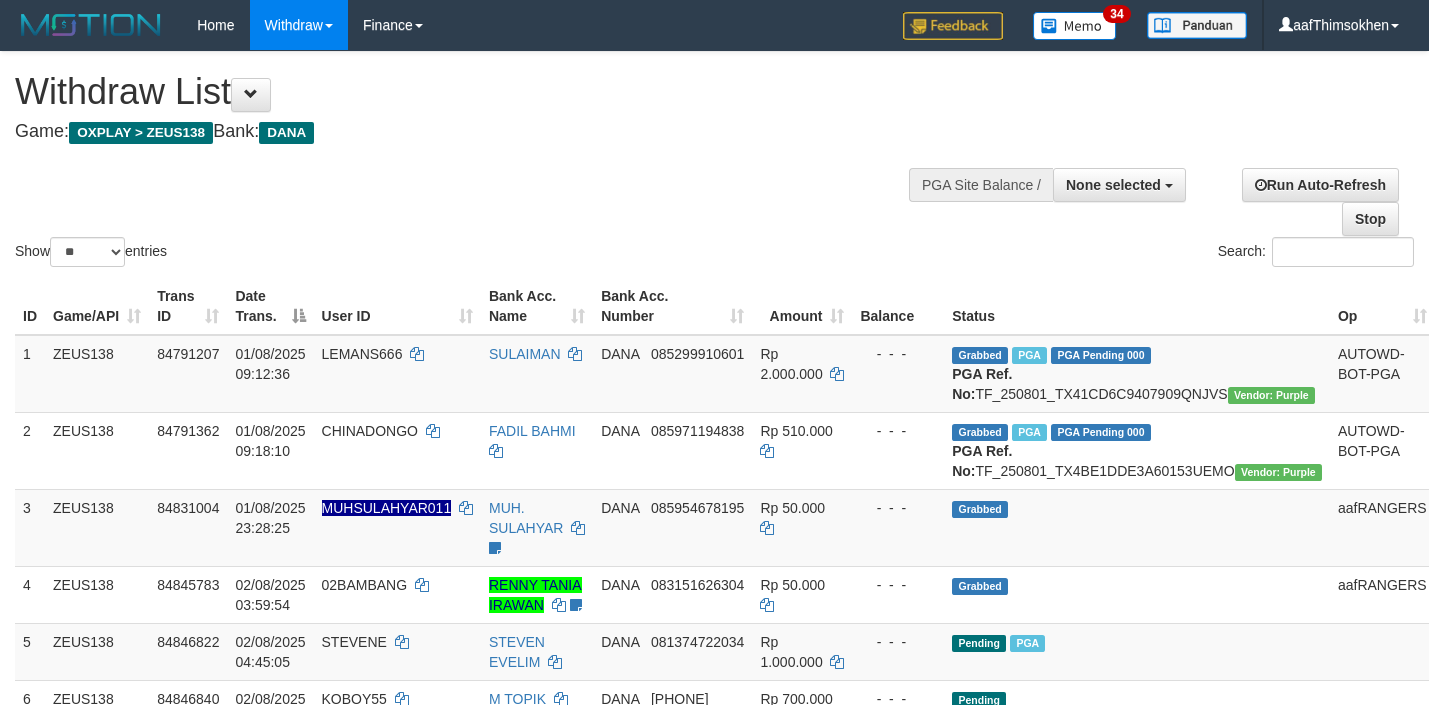 select 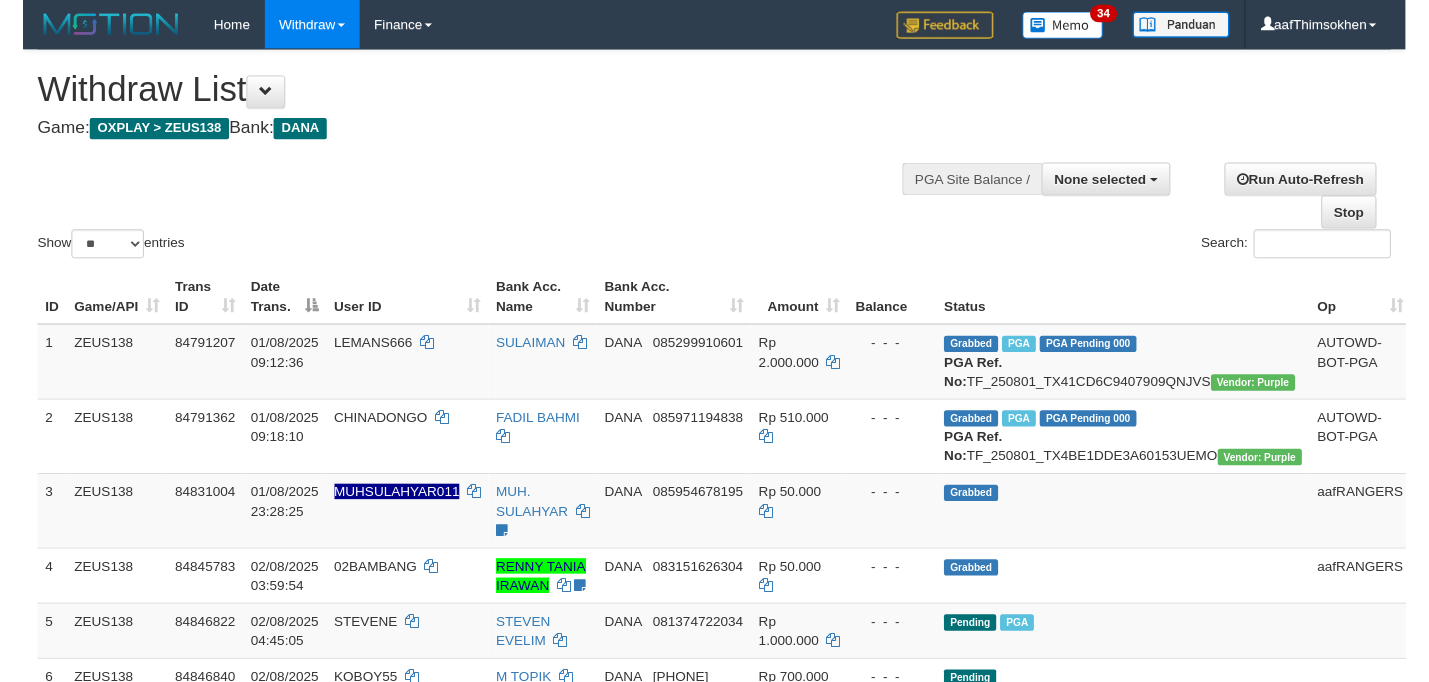 scroll, scrollTop: 349, scrollLeft: 0, axis: vertical 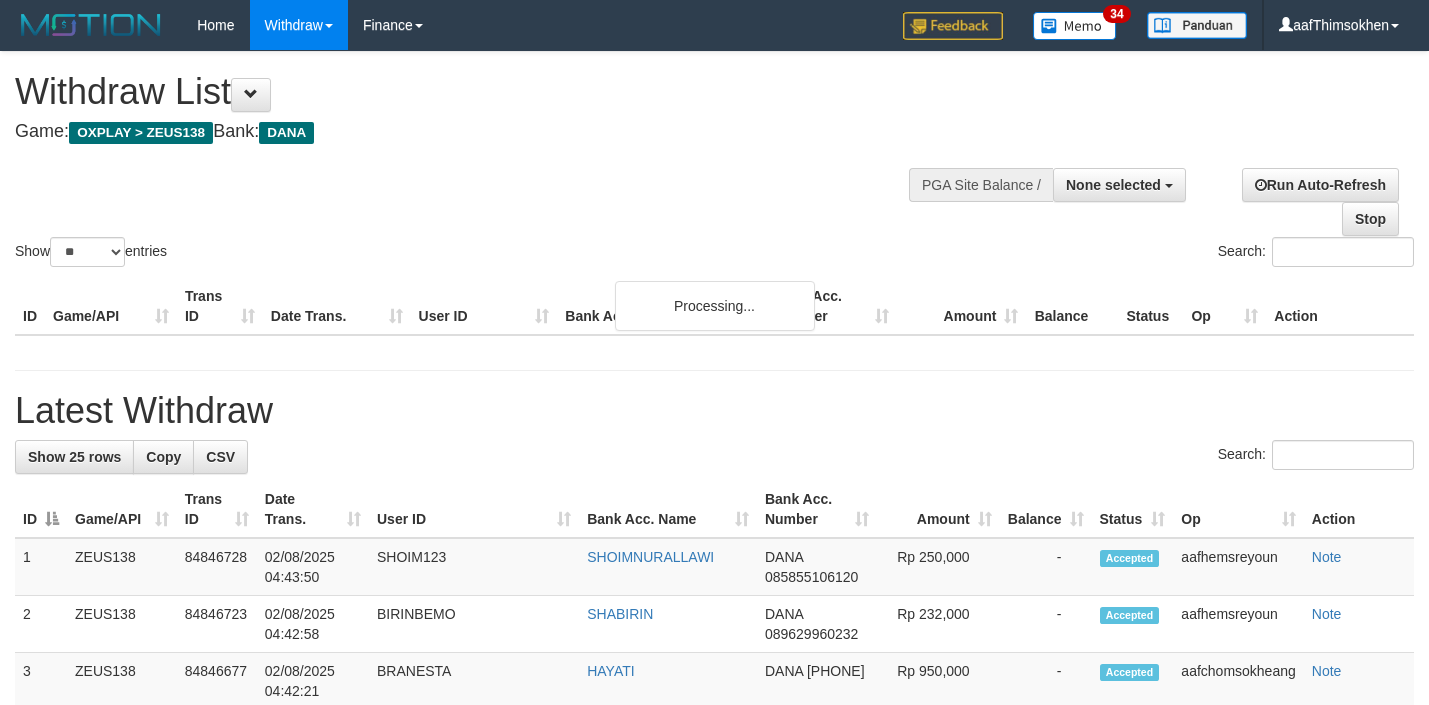 select 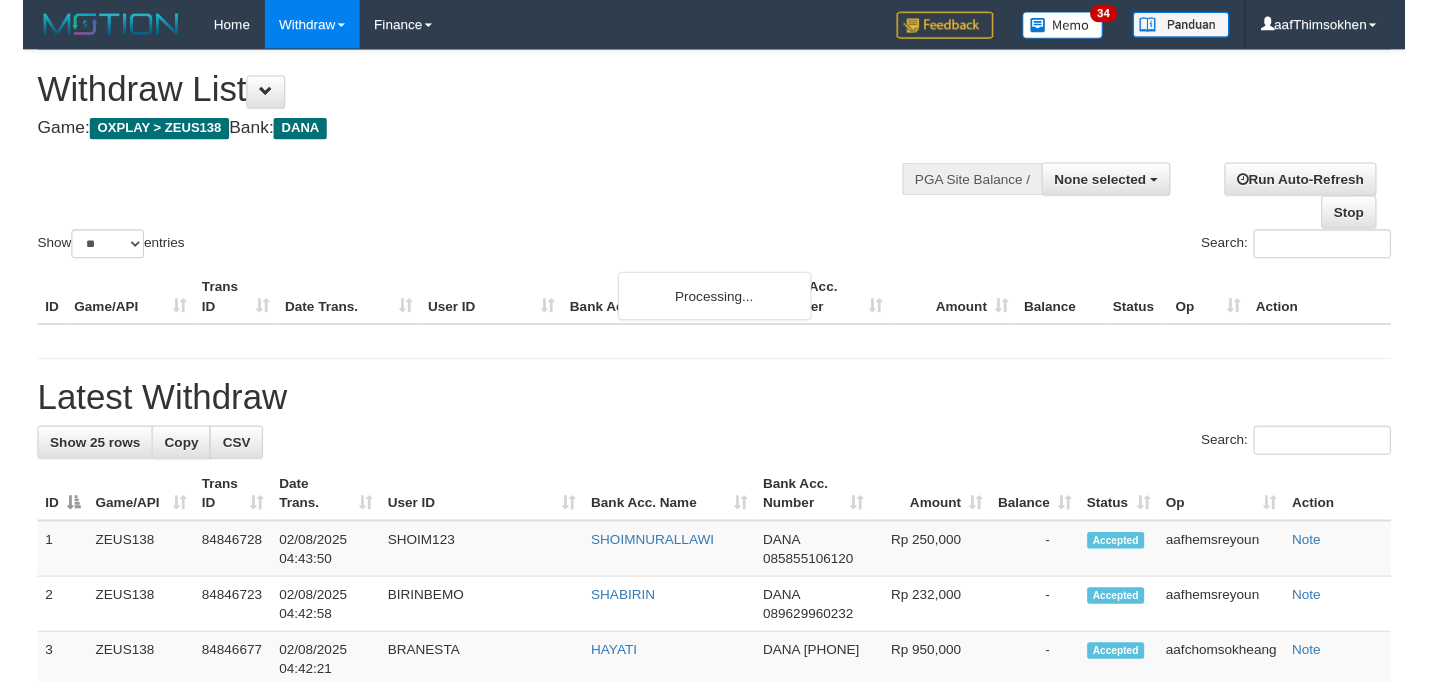 scroll, scrollTop: 349, scrollLeft: 0, axis: vertical 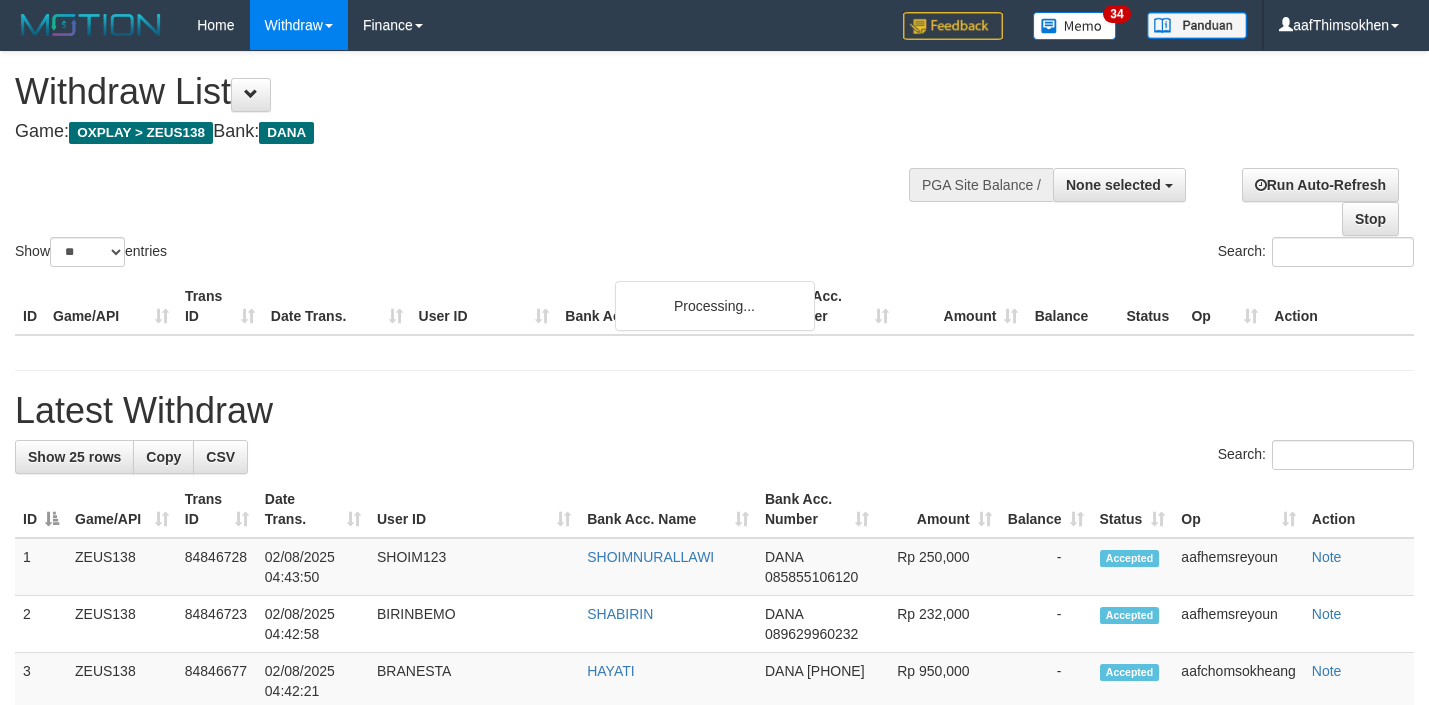 select 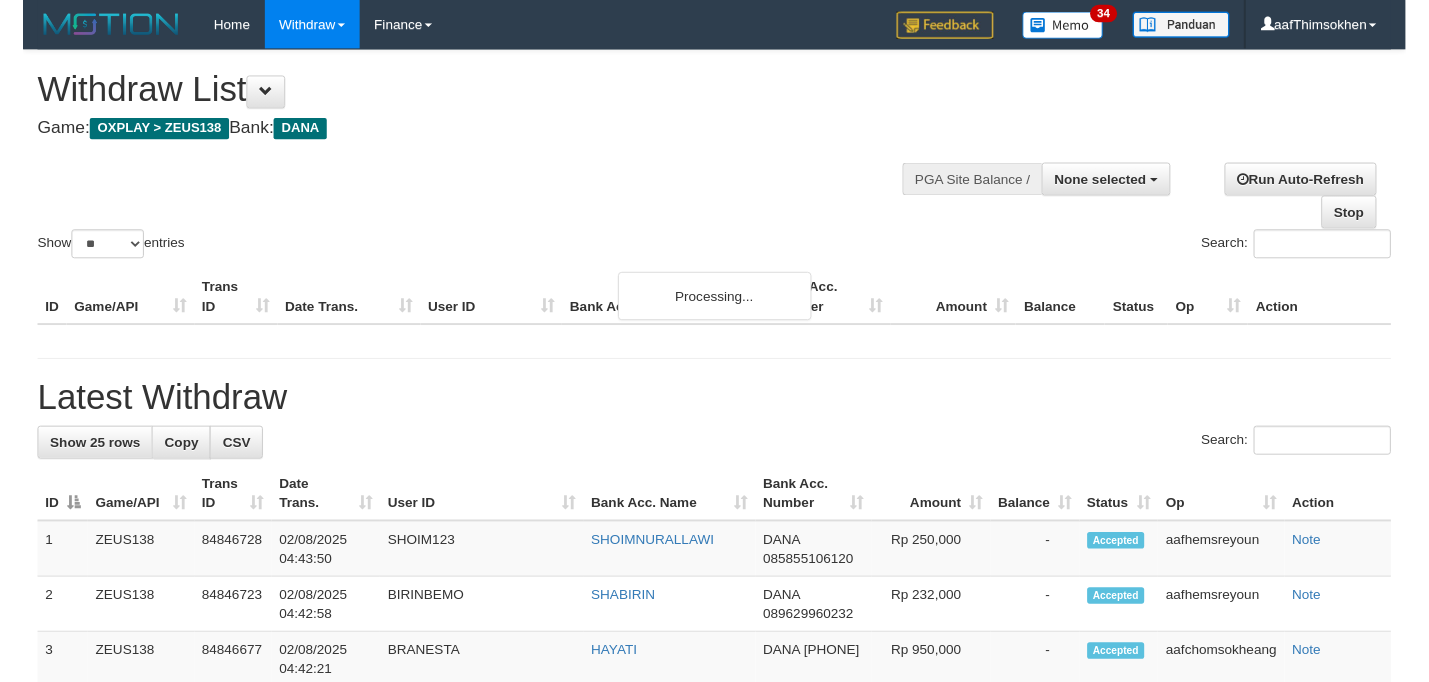 scroll, scrollTop: 349, scrollLeft: 0, axis: vertical 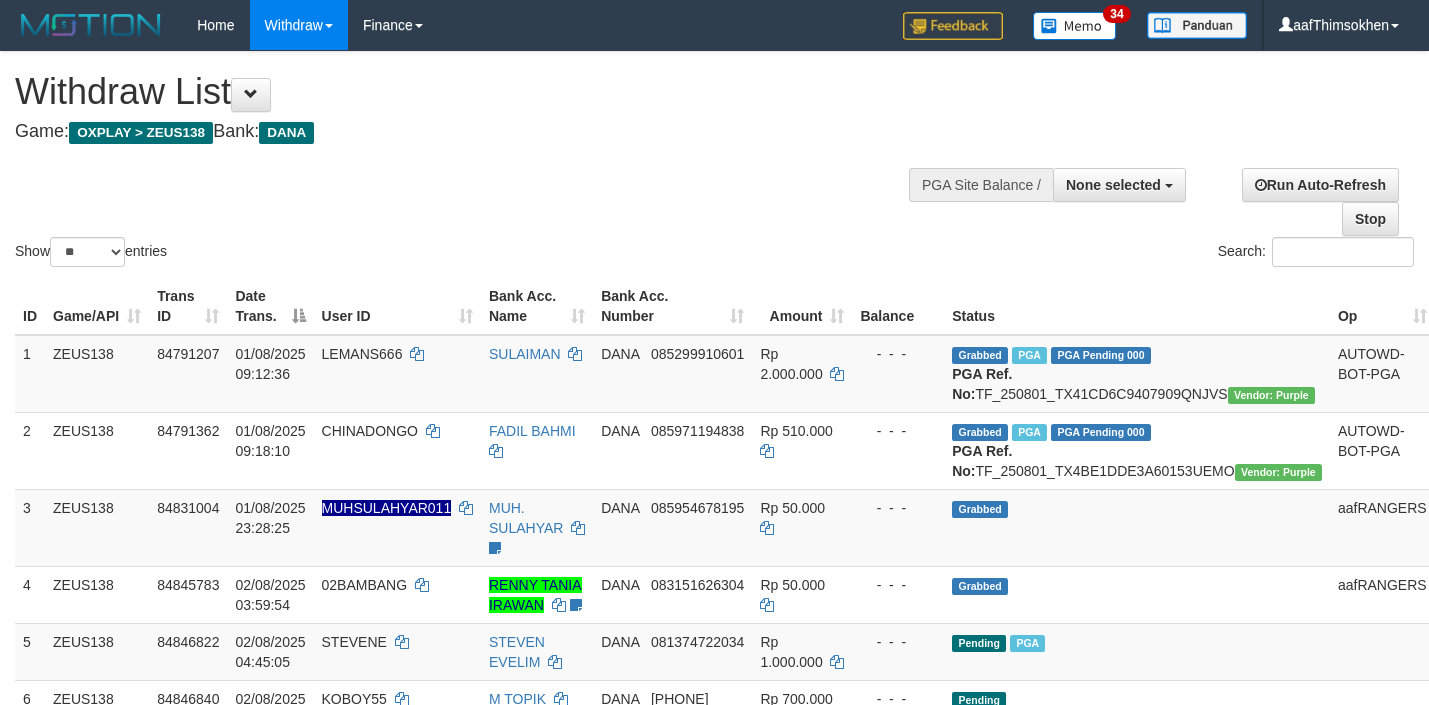 select 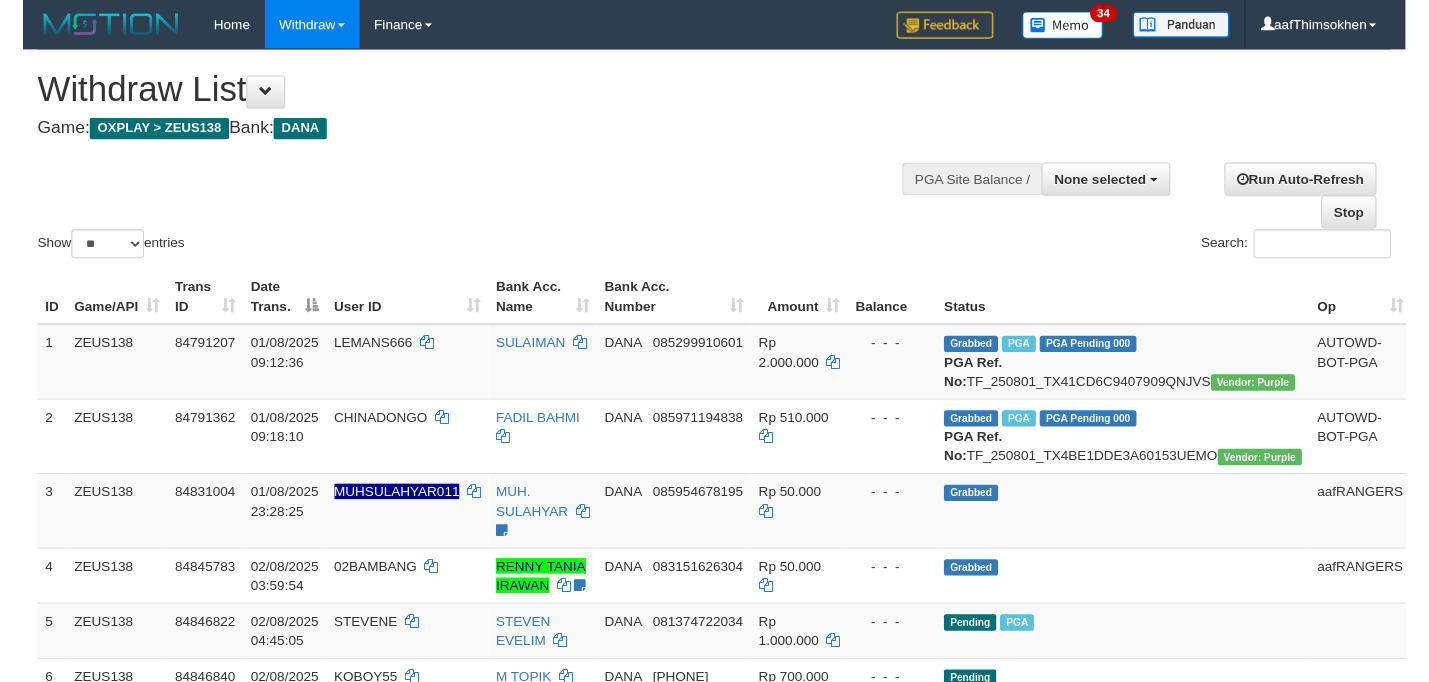 scroll, scrollTop: 349, scrollLeft: 0, axis: vertical 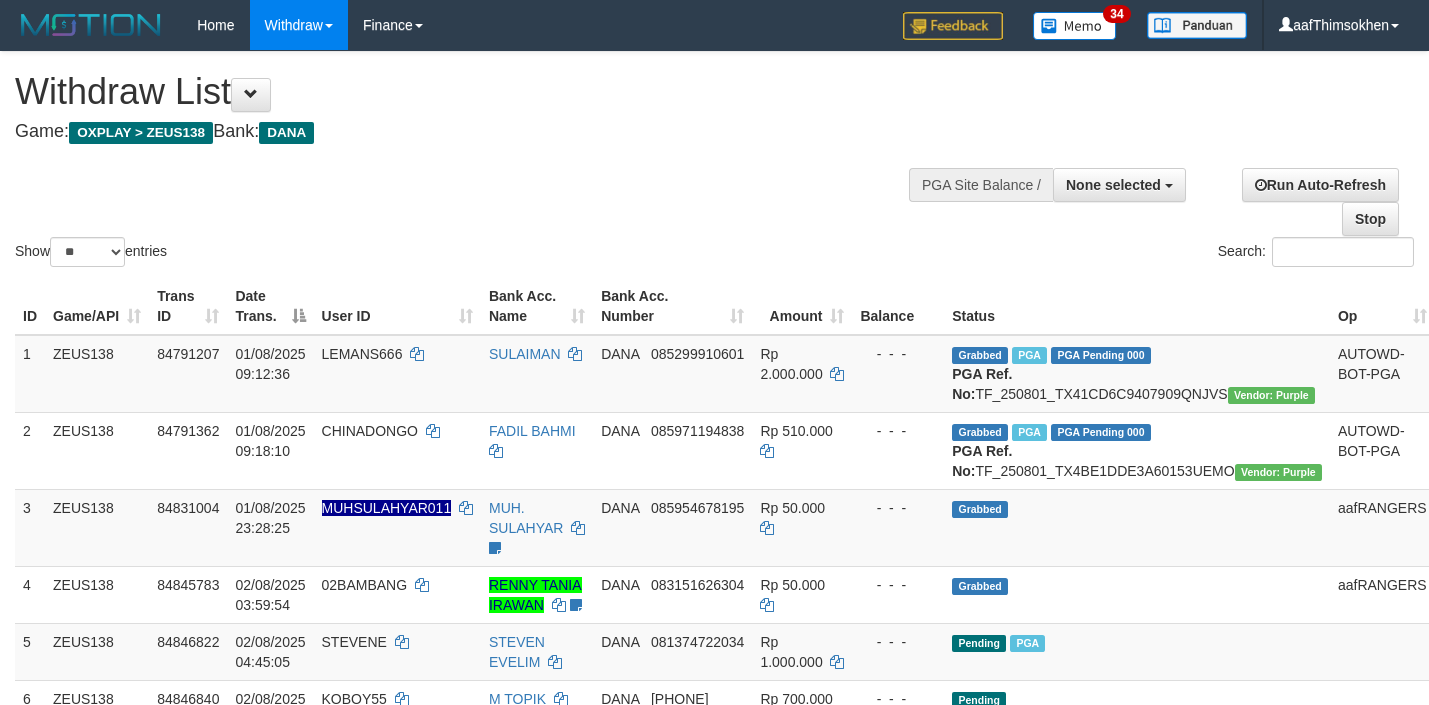 select 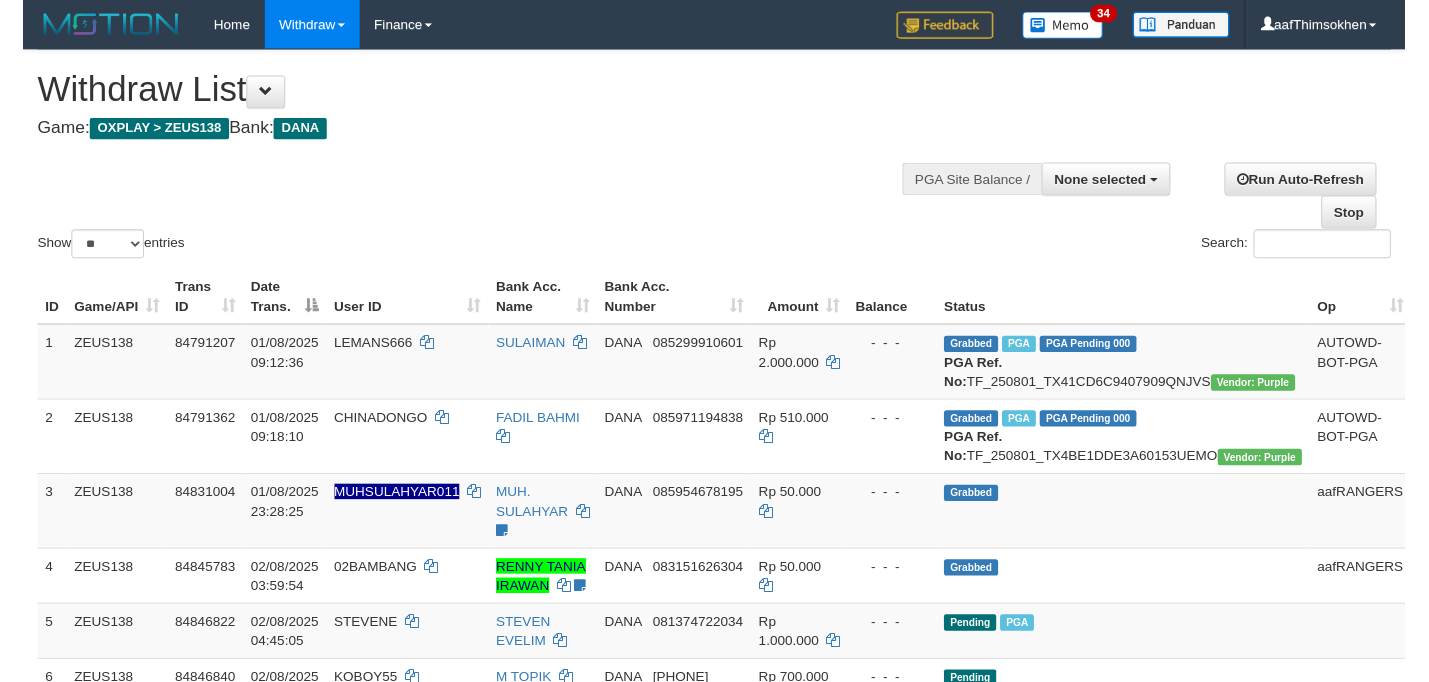 scroll, scrollTop: 349, scrollLeft: 0, axis: vertical 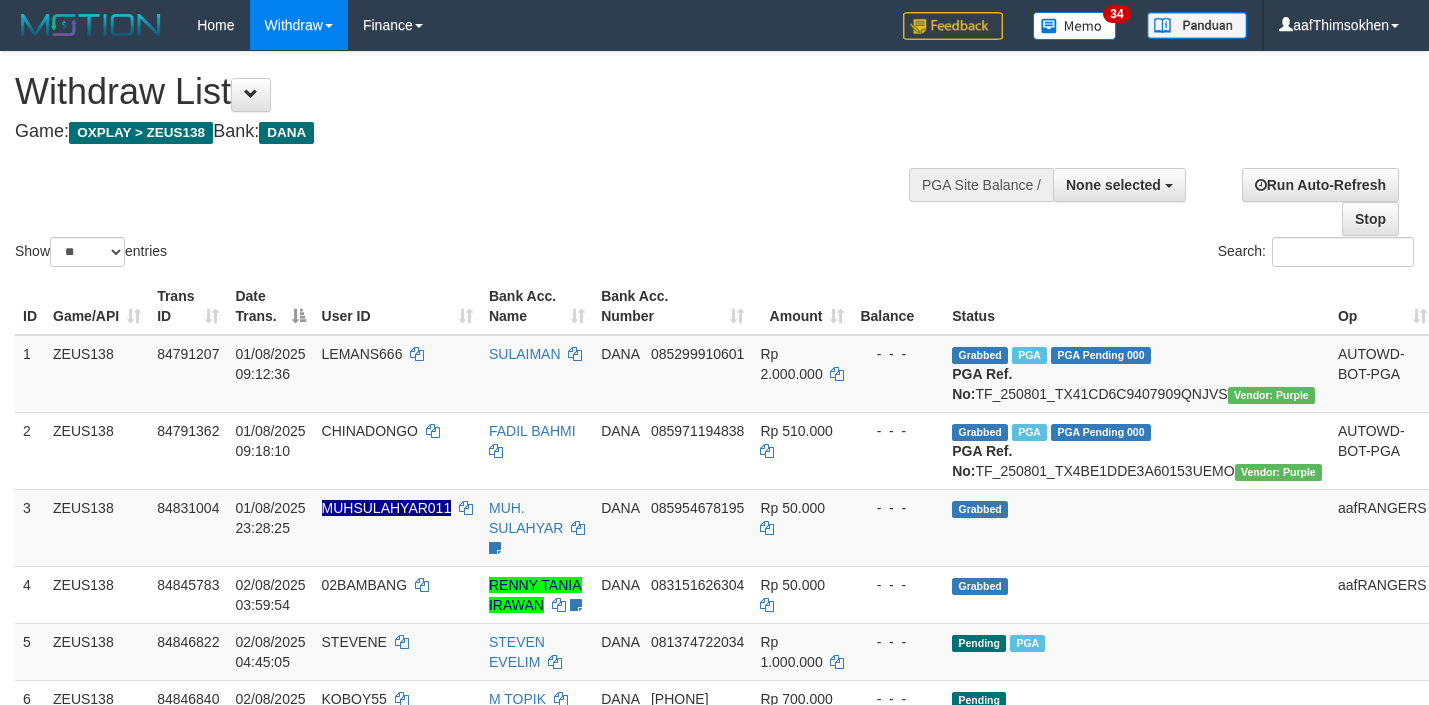 select 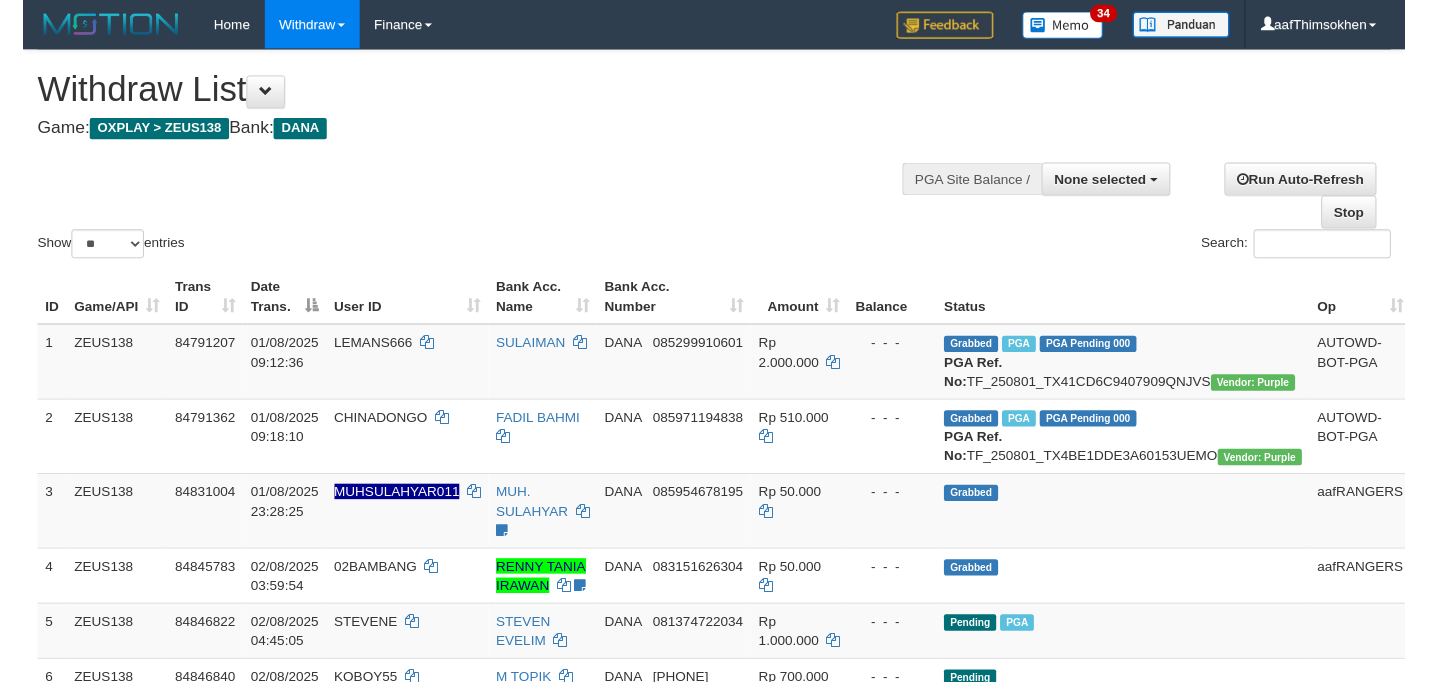 scroll, scrollTop: 349, scrollLeft: 0, axis: vertical 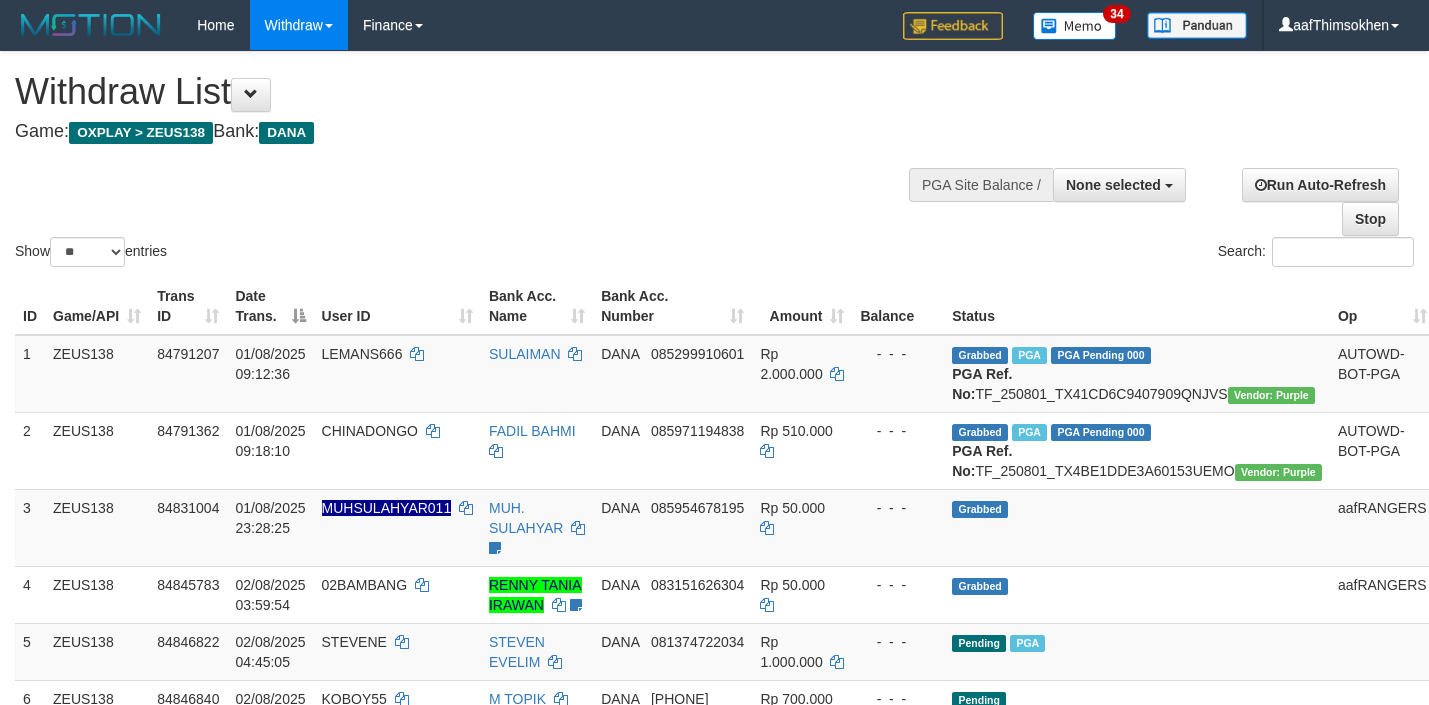 select 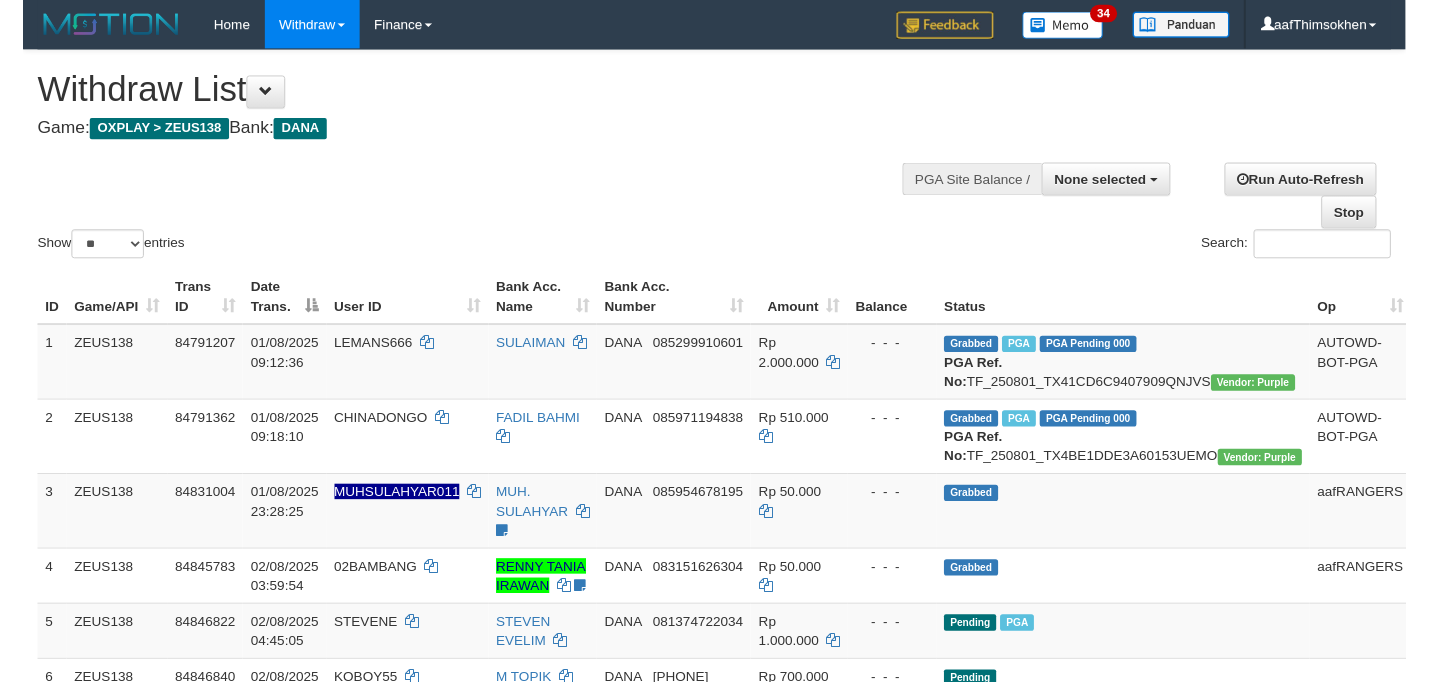 scroll, scrollTop: 349, scrollLeft: 0, axis: vertical 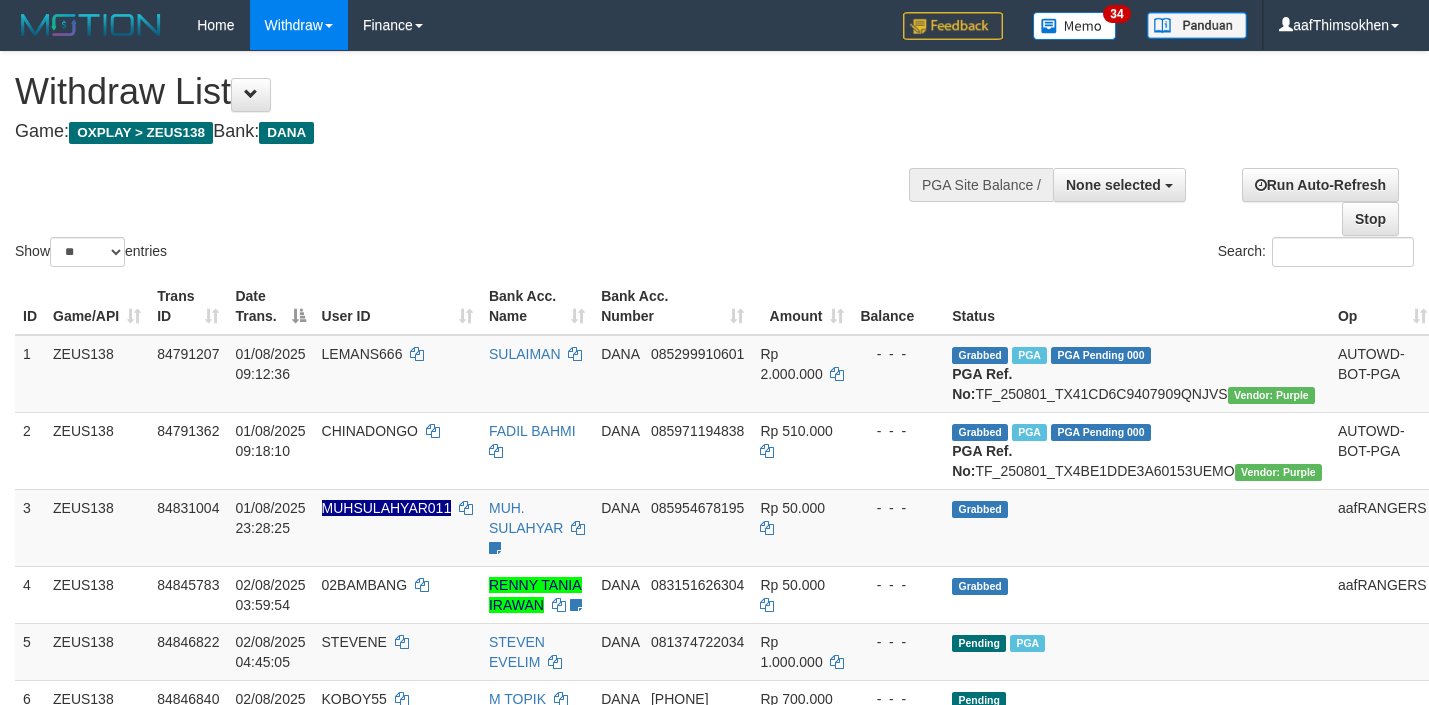 select 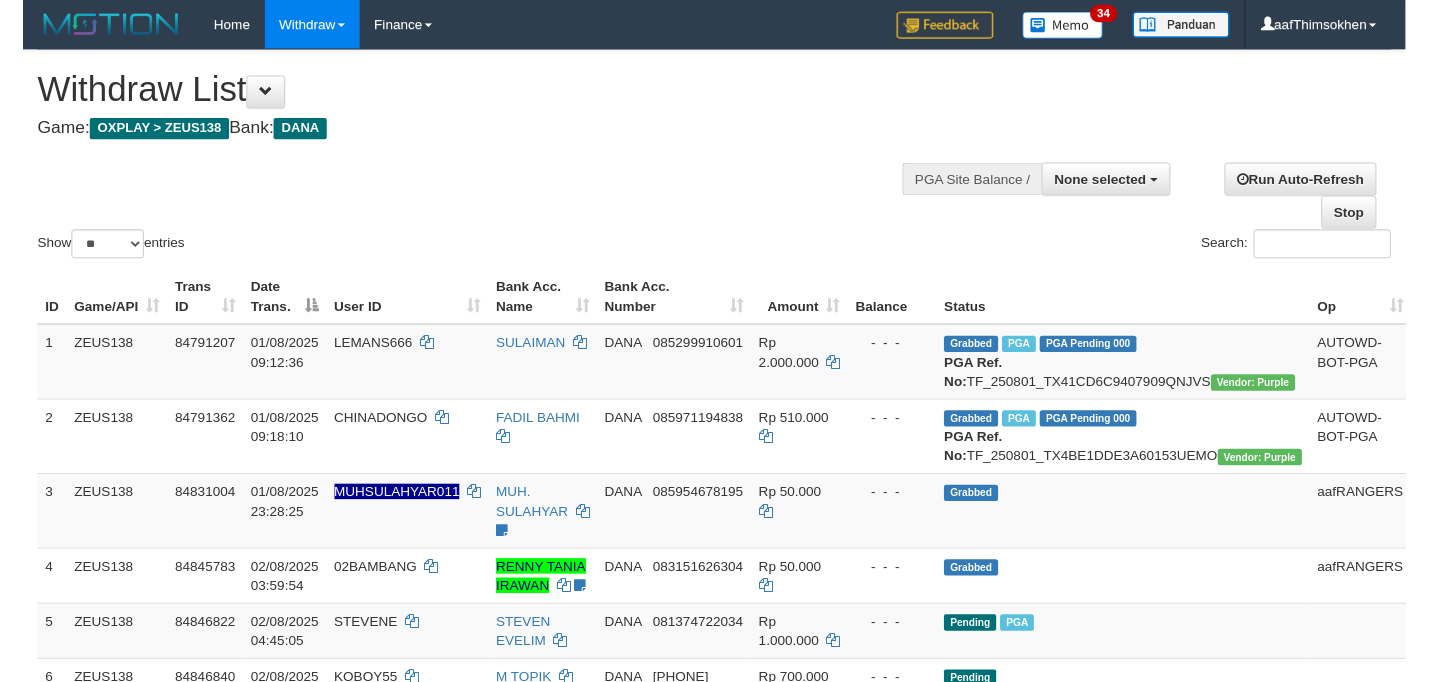 scroll, scrollTop: 349, scrollLeft: 0, axis: vertical 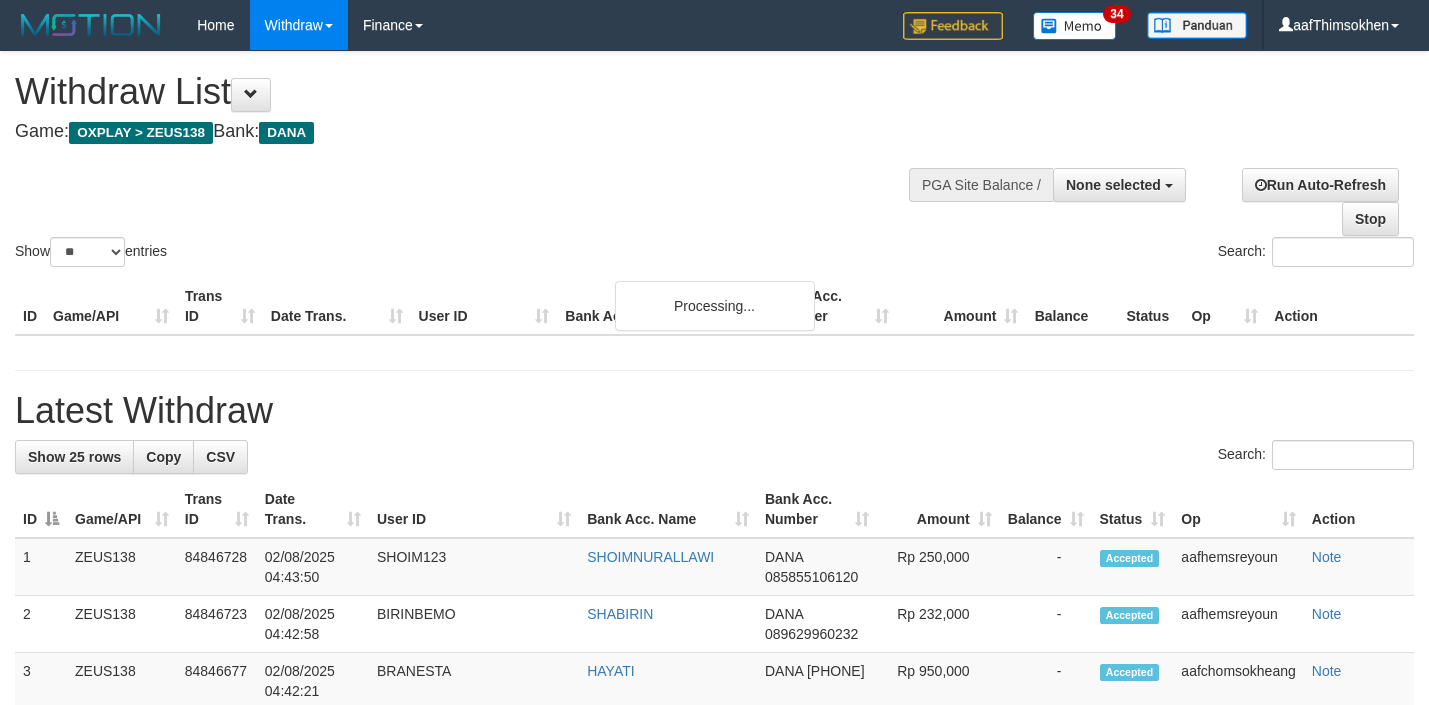 select 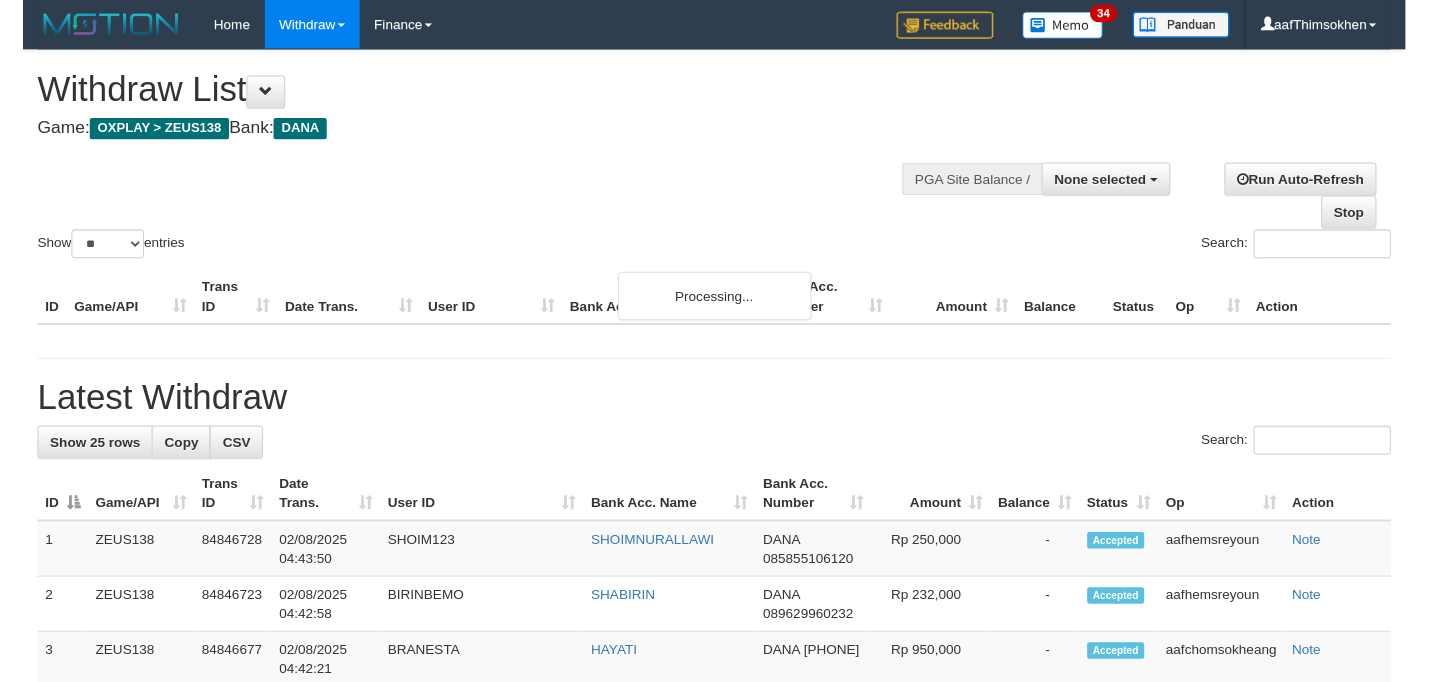 scroll, scrollTop: 349, scrollLeft: 0, axis: vertical 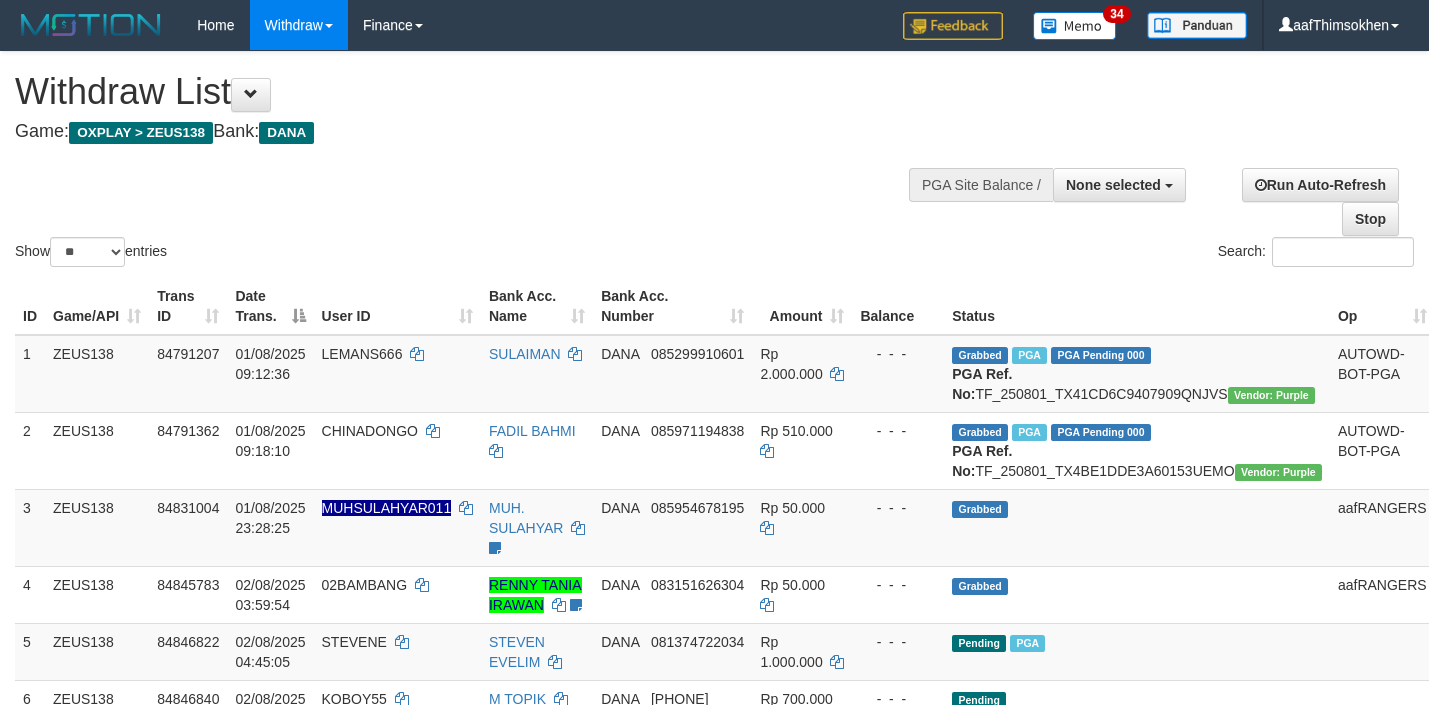 select 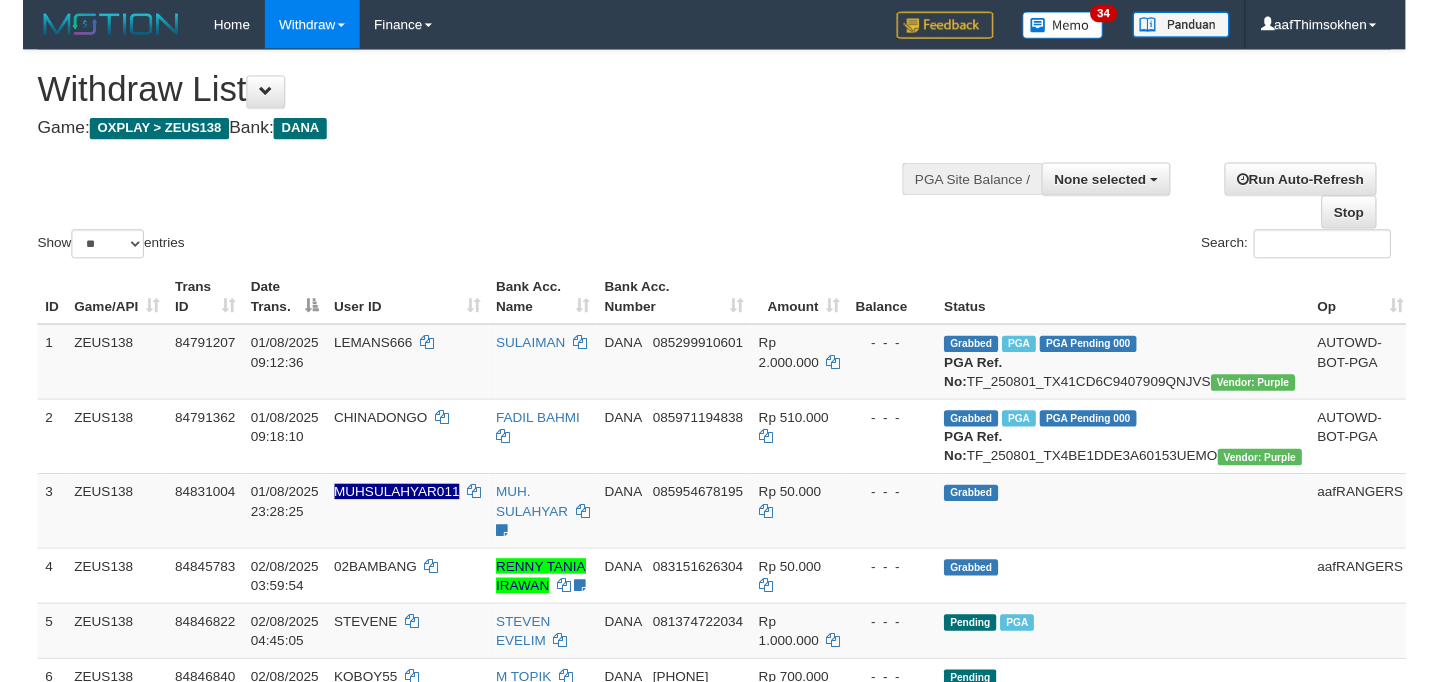 scroll, scrollTop: 349, scrollLeft: 0, axis: vertical 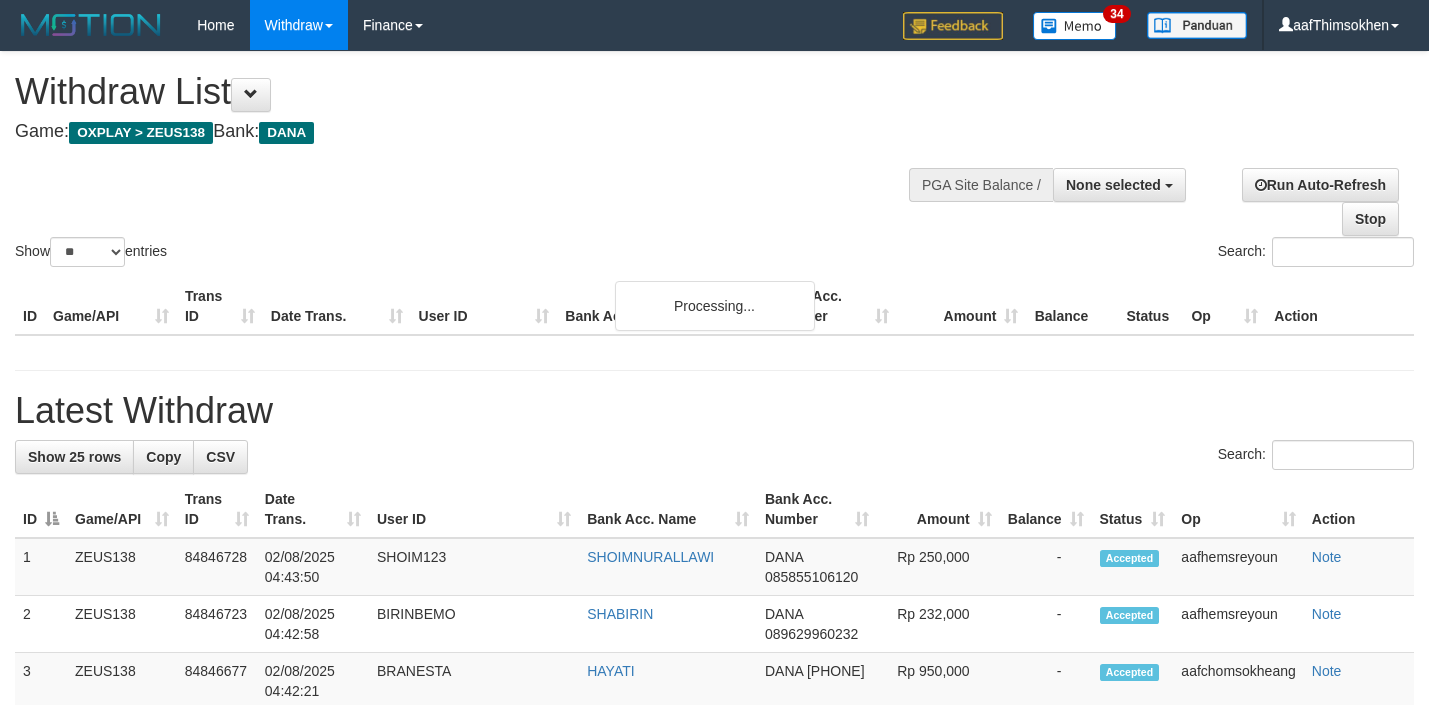 select 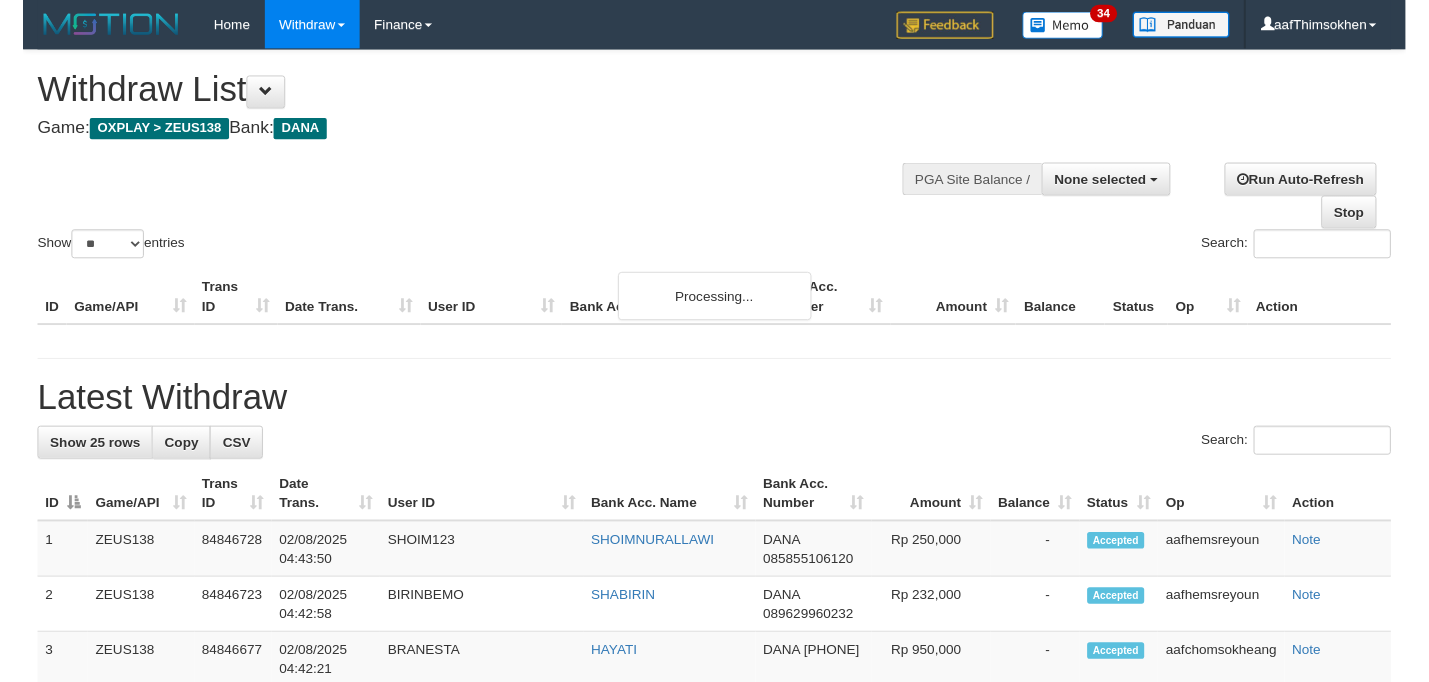 scroll, scrollTop: 349, scrollLeft: 0, axis: vertical 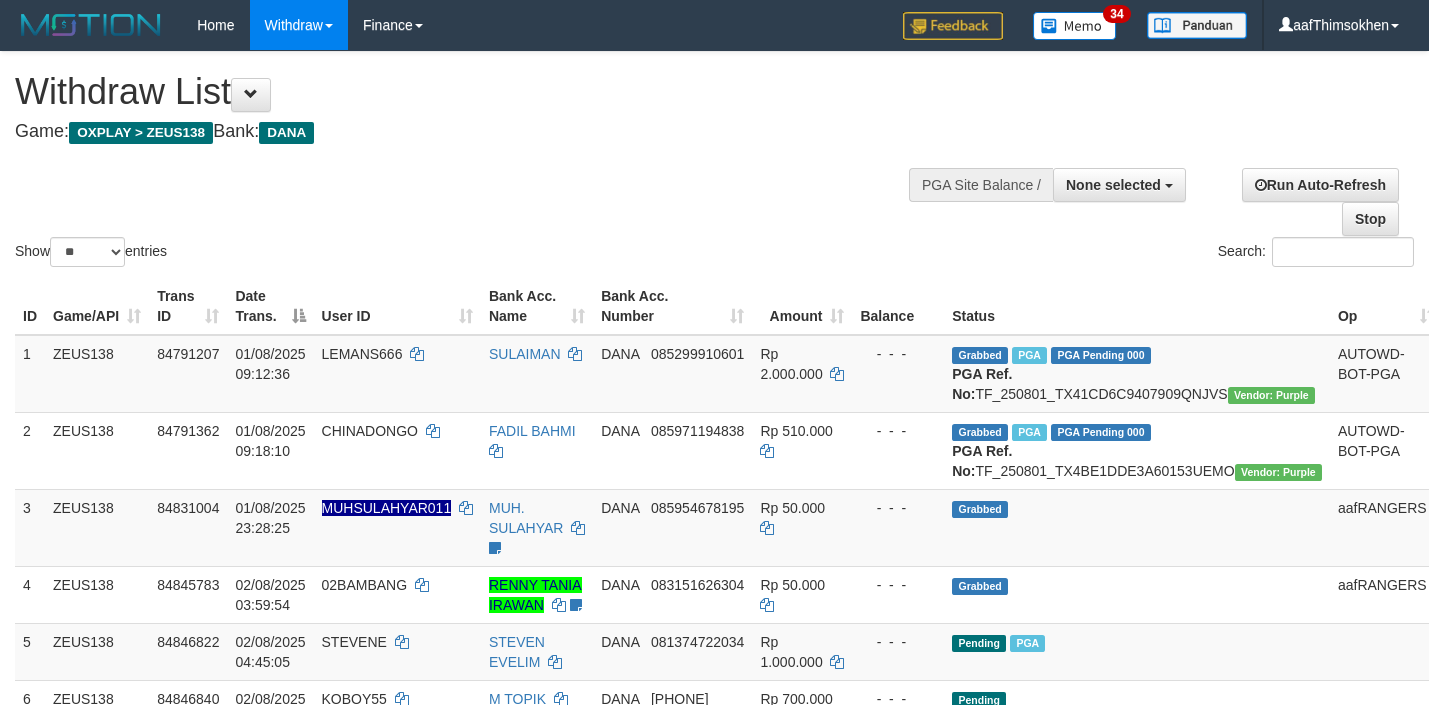 select 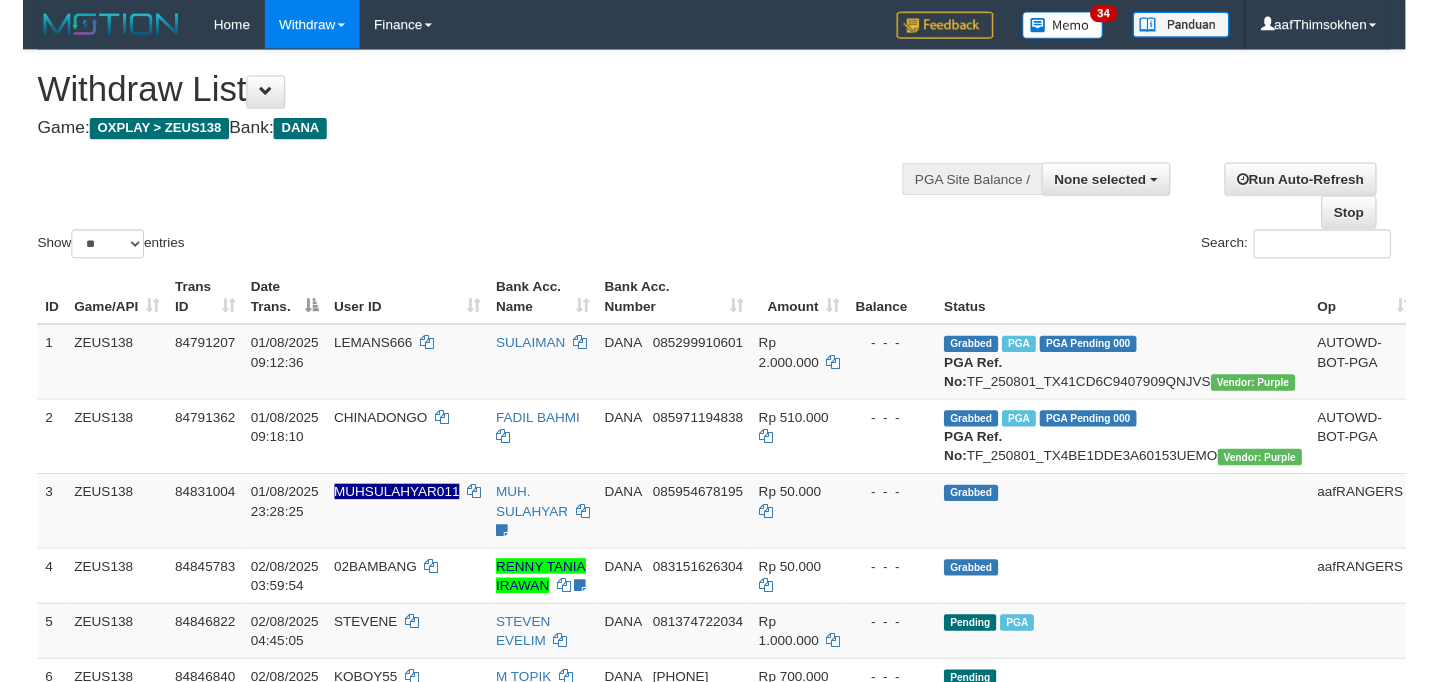 scroll, scrollTop: 349, scrollLeft: 0, axis: vertical 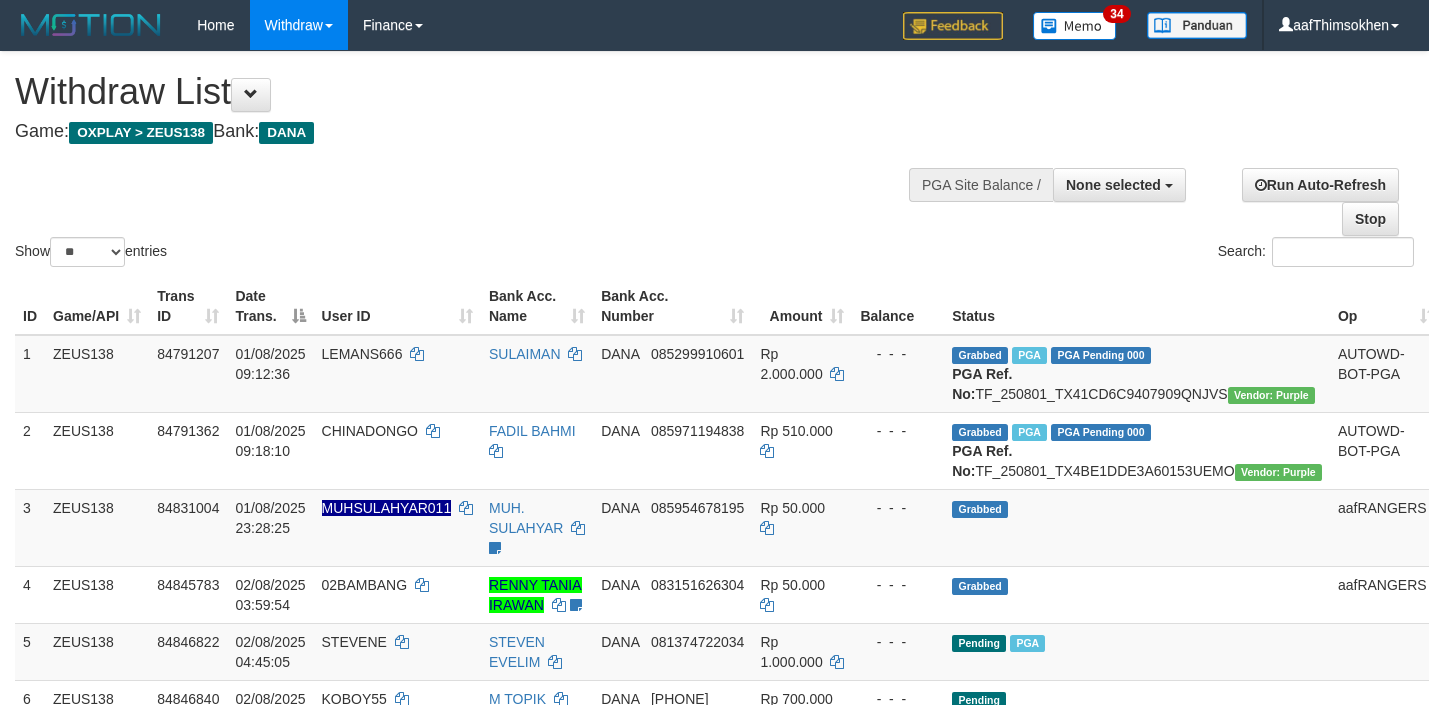 select 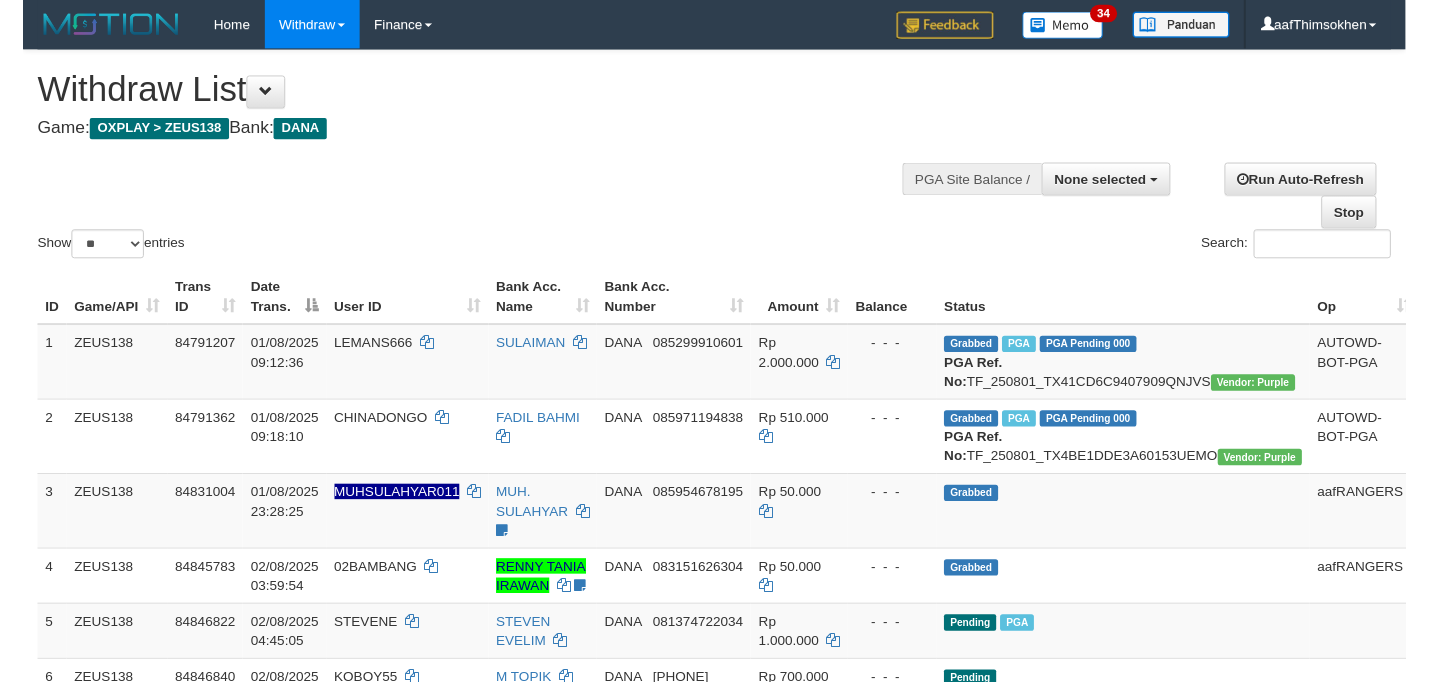 scroll, scrollTop: 349, scrollLeft: 0, axis: vertical 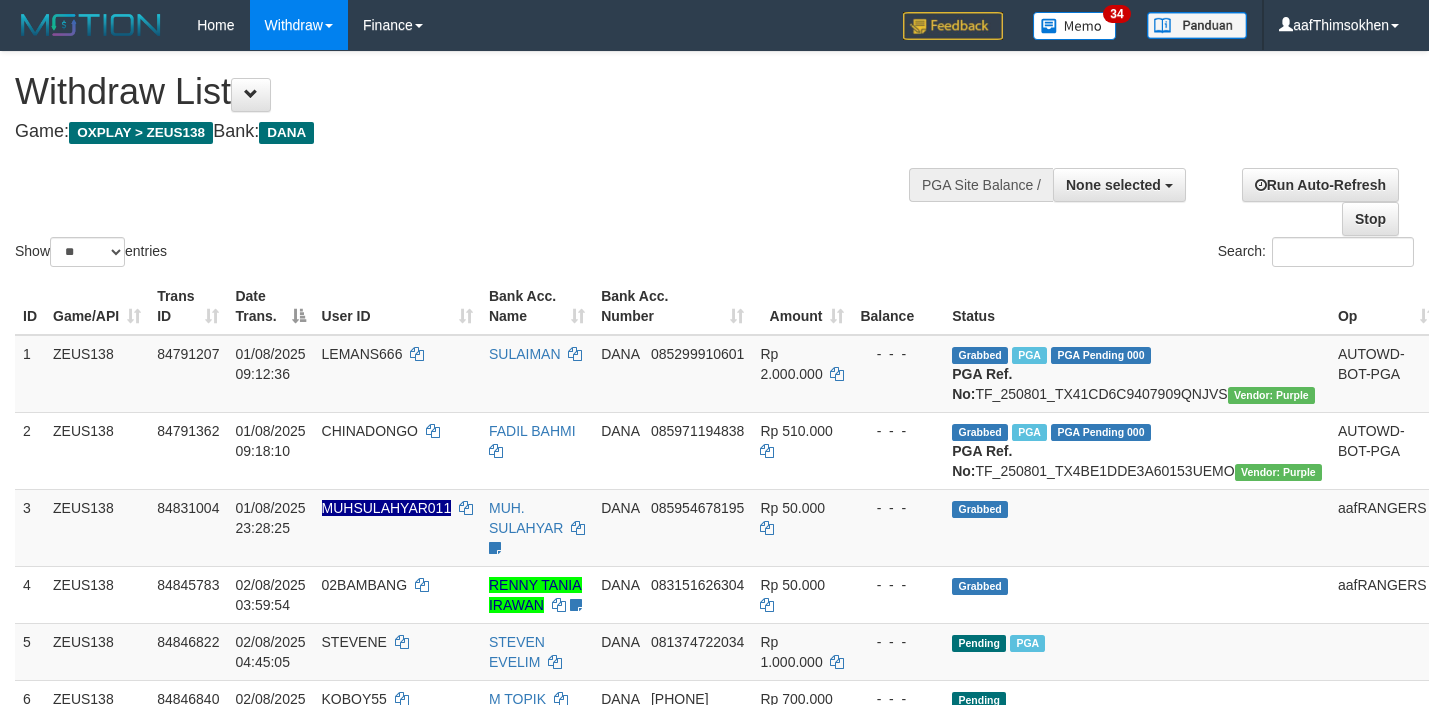 select 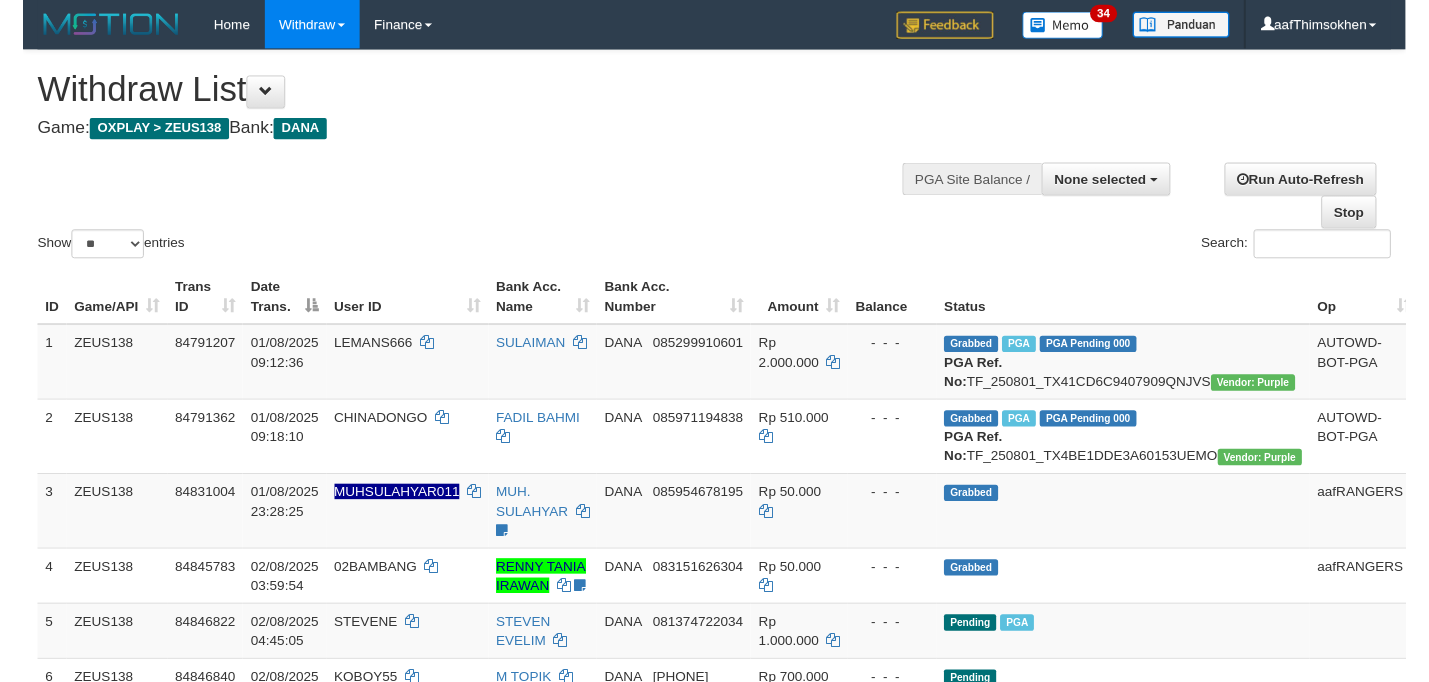 scroll, scrollTop: 349, scrollLeft: 0, axis: vertical 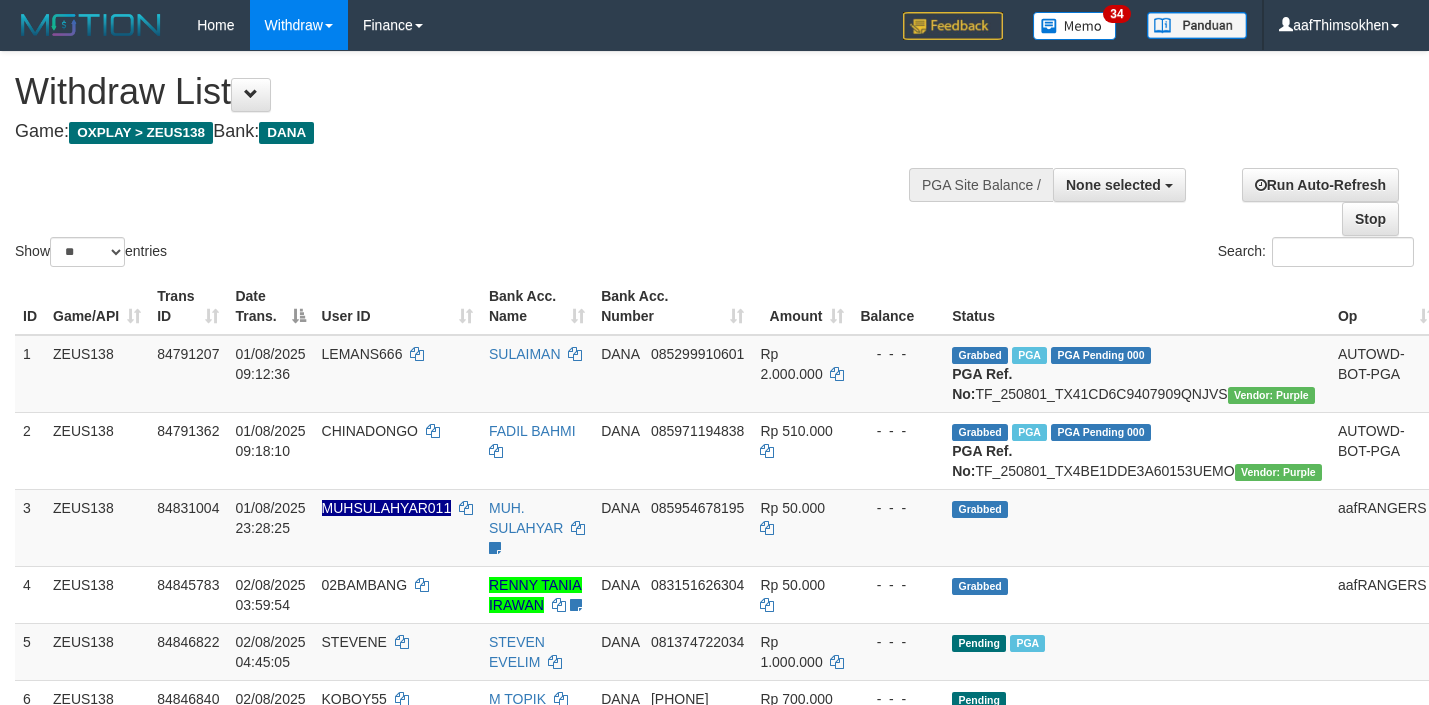 select 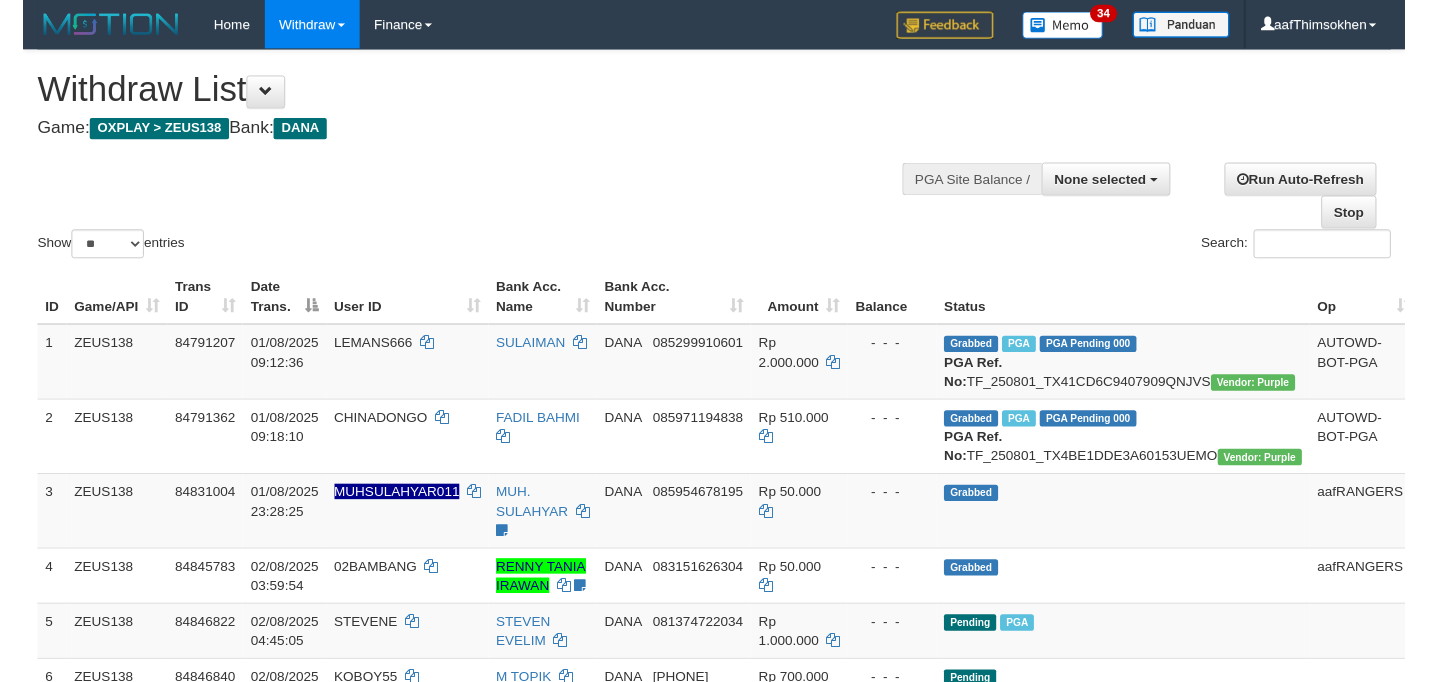 scroll, scrollTop: 349, scrollLeft: 0, axis: vertical 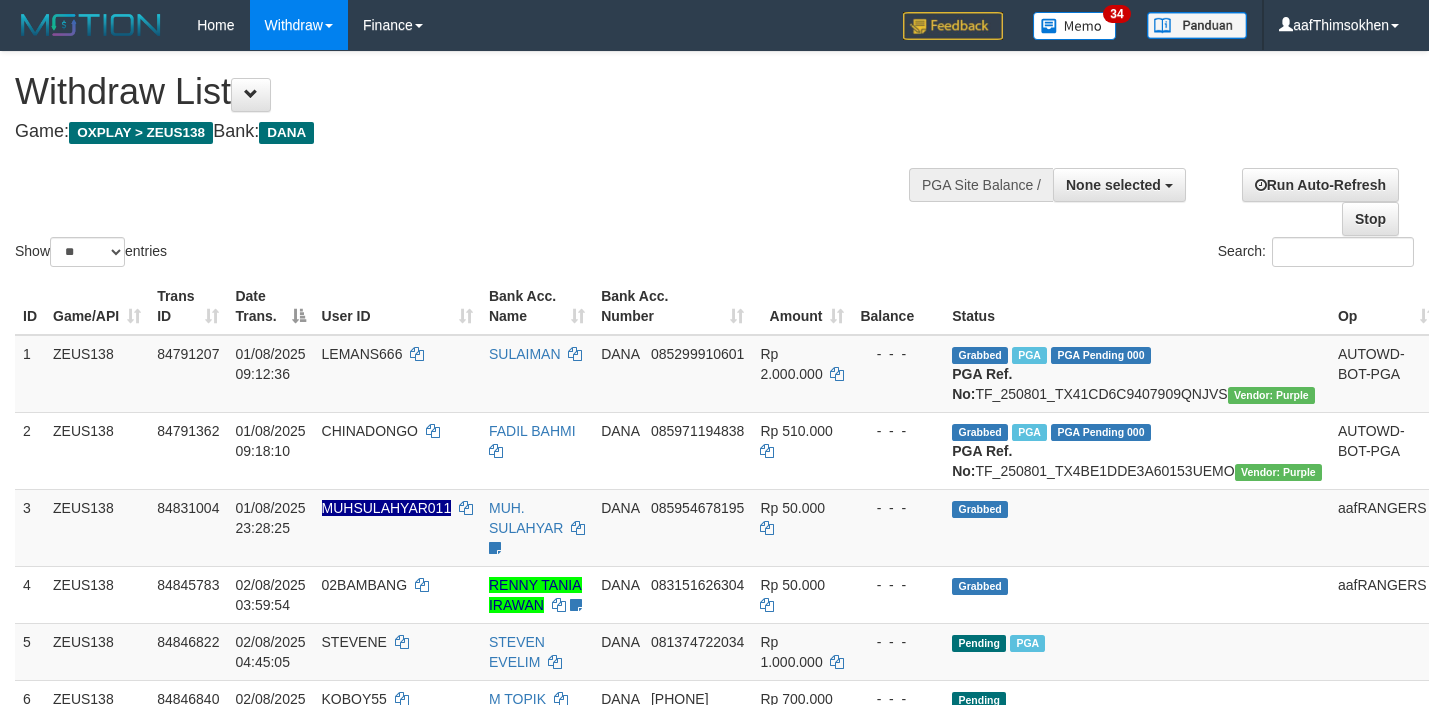 select 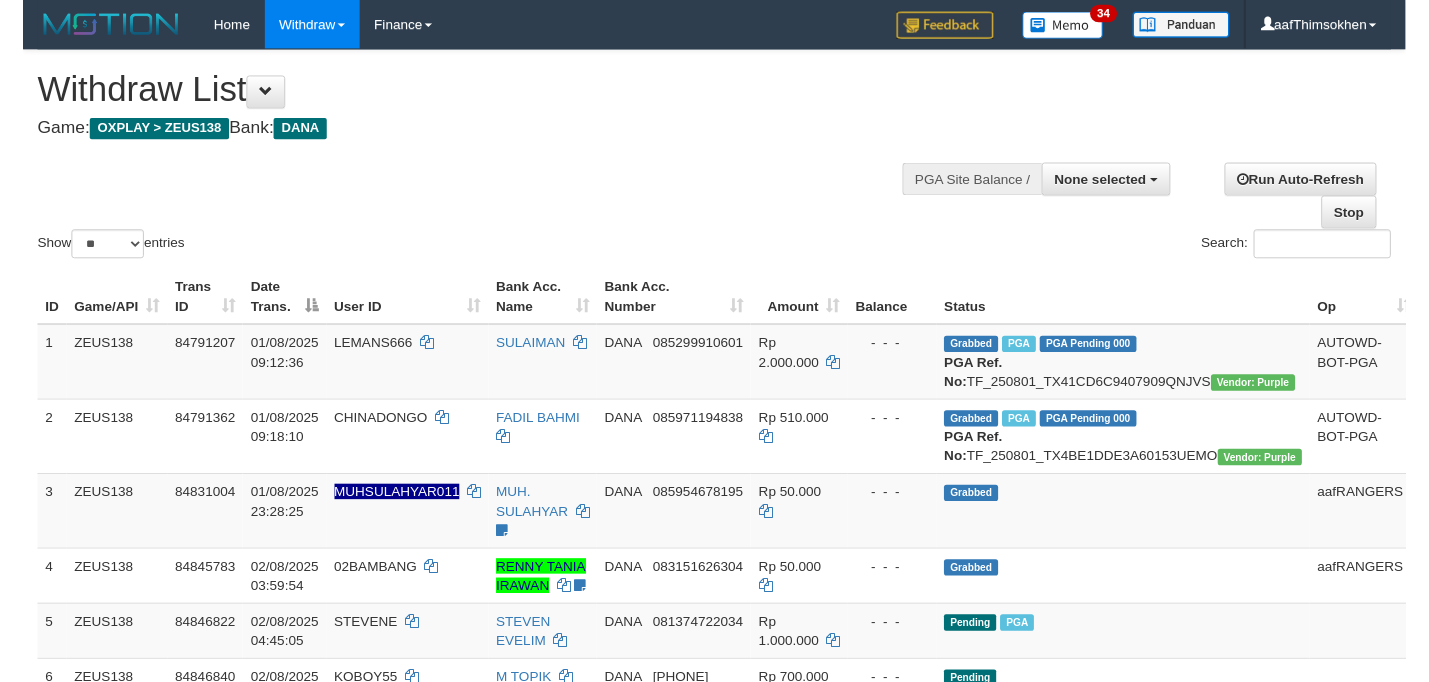 scroll, scrollTop: 349, scrollLeft: 0, axis: vertical 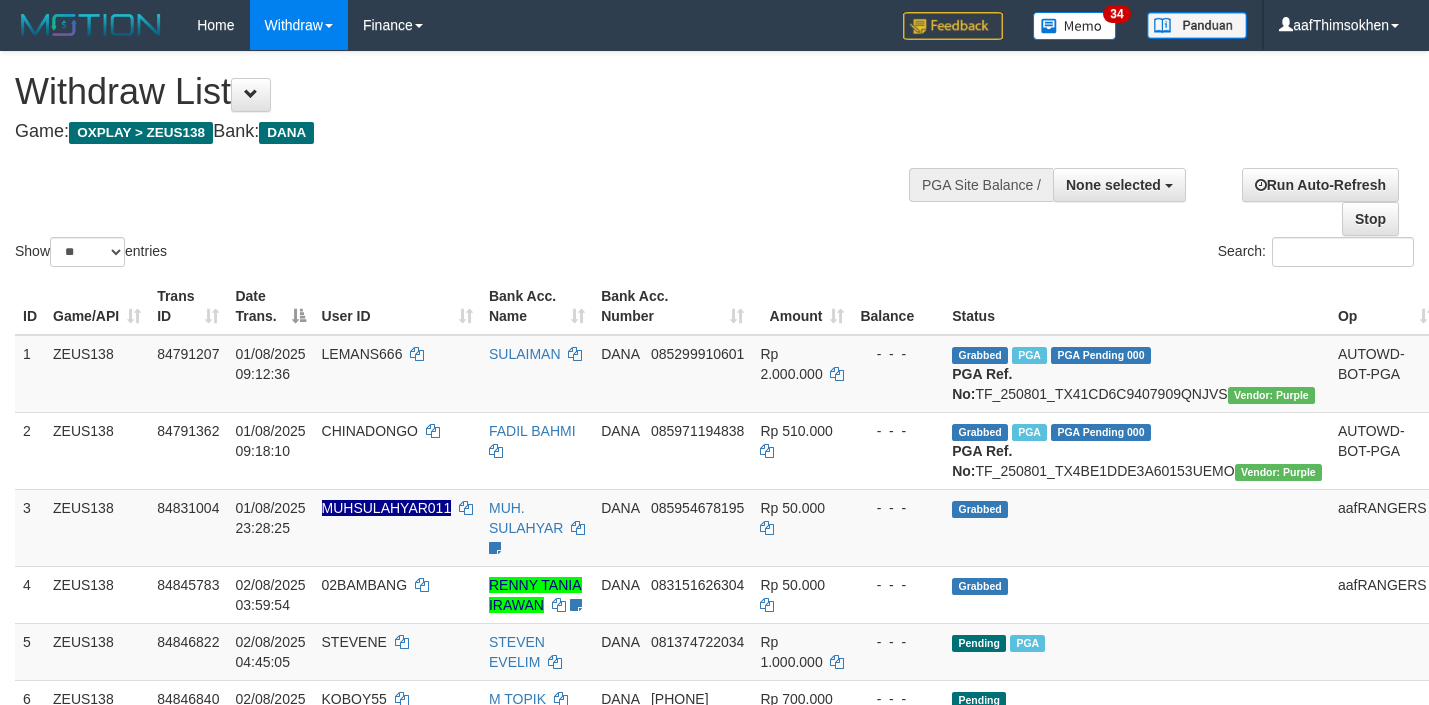 select 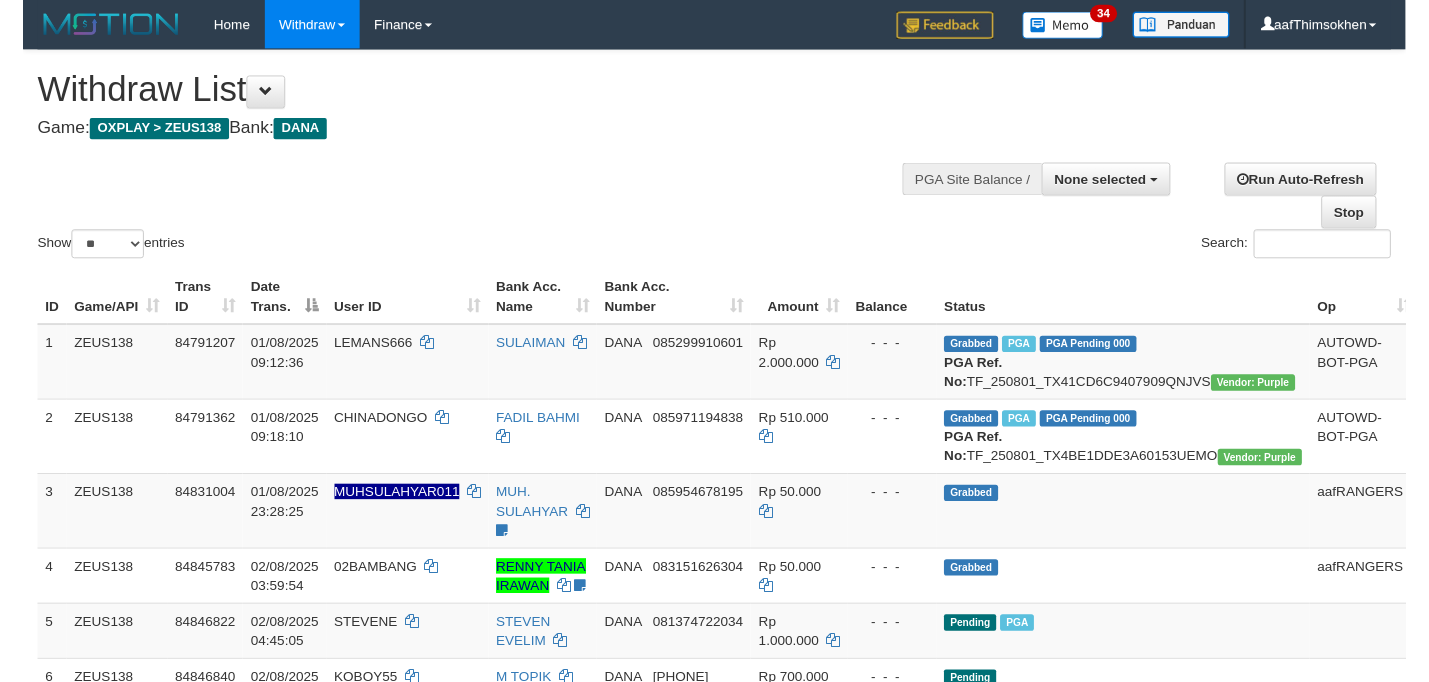 scroll, scrollTop: 349, scrollLeft: 0, axis: vertical 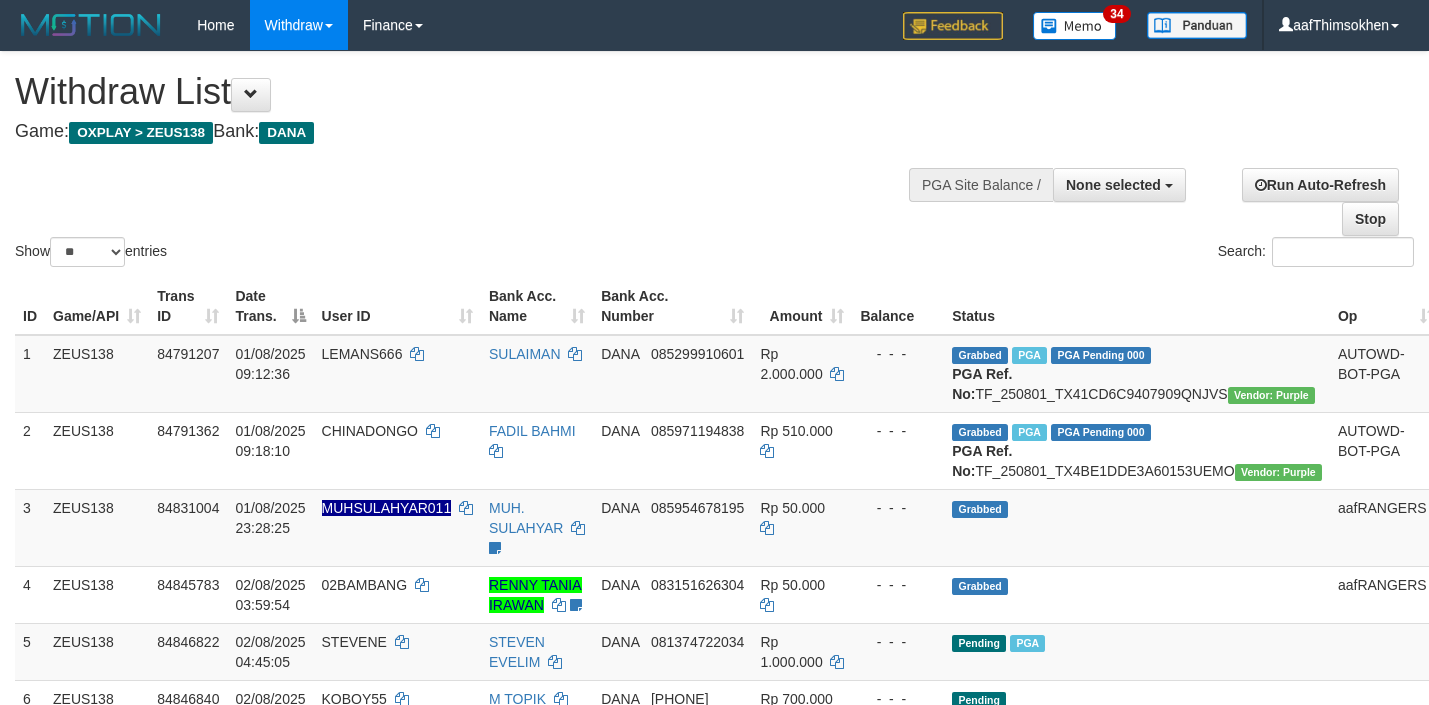 select 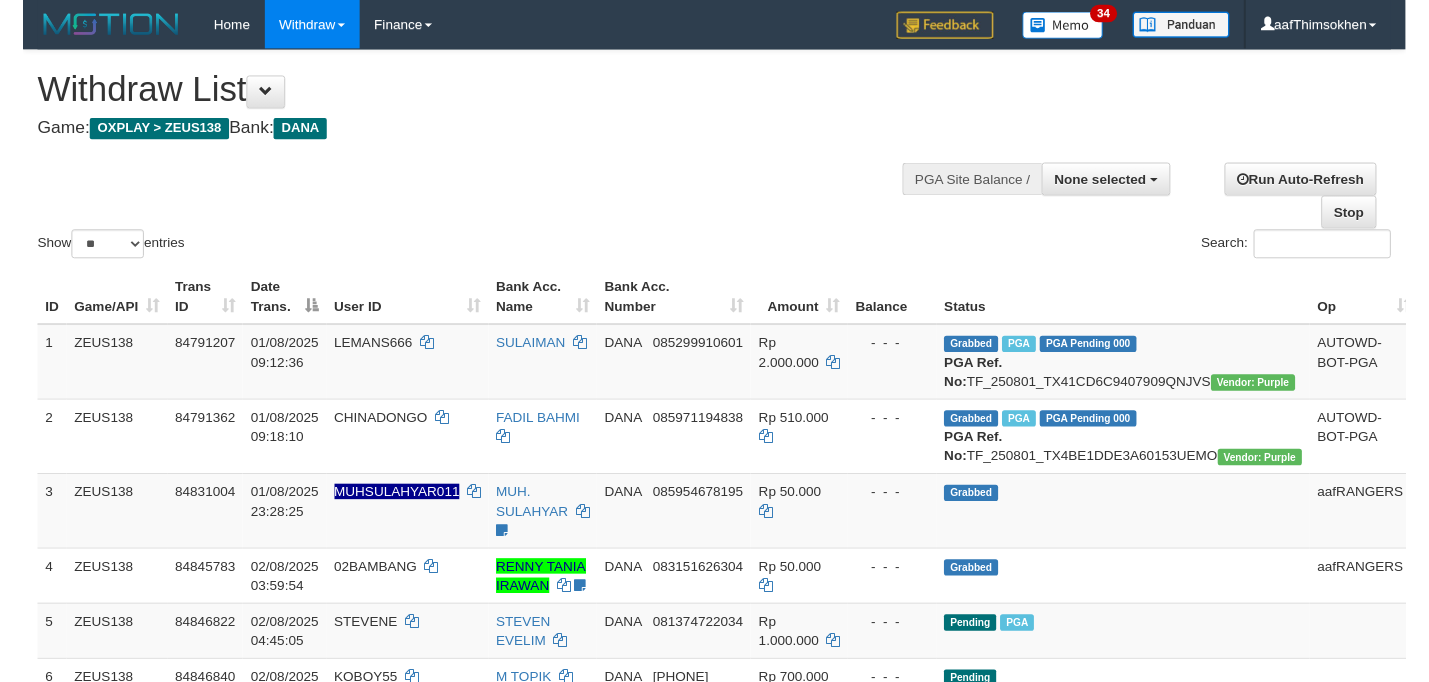 scroll, scrollTop: 349, scrollLeft: 0, axis: vertical 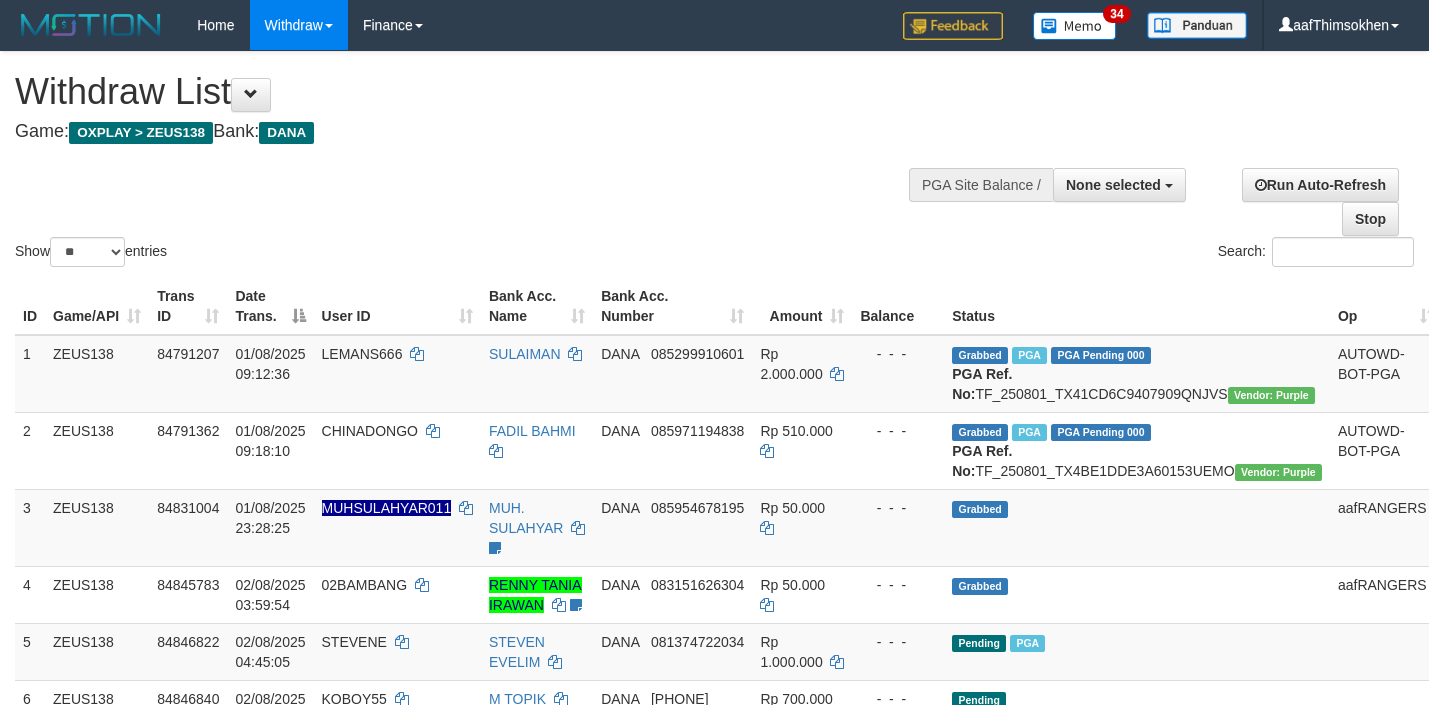 select 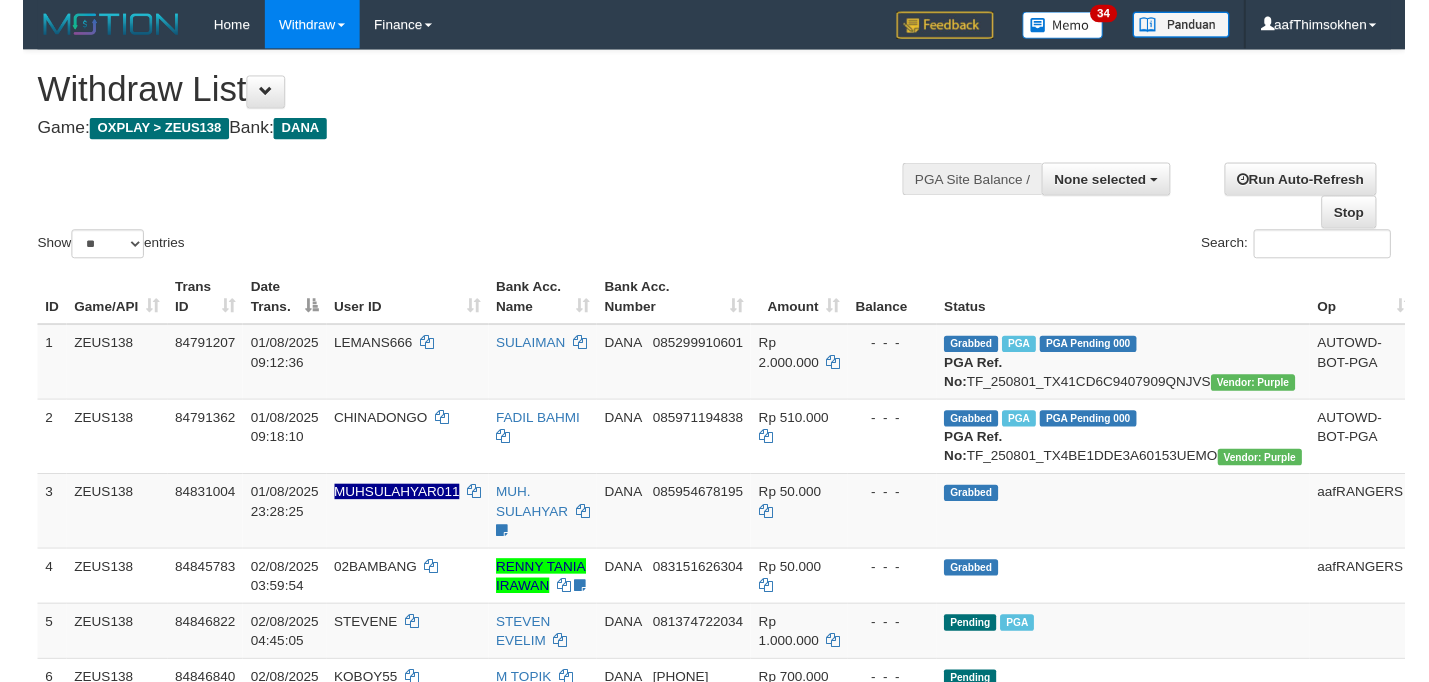 scroll, scrollTop: 349, scrollLeft: 0, axis: vertical 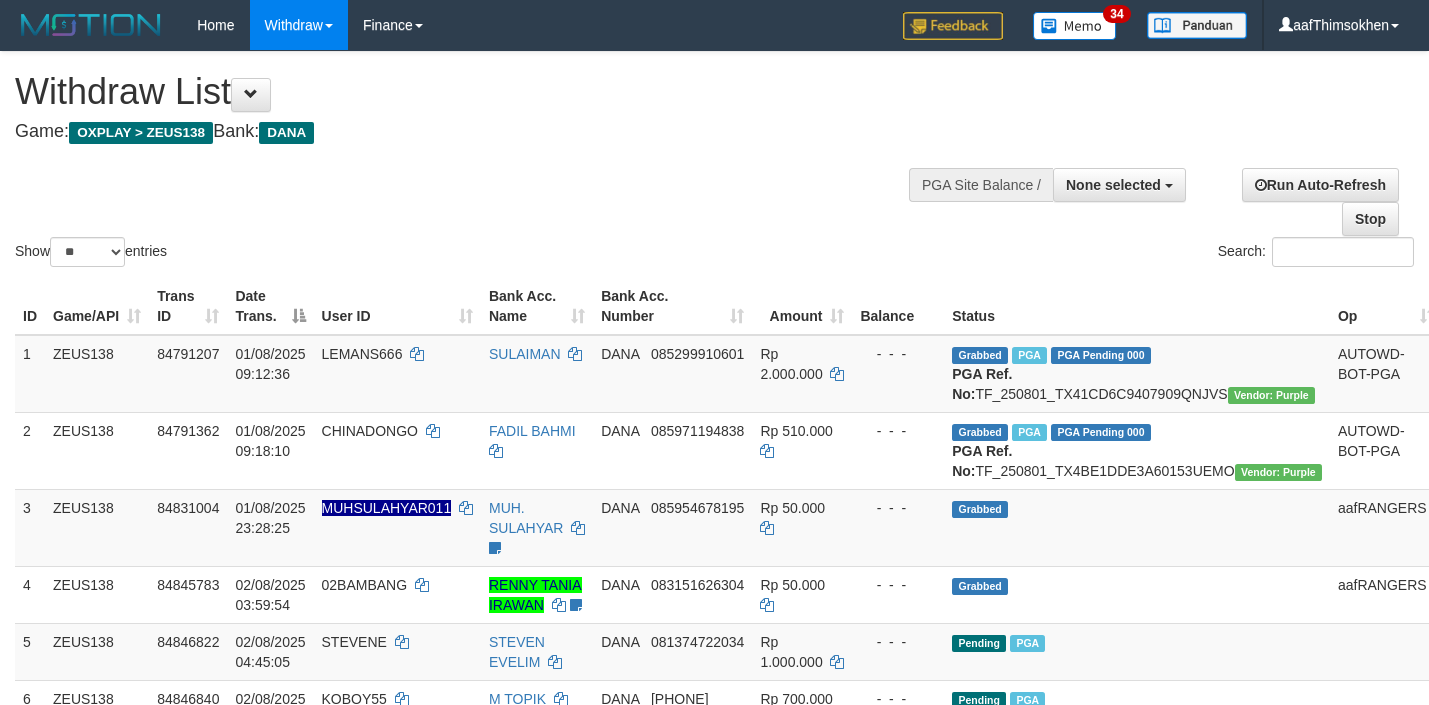 select 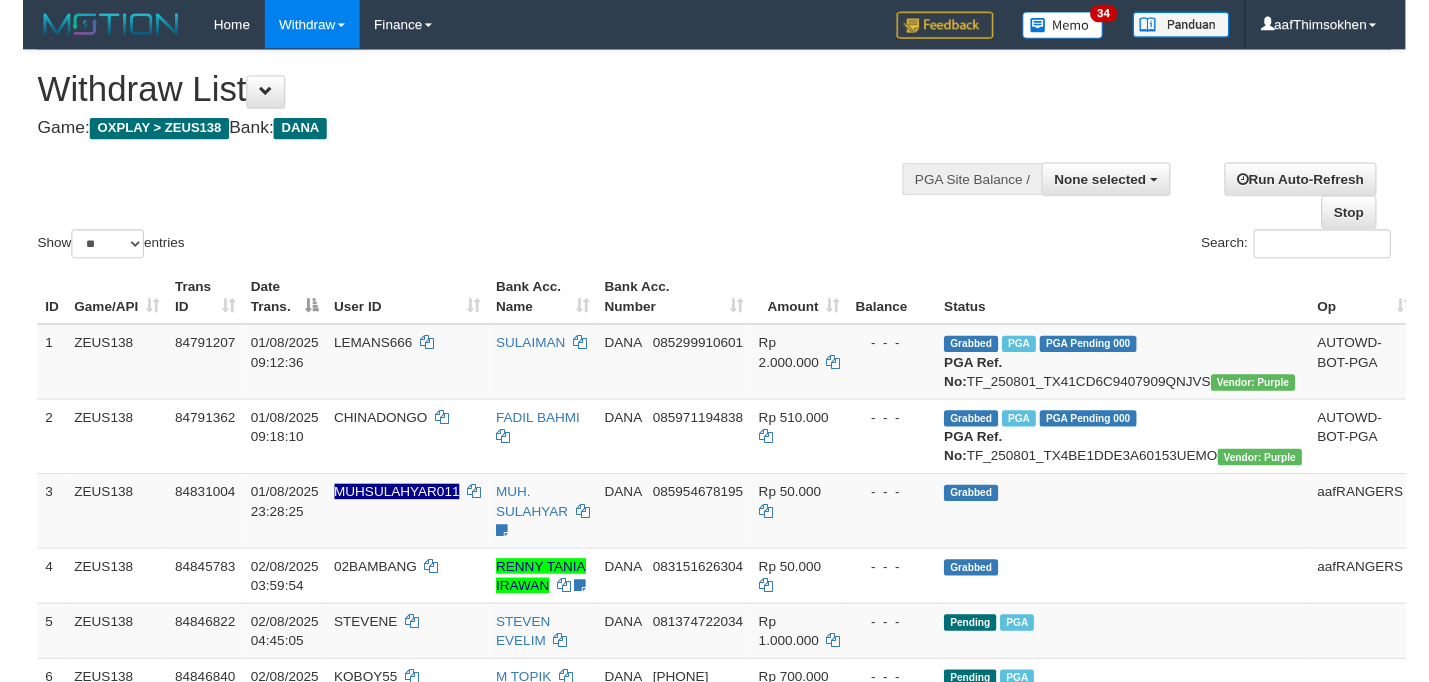 scroll, scrollTop: 349, scrollLeft: 0, axis: vertical 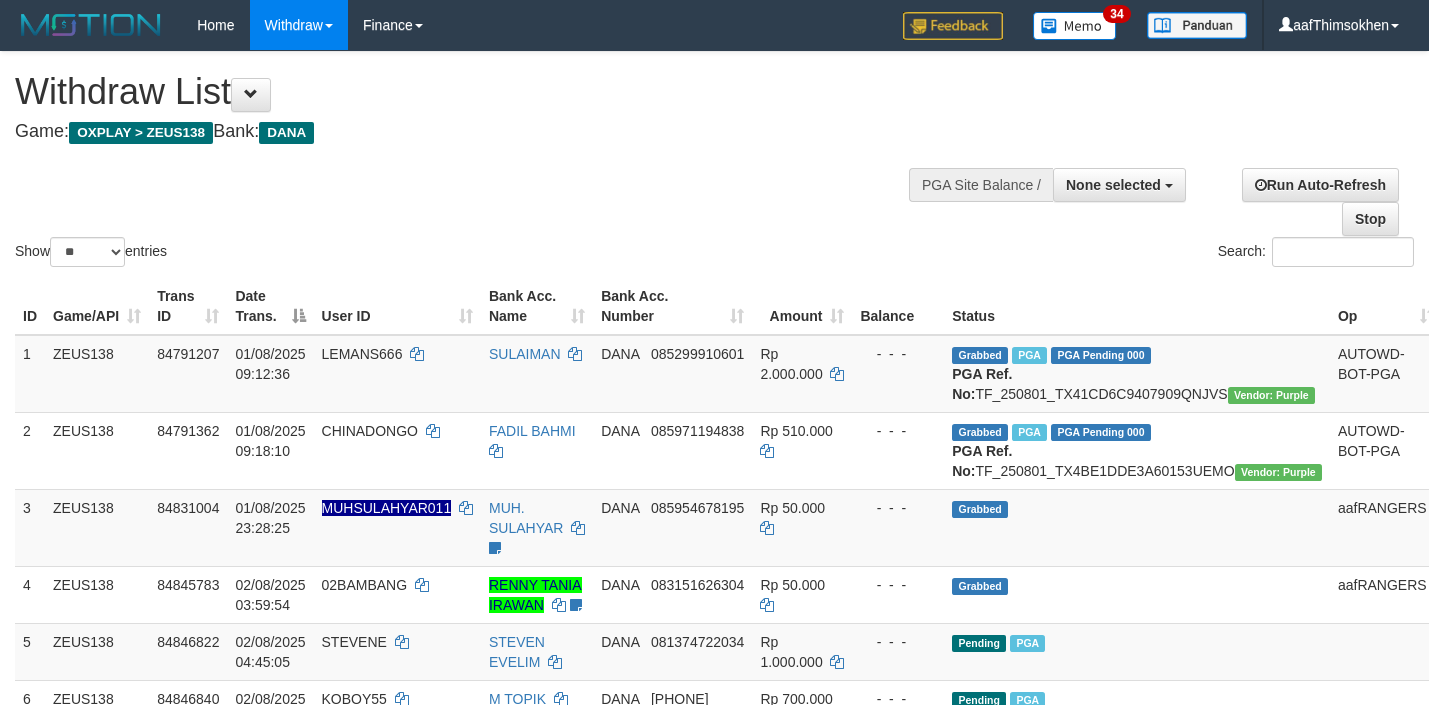 select 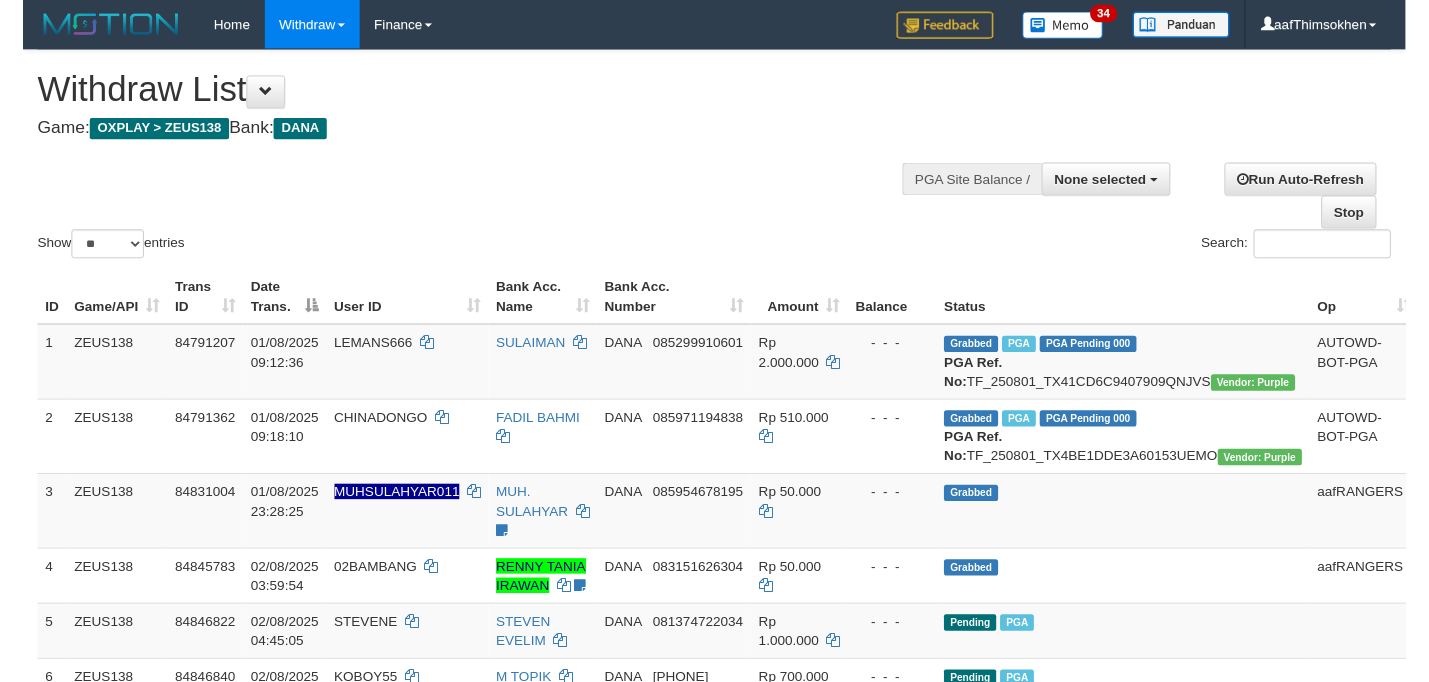 scroll, scrollTop: 349, scrollLeft: 0, axis: vertical 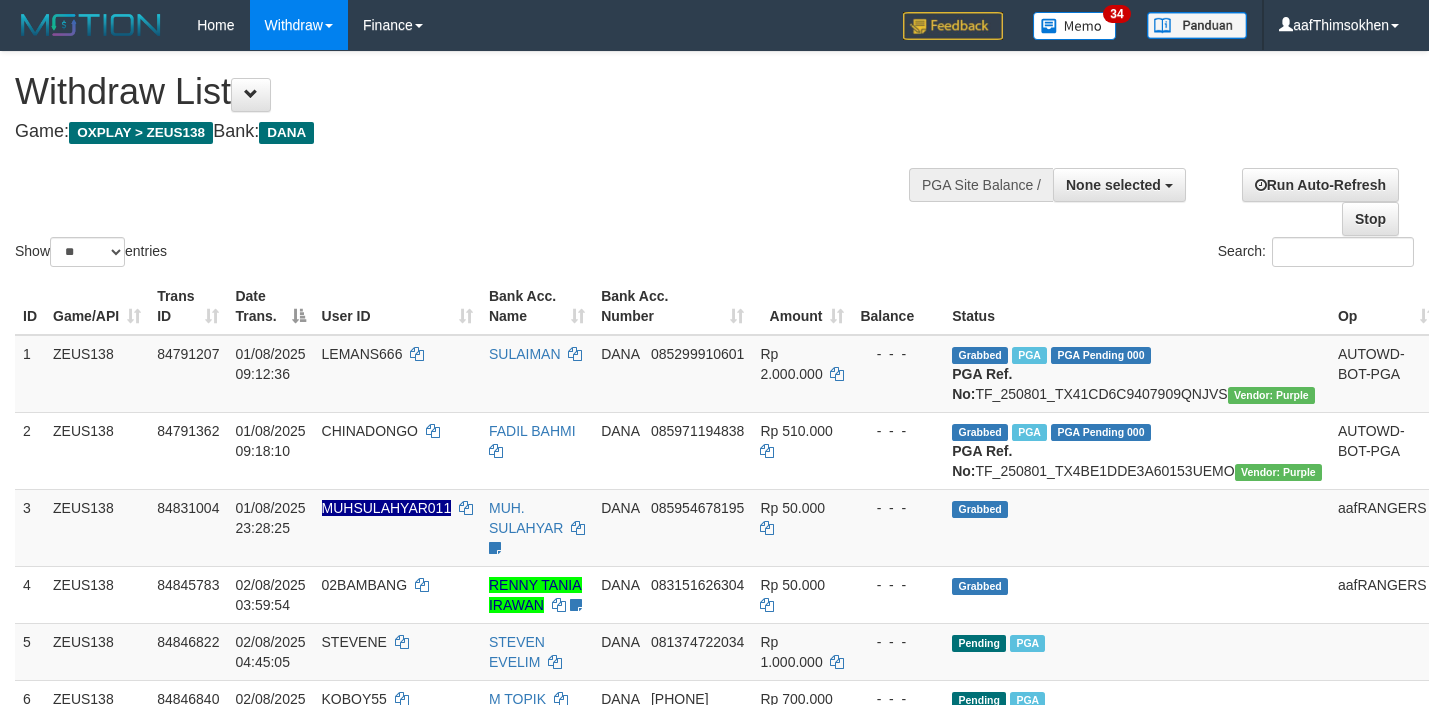 select 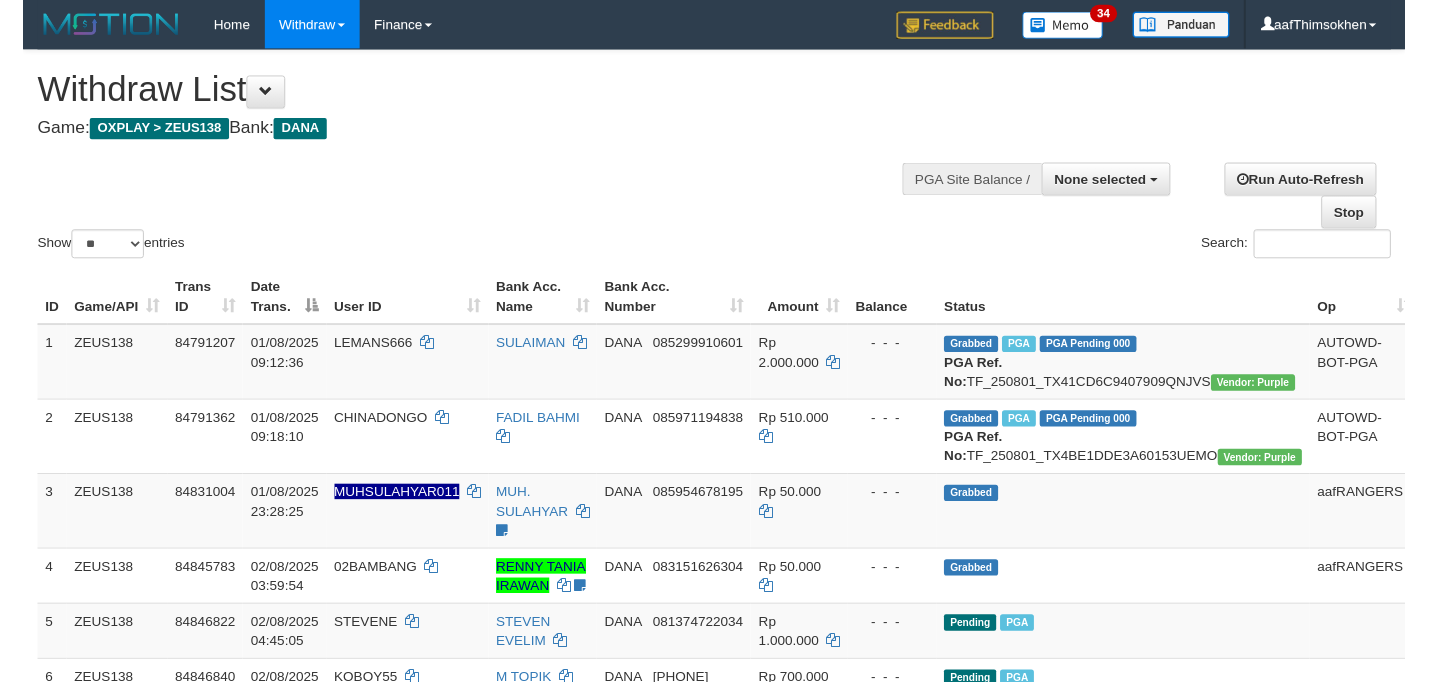 scroll, scrollTop: 349, scrollLeft: 0, axis: vertical 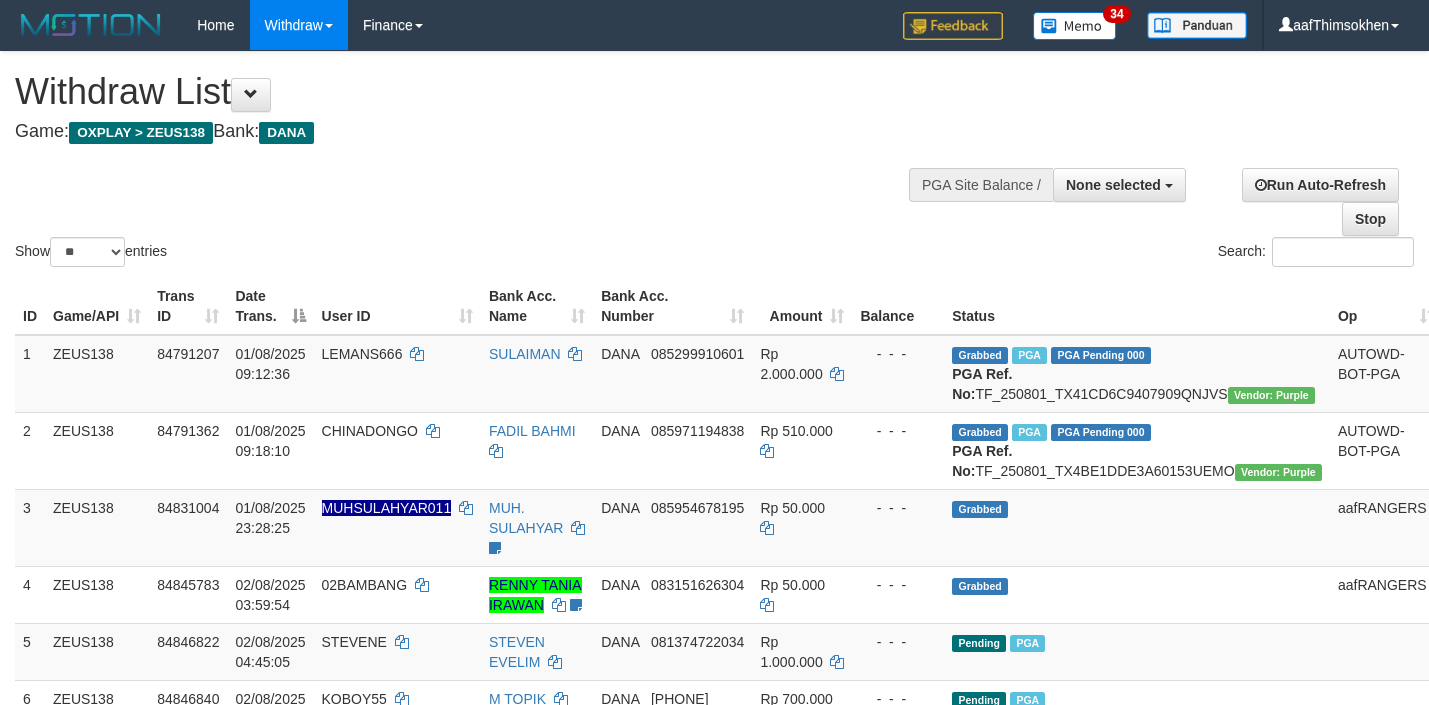 select 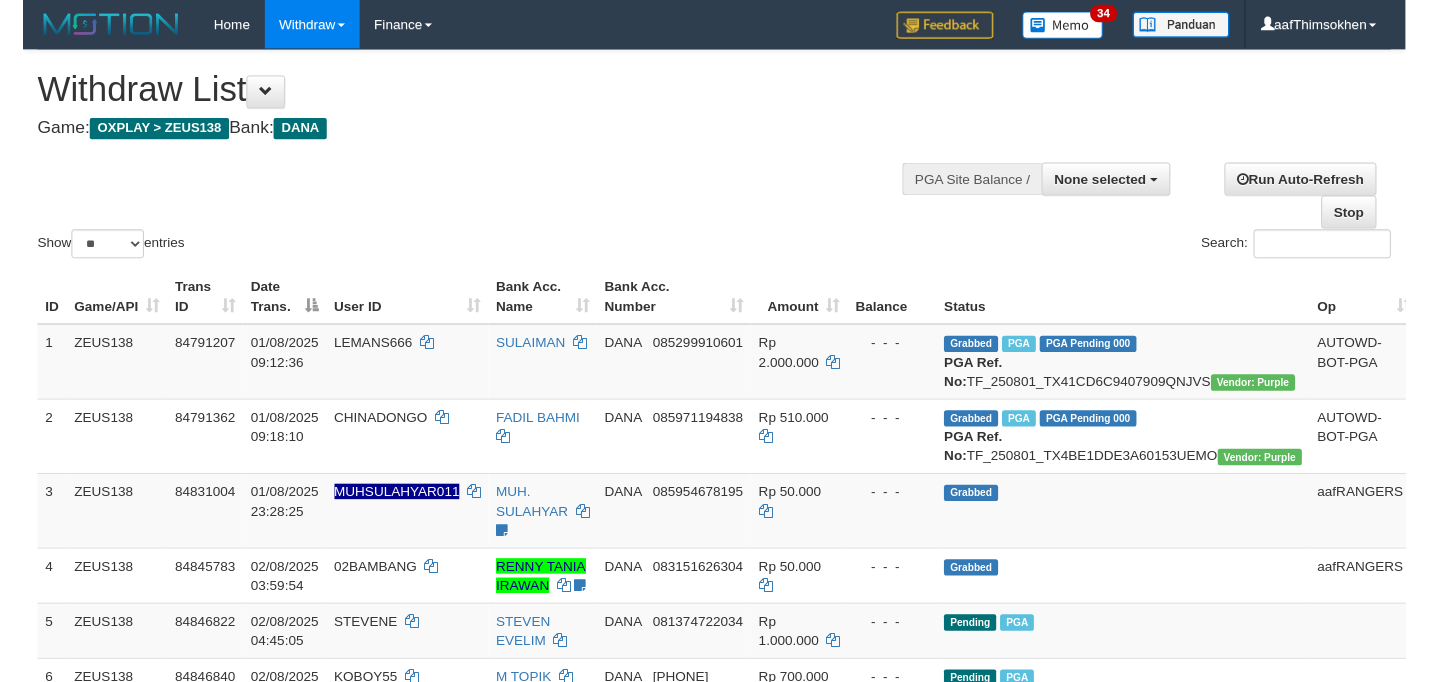 scroll, scrollTop: 349, scrollLeft: 0, axis: vertical 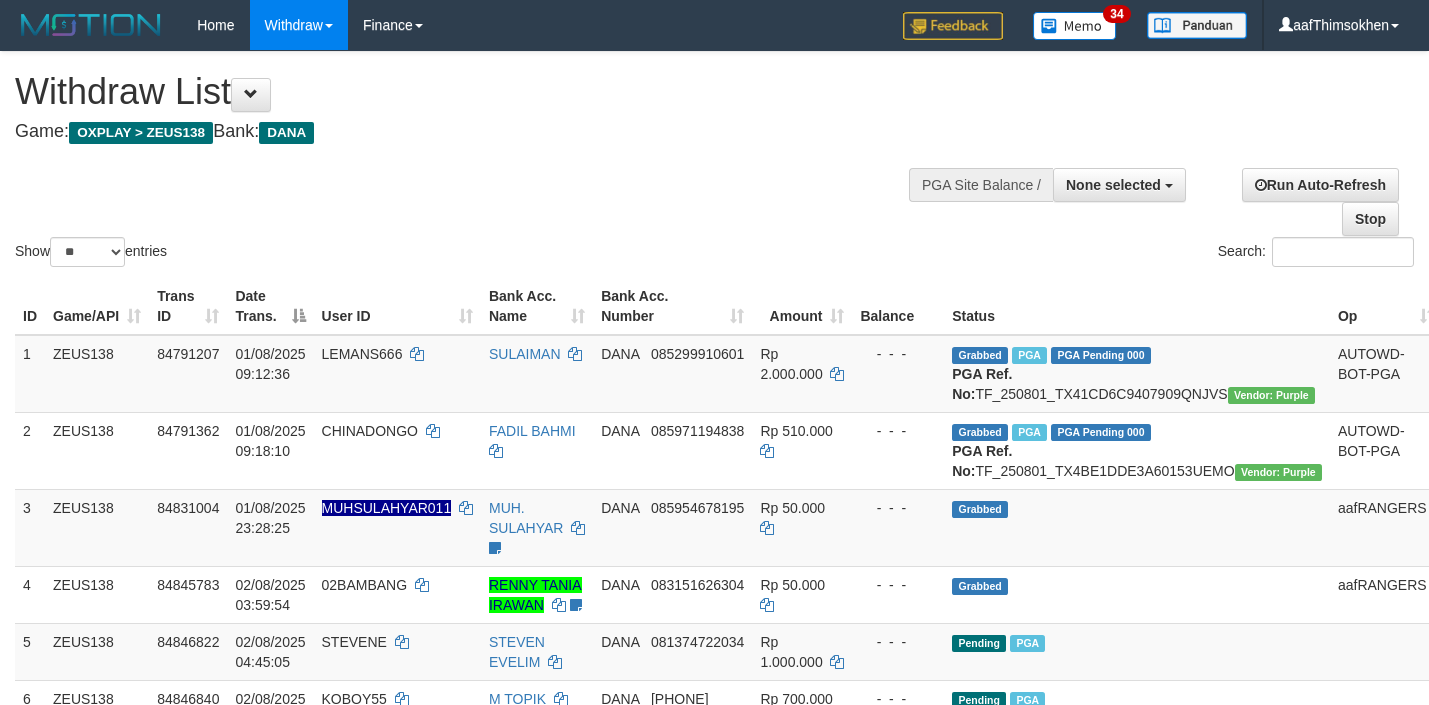 select 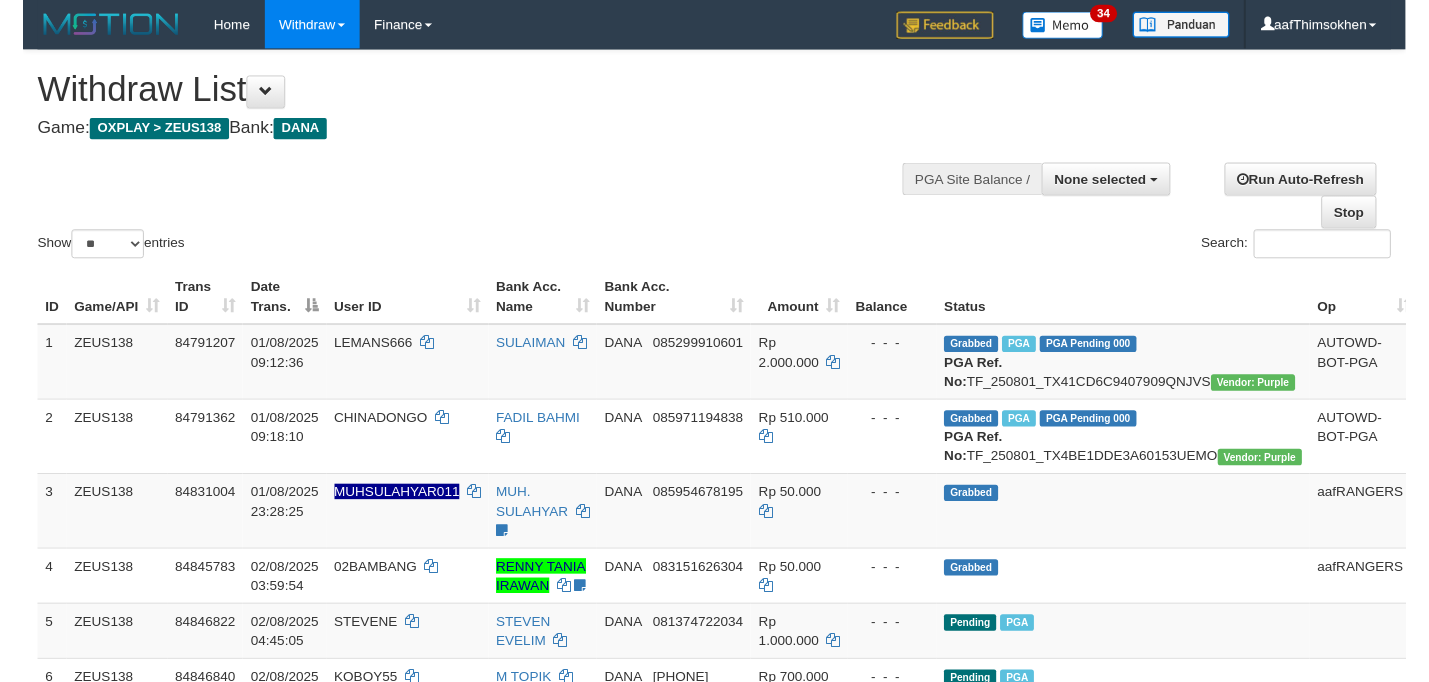 scroll, scrollTop: 349, scrollLeft: 0, axis: vertical 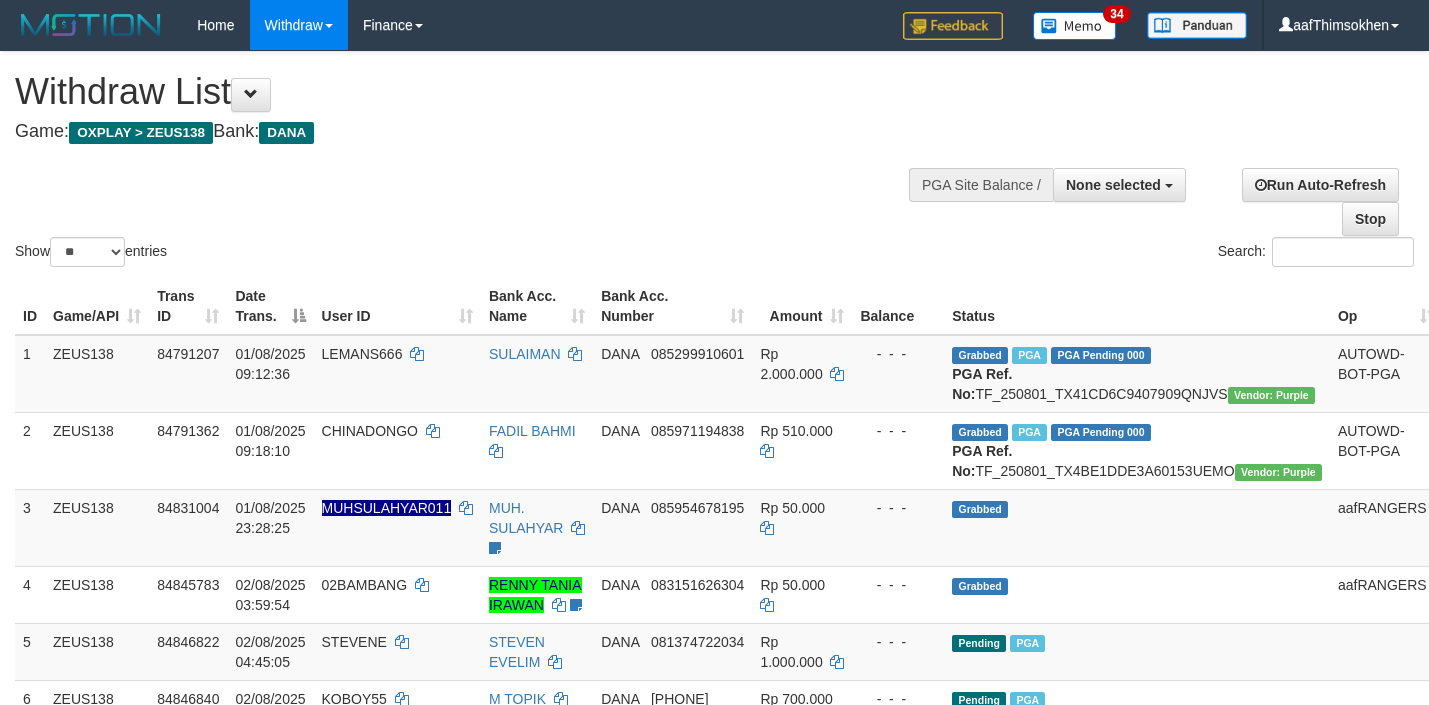 select 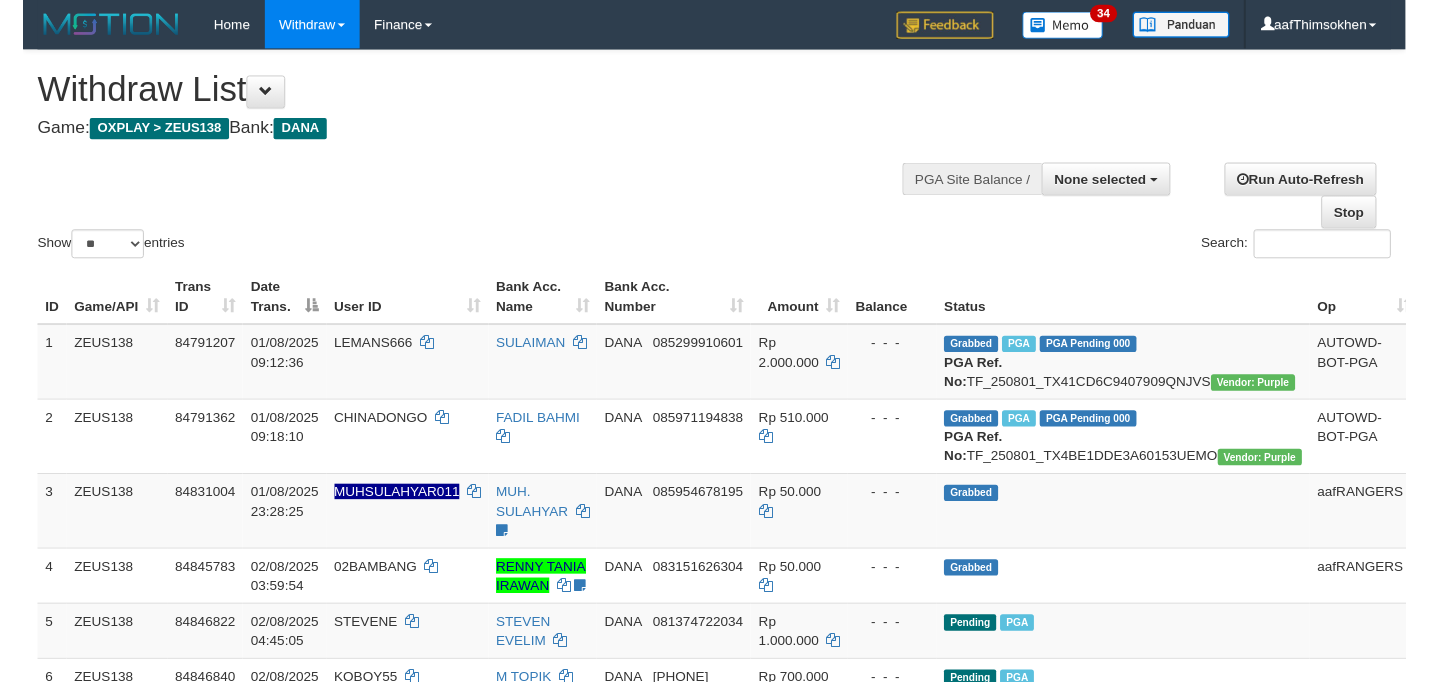 scroll, scrollTop: 349, scrollLeft: 0, axis: vertical 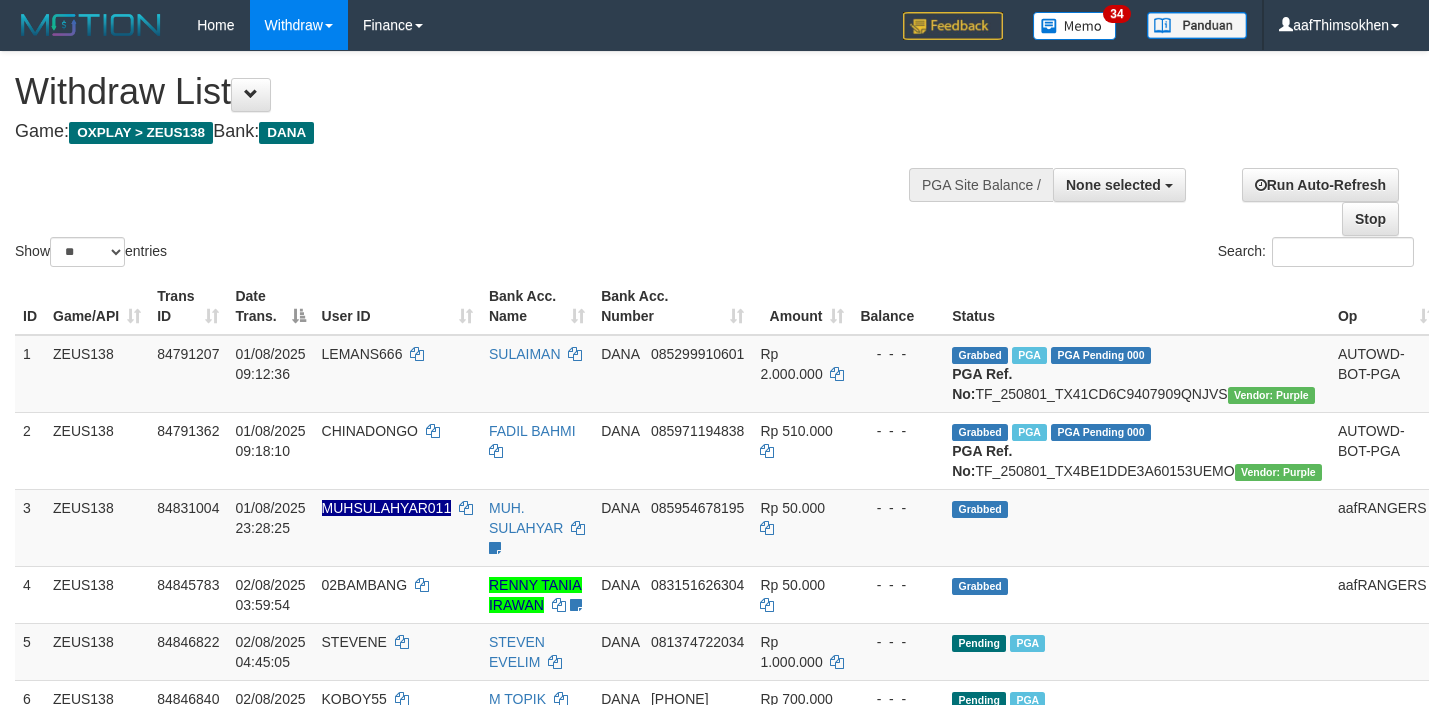 select 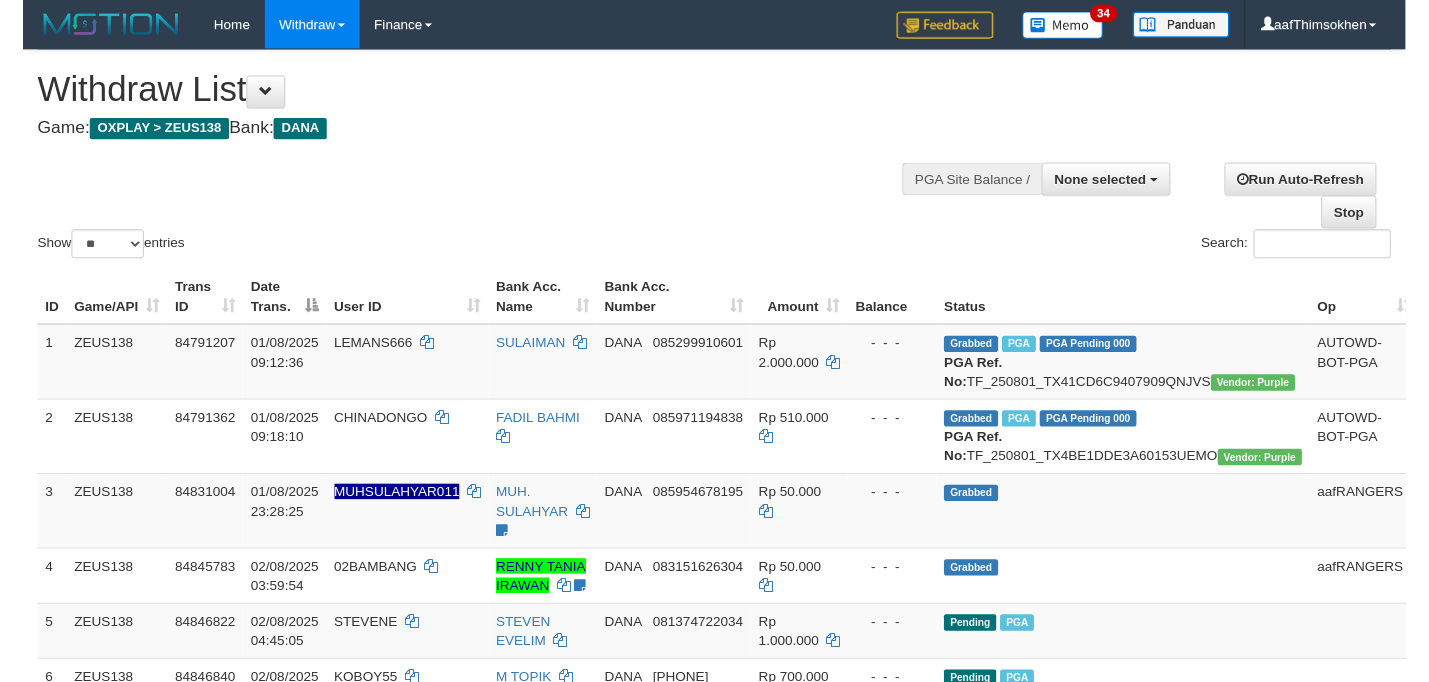 scroll, scrollTop: 349, scrollLeft: 0, axis: vertical 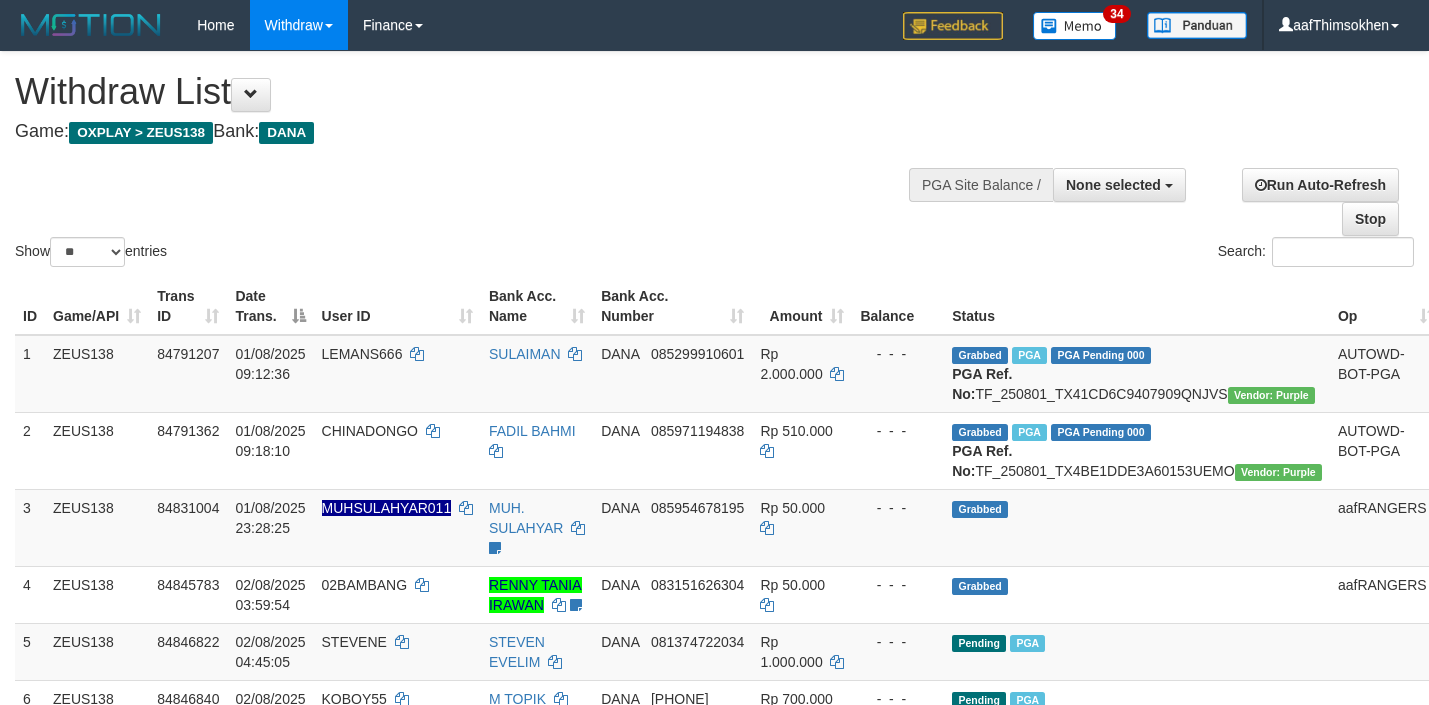 select 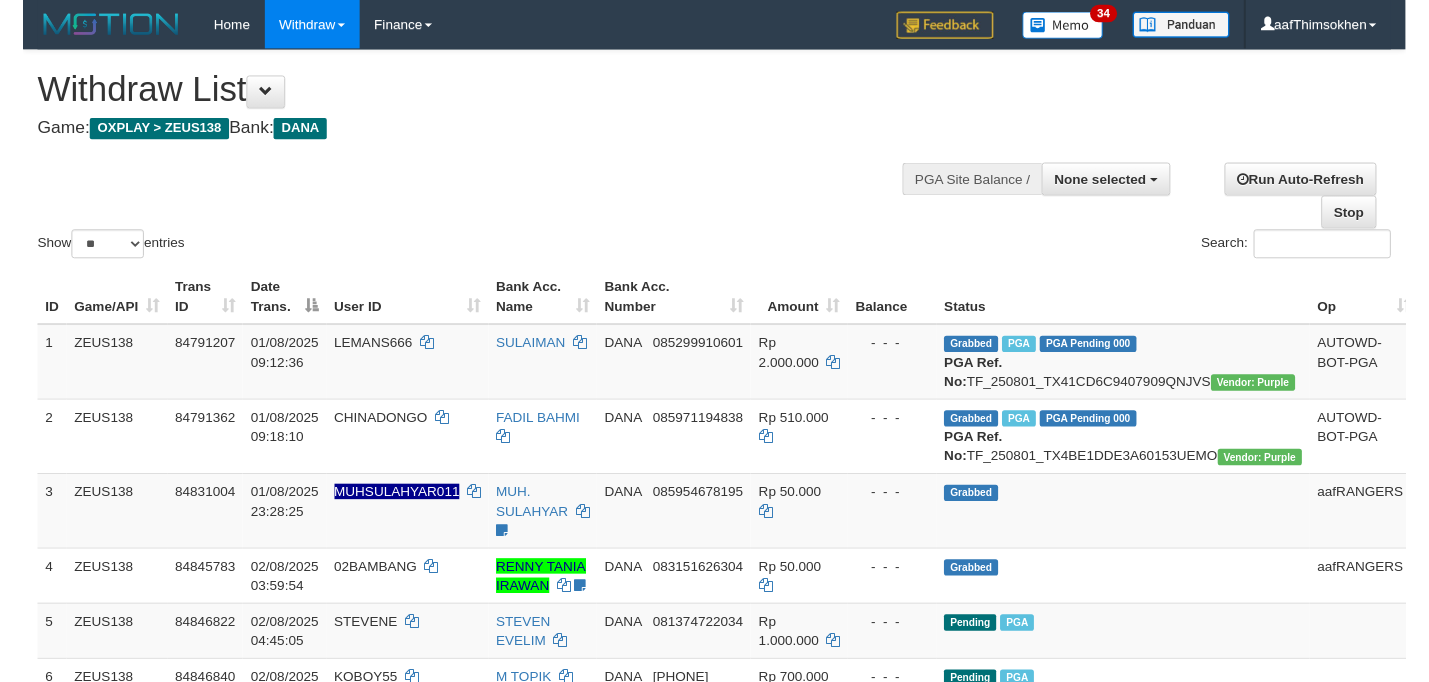 scroll, scrollTop: 349, scrollLeft: 0, axis: vertical 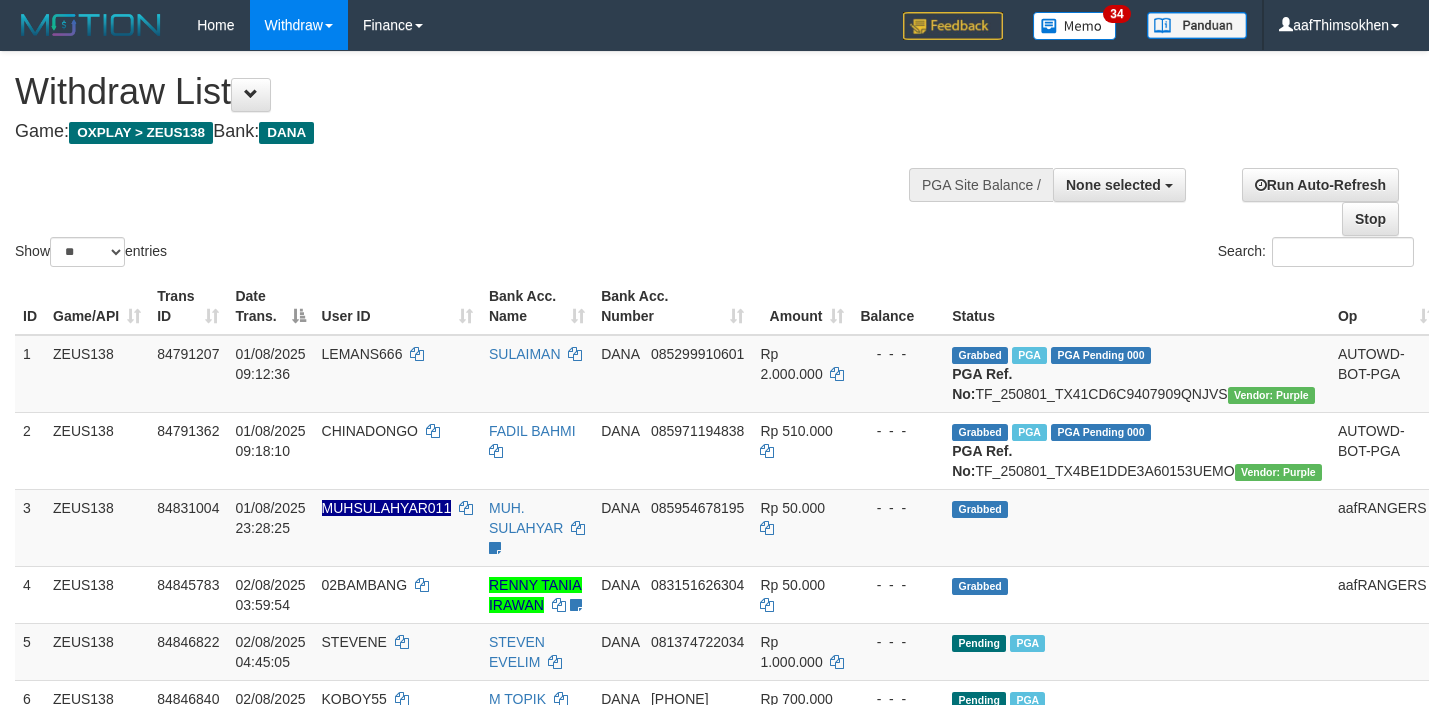 select 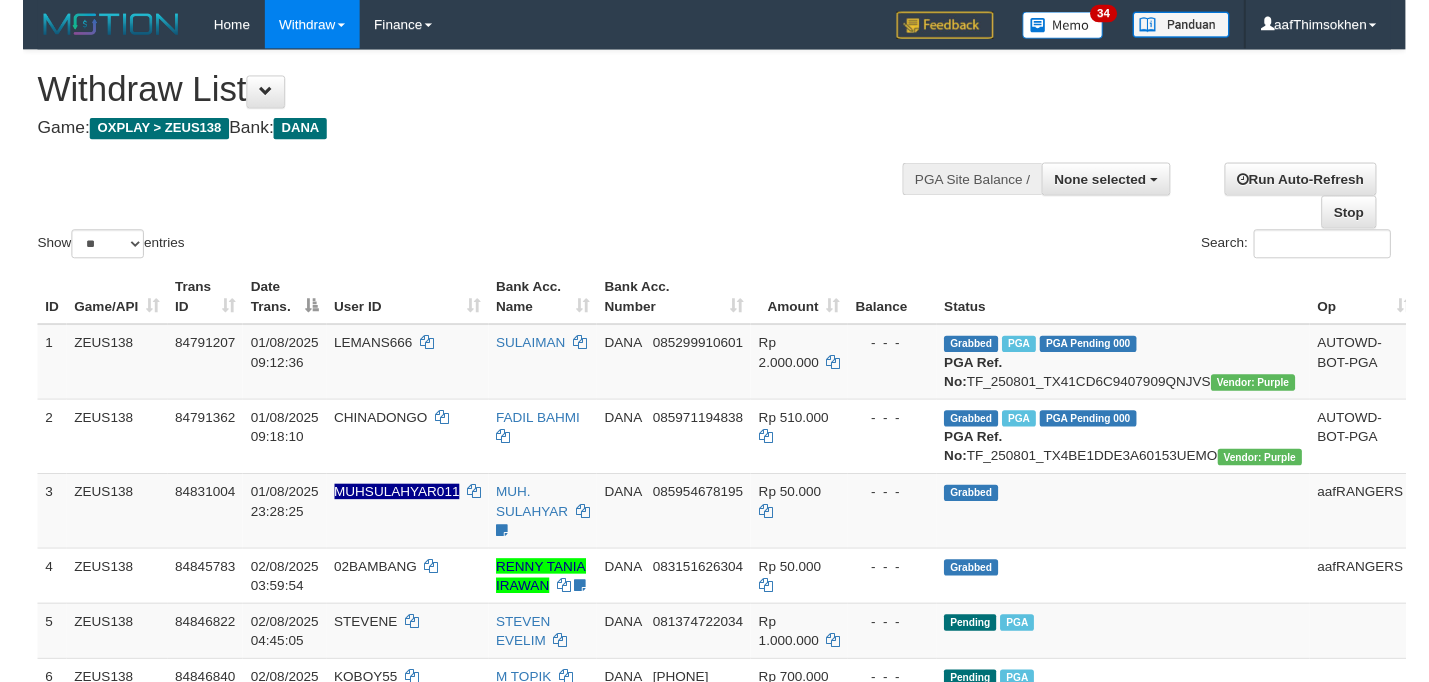 scroll, scrollTop: 349, scrollLeft: 0, axis: vertical 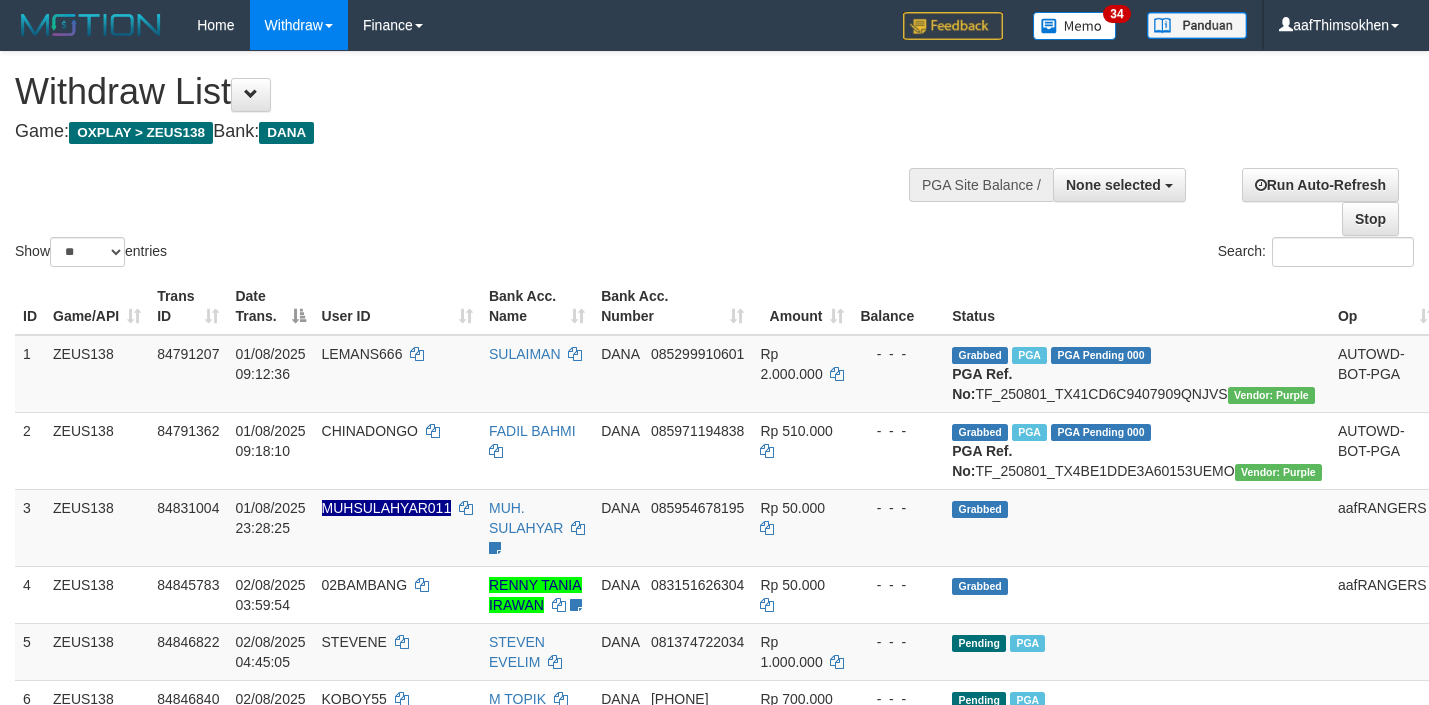 select 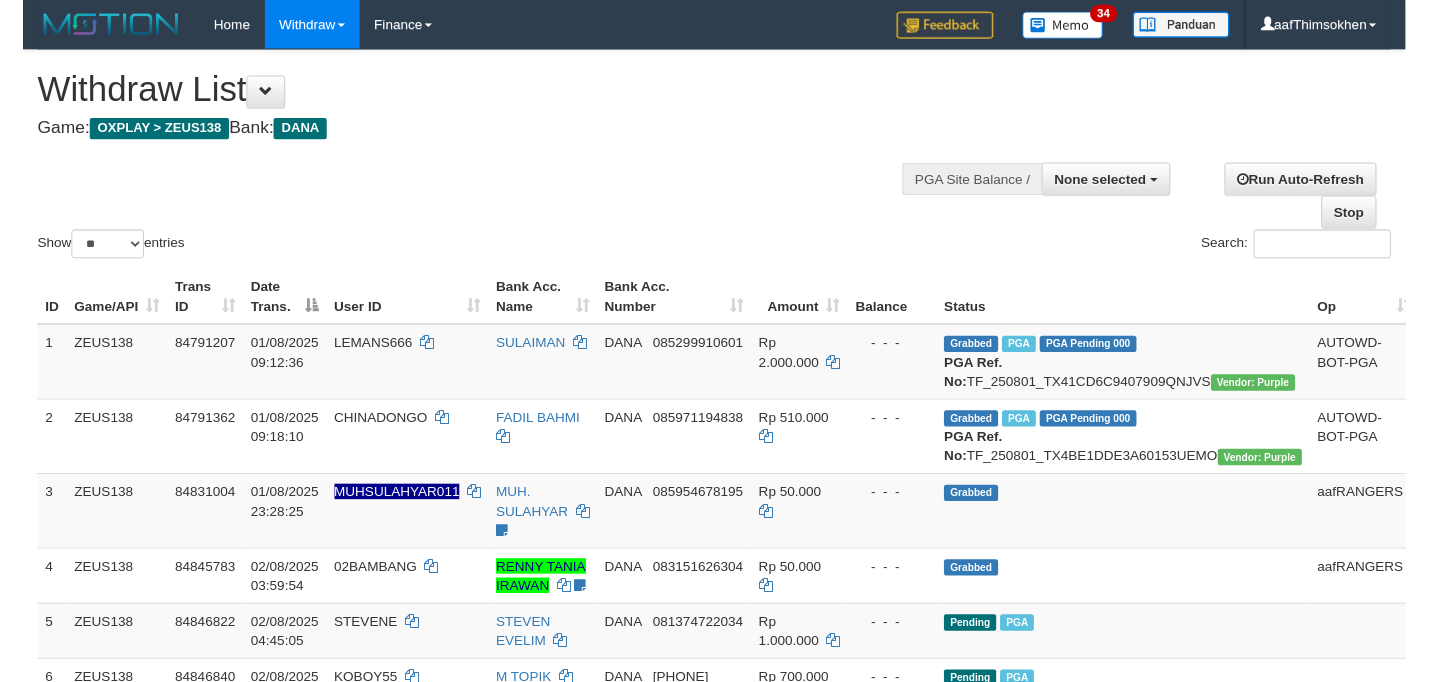scroll, scrollTop: 349, scrollLeft: 0, axis: vertical 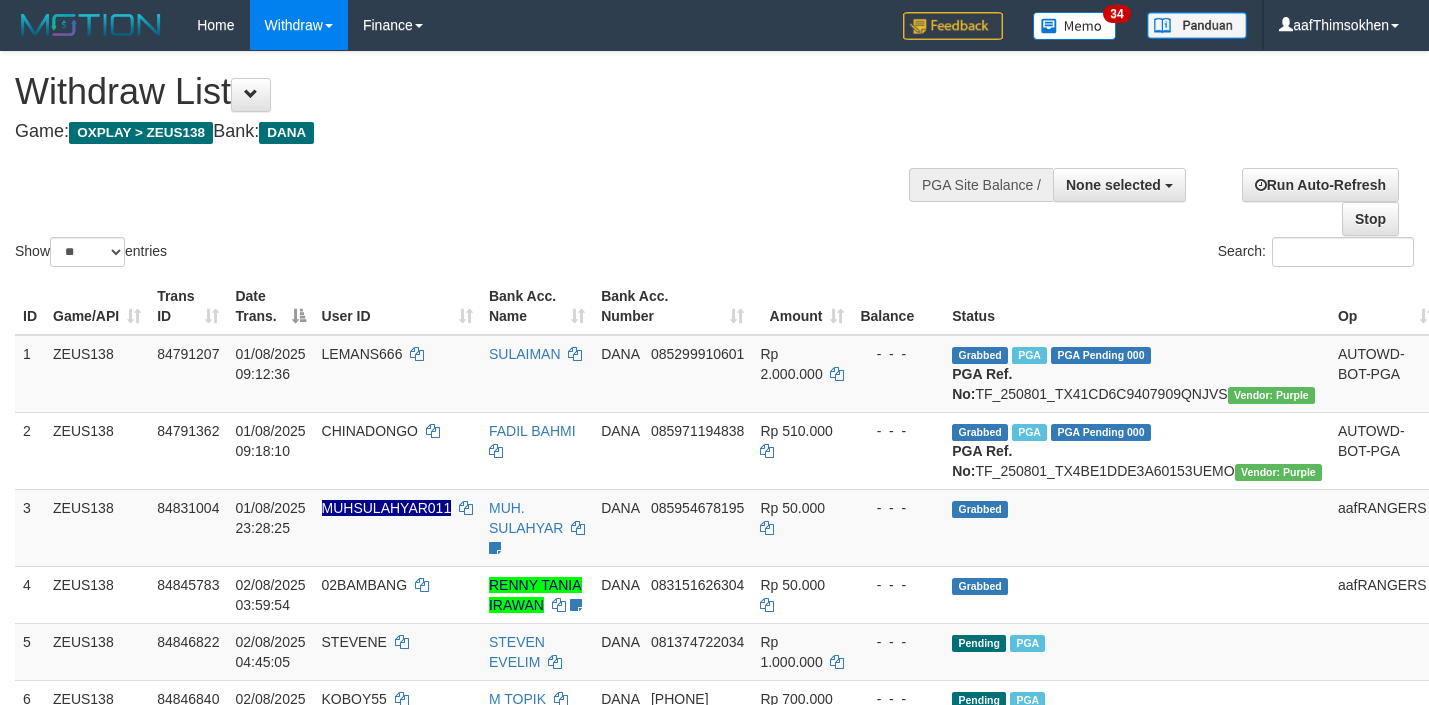 select 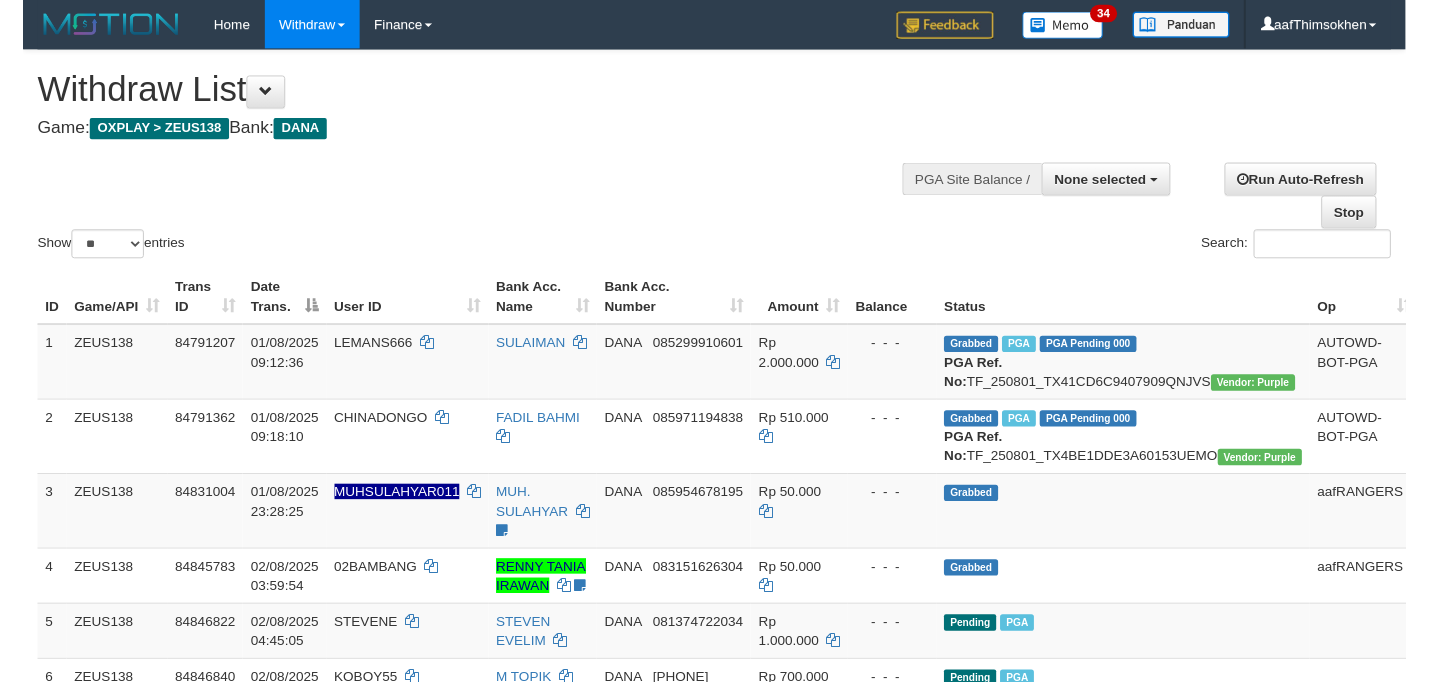 scroll, scrollTop: 349, scrollLeft: 0, axis: vertical 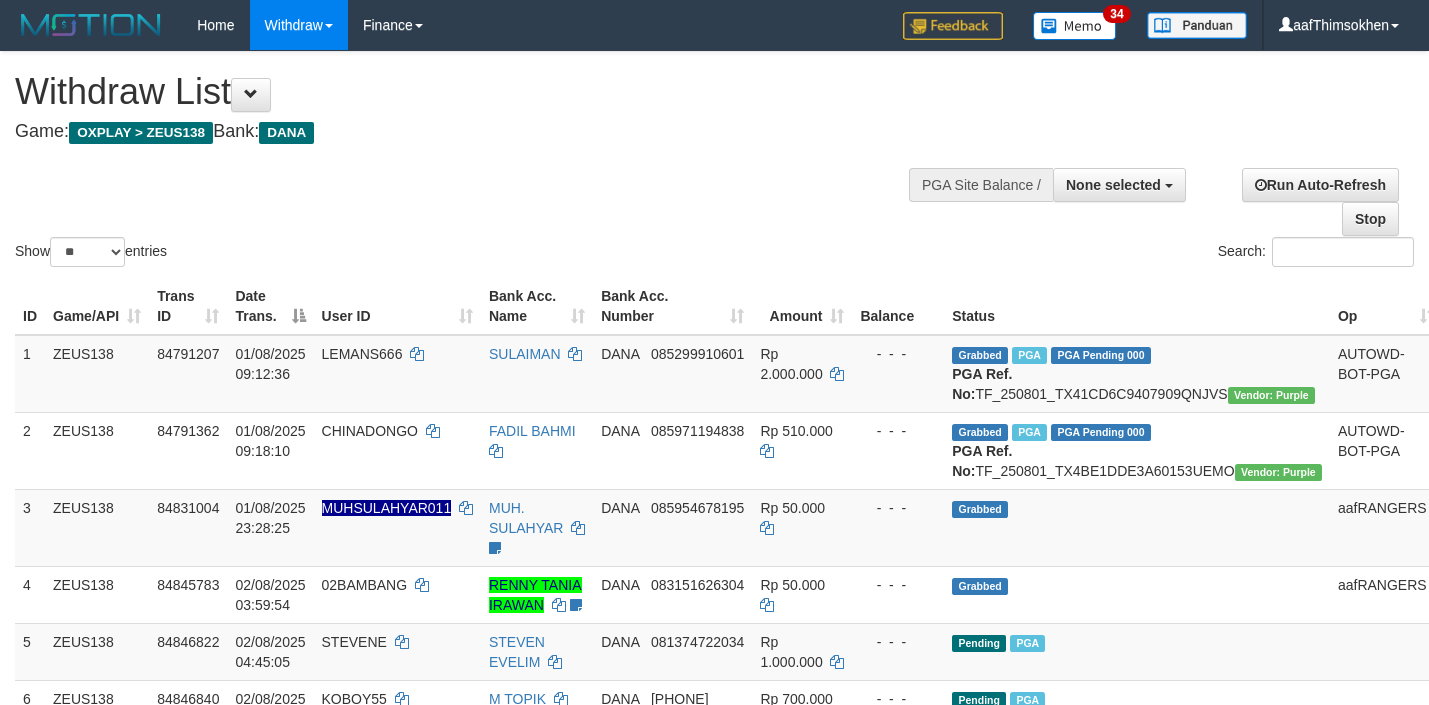 select 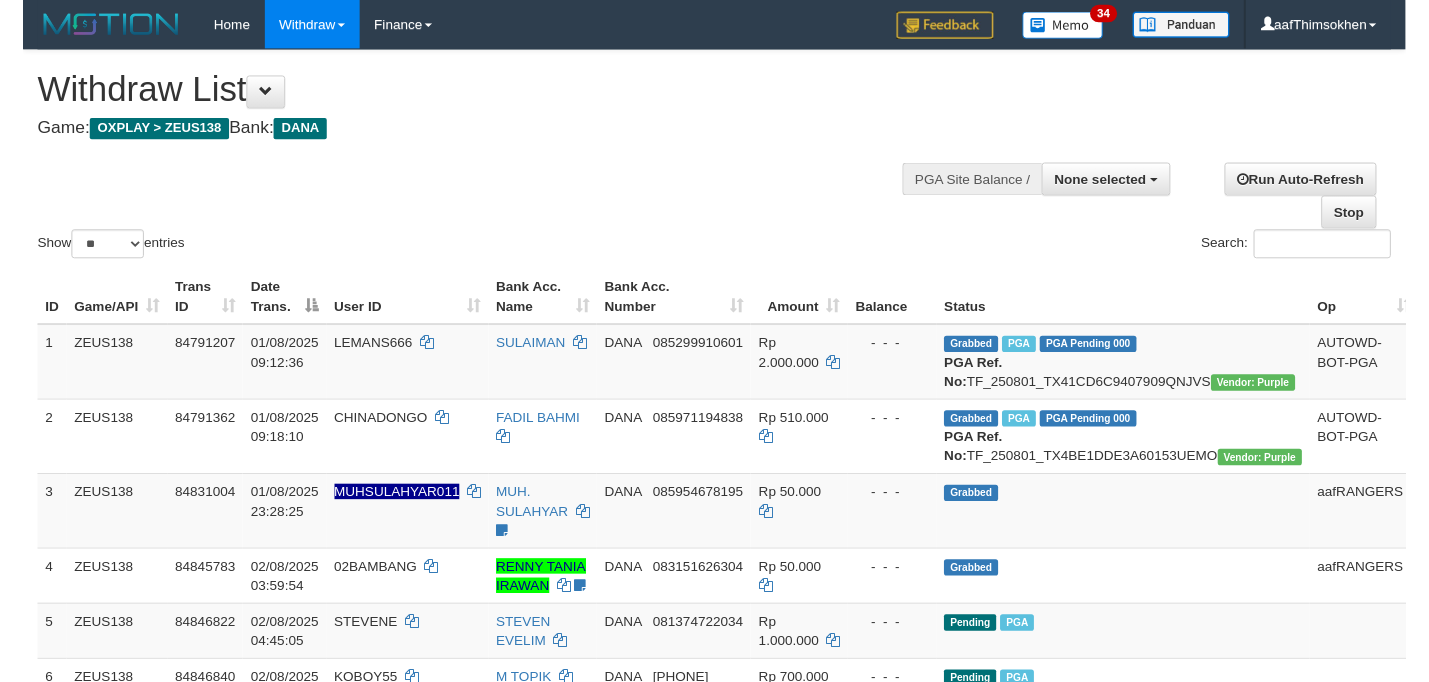 scroll, scrollTop: 349, scrollLeft: 0, axis: vertical 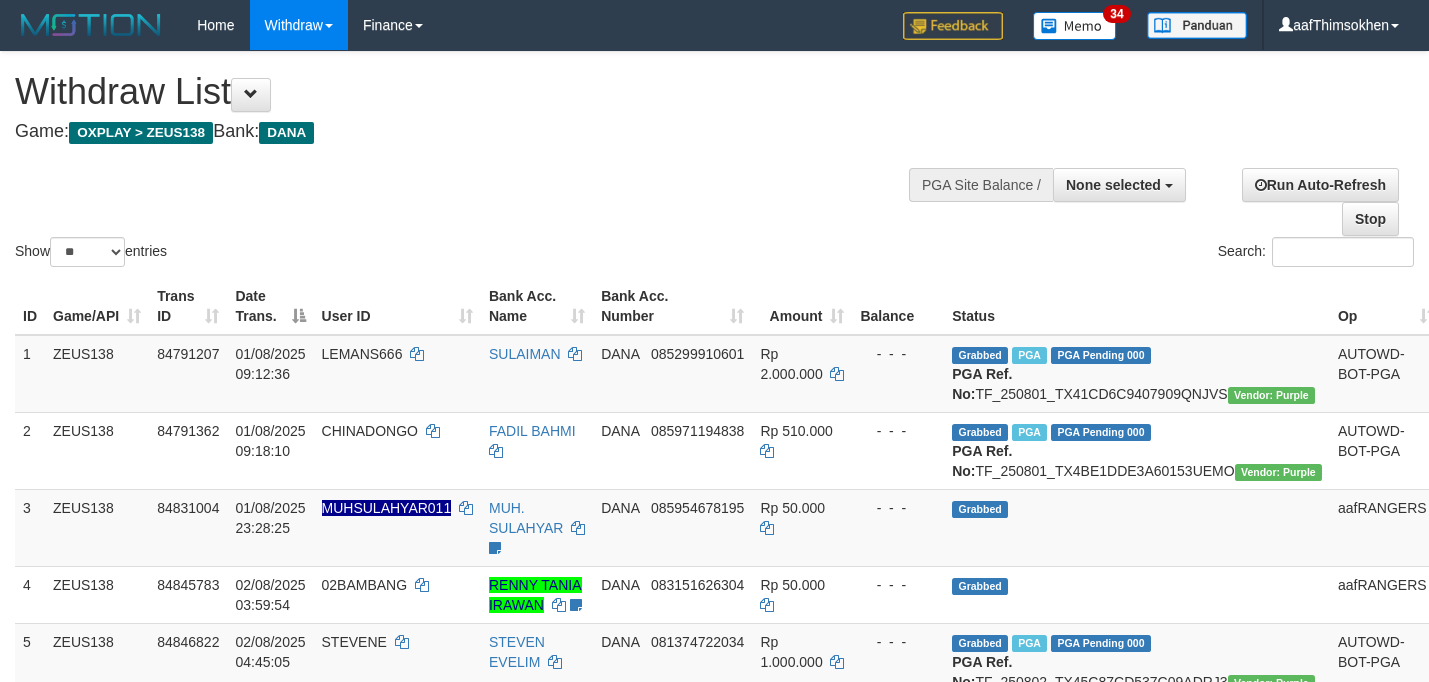 select 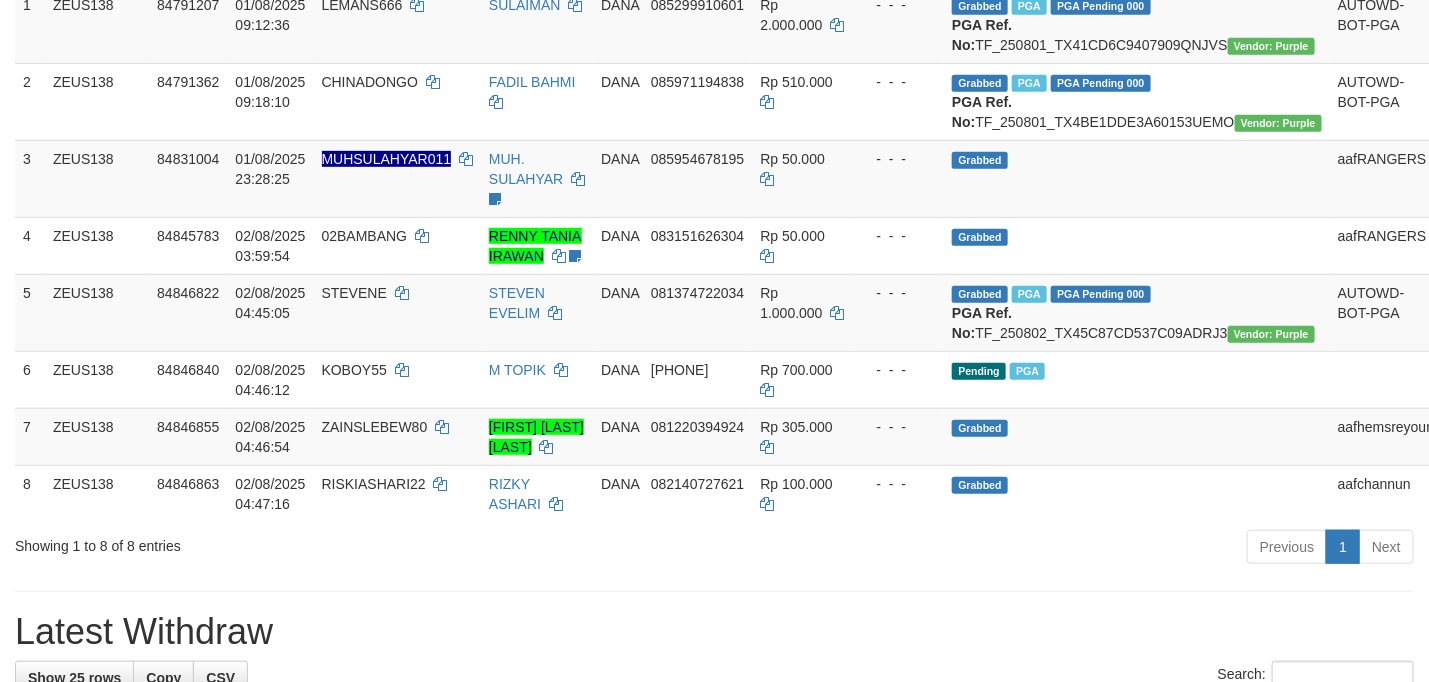 scroll, scrollTop: 349, scrollLeft: 0, axis: vertical 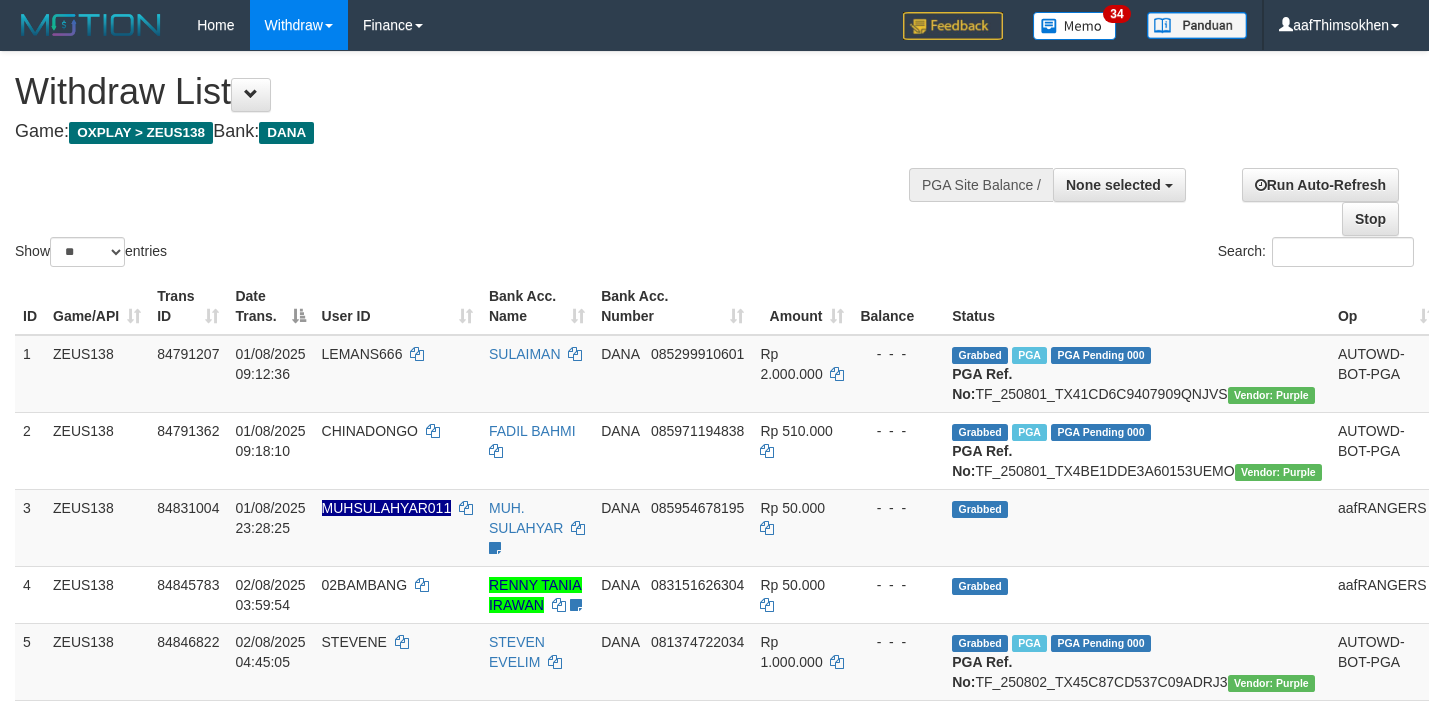 select 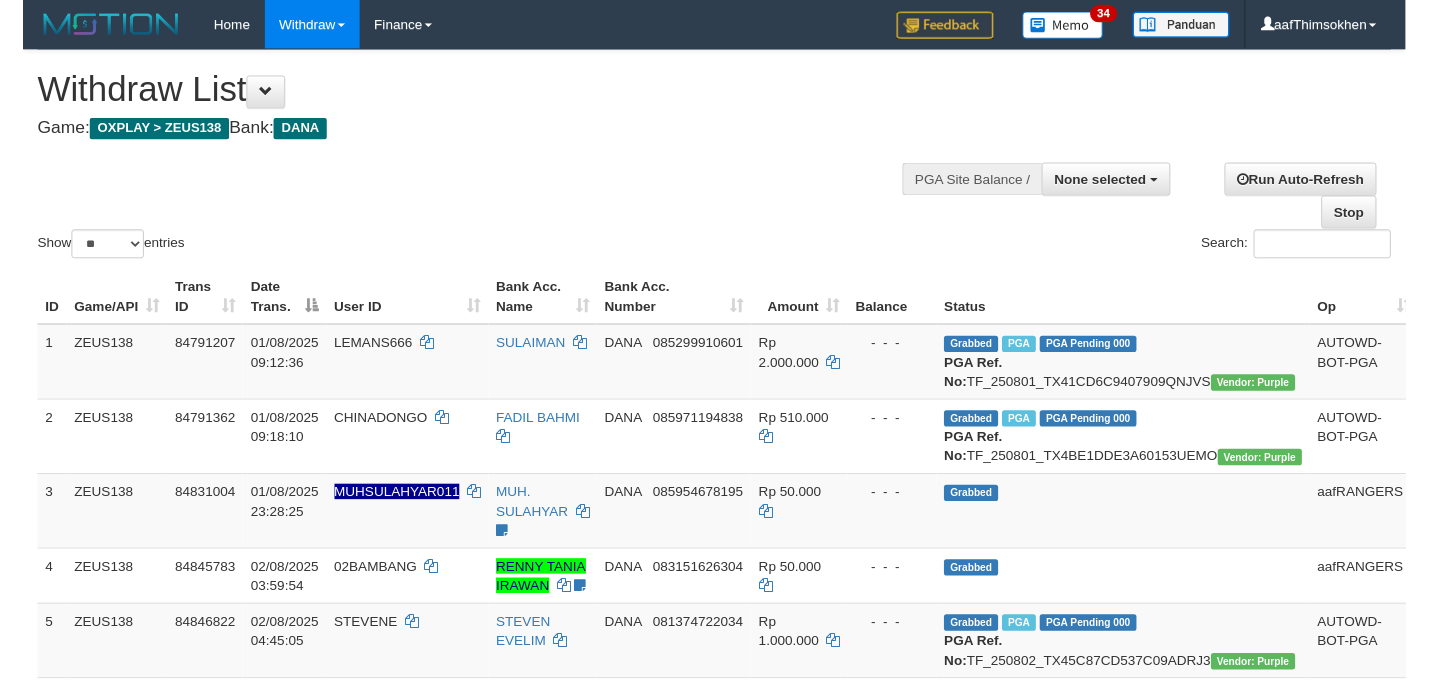 scroll, scrollTop: 349, scrollLeft: 0, axis: vertical 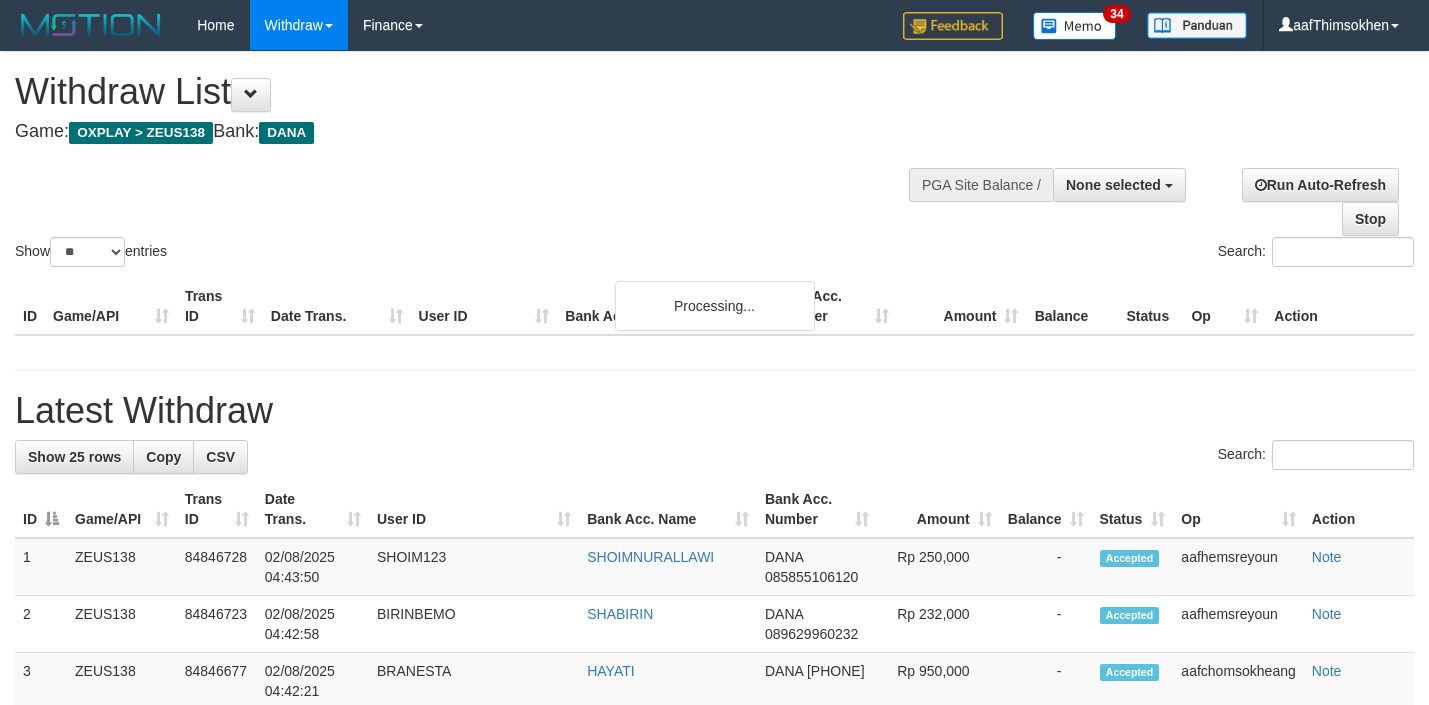 select 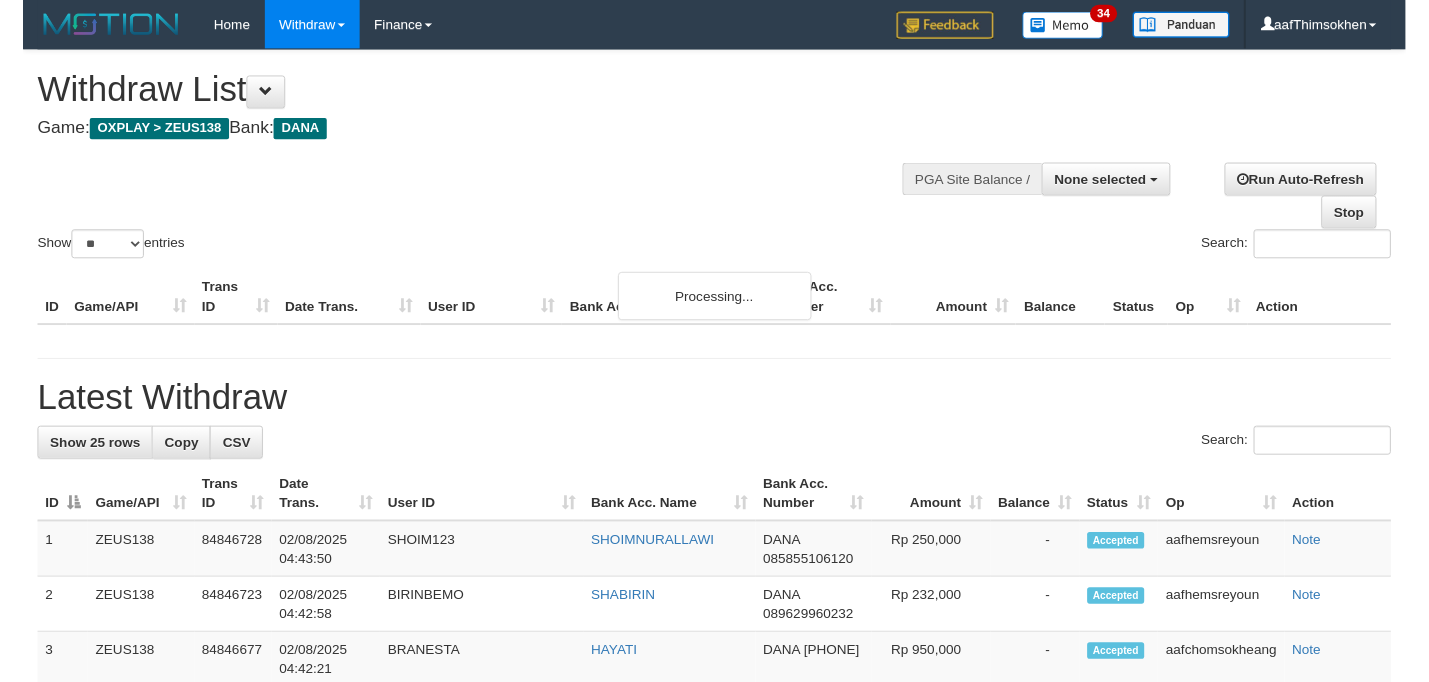 scroll, scrollTop: 349, scrollLeft: 0, axis: vertical 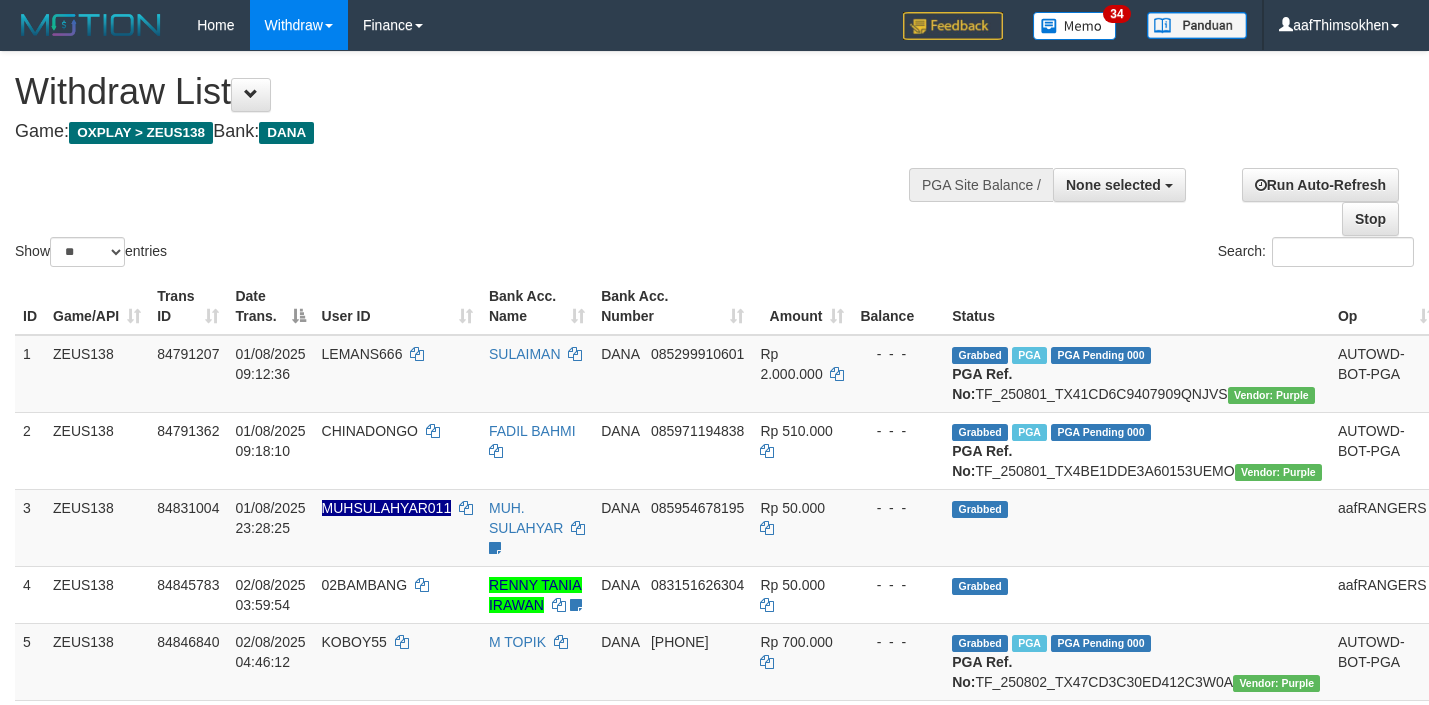 select 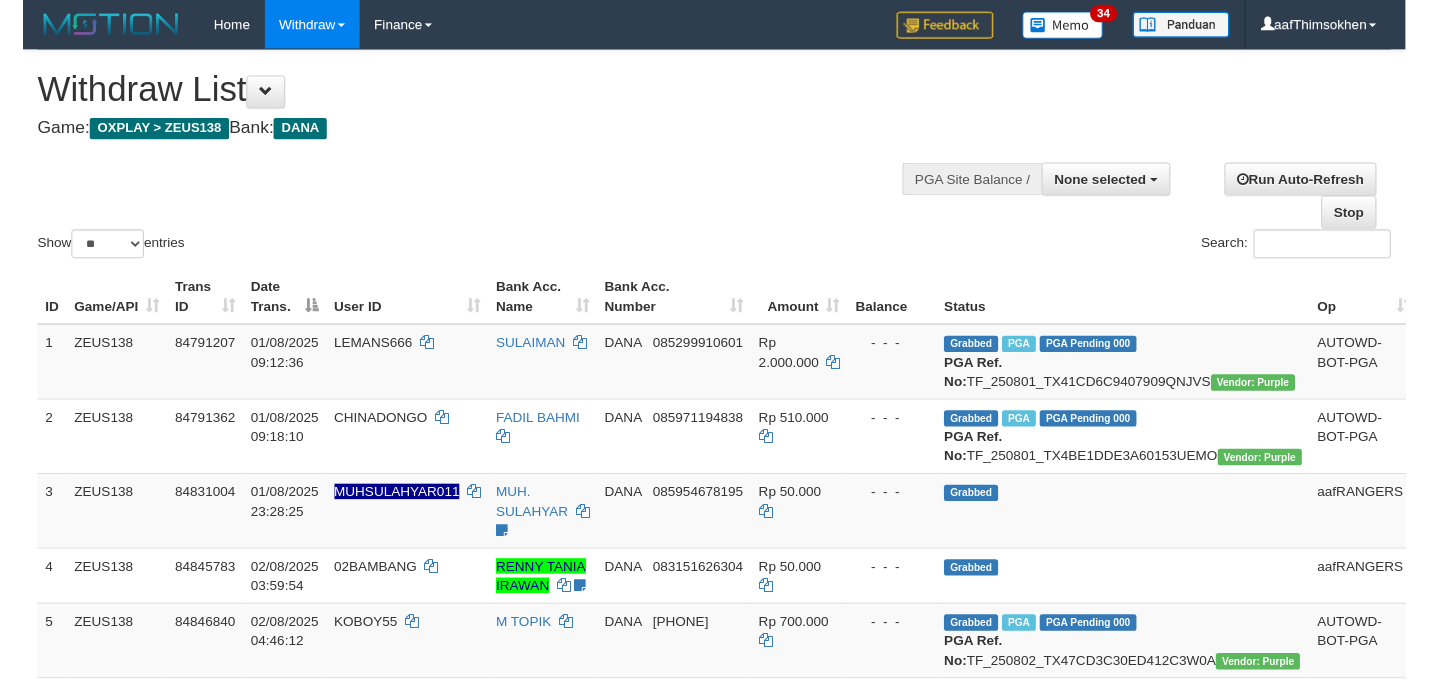 scroll, scrollTop: 349, scrollLeft: 0, axis: vertical 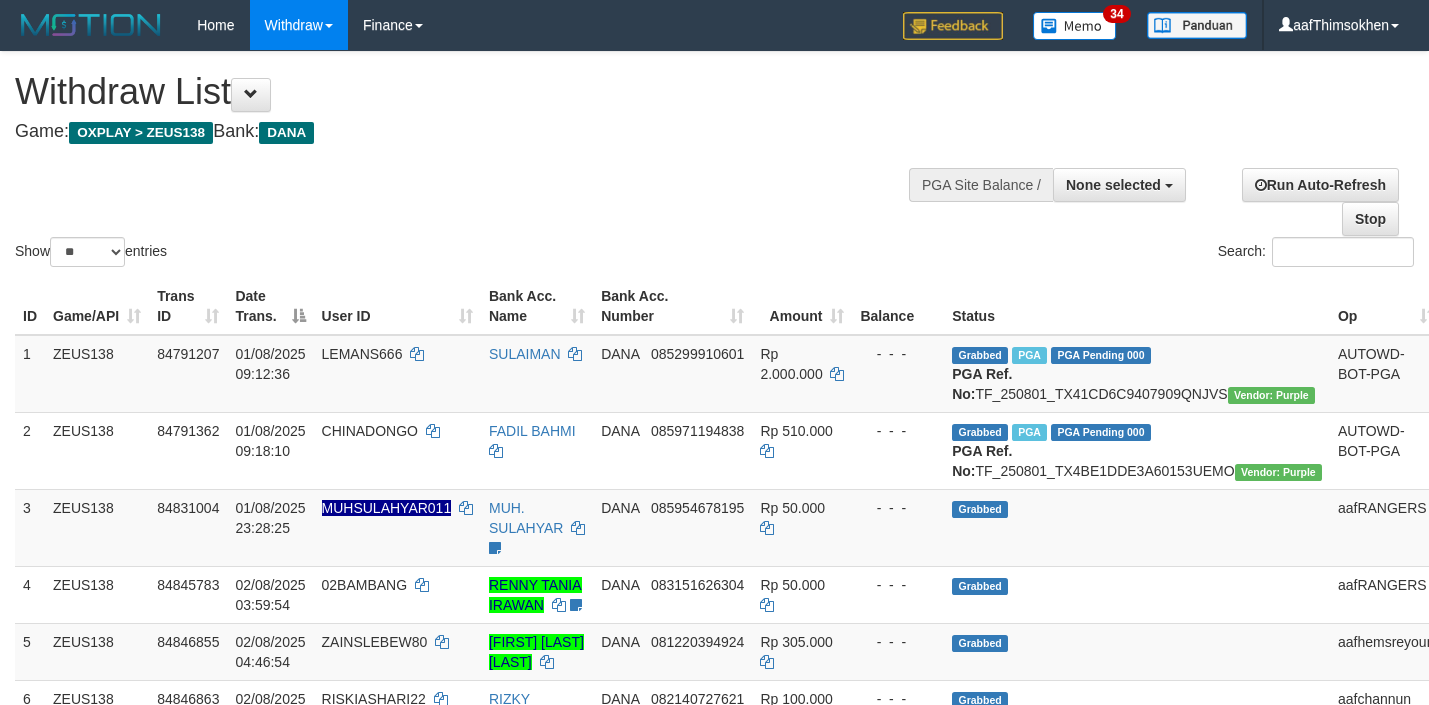 select 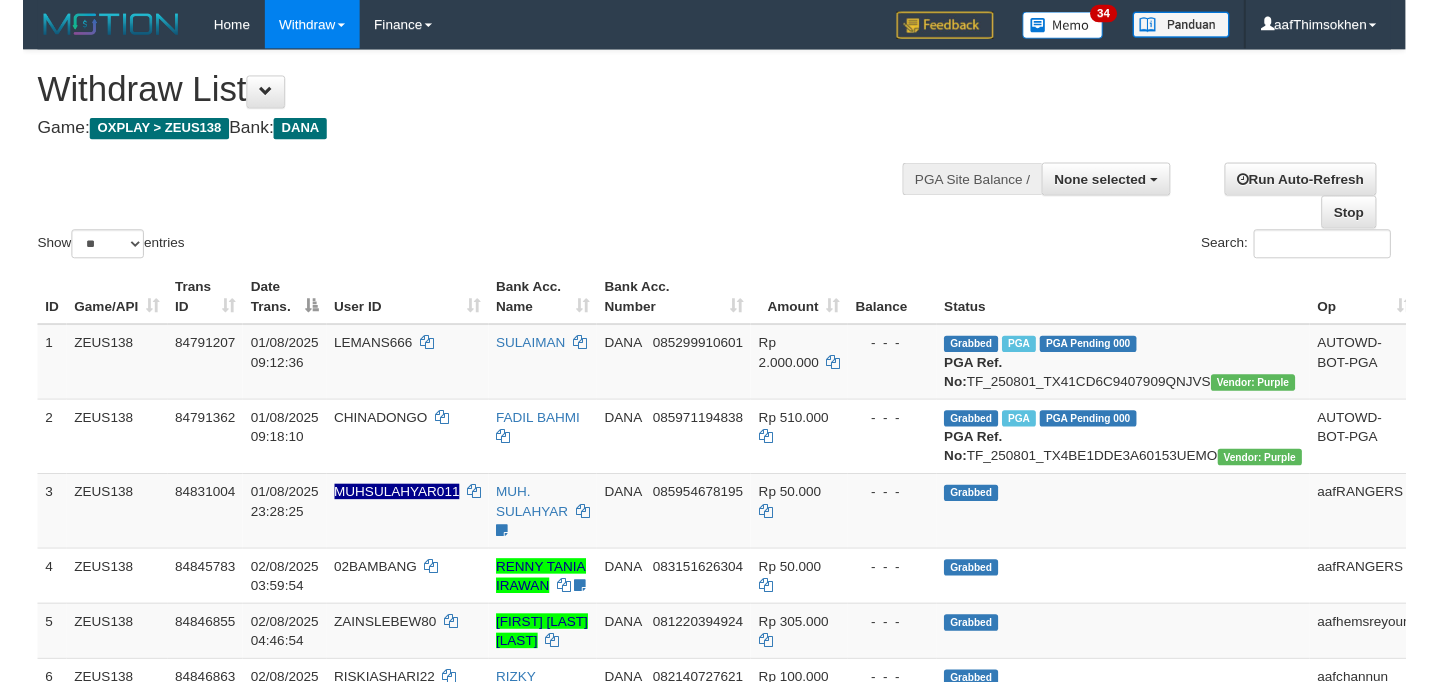 scroll, scrollTop: 349, scrollLeft: 0, axis: vertical 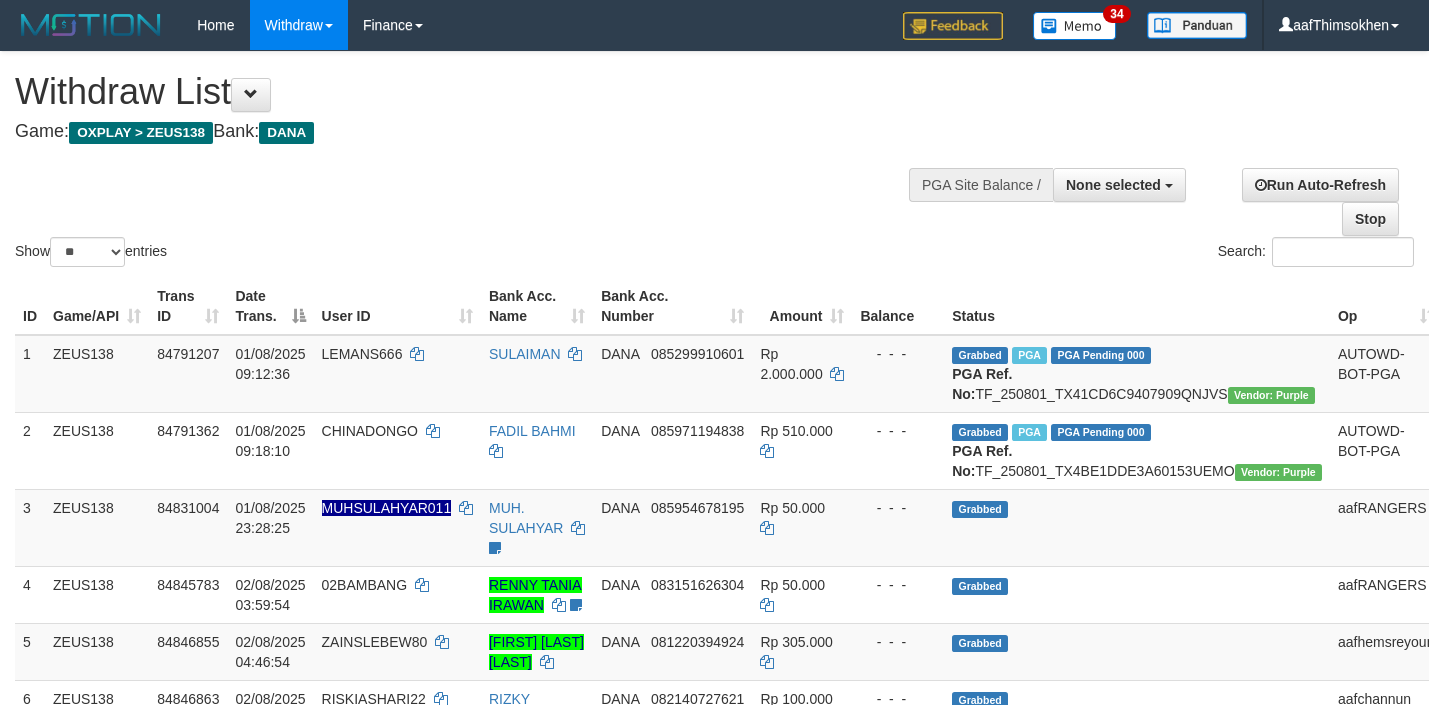 select 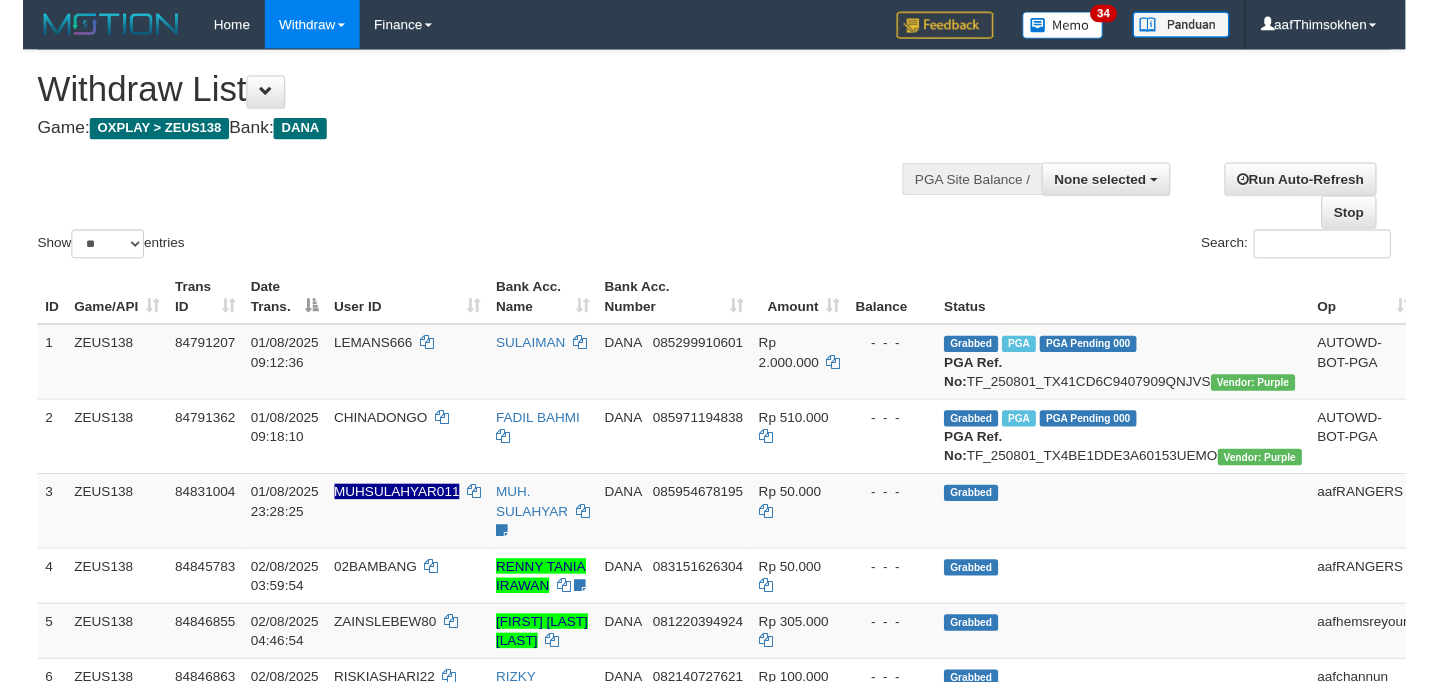 scroll, scrollTop: 349, scrollLeft: 0, axis: vertical 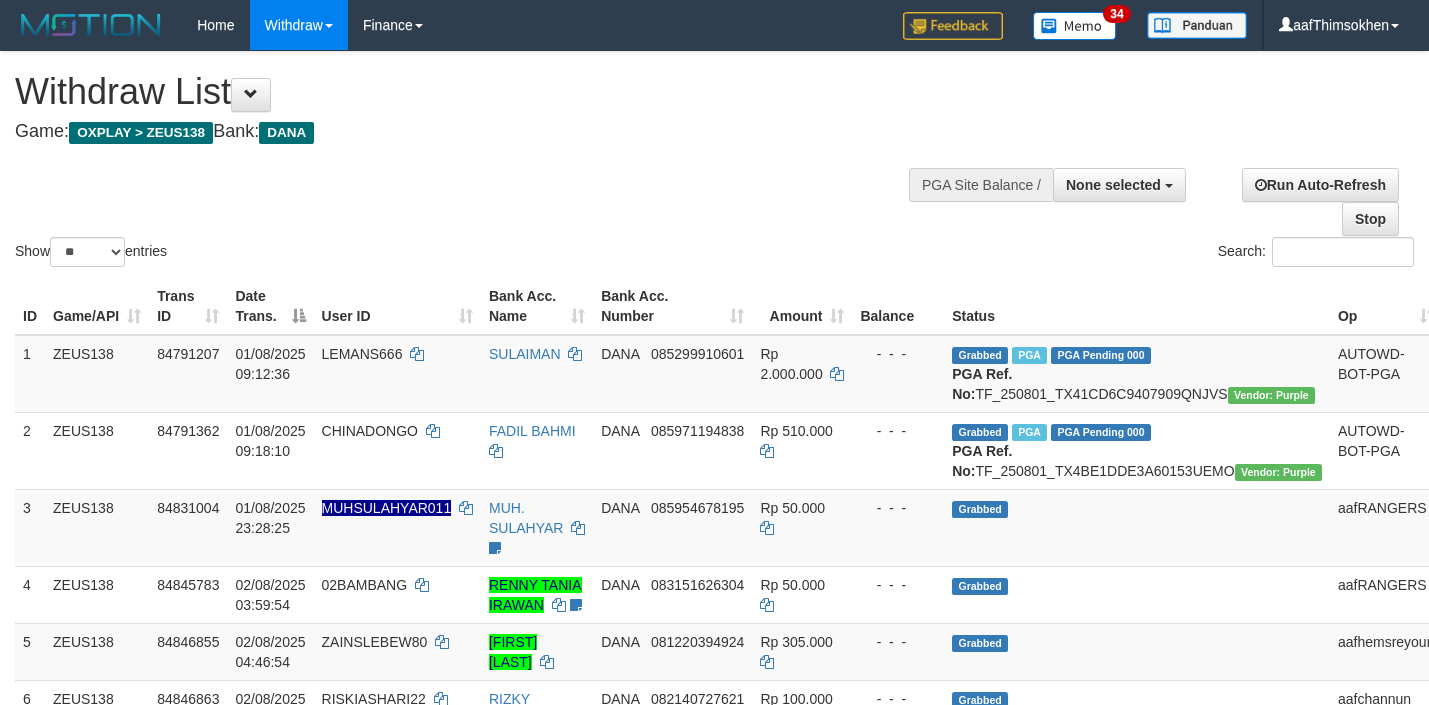 select 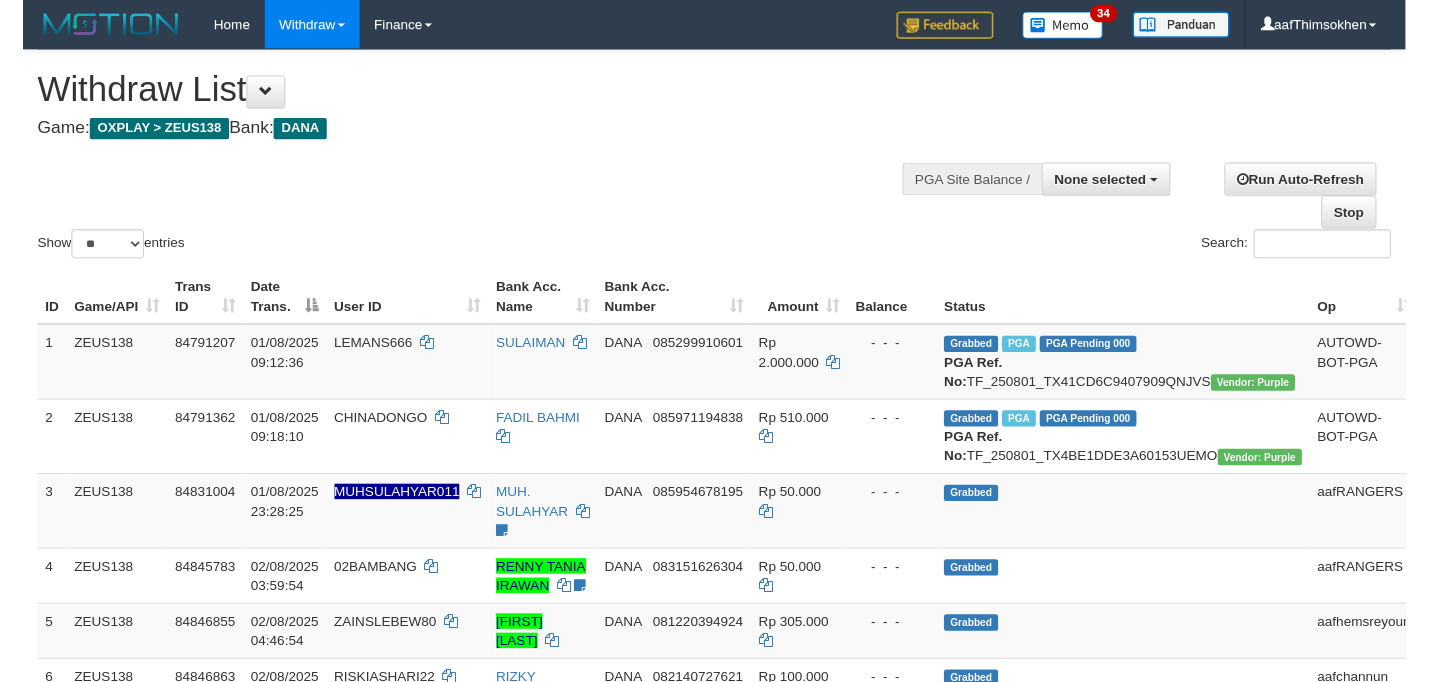 scroll, scrollTop: 349, scrollLeft: 0, axis: vertical 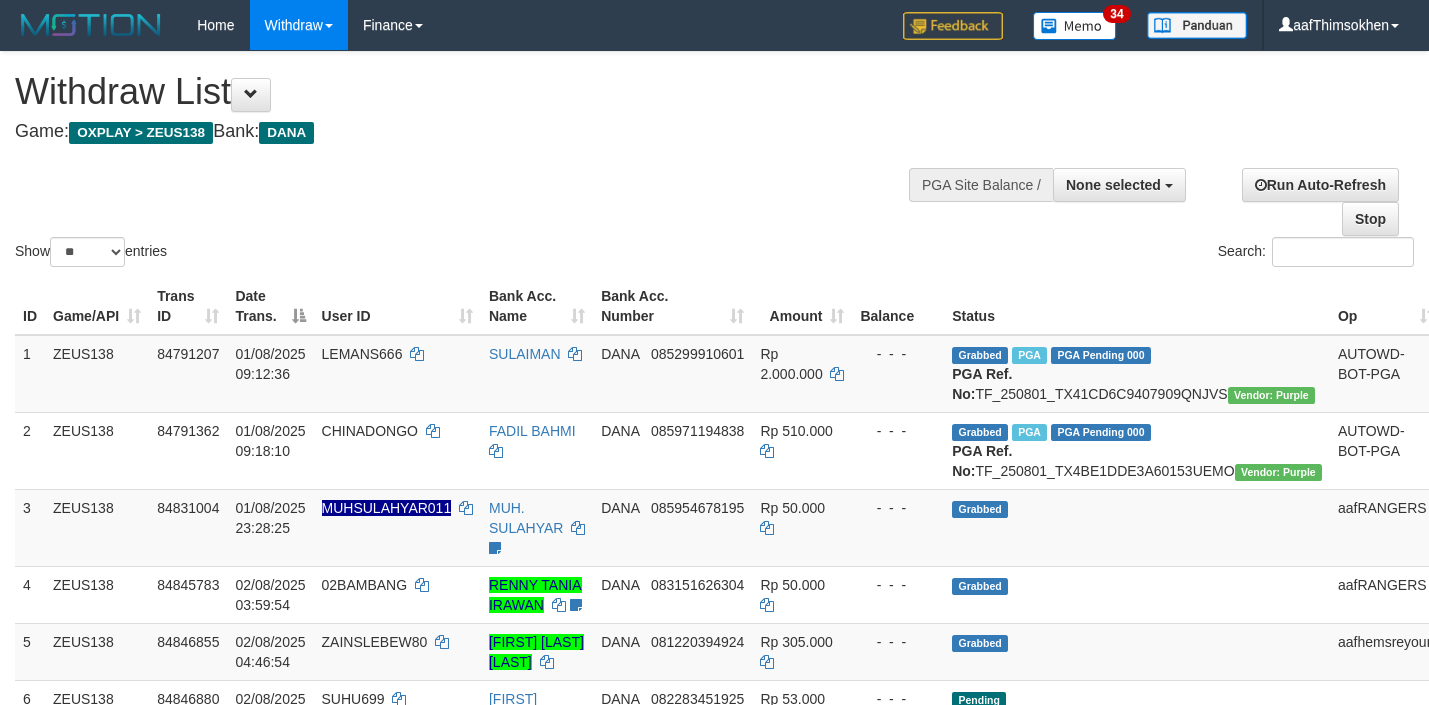select 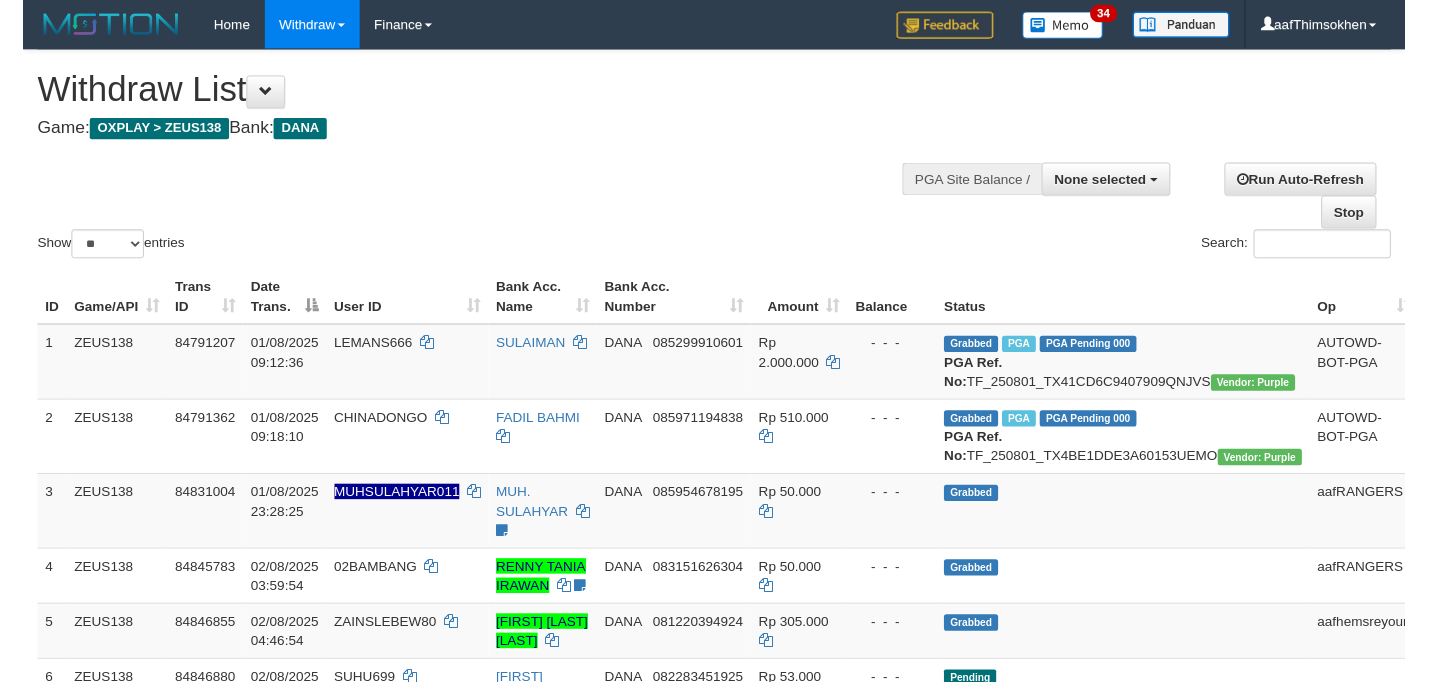 scroll, scrollTop: 349, scrollLeft: 0, axis: vertical 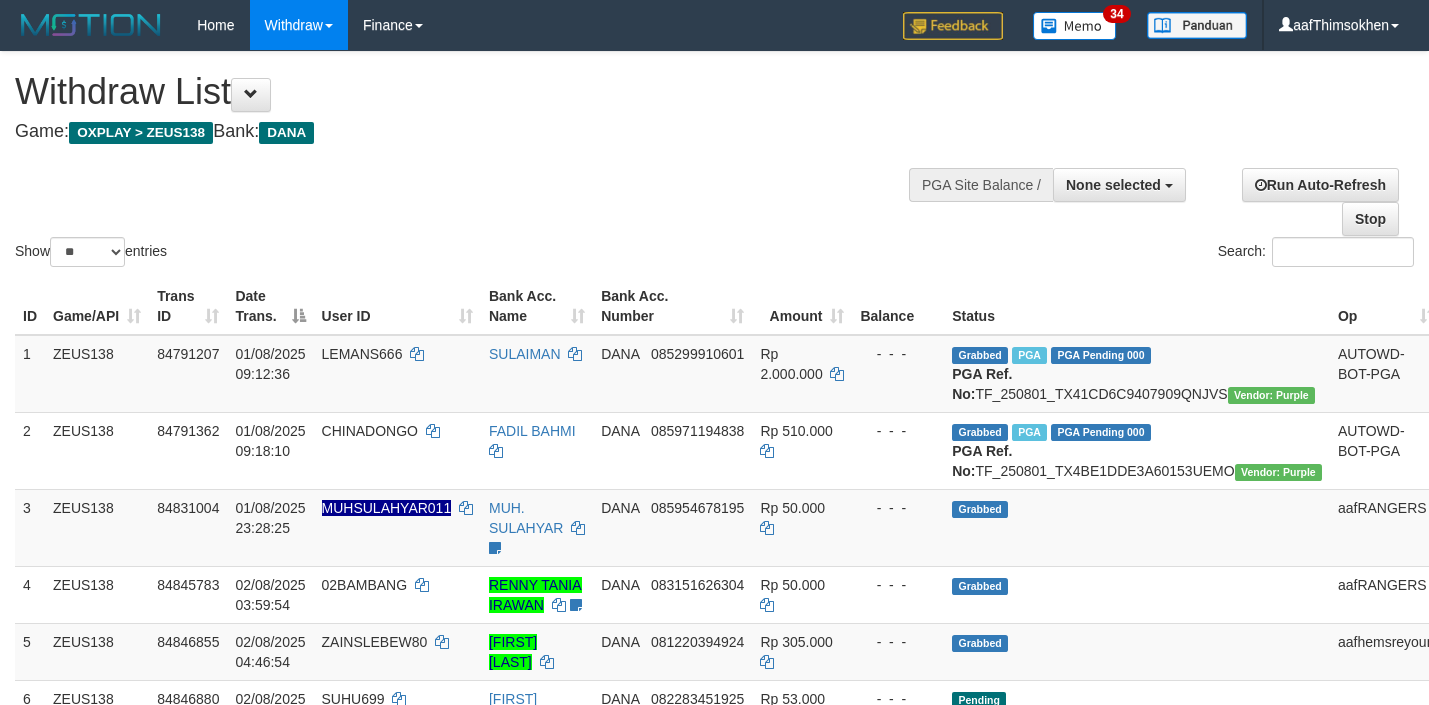 select 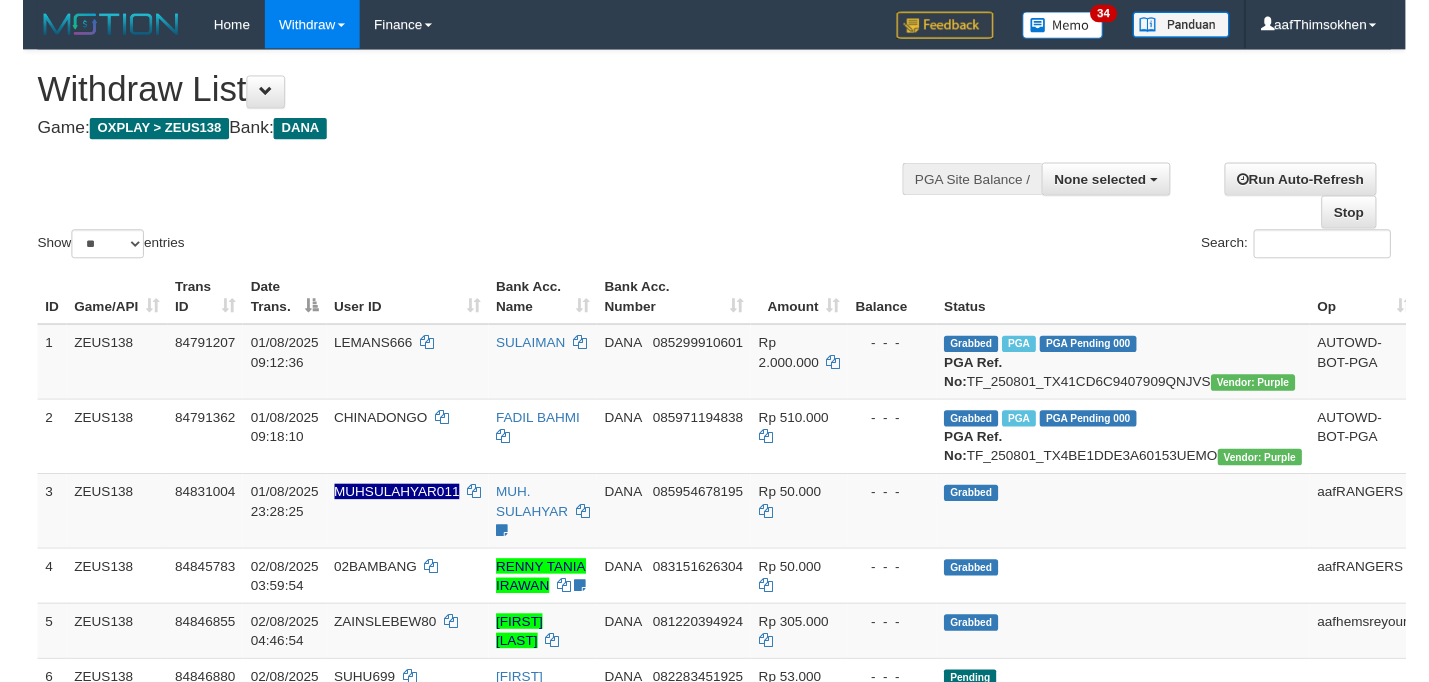 scroll, scrollTop: 349, scrollLeft: 0, axis: vertical 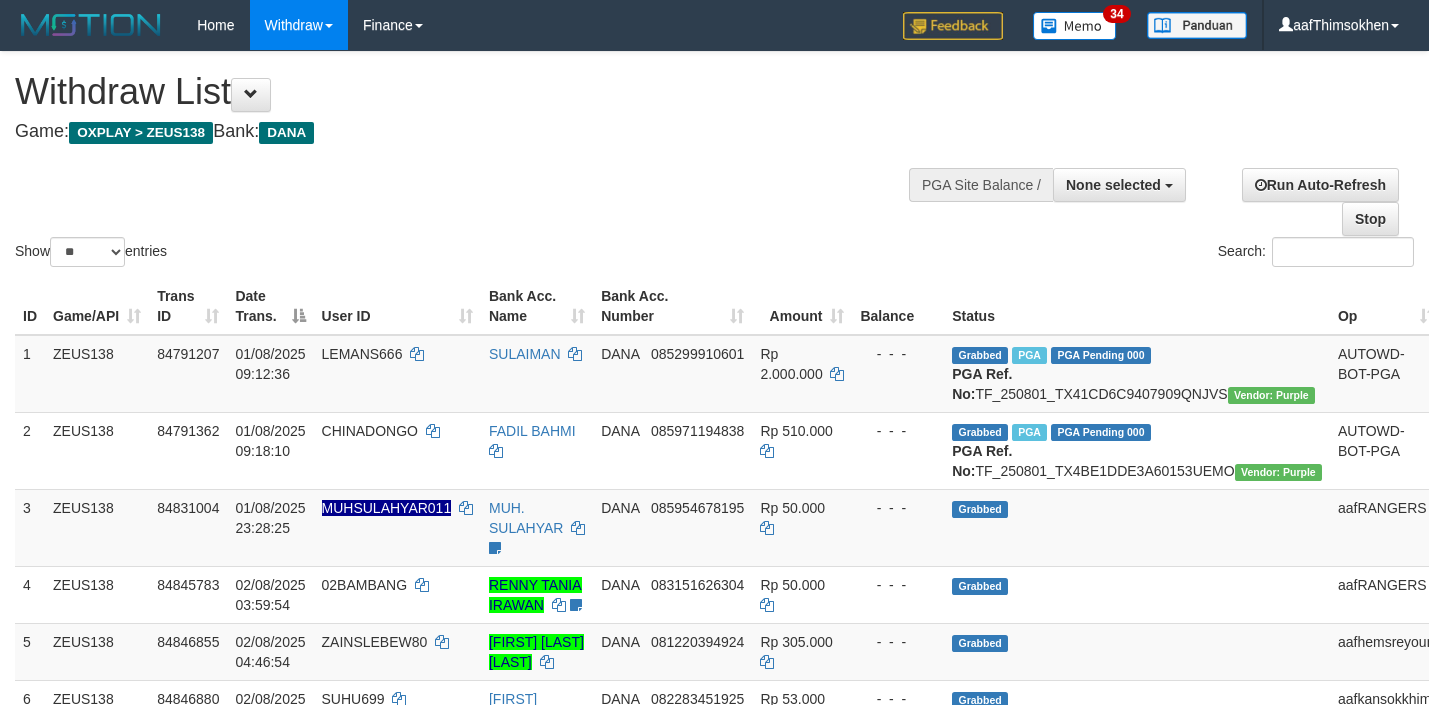 select 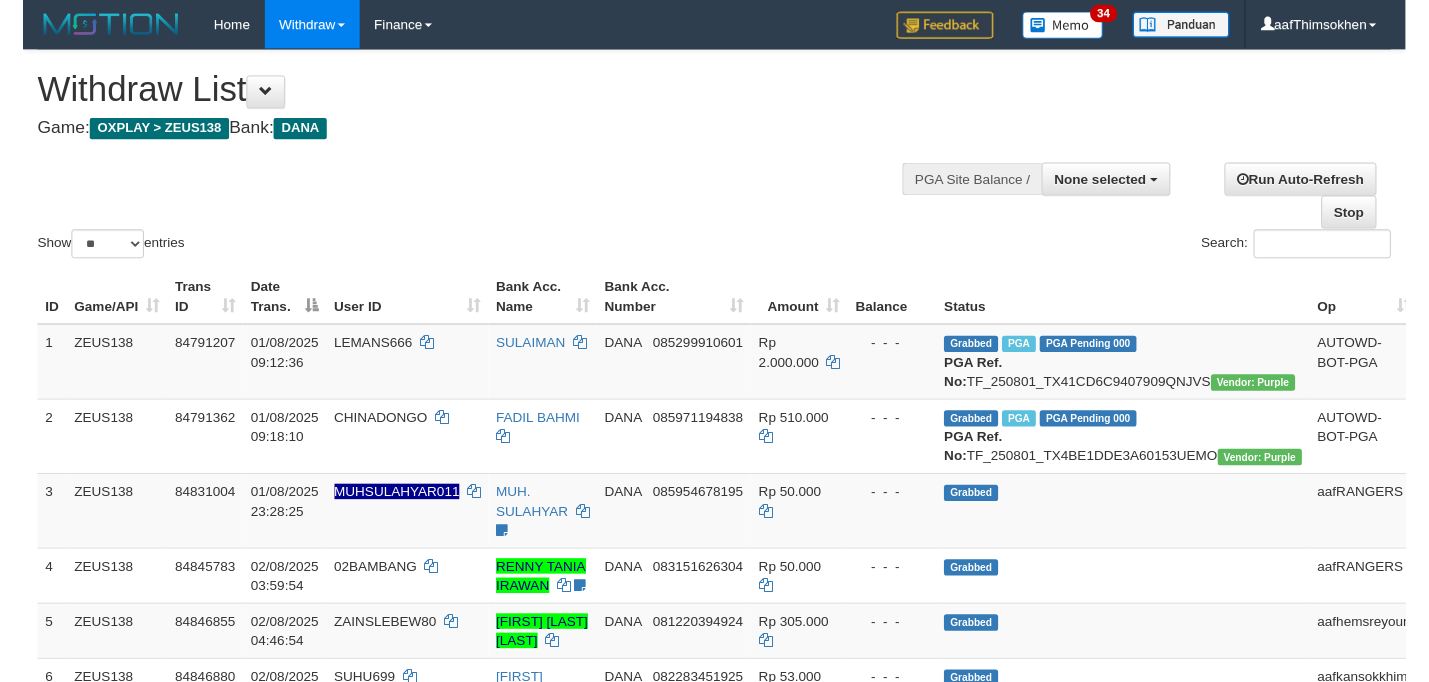 scroll, scrollTop: 349, scrollLeft: 0, axis: vertical 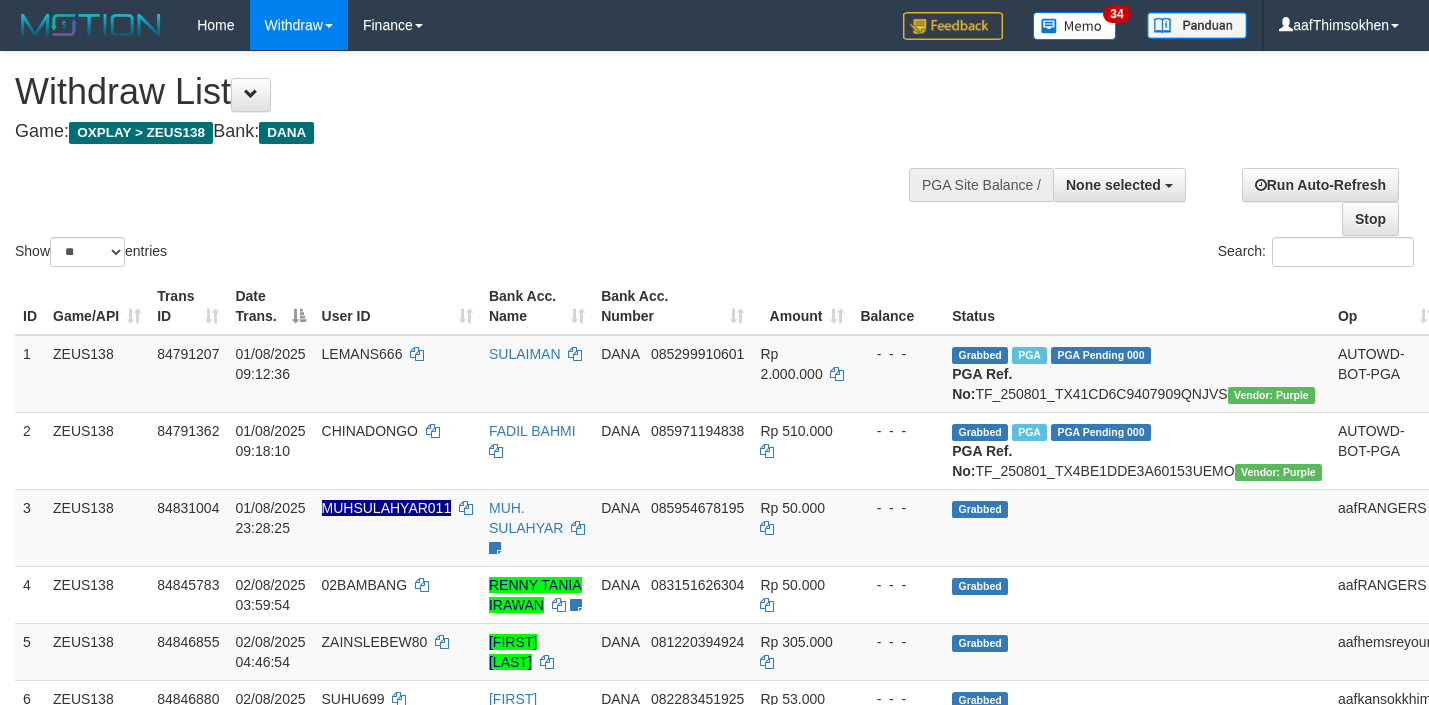 select 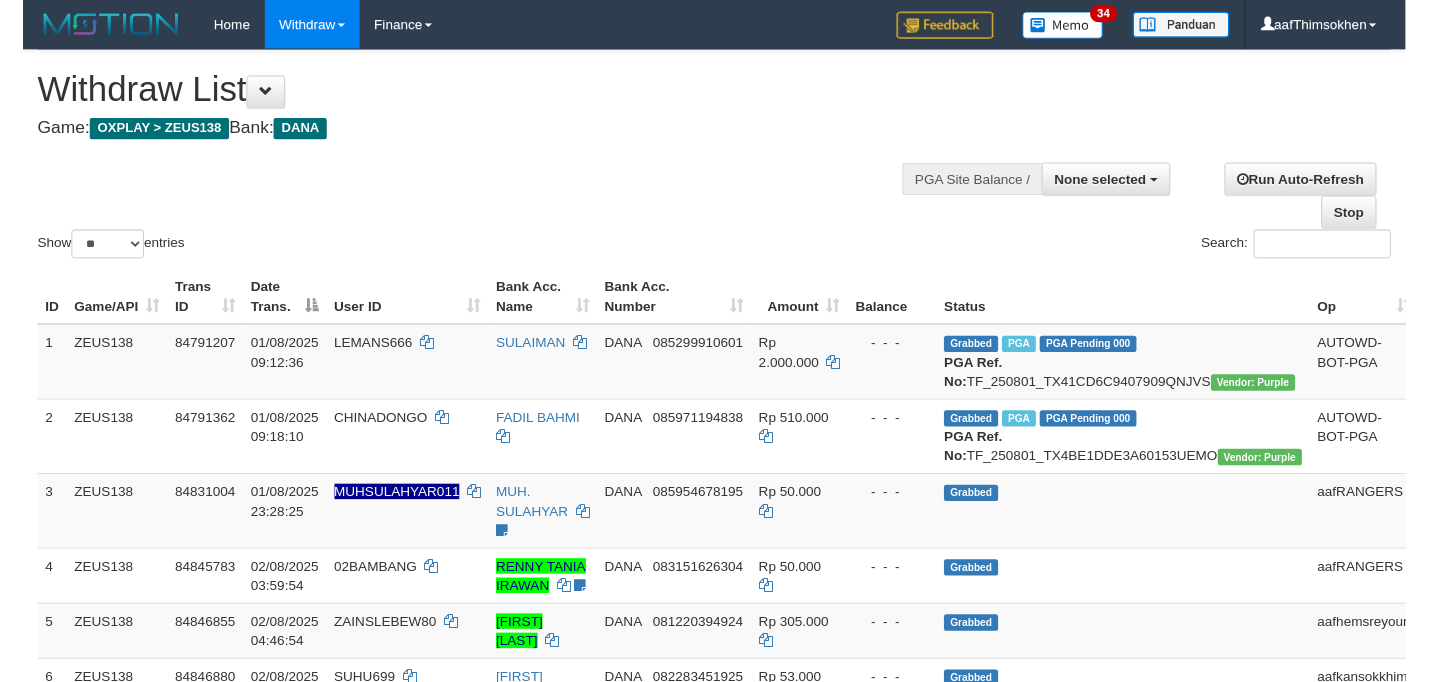 scroll, scrollTop: 349, scrollLeft: 0, axis: vertical 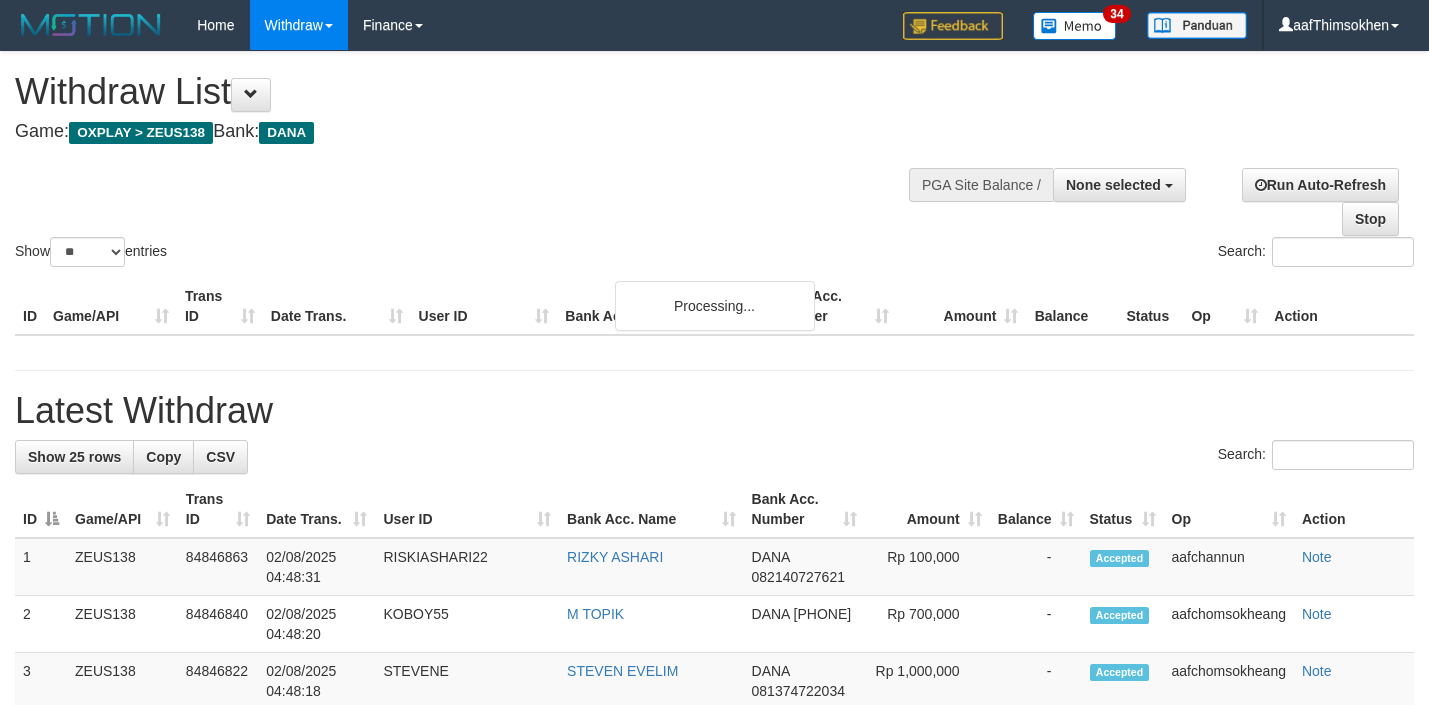 select 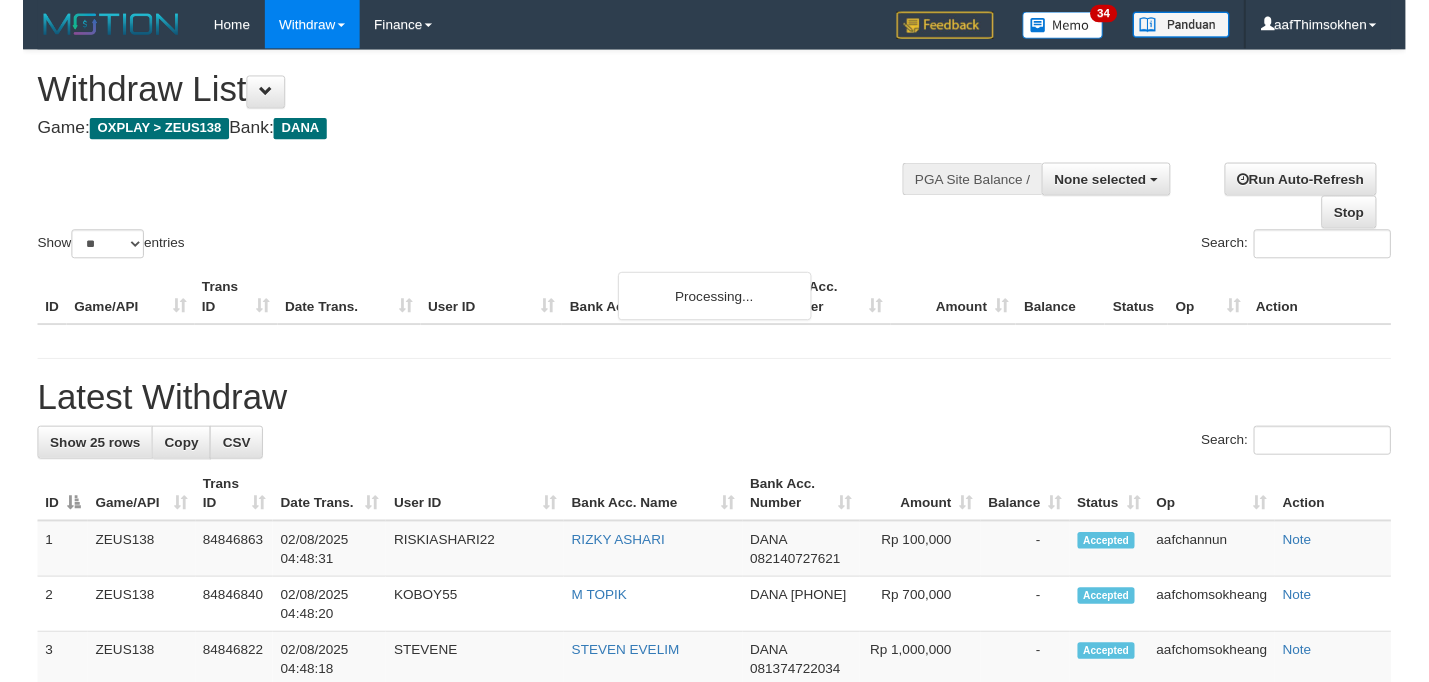 scroll, scrollTop: 349, scrollLeft: 0, axis: vertical 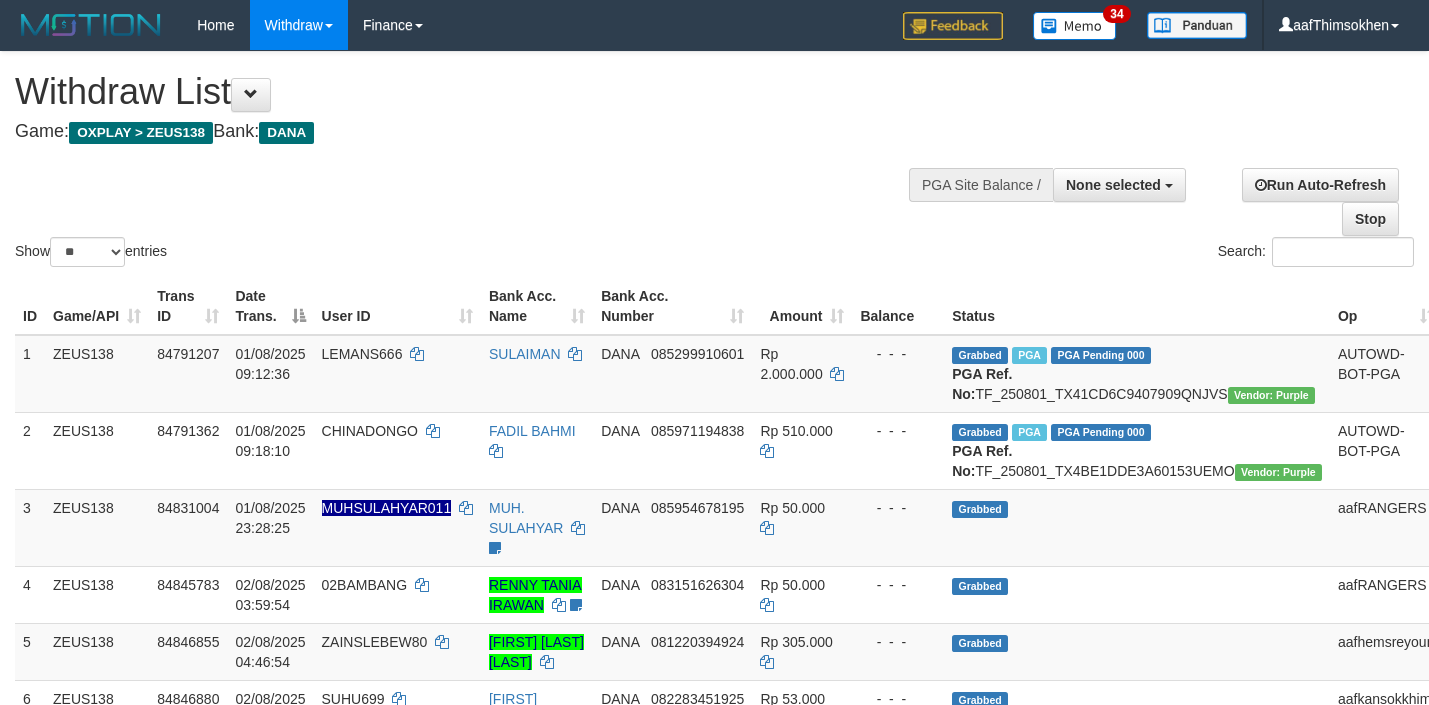 select 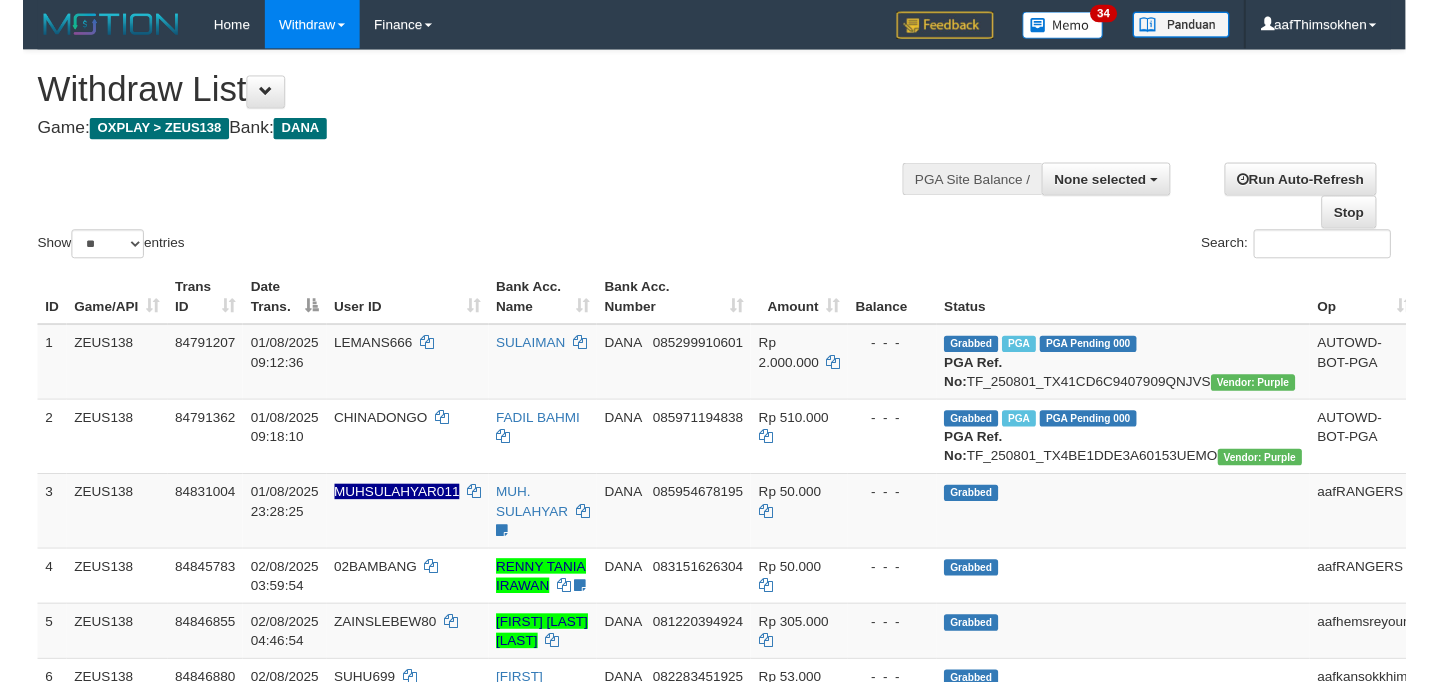 scroll, scrollTop: 349, scrollLeft: 0, axis: vertical 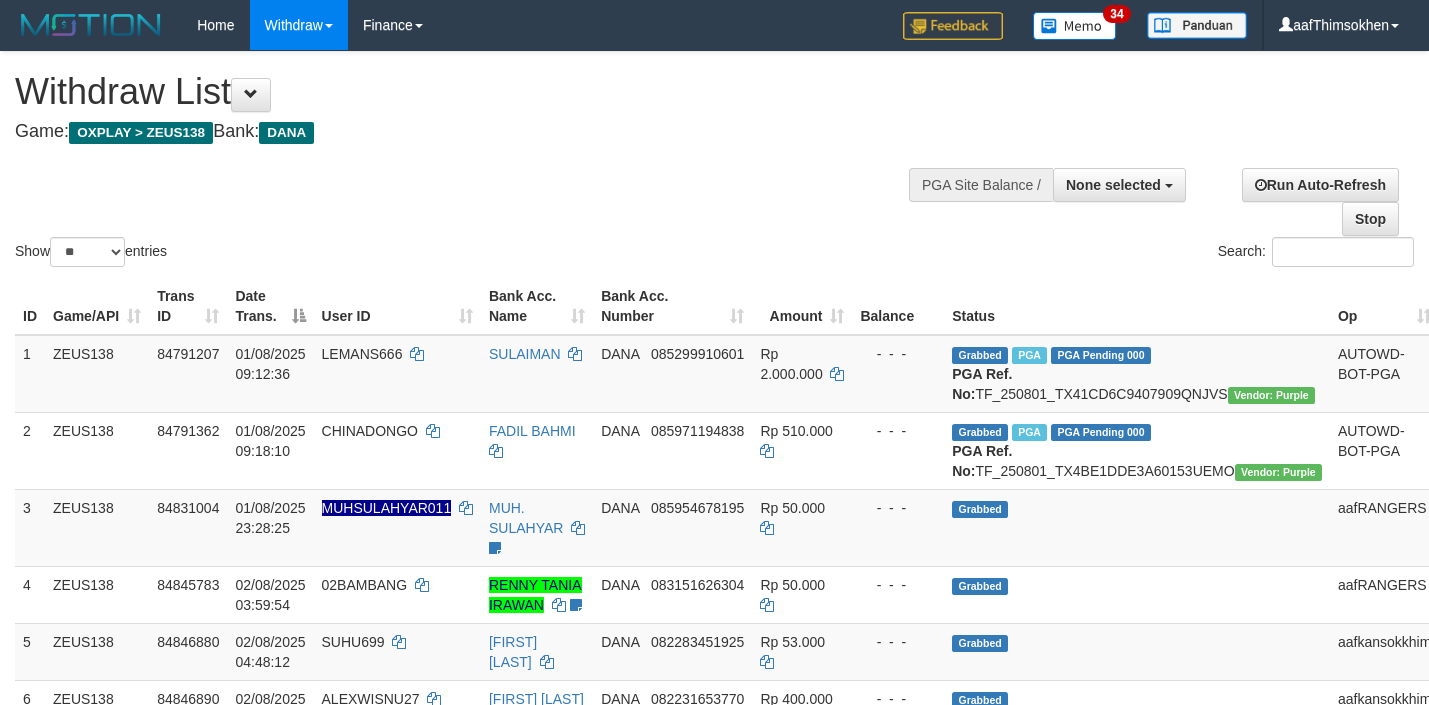 select 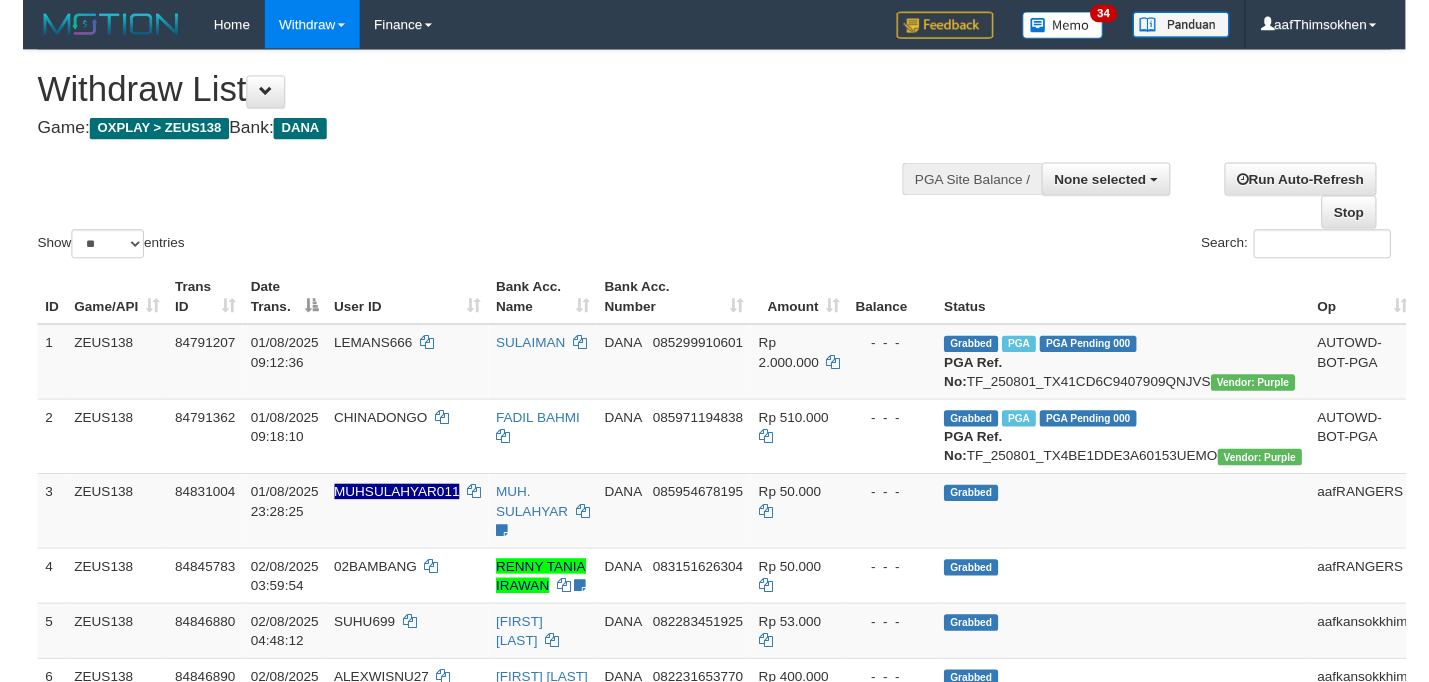 scroll, scrollTop: 349, scrollLeft: 0, axis: vertical 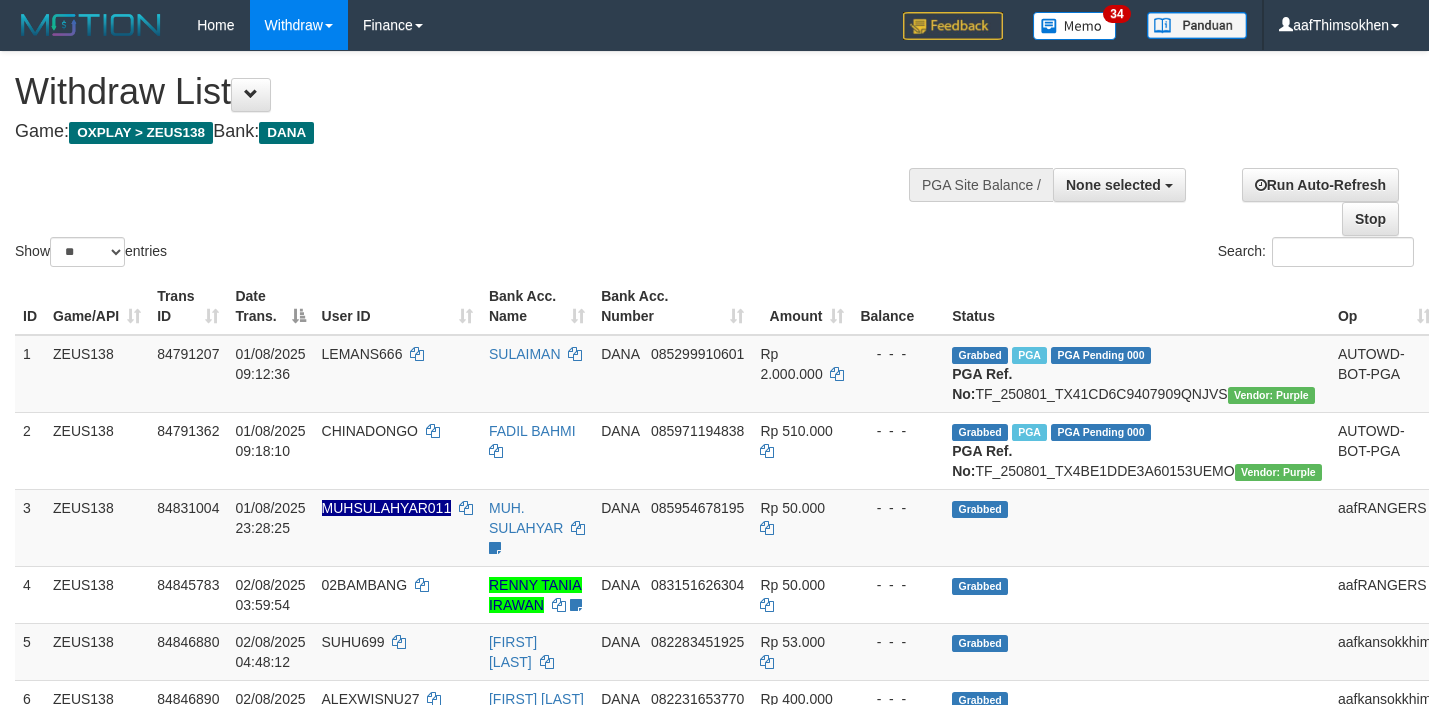 select 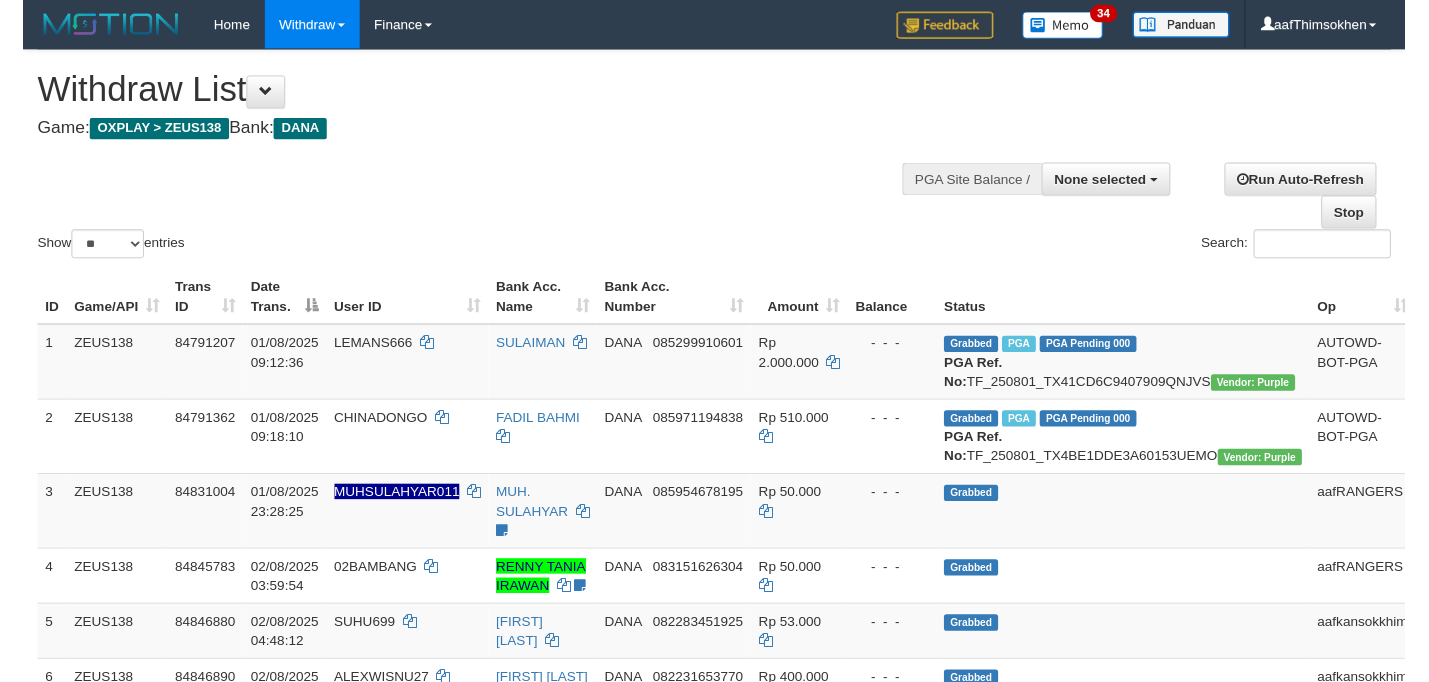 scroll, scrollTop: 349, scrollLeft: 0, axis: vertical 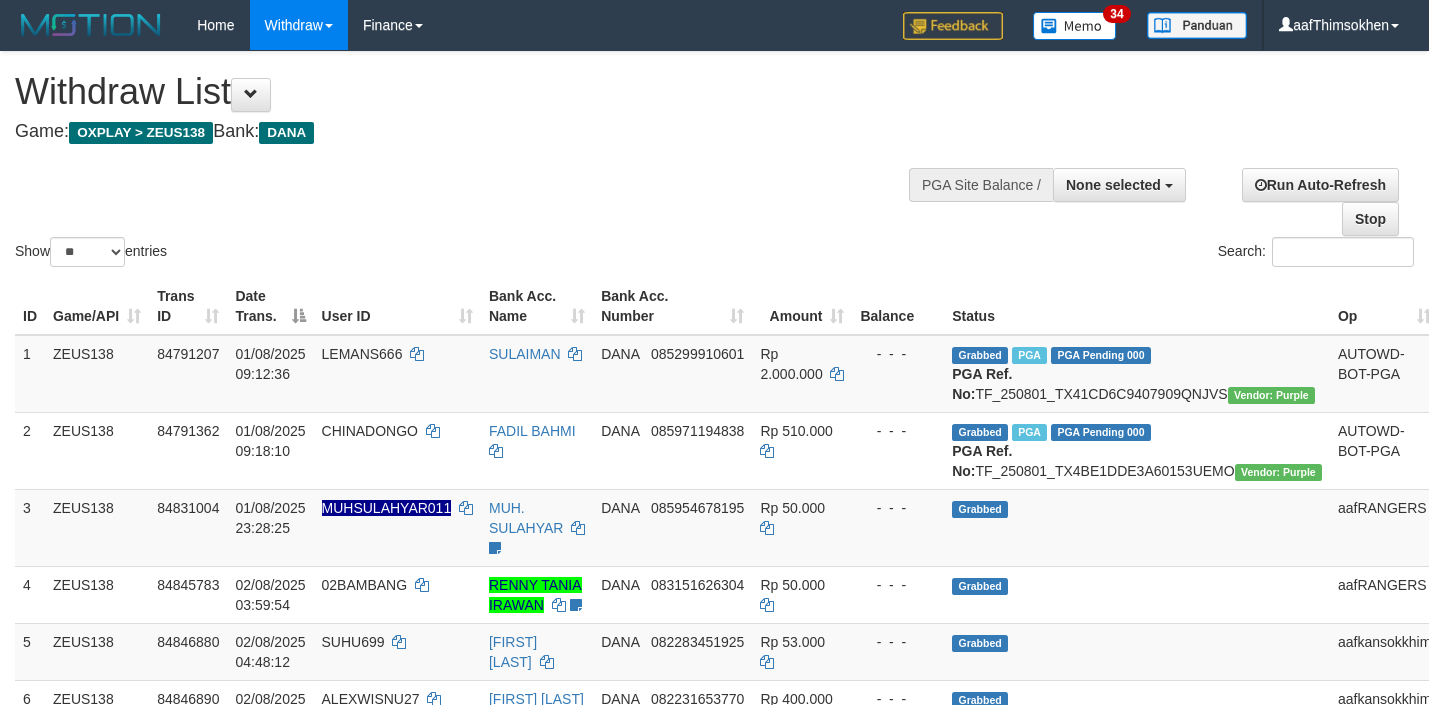 select 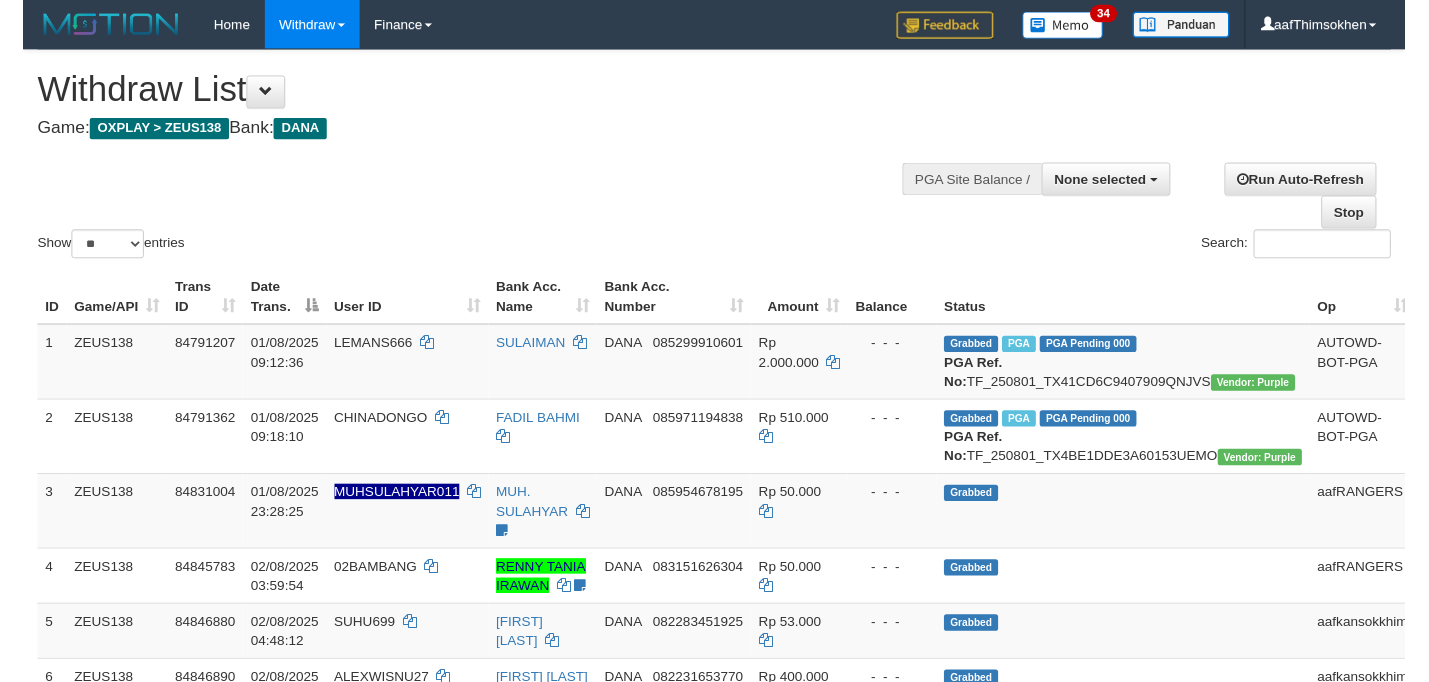scroll, scrollTop: 349, scrollLeft: 0, axis: vertical 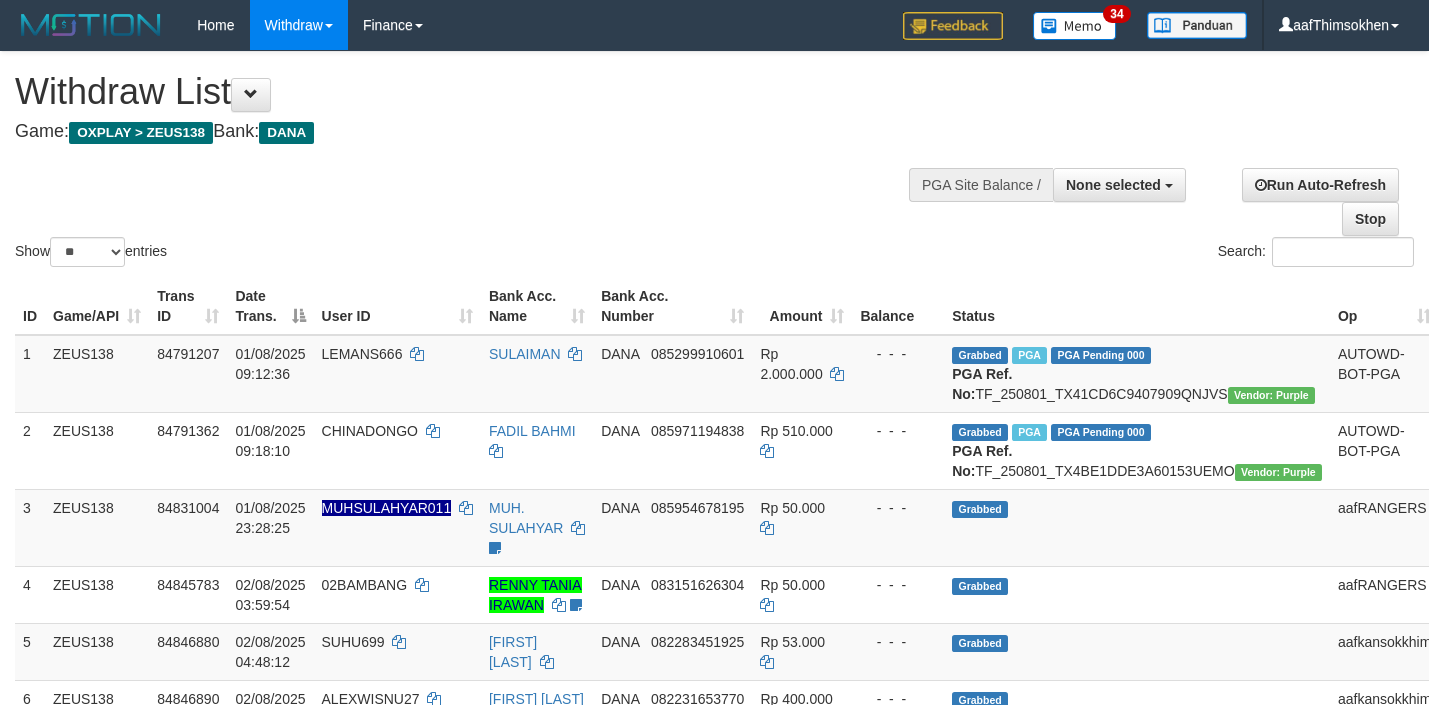 select 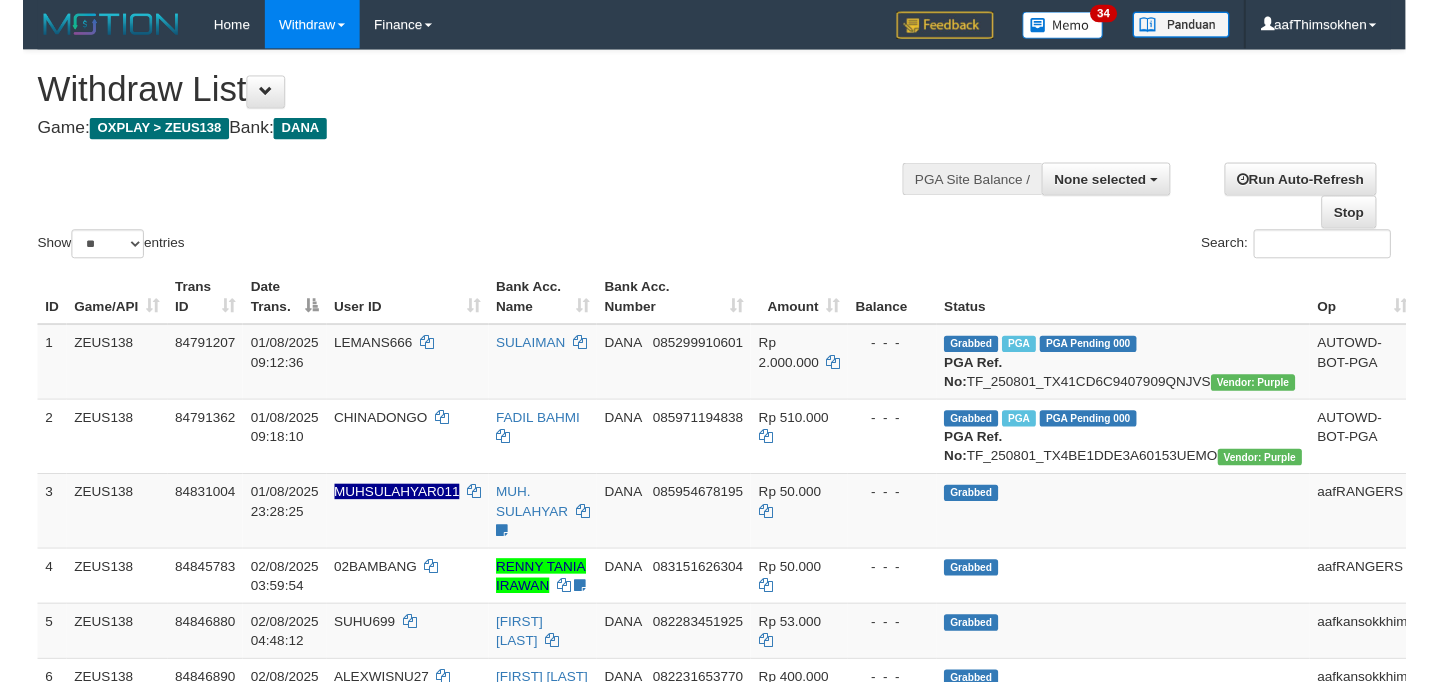 scroll, scrollTop: 349, scrollLeft: 0, axis: vertical 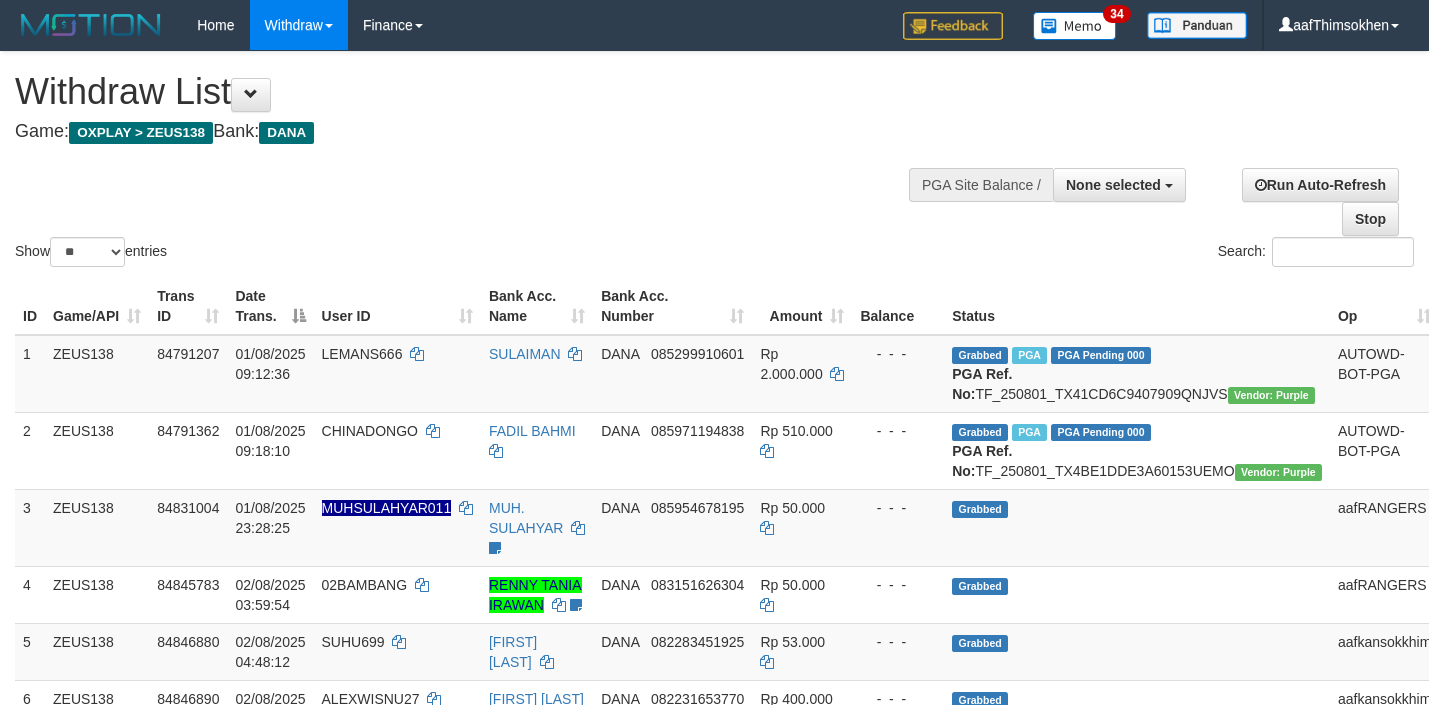 select 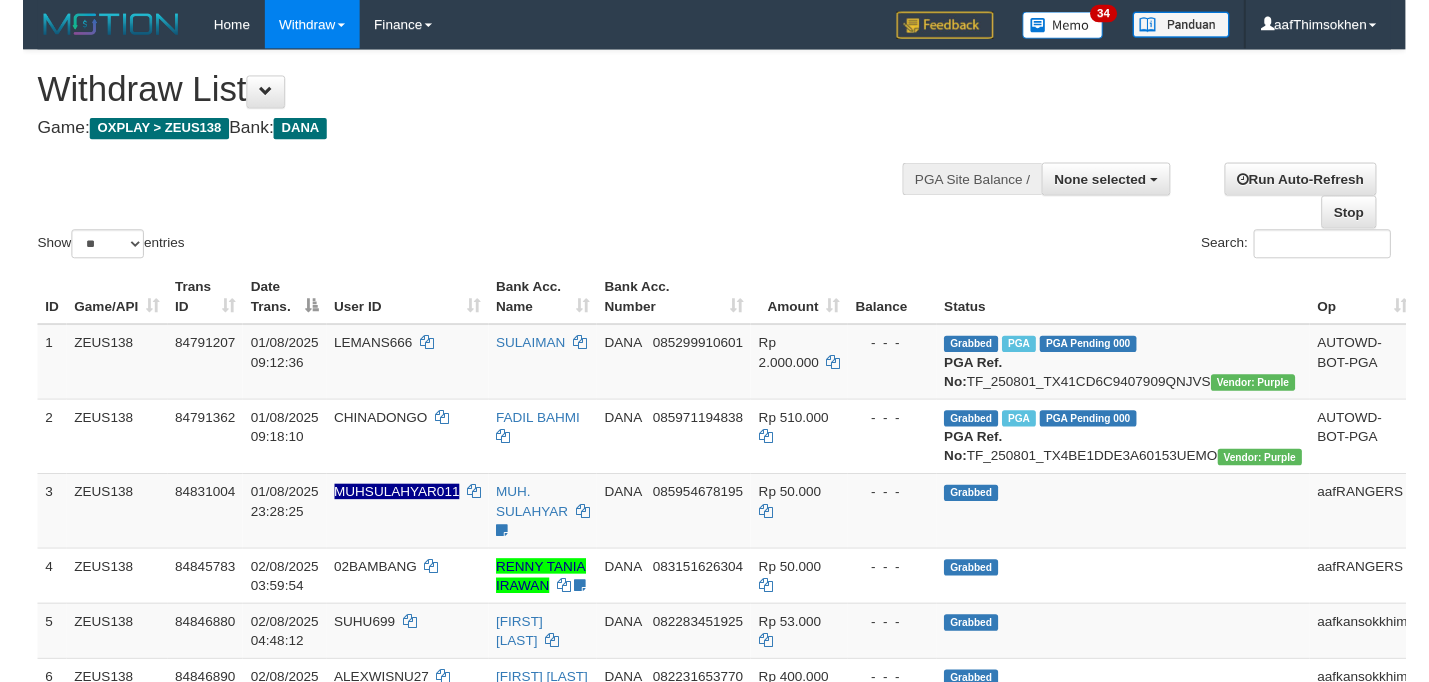 scroll, scrollTop: 349, scrollLeft: 0, axis: vertical 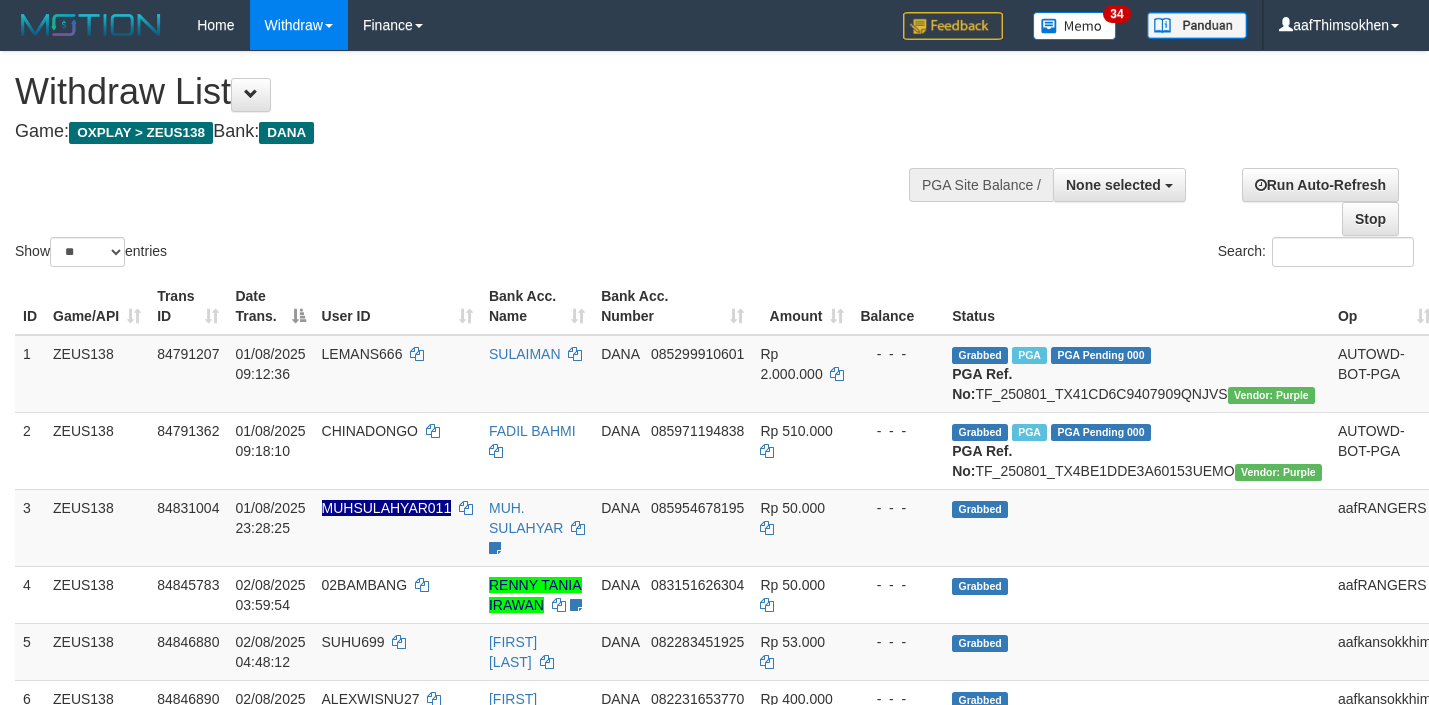 select 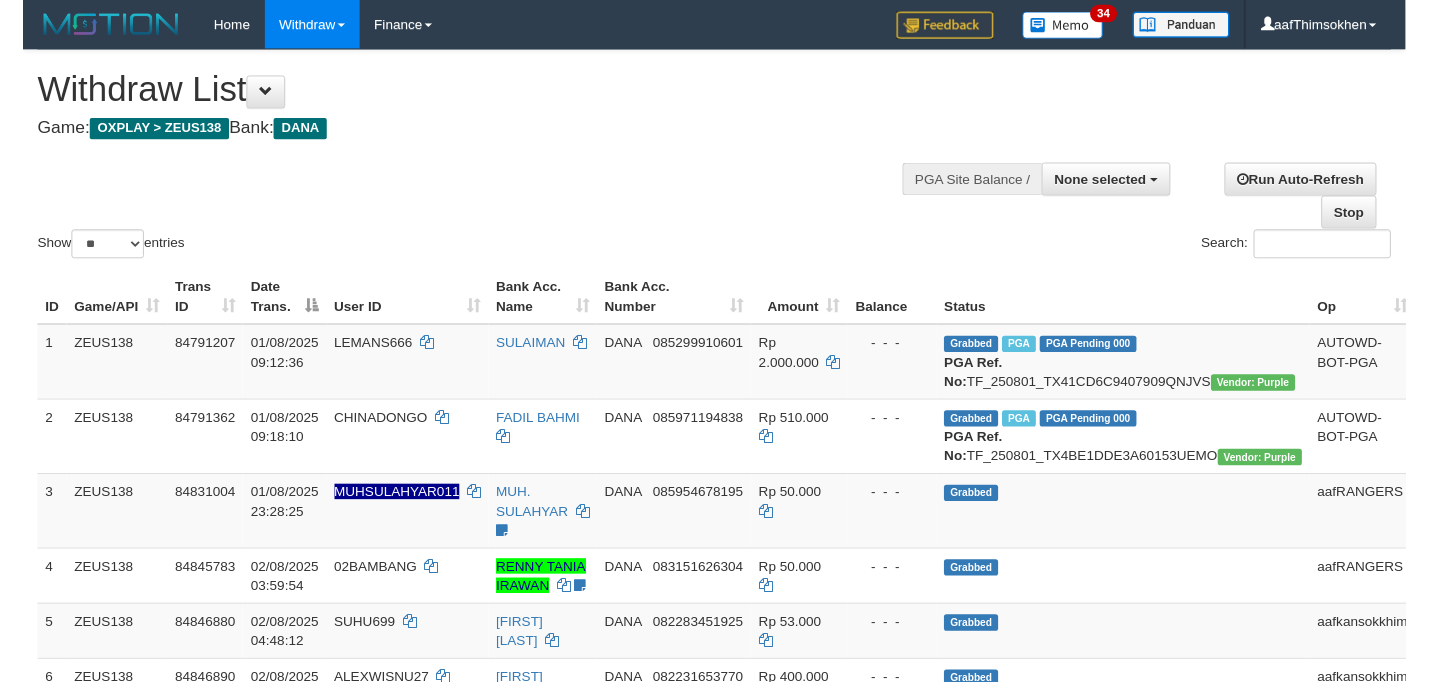 scroll, scrollTop: 349, scrollLeft: 0, axis: vertical 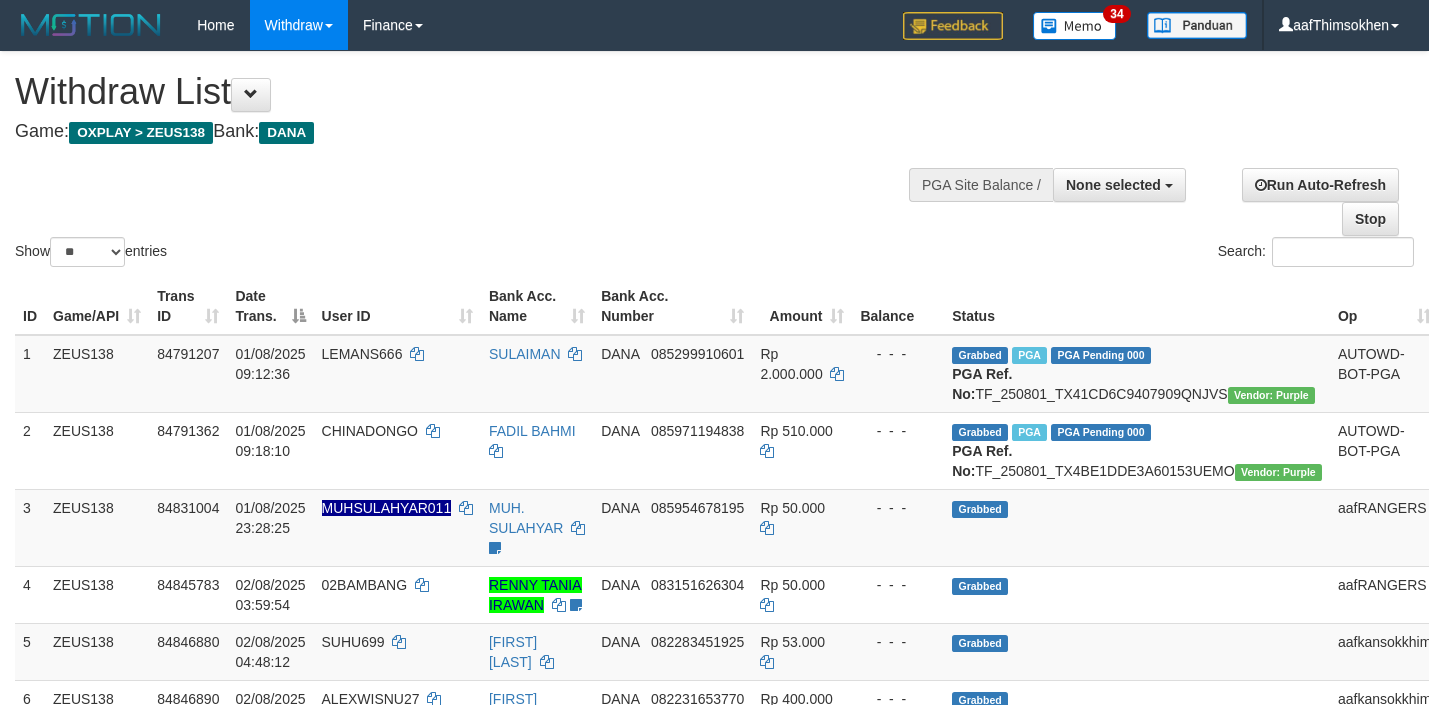 select 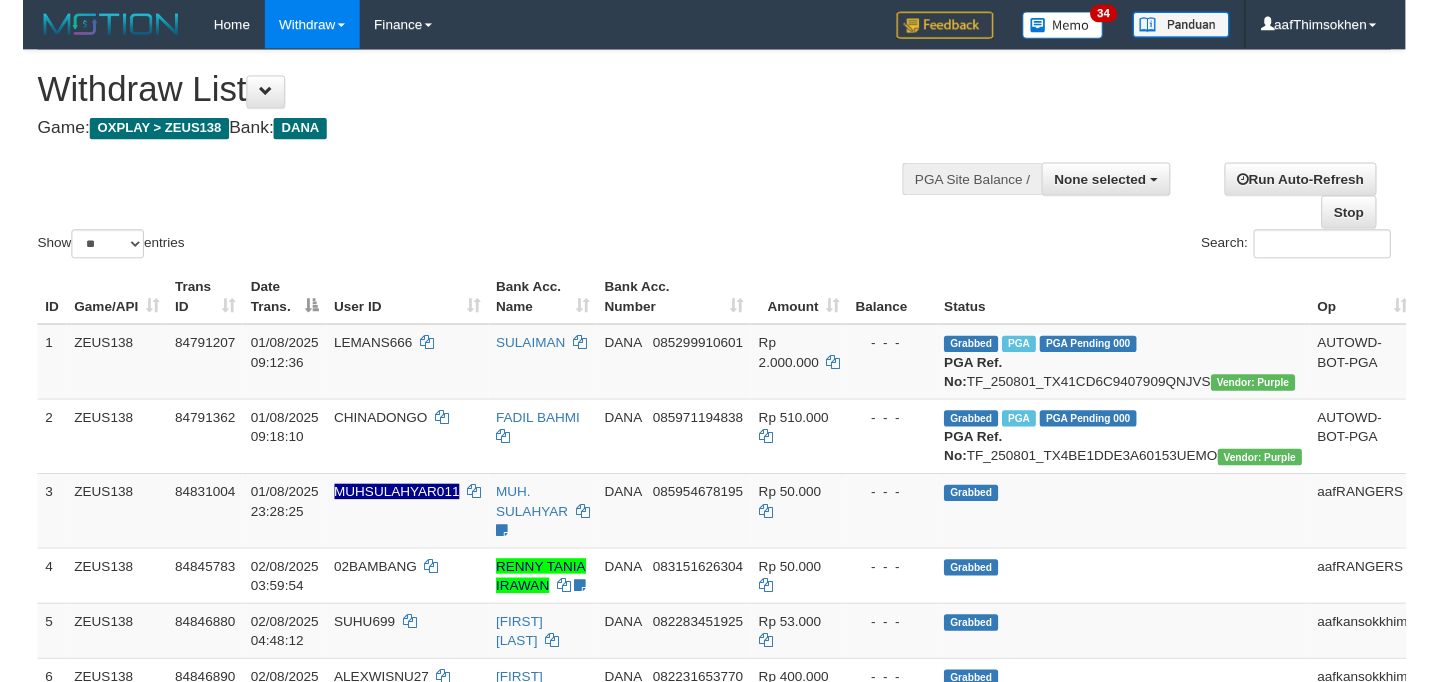 scroll, scrollTop: 349, scrollLeft: 0, axis: vertical 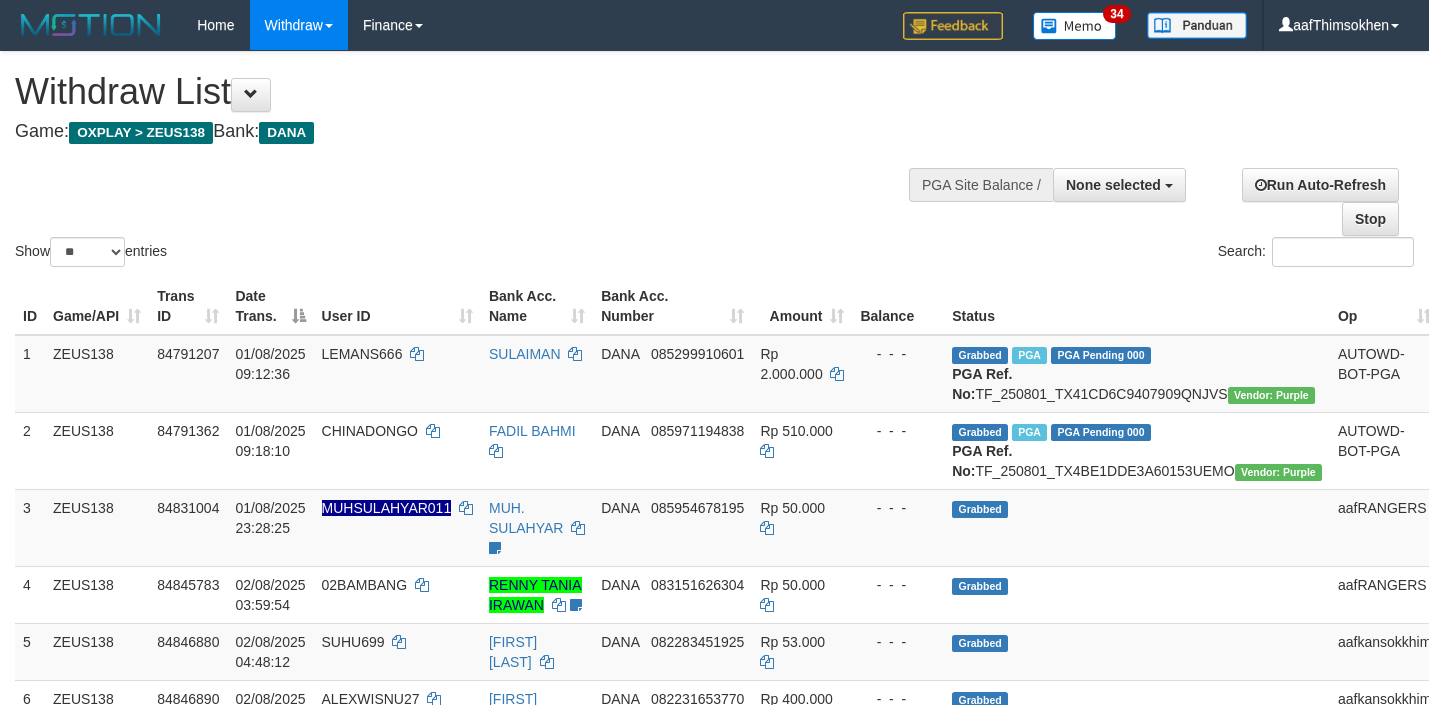 select 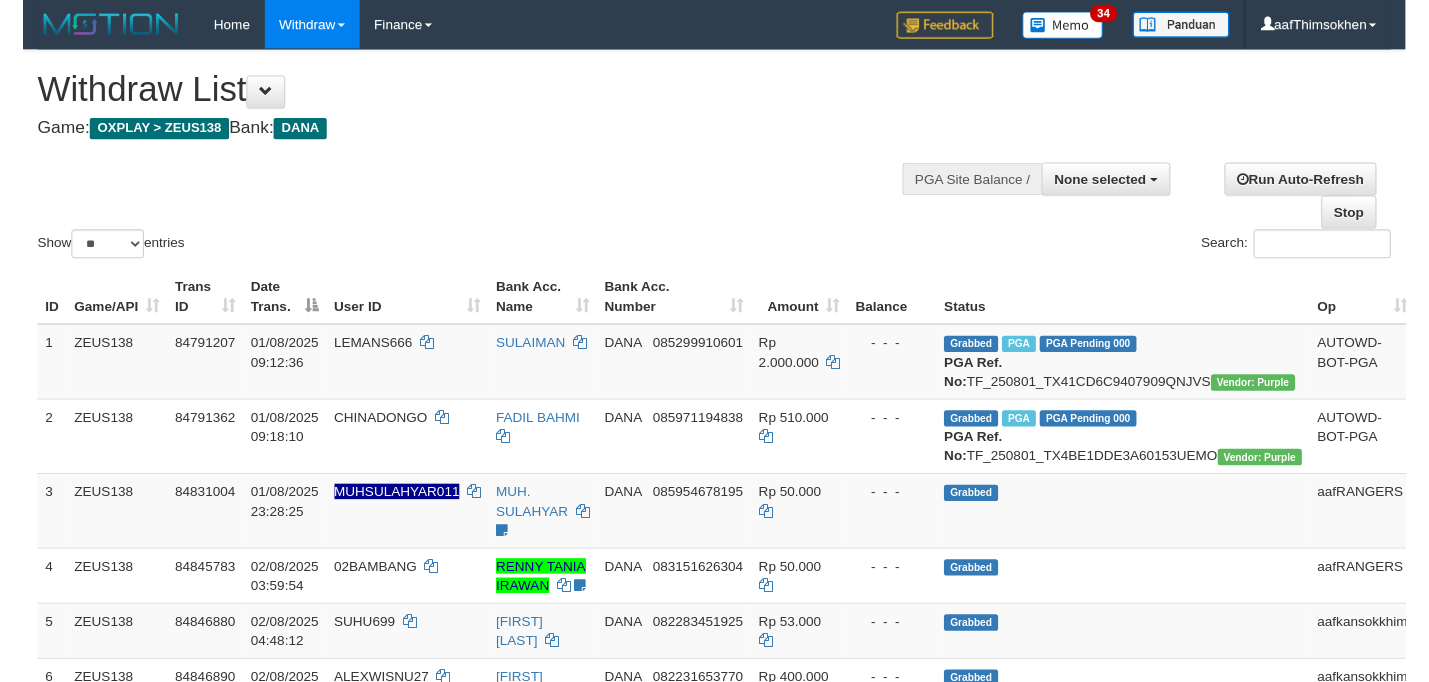 scroll, scrollTop: 349, scrollLeft: 0, axis: vertical 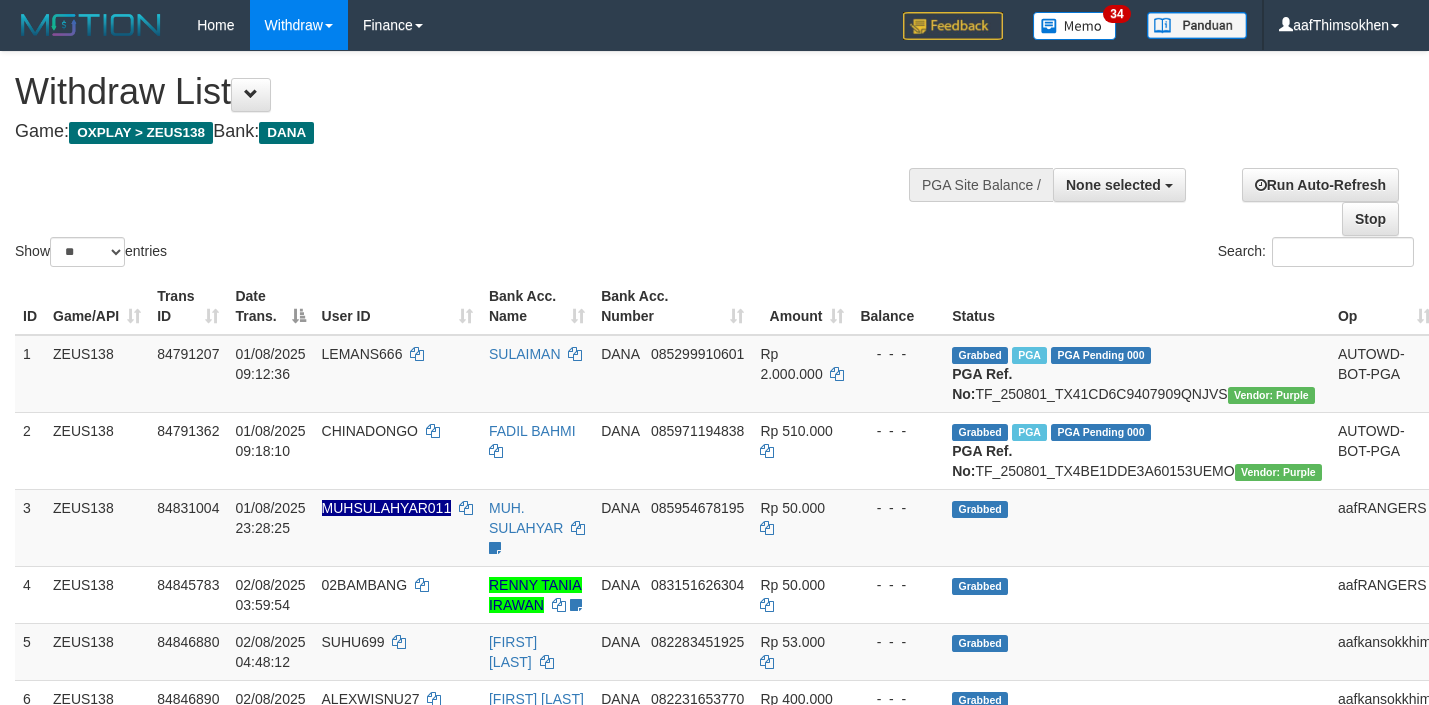 select 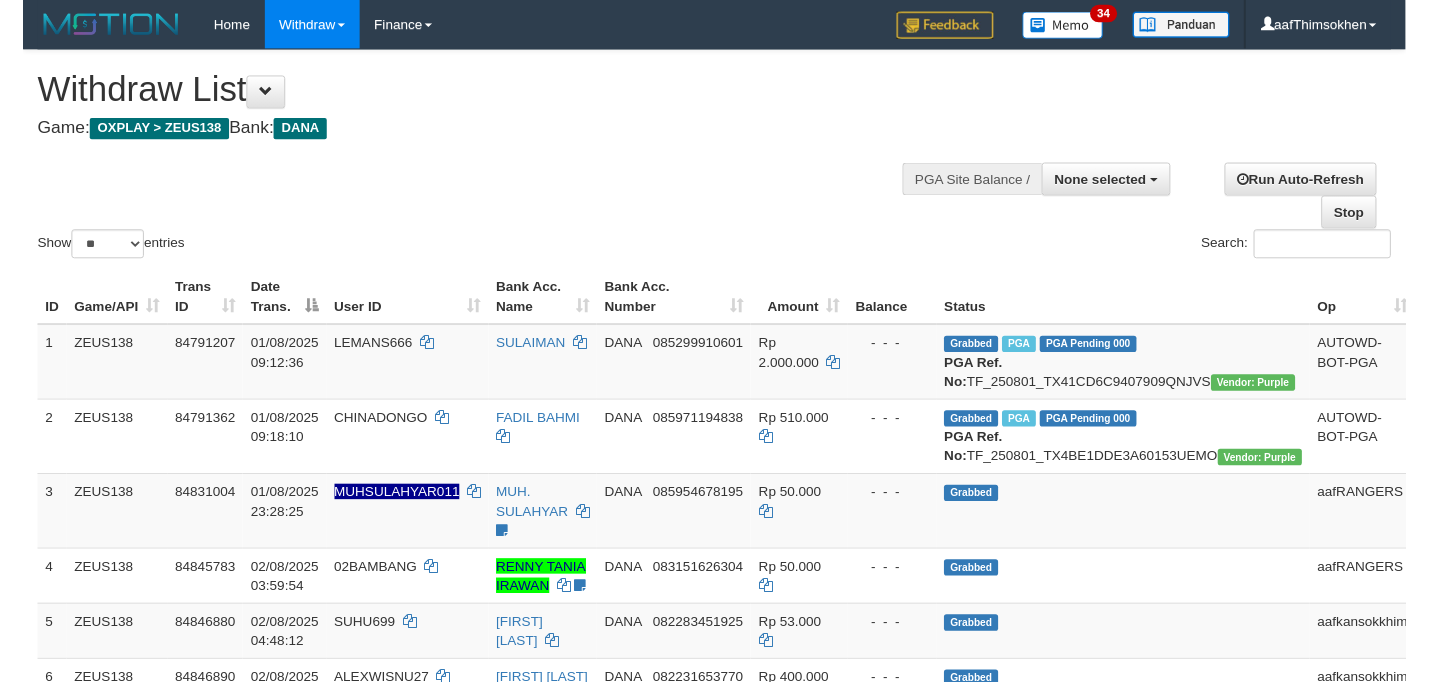 scroll, scrollTop: 349, scrollLeft: 0, axis: vertical 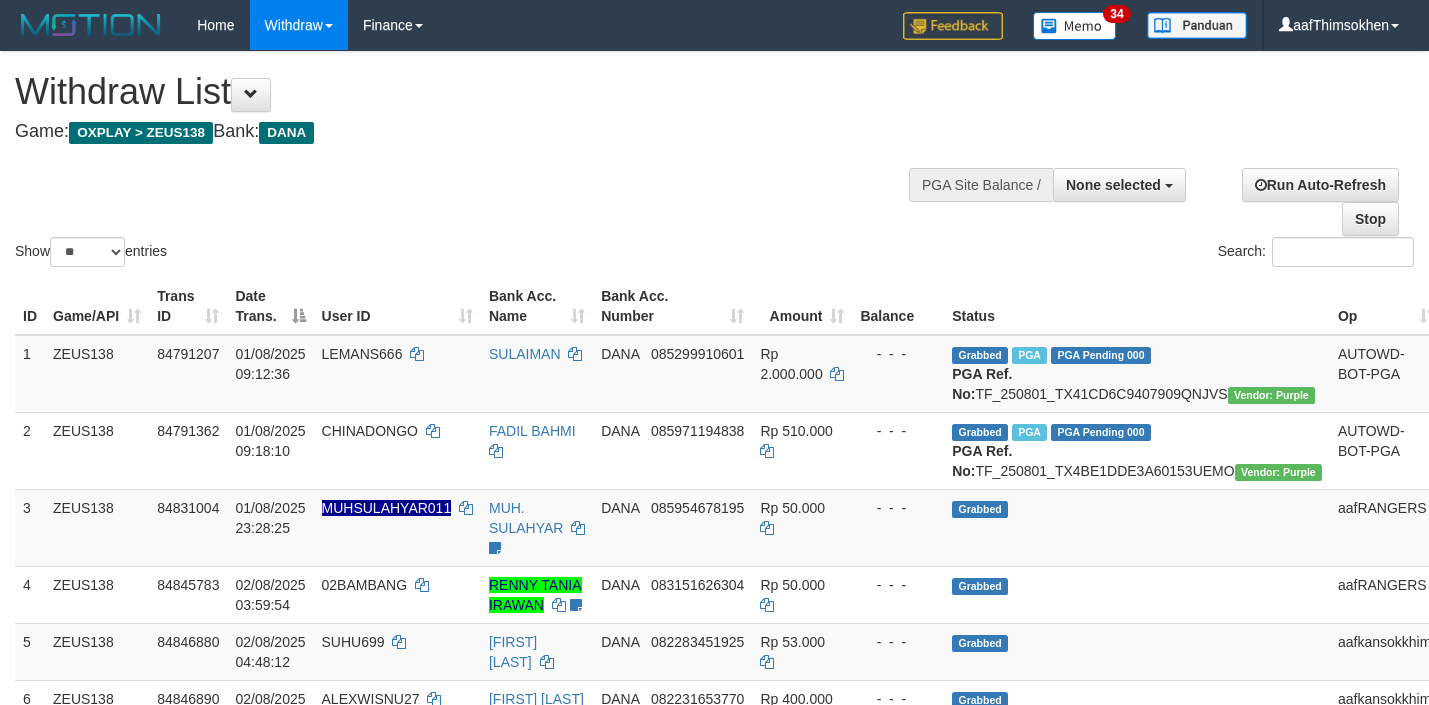 select 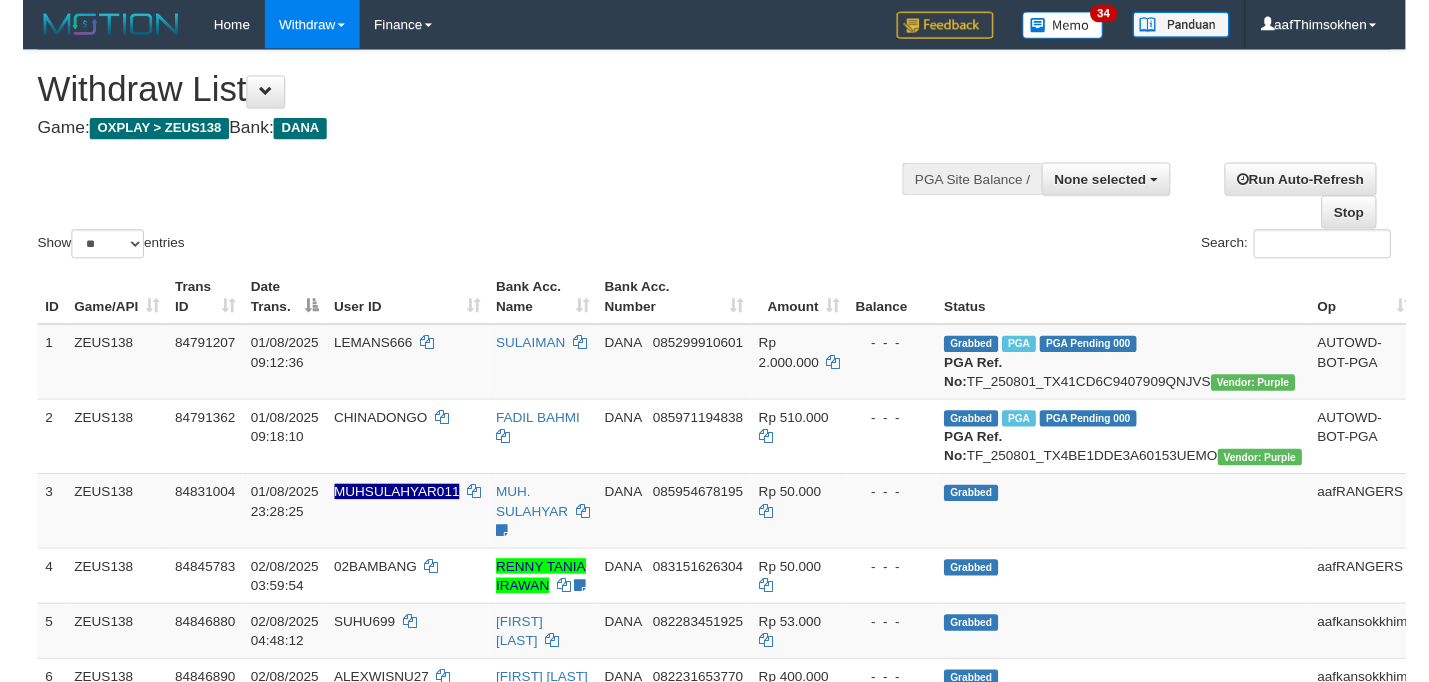 scroll, scrollTop: 349, scrollLeft: 0, axis: vertical 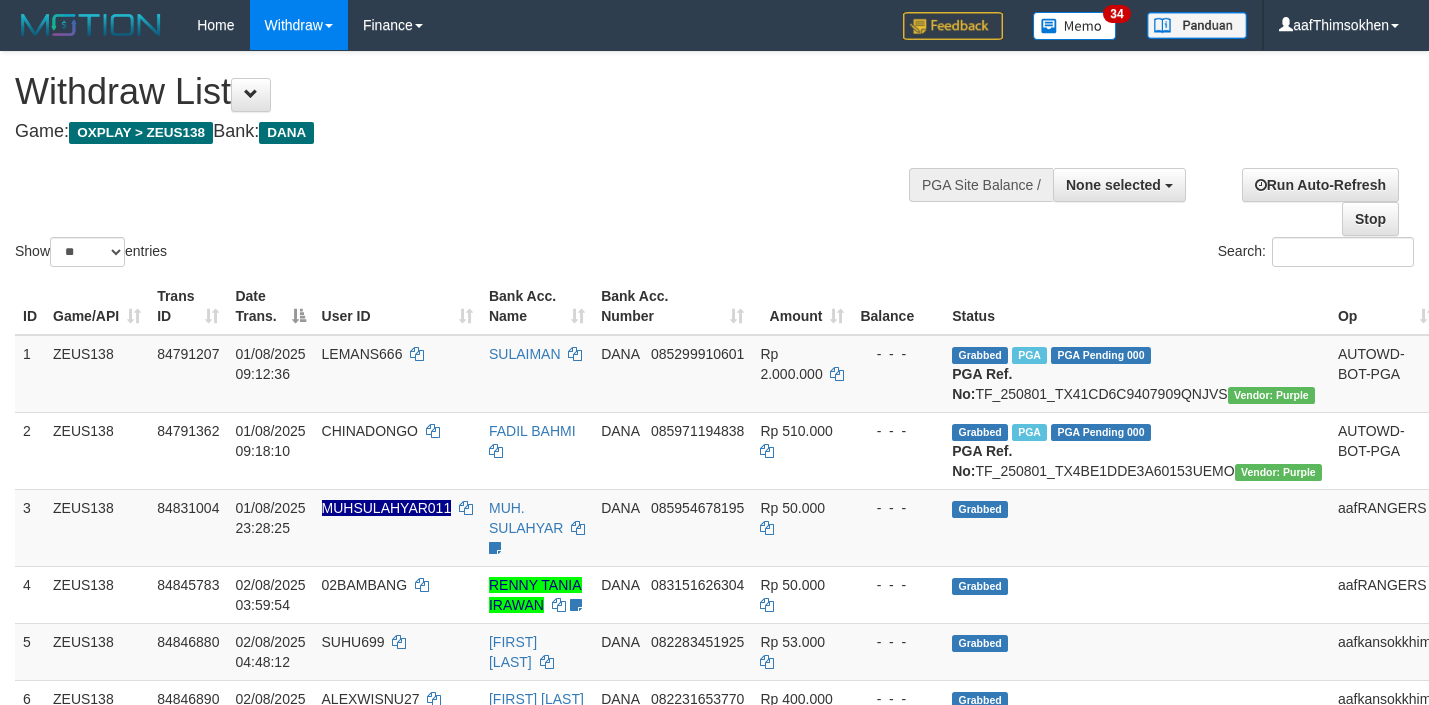 select 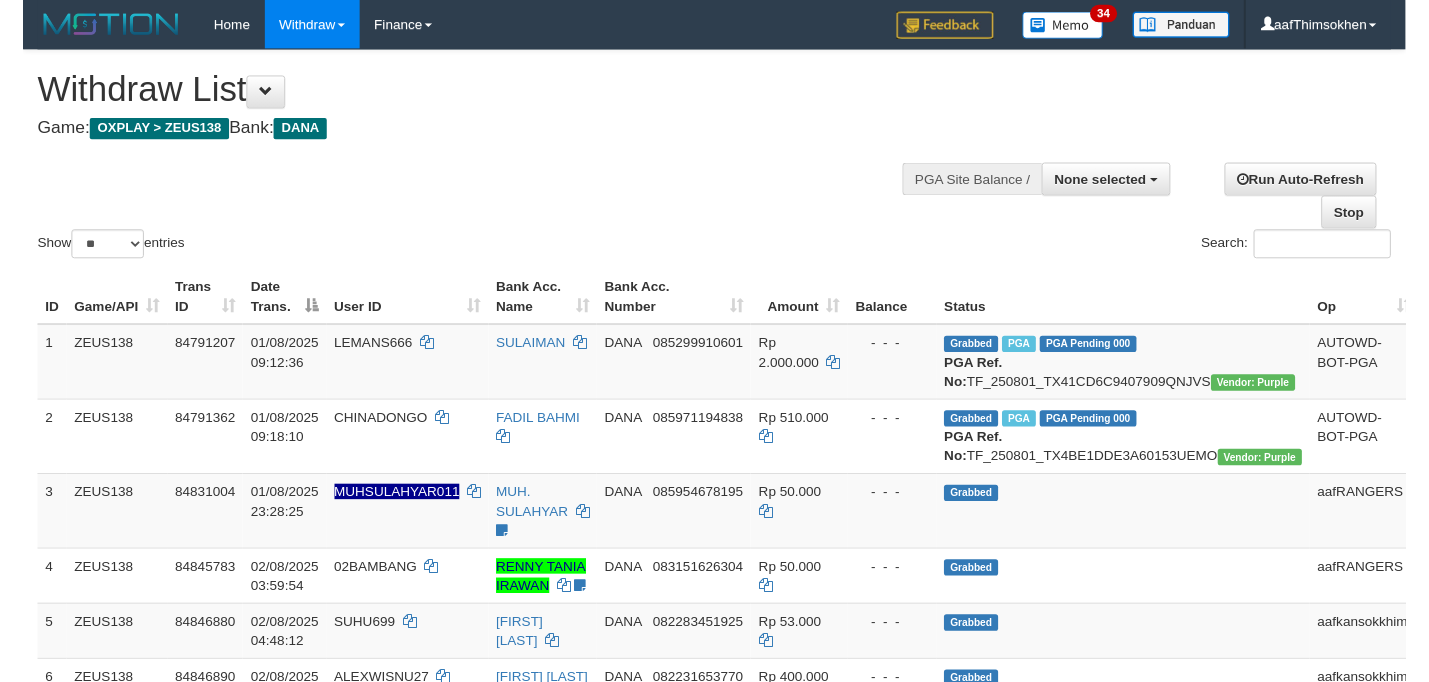 scroll, scrollTop: 349, scrollLeft: 0, axis: vertical 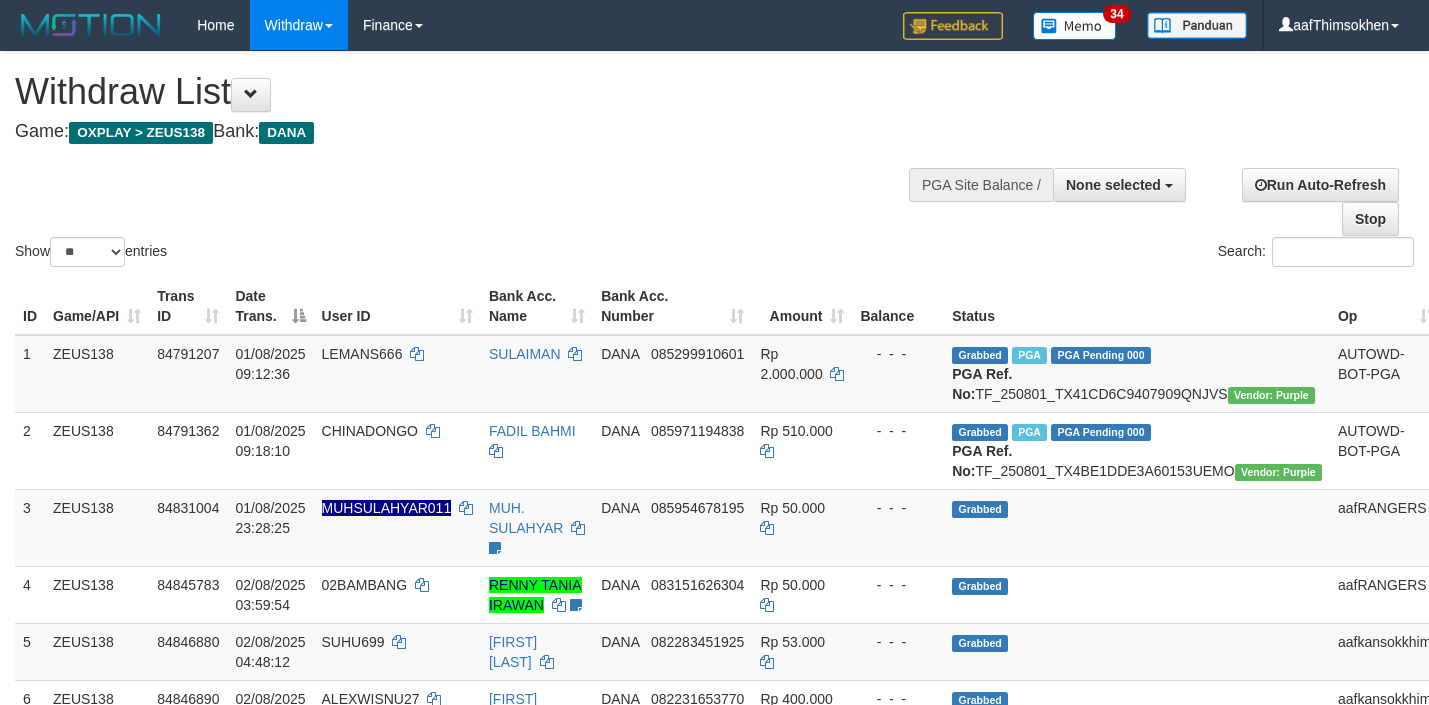 select 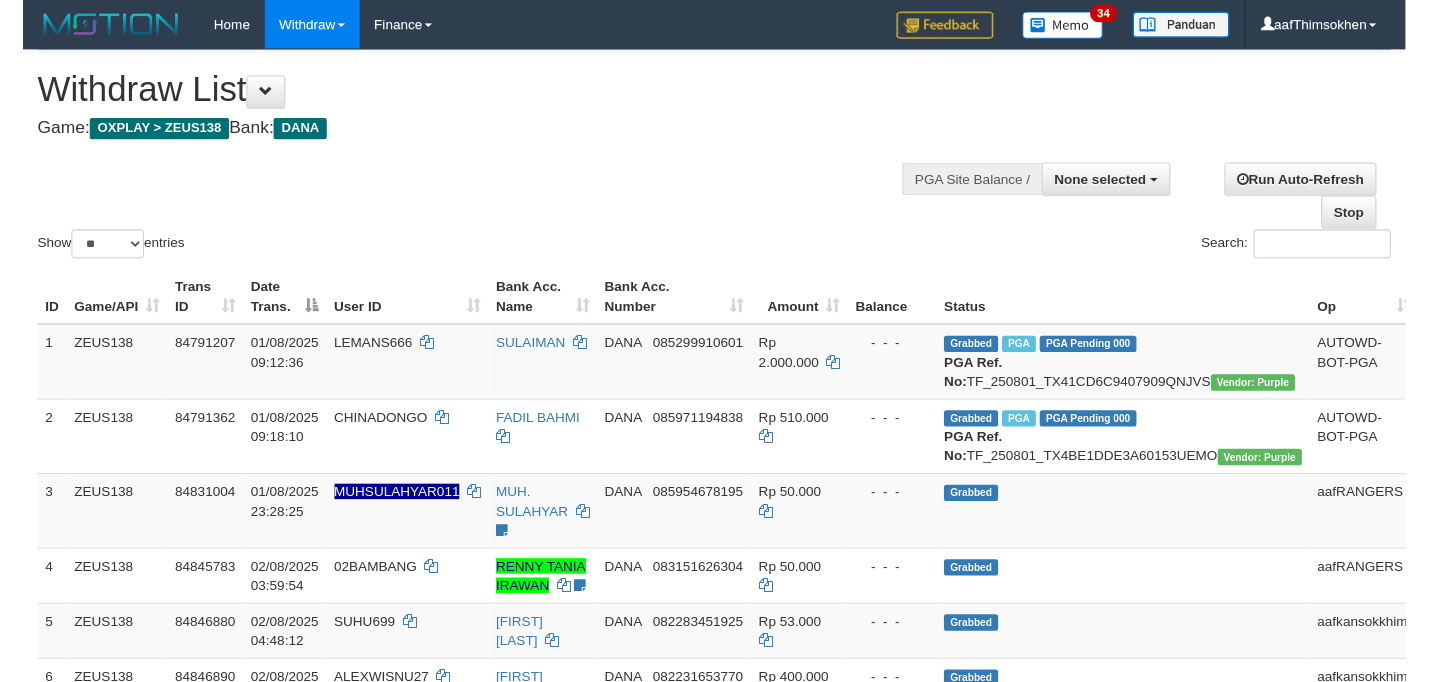scroll, scrollTop: 349, scrollLeft: 0, axis: vertical 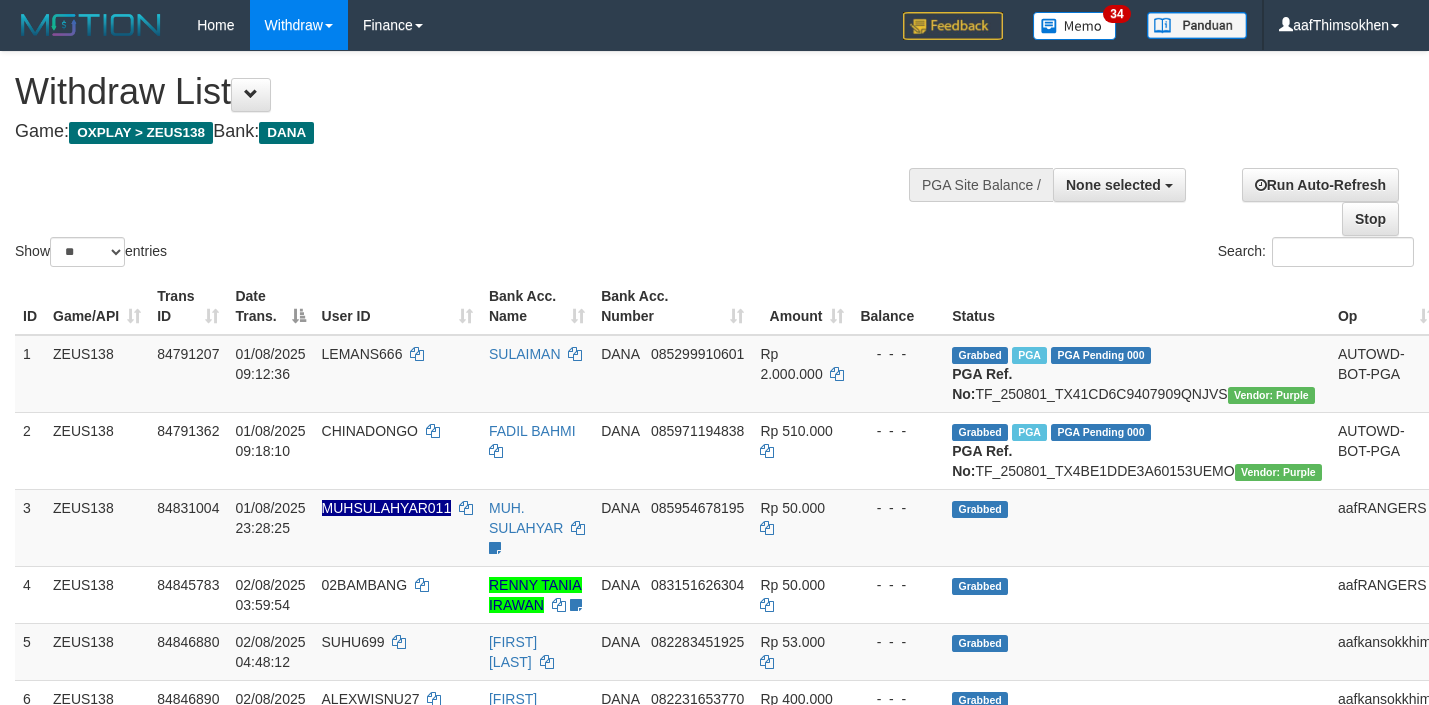 select 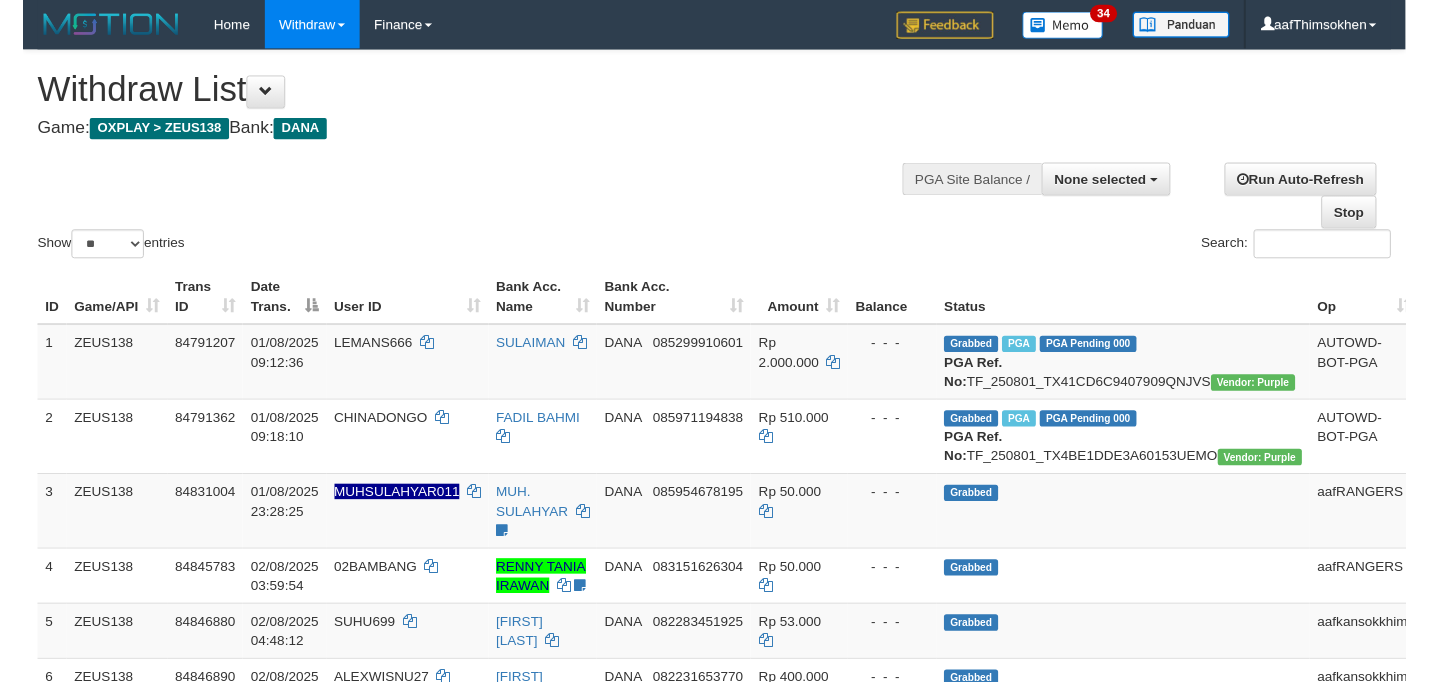 scroll, scrollTop: 349, scrollLeft: 0, axis: vertical 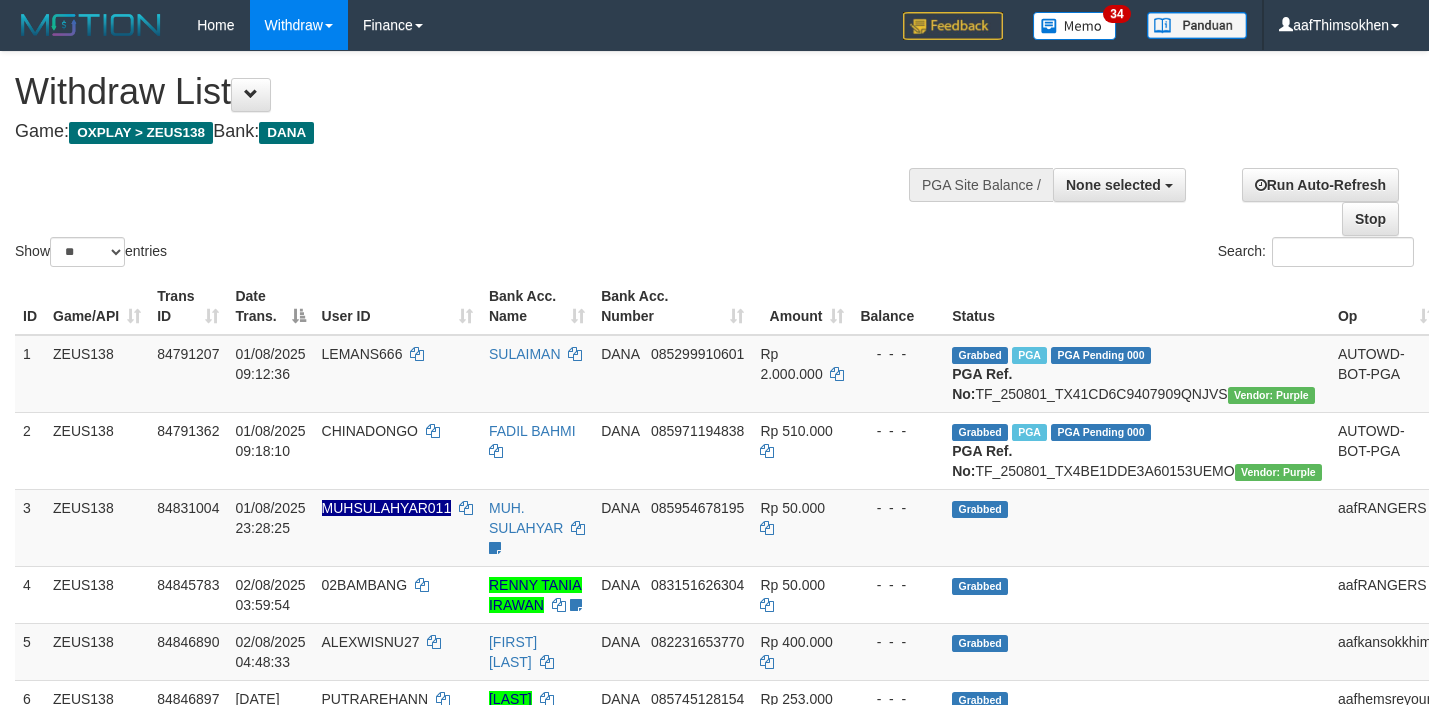 select 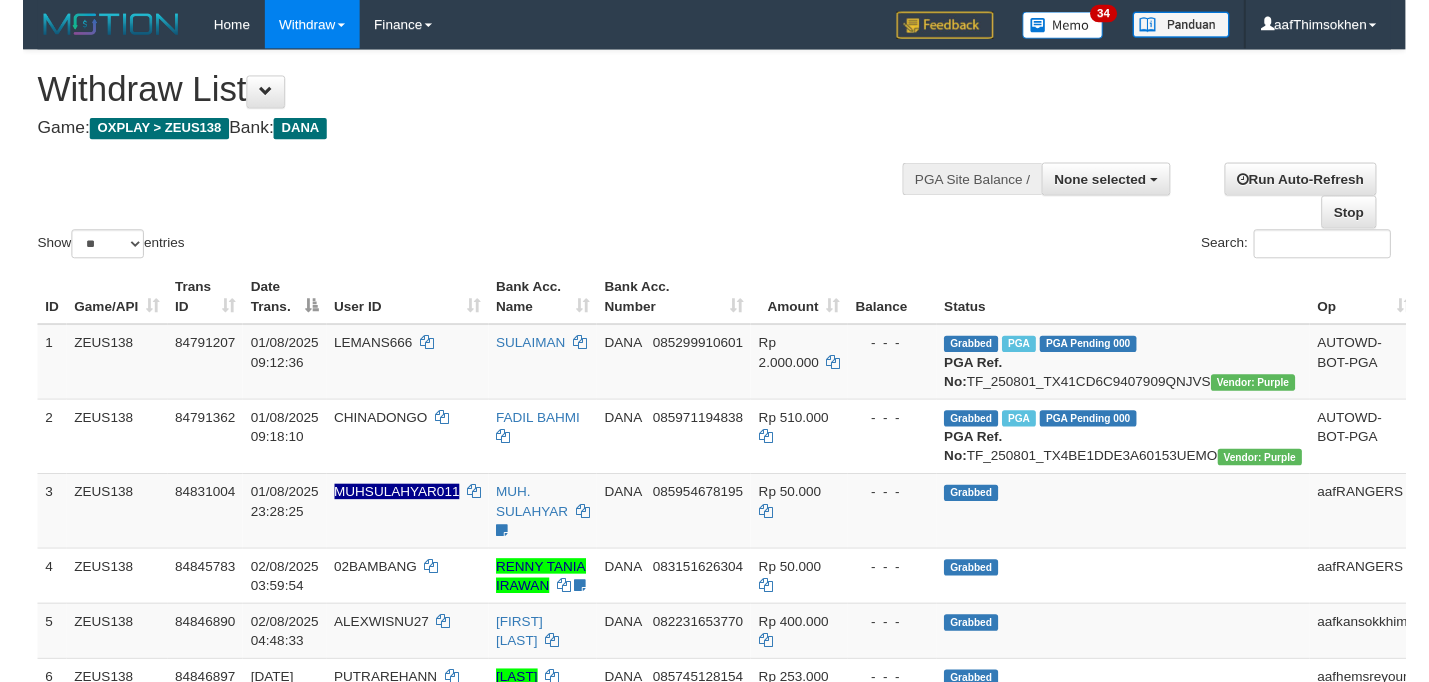 scroll, scrollTop: 349, scrollLeft: 0, axis: vertical 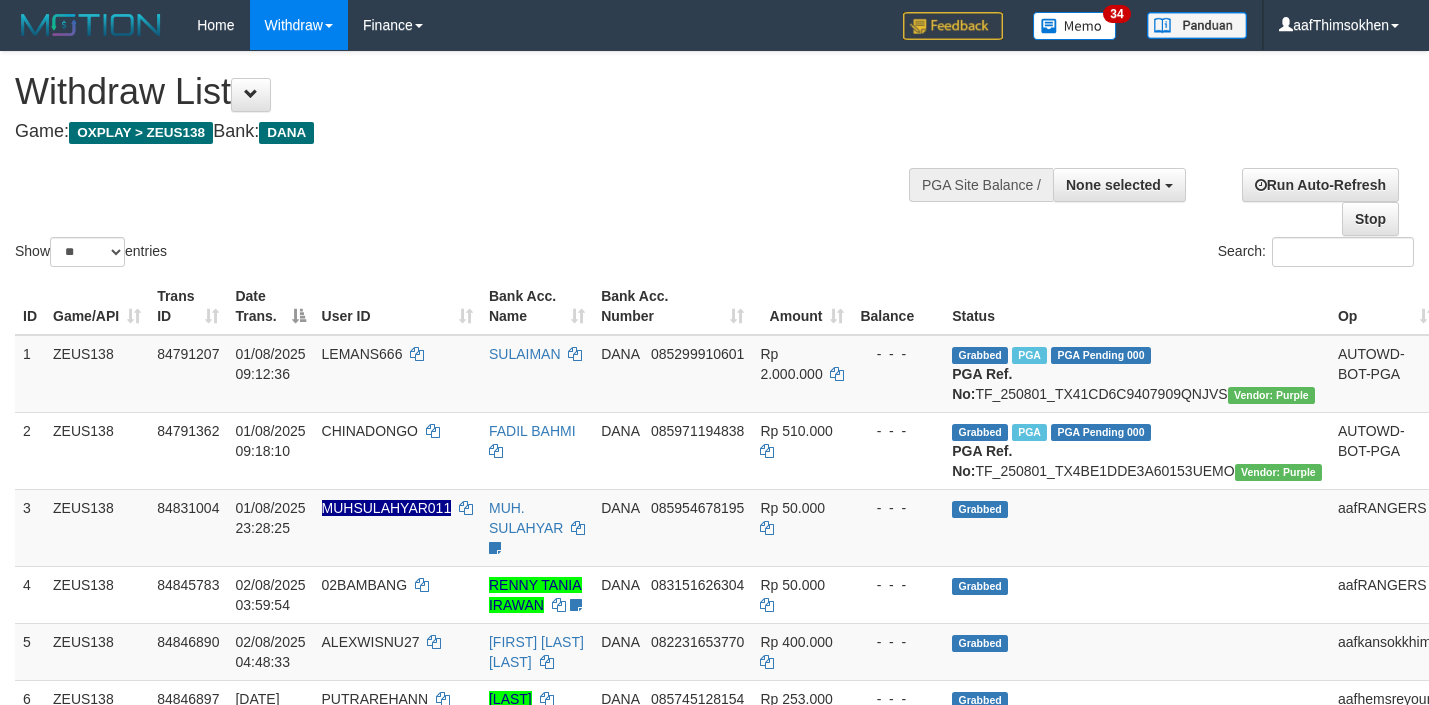 select 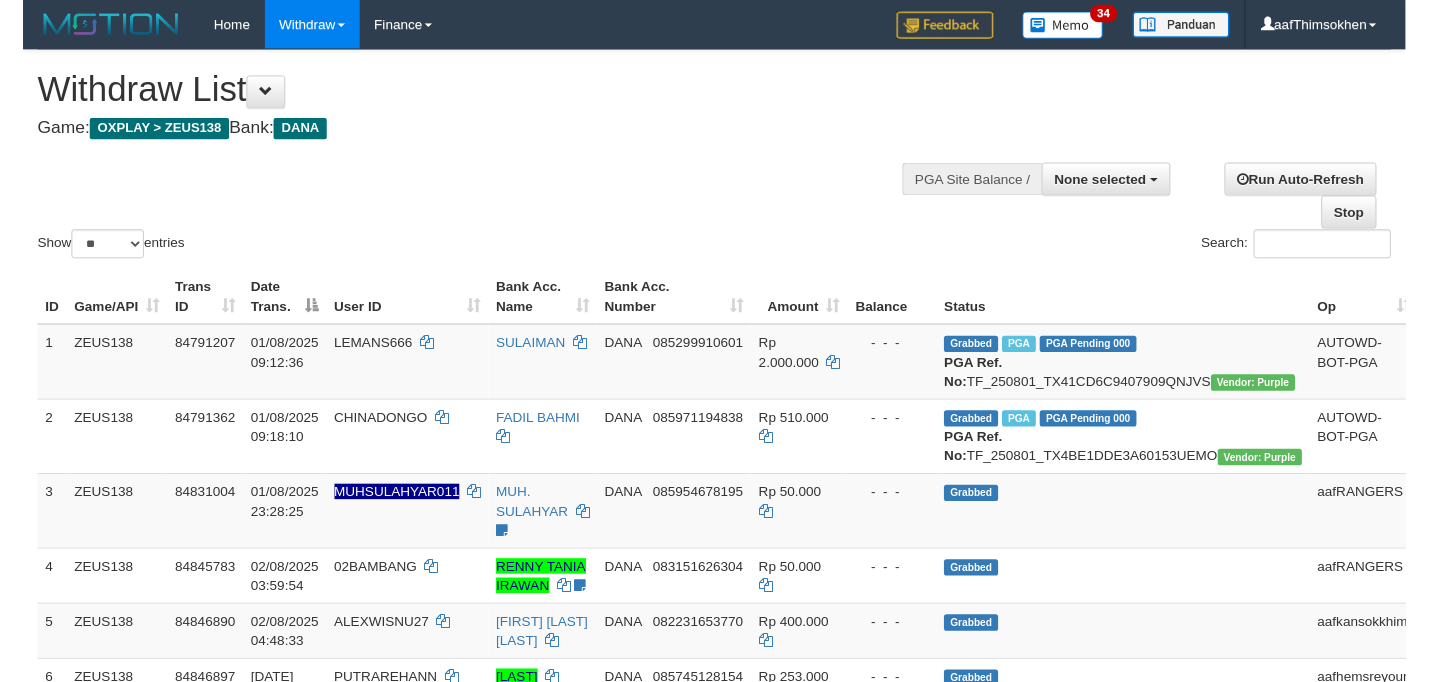 scroll, scrollTop: 349, scrollLeft: 0, axis: vertical 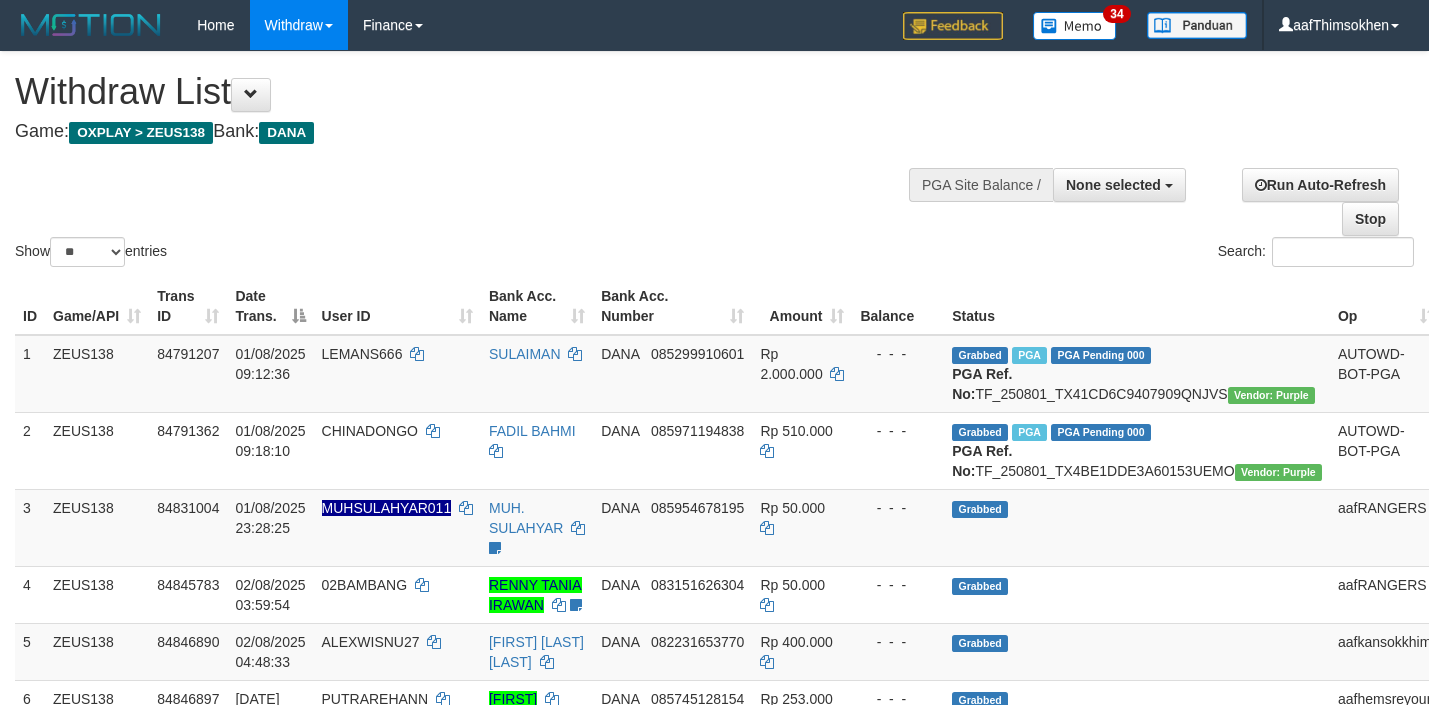 select 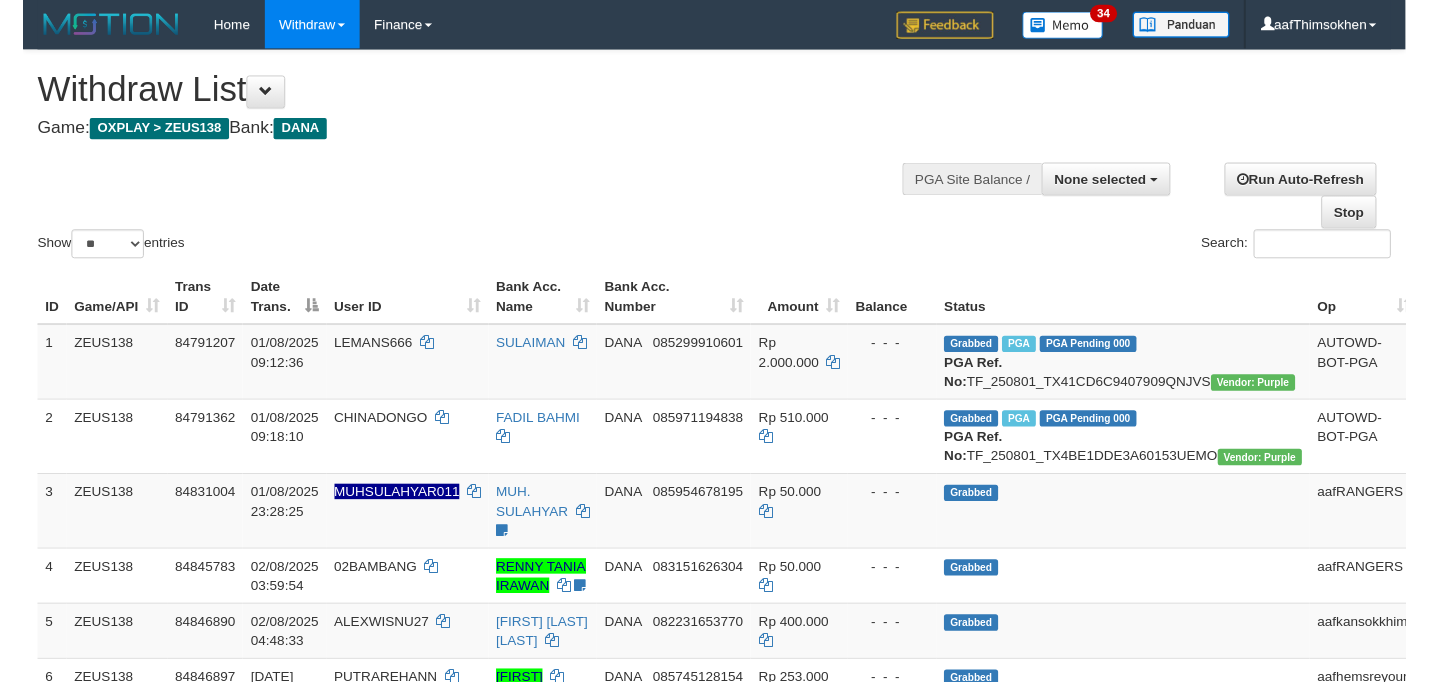 scroll, scrollTop: 349, scrollLeft: 0, axis: vertical 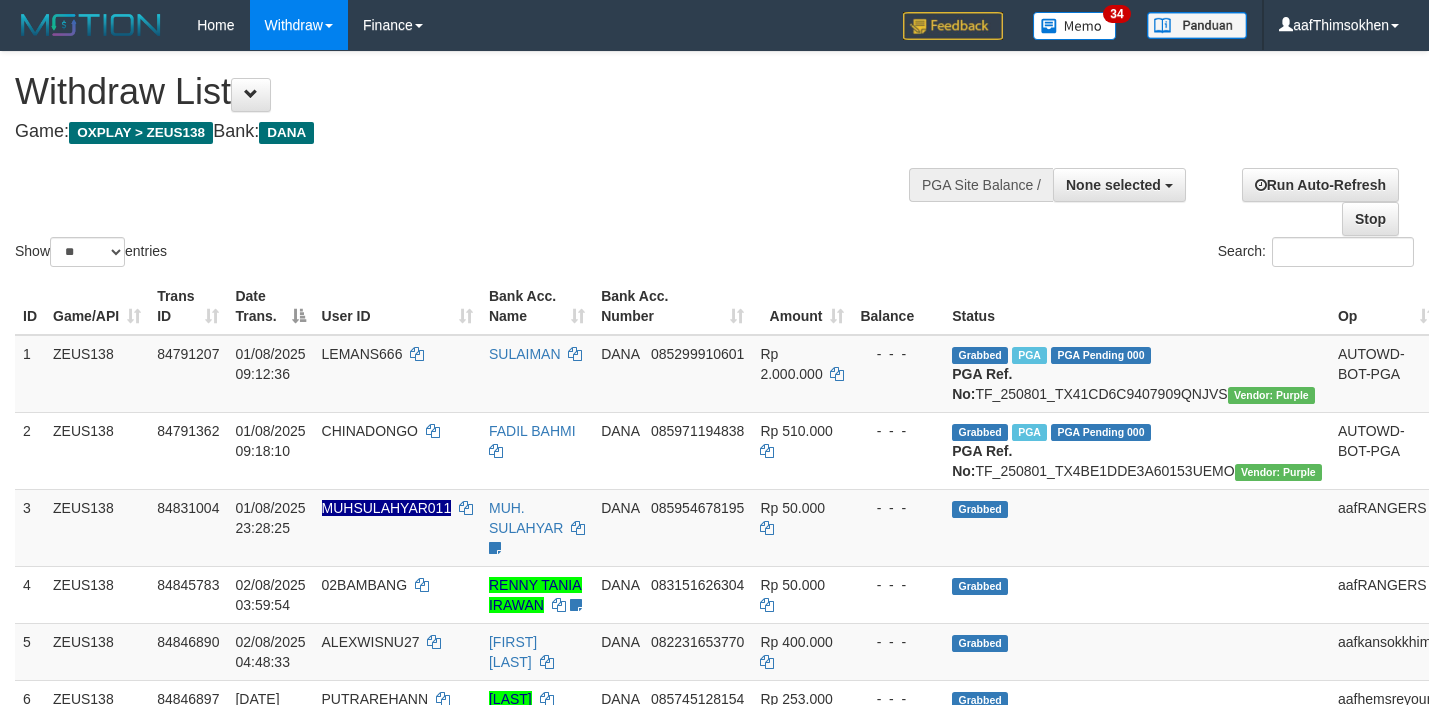select 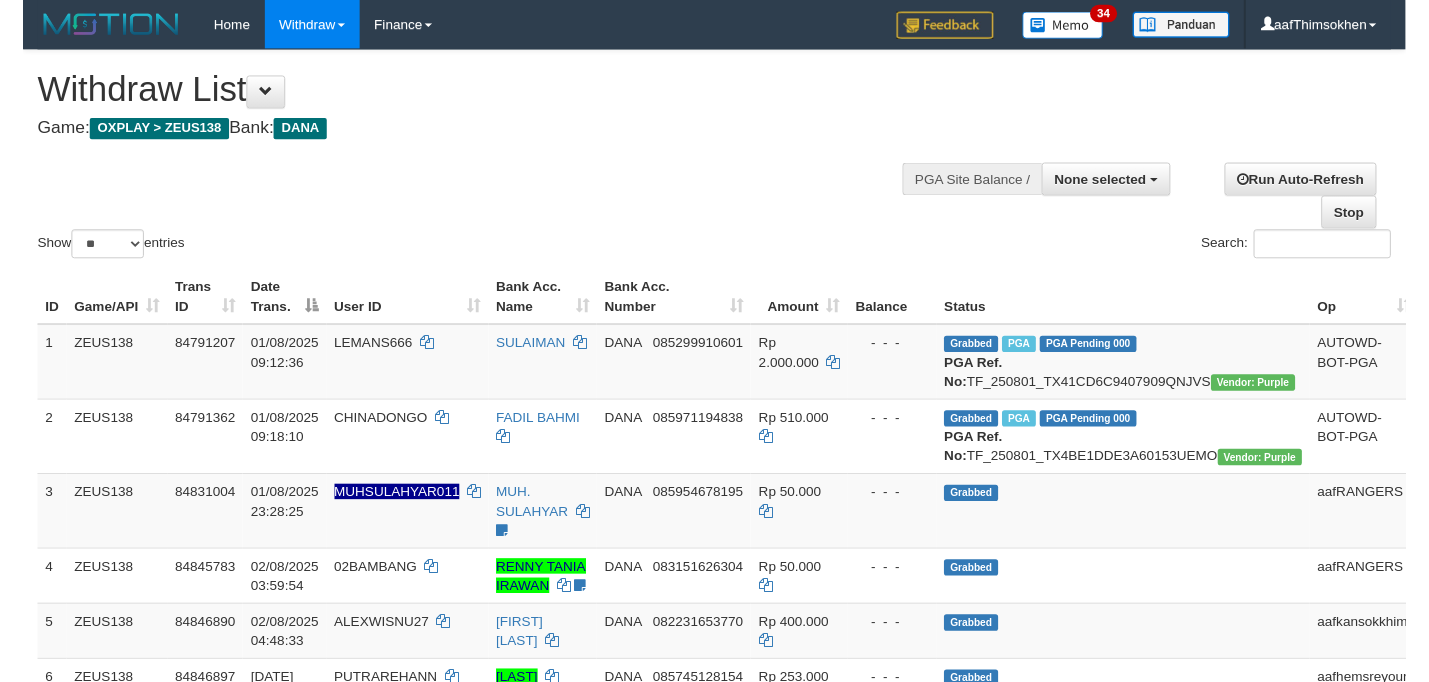 scroll, scrollTop: 349, scrollLeft: 0, axis: vertical 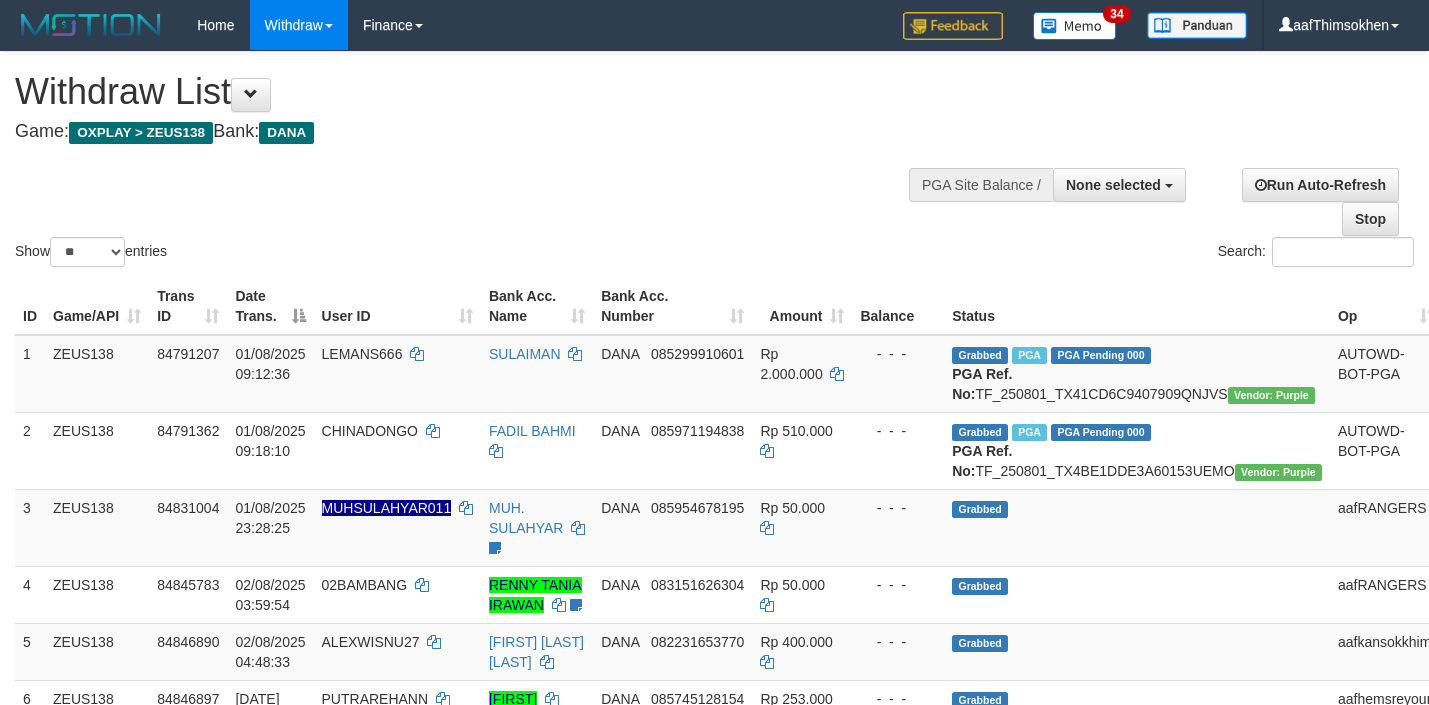 select 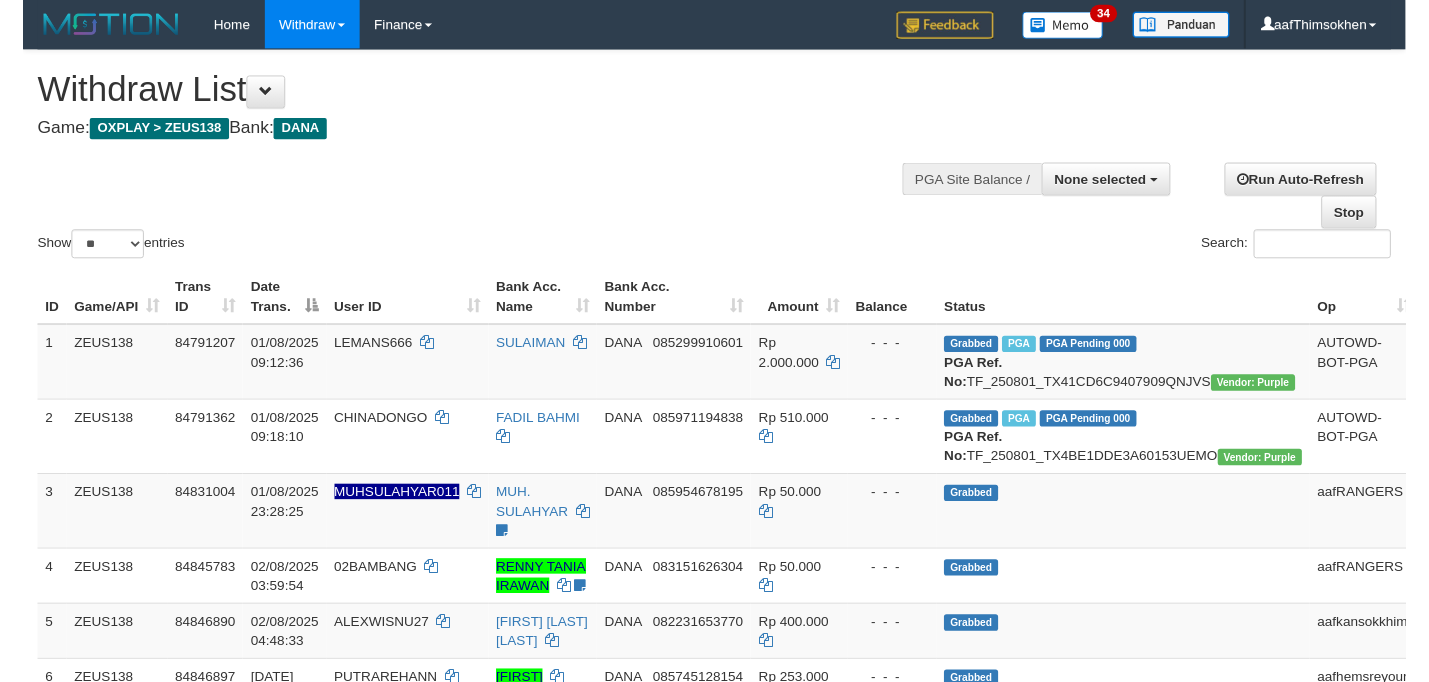 scroll, scrollTop: 349, scrollLeft: 0, axis: vertical 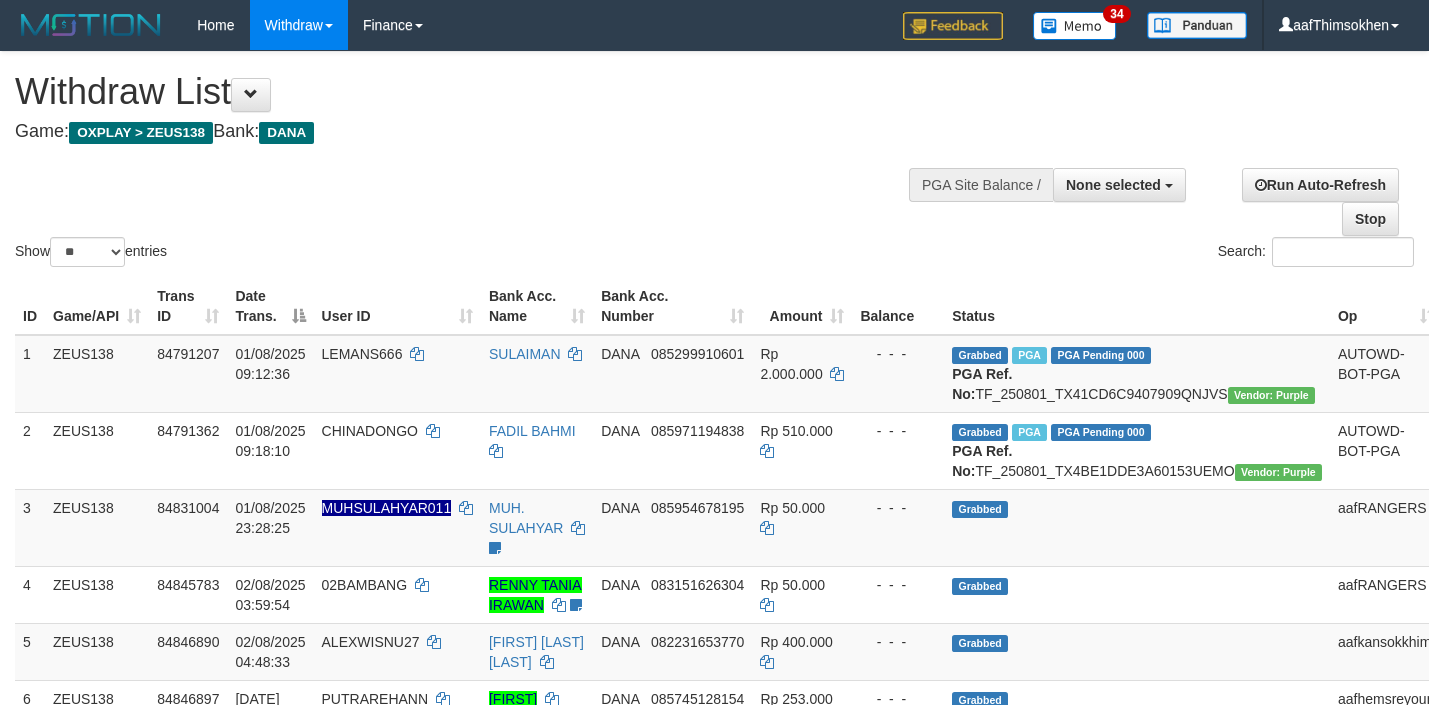 select 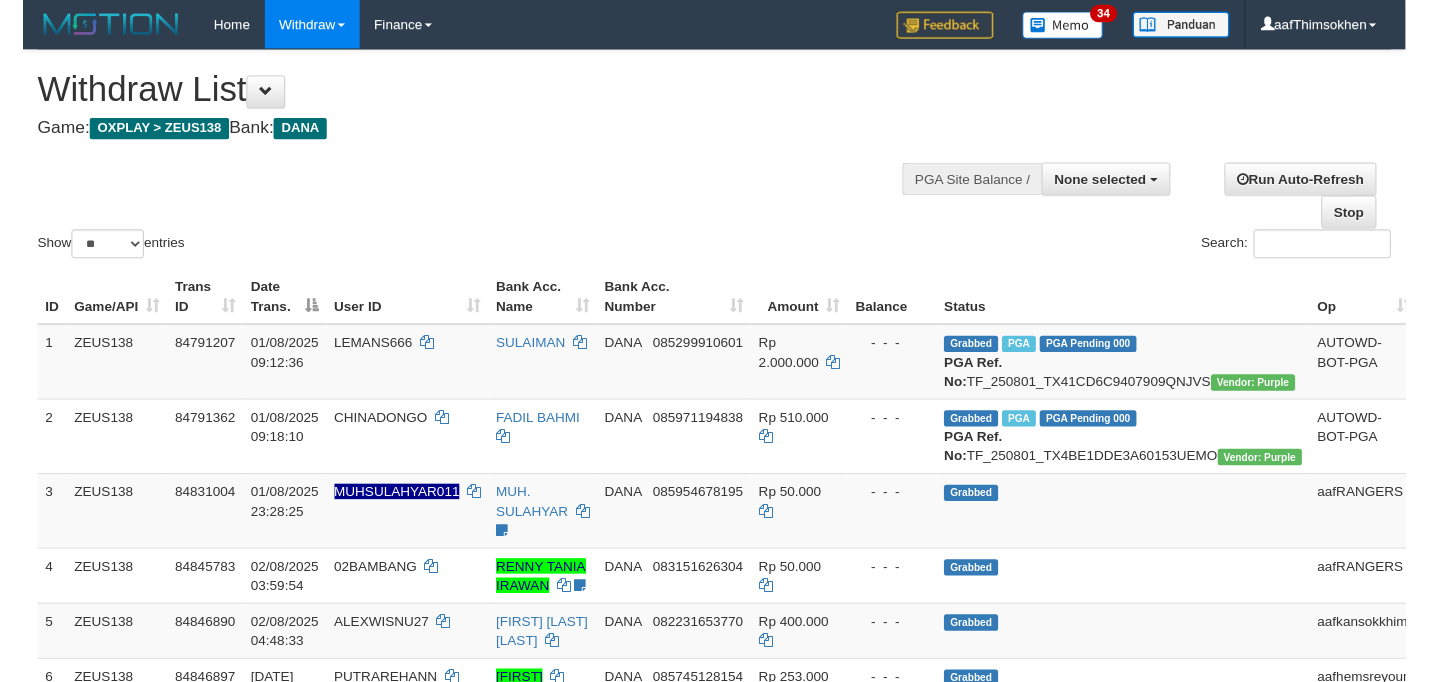 scroll, scrollTop: 349, scrollLeft: 0, axis: vertical 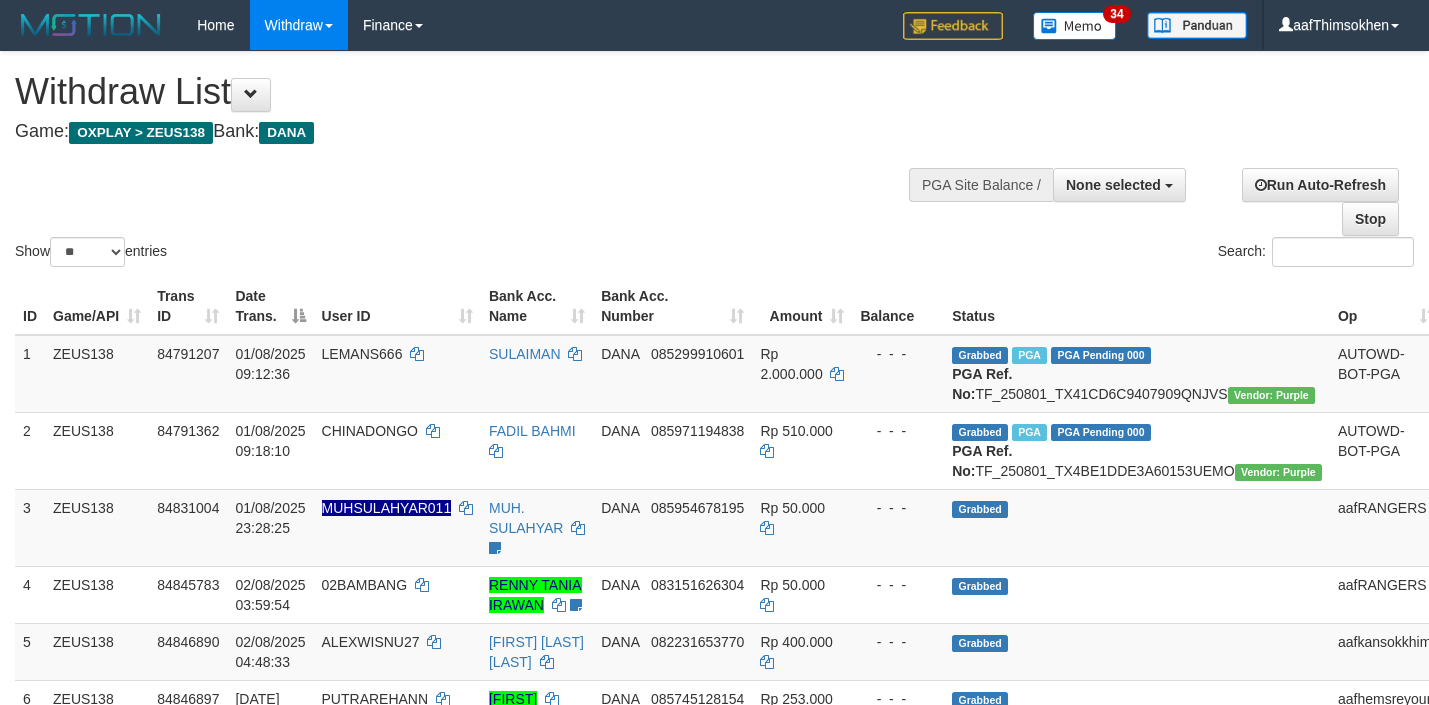 select 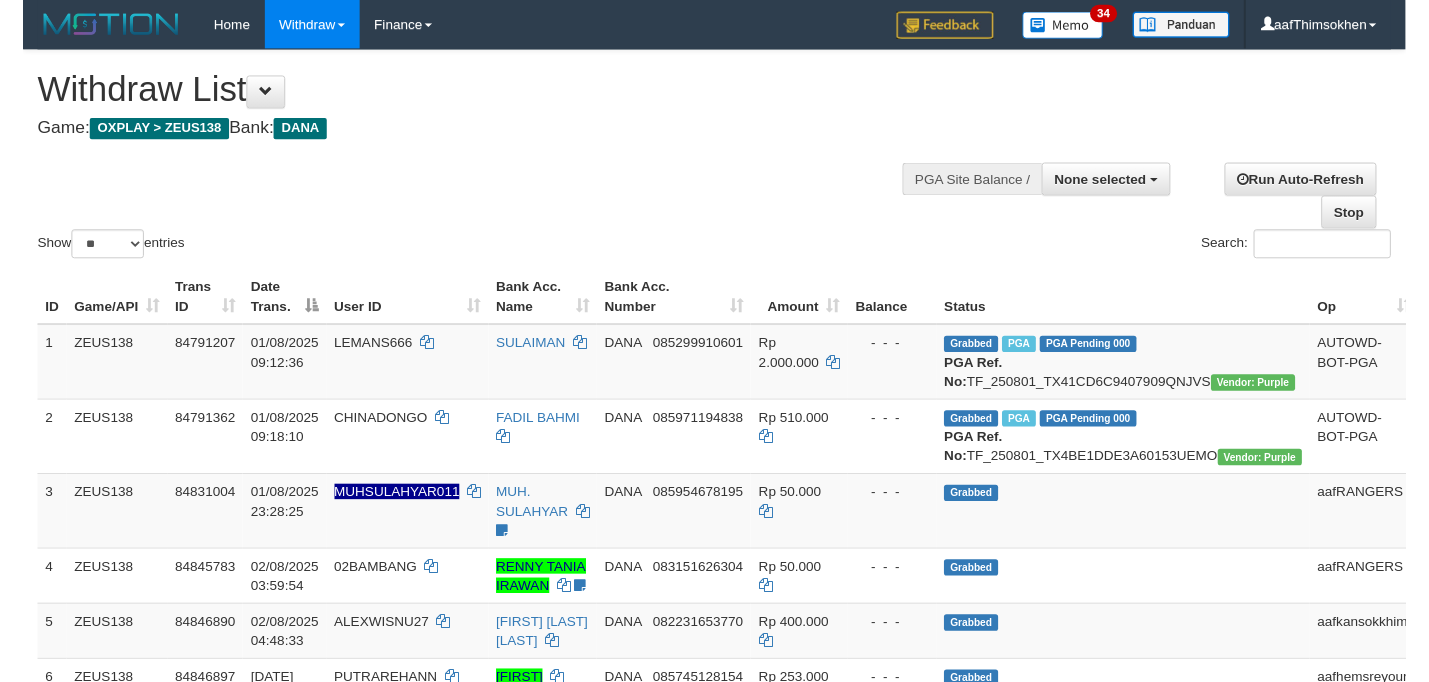scroll, scrollTop: 349, scrollLeft: 0, axis: vertical 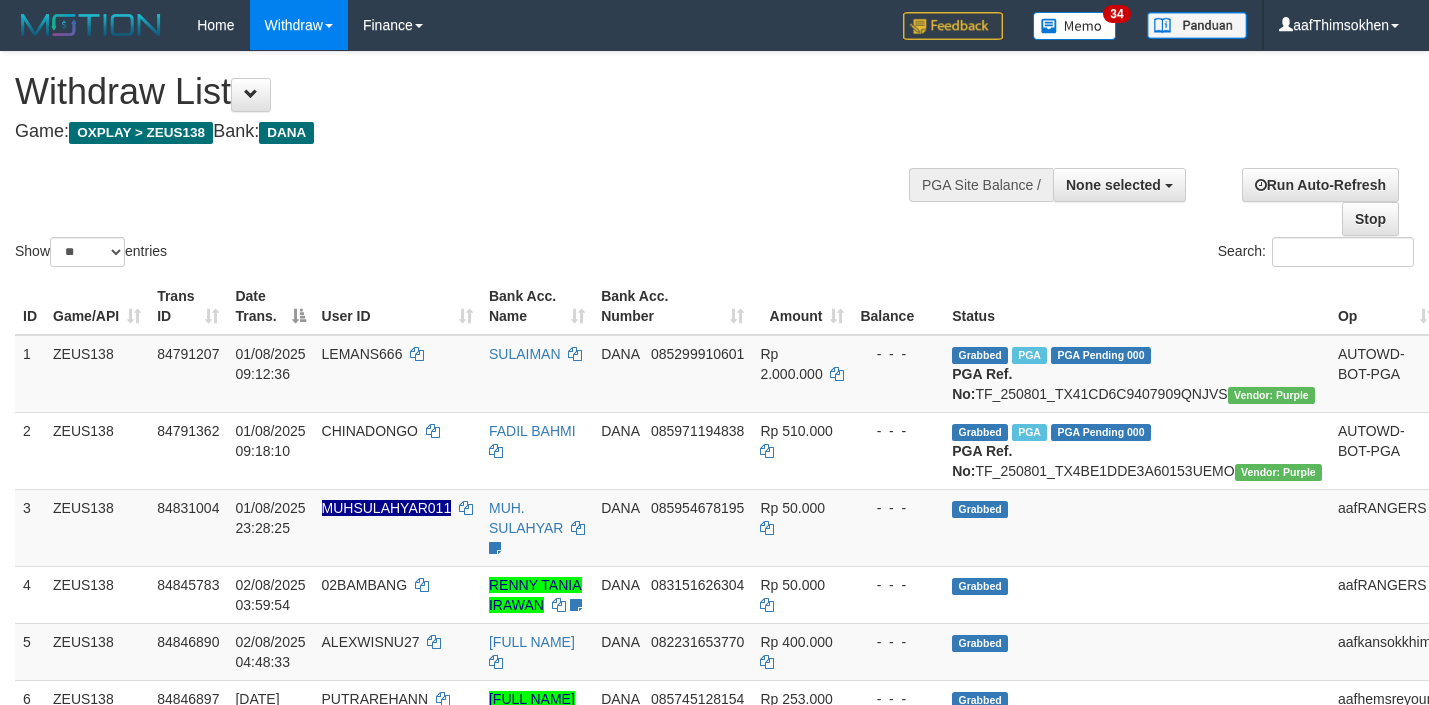 select 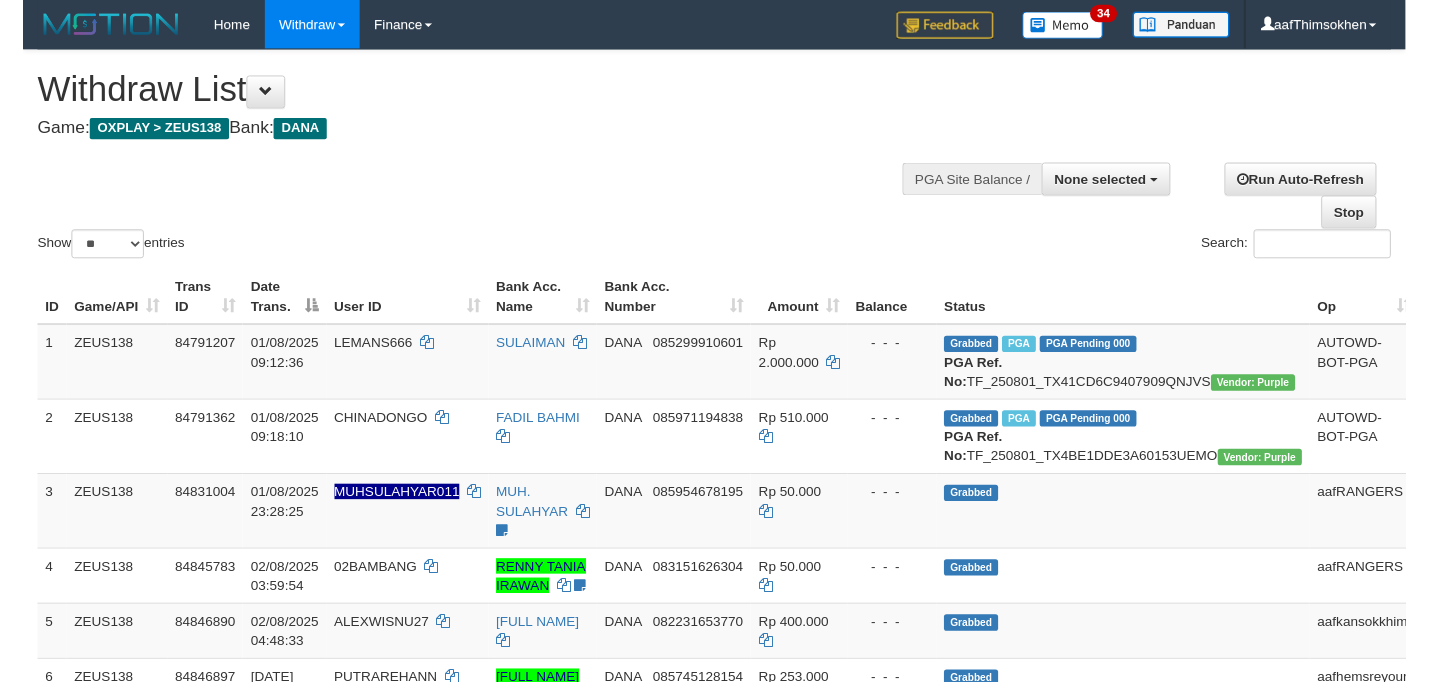 scroll, scrollTop: 349, scrollLeft: 0, axis: vertical 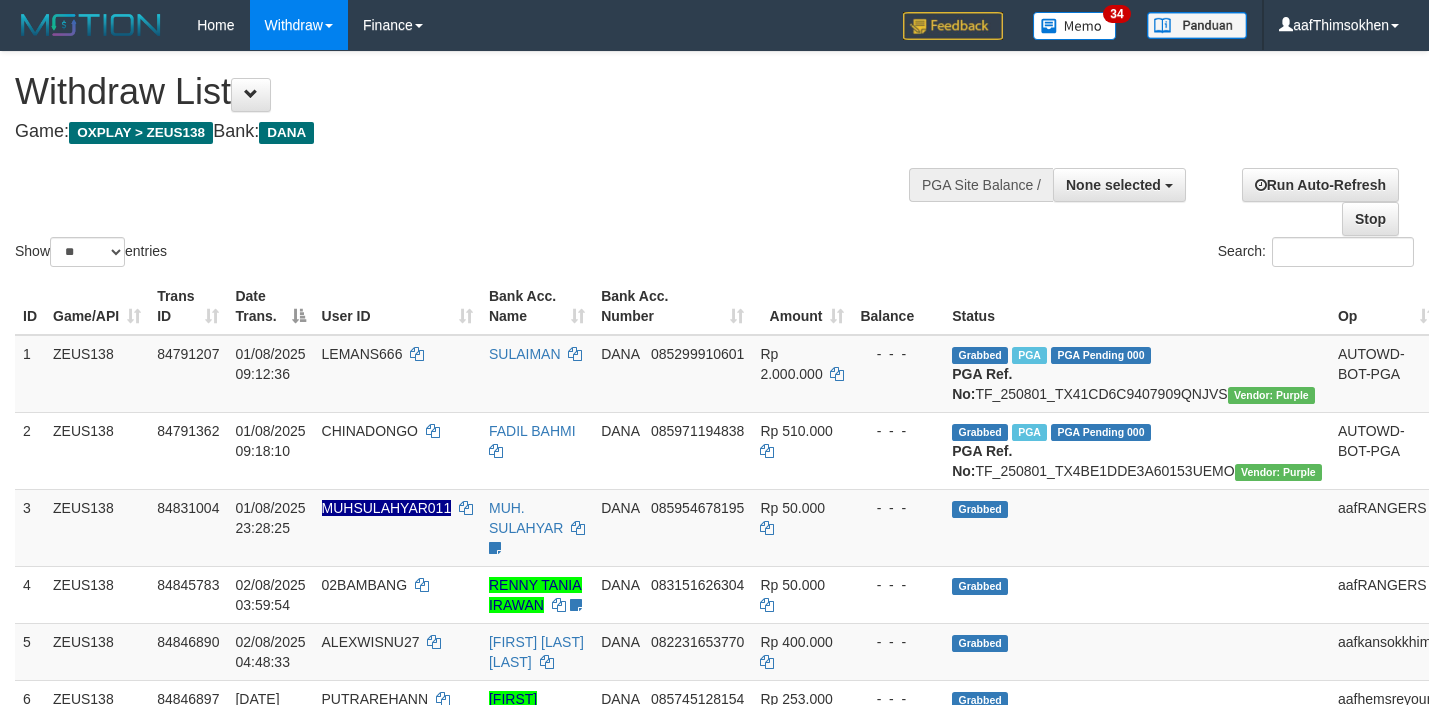 select 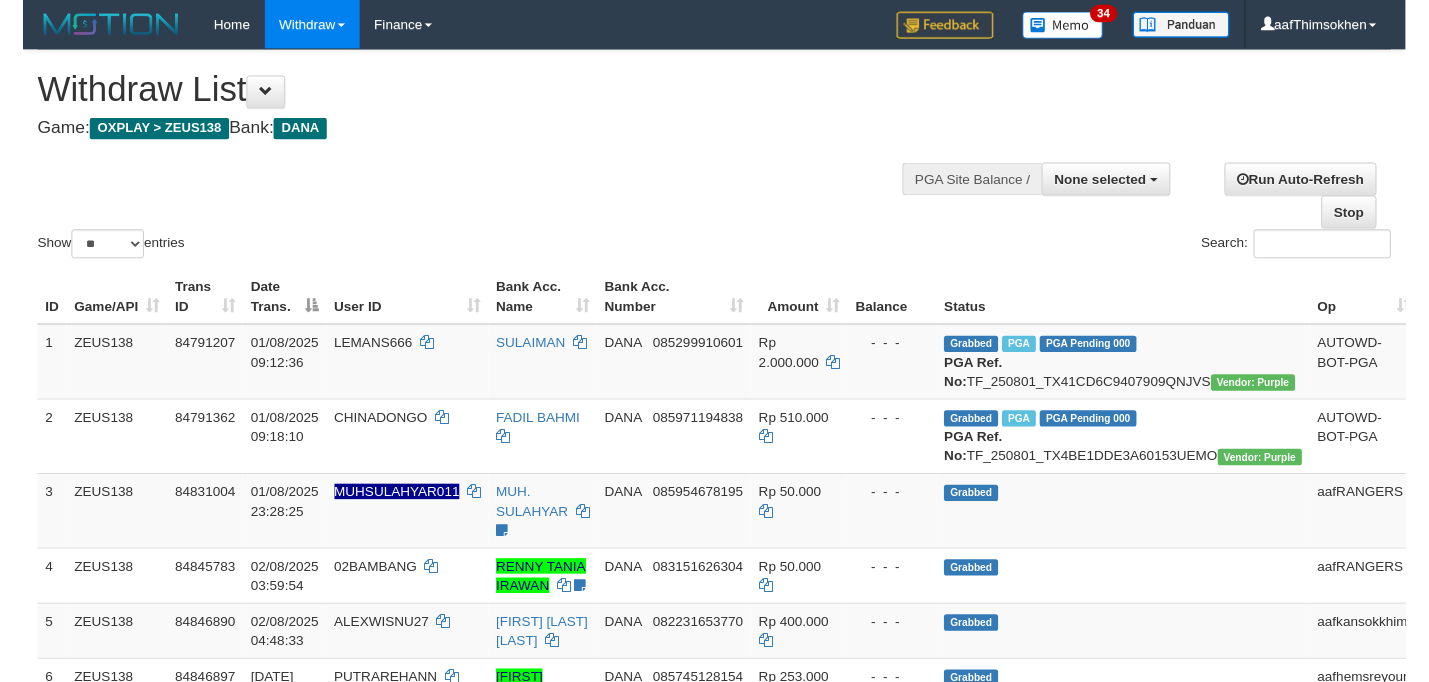 scroll, scrollTop: 349, scrollLeft: 0, axis: vertical 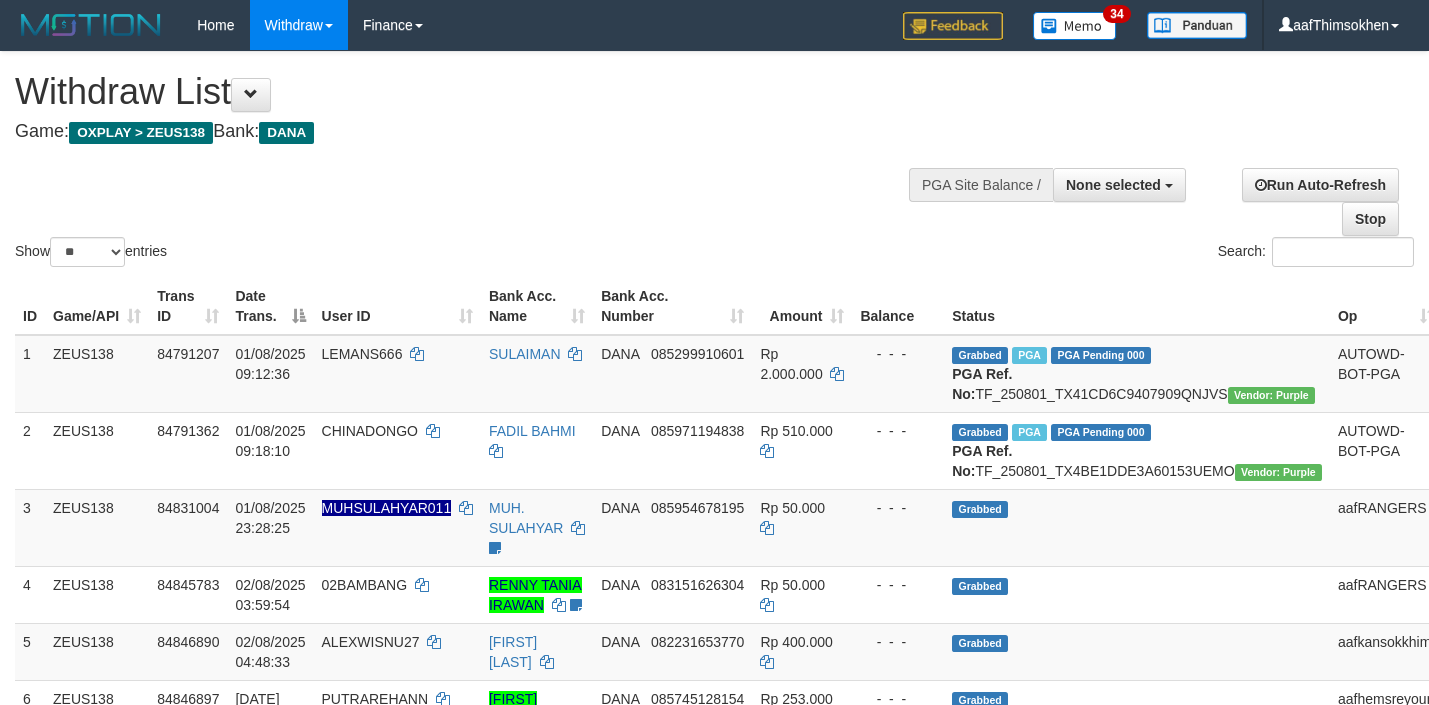 select 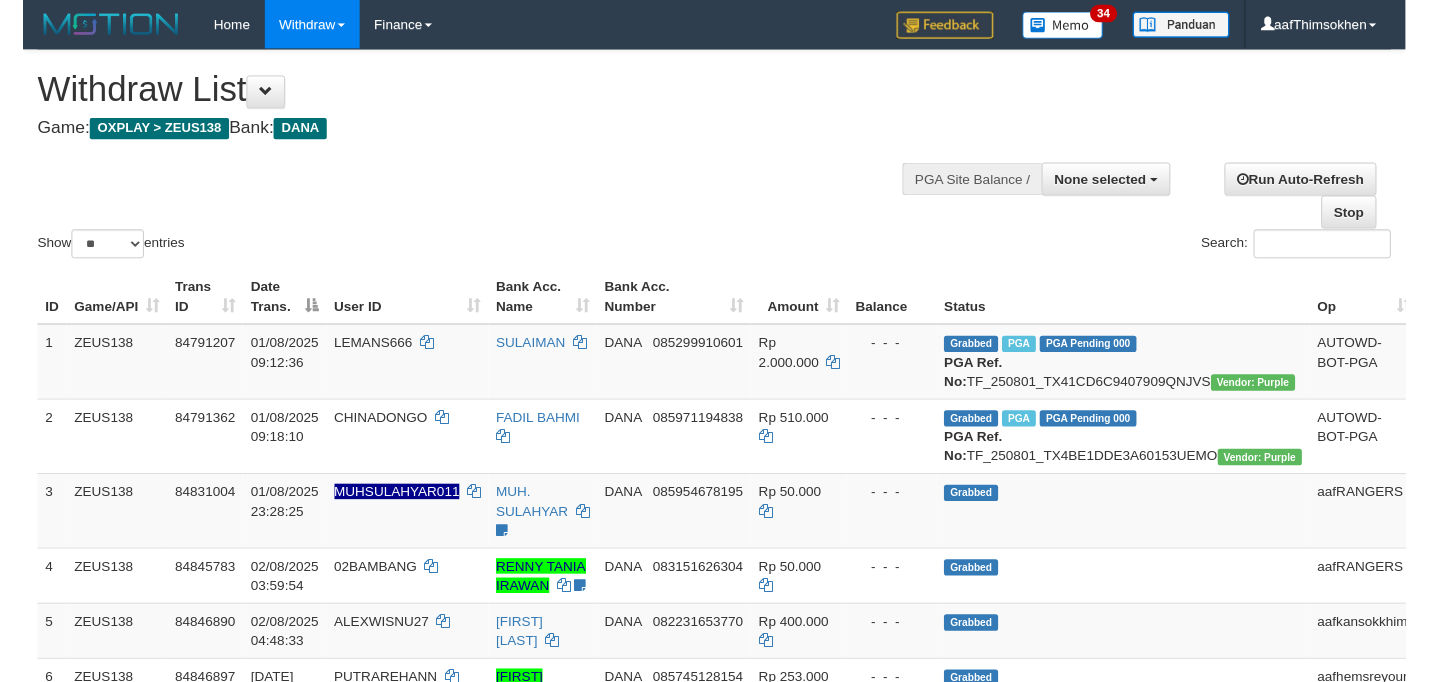 scroll, scrollTop: 349, scrollLeft: 0, axis: vertical 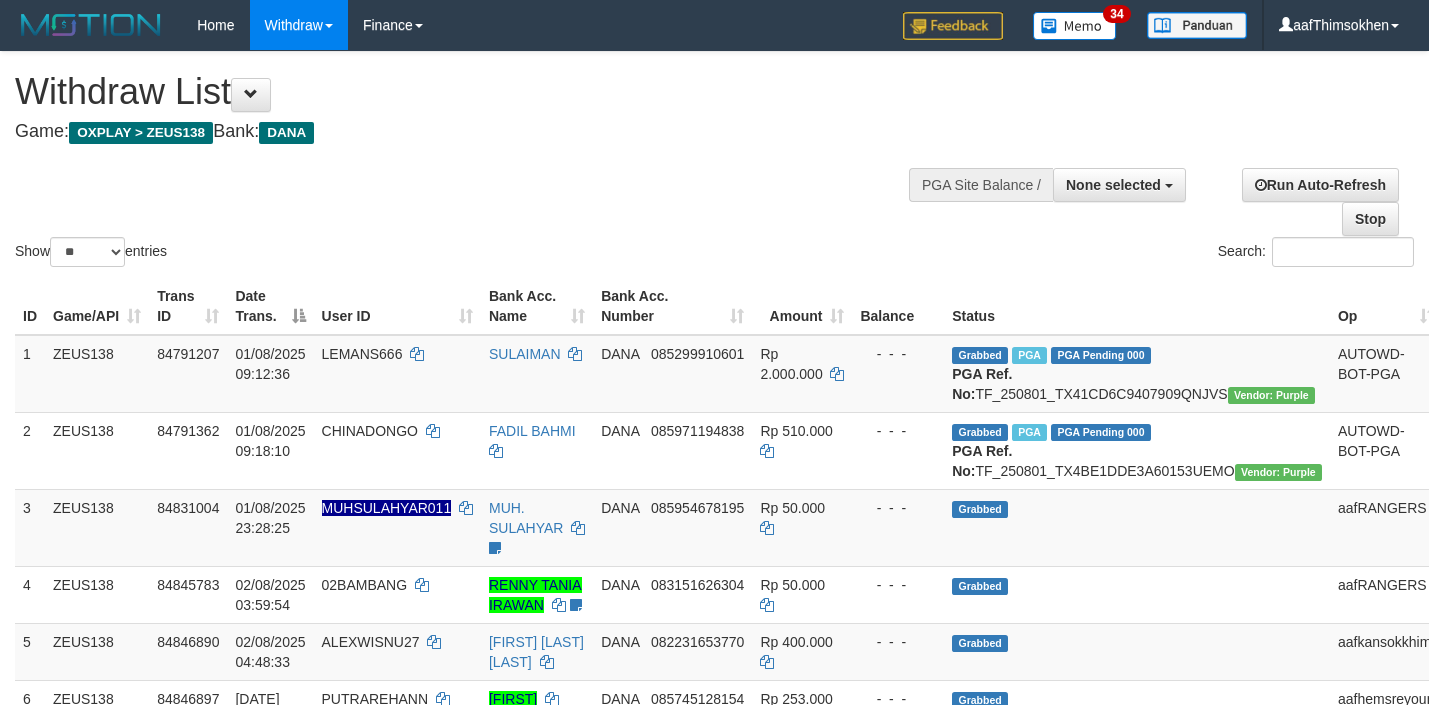 select 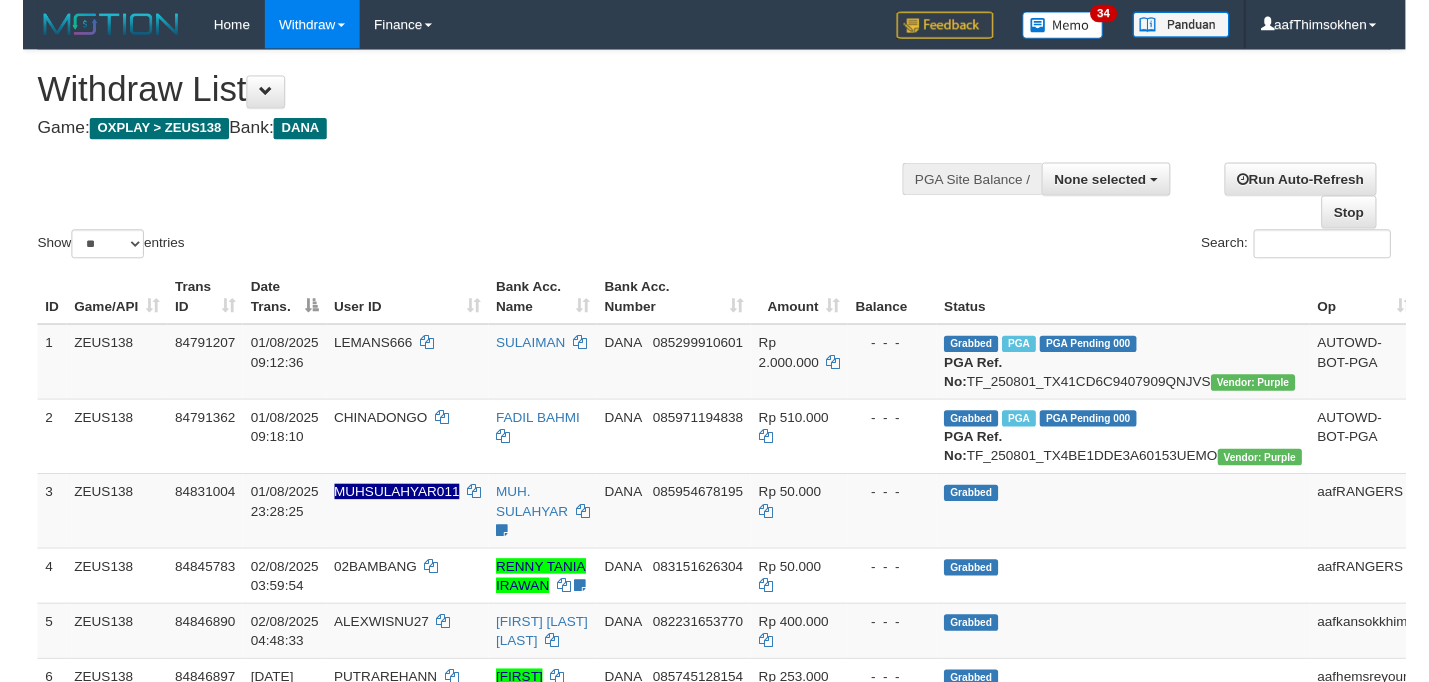 scroll, scrollTop: 349, scrollLeft: 0, axis: vertical 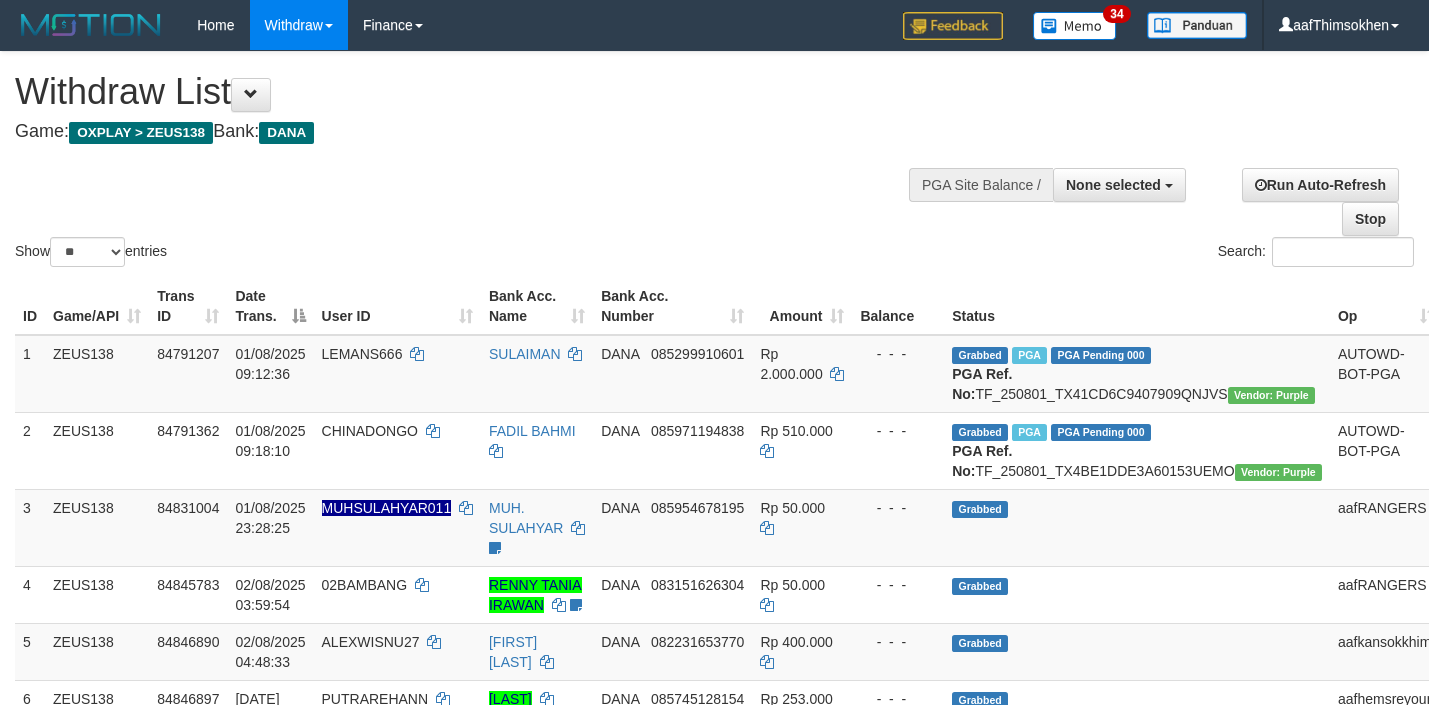 select 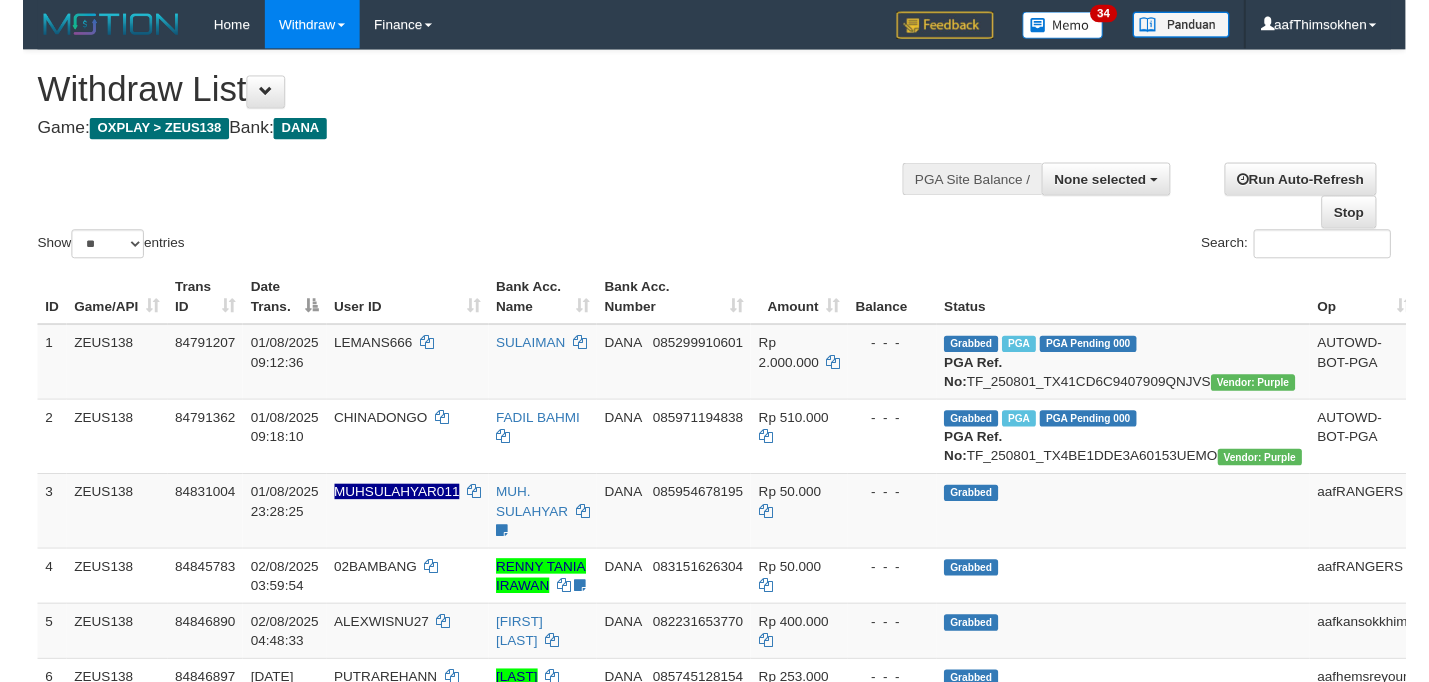 scroll, scrollTop: 349, scrollLeft: 0, axis: vertical 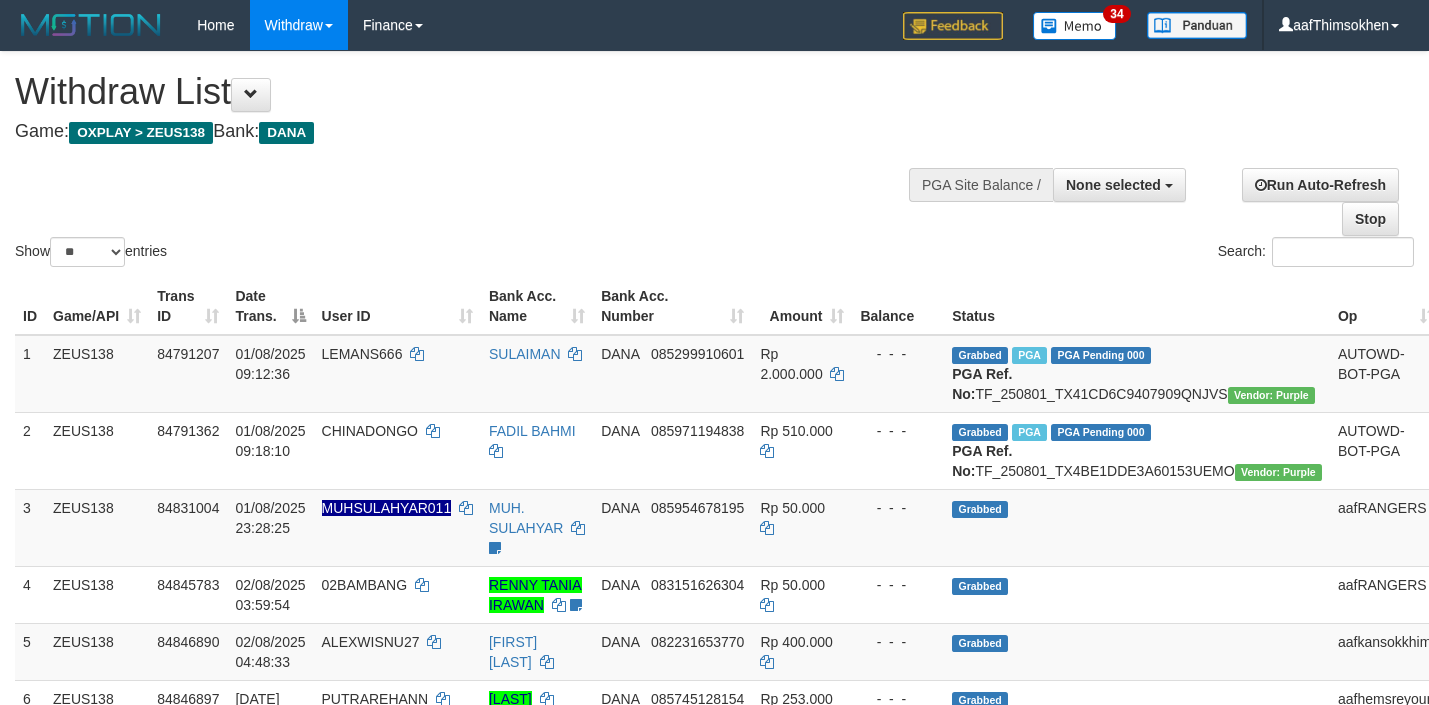 select 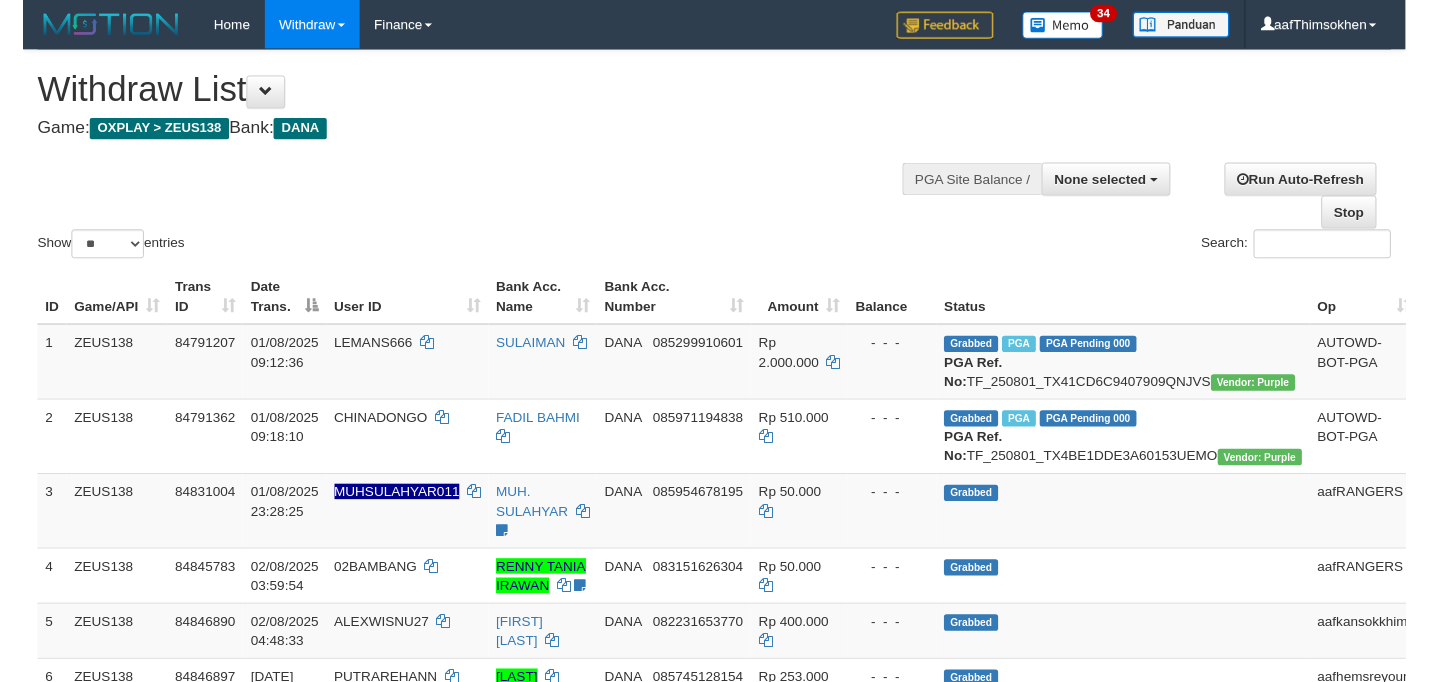 scroll, scrollTop: 349, scrollLeft: 0, axis: vertical 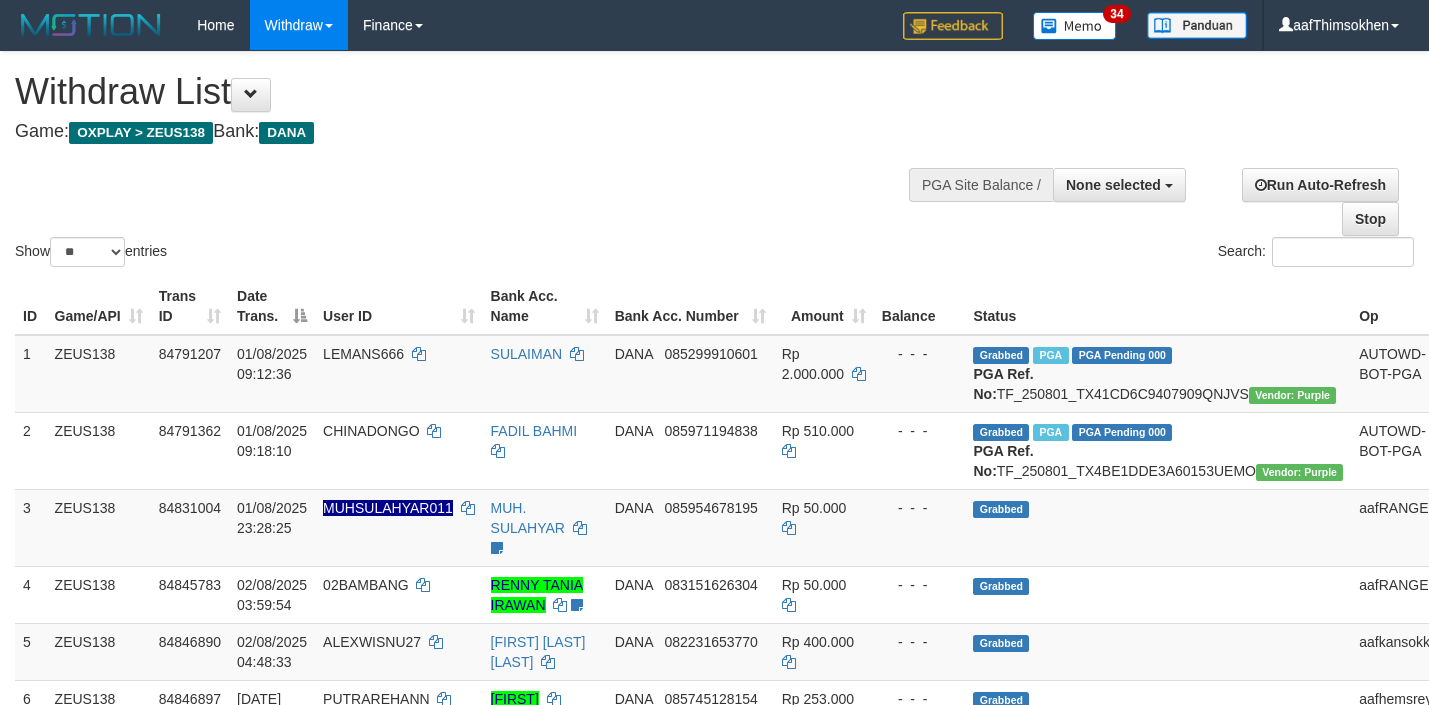 select 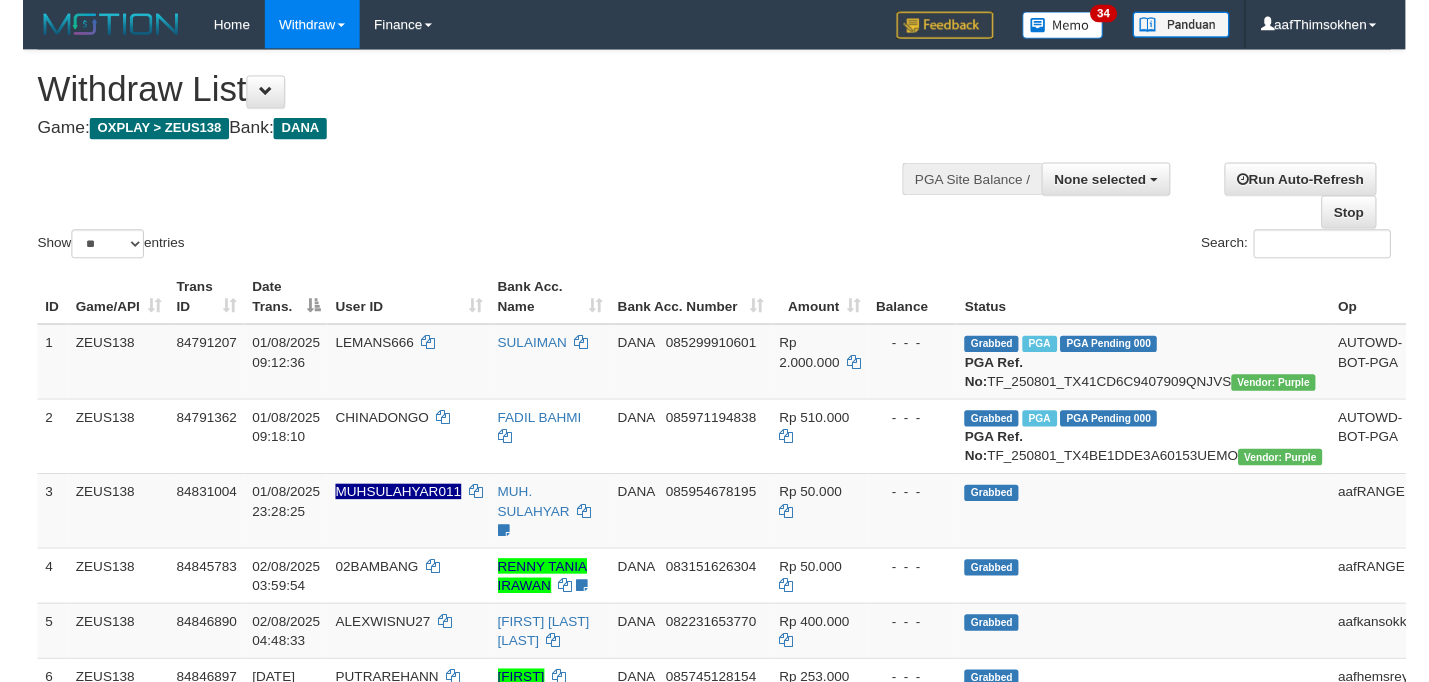 scroll, scrollTop: 349, scrollLeft: 0, axis: vertical 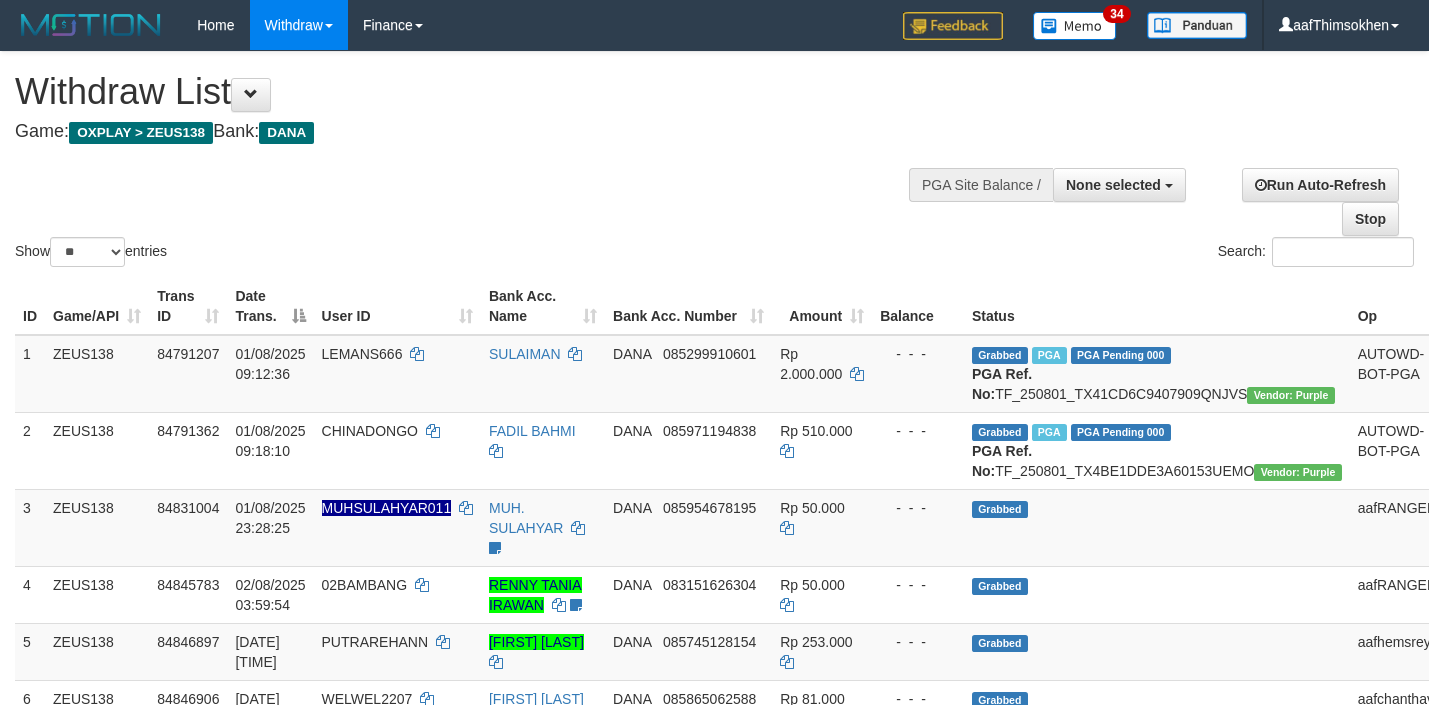 select 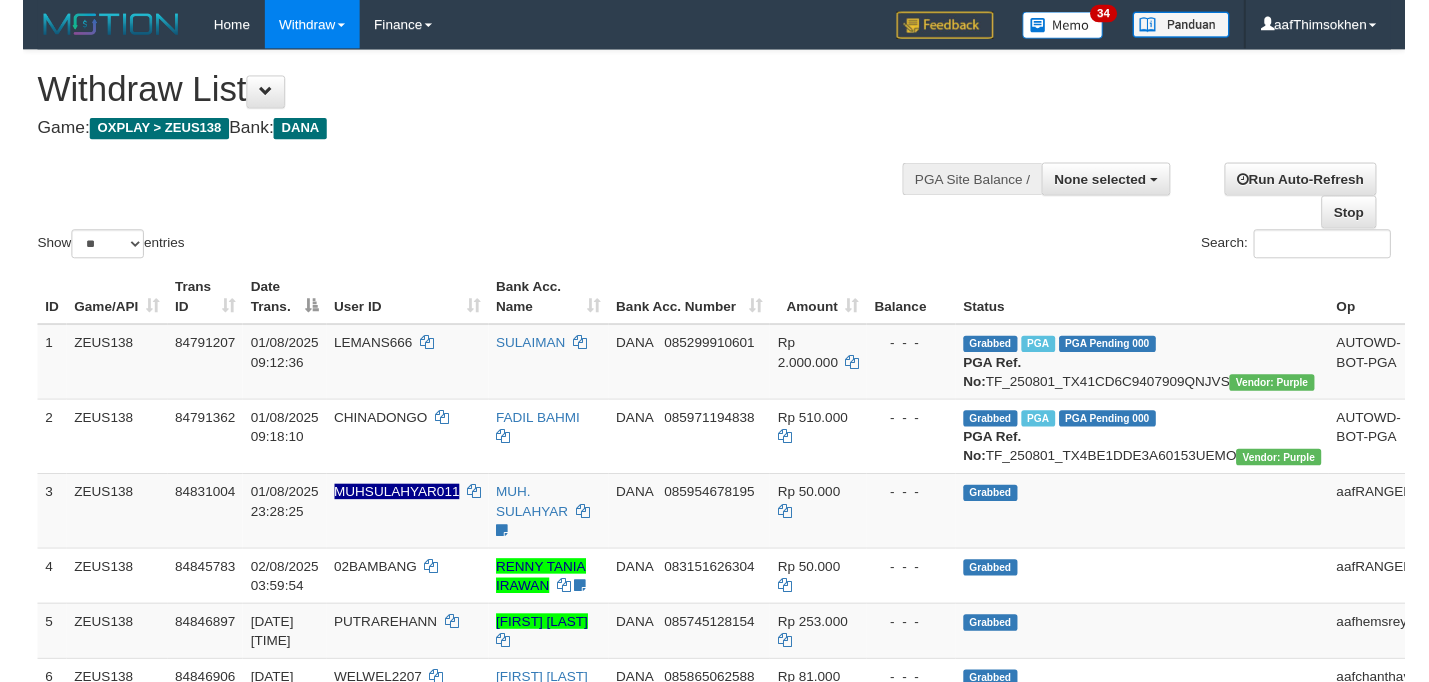 scroll, scrollTop: 349, scrollLeft: 0, axis: vertical 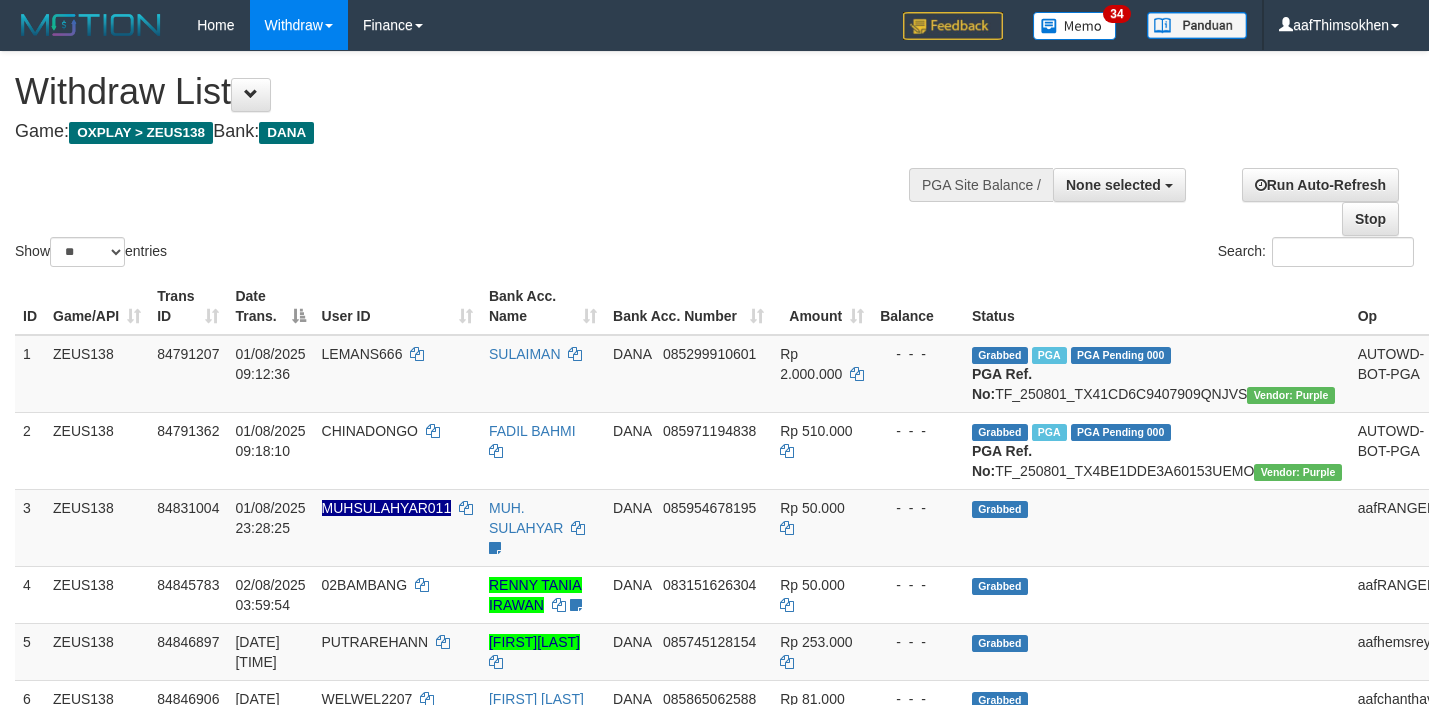 select 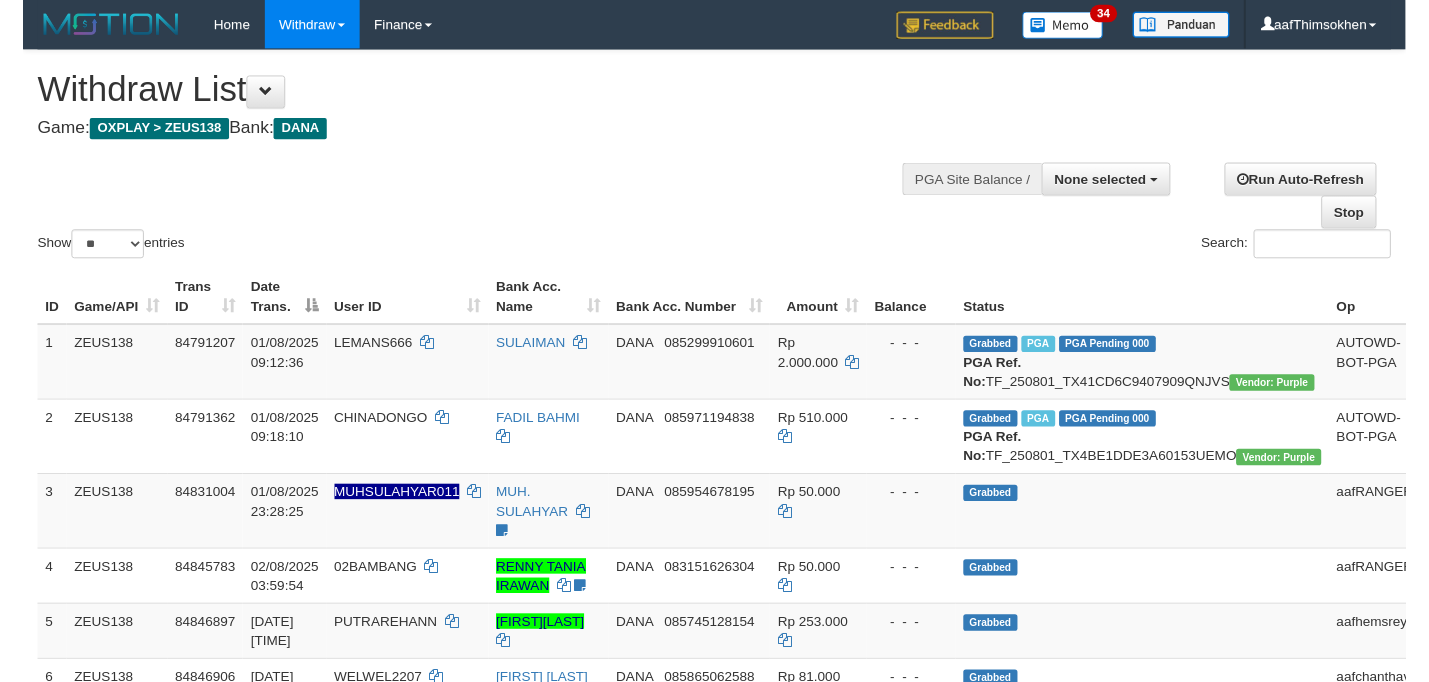 scroll, scrollTop: 349, scrollLeft: 0, axis: vertical 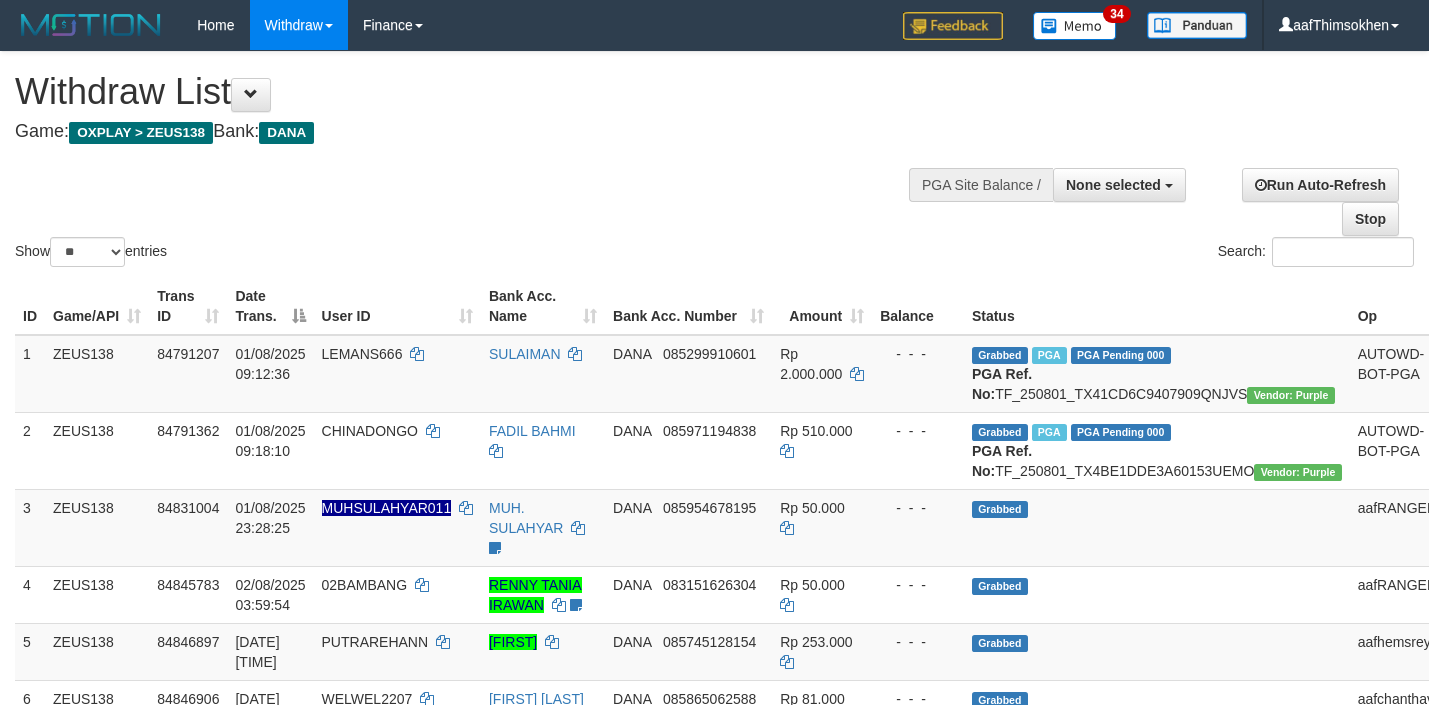select 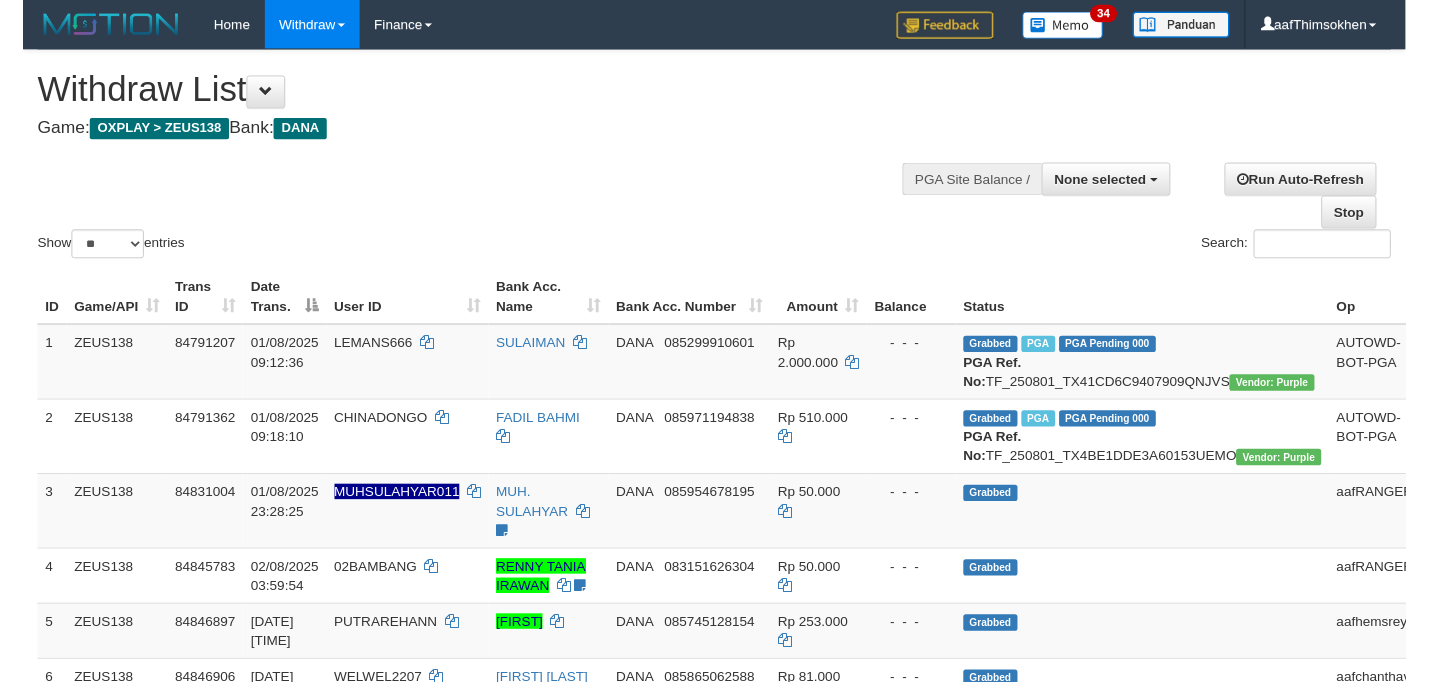 scroll, scrollTop: 349, scrollLeft: 0, axis: vertical 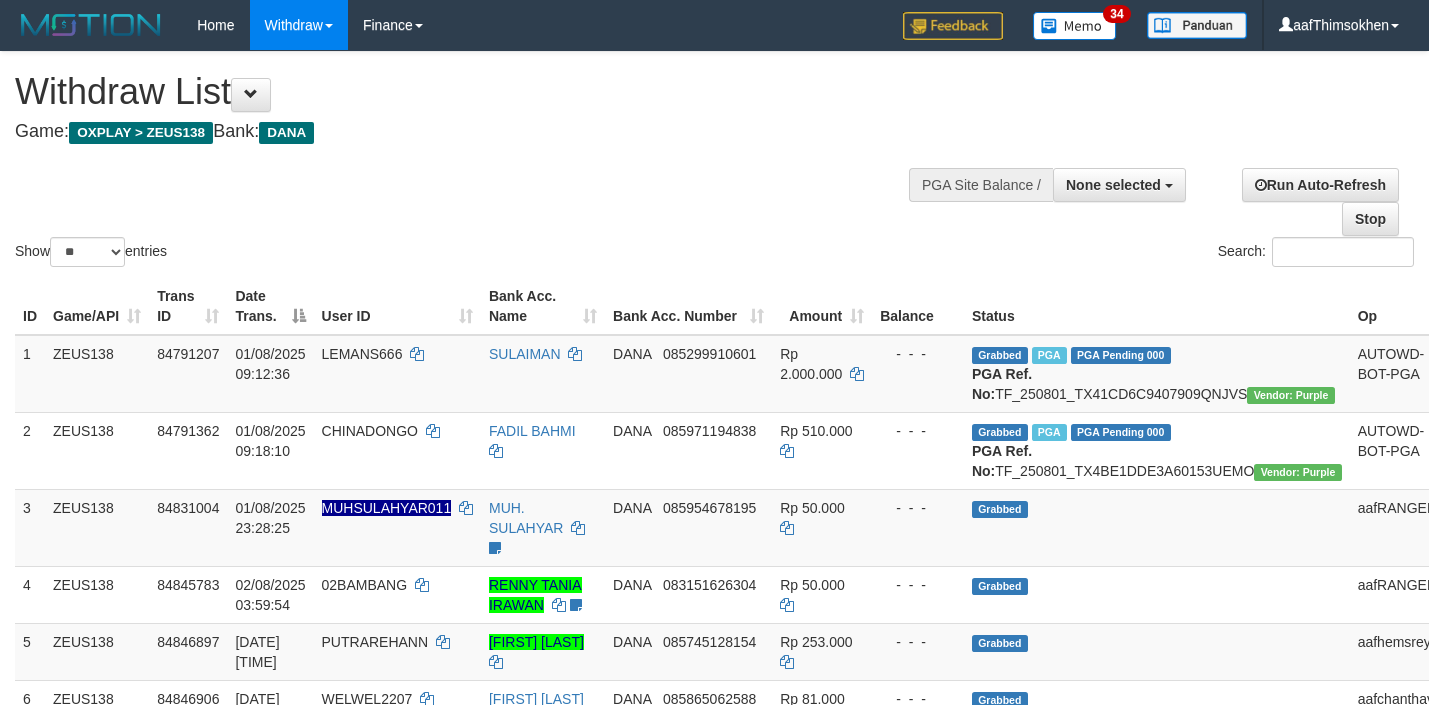 select 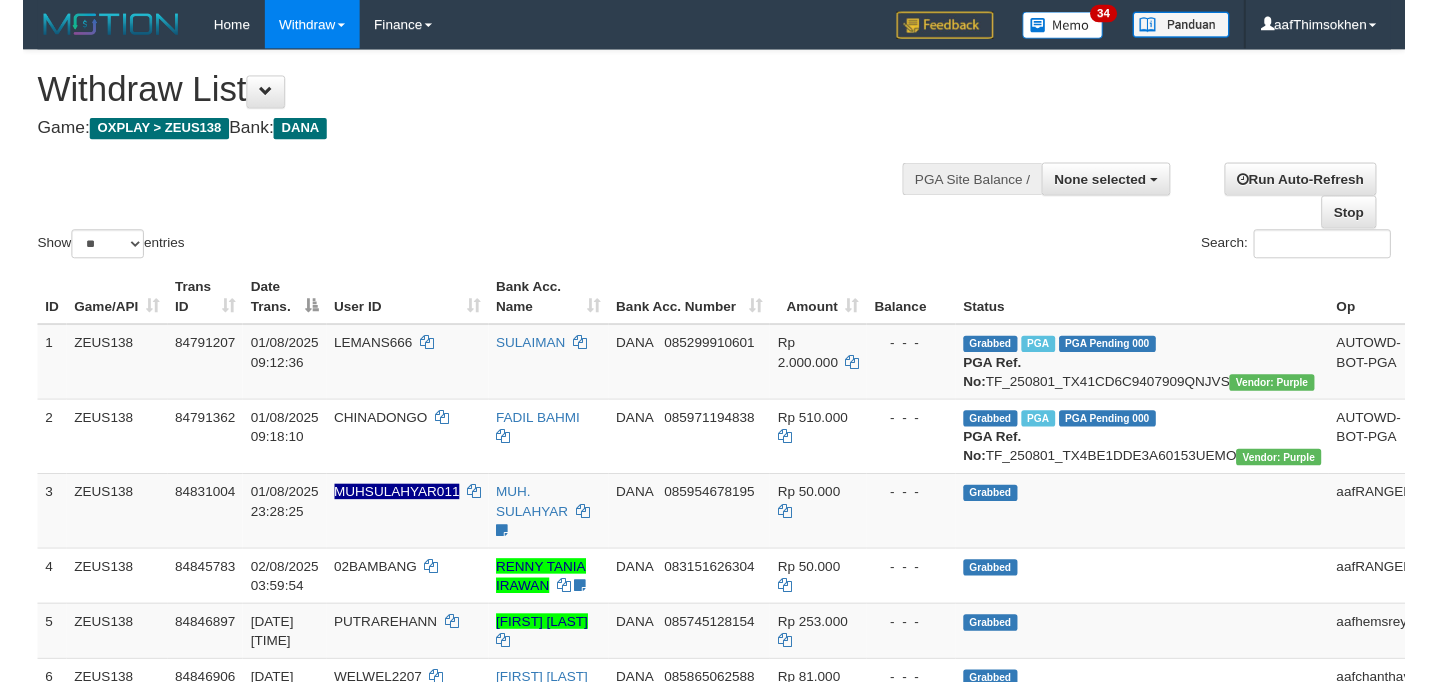 scroll, scrollTop: 349, scrollLeft: 0, axis: vertical 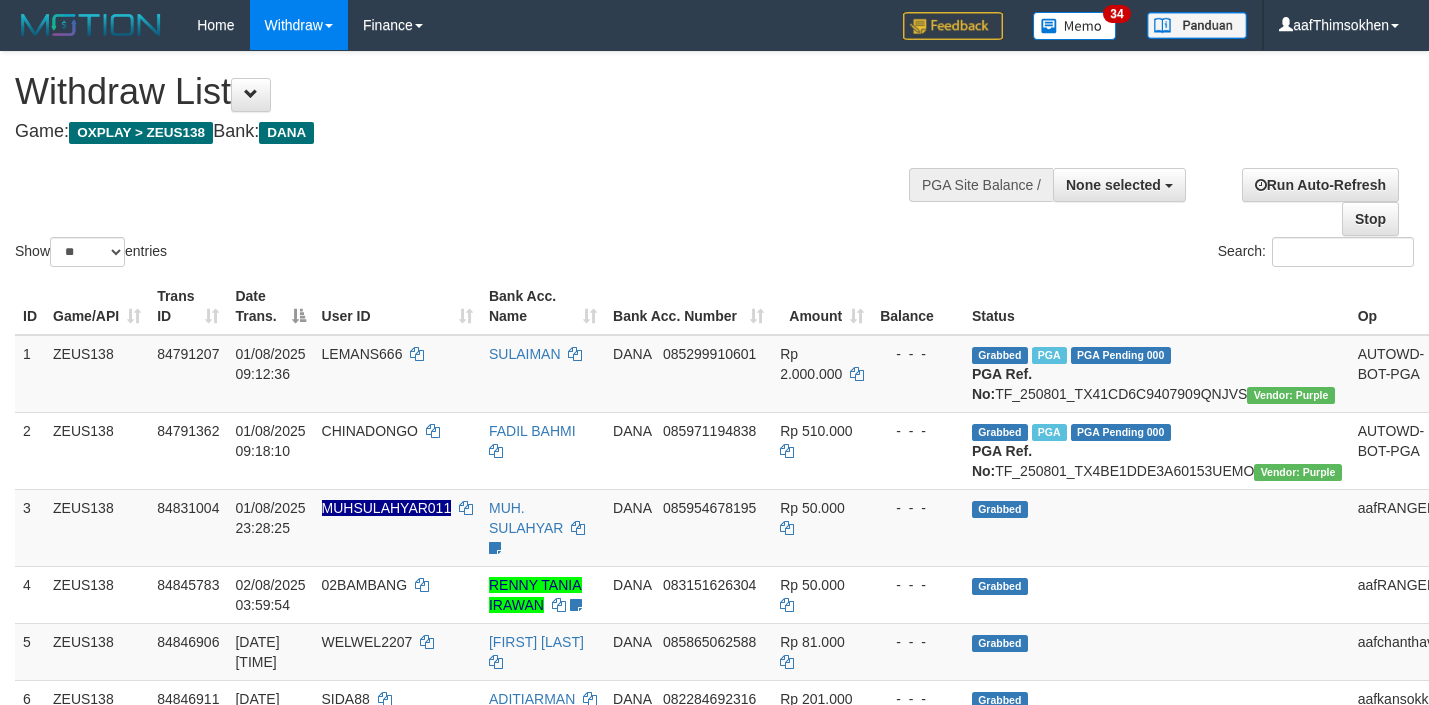 select 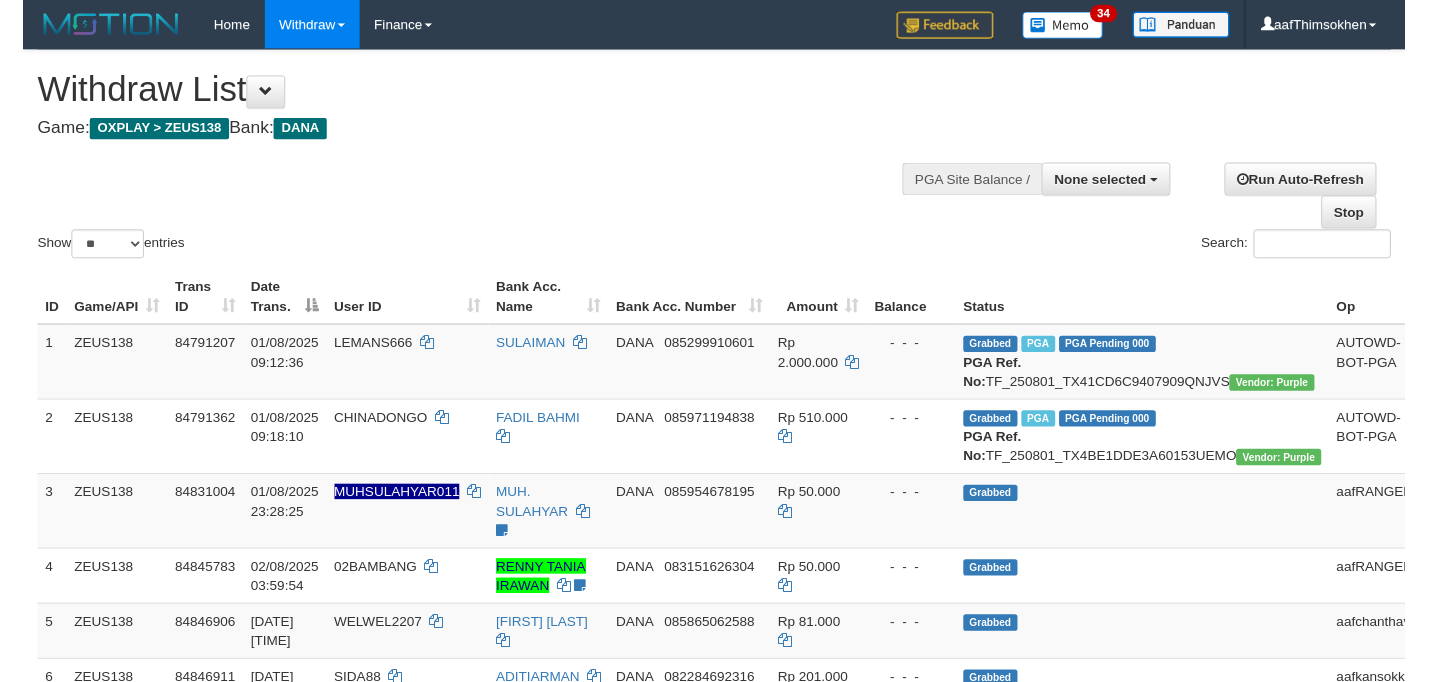 scroll, scrollTop: 349, scrollLeft: 0, axis: vertical 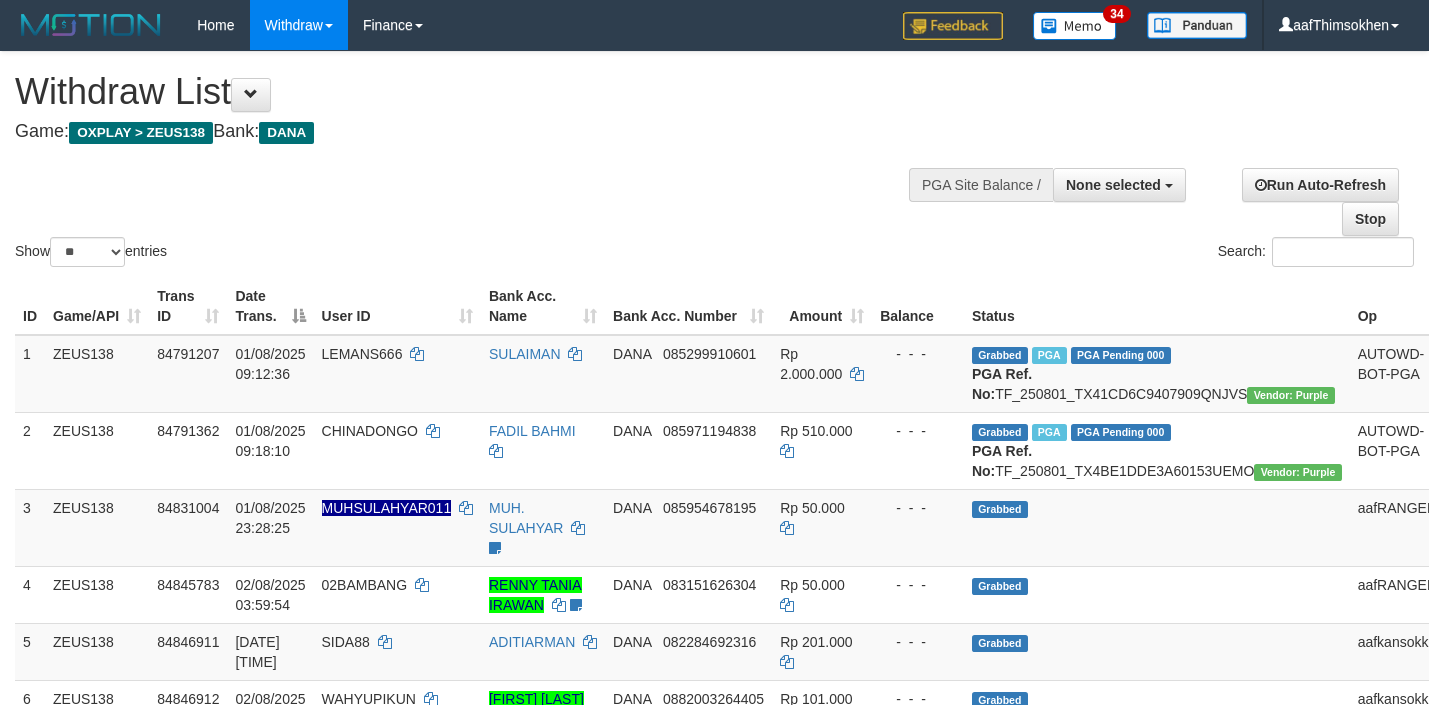select 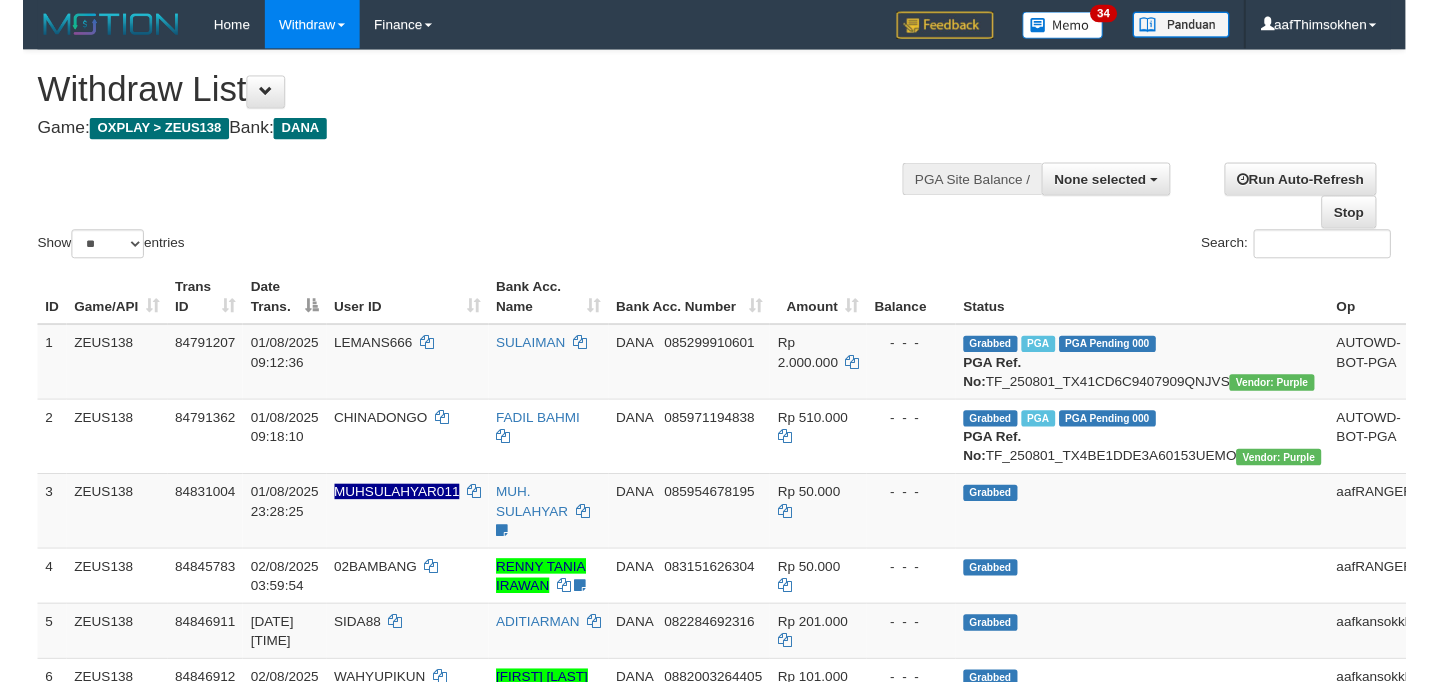 scroll, scrollTop: 349, scrollLeft: 0, axis: vertical 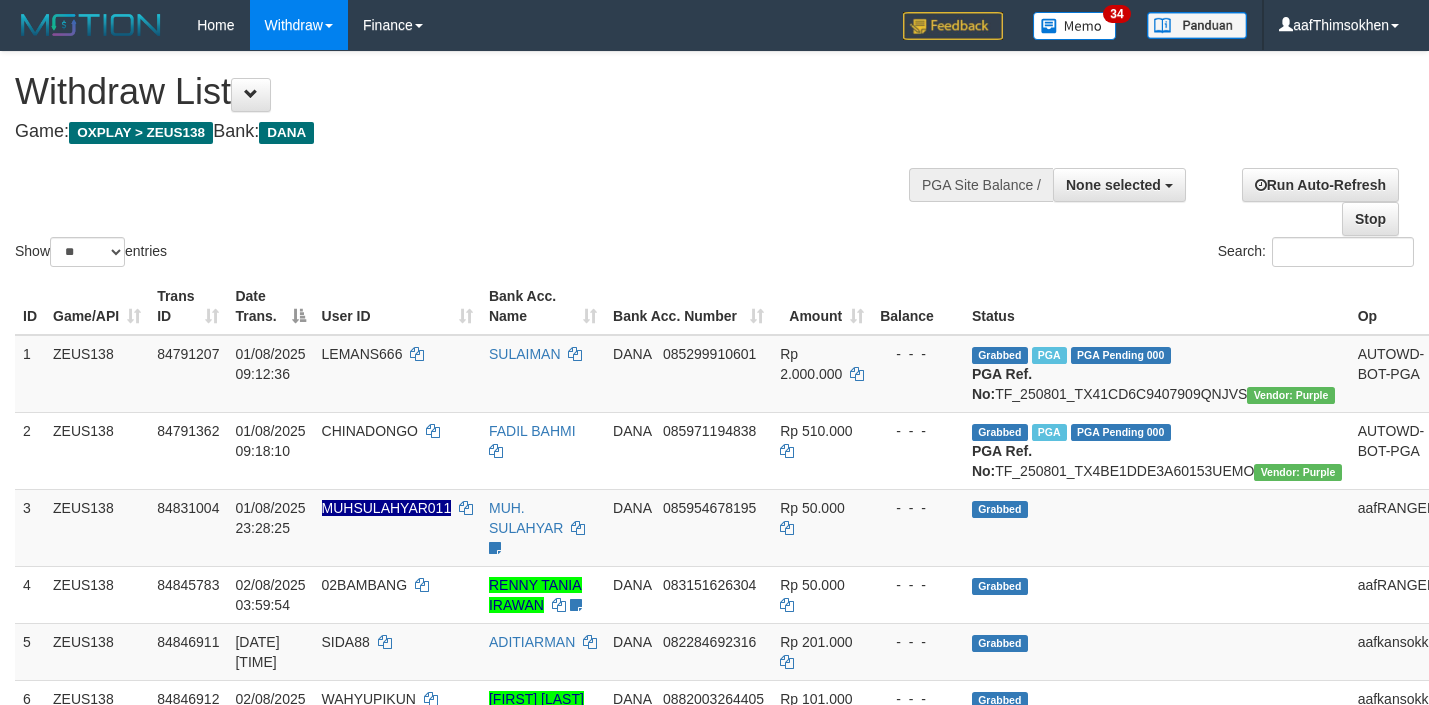 select 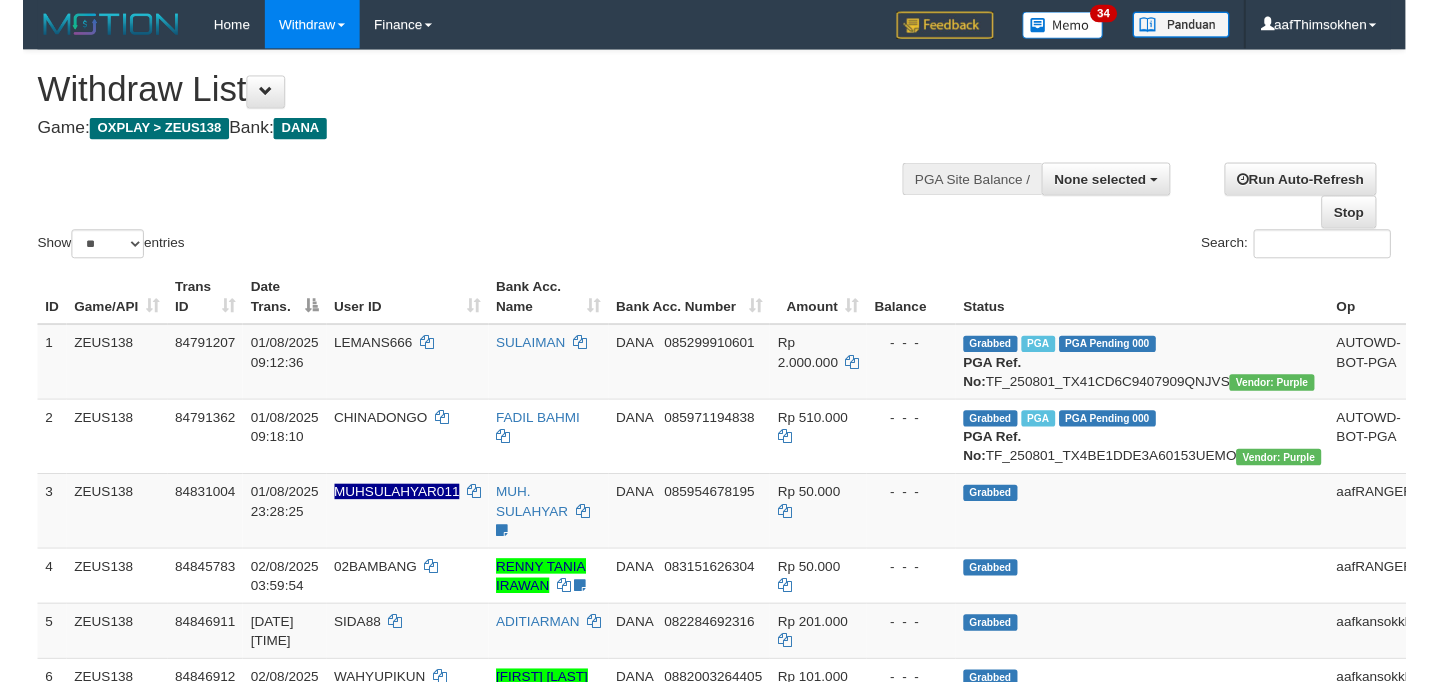scroll, scrollTop: 349, scrollLeft: 0, axis: vertical 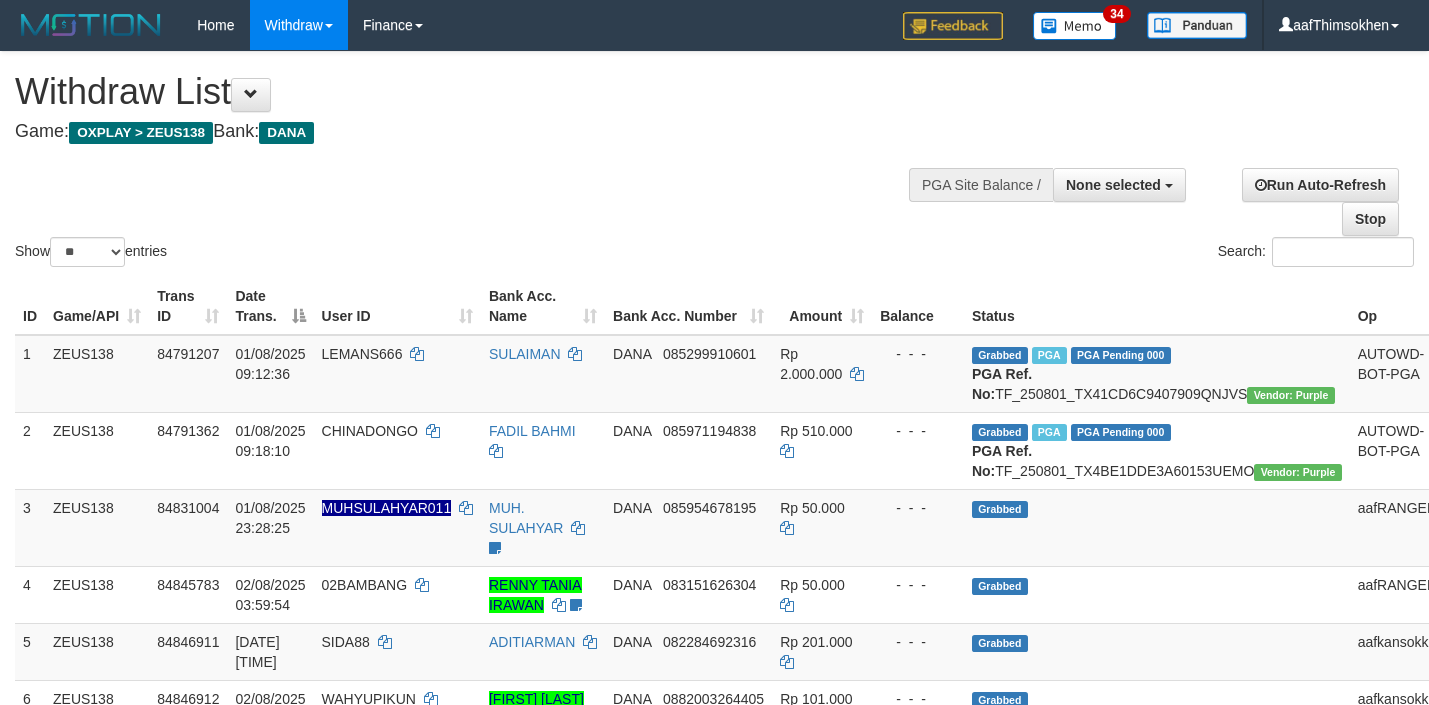 select 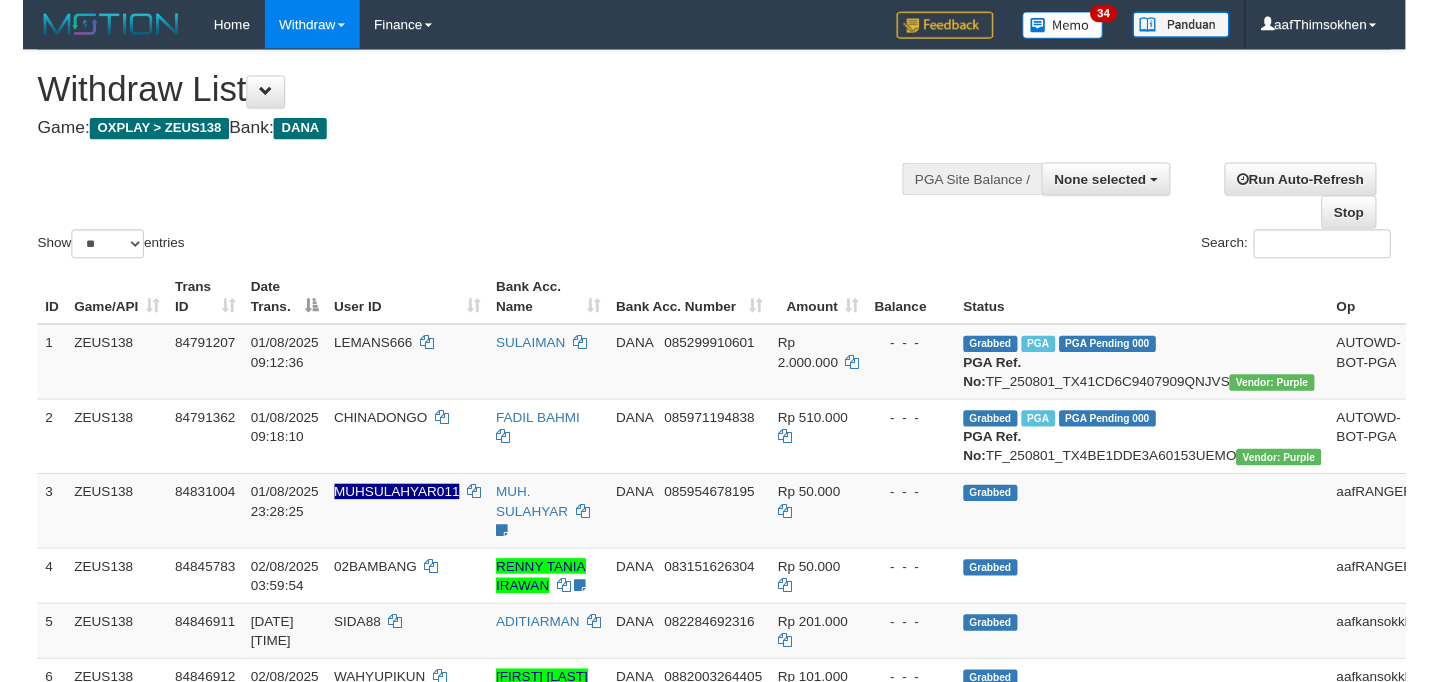 scroll, scrollTop: 349, scrollLeft: 0, axis: vertical 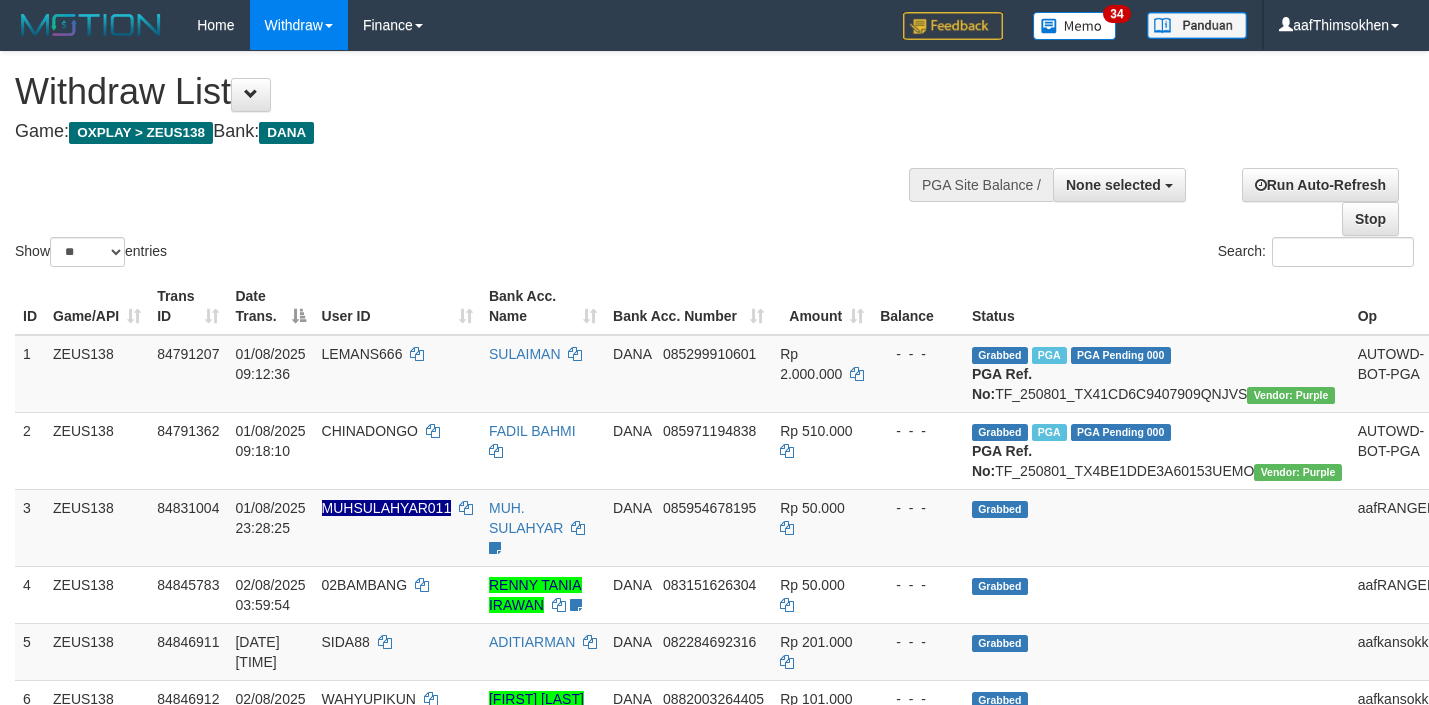 select 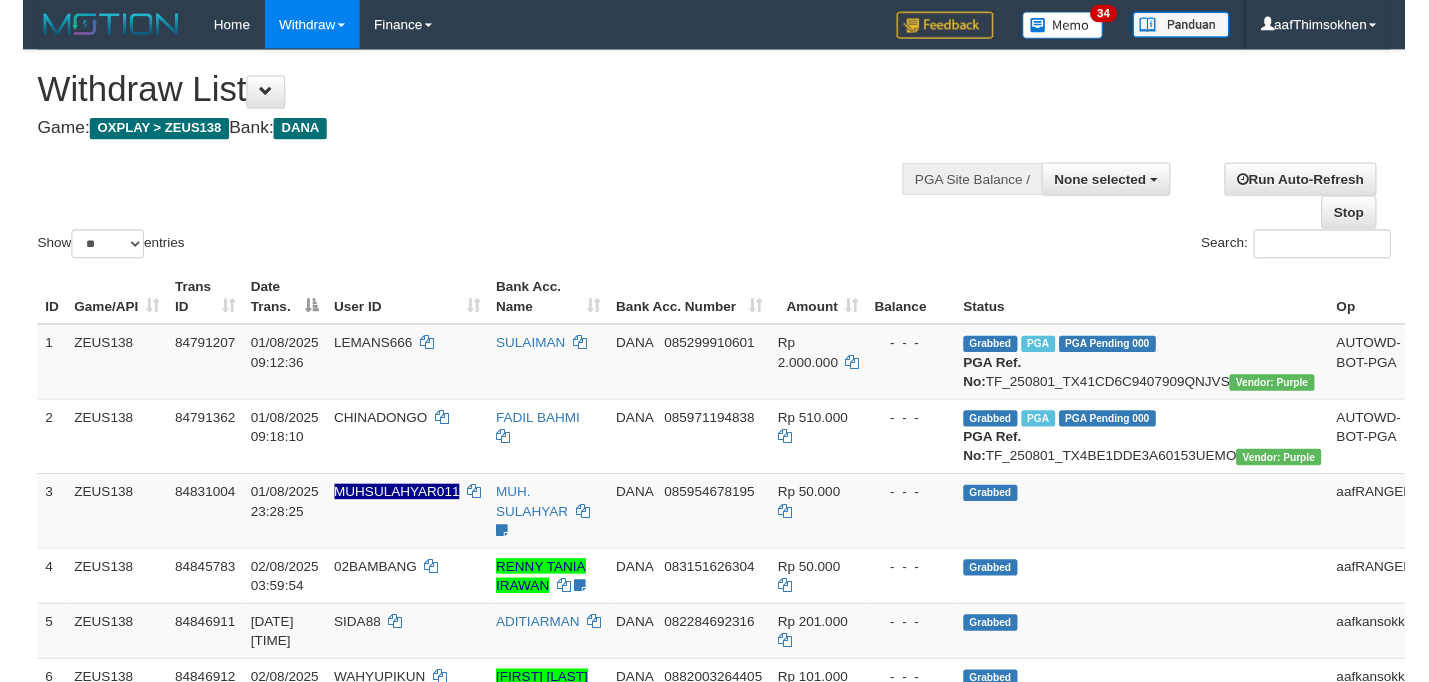 scroll, scrollTop: 349, scrollLeft: 0, axis: vertical 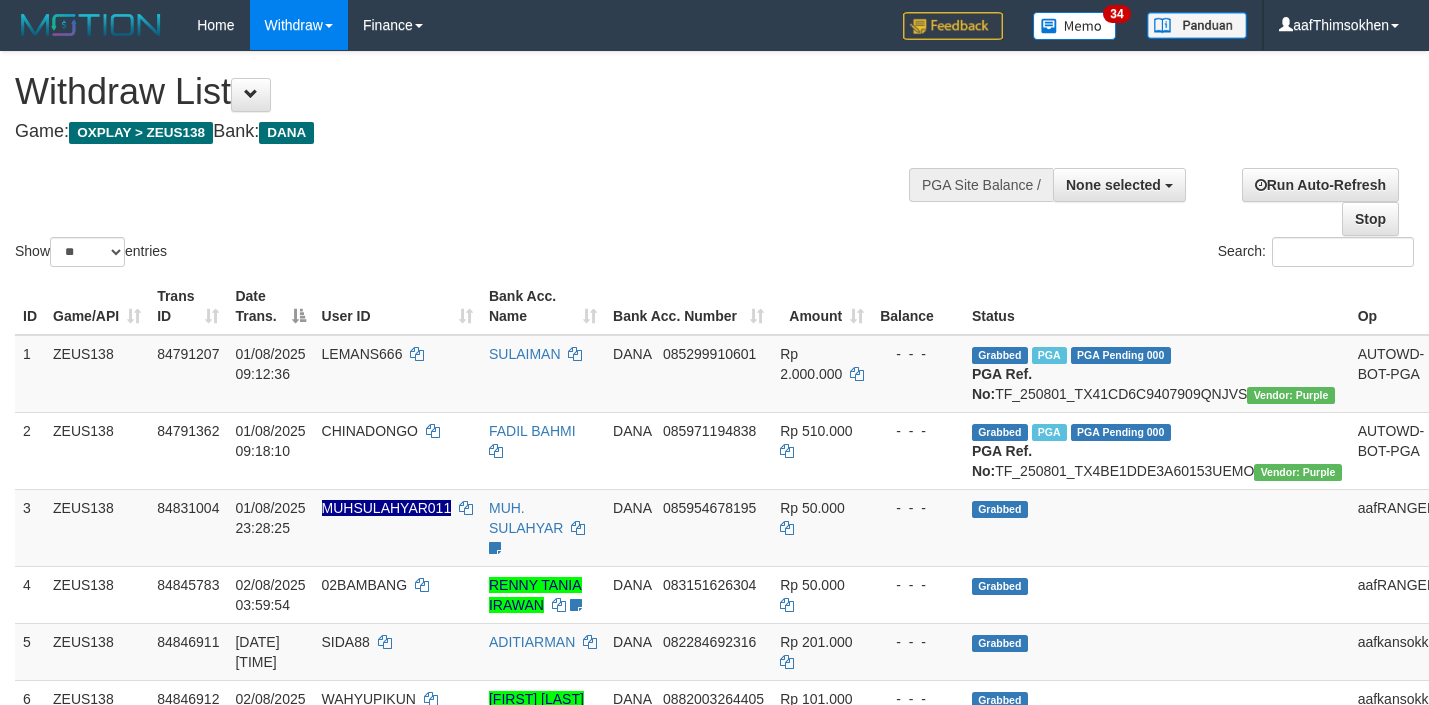select 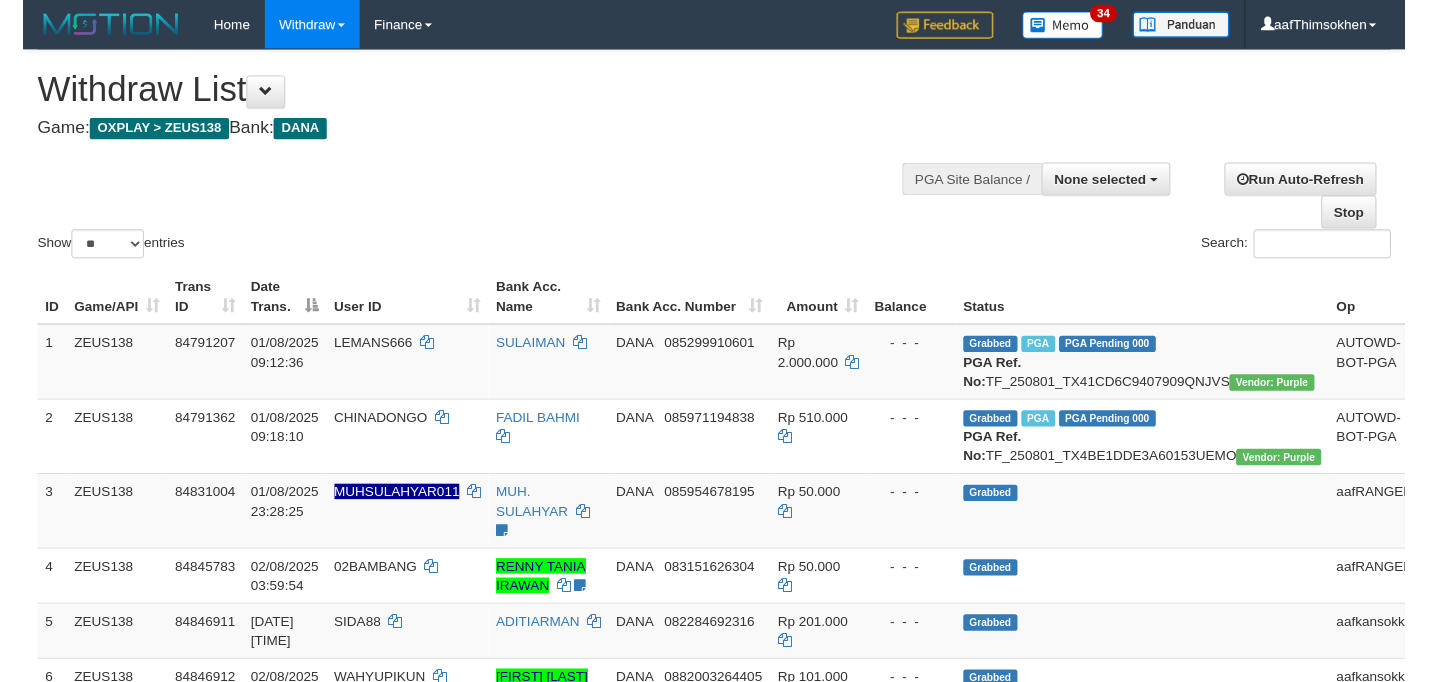 scroll, scrollTop: 349, scrollLeft: 0, axis: vertical 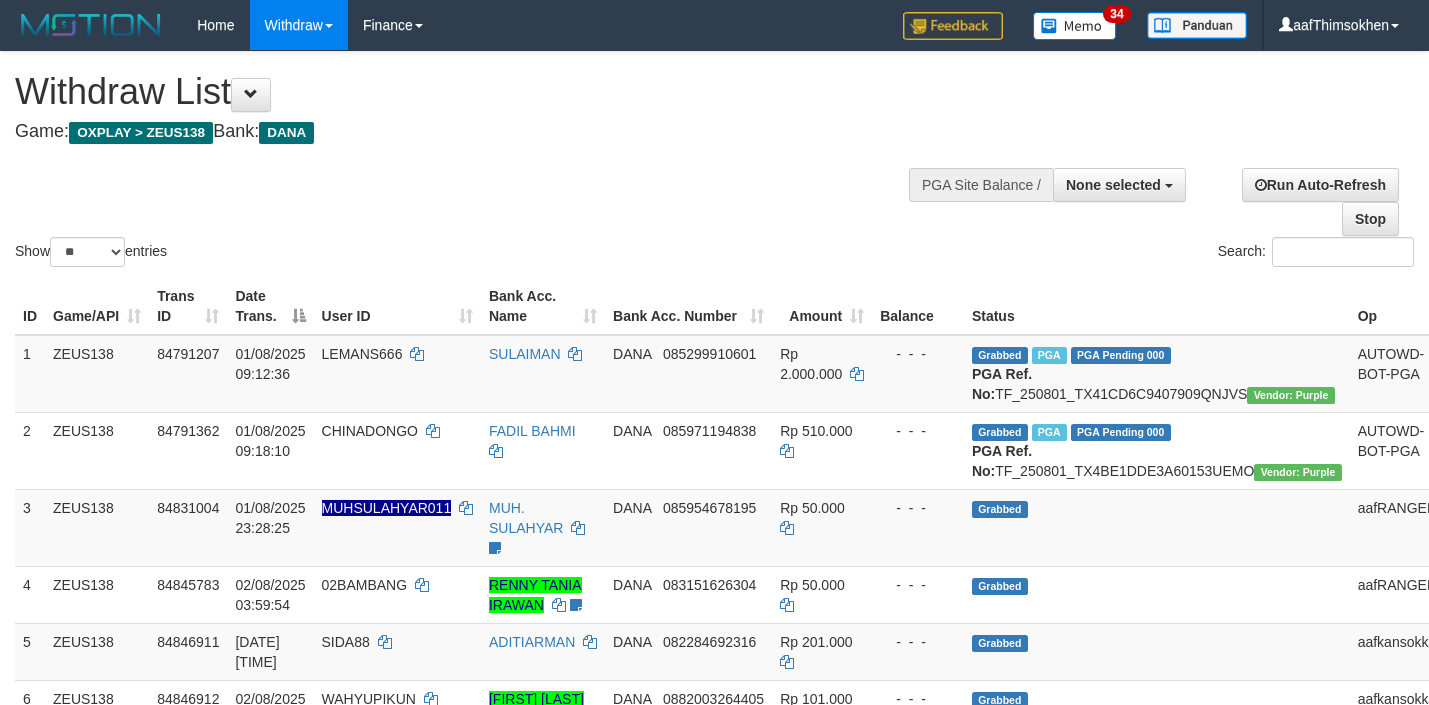 select 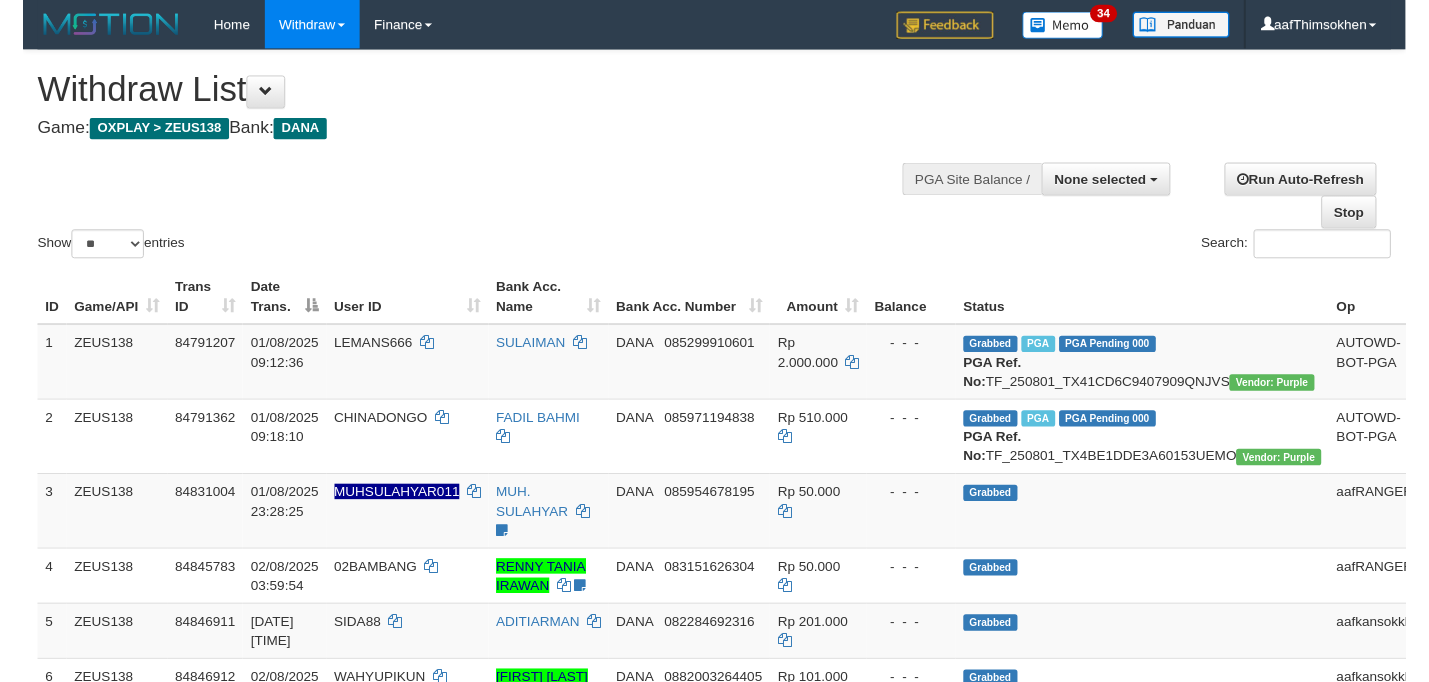 scroll, scrollTop: 349, scrollLeft: 0, axis: vertical 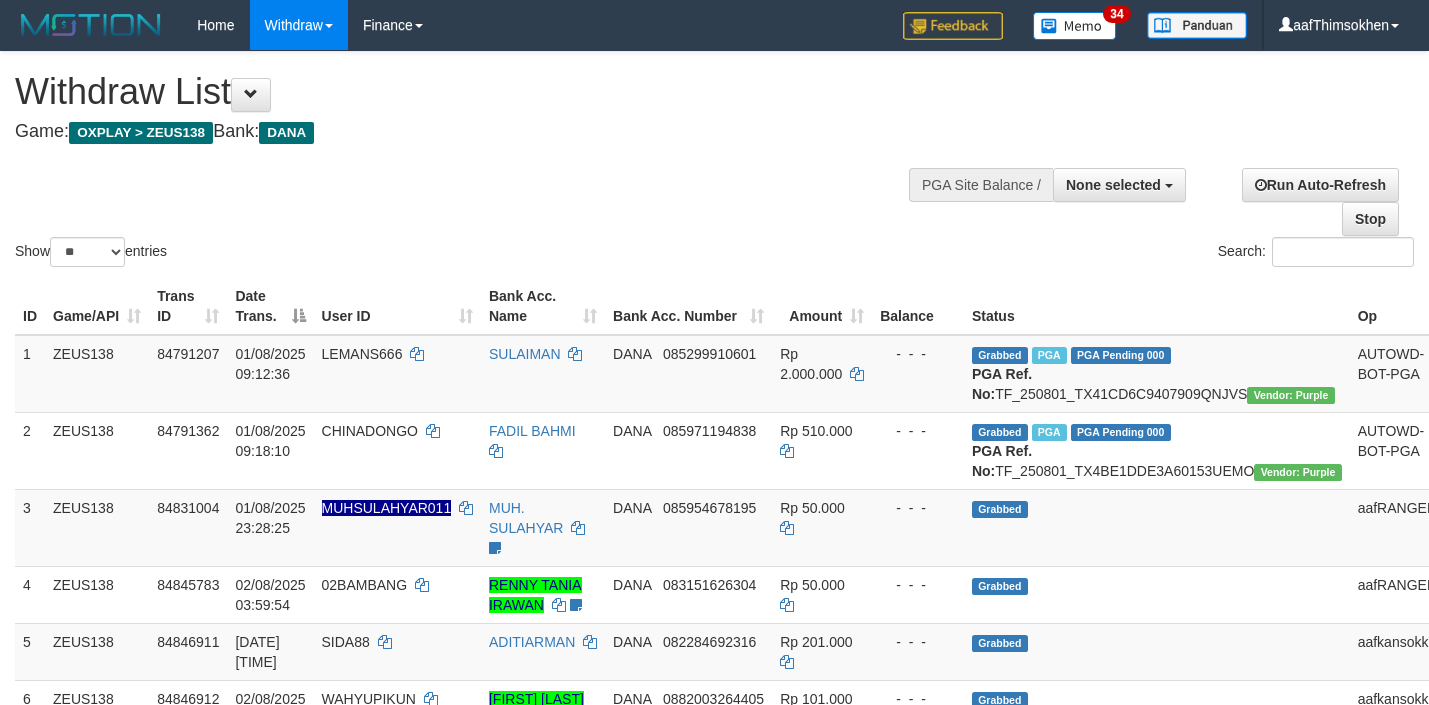 select 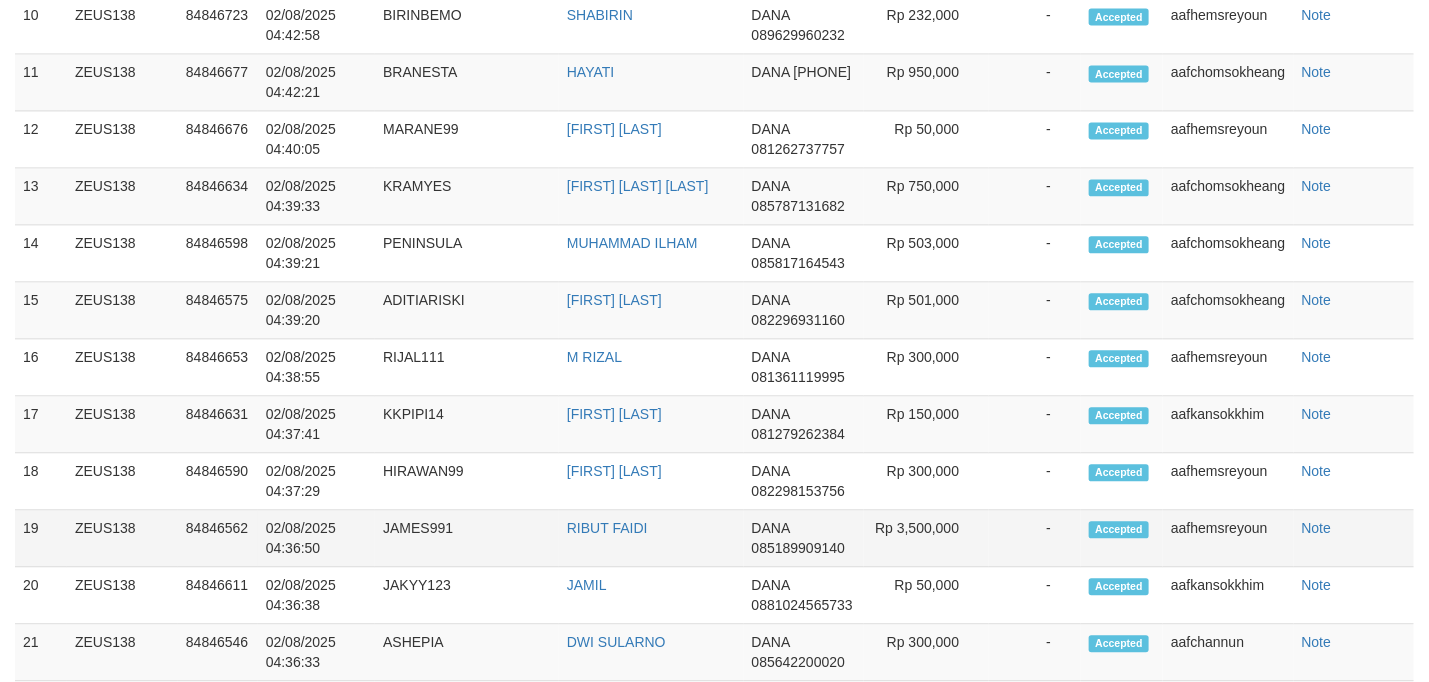 scroll, scrollTop: 1549, scrollLeft: 0, axis: vertical 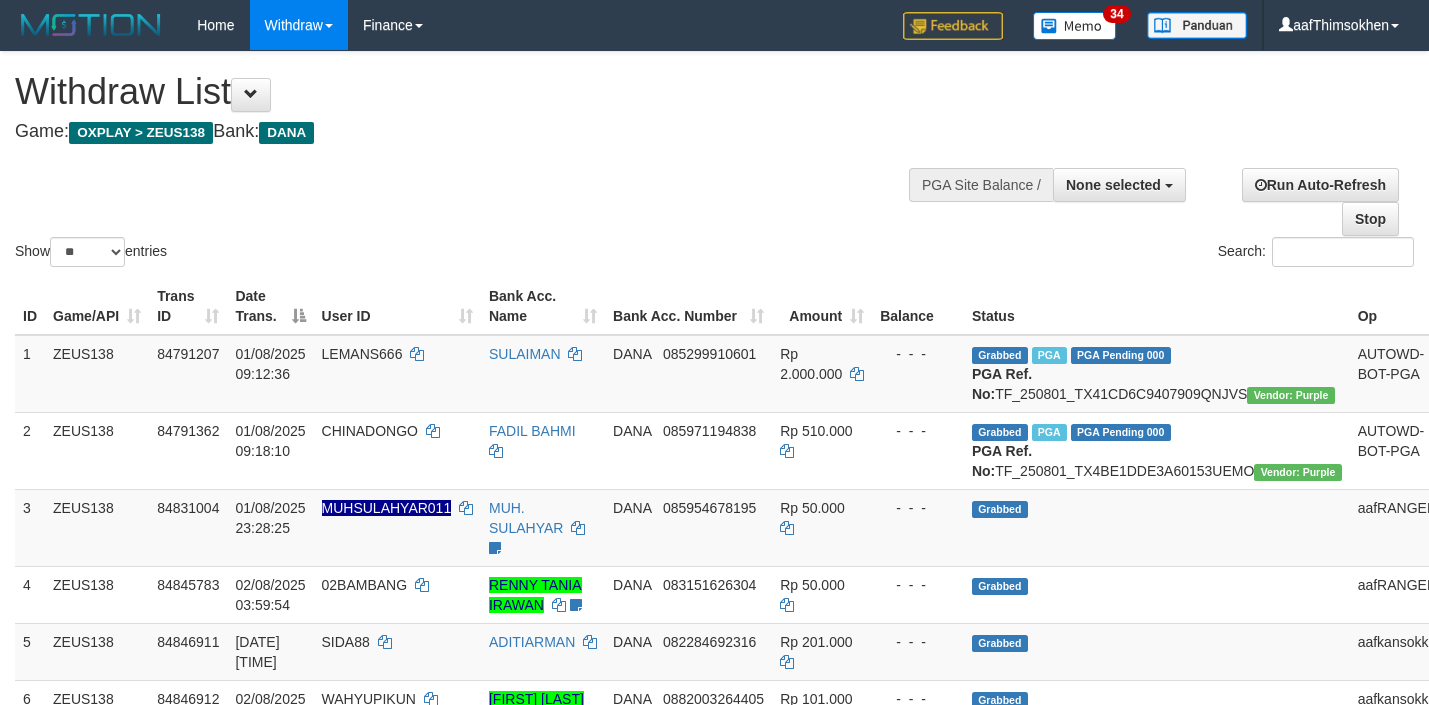 select 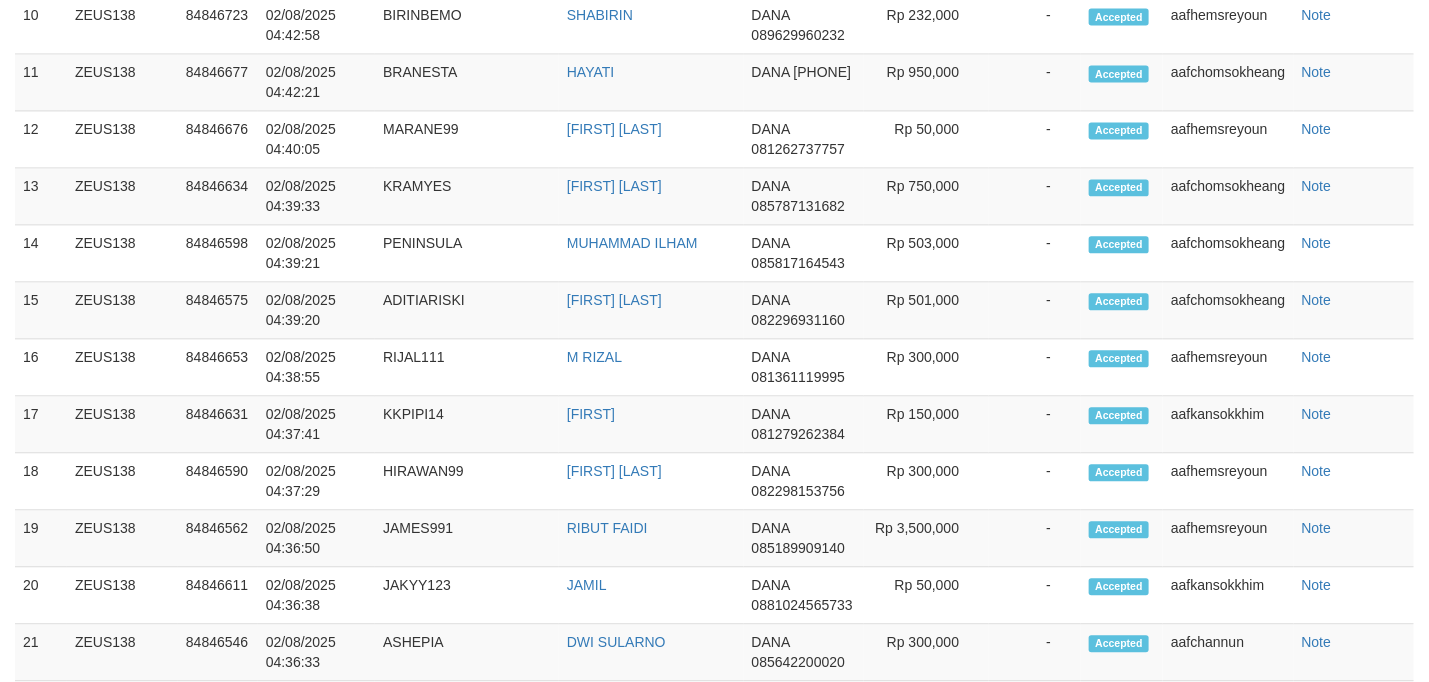 scroll, scrollTop: 1549, scrollLeft: 0, axis: vertical 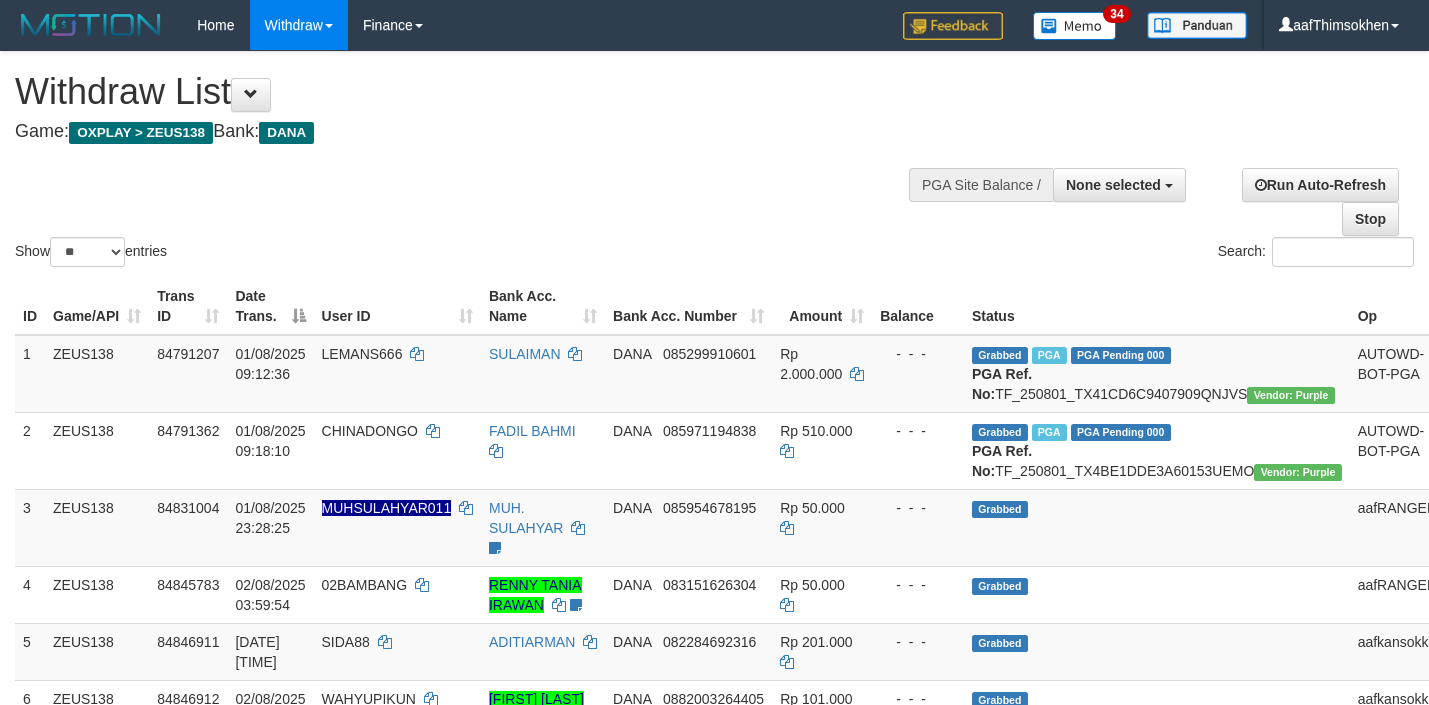 select 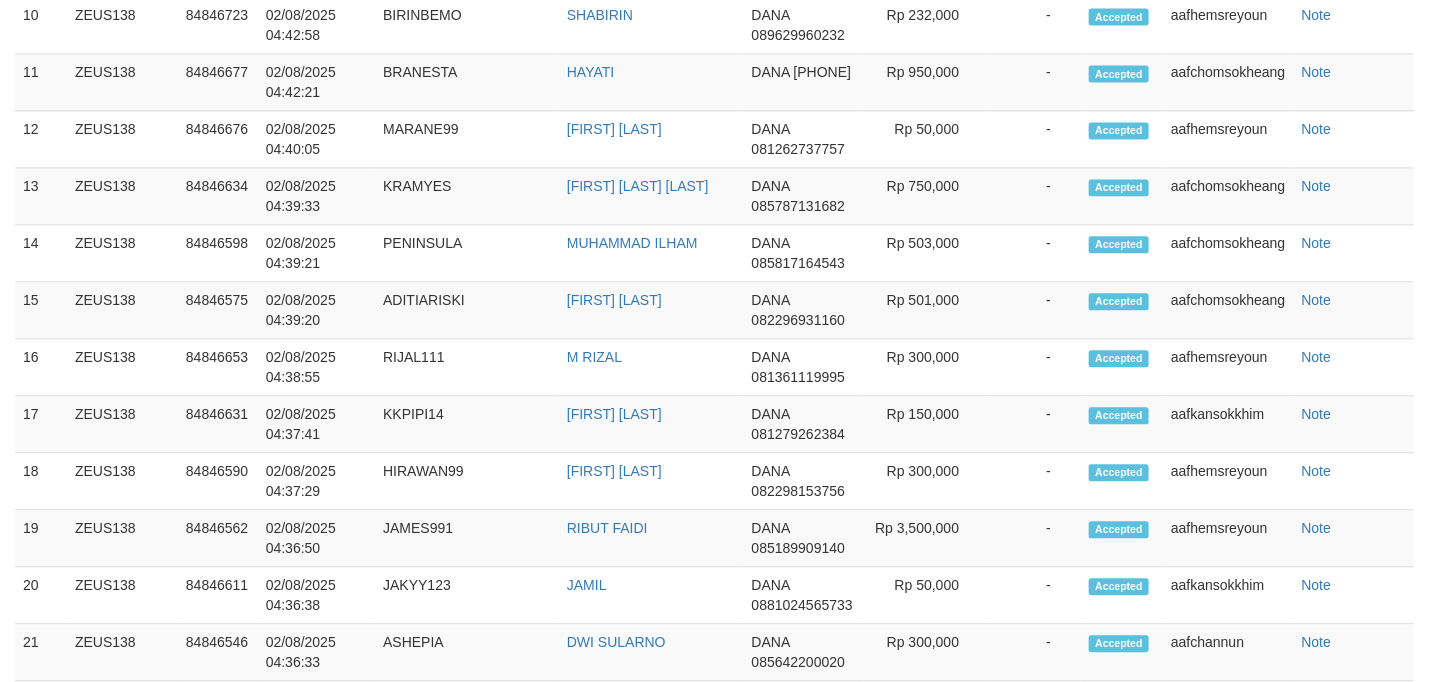 scroll, scrollTop: 1549, scrollLeft: 0, axis: vertical 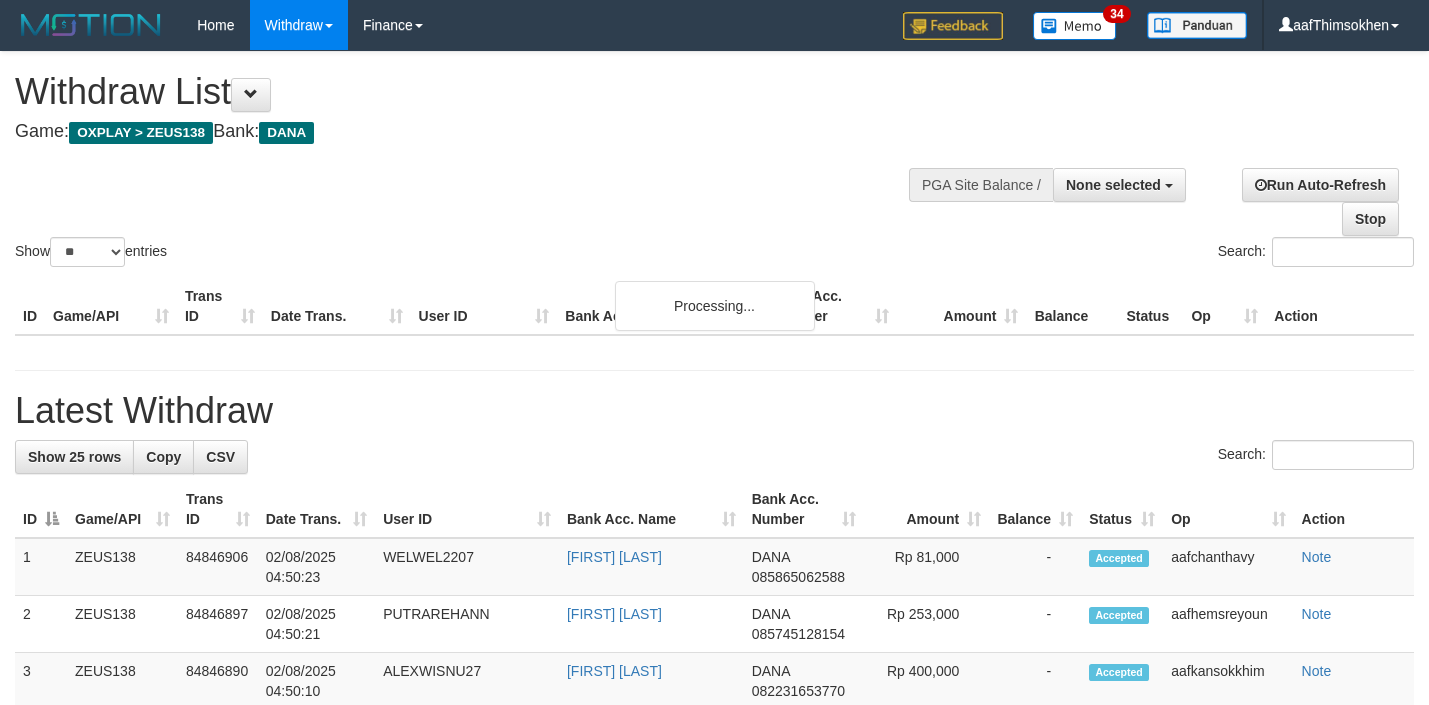 select 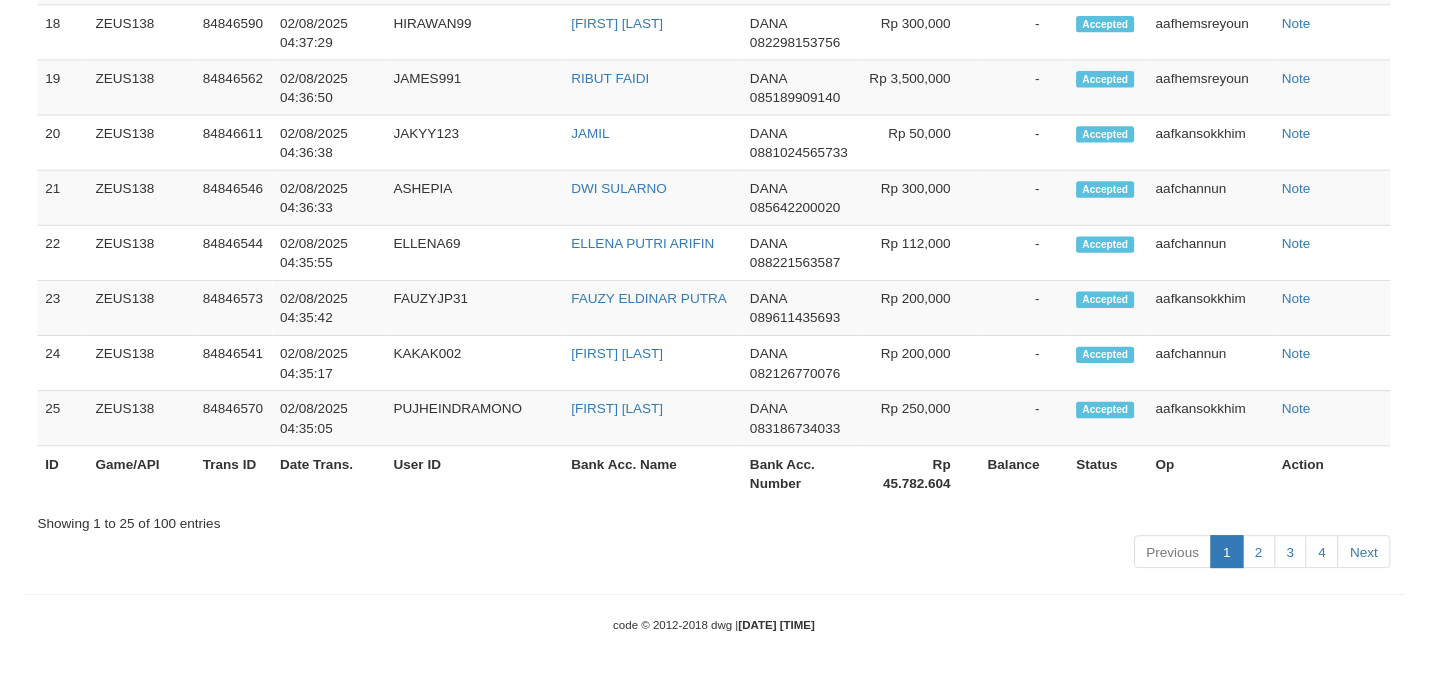 scroll, scrollTop: 1605, scrollLeft: 0, axis: vertical 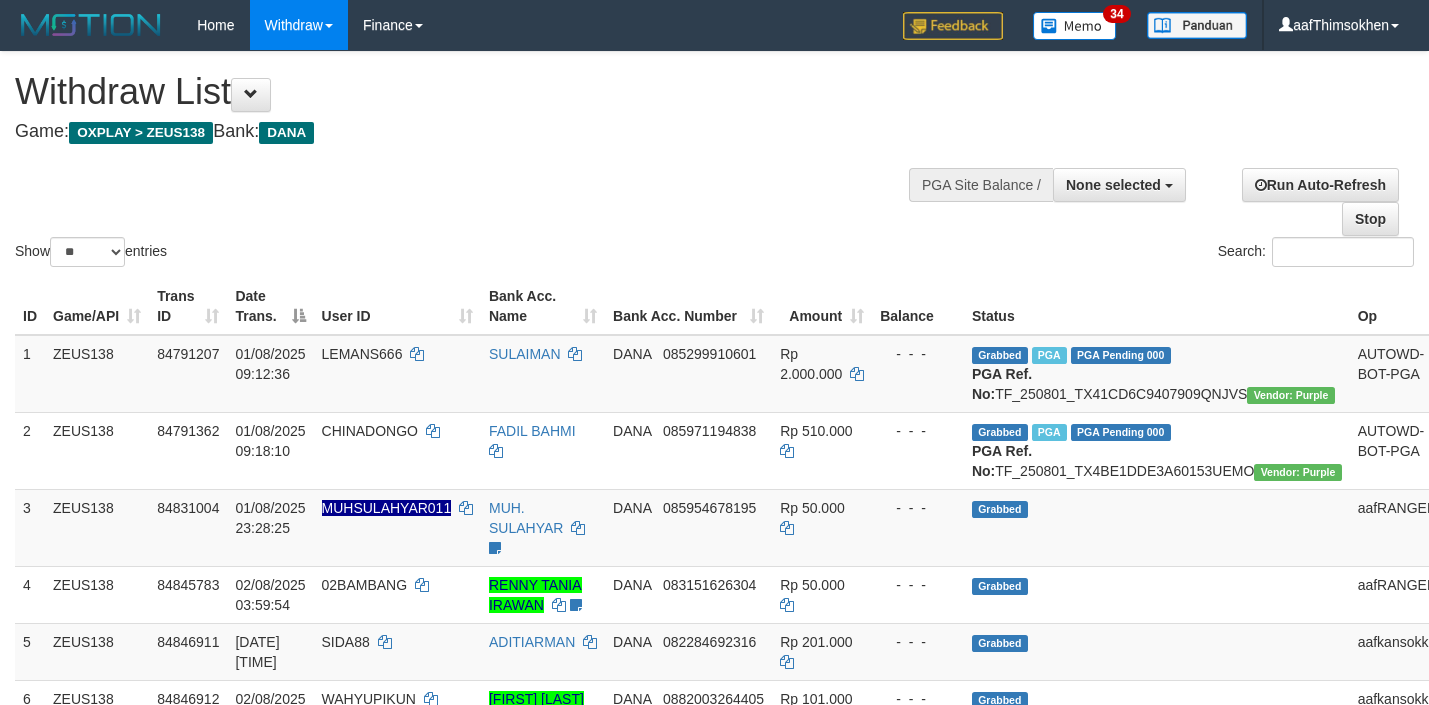 select 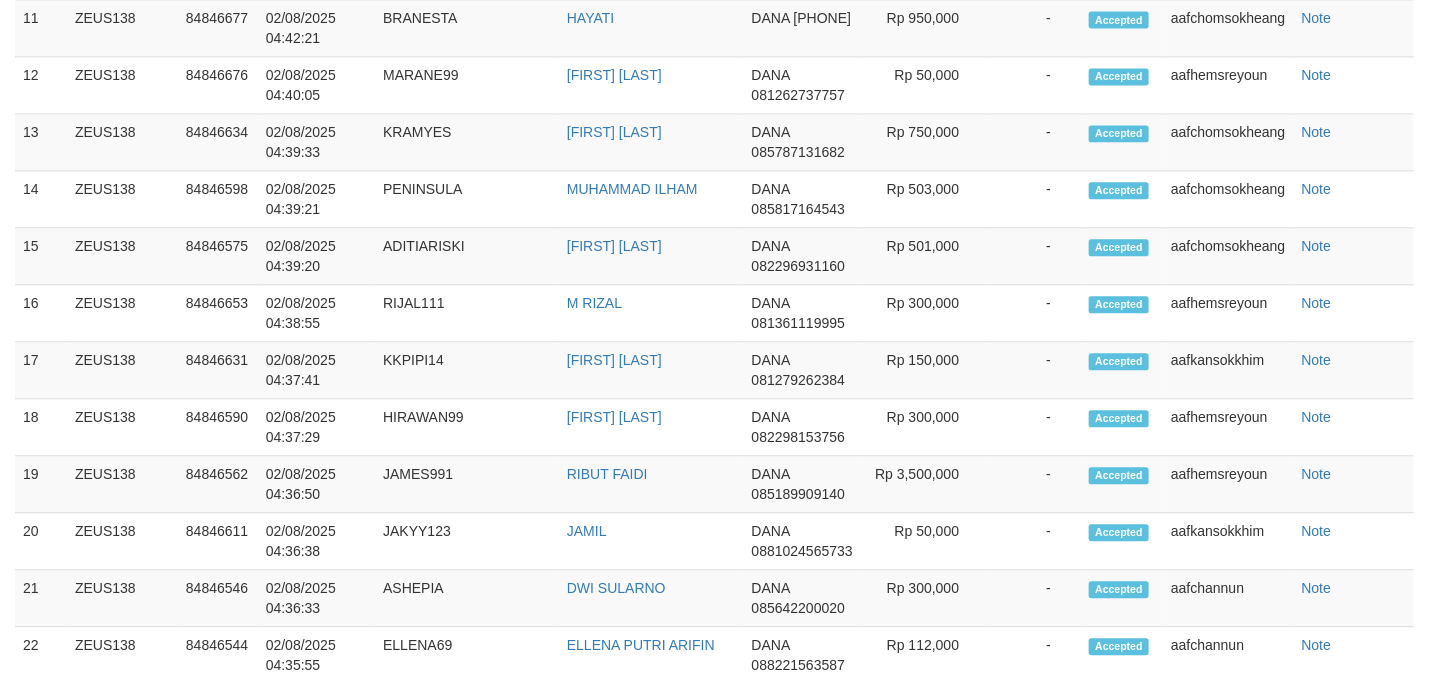 scroll, scrollTop: 1605, scrollLeft: 0, axis: vertical 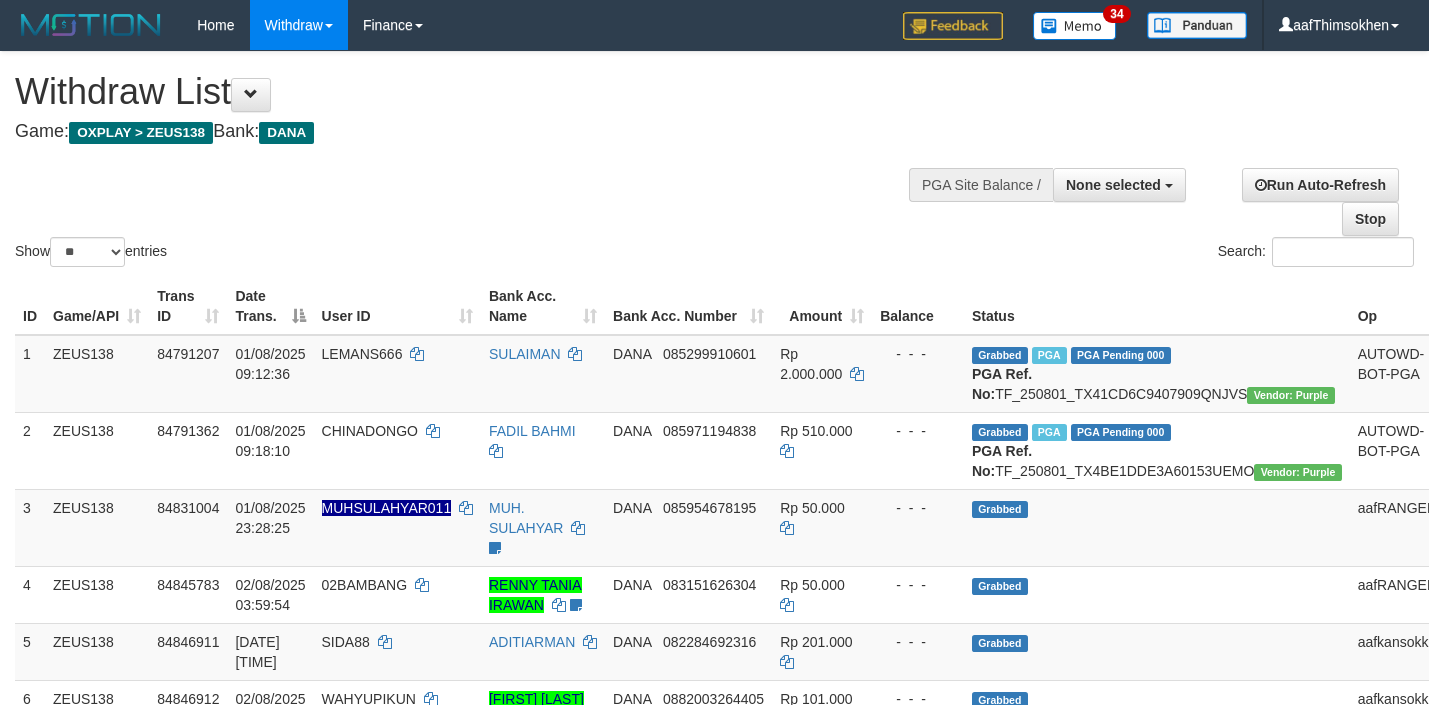 select 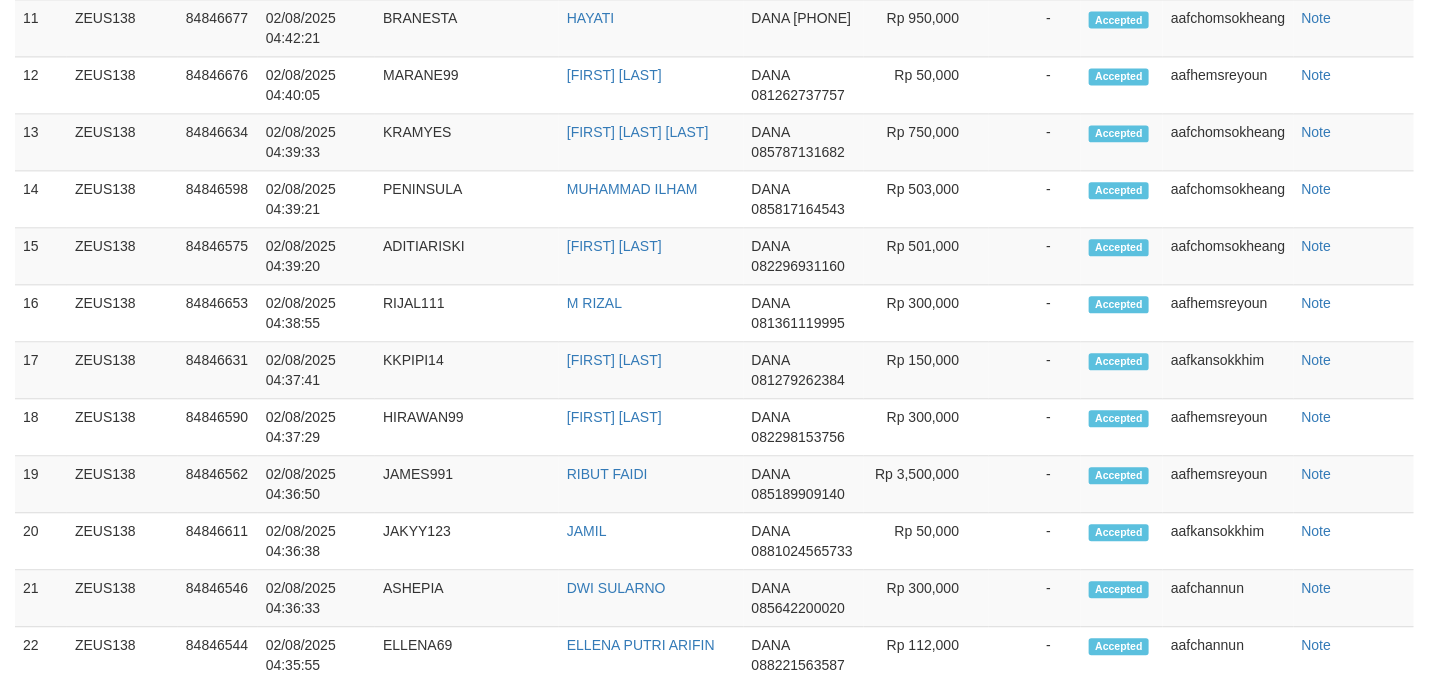 scroll, scrollTop: 1605, scrollLeft: 0, axis: vertical 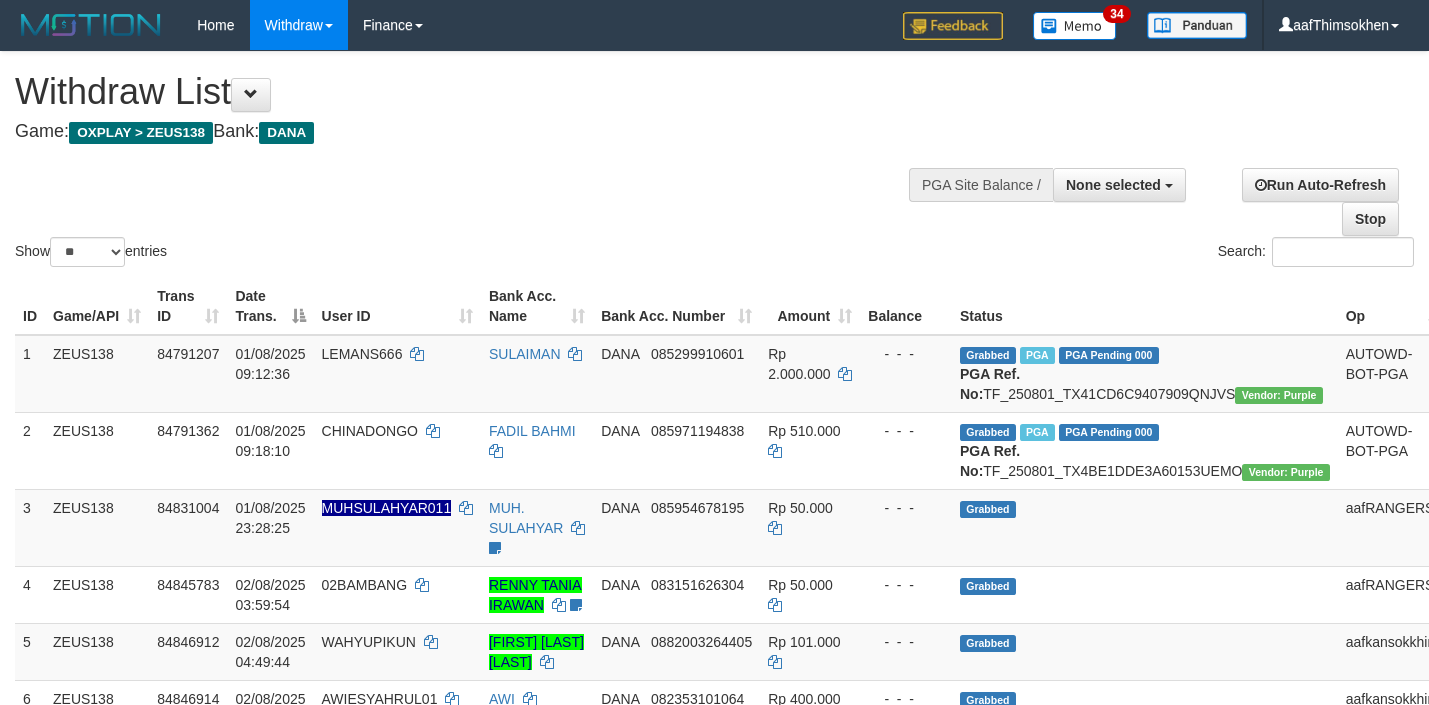 select 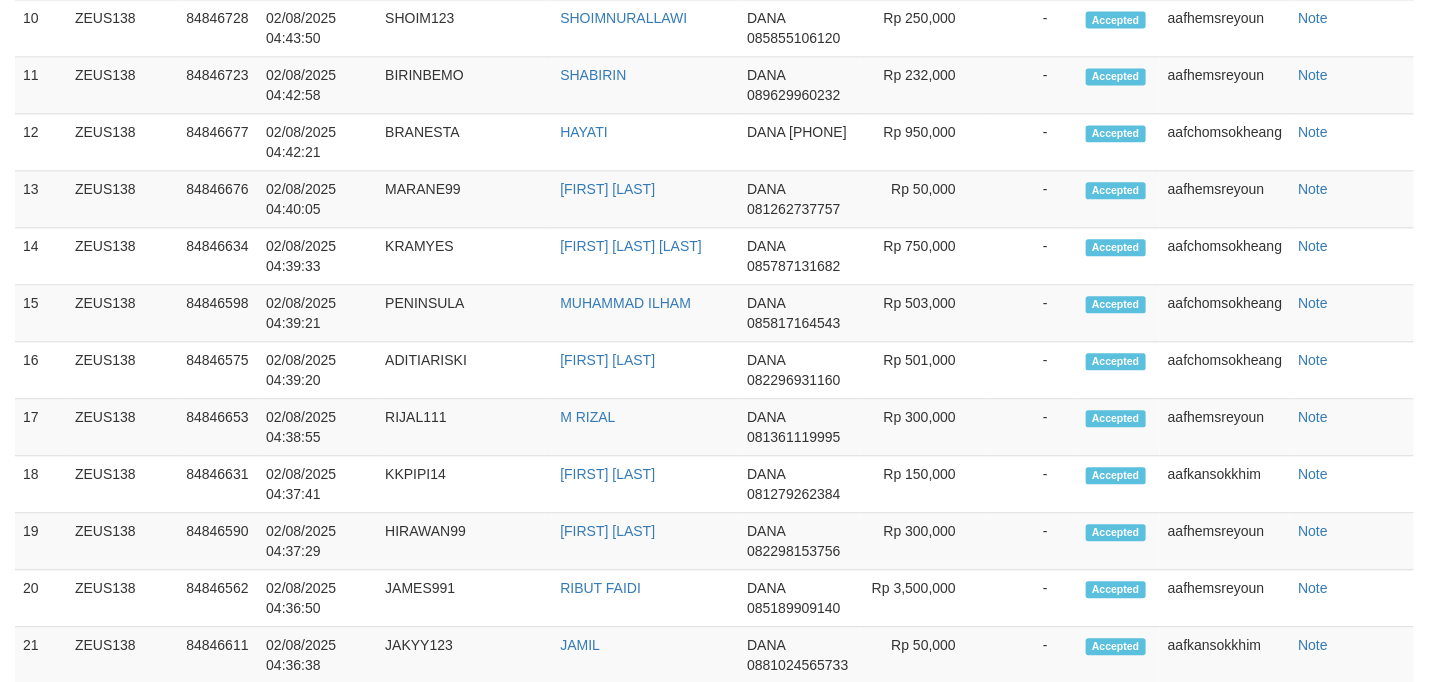 scroll, scrollTop: 1605, scrollLeft: 0, axis: vertical 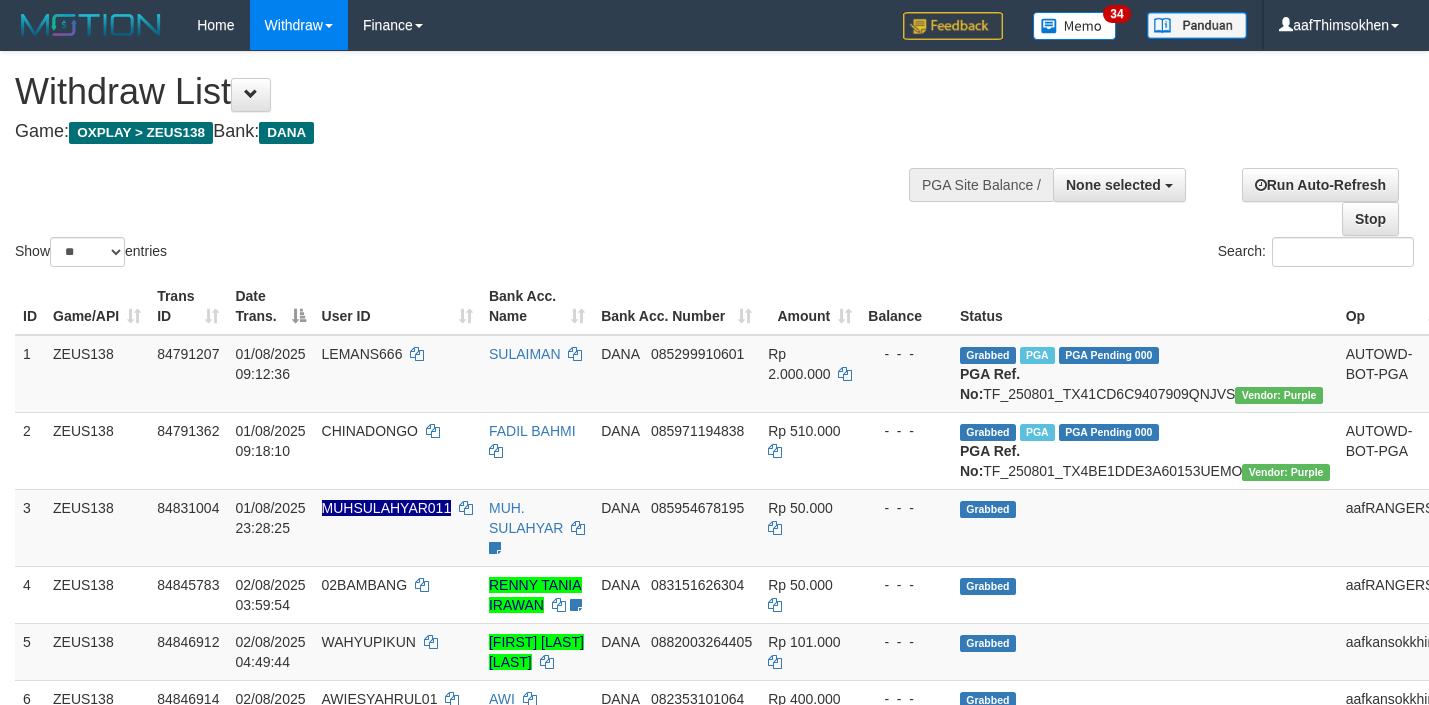 select 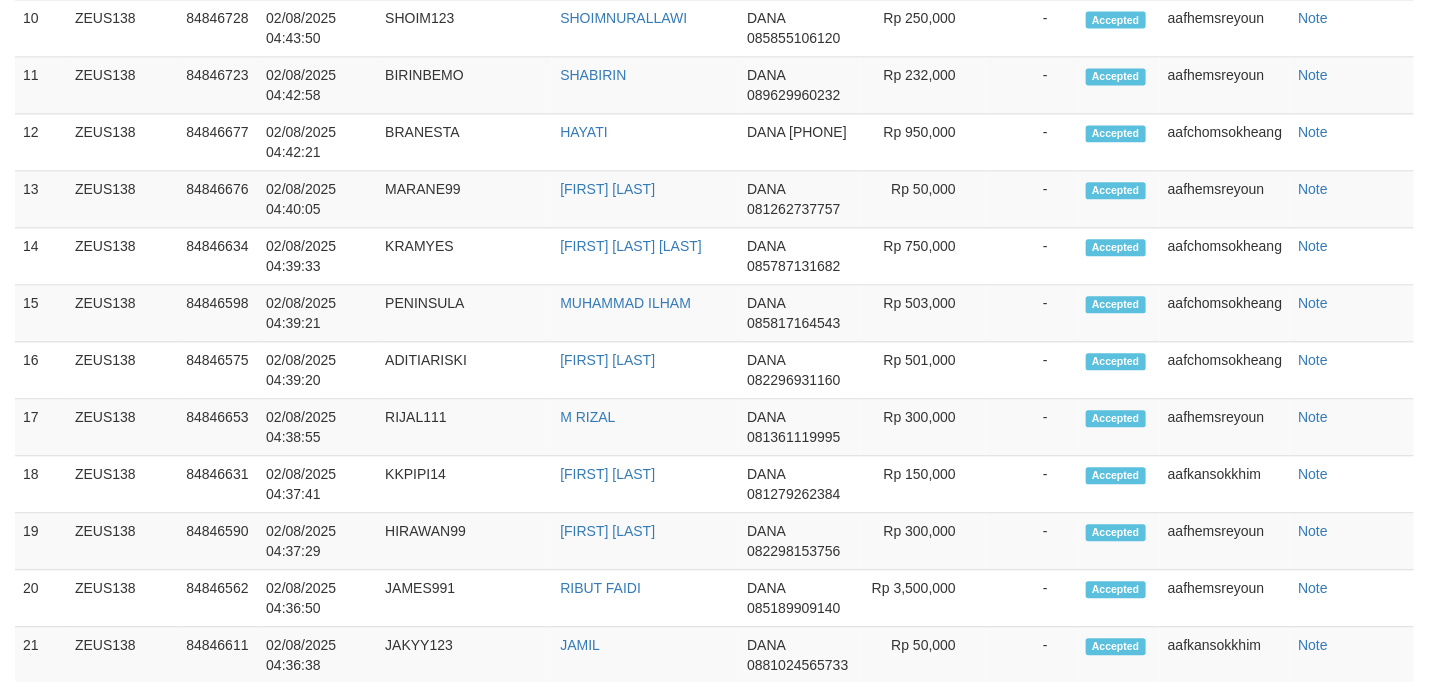 scroll, scrollTop: 1605, scrollLeft: 0, axis: vertical 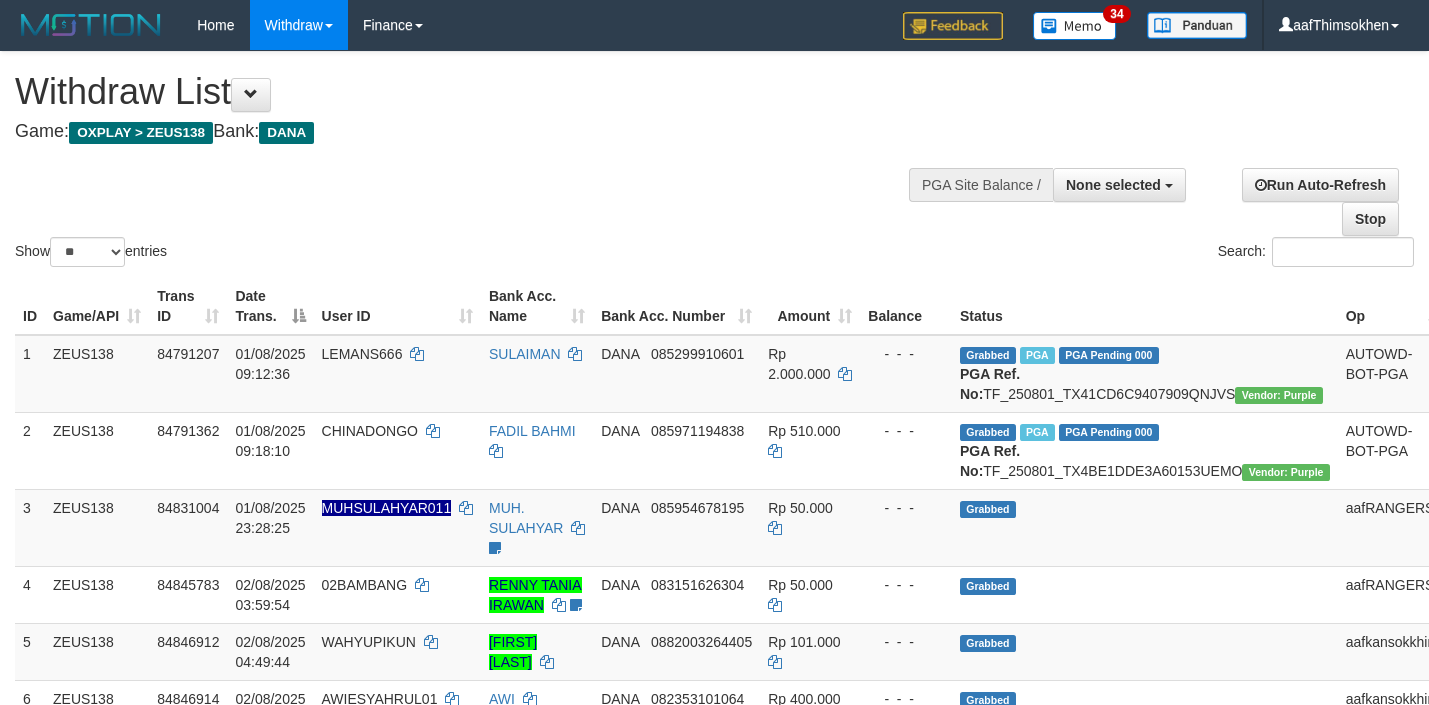 select 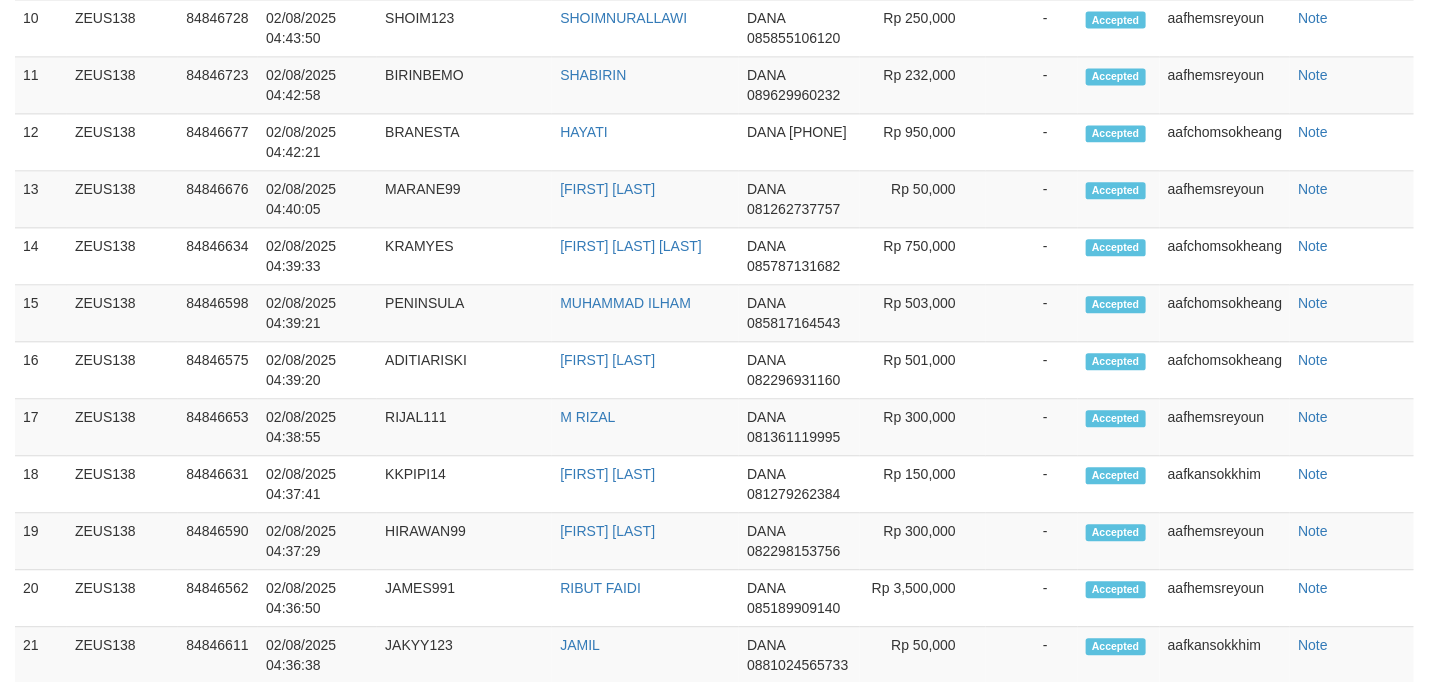 scroll, scrollTop: 1605, scrollLeft: 0, axis: vertical 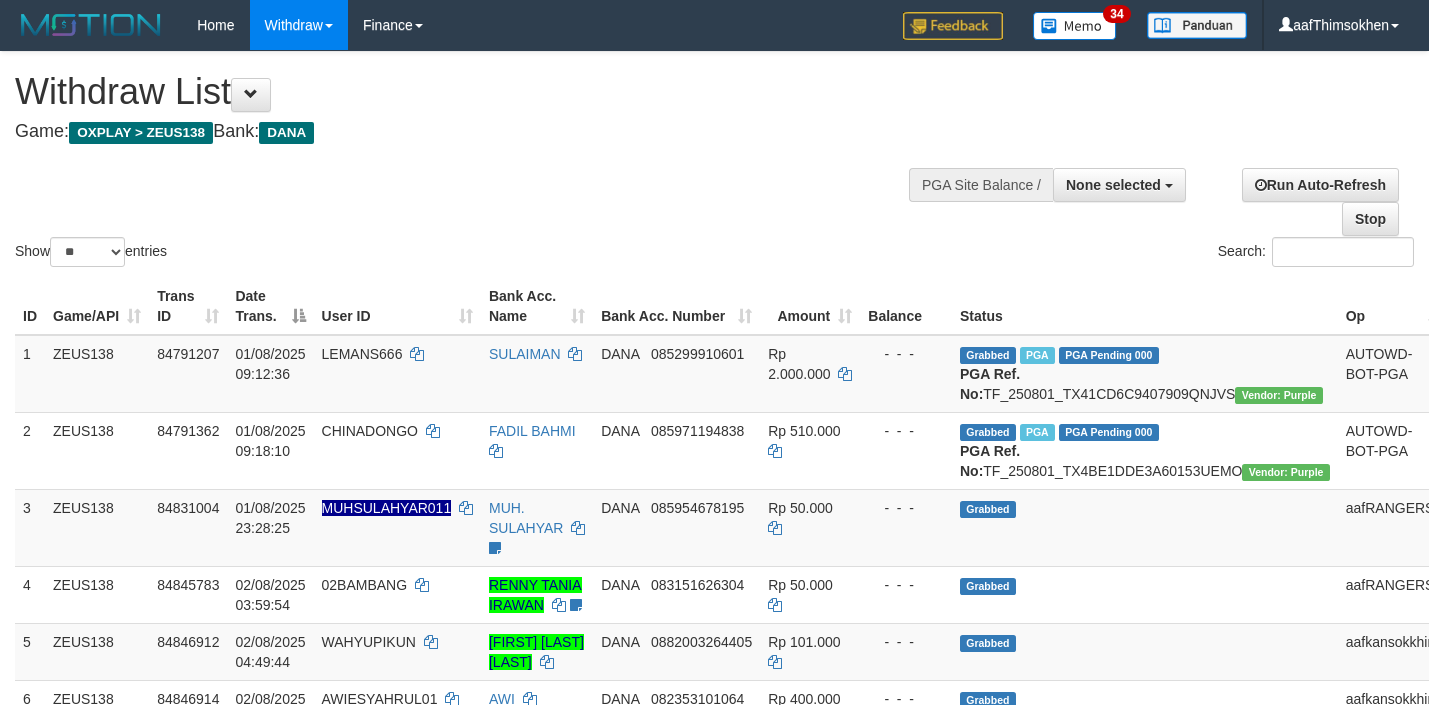 select 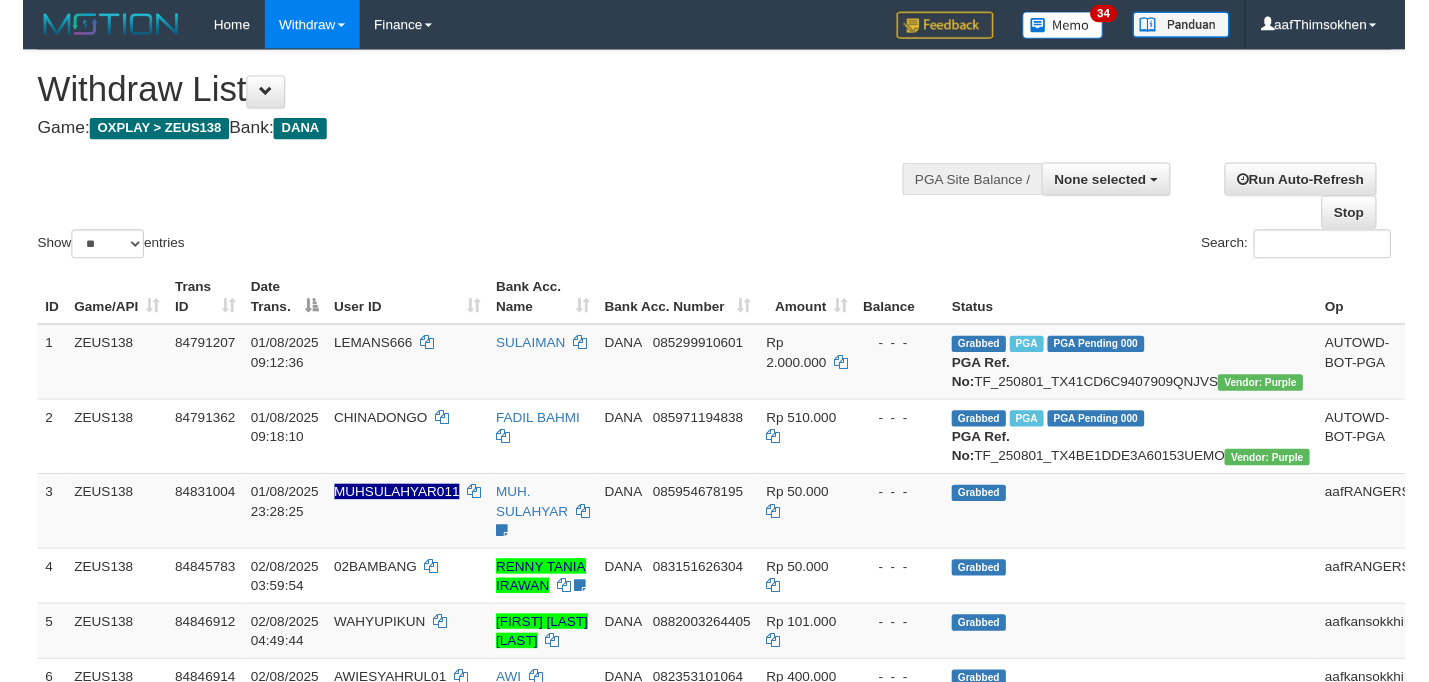 scroll, scrollTop: 1659, scrollLeft: 0, axis: vertical 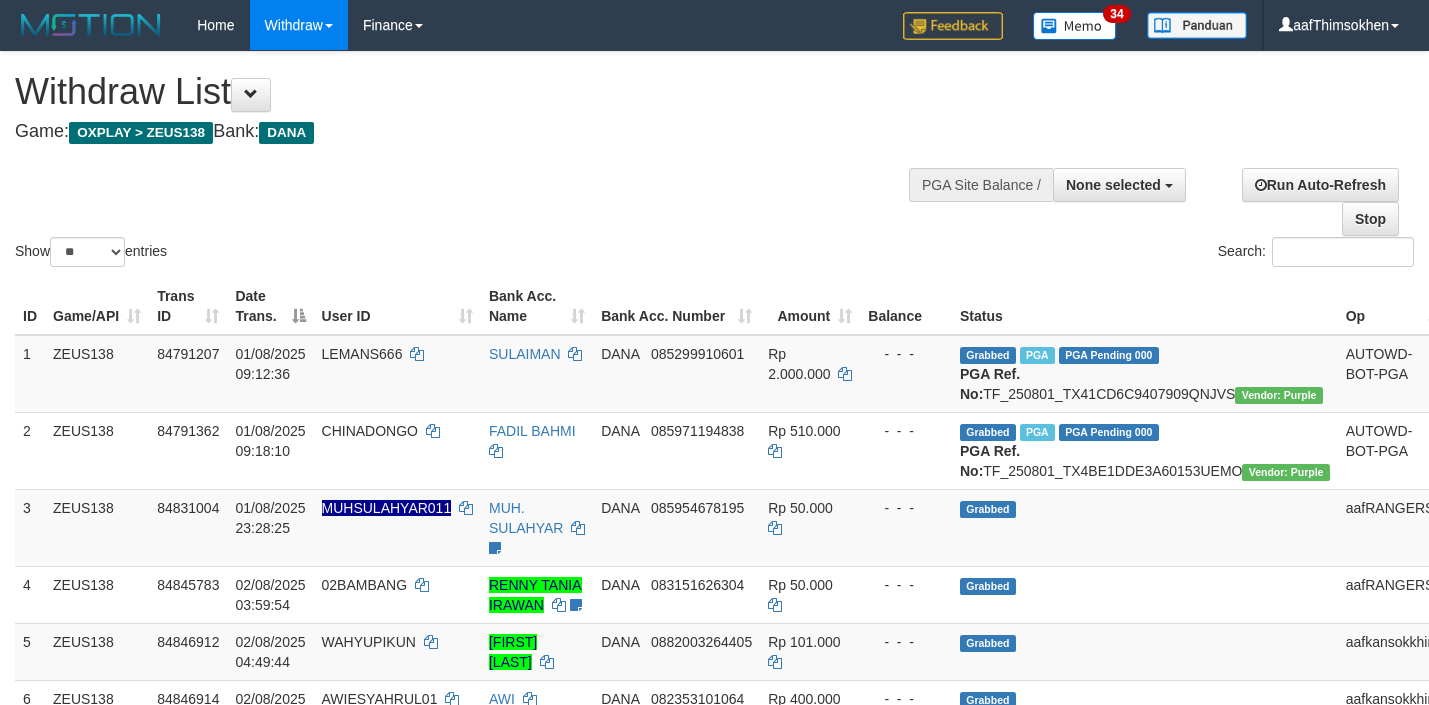 select 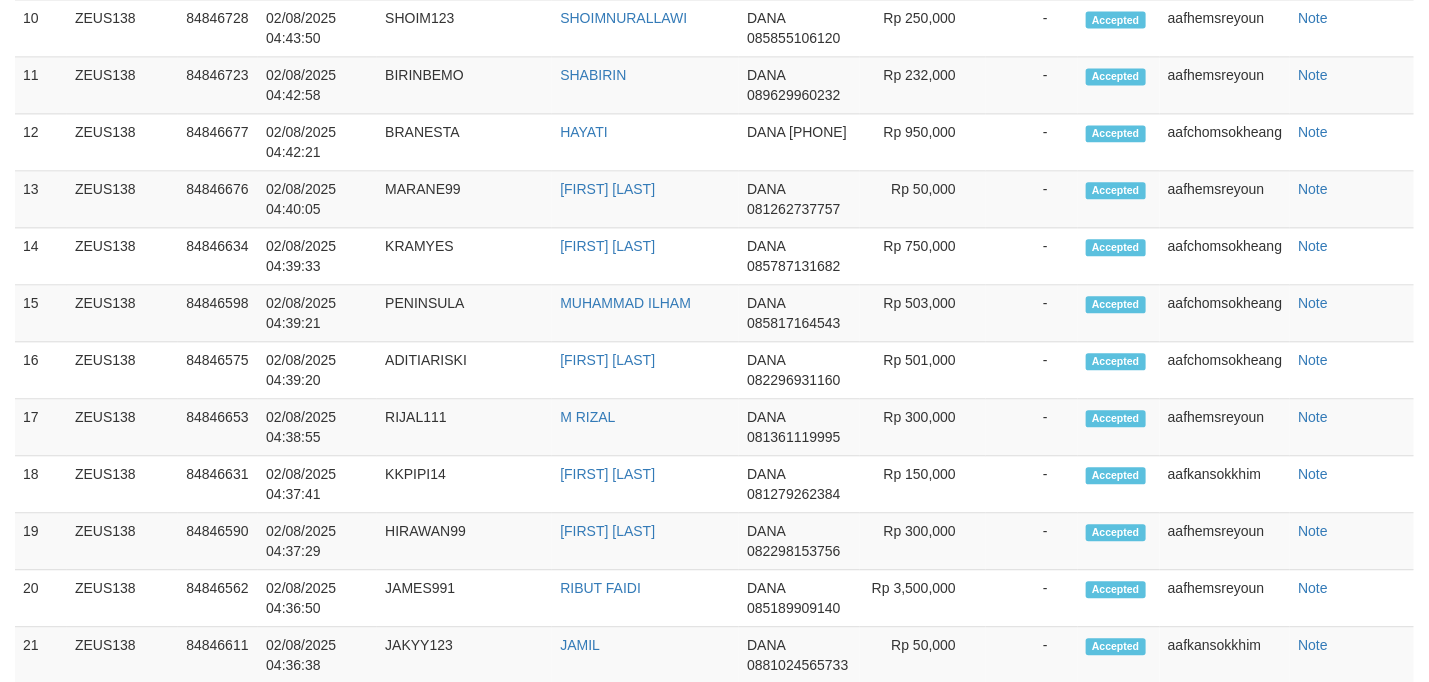 scroll, scrollTop: 1605, scrollLeft: 0, axis: vertical 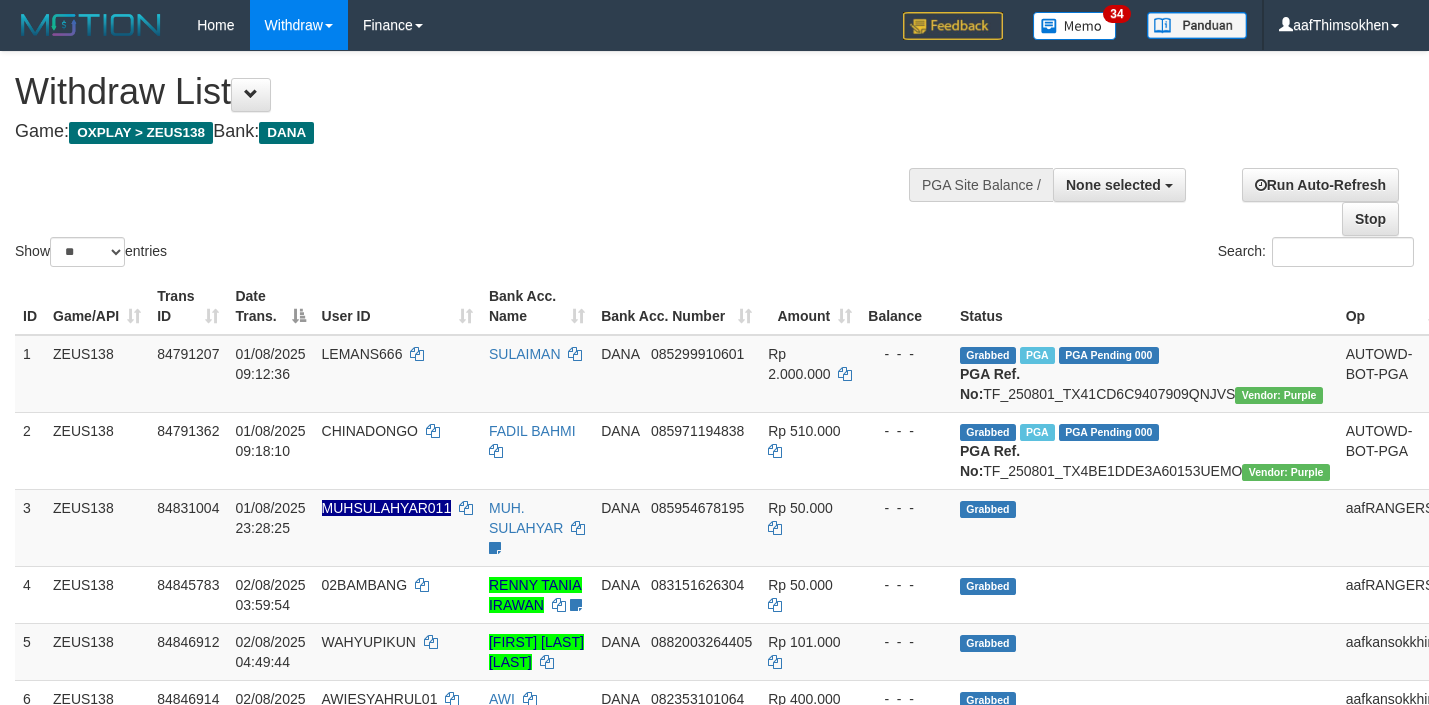 select 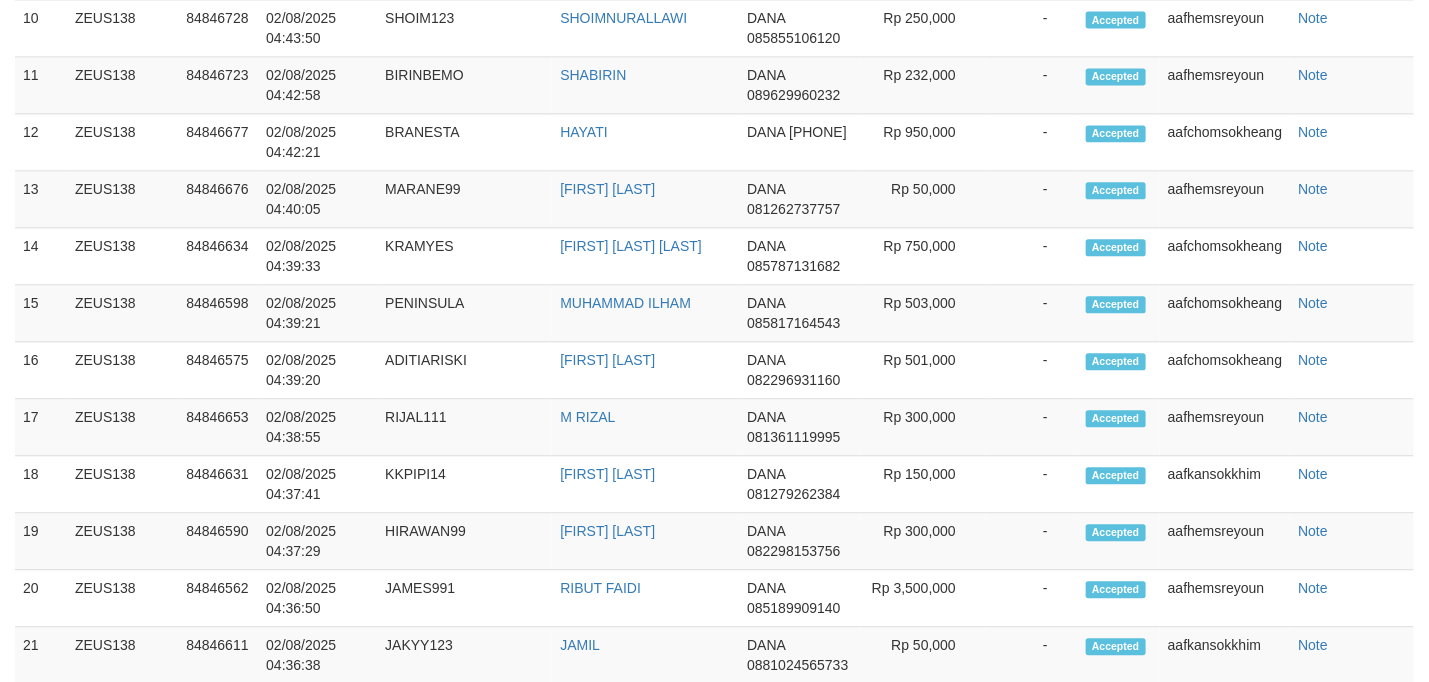 scroll, scrollTop: 1605, scrollLeft: 0, axis: vertical 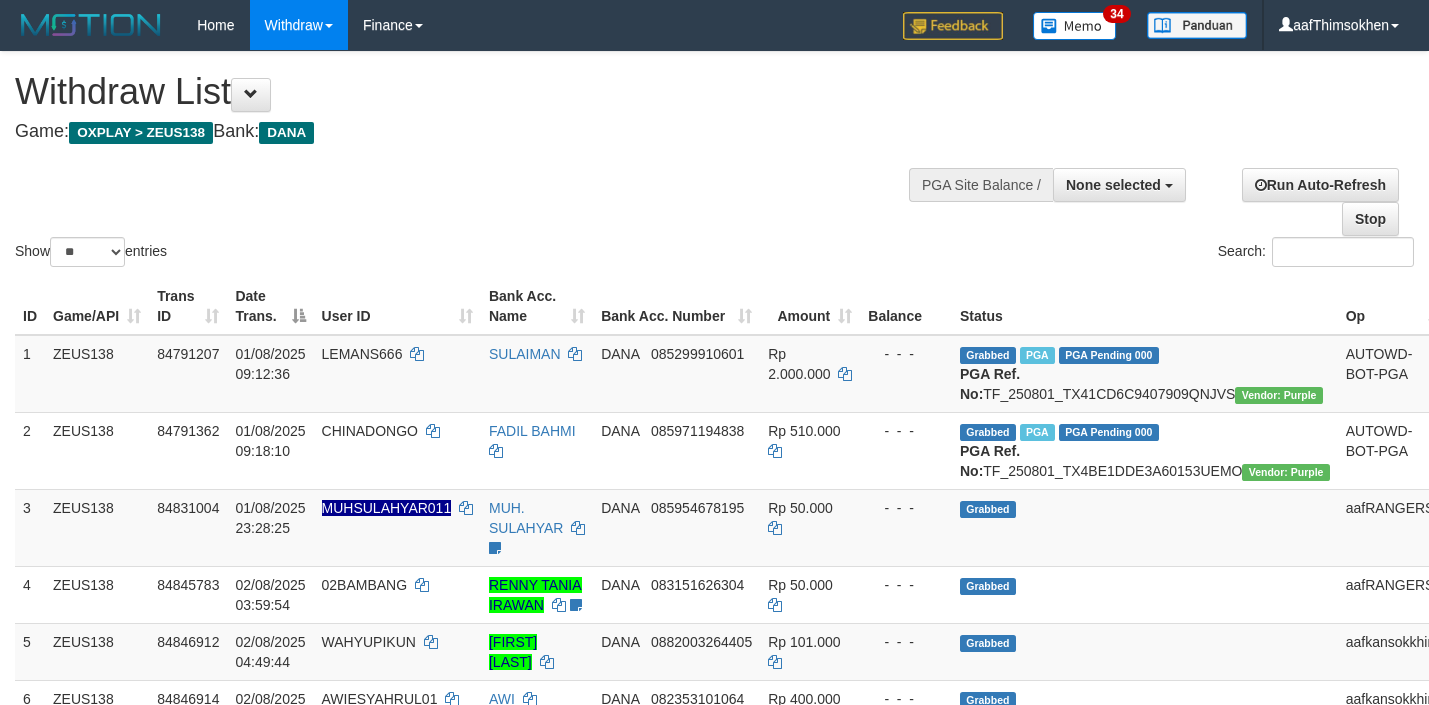select 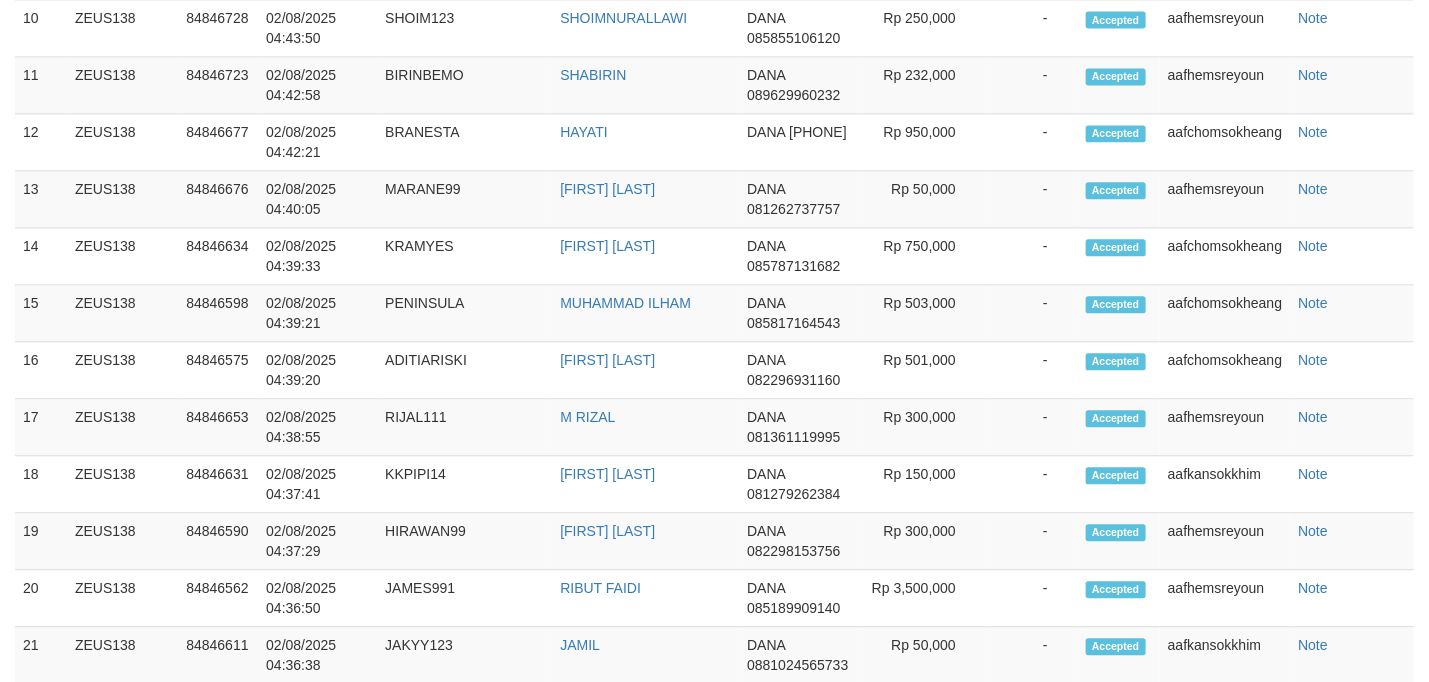 scroll, scrollTop: 1605, scrollLeft: 0, axis: vertical 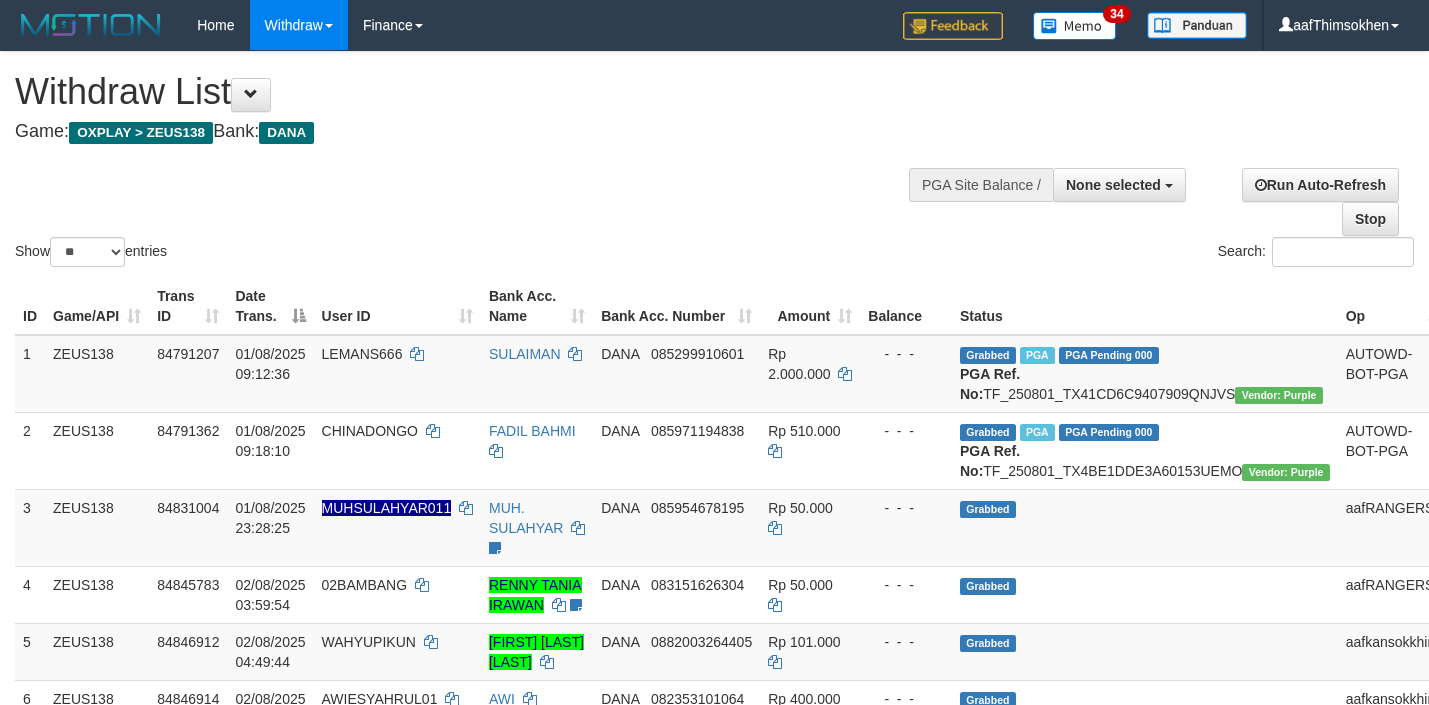 select 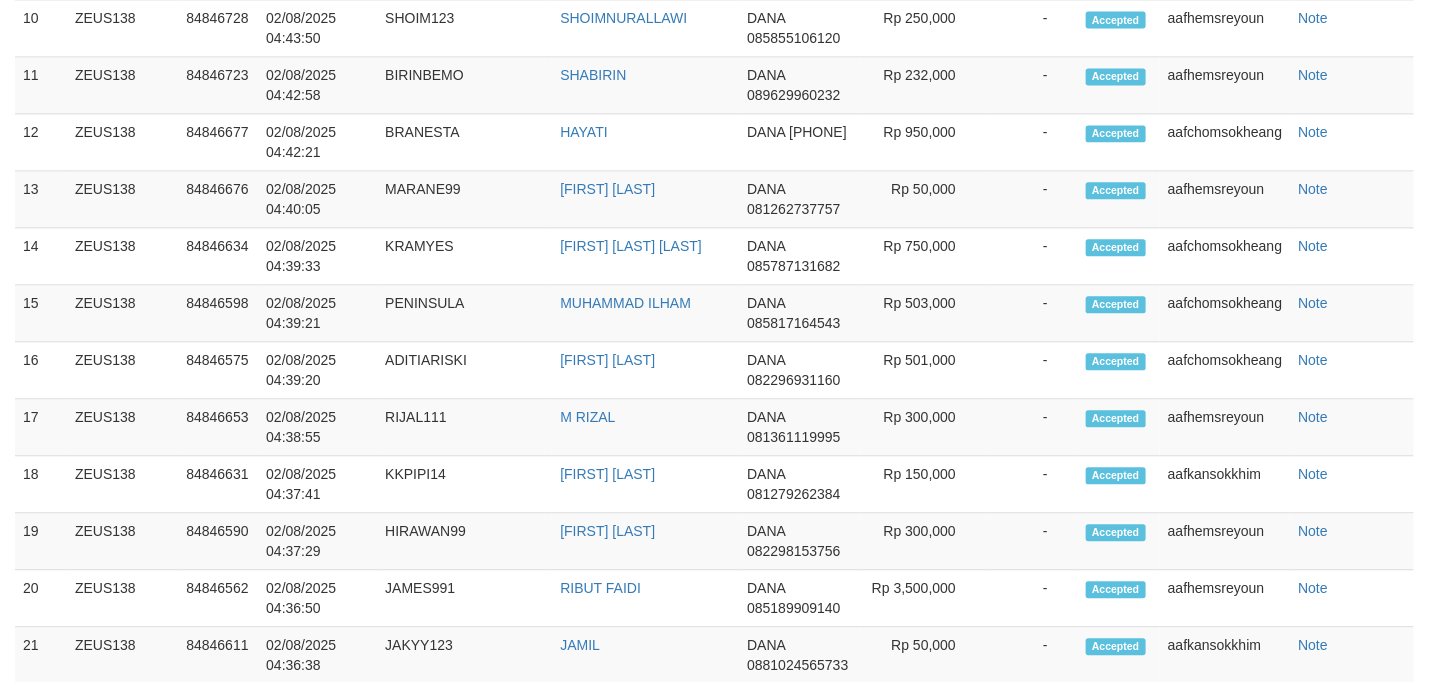 scroll, scrollTop: 1605, scrollLeft: 0, axis: vertical 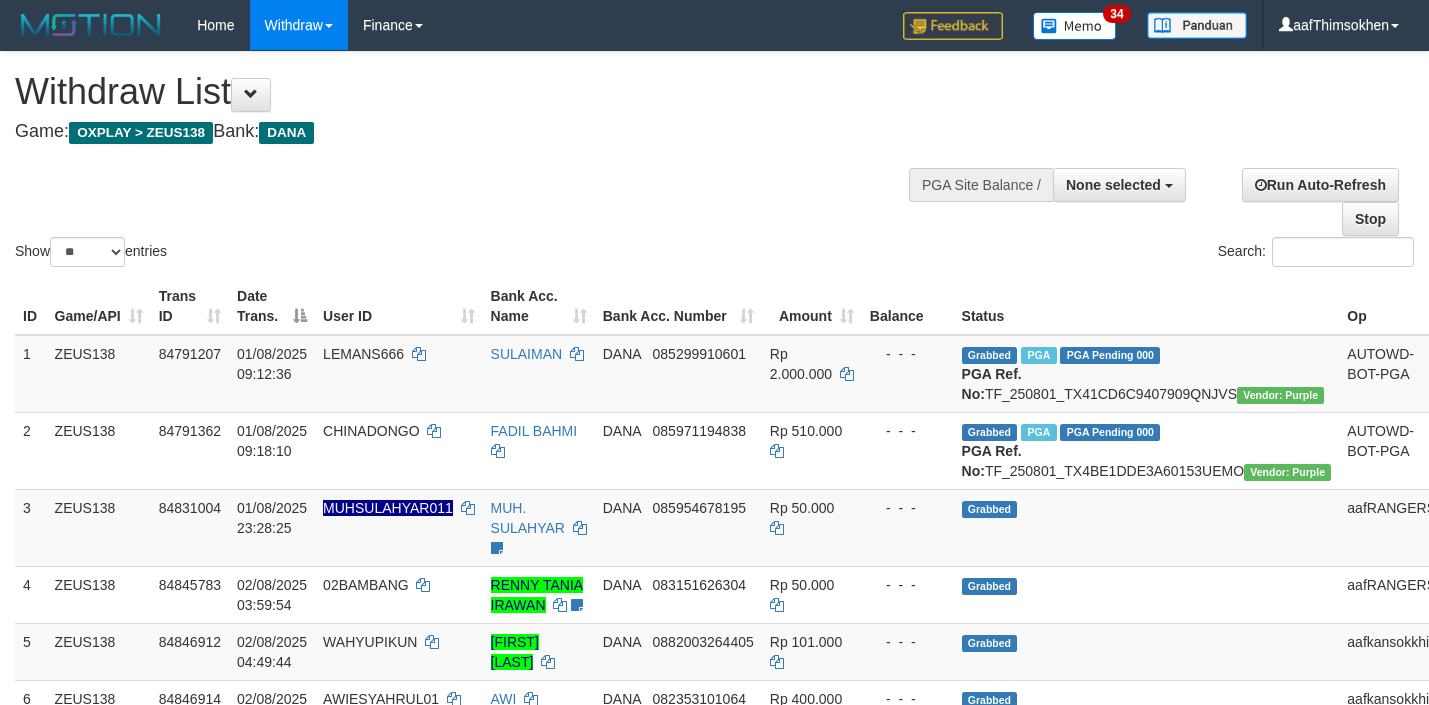 select 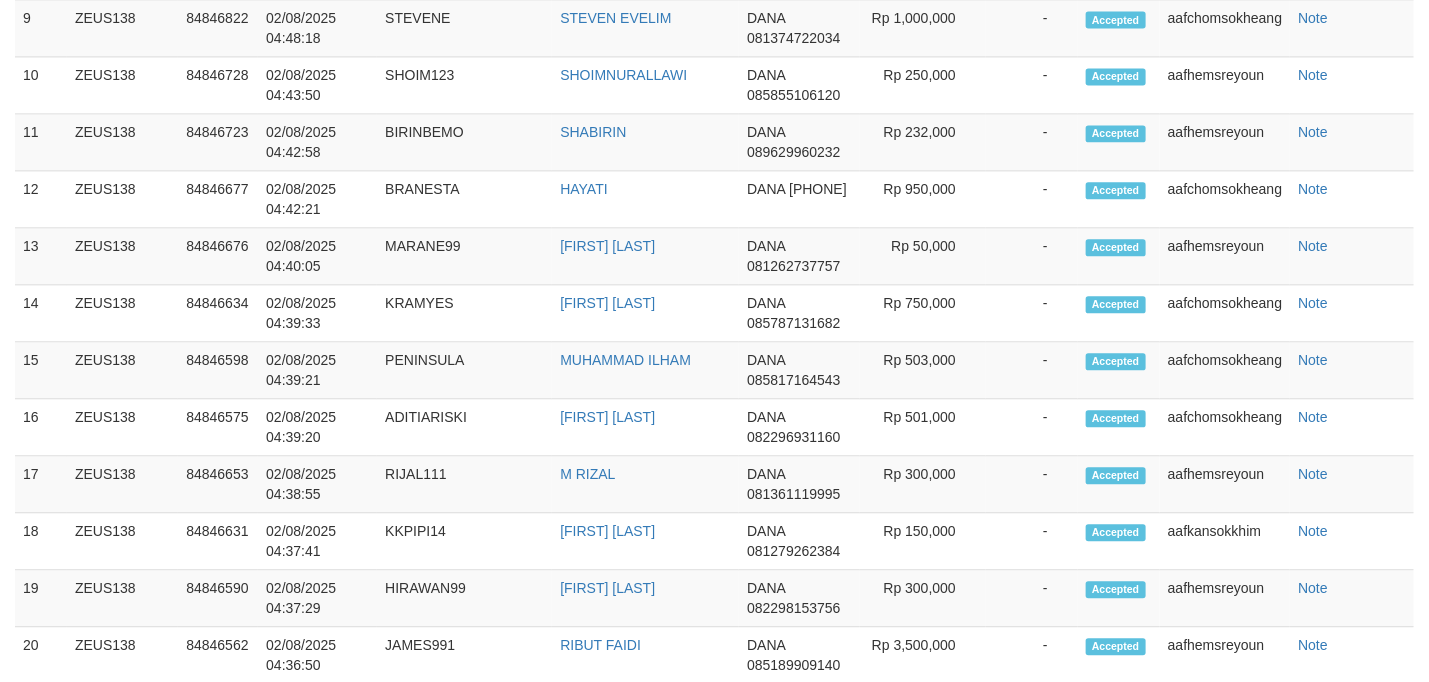 scroll, scrollTop: 1605, scrollLeft: 0, axis: vertical 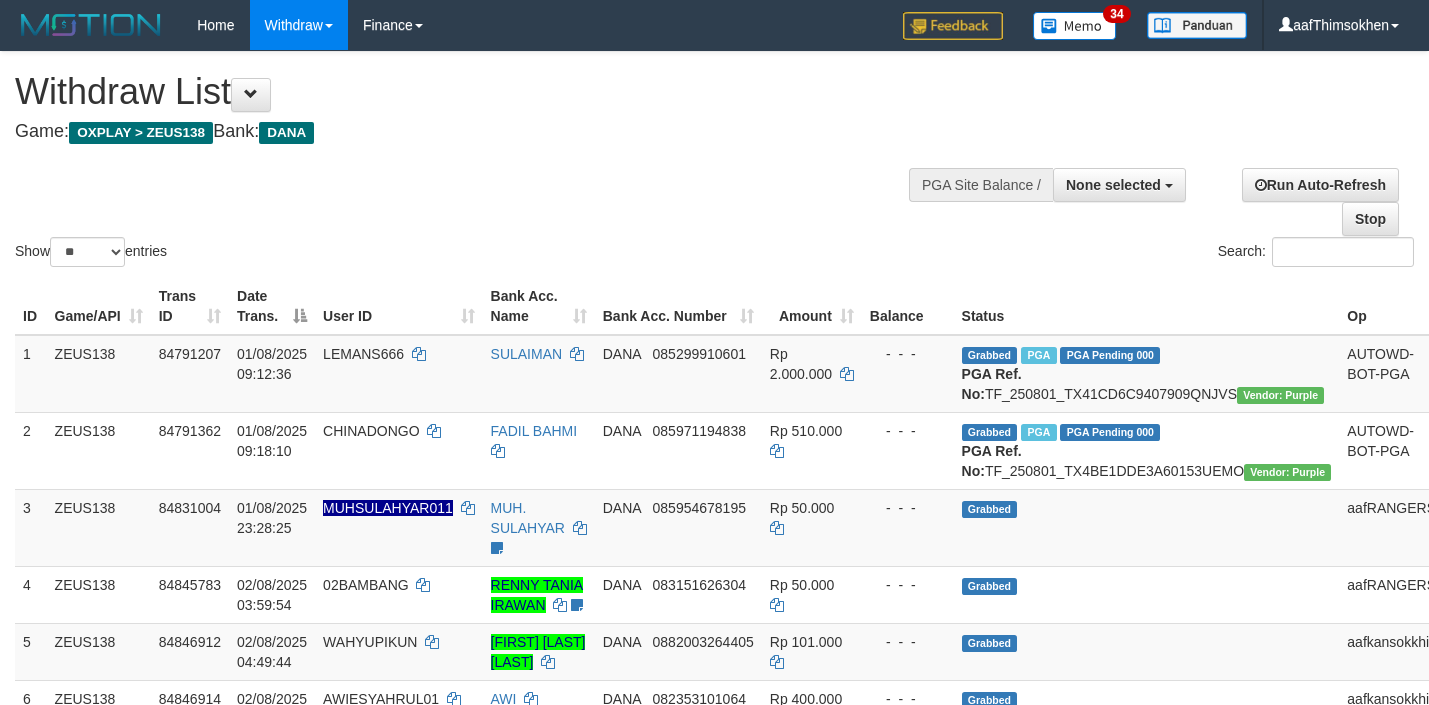 select 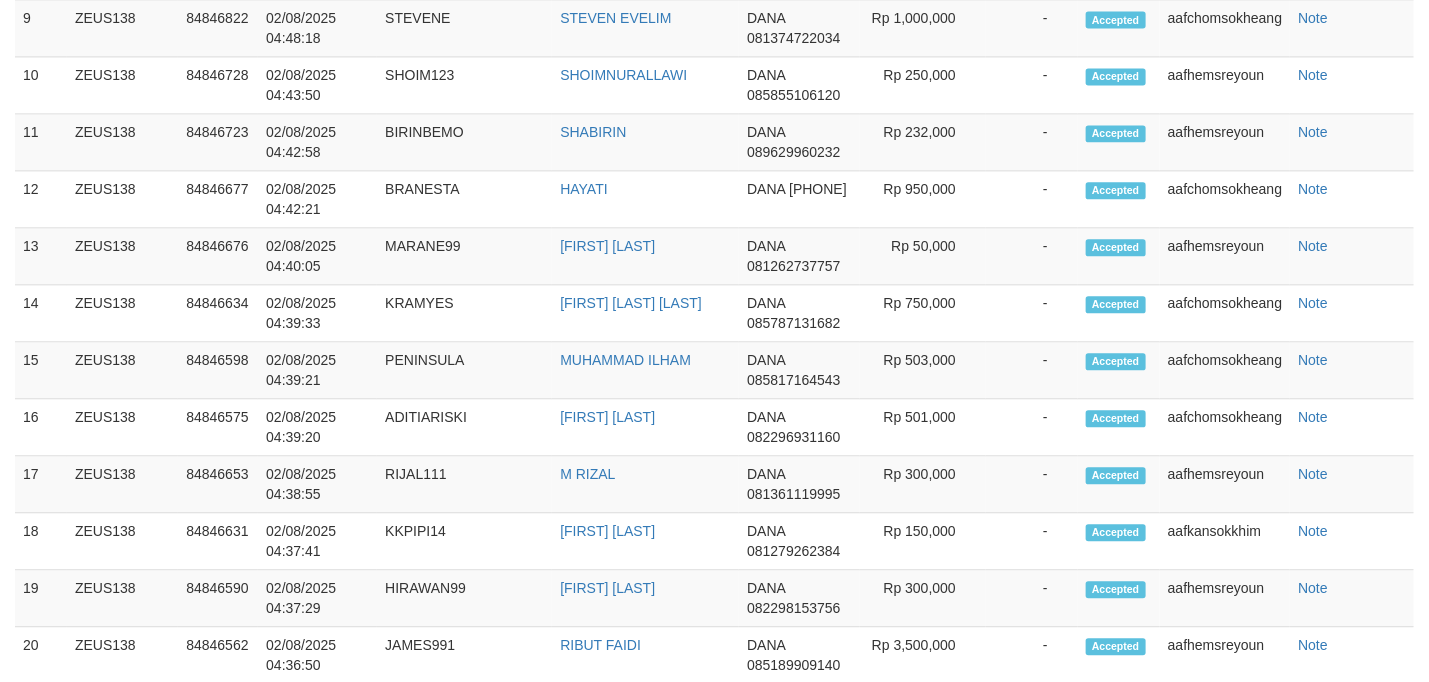 scroll, scrollTop: 1605, scrollLeft: 0, axis: vertical 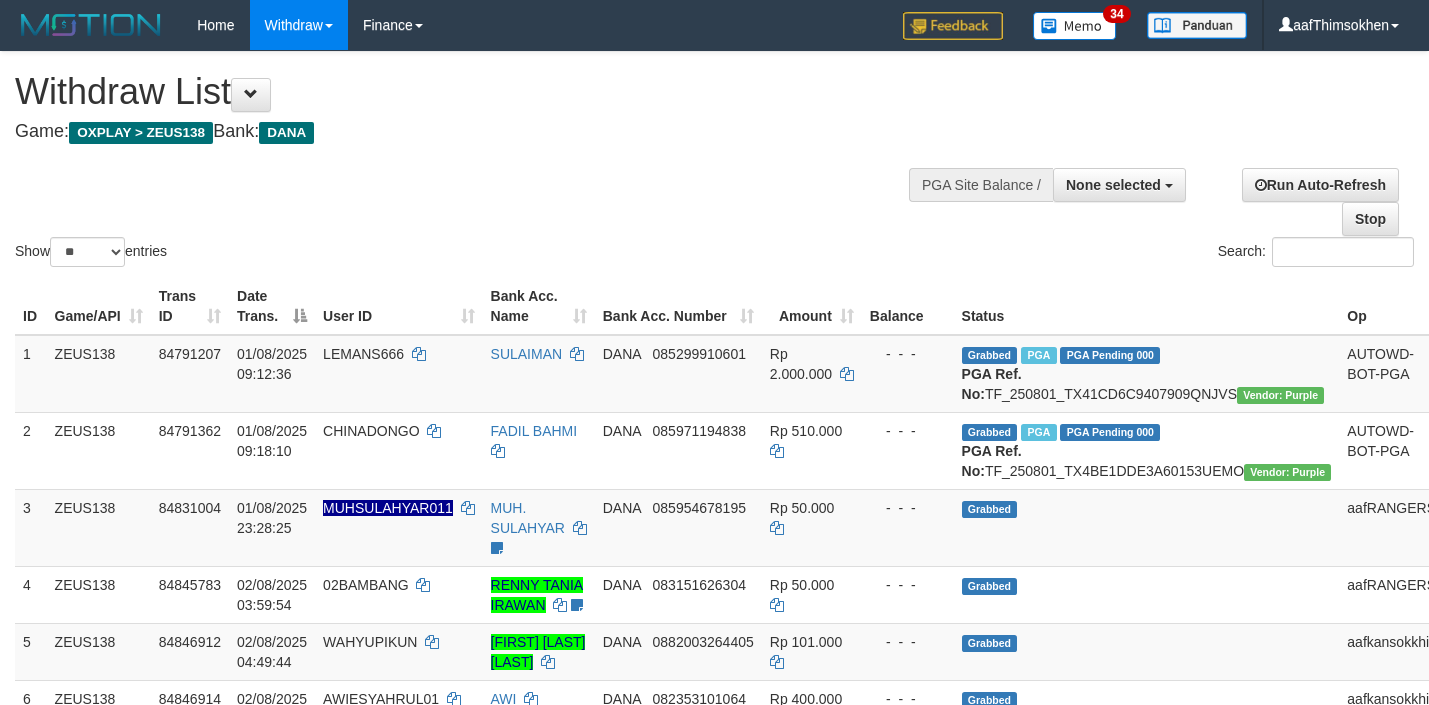 select 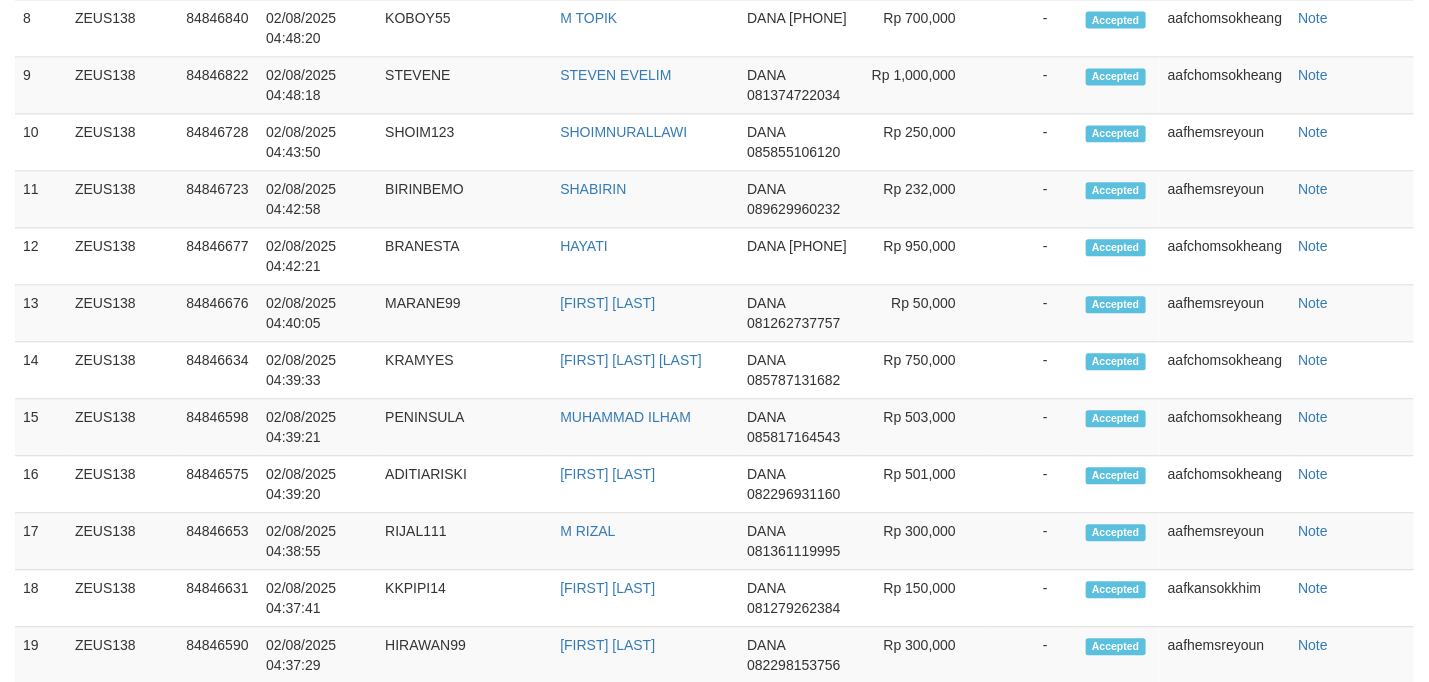 scroll, scrollTop: 1605, scrollLeft: 0, axis: vertical 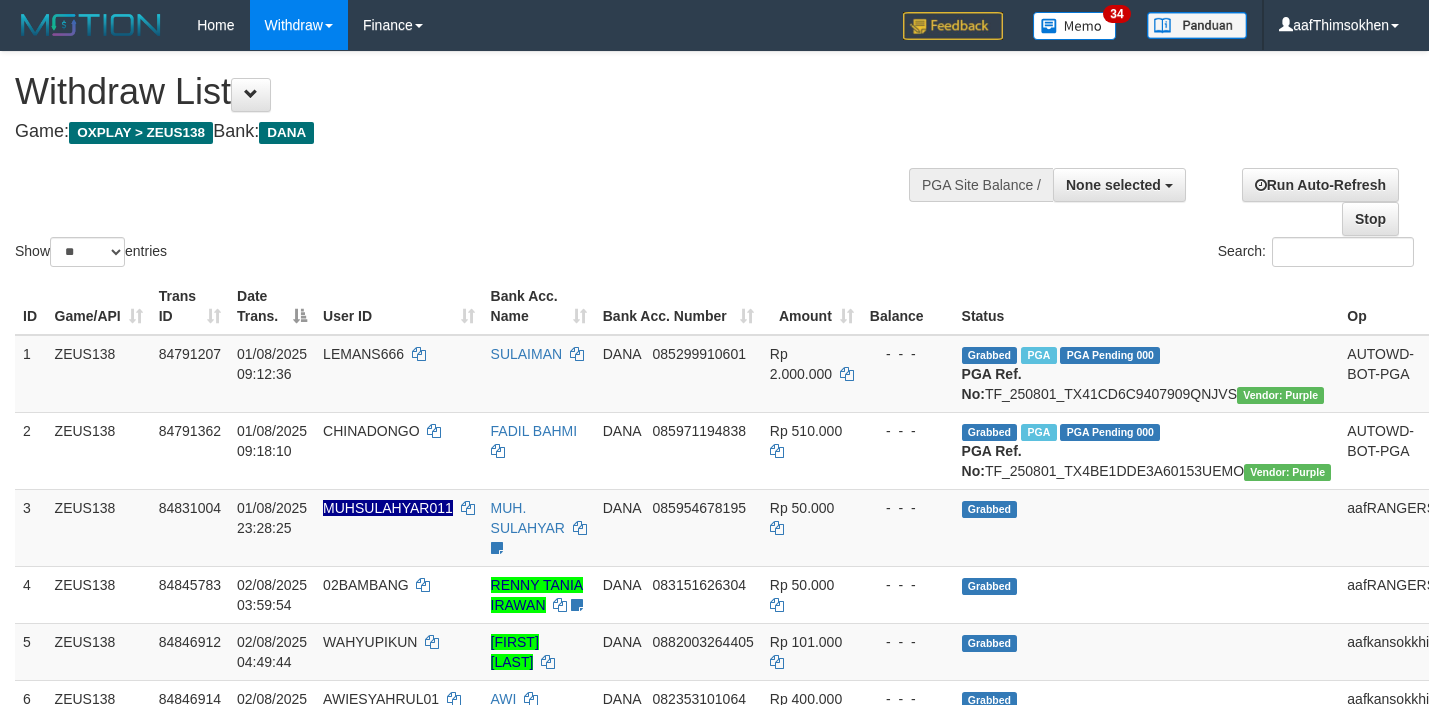 select 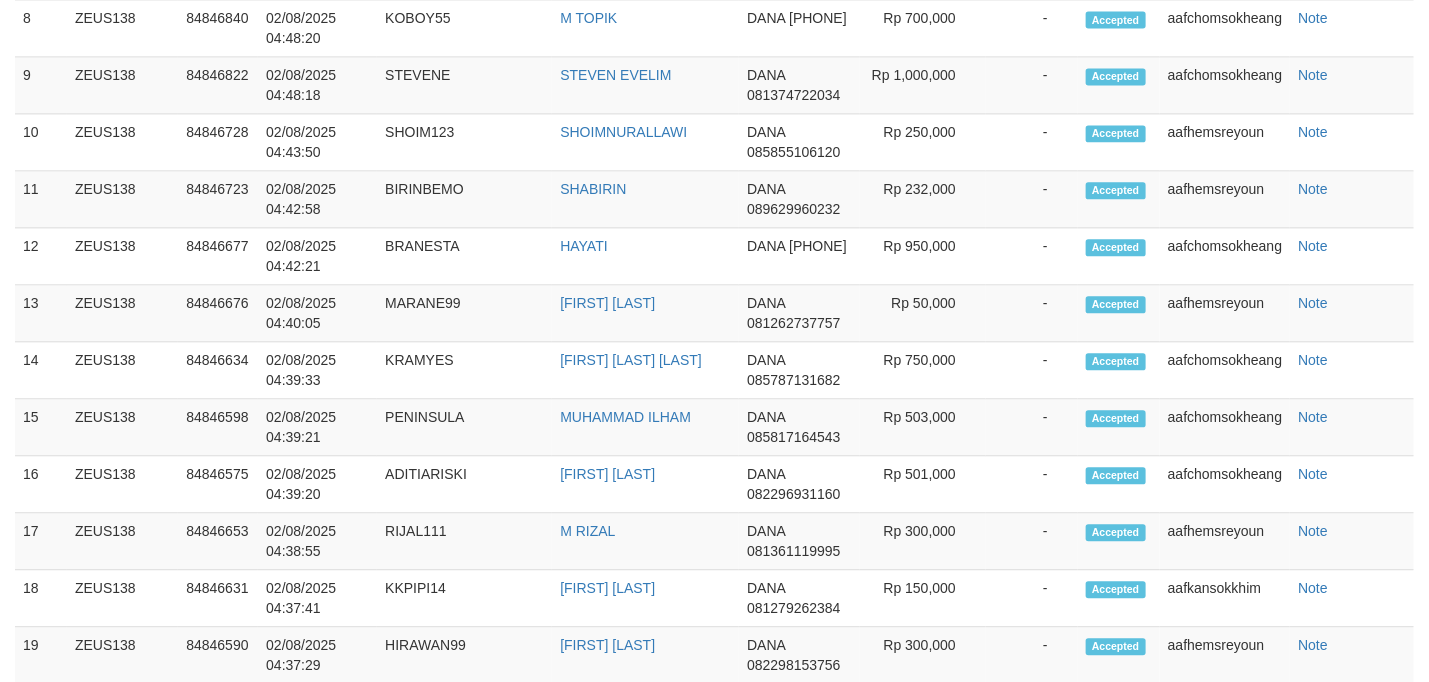 scroll, scrollTop: 1605, scrollLeft: 0, axis: vertical 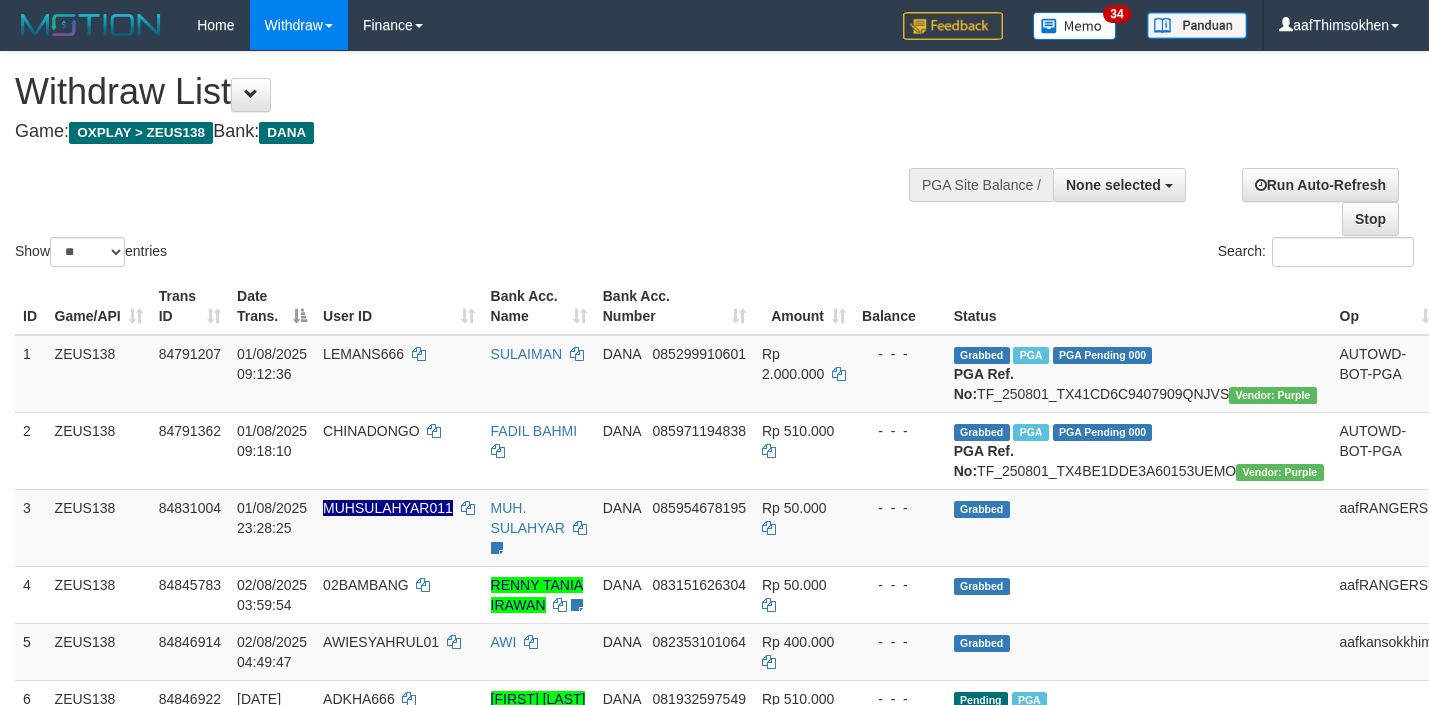 select 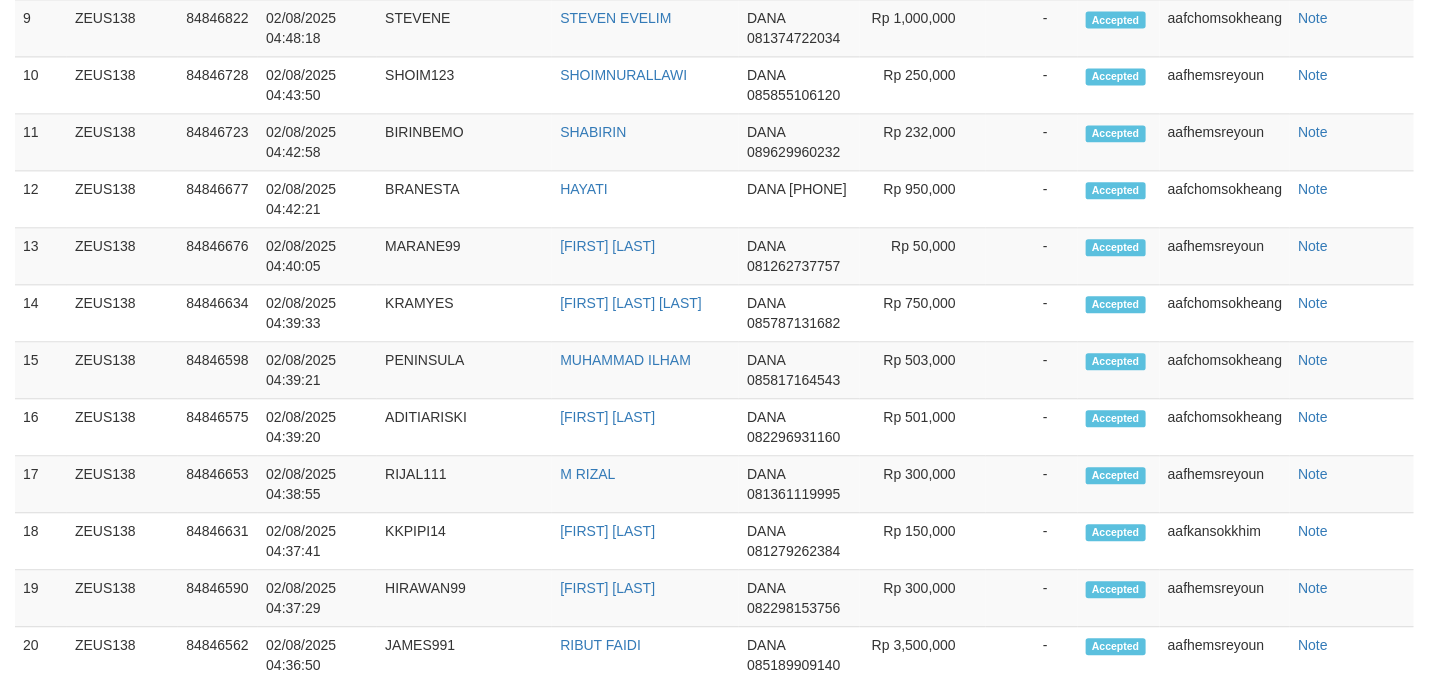scroll, scrollTop: 1605, scrollLeft: 0, axis: vertical 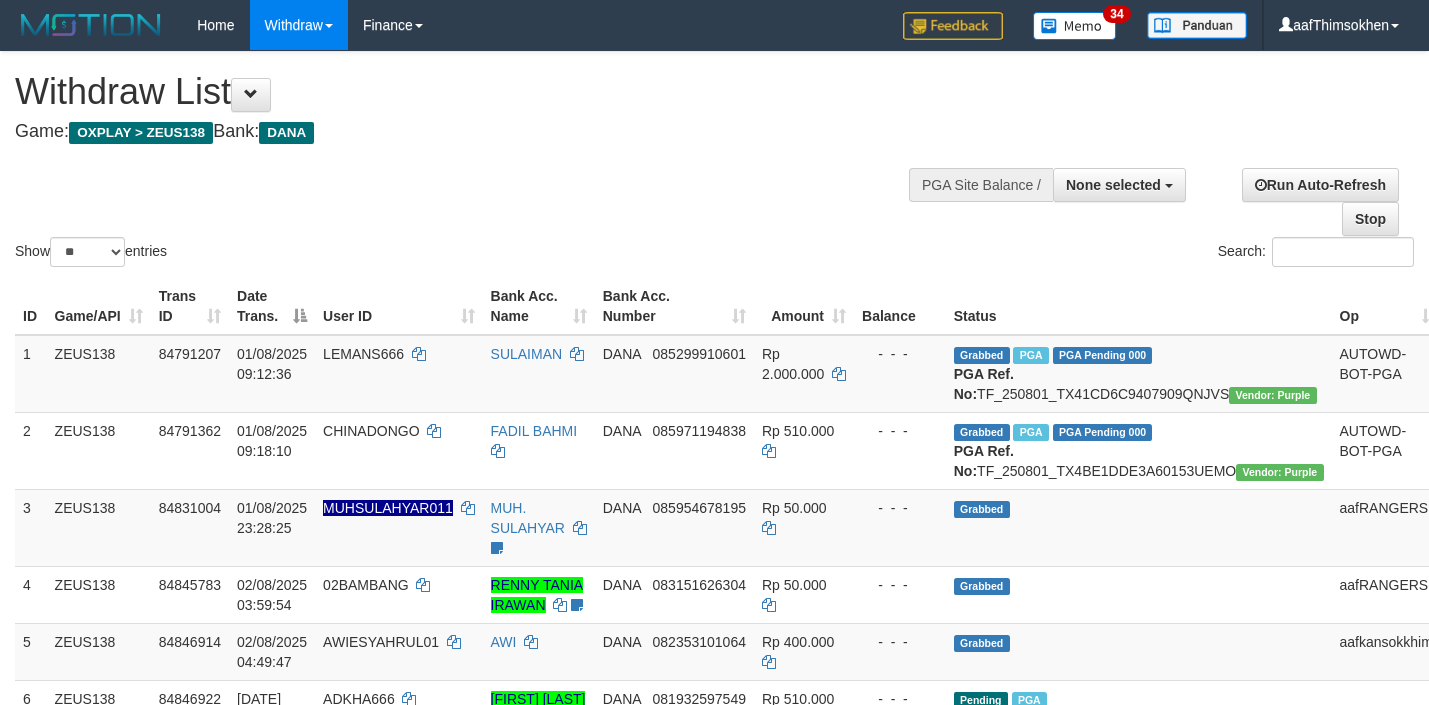 select 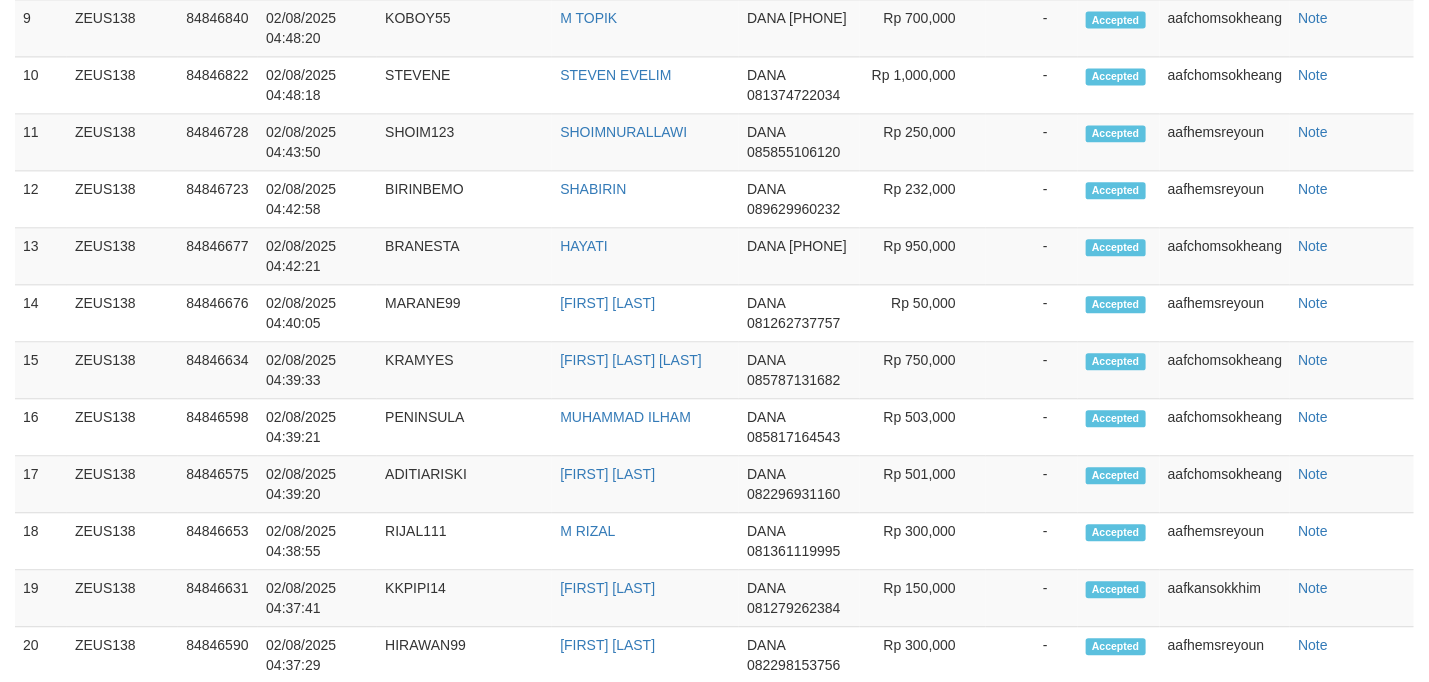 scroll, scrollTop: 1605, scrollLeft: 0, axis: vertical 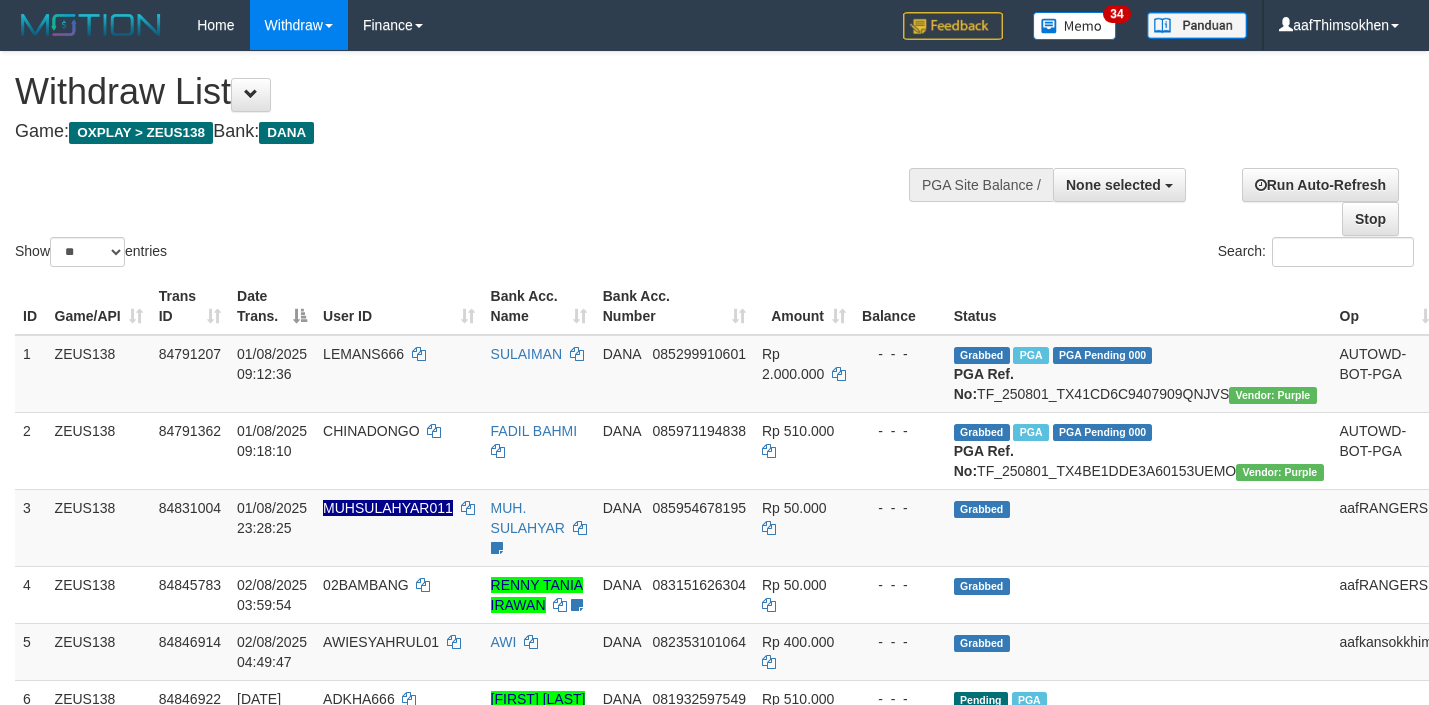 select 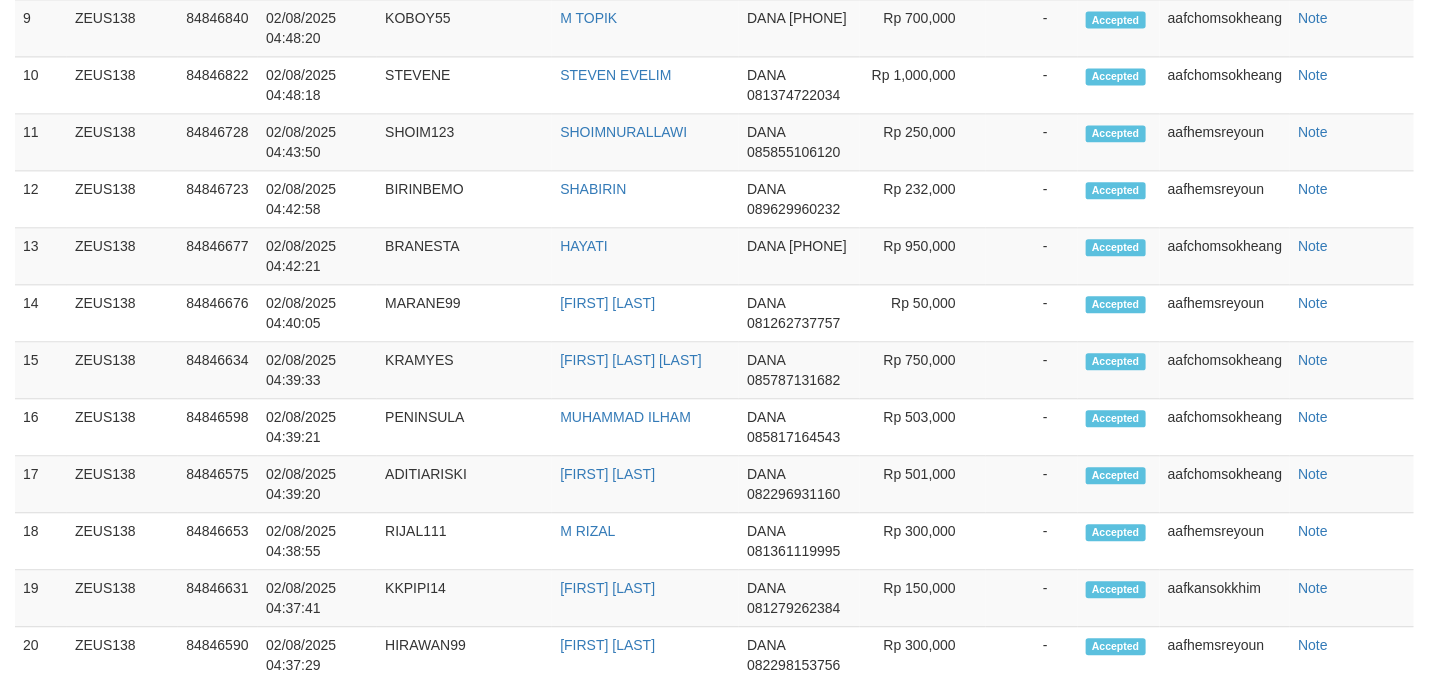 scroll, scrollTop: 1605, scrollLeft: 0, axis: vertical 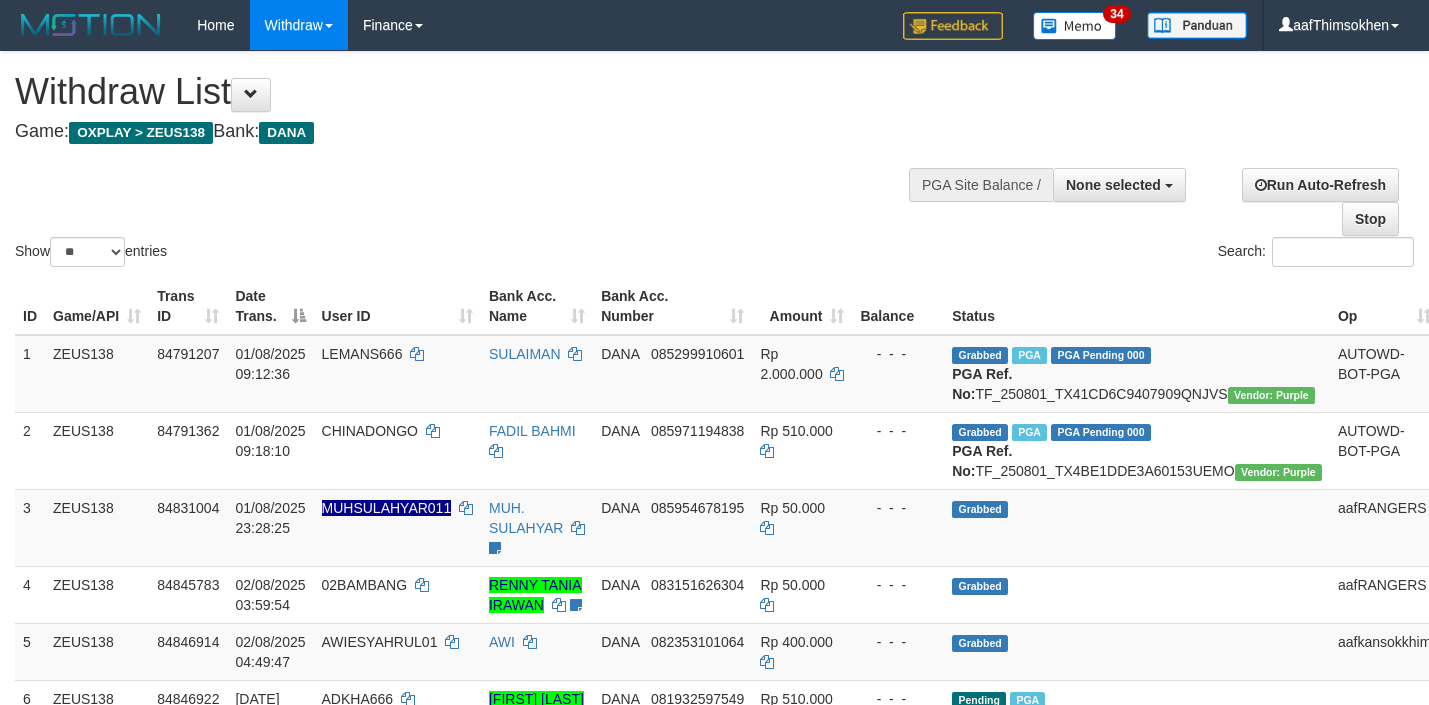 select 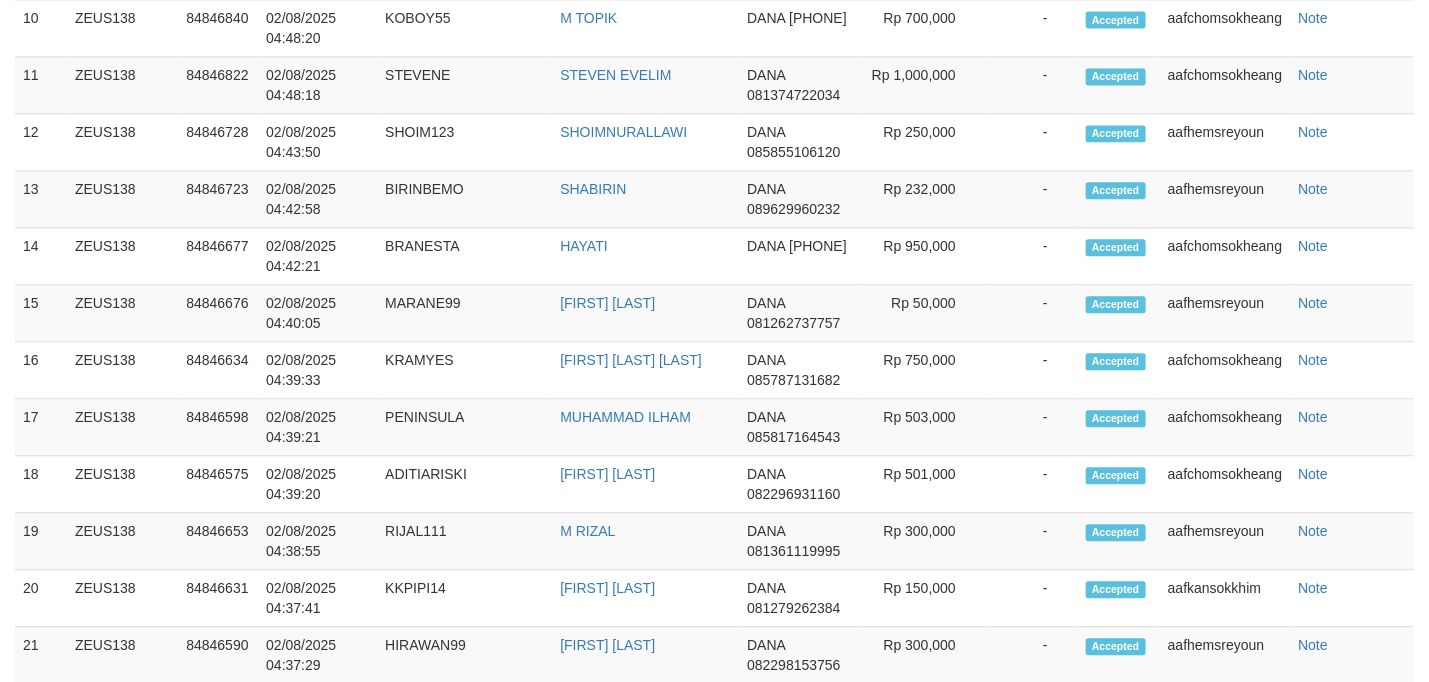 scroll, scrollTop: 1605, scrollLeft: 0, axis: vertical 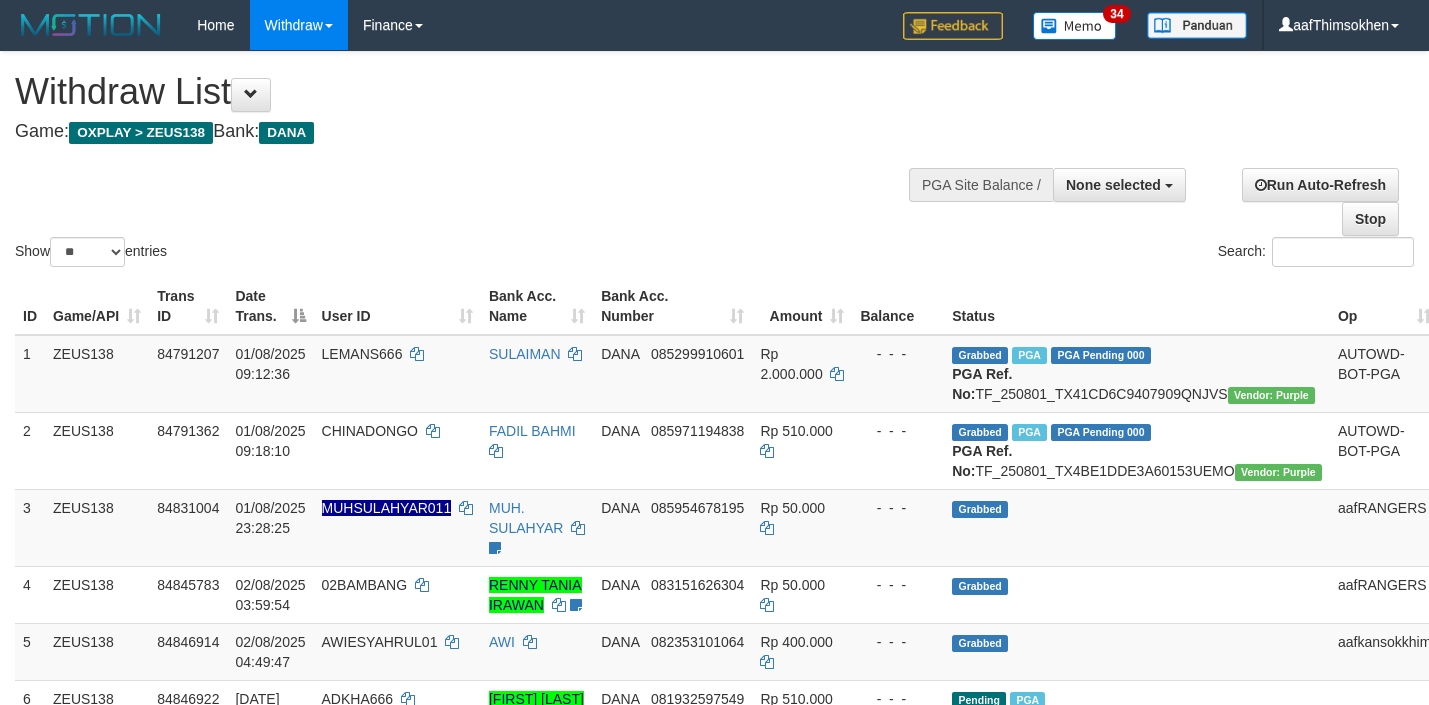 select 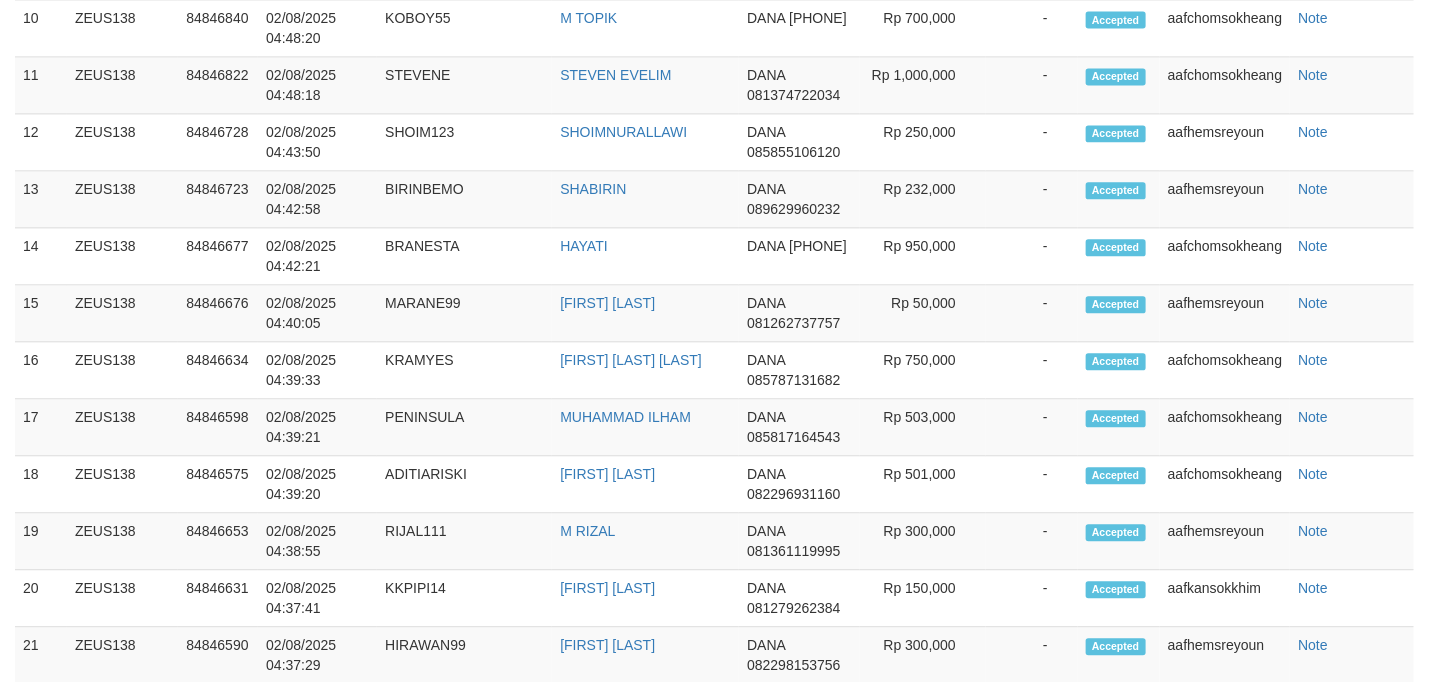 scroll, scrollTop: 1605, scrollLeft: 0, axis: vertical 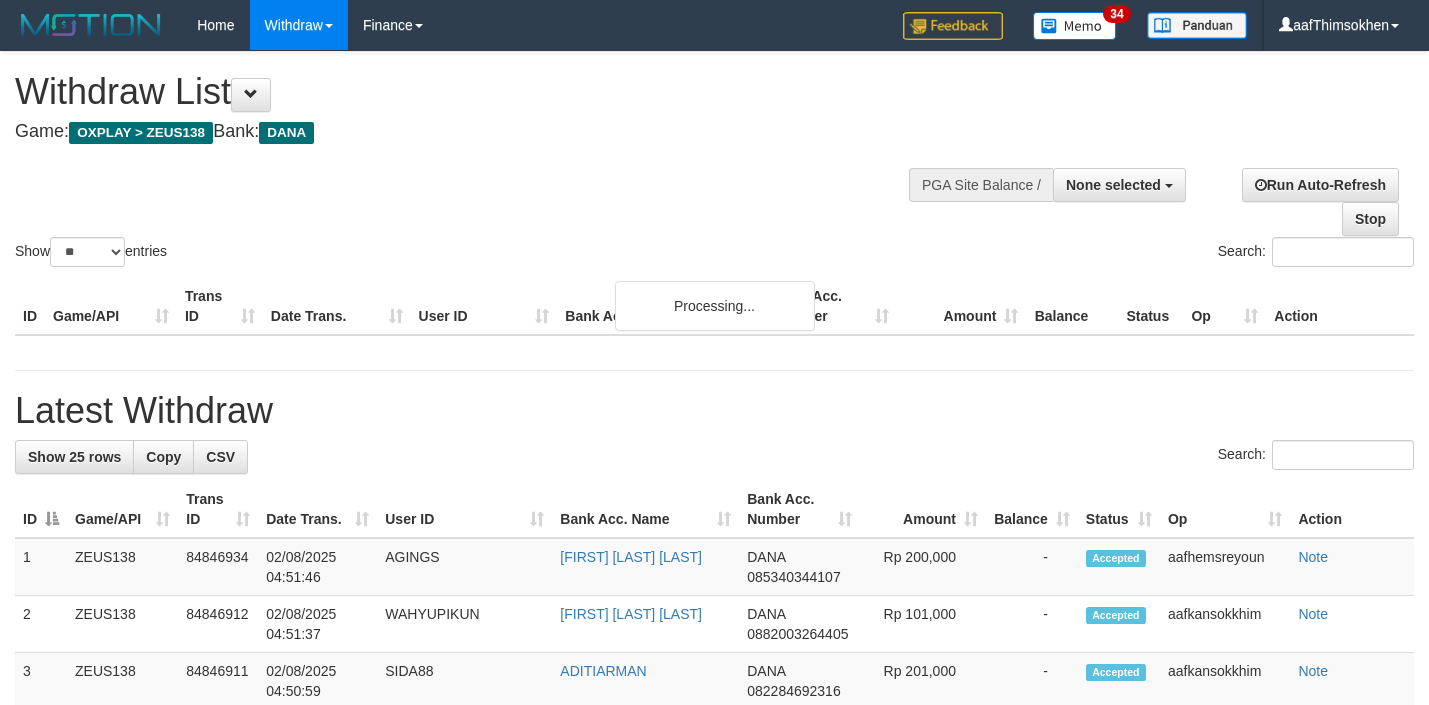 select 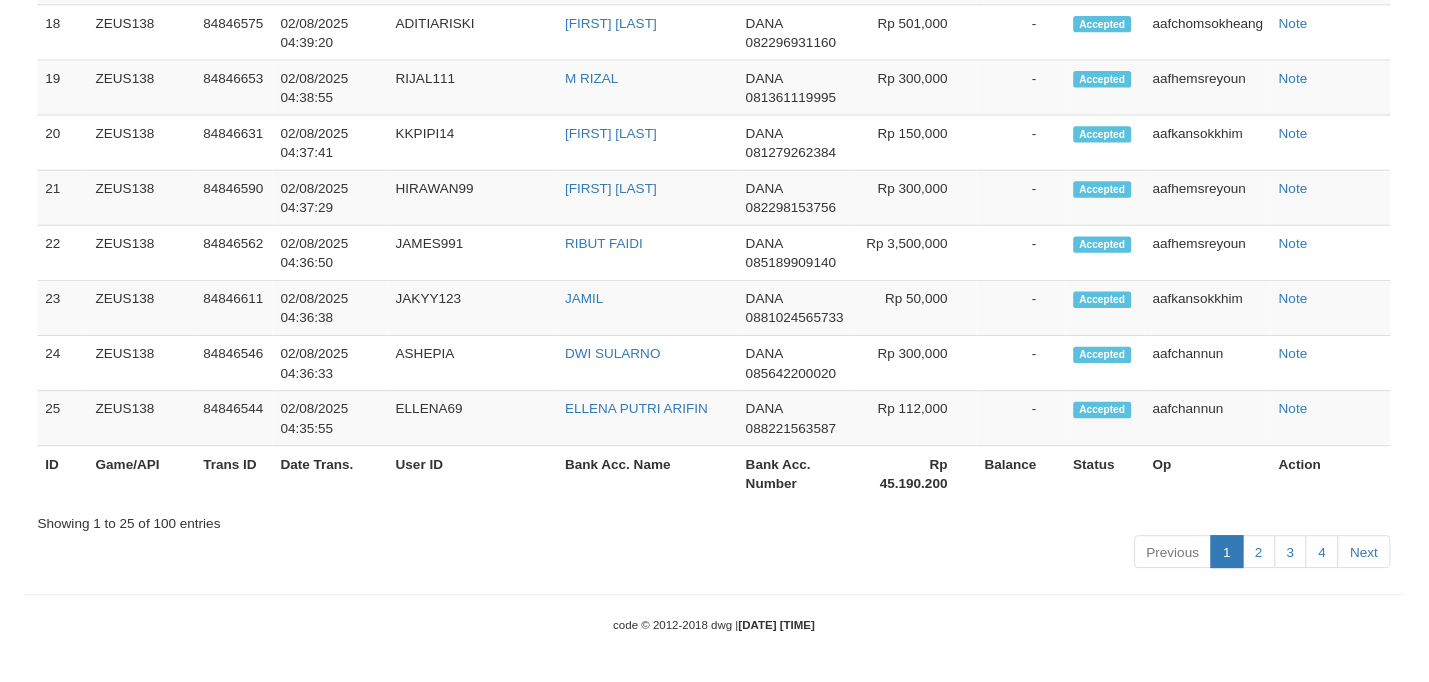 scroll, scrollTop: 1659, scrollLeft: 0, axis: vertical 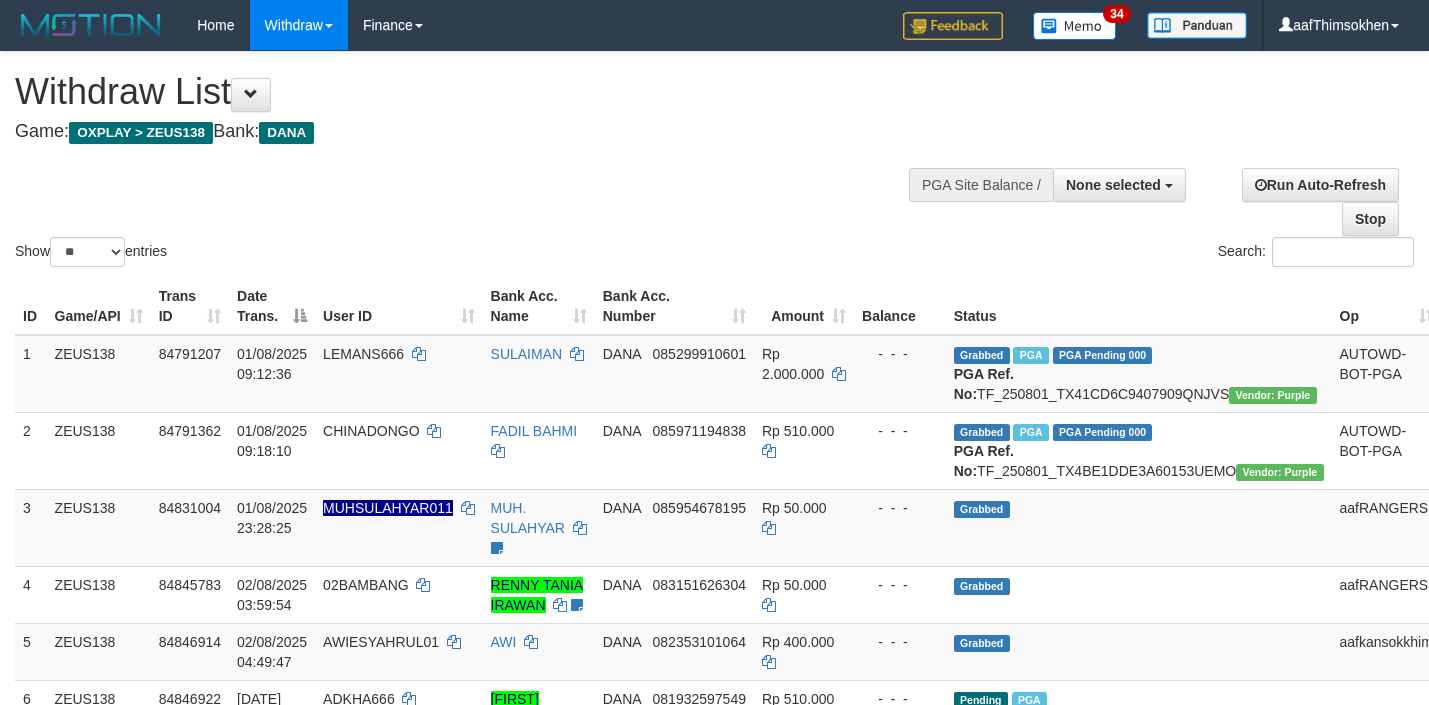 select 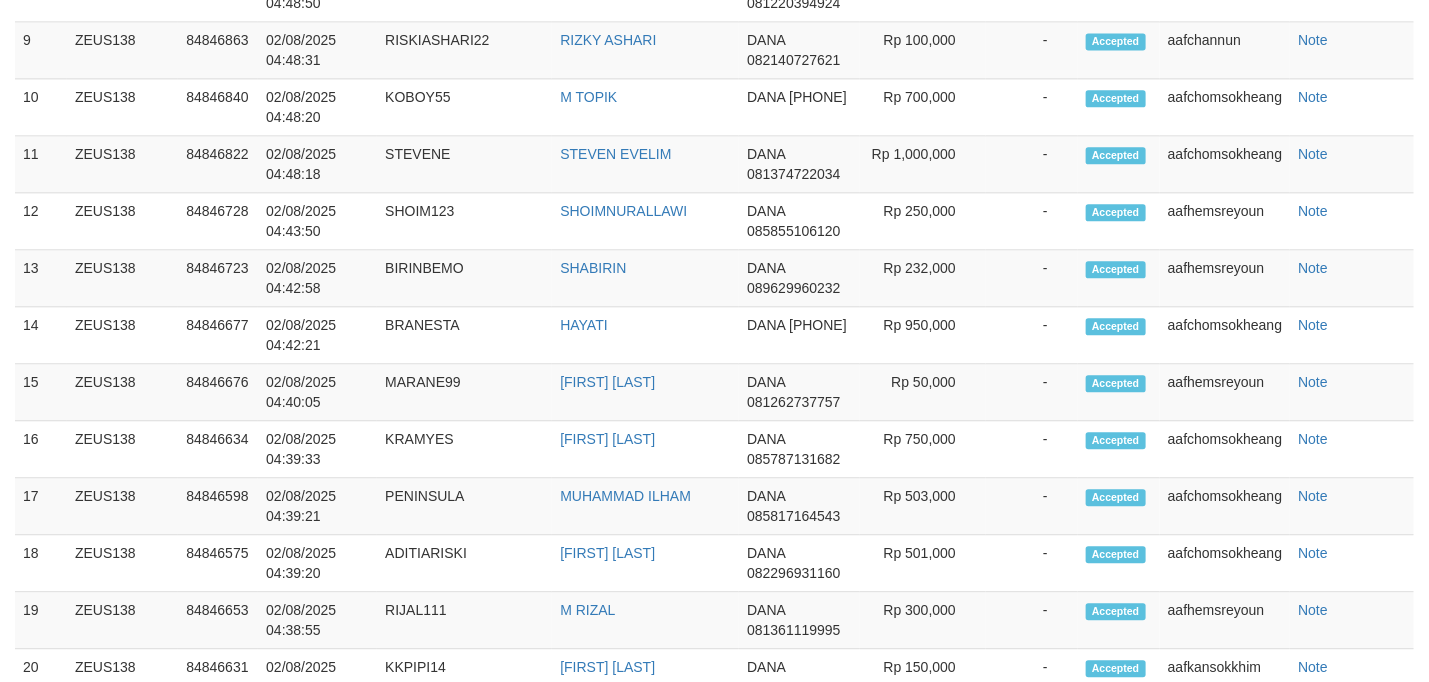 scroll, scrollTop: 1659, scrollLeft: 0, axis: vertical 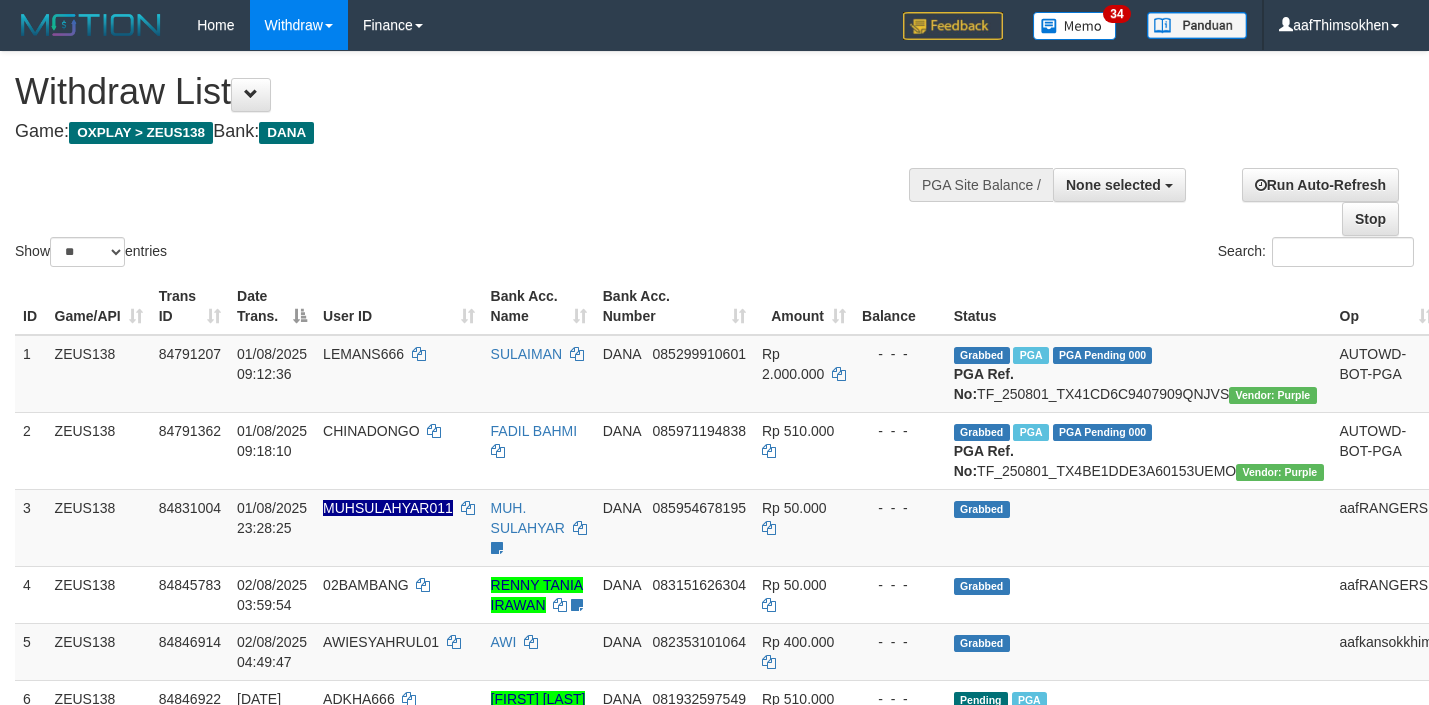 select 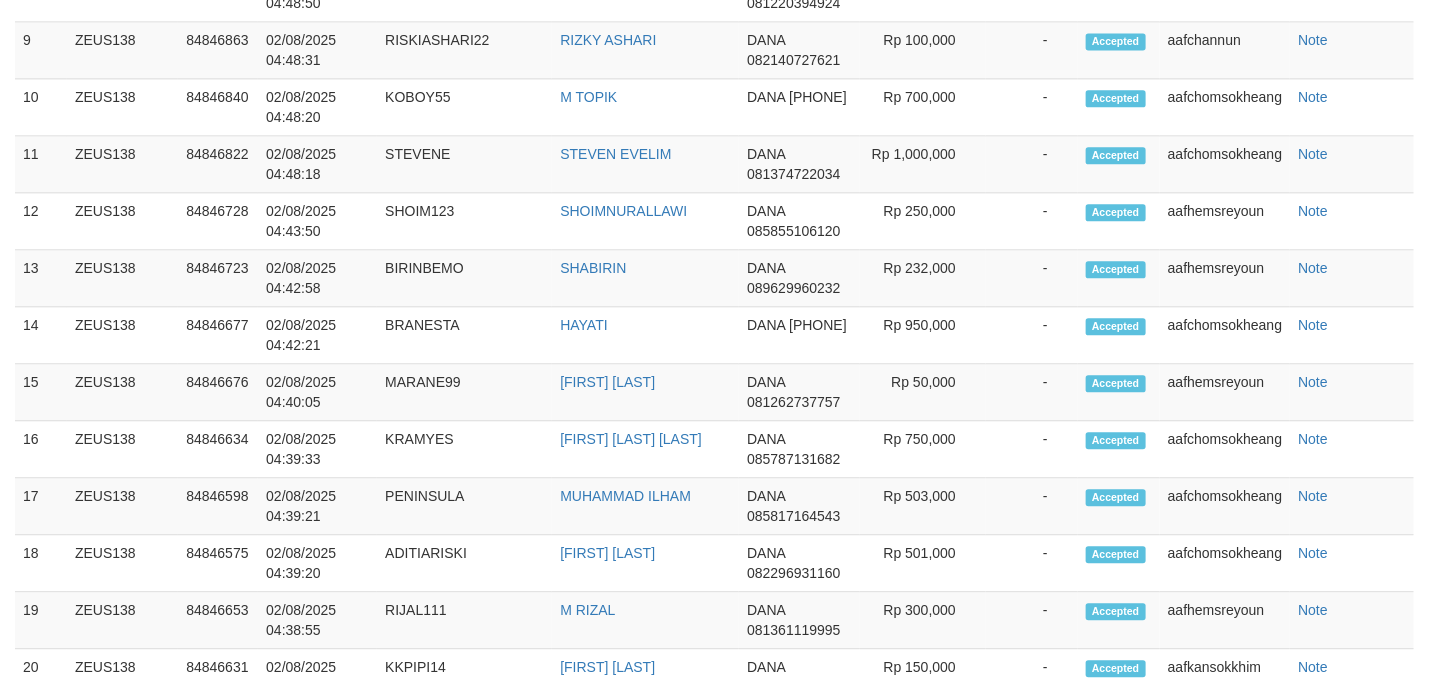 scroll, scrollTop: 1659, scrollLeft: 0, axis: vertical 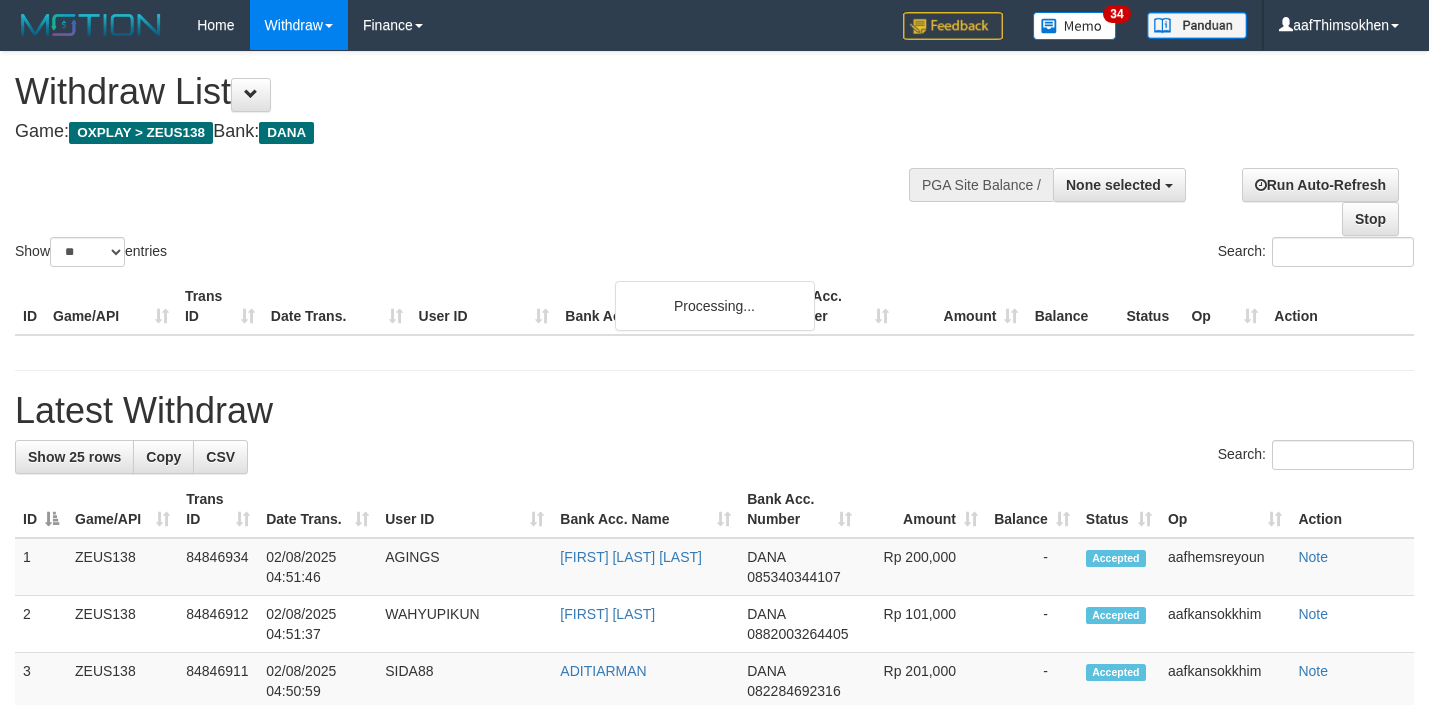 select 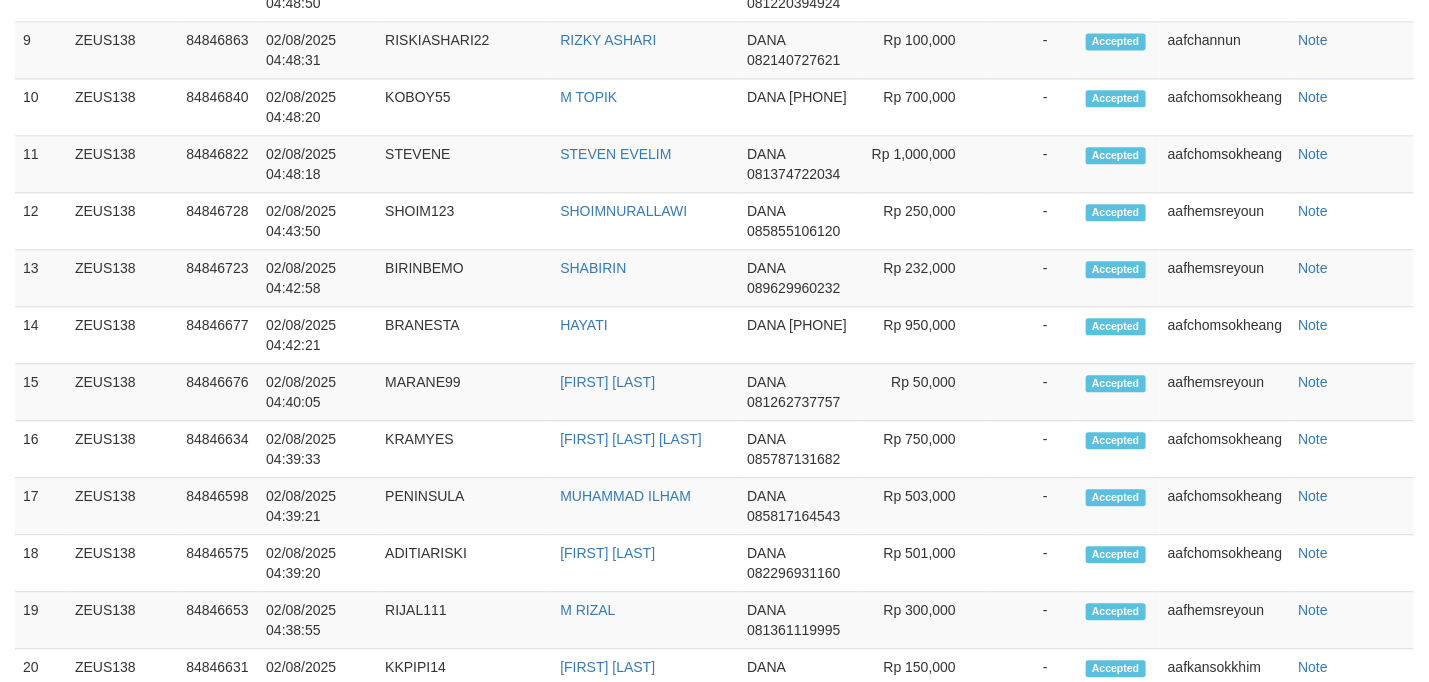 scroll, scrollTop: 1659, scrollLeft: 0, axis: vertical 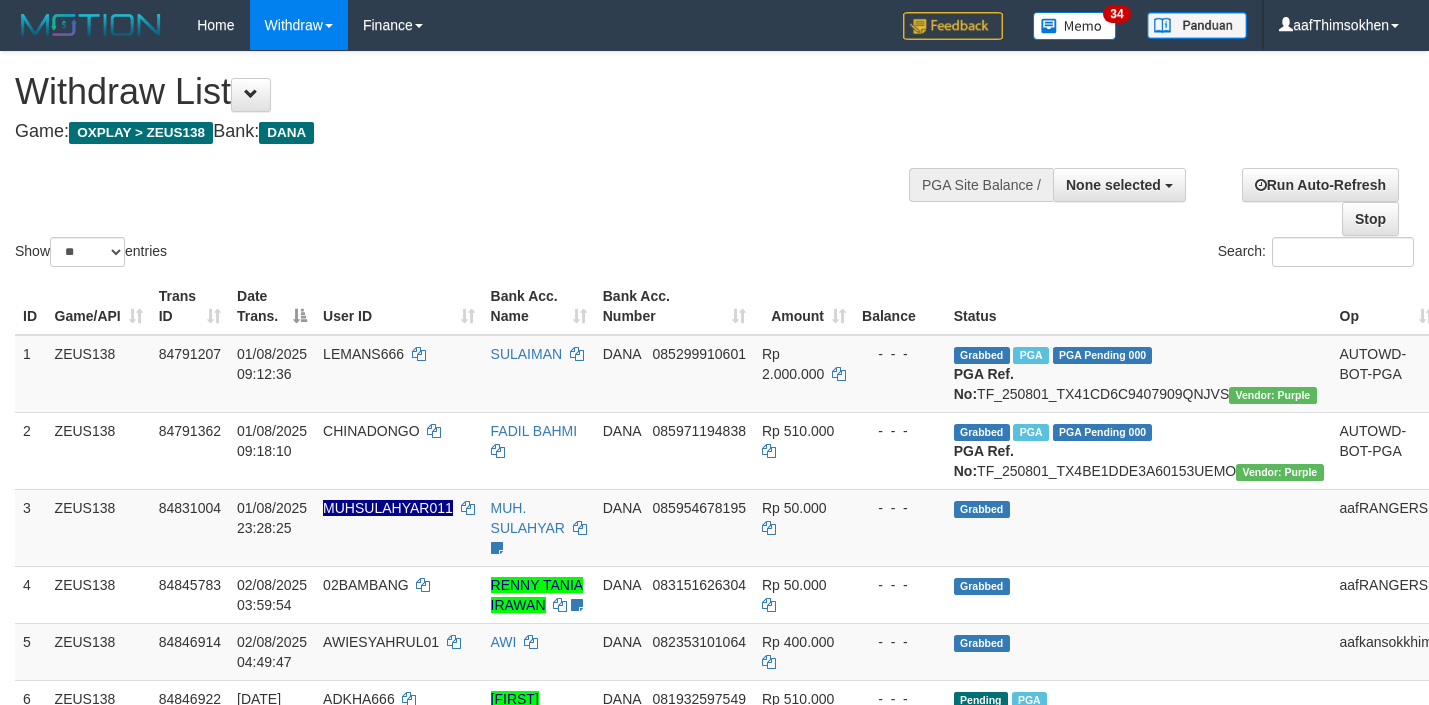 select 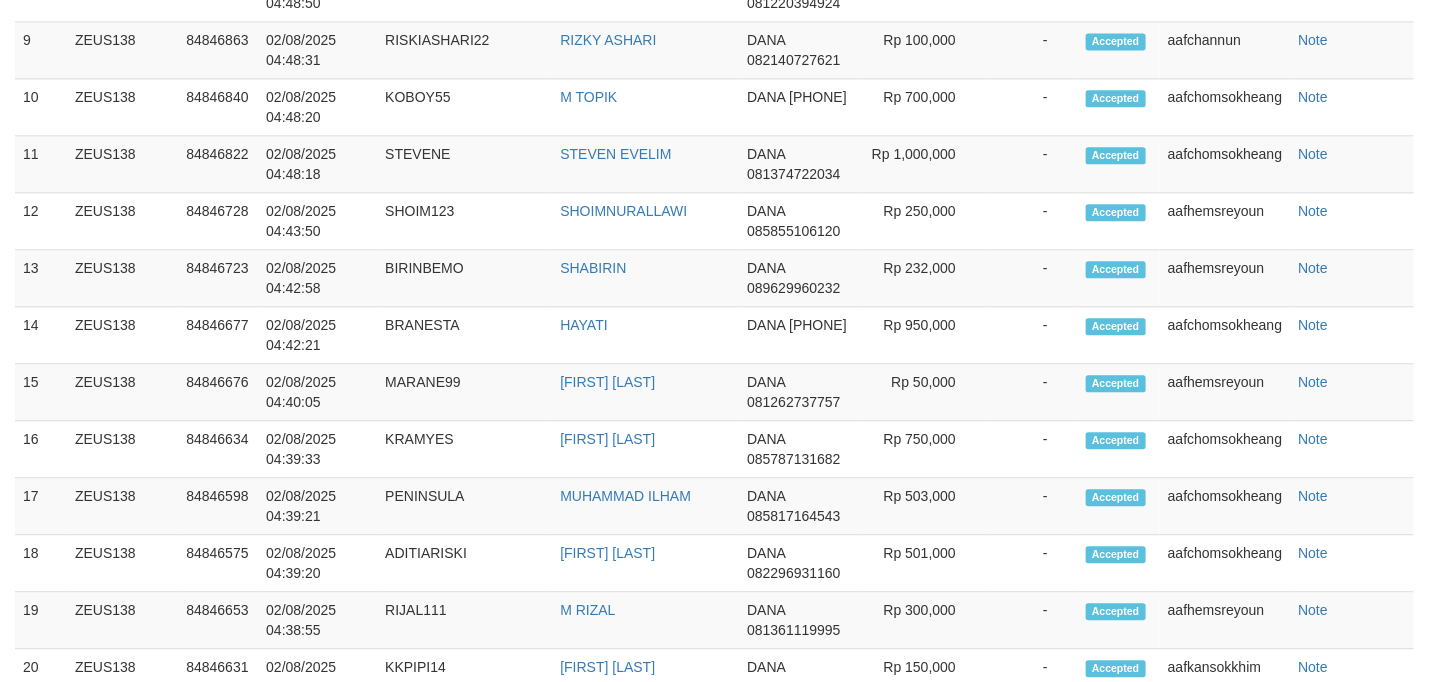 scroll, scrollTop: 1659, scrollLeft: 0, axis: vertical 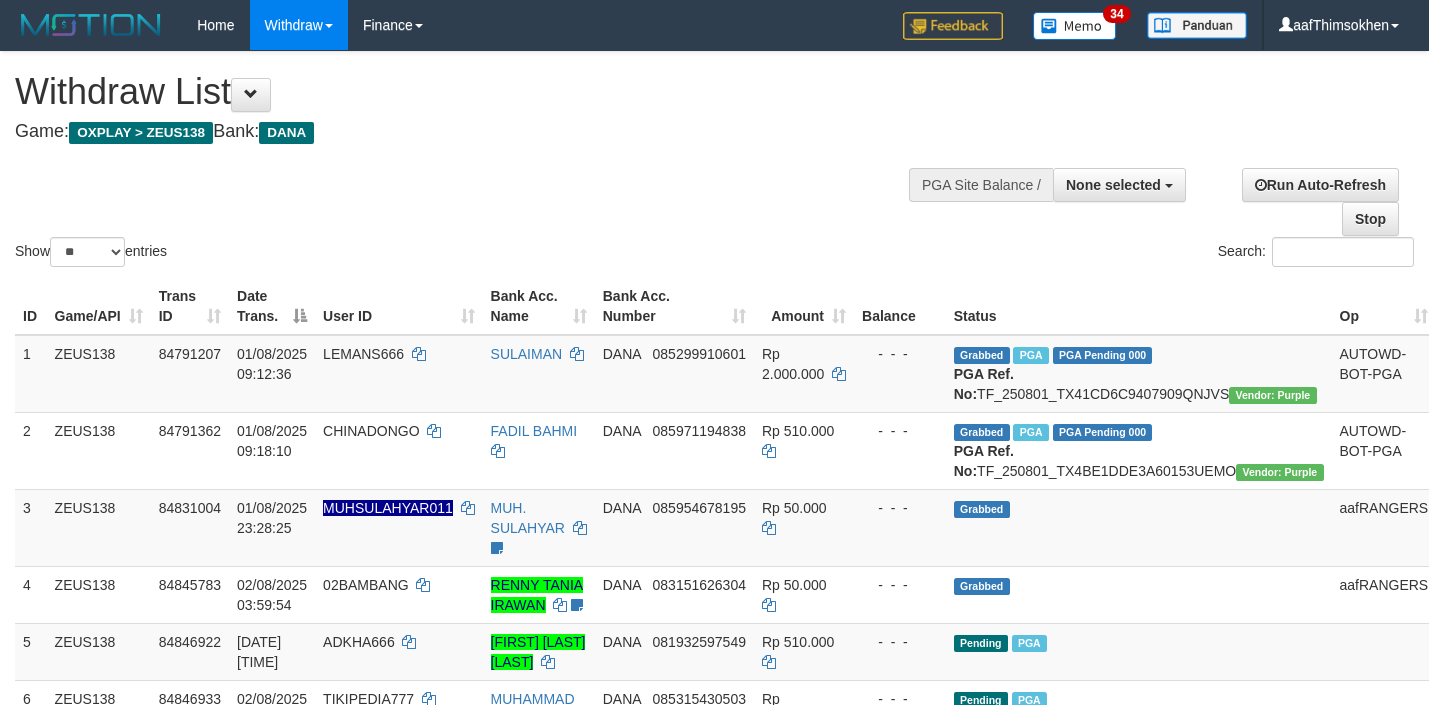 select 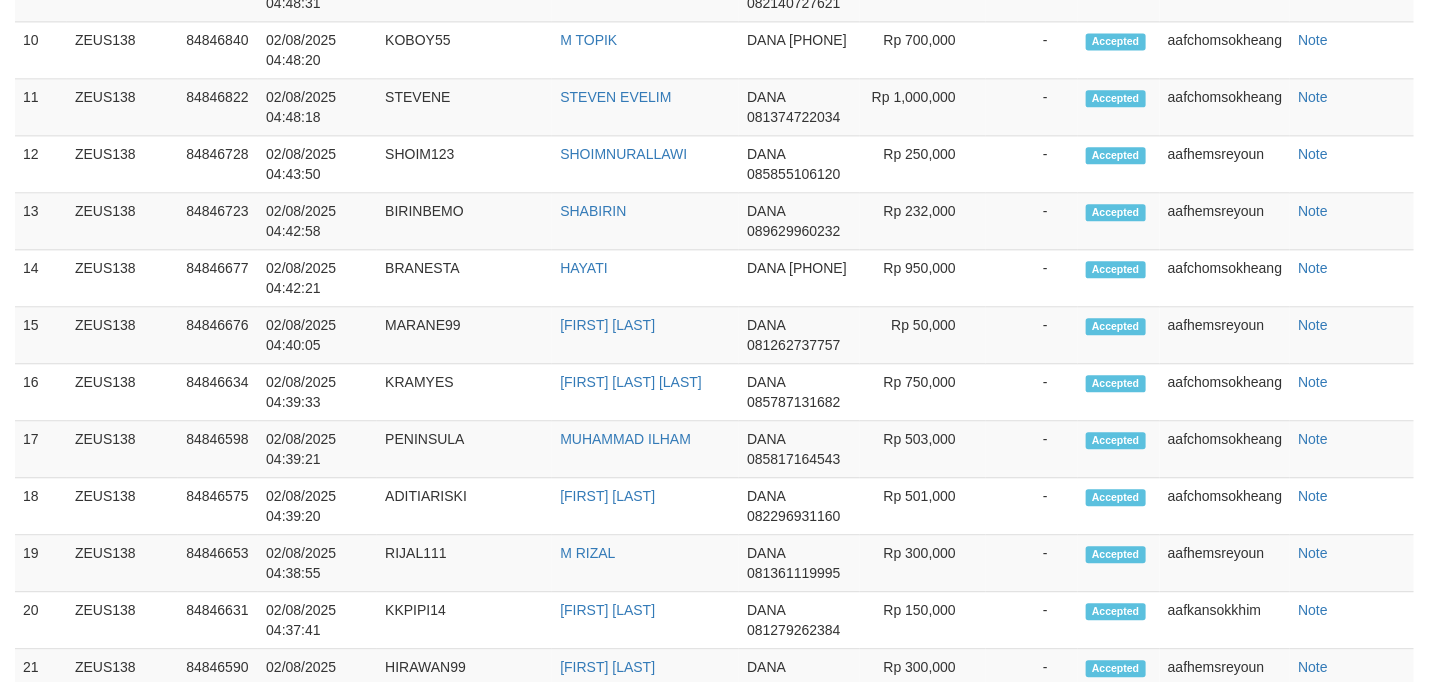 scroll, scrollTop: 1659, scrollLeft: 0, axis: vertical 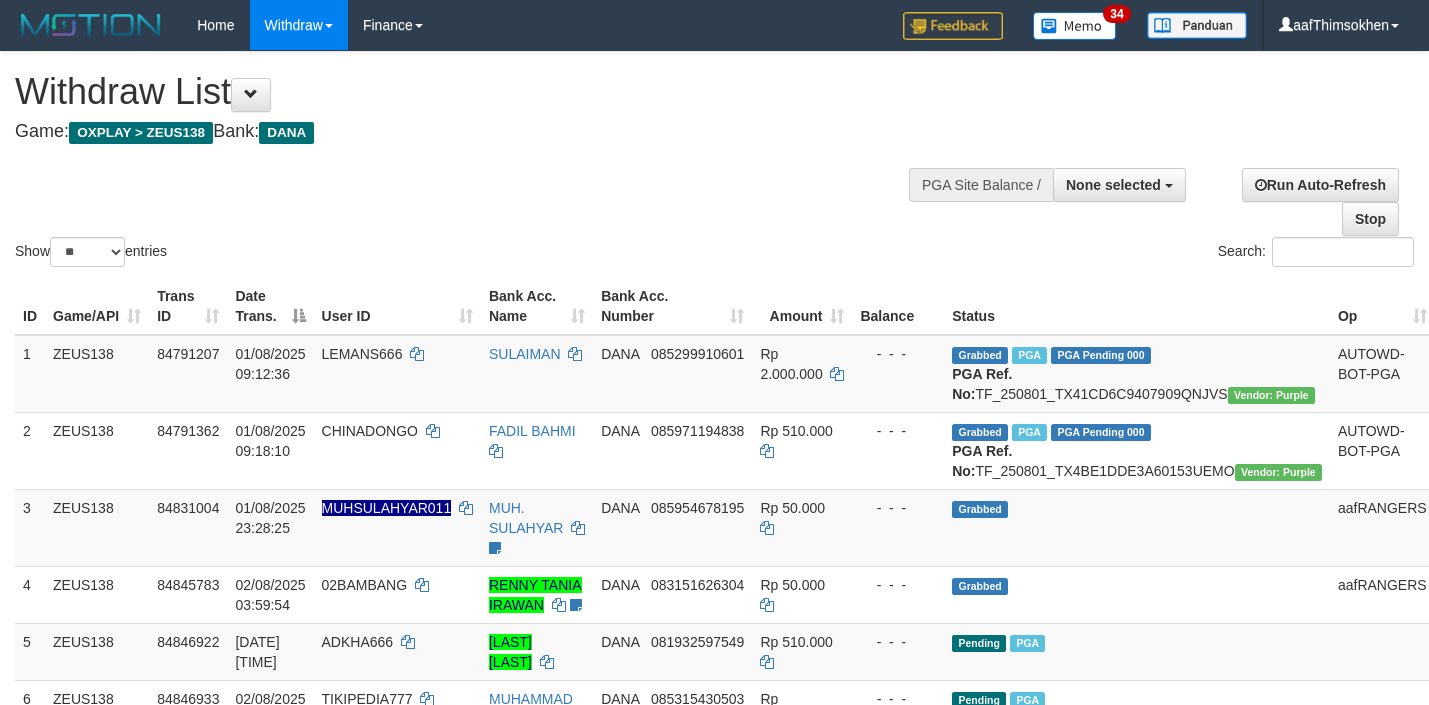 select 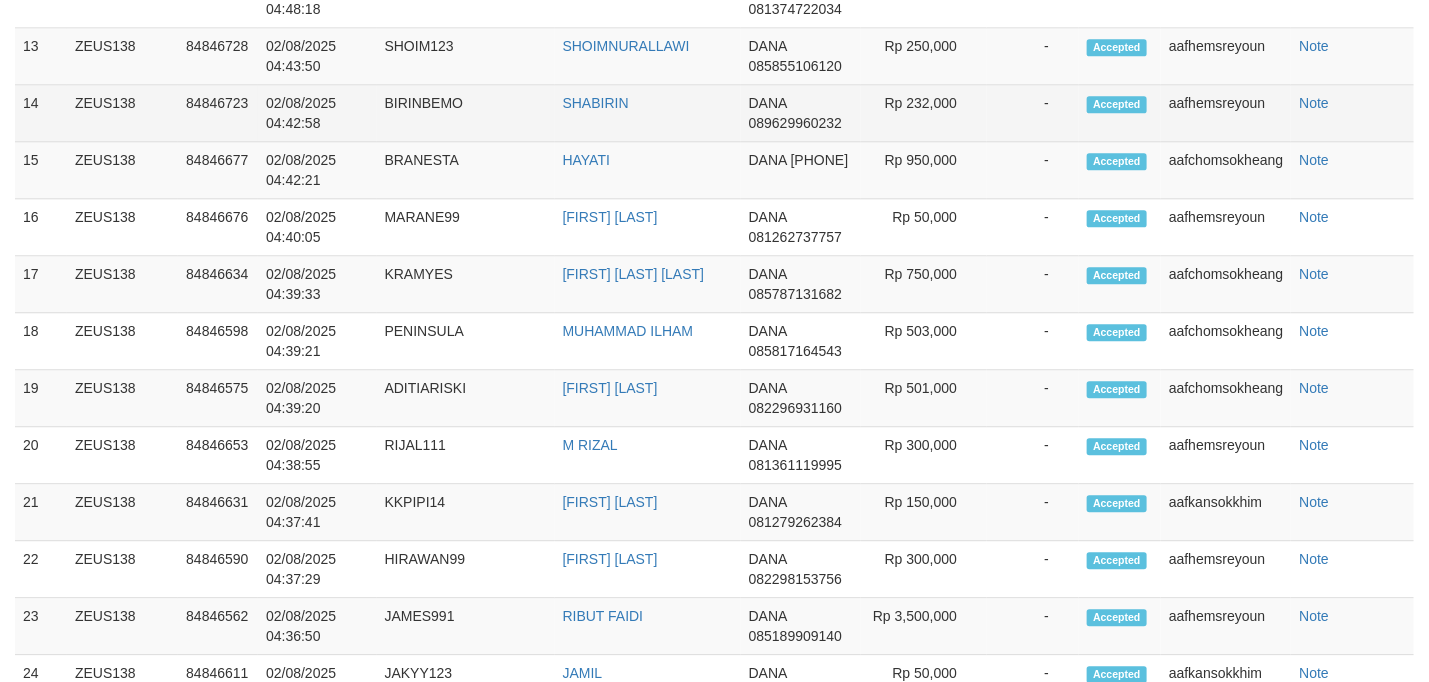 scroll, scrollTop: 1633, scrollLeft: 0, axis: vertical 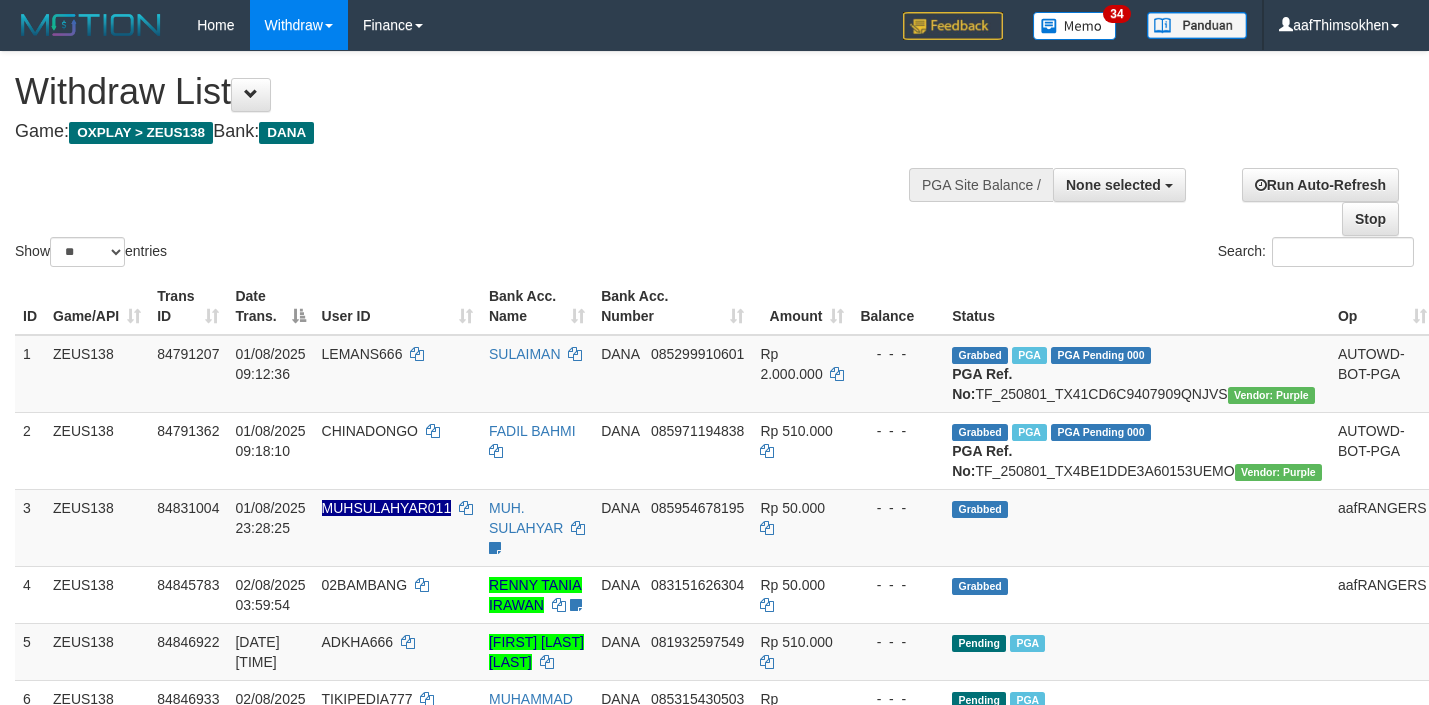 select 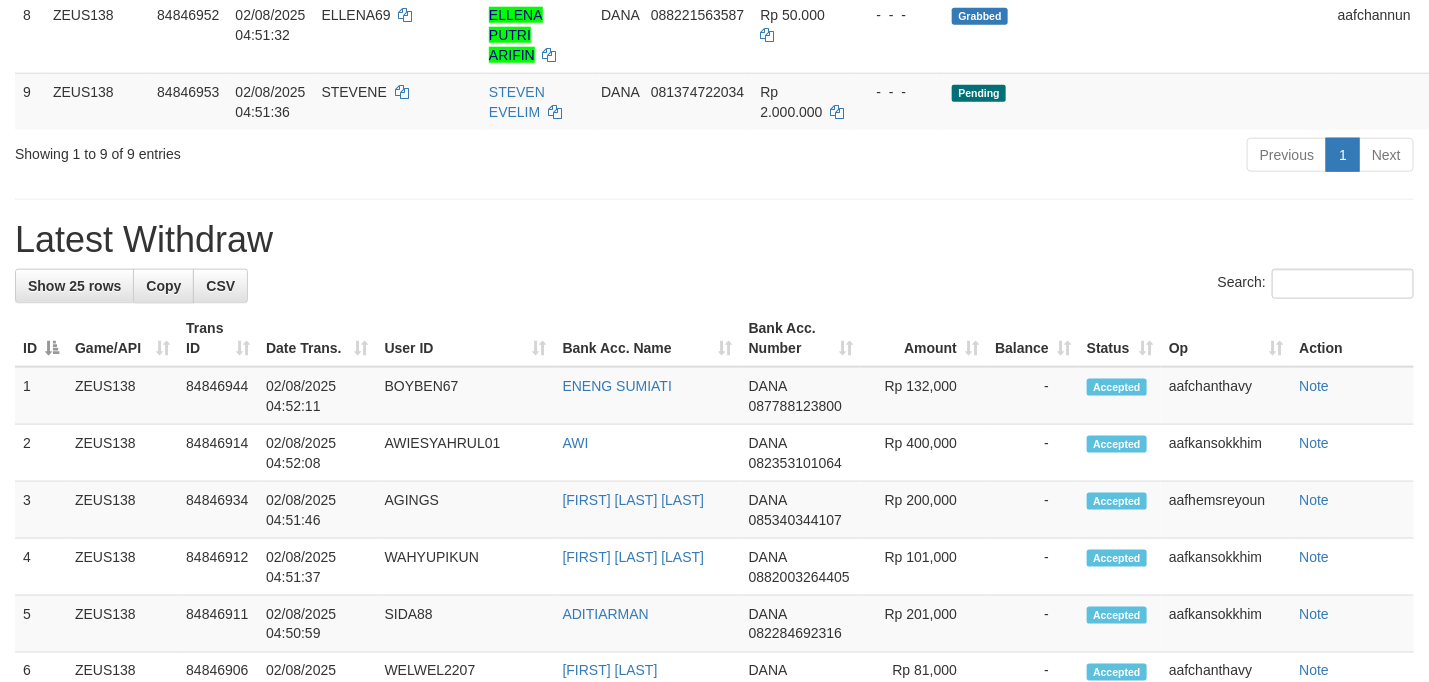 scroll, scrollTop: 742, scrollLeft: 0, axis: vertical 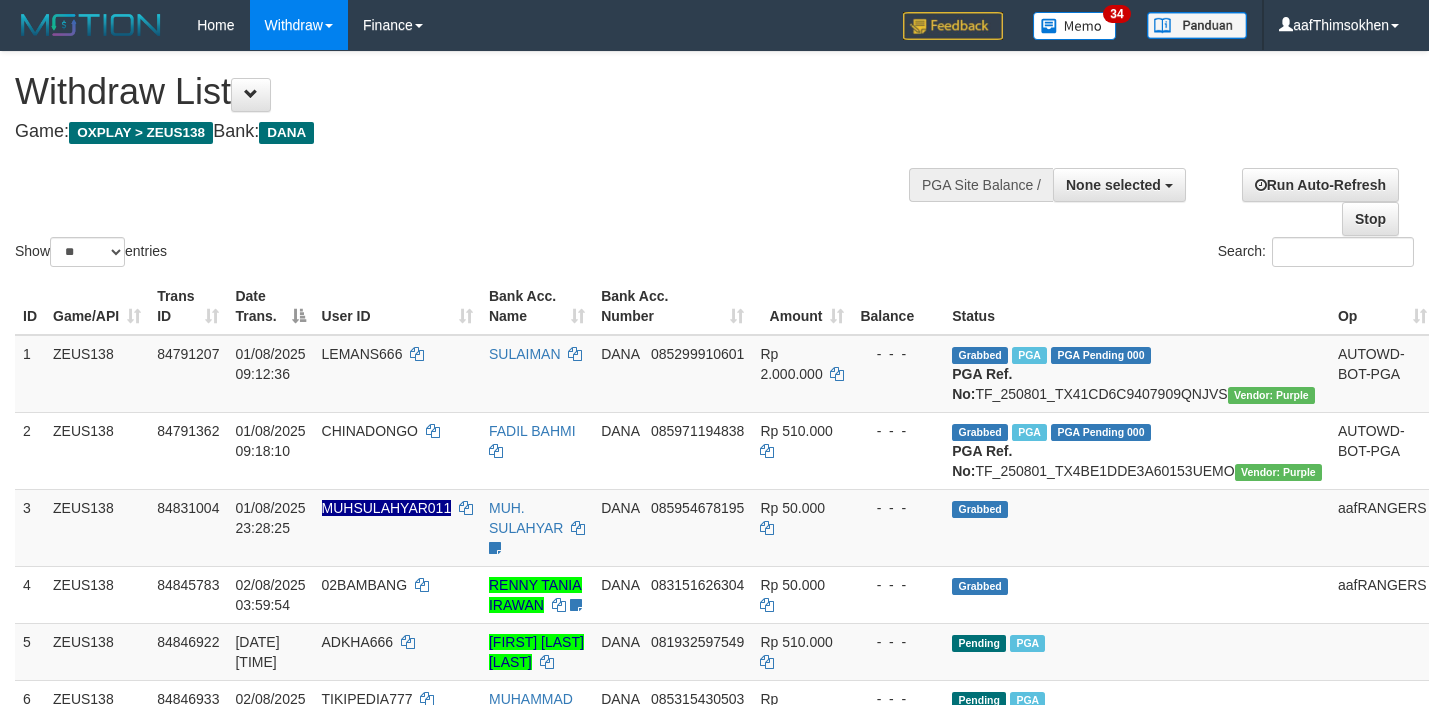 select 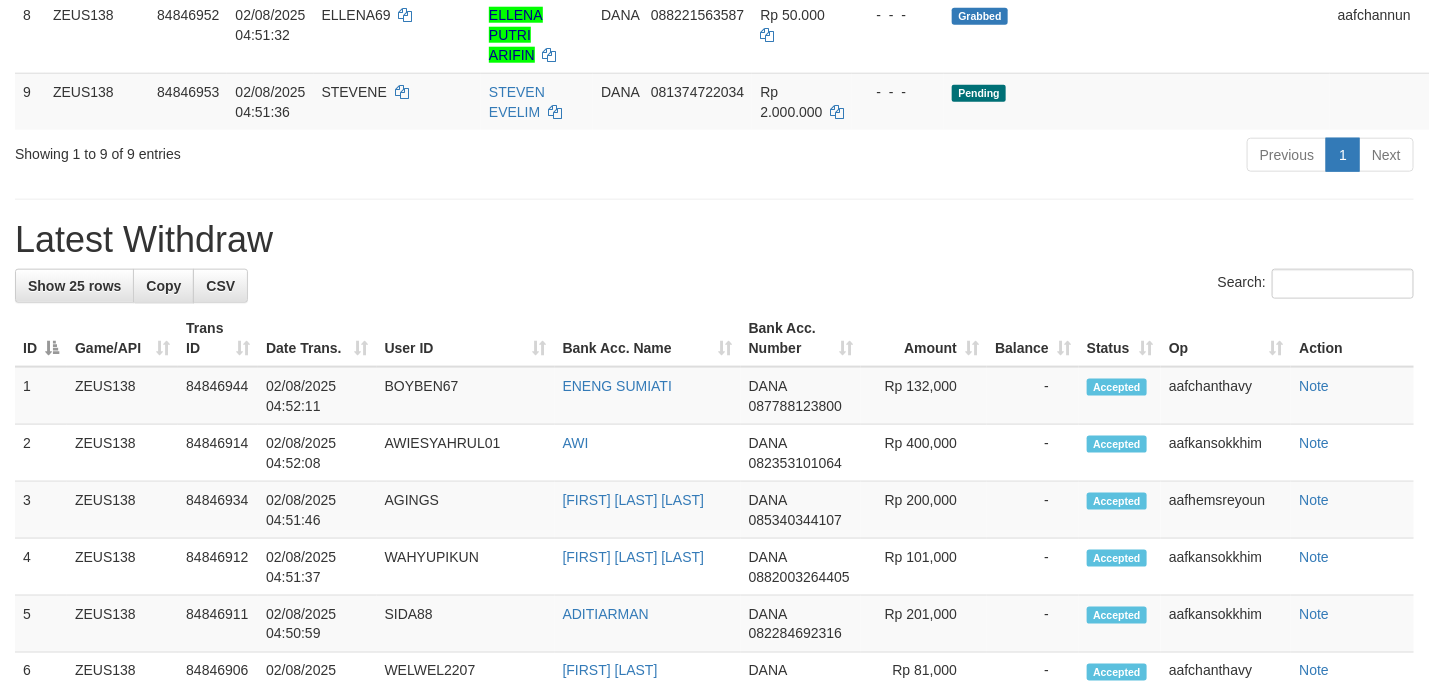 scroll, scrollTop: 742, scrollLeft: 0, axis: vertical 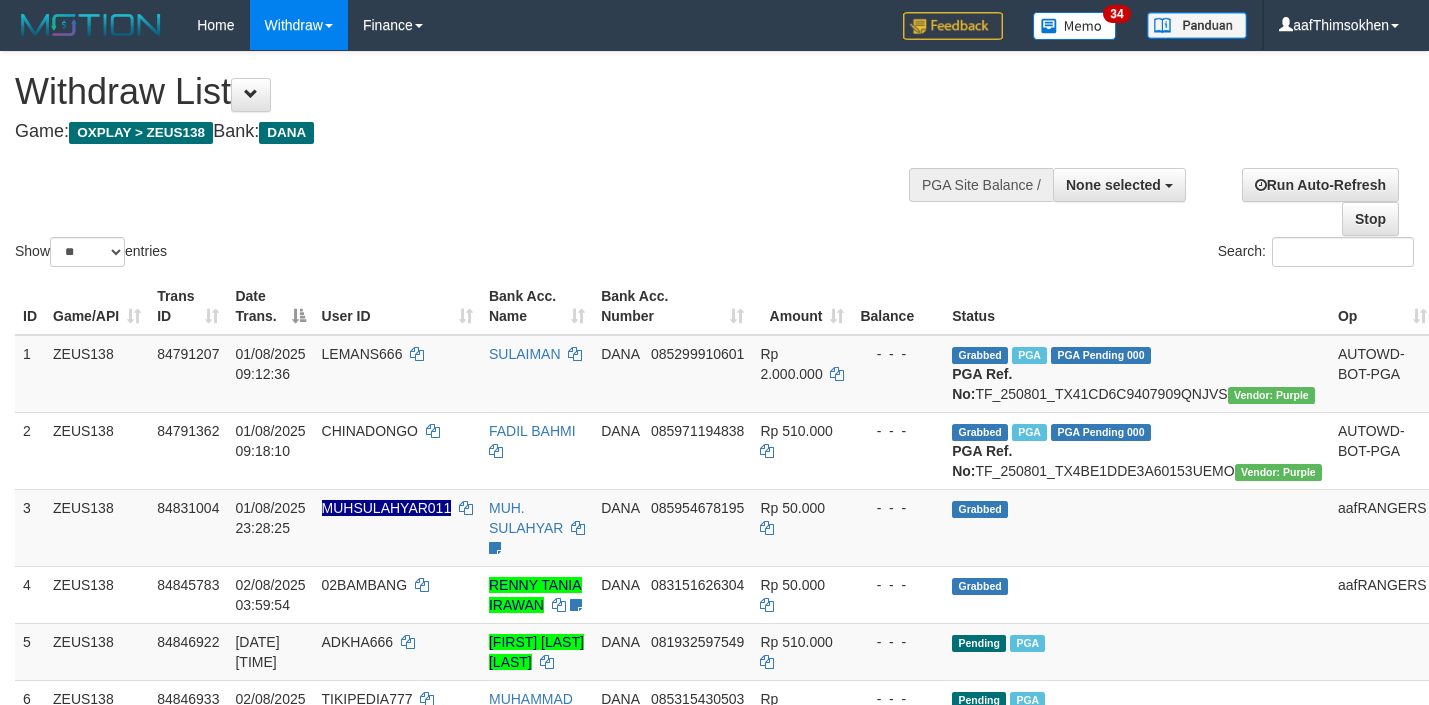 select 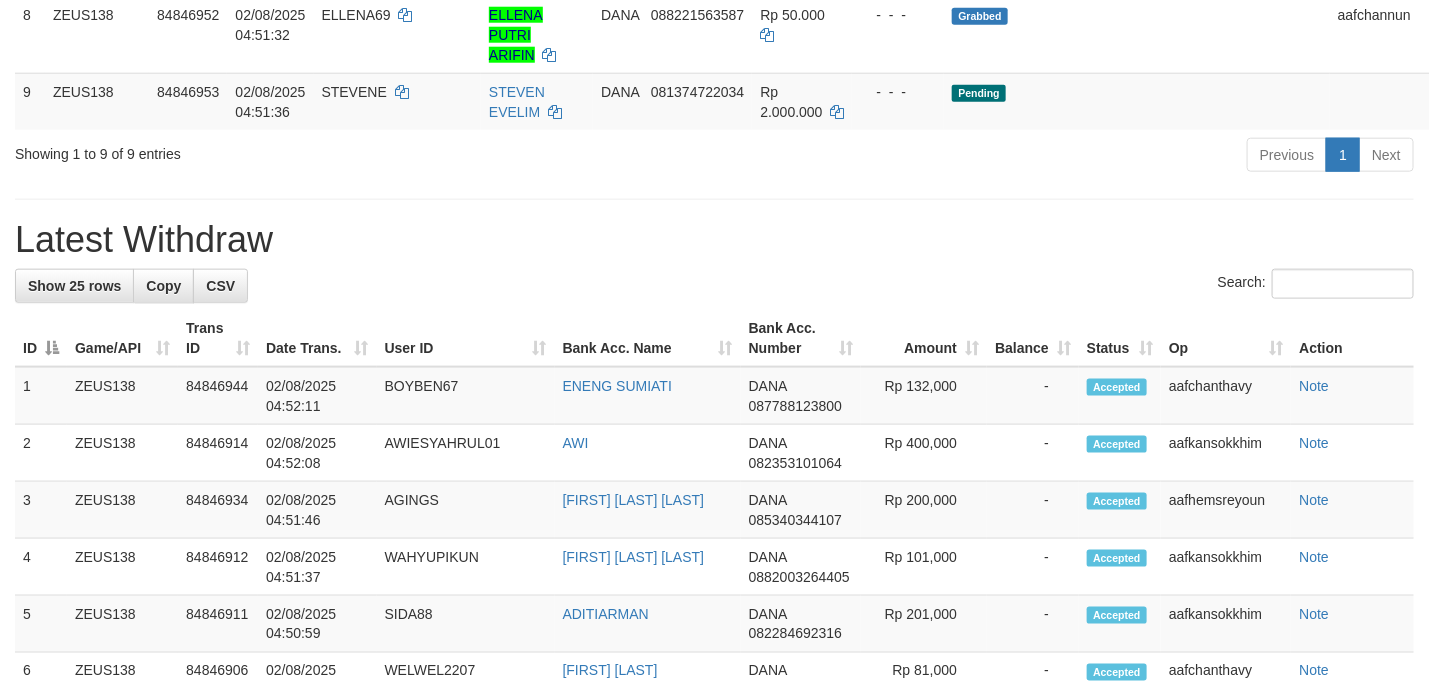 scroll, scrollTop: 742, scrollLeft: 0, axis: vertical 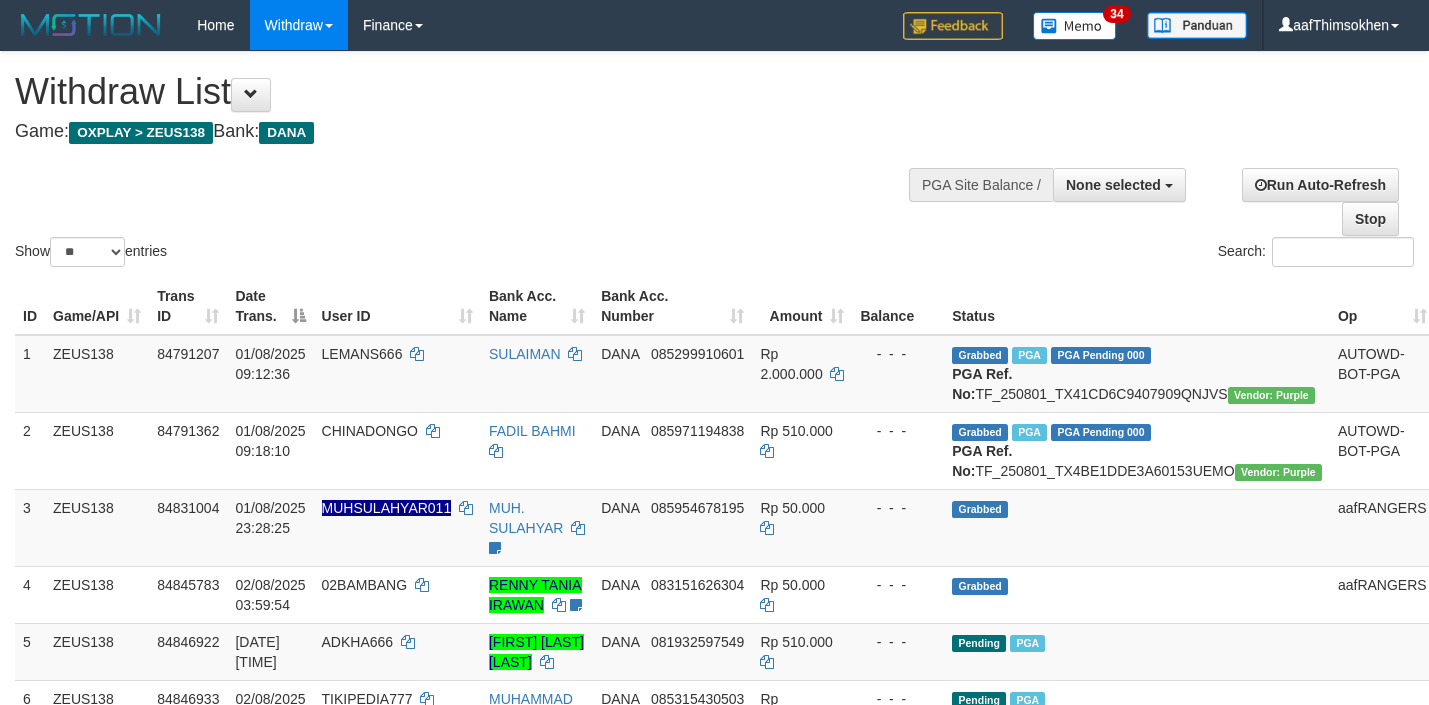 select 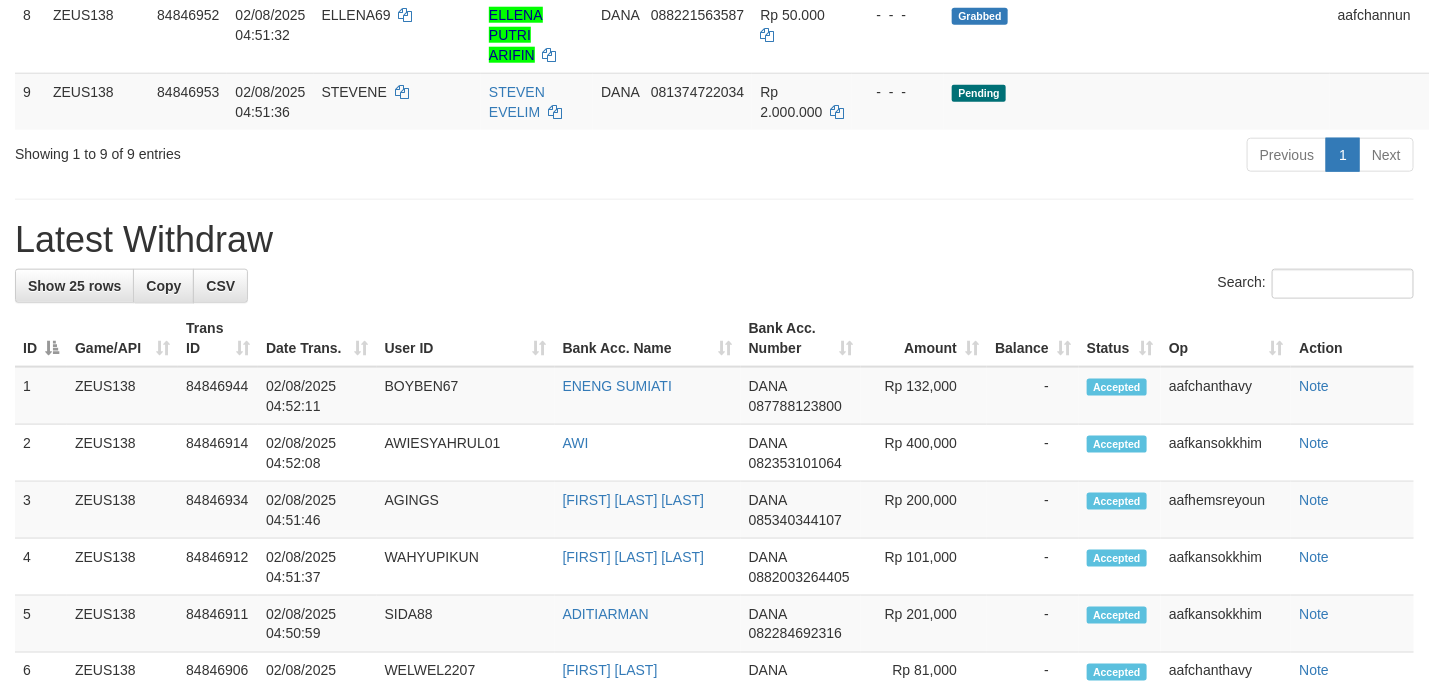 scroll, scrollTop: 742, scrollLeft: 0, axis: vertical 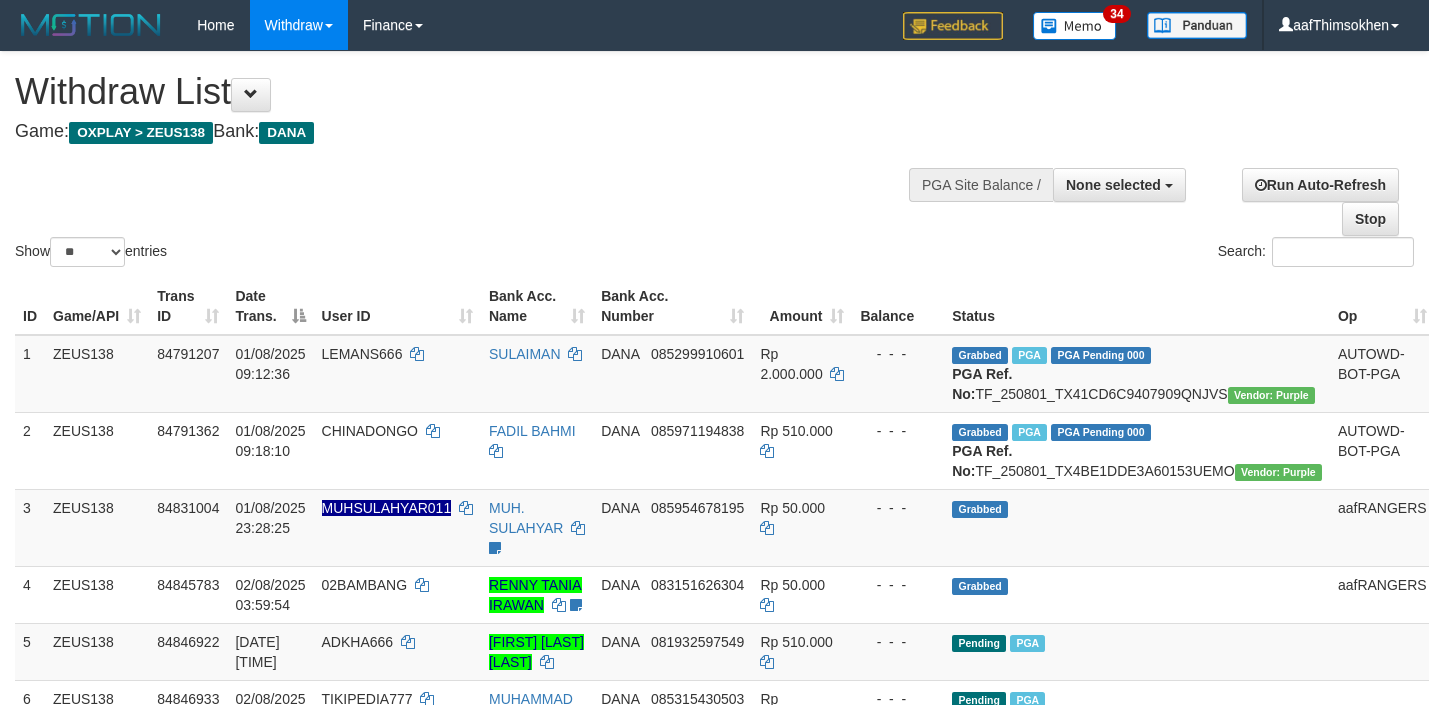 select 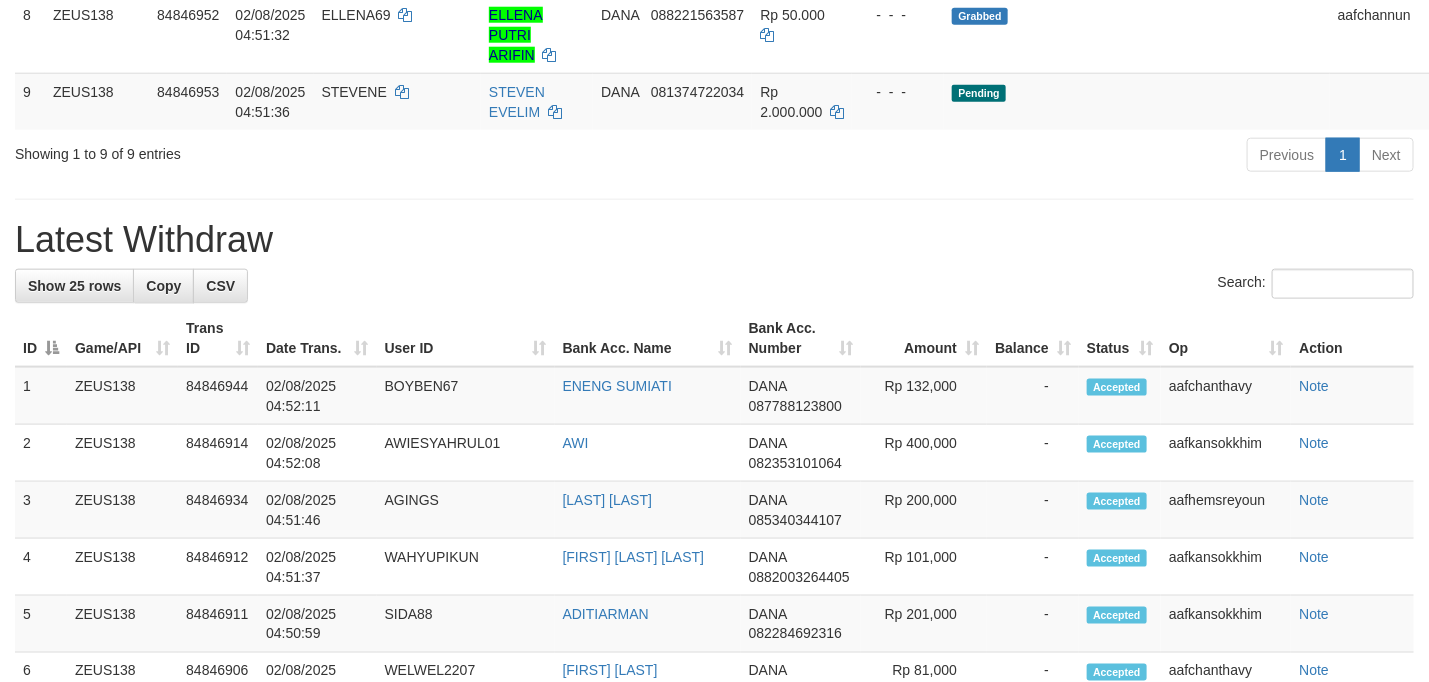 scroll, scrollTop: 742, scrollLeft: 0, axis: vertical 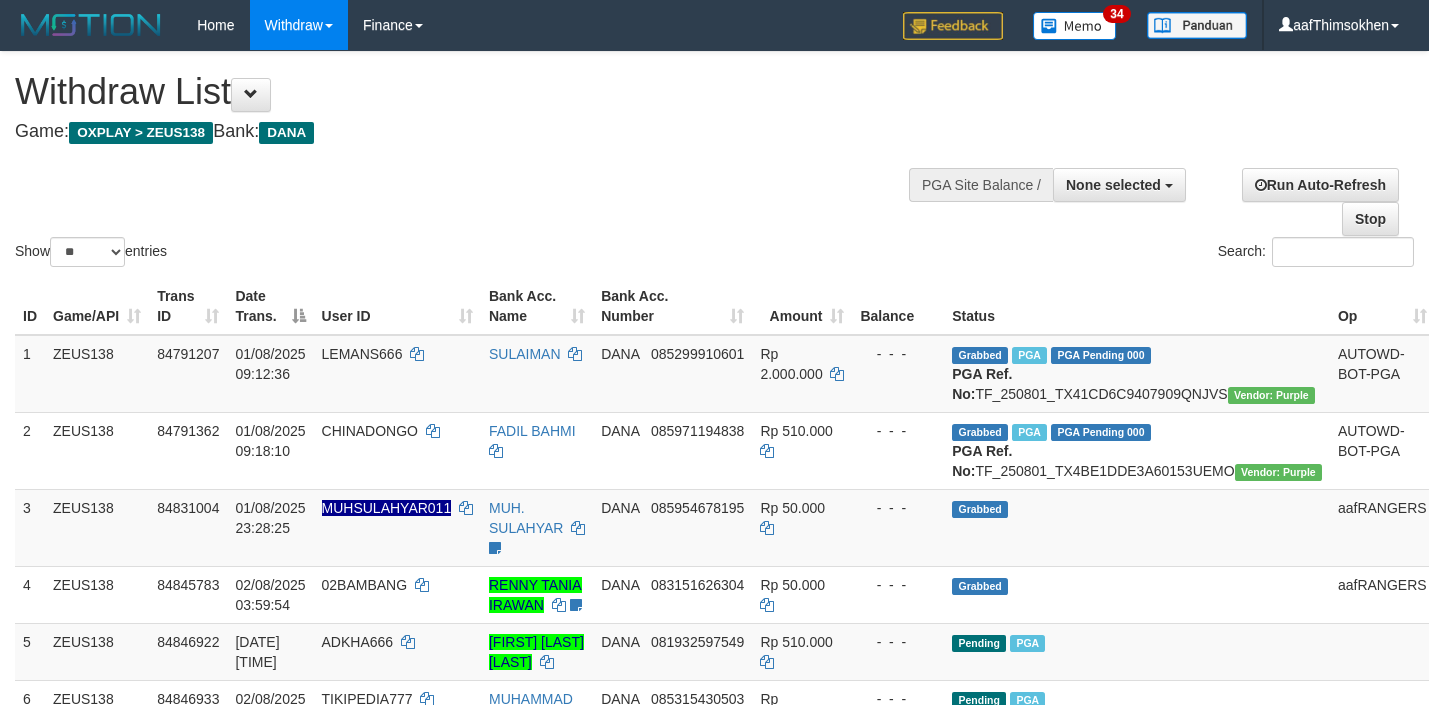 select 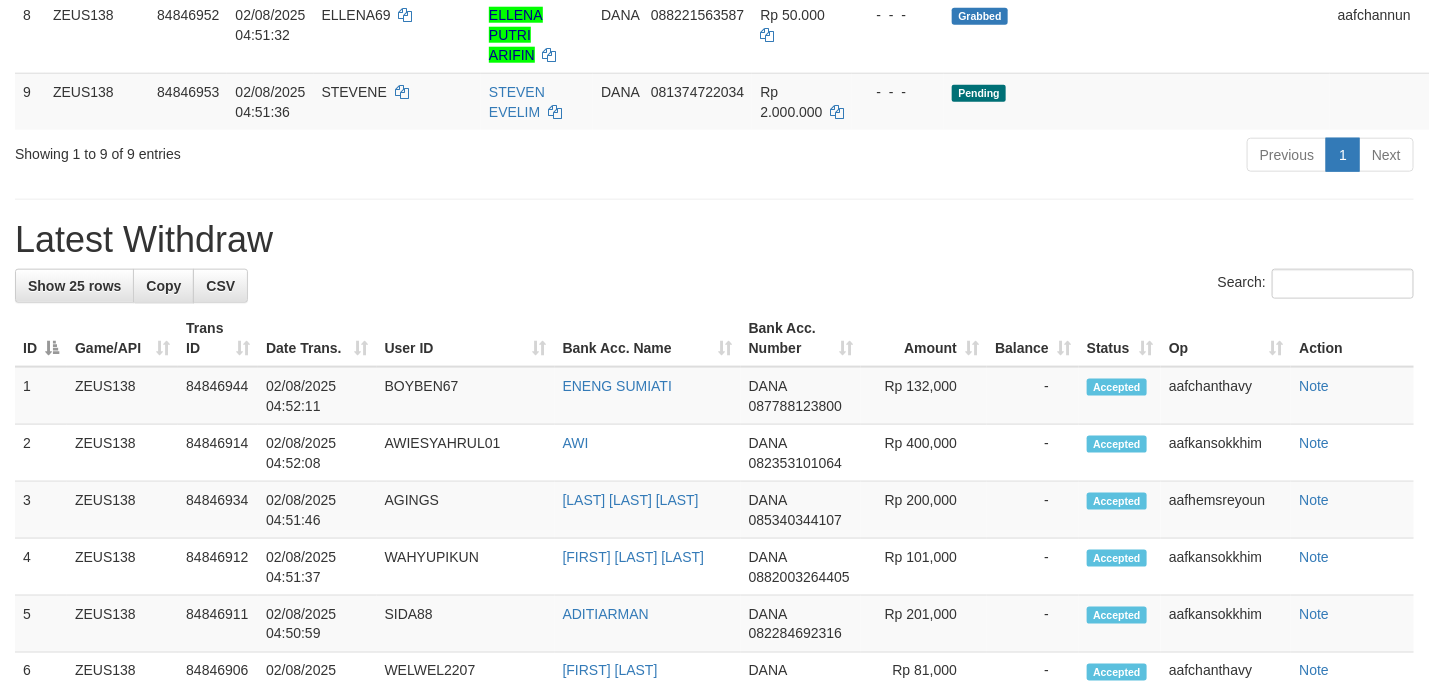 scroll, scrollTop: 742, scrollLeft: 0, axis: vertical 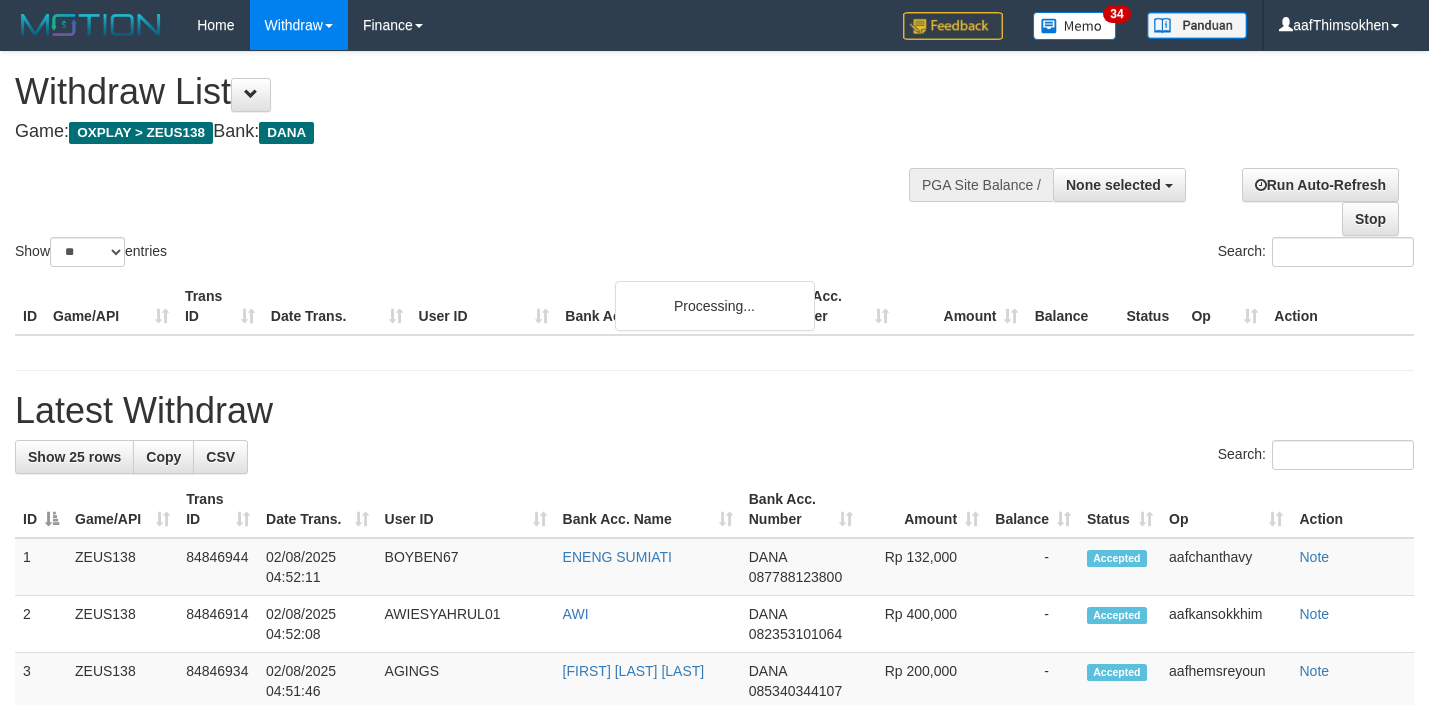 select 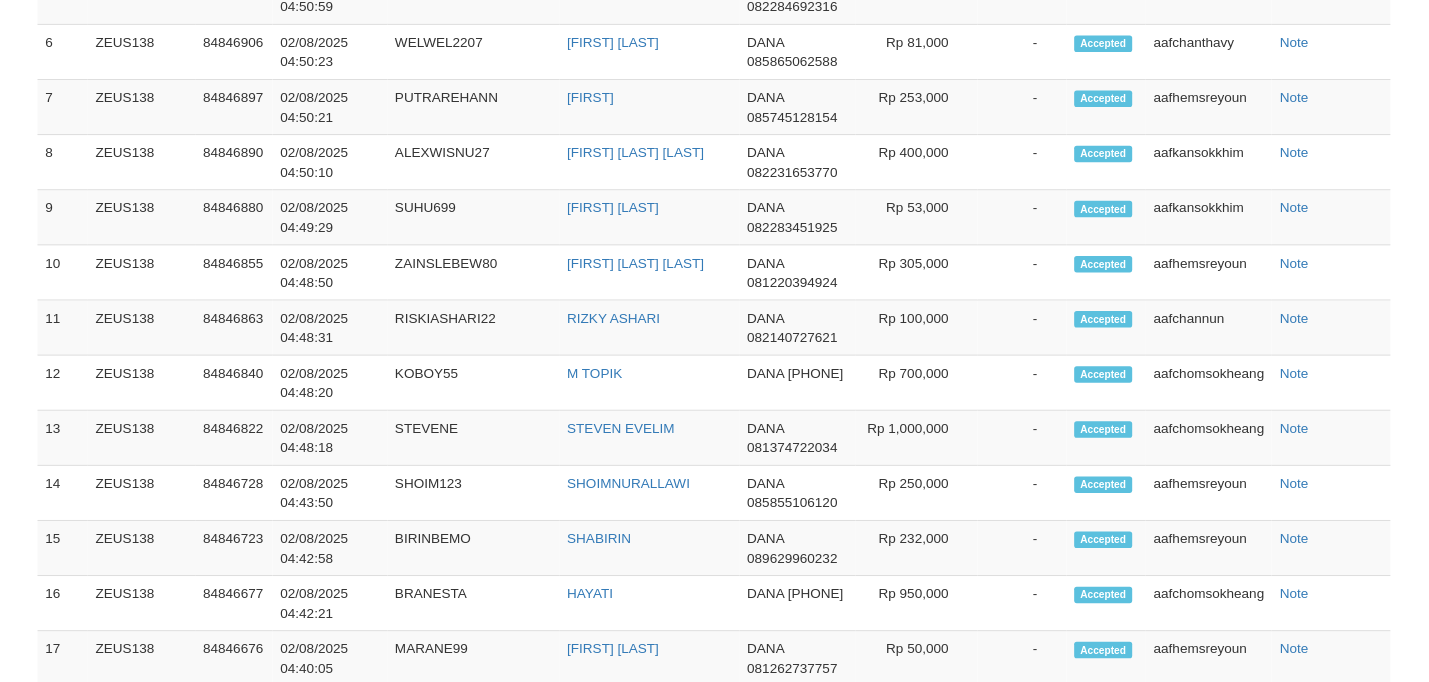 scroll, scrollTop: 1435, scrollLeft: 0, axis: vertical 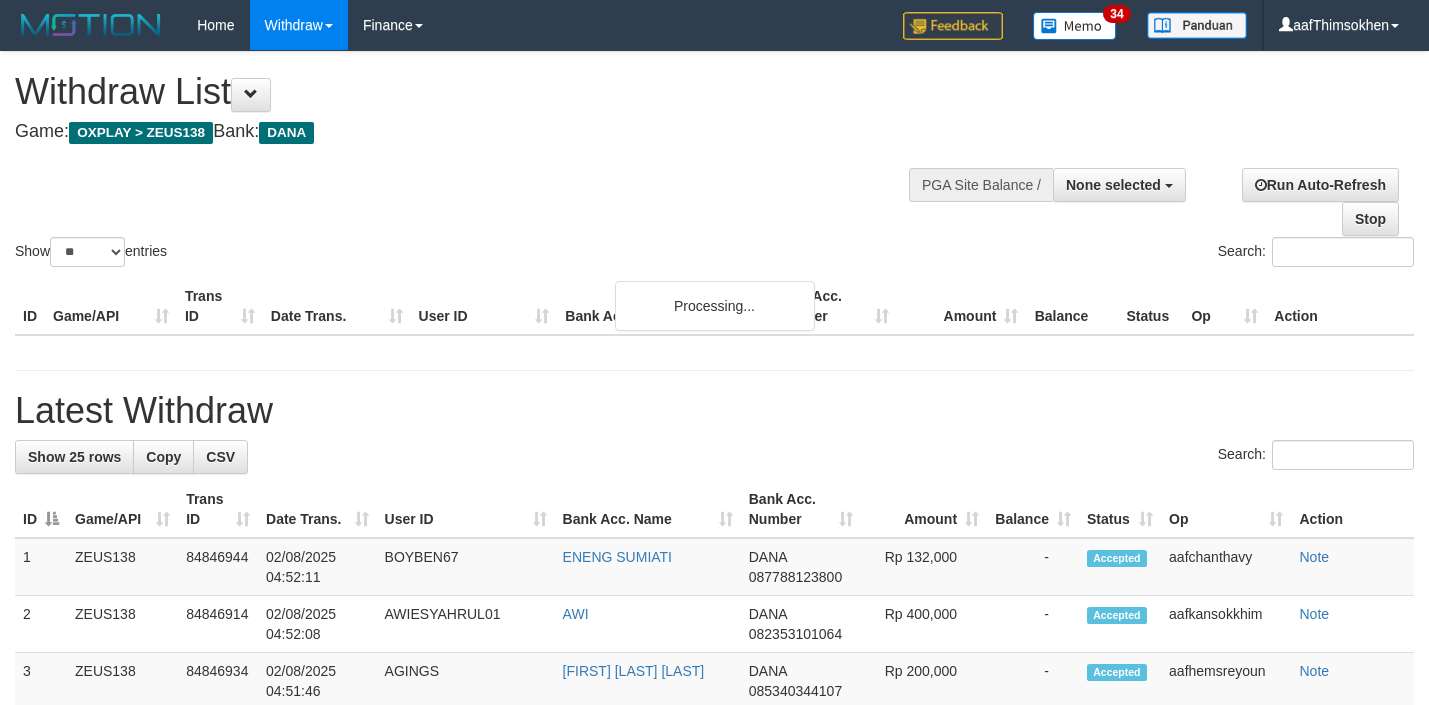 select 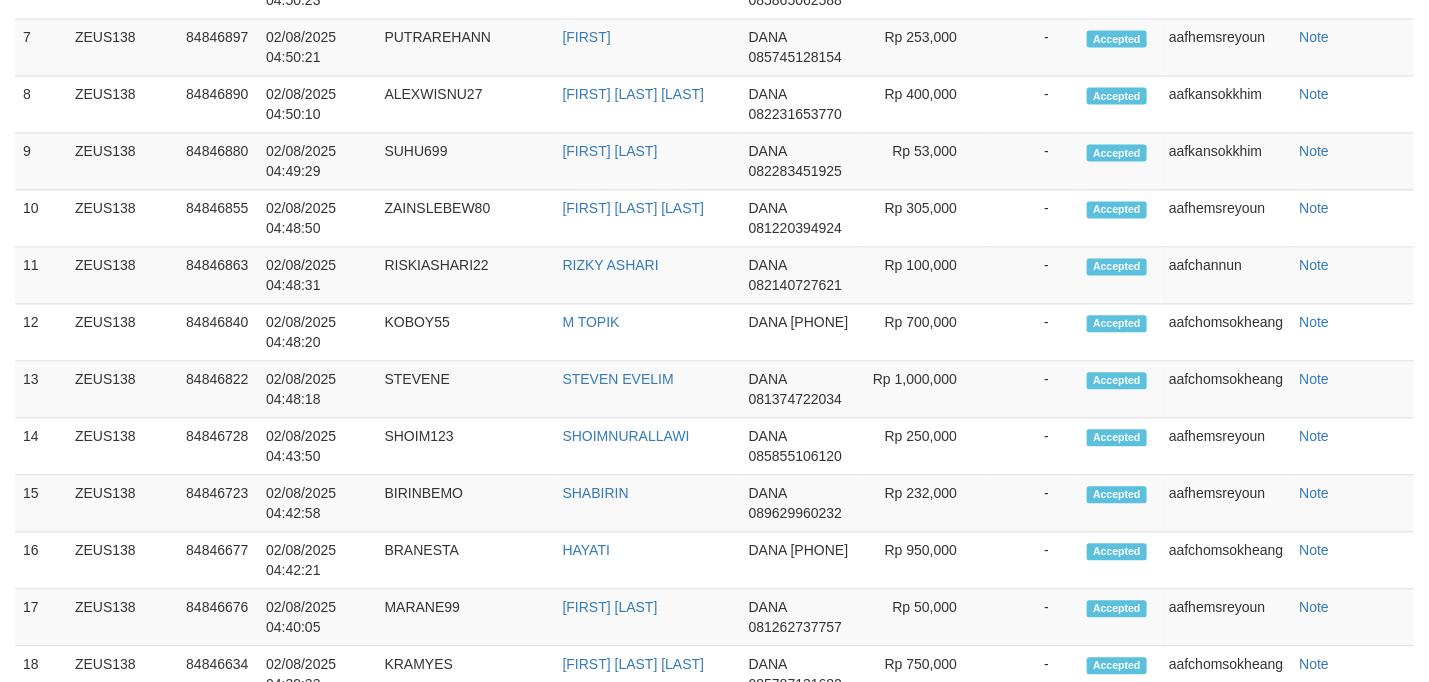 scroll, scrollTop: 1435, scrollLeft: 0, axis: vertical 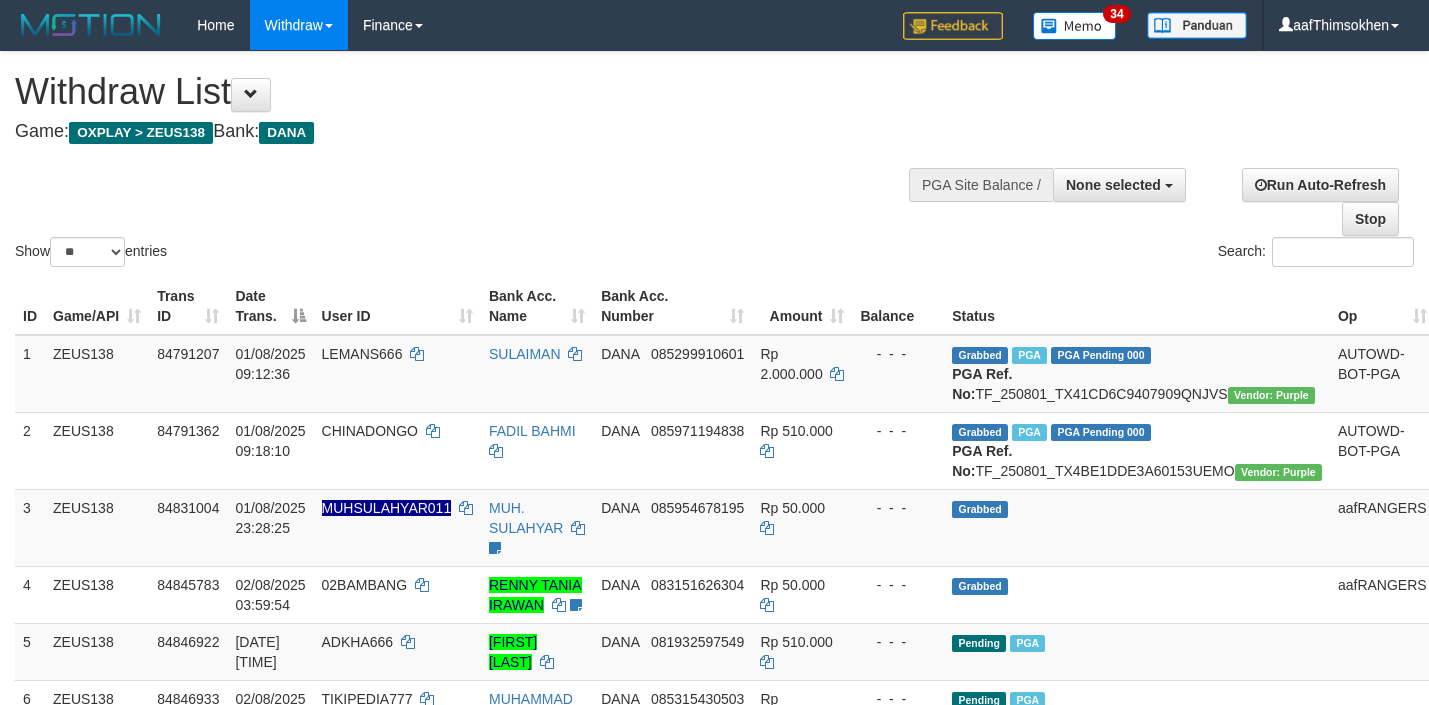 select 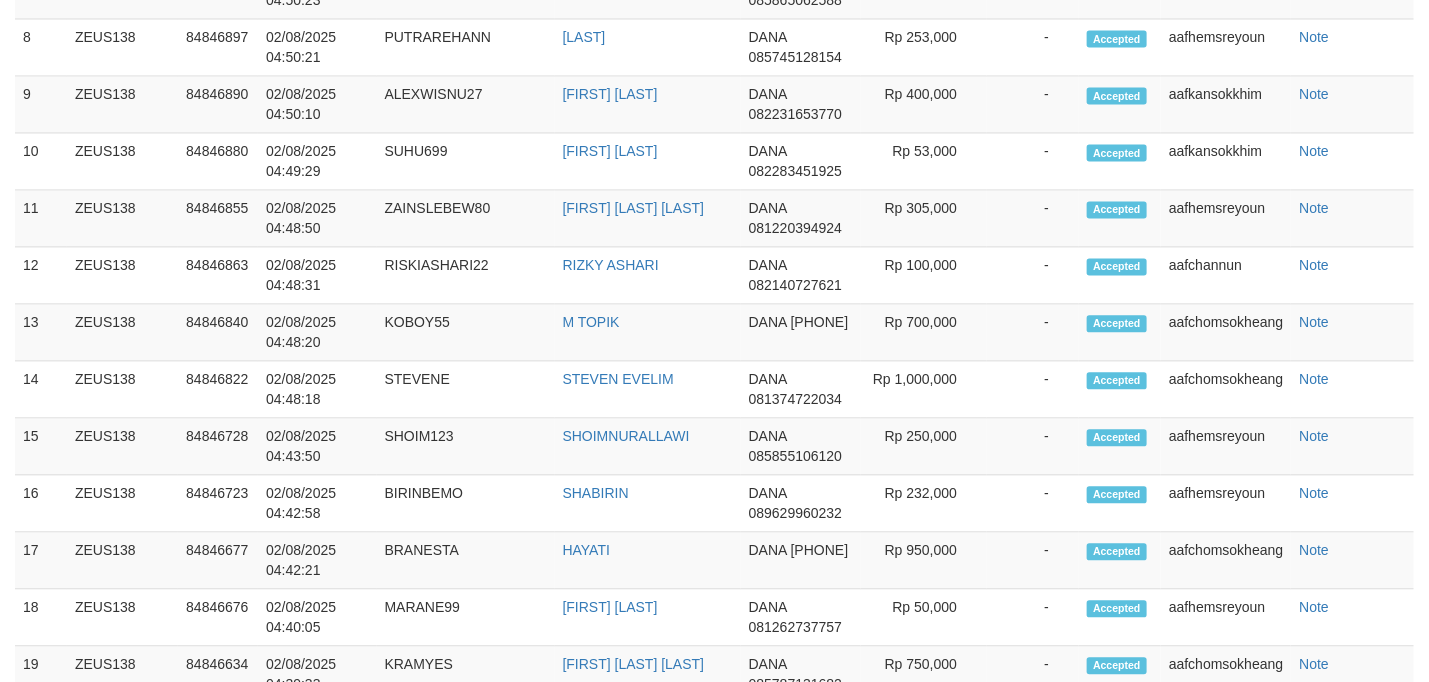 scroll, scrollTop: 1435, scrollLeft: 0, axis: vertical 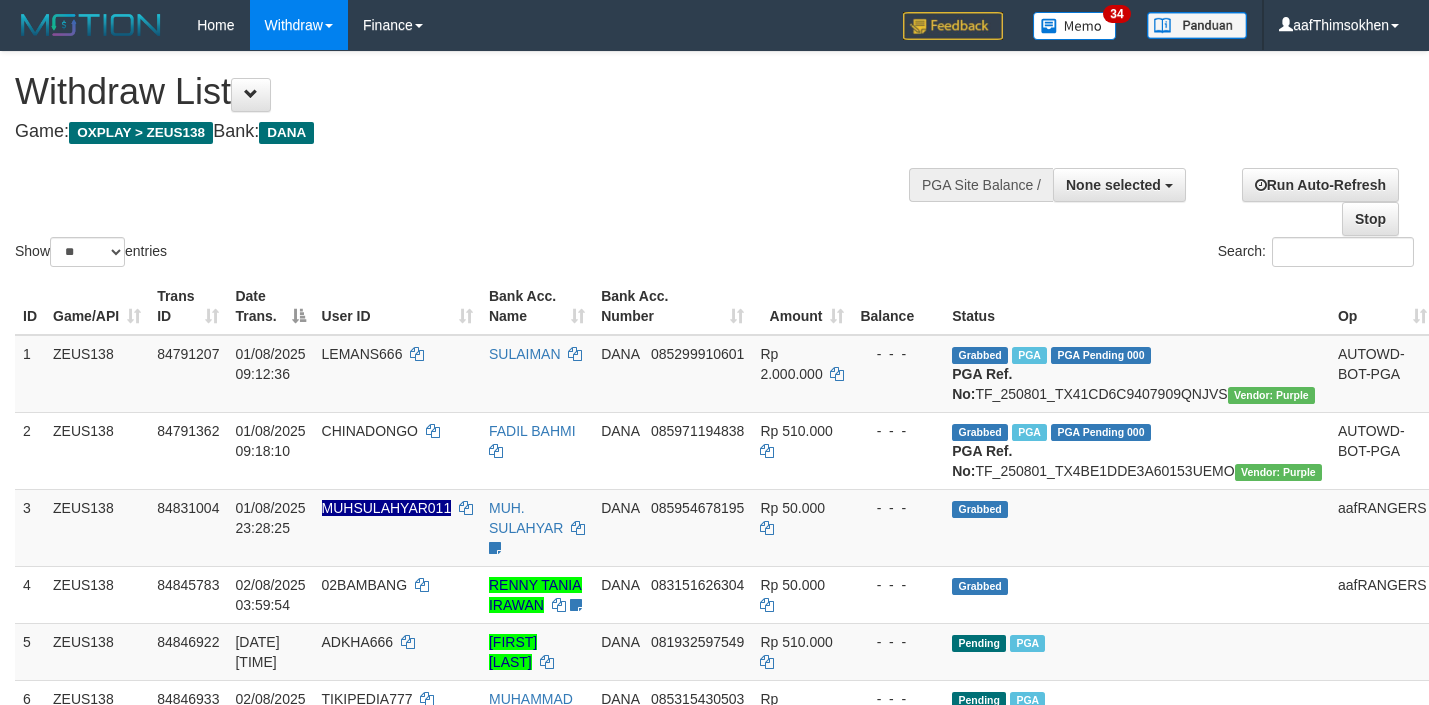 select 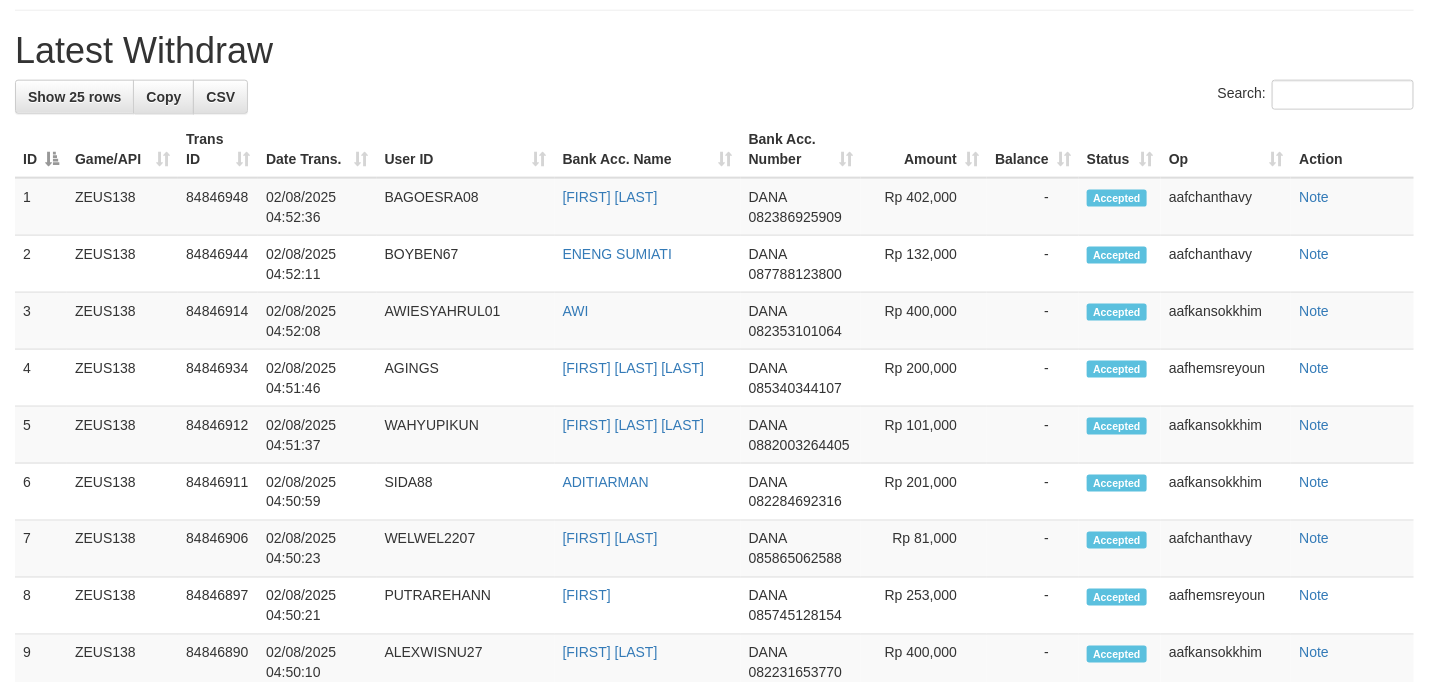 scroll, scrollTop: 0, scrollLeft: 0, axis: both 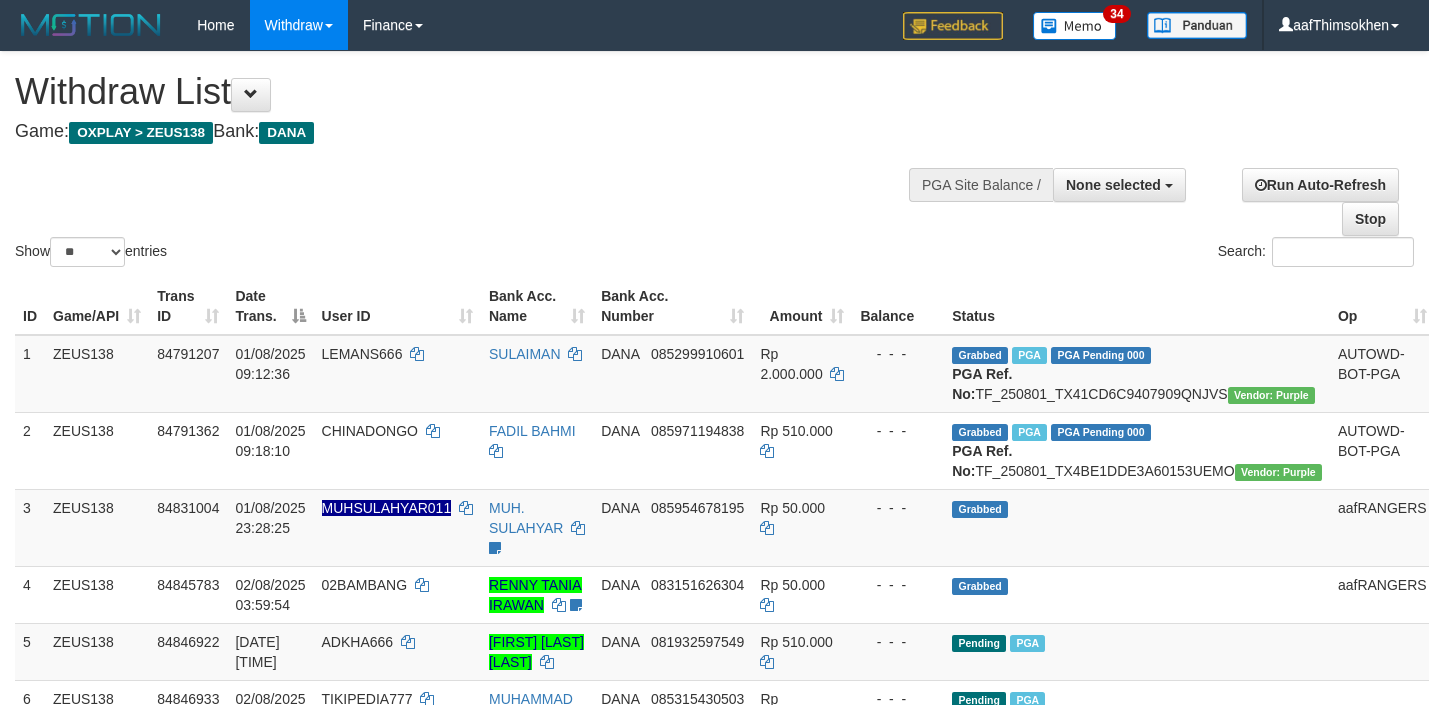select 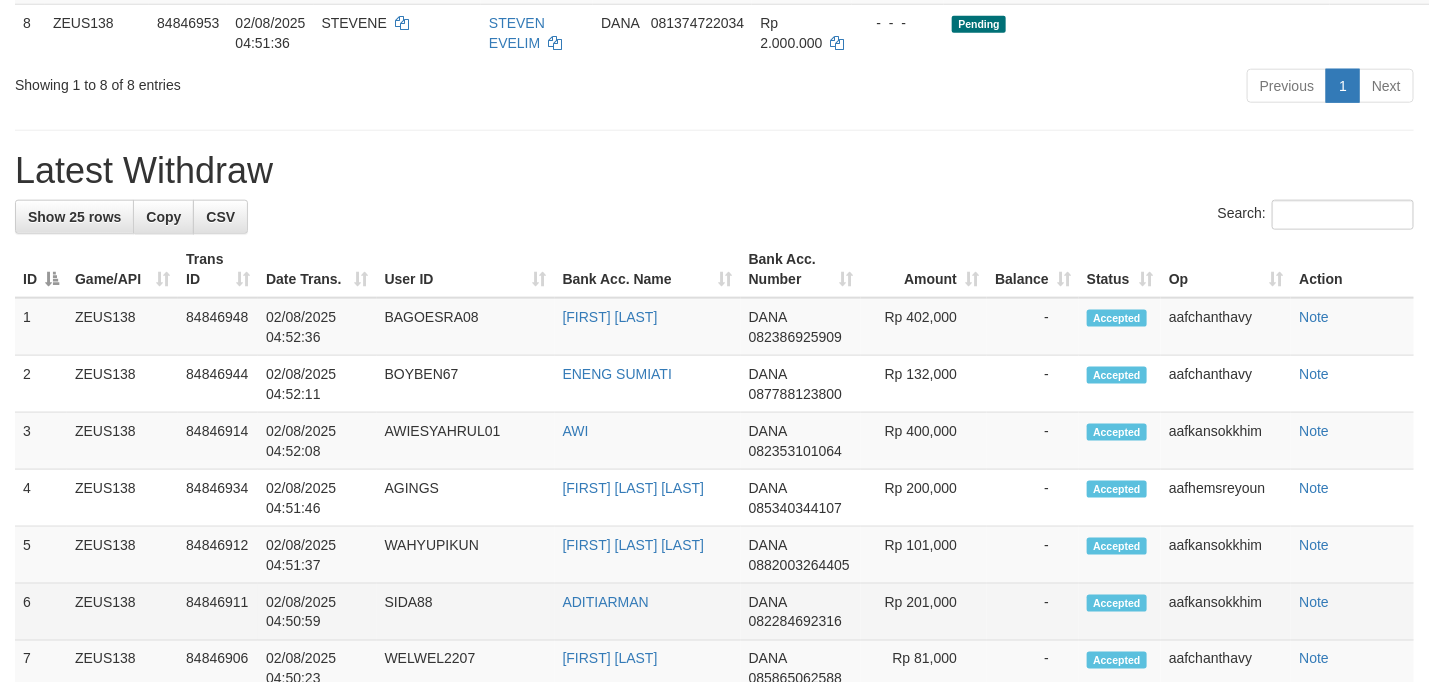 scroll, scrollTop: 829, scrollLeft: 0, axis: vertical 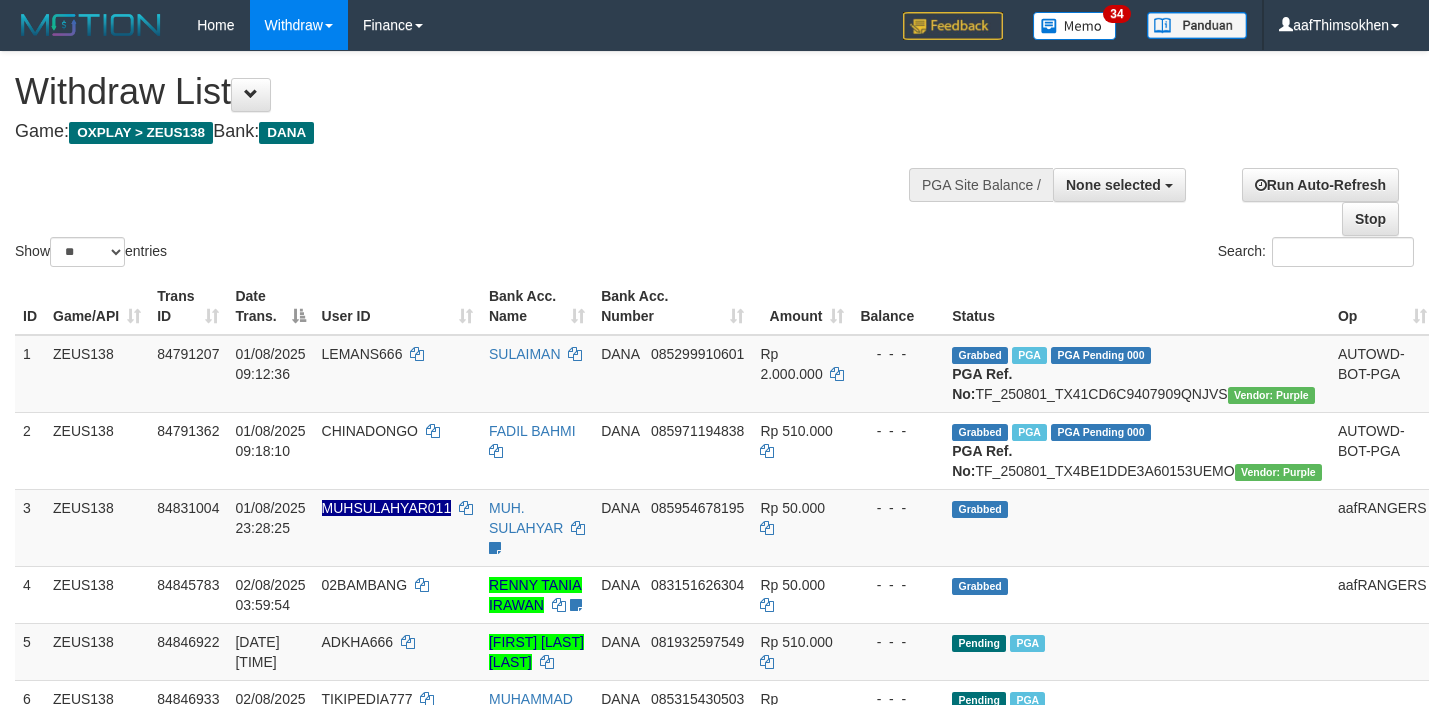 select 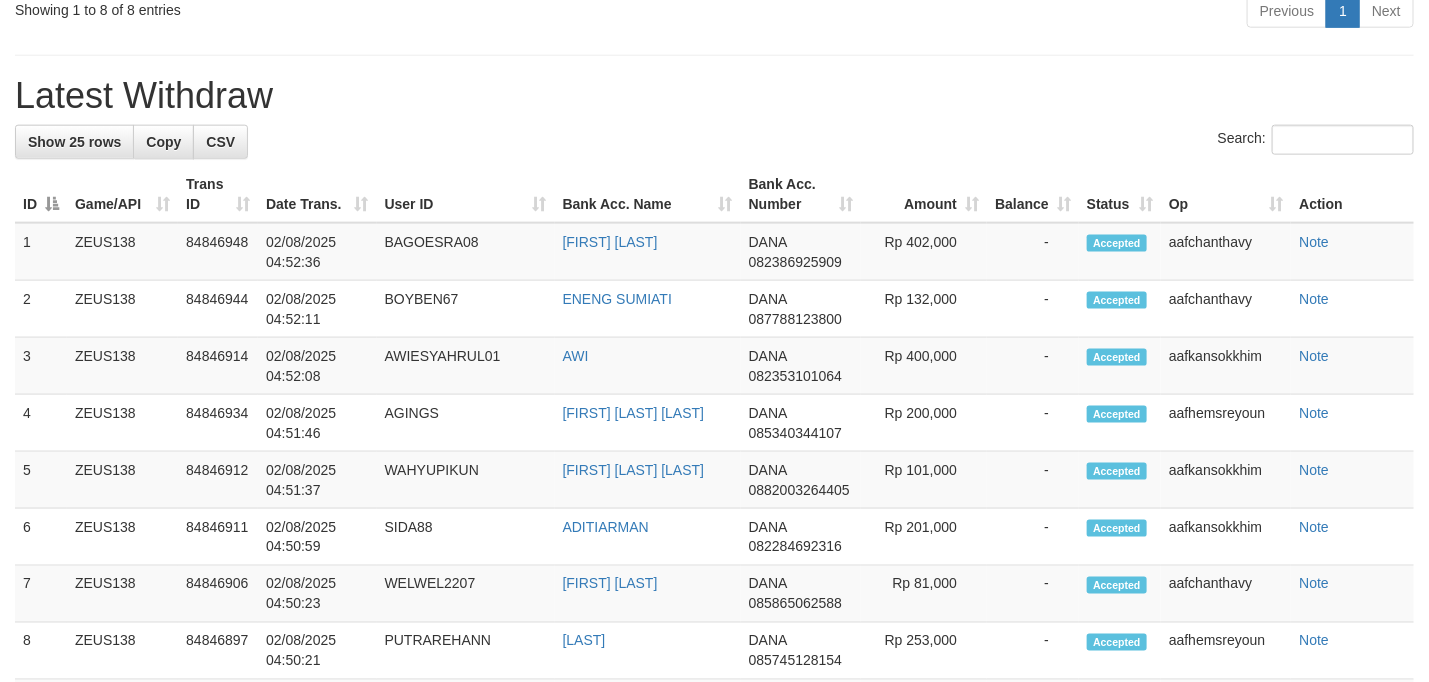 scroll, scrollTop: 829, scrollLeft: 0, axis: vertical 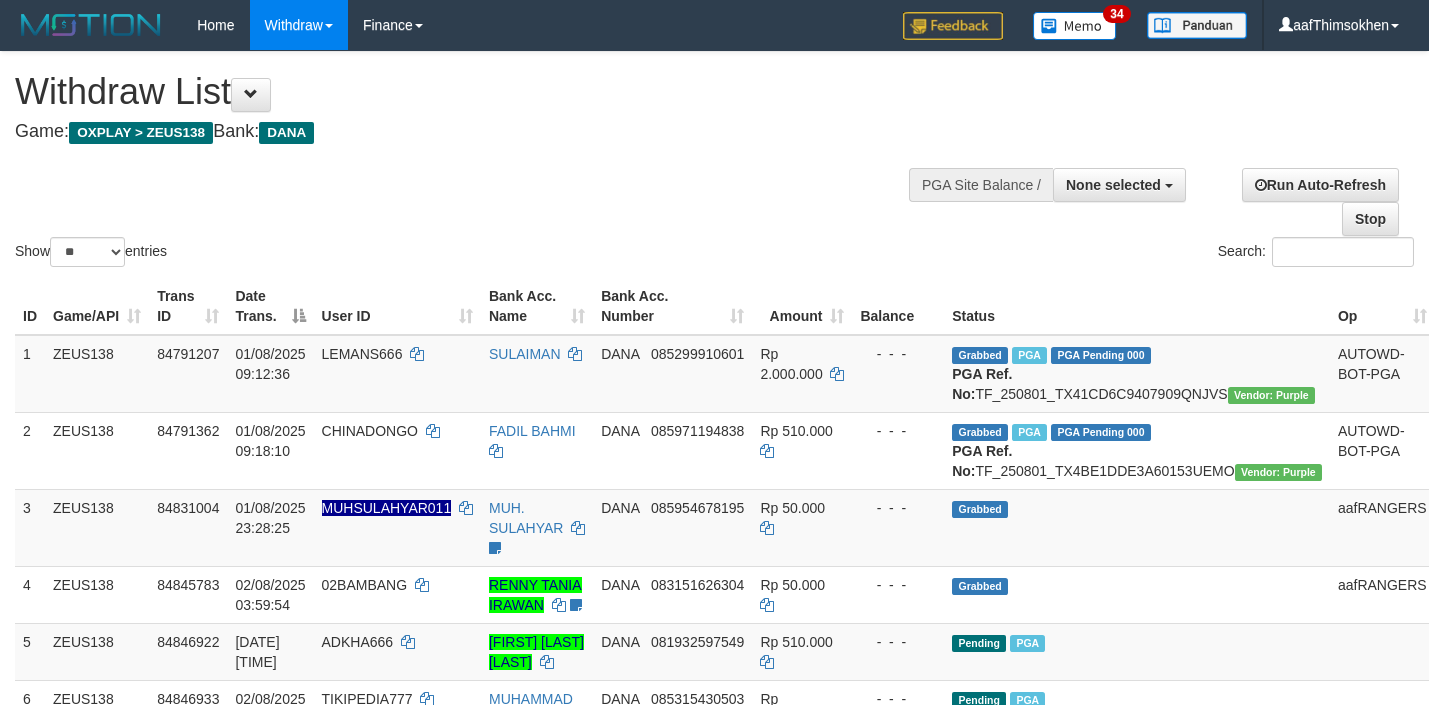 select 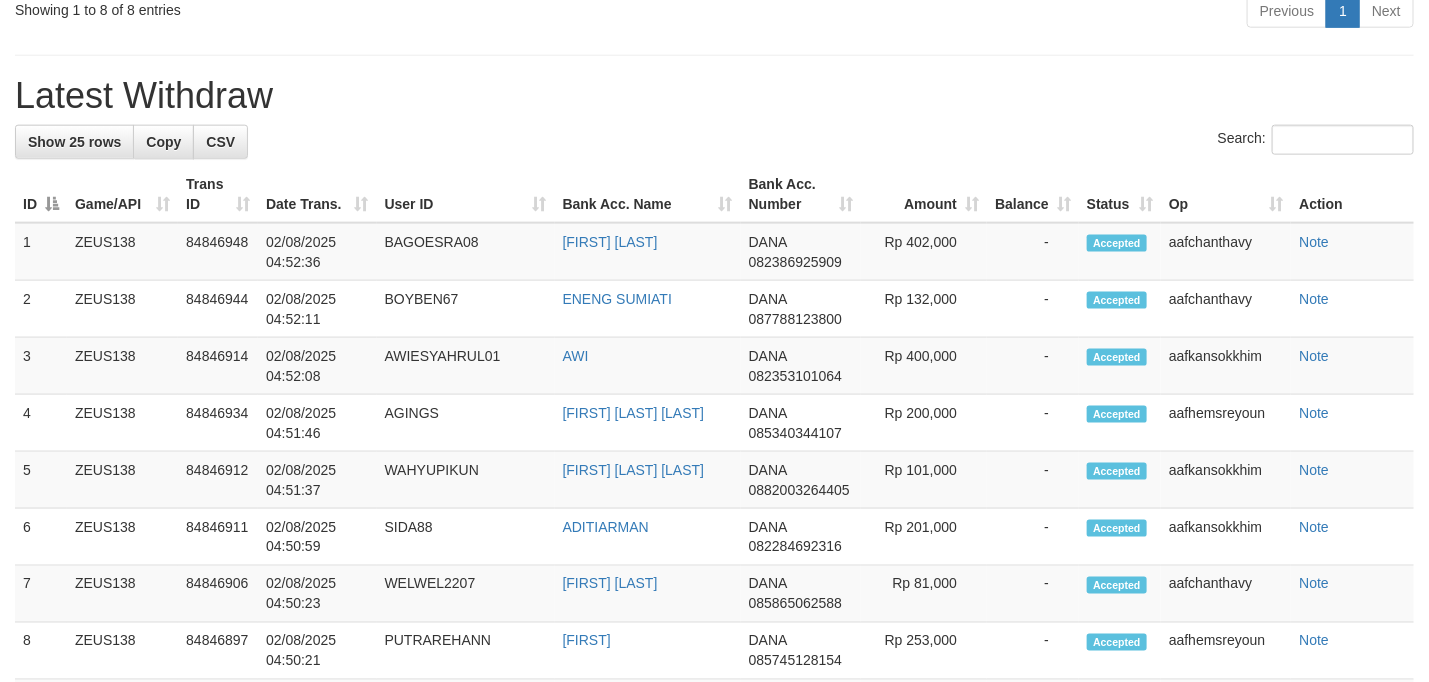 scroll, scrollTop: 829, scrollLeft: 0, axis: vertical 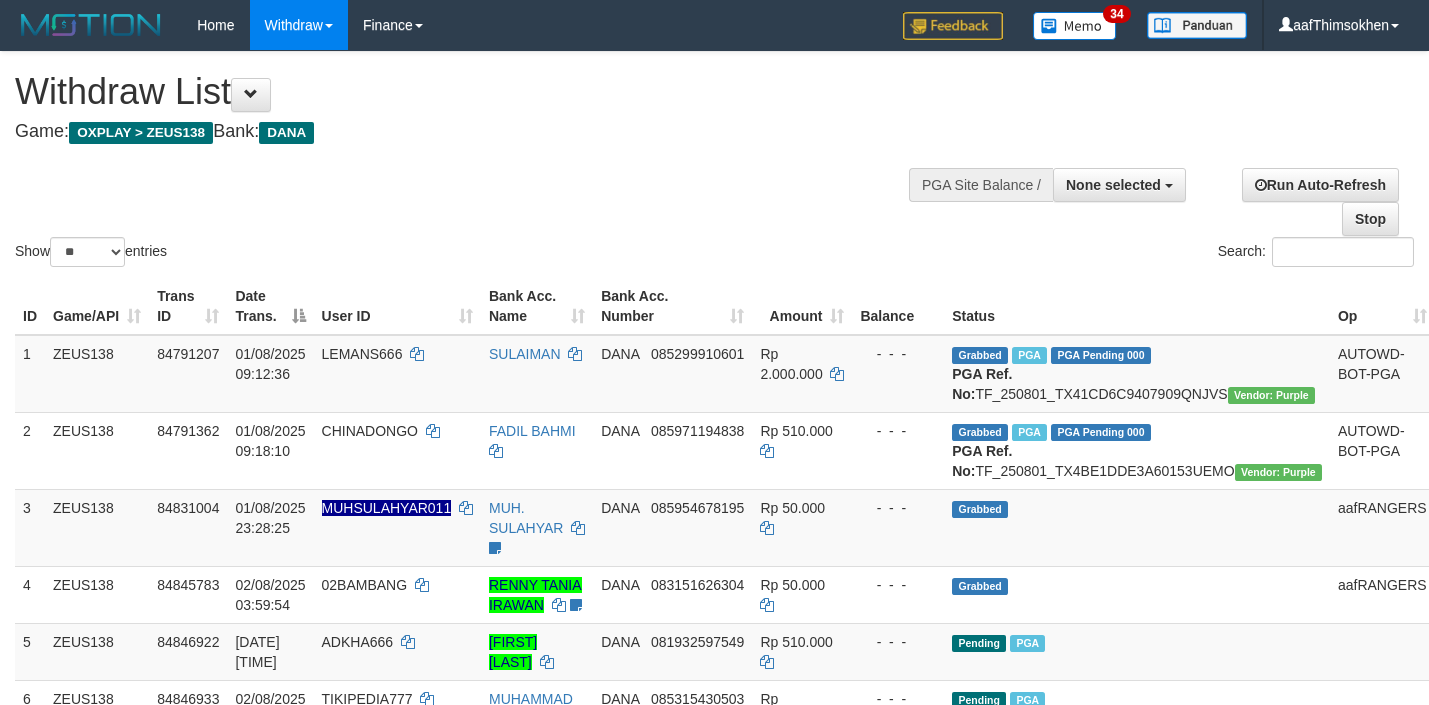select 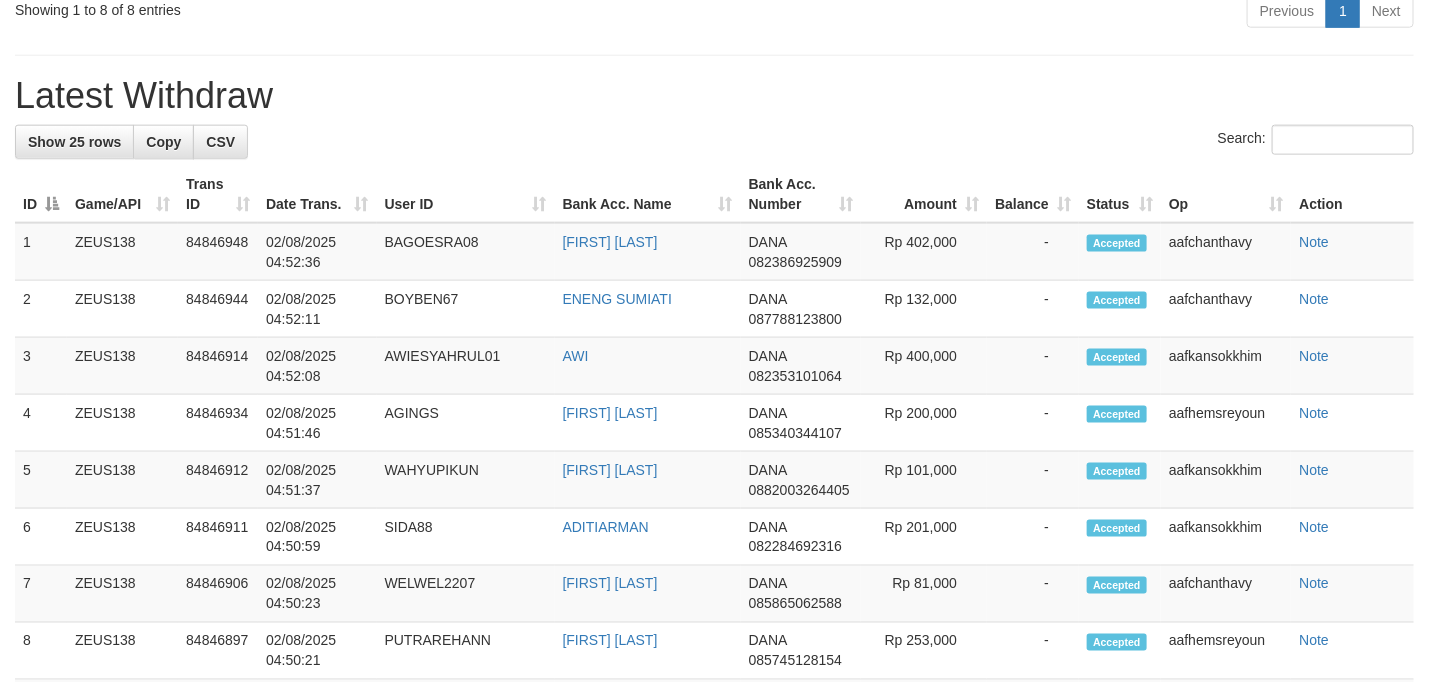 scroll, scrollTop: 829, scrollLeft: 0, axis: vertical 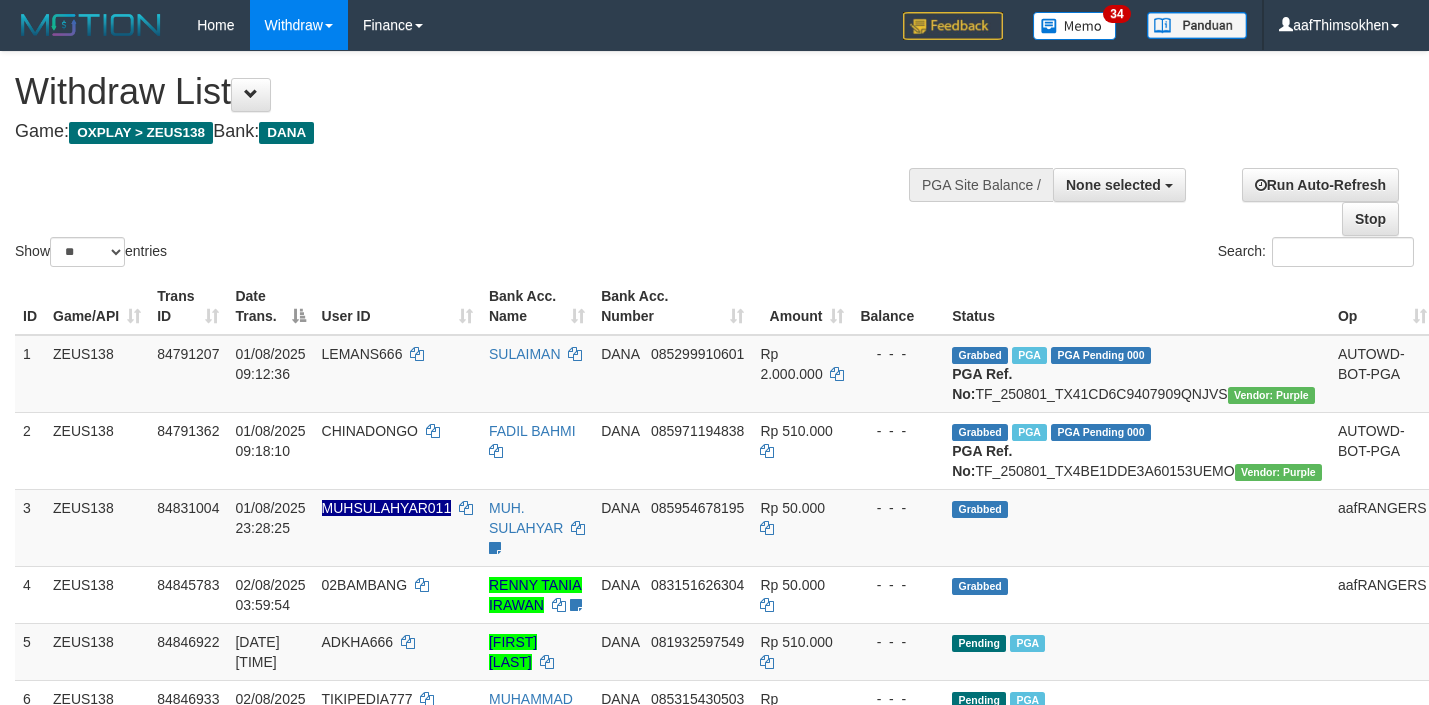 select 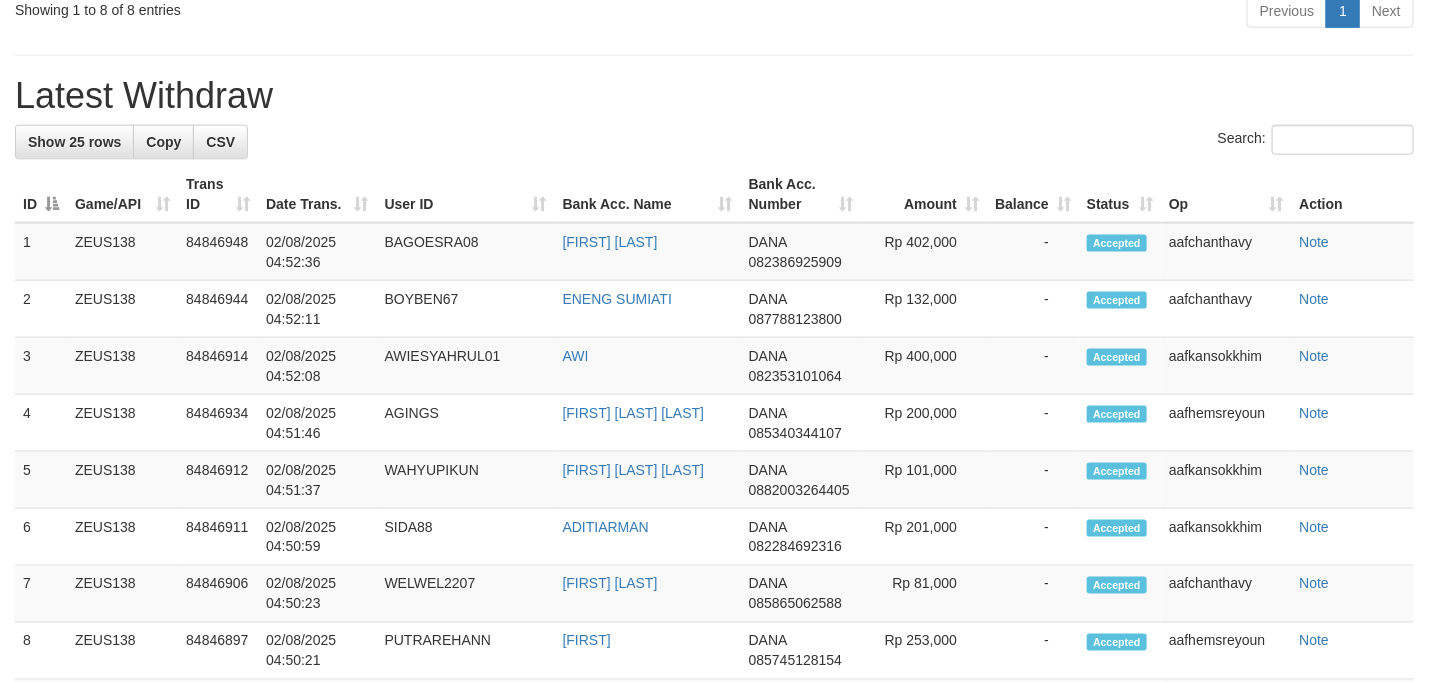 scroll, scrollTop: 829, scrollLeft: 0, axis: vertical 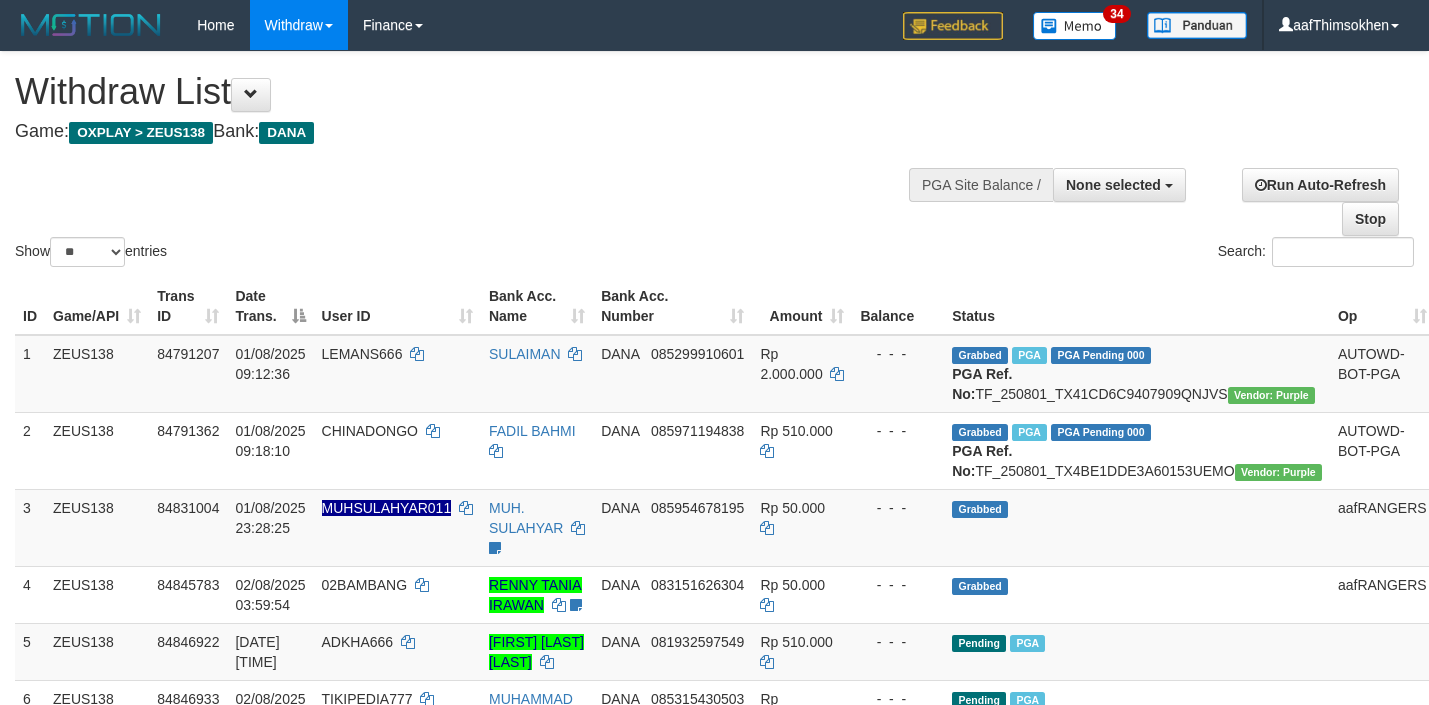 select 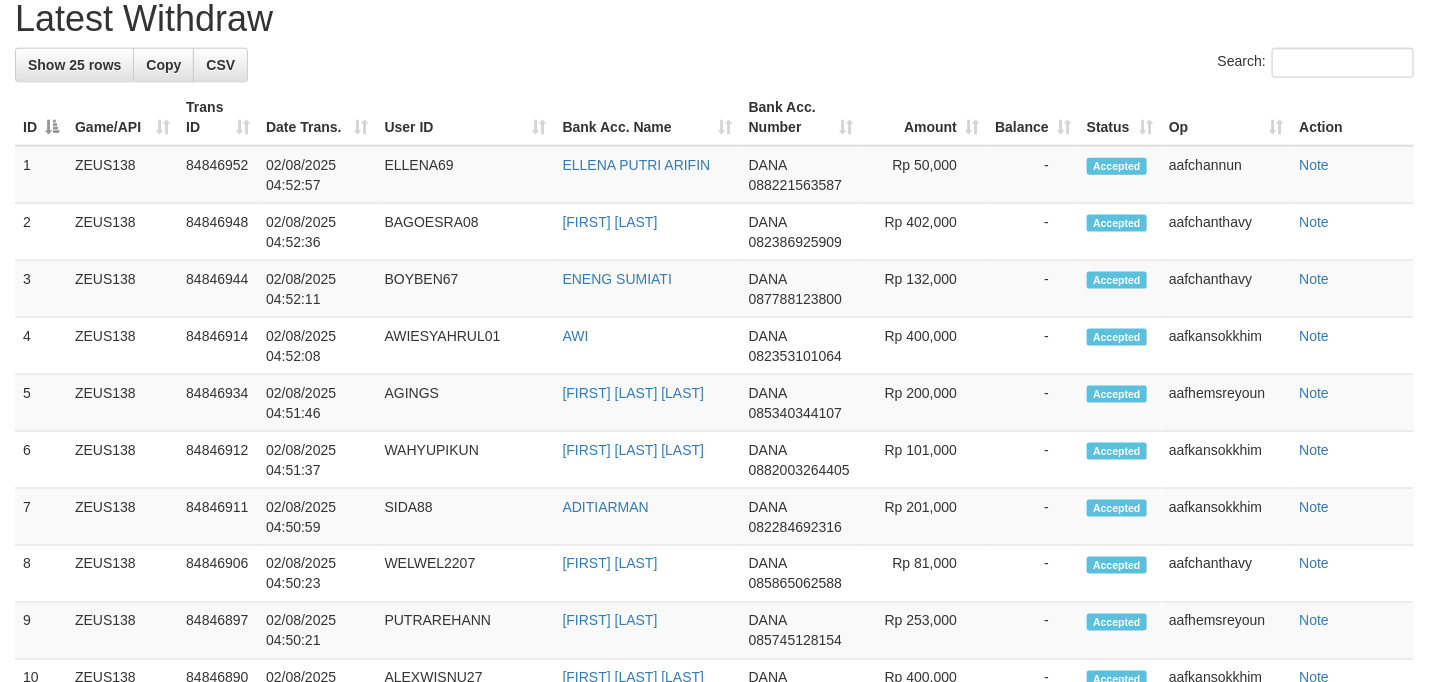scroll, scrollTop: 829, scrollLeft: 0, axis: vertical 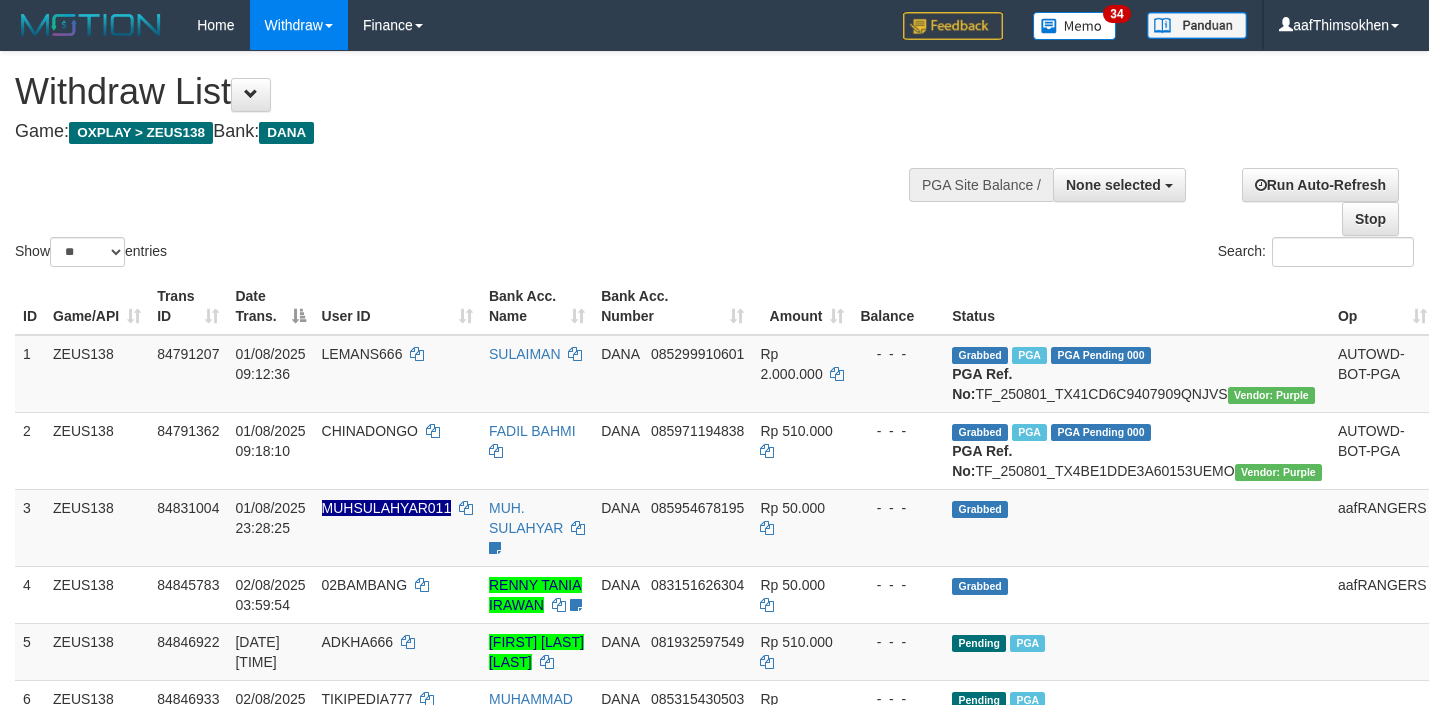 select 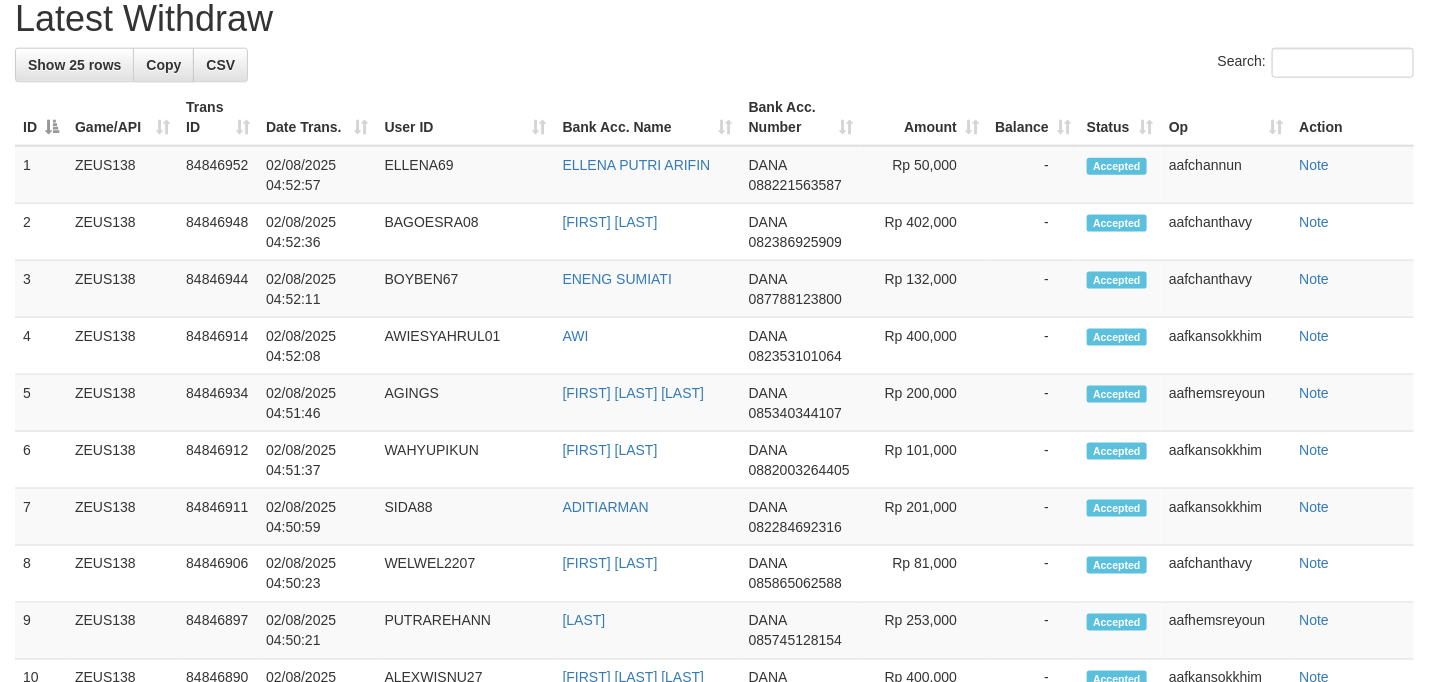 scroll, scrollTop: 829, scrollLeft: 0, axis: vertical 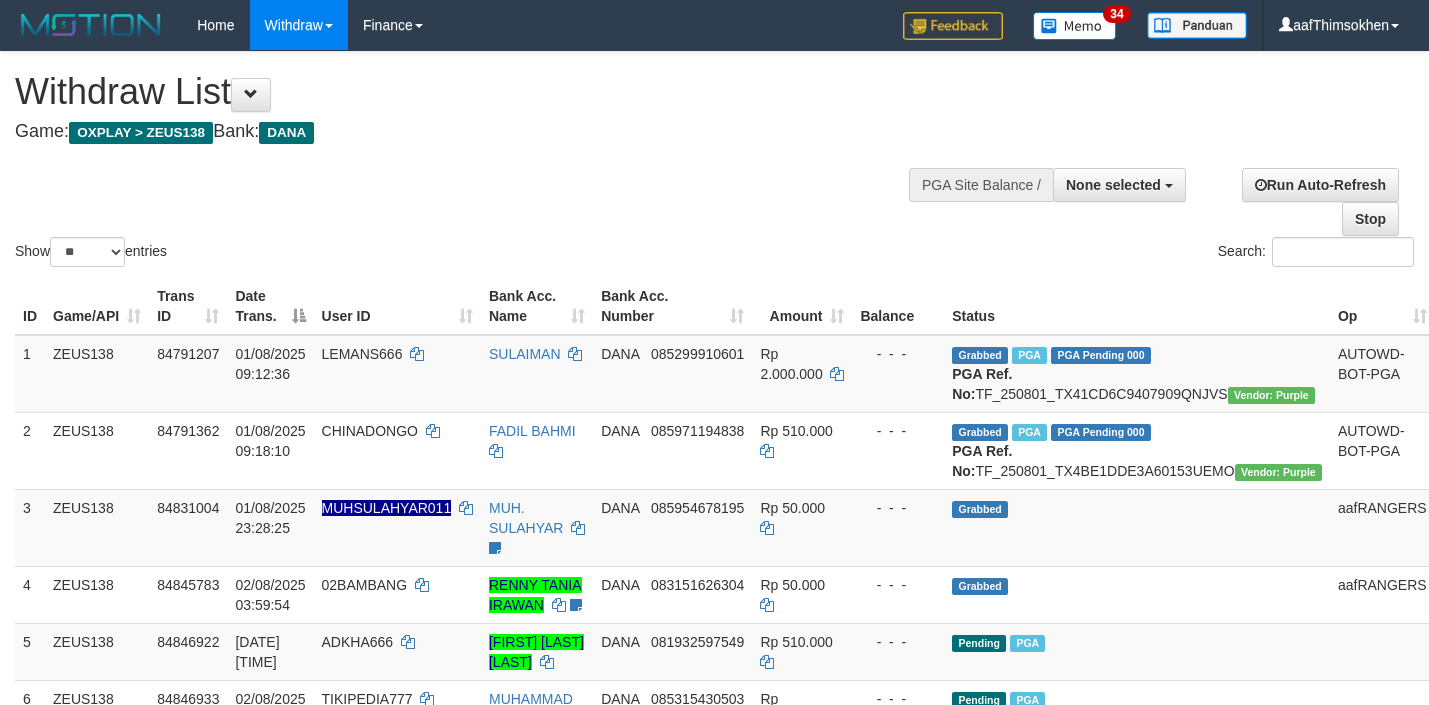 select 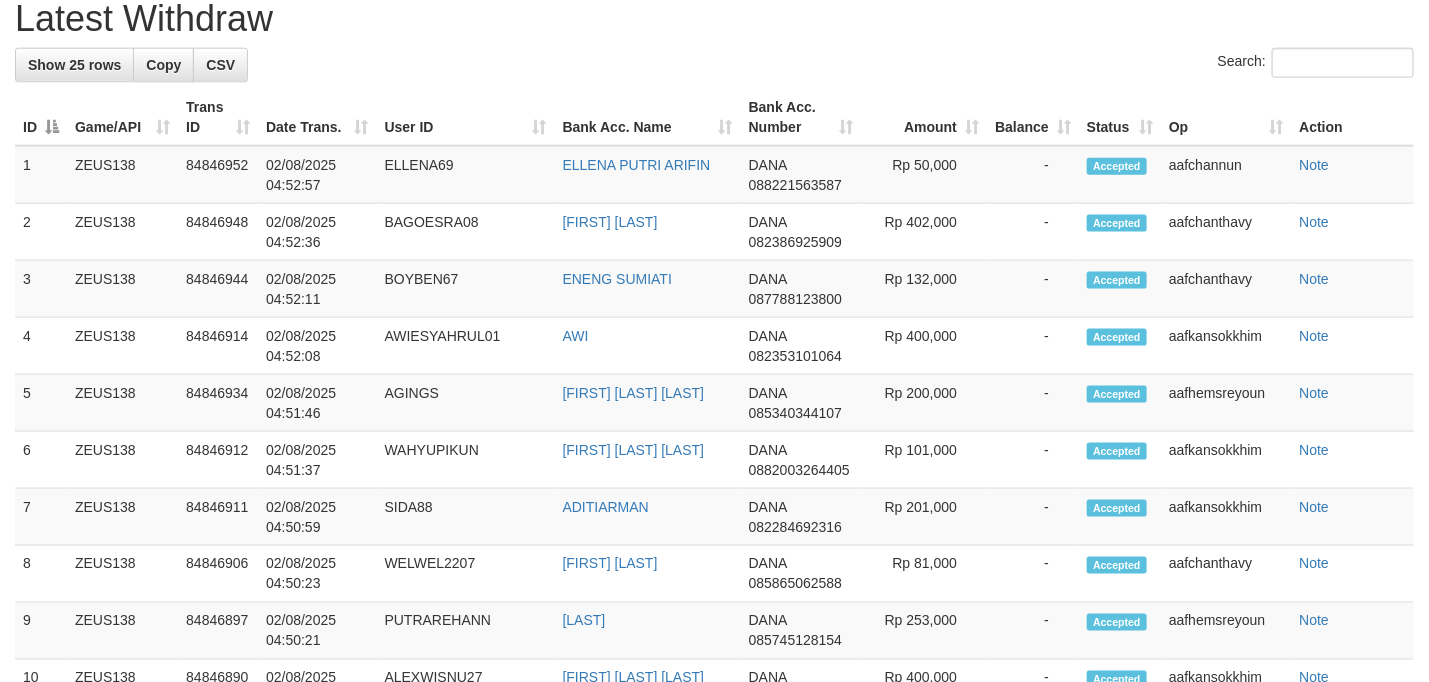 scroll, scrollTop: 829, scrollLeft: 0, axis: vertical 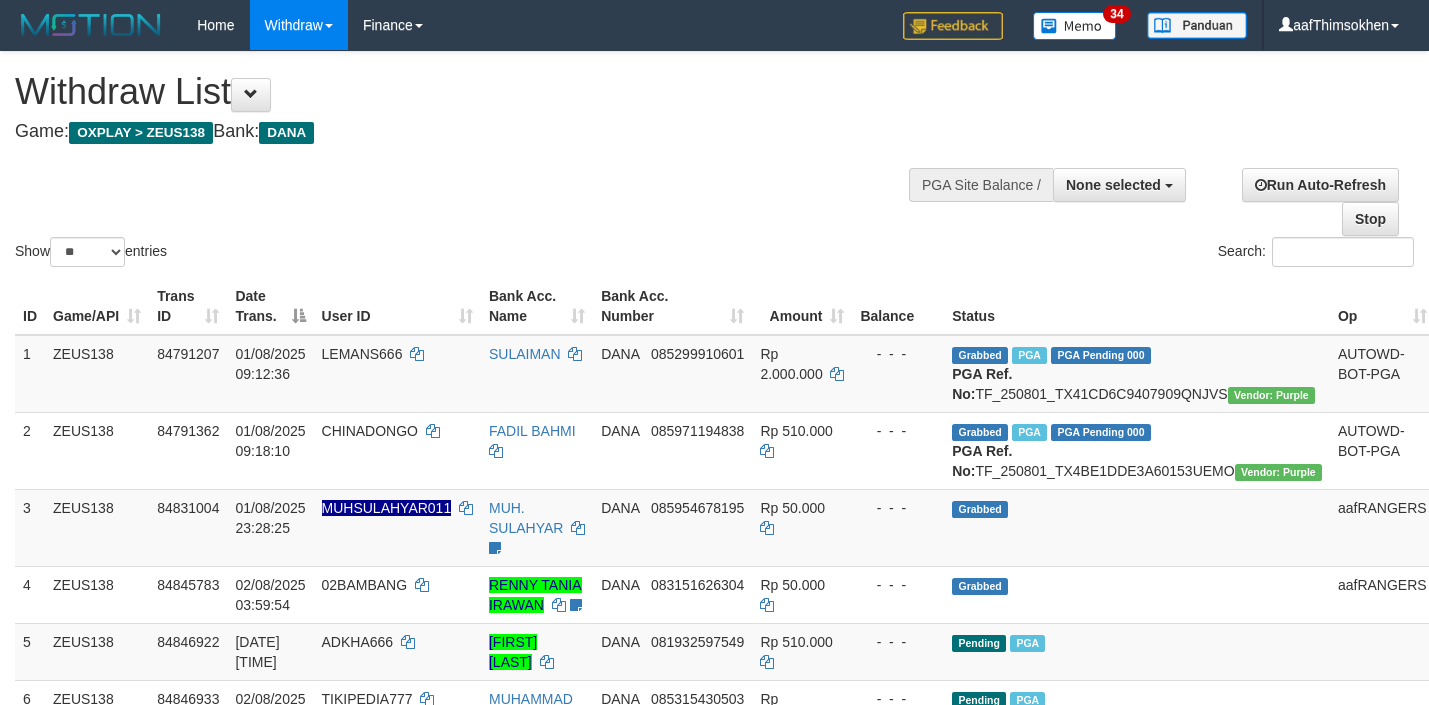 select 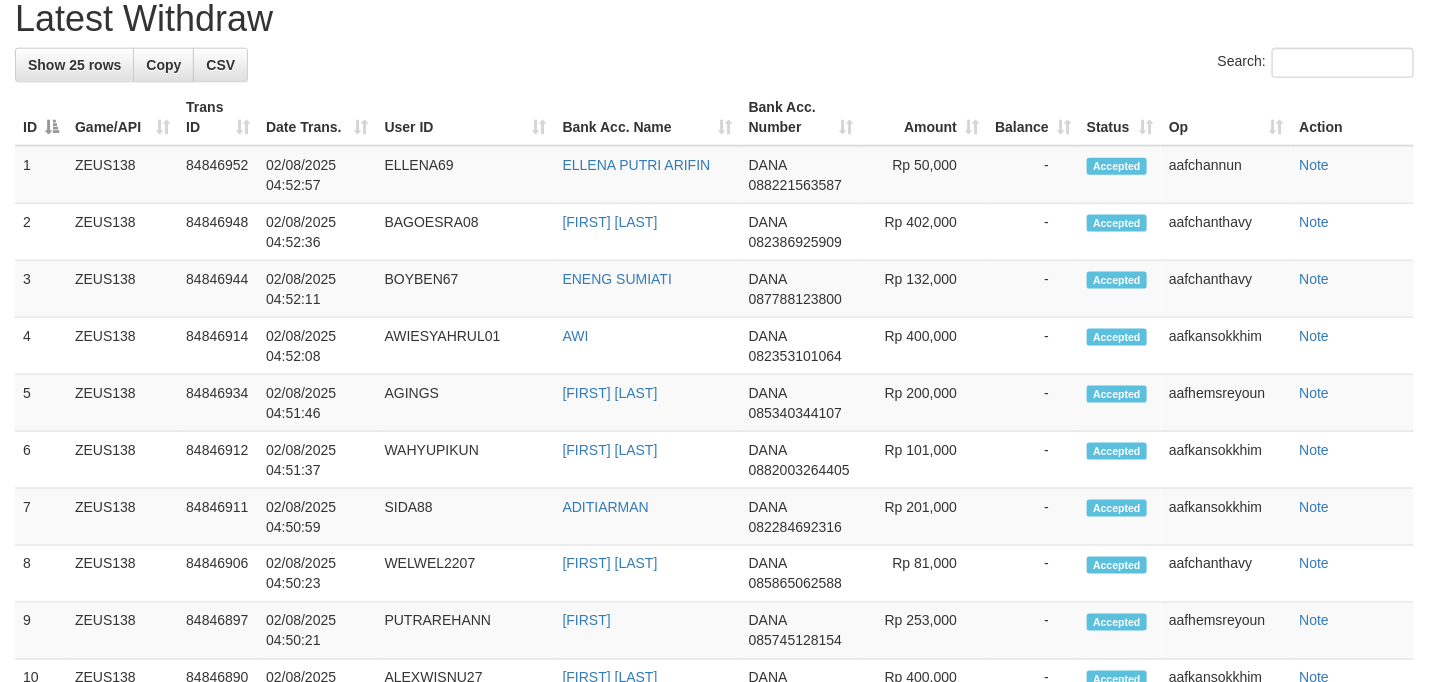 scroll, scrollTop: 829, scrollLeft: 0, axis: vertical 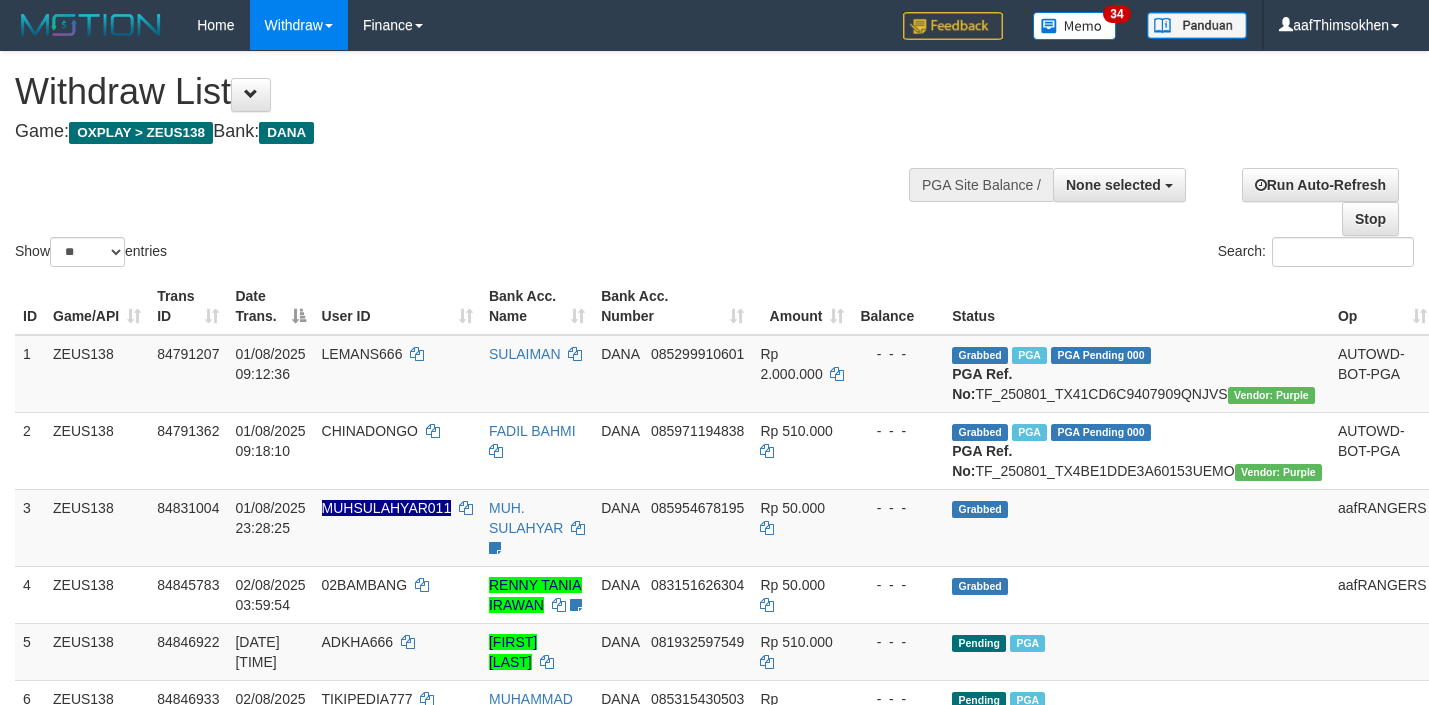select 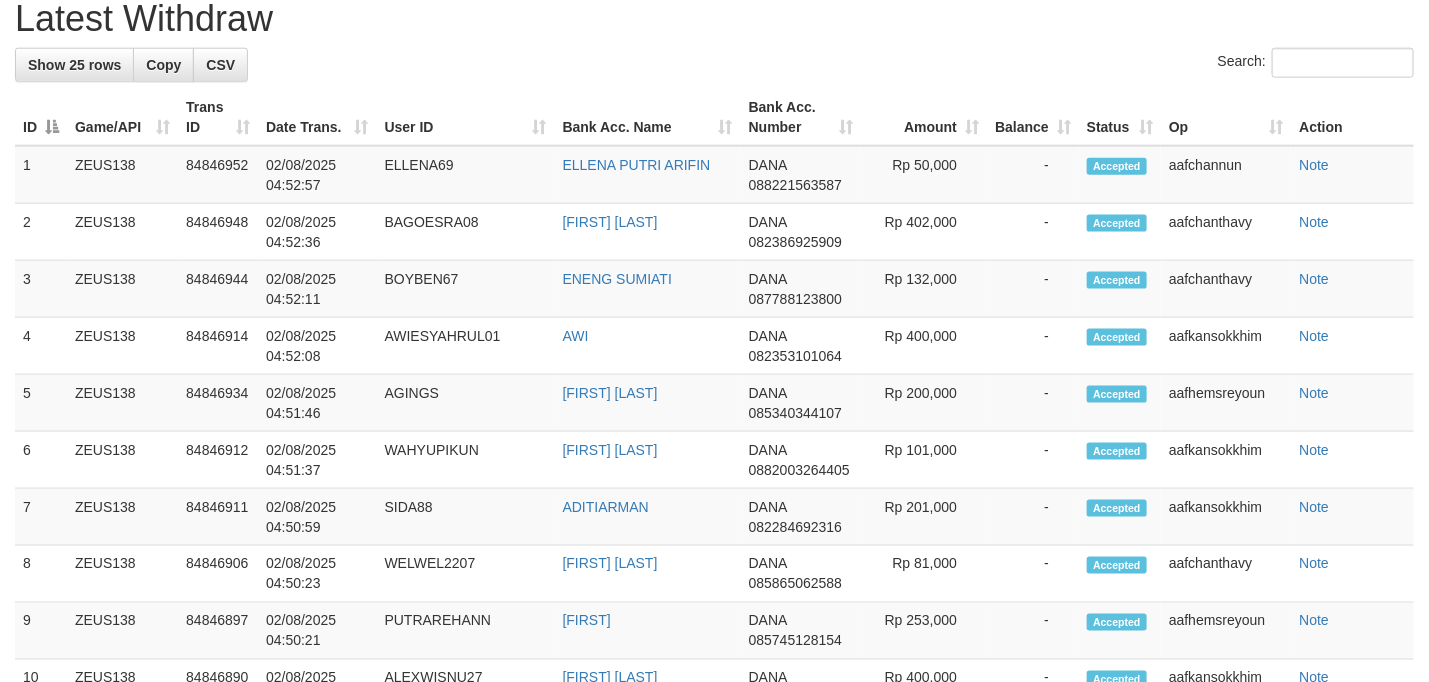 scroll, scrollTop: 829, scrollLeft: 0, axis: vertical 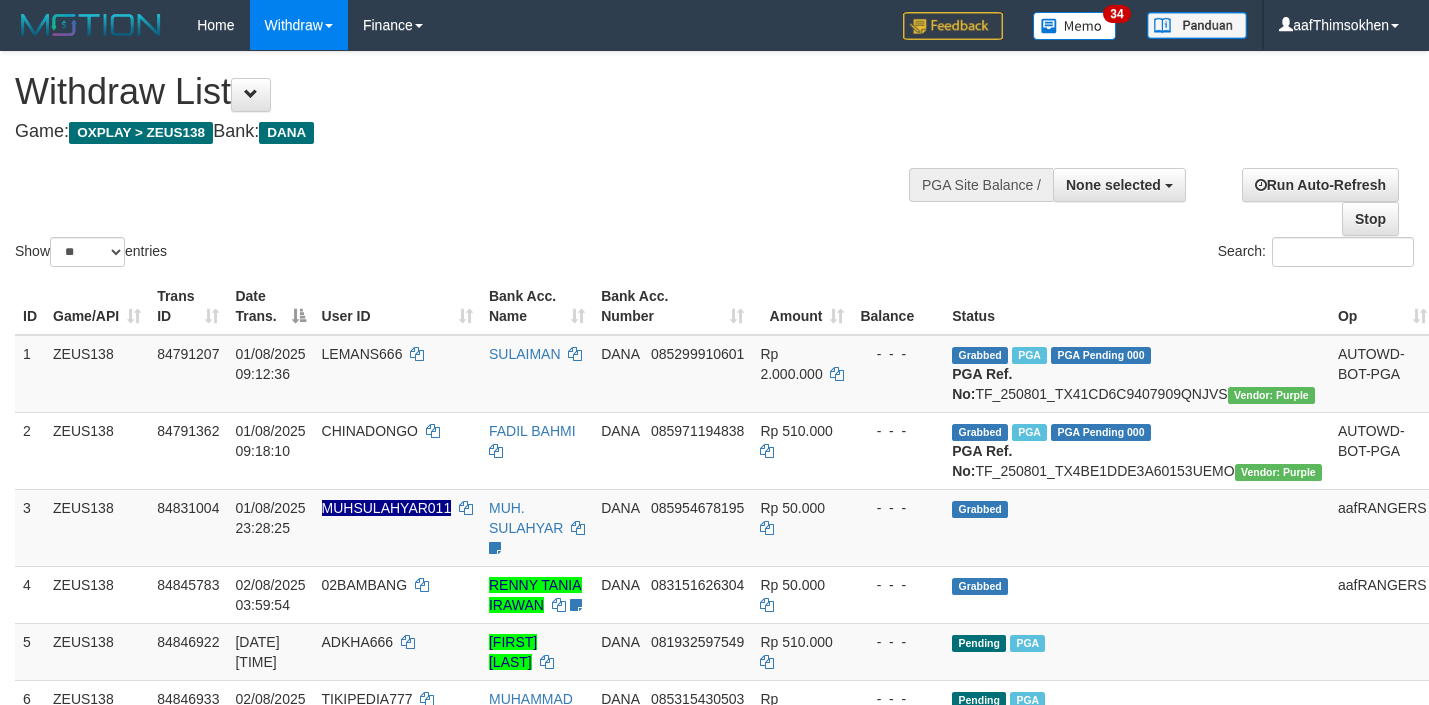 select 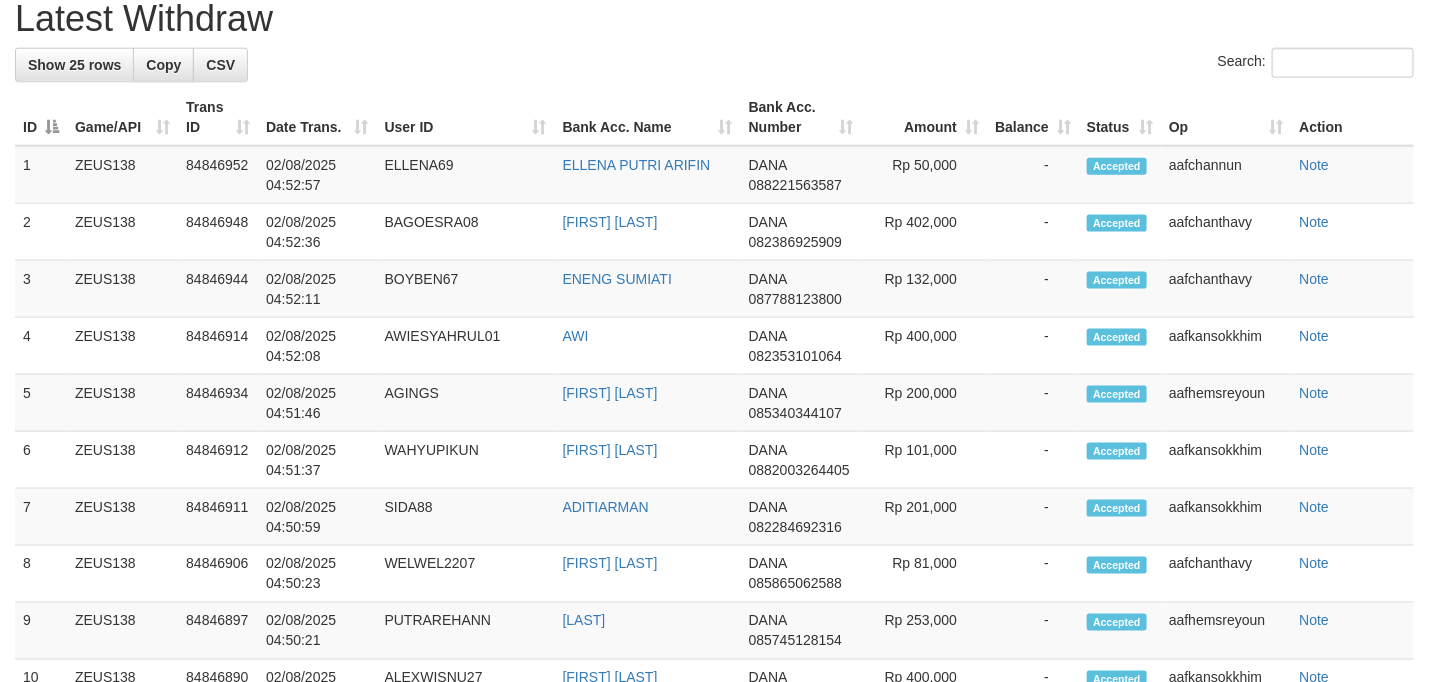 scroll, scrollTop: 829, scrollLeft: 0, axis: vertical 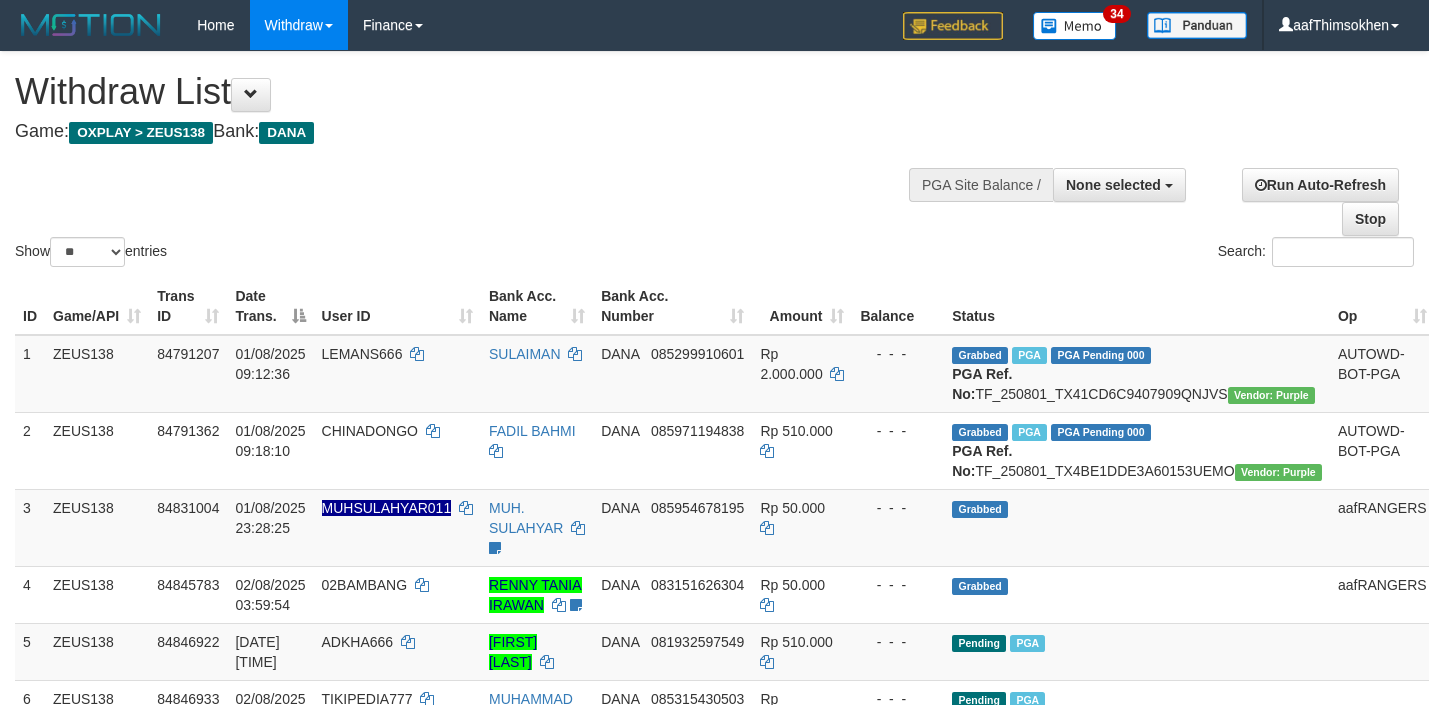 select 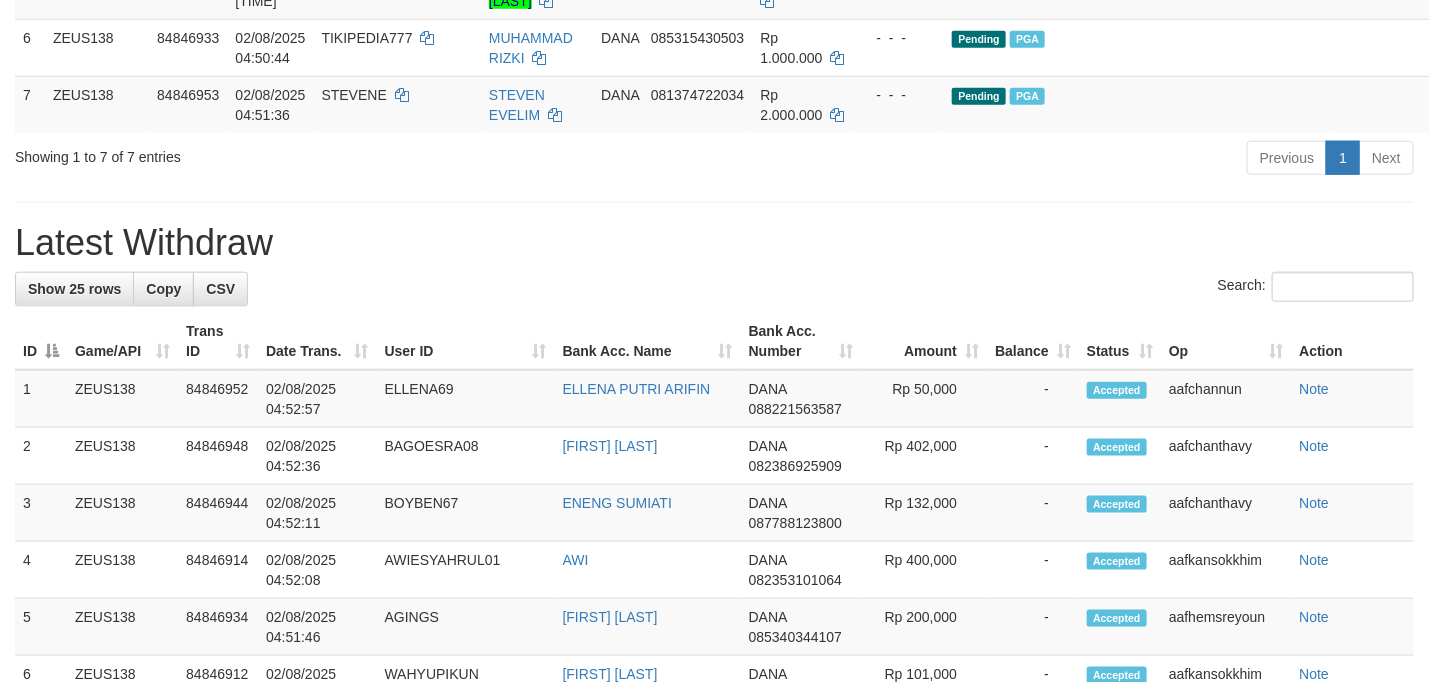 scroll, scrollTop: 229, scrollLeft: 0, axis: vertical 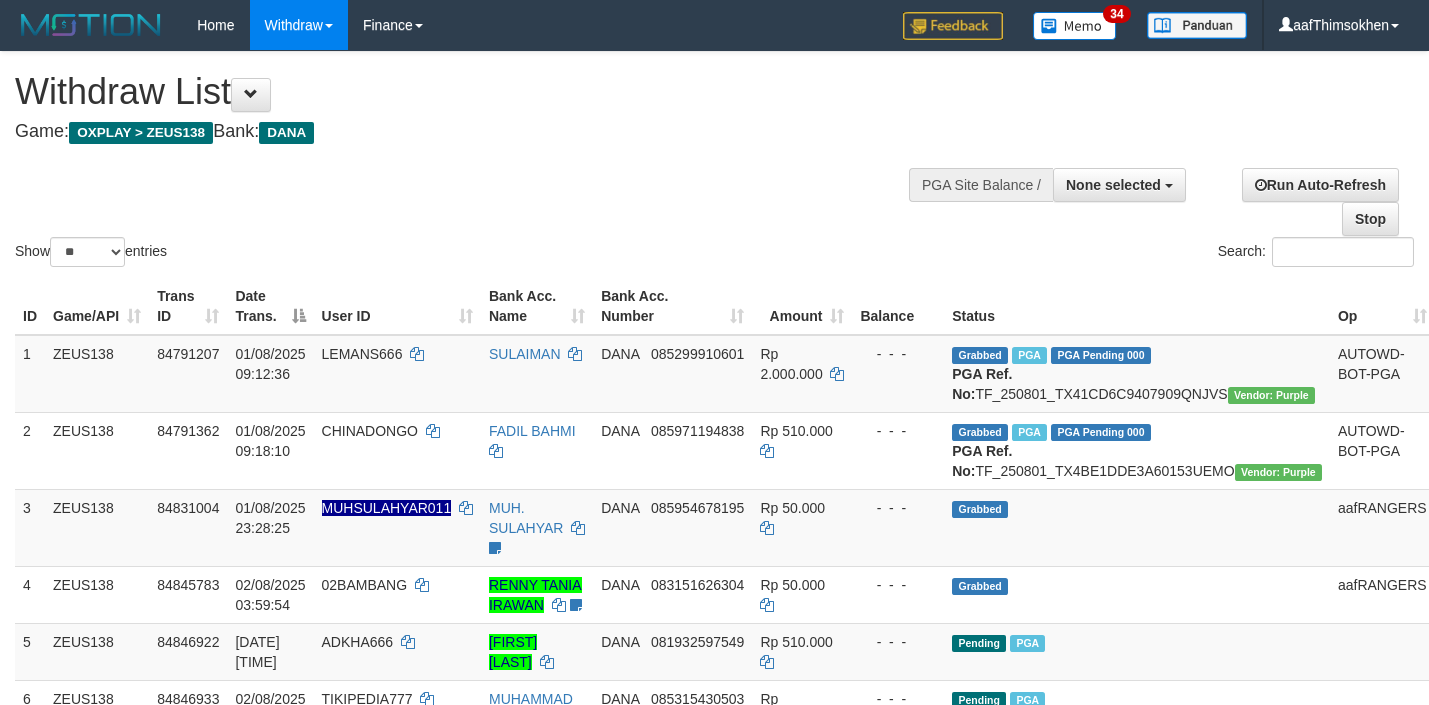 select 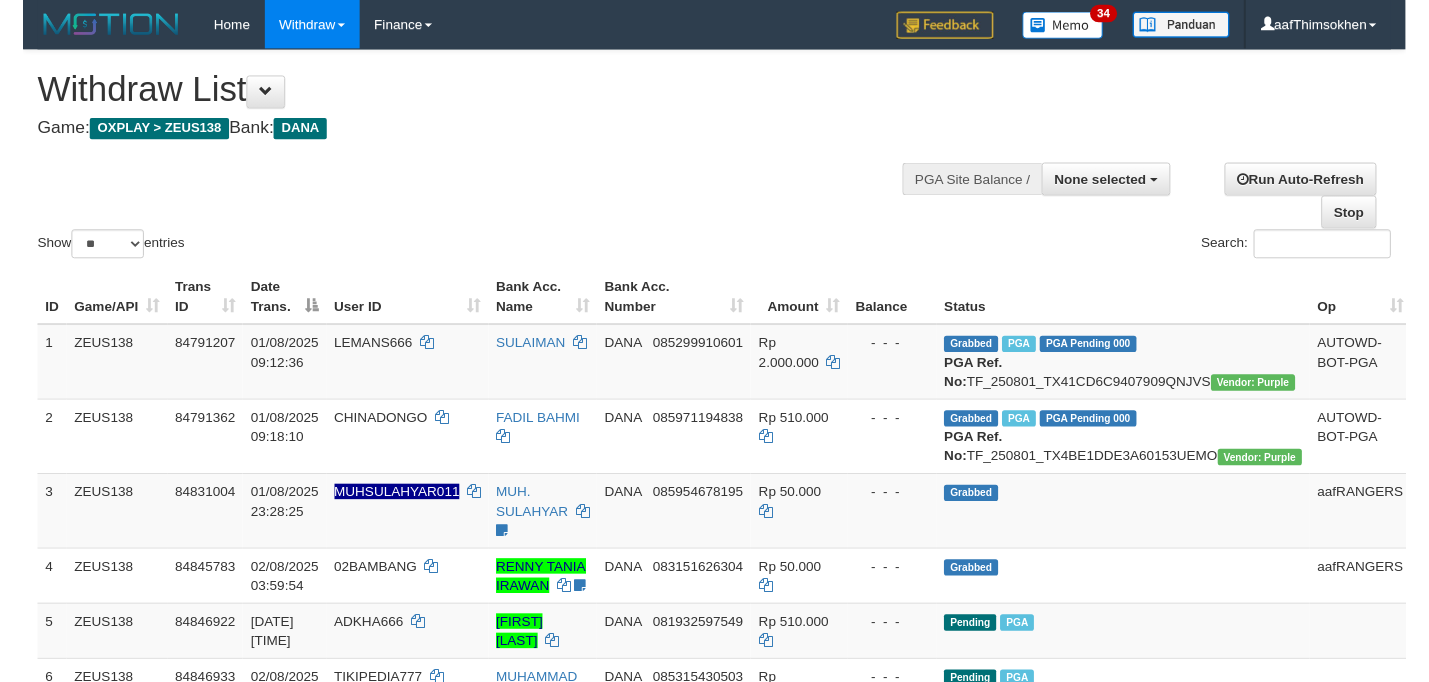 scroll, scrollTop: 229, scrollLeft: 0, axis: vertical 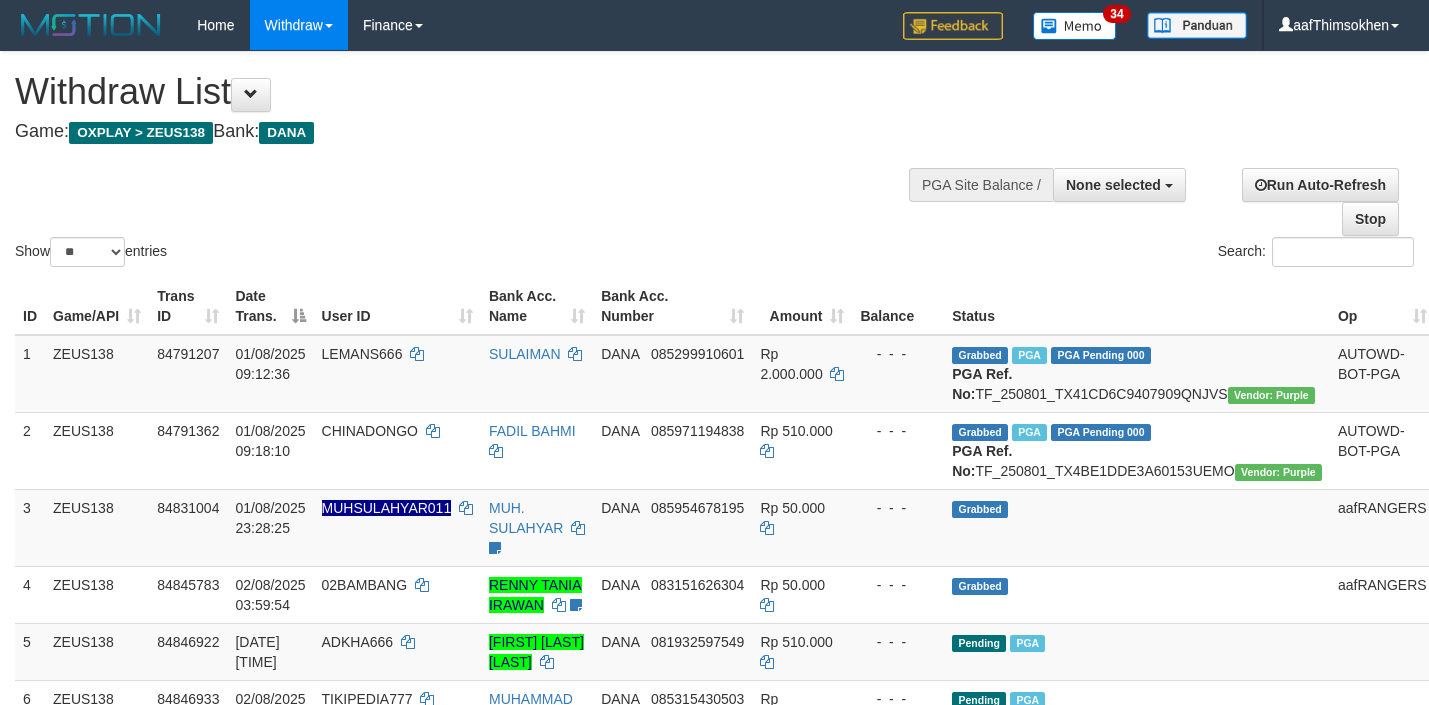 select 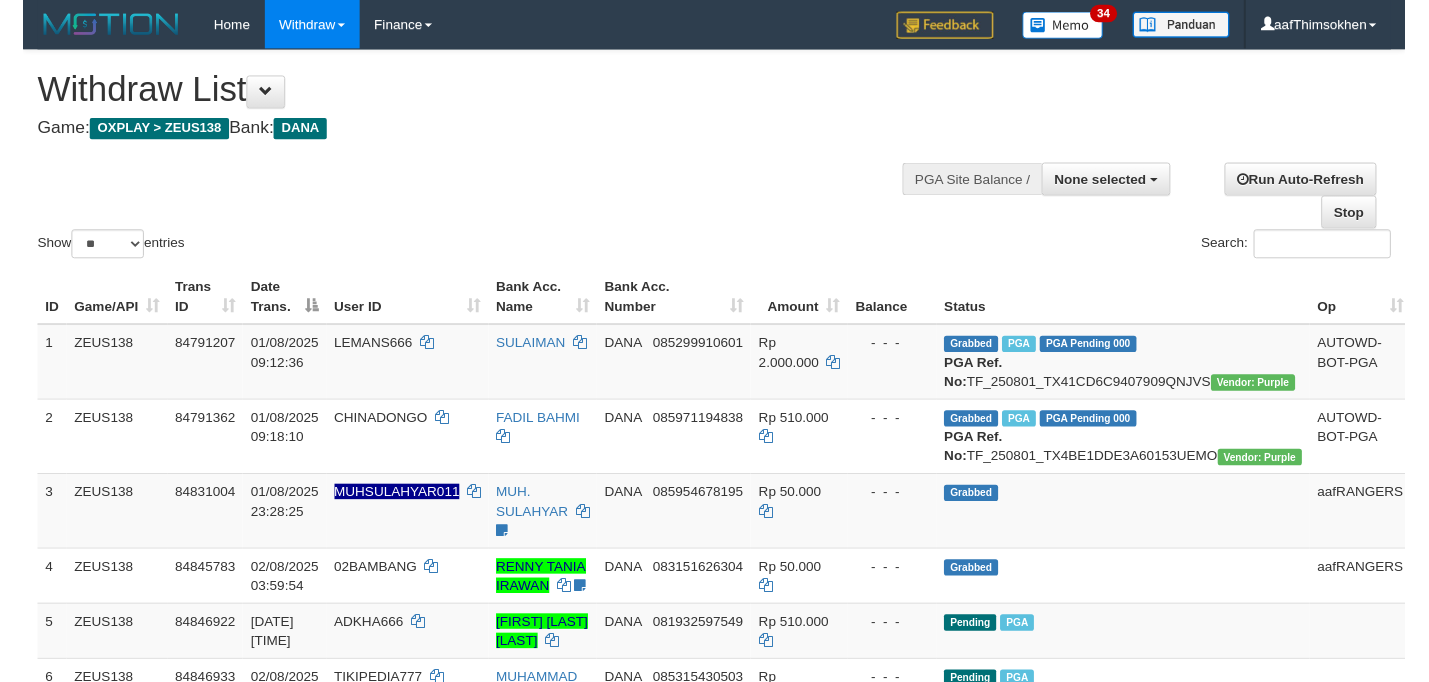 scroll, scrollTop: 279, scrollLeft: 0, axis: vertical 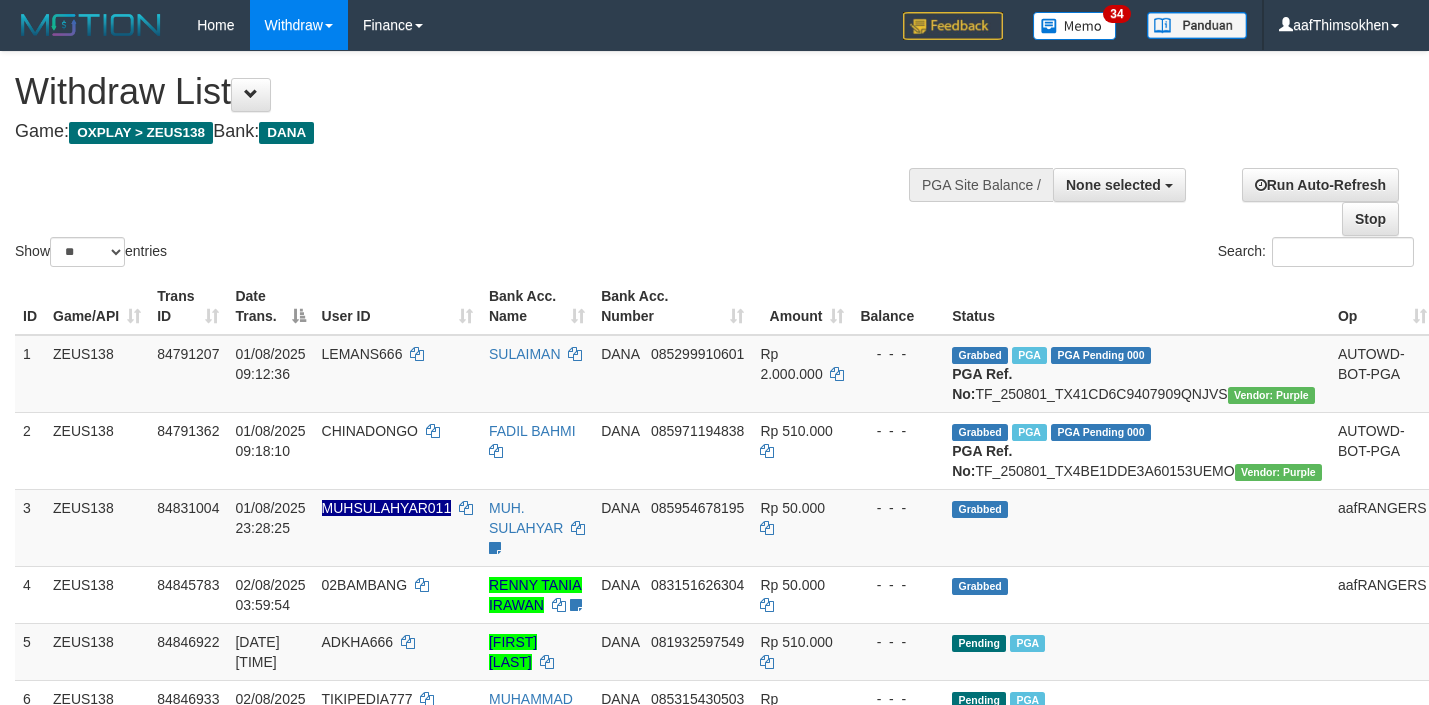 select 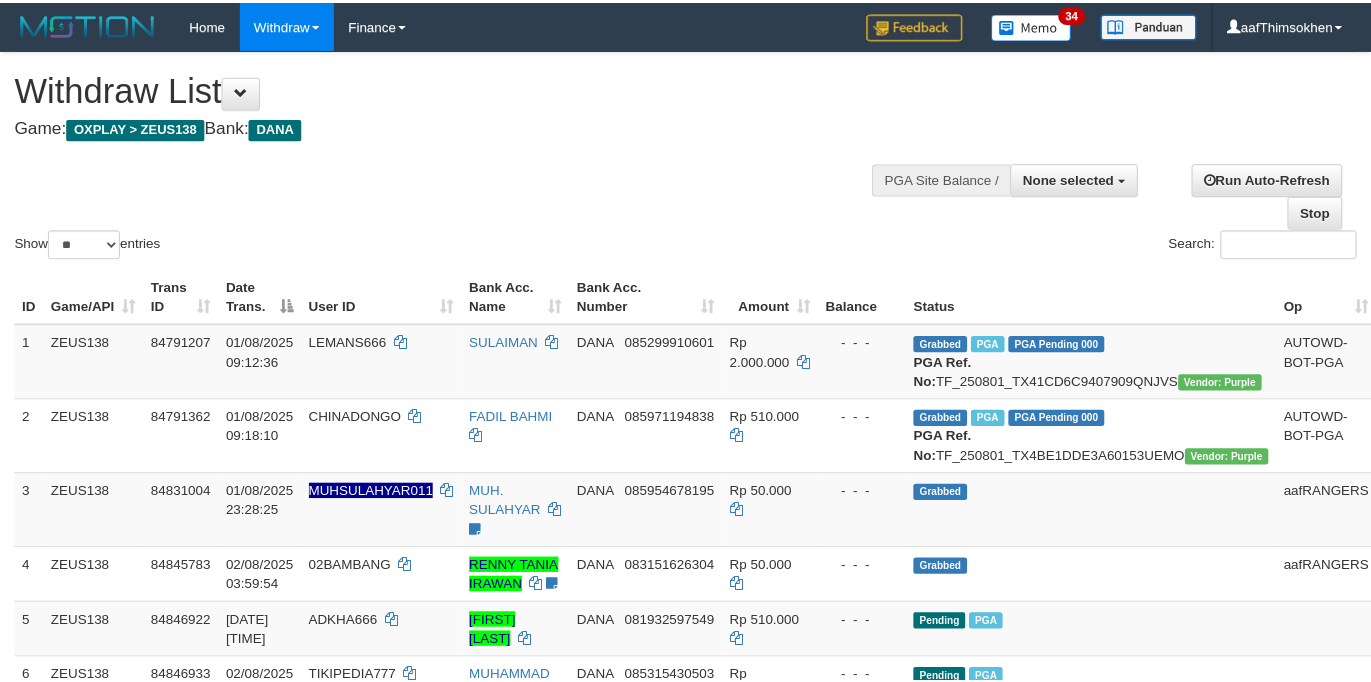 scroll, scrollTop: 328, scrollLeft: 0, axis: vertical 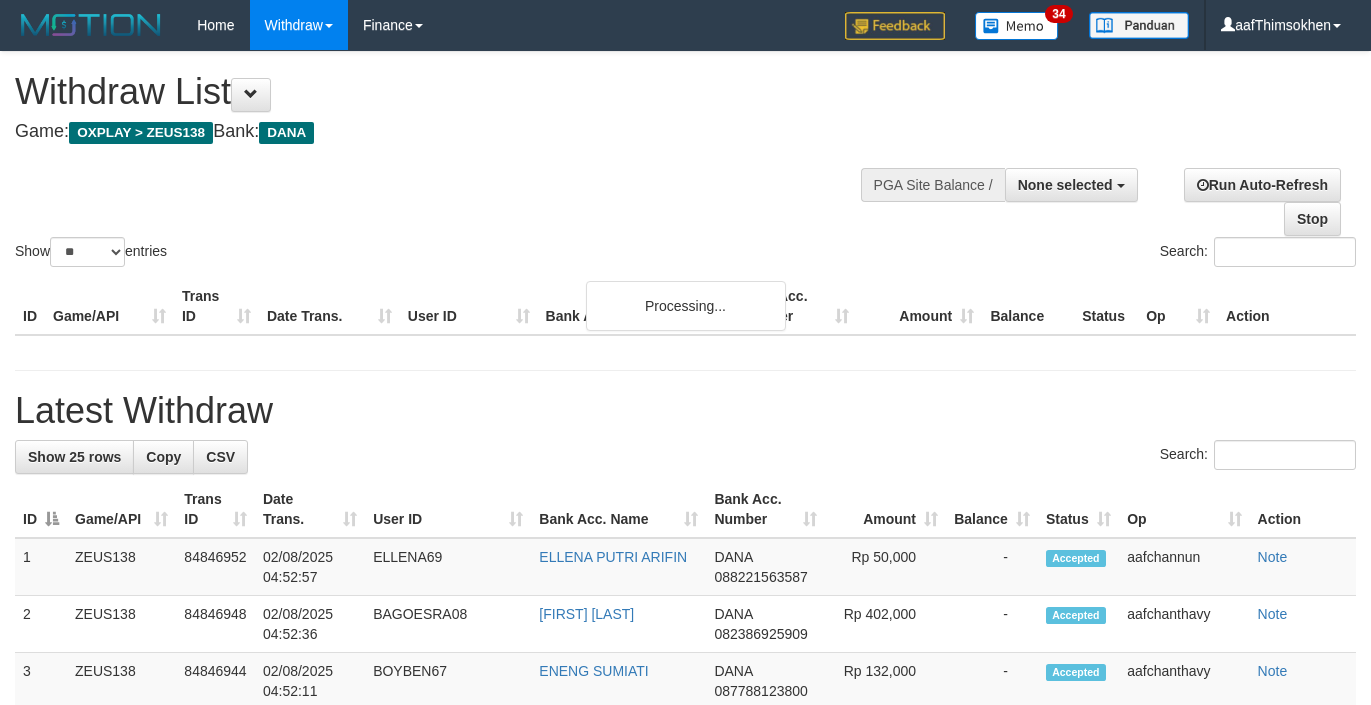 select 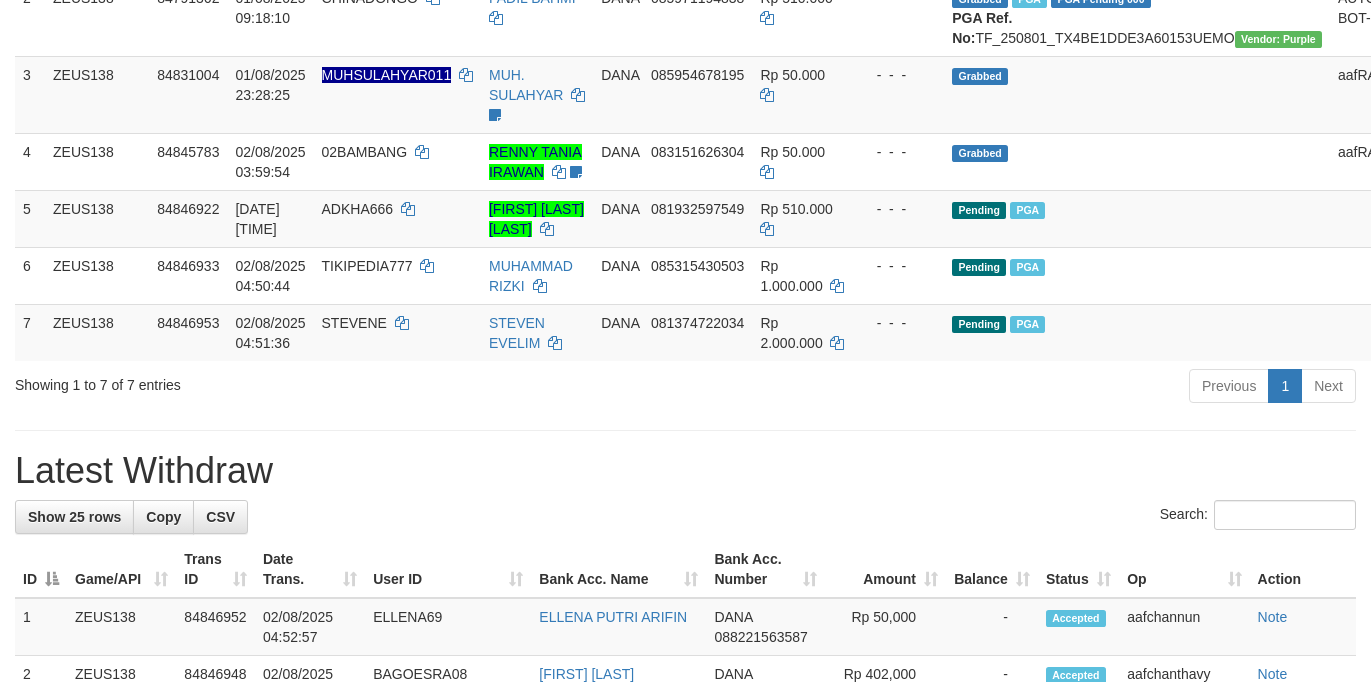 scroll, scrollTop: 328, scrollLeft: 0, axis: vertical 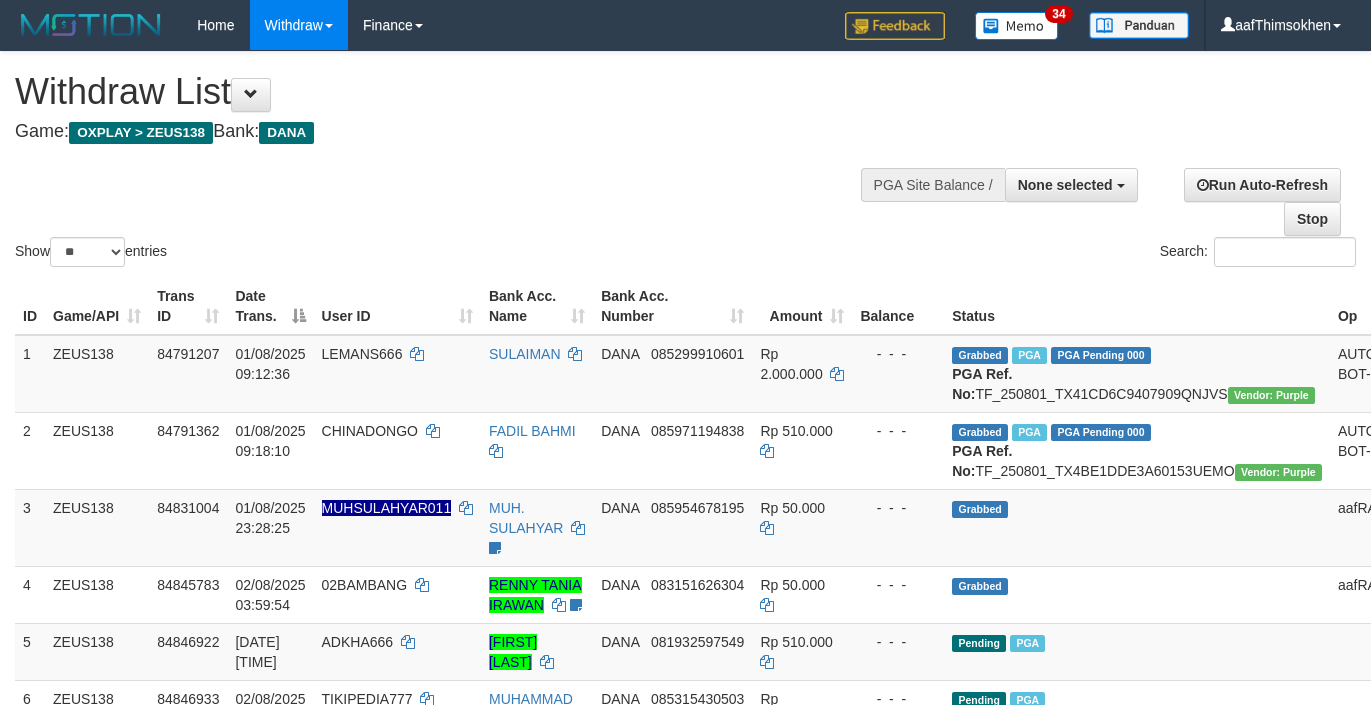 select 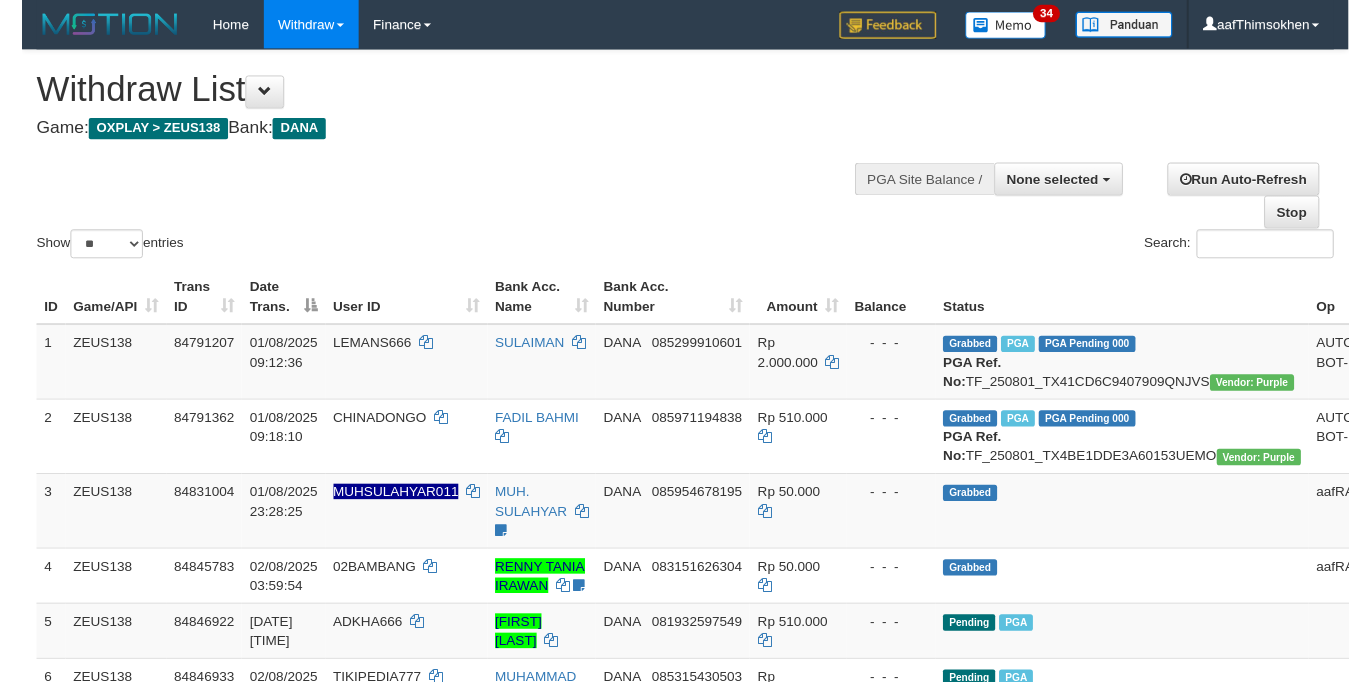 scroll, scrollTop: 286, scrollLeft: 0, axis: vertical 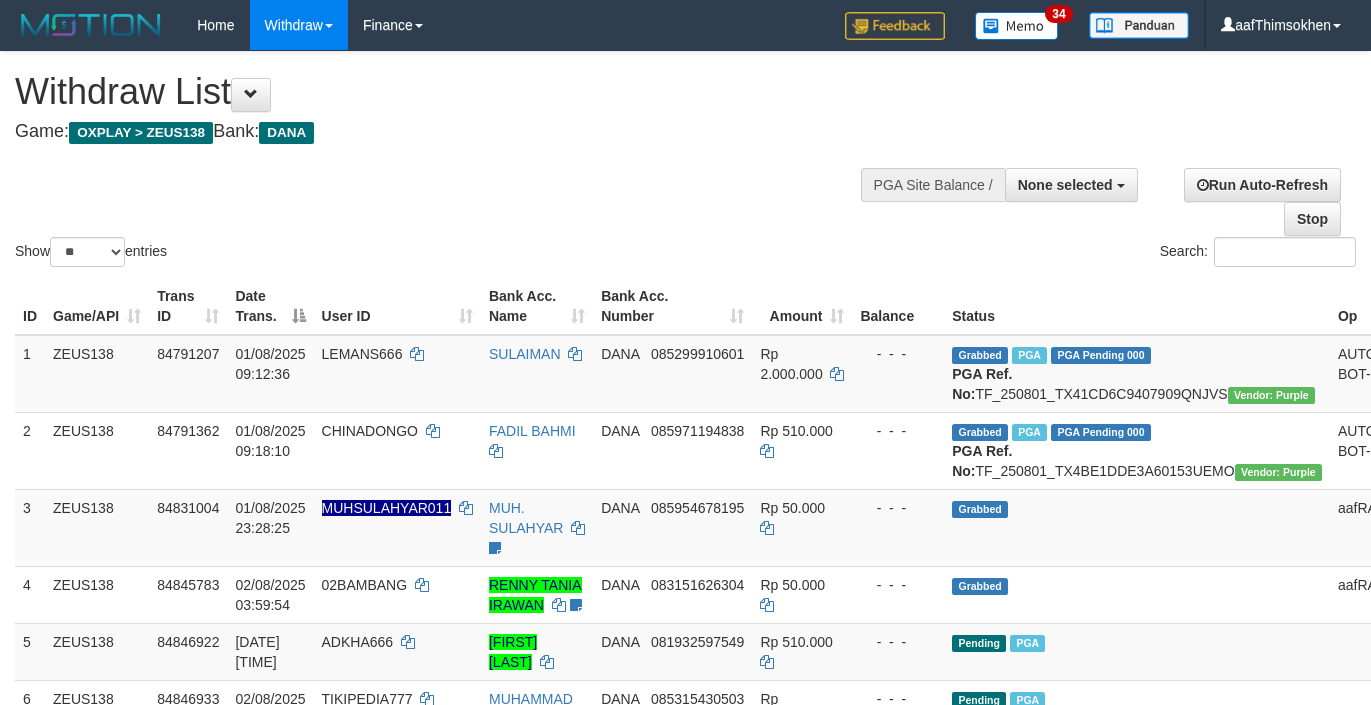 select 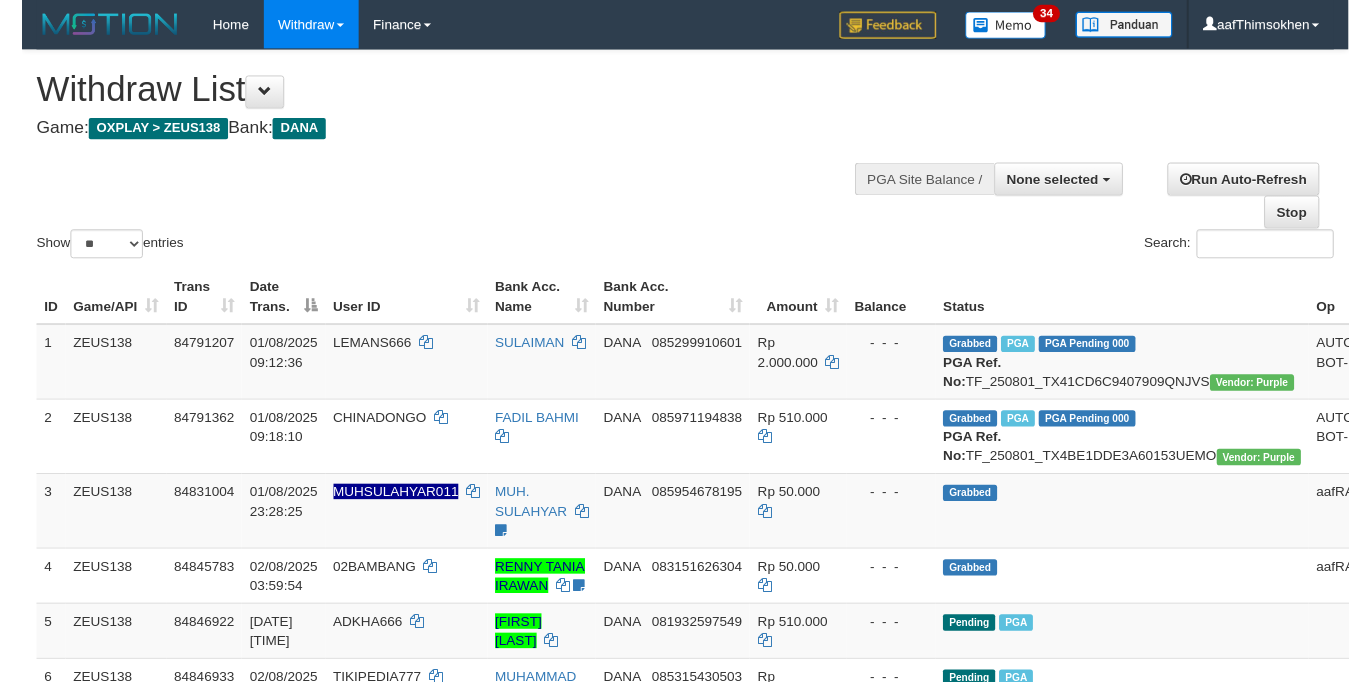 scroll, scrollTop: 985, scrollLeft: 0, axis: vertical 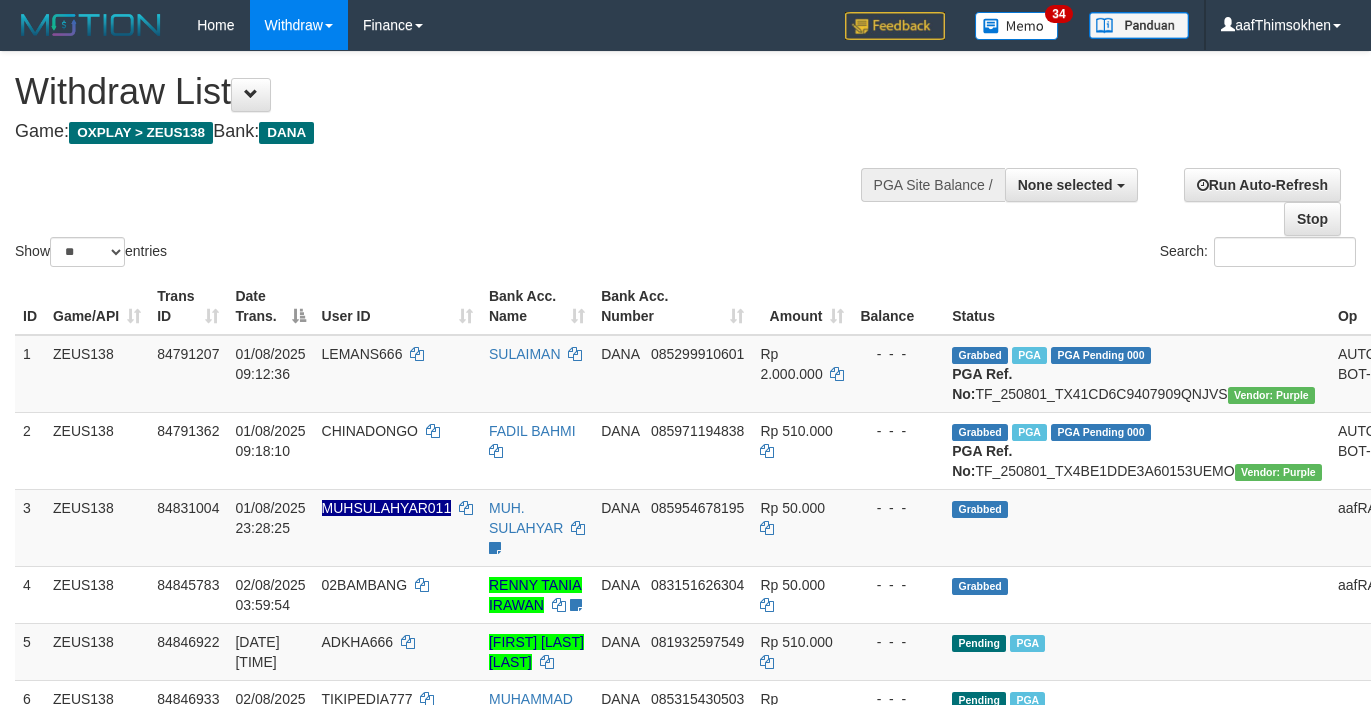 select 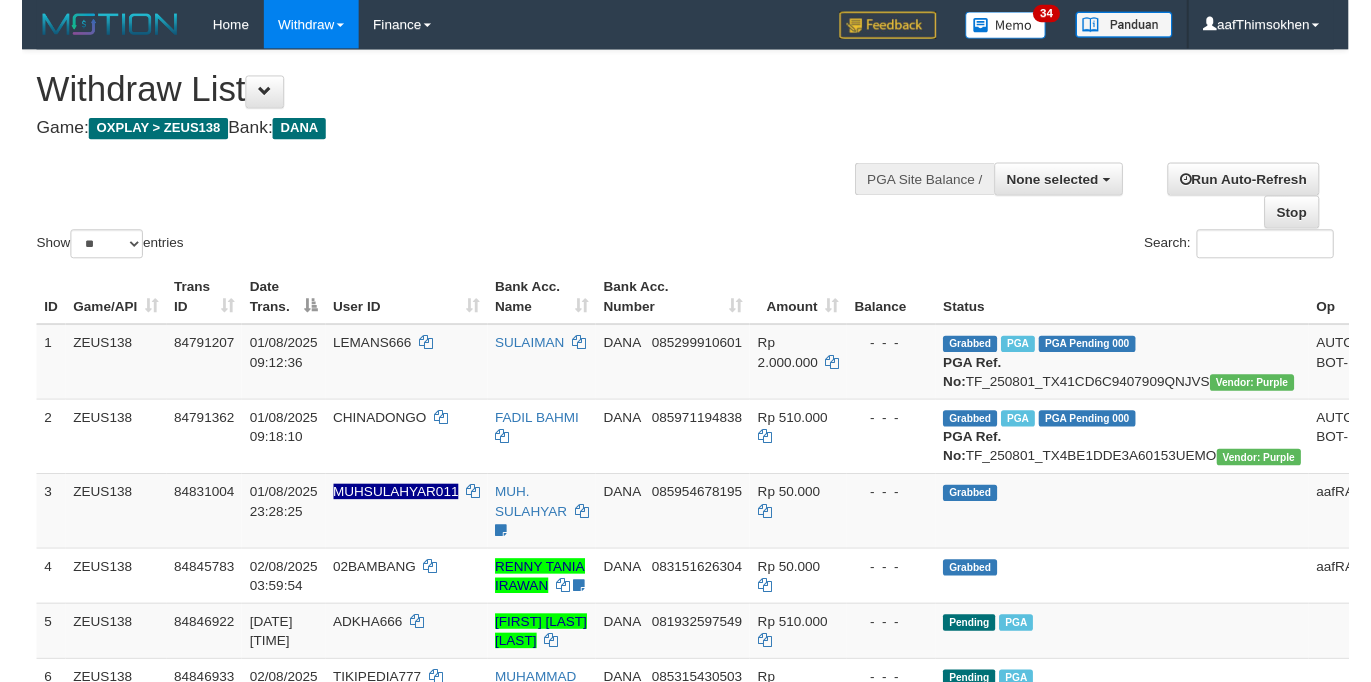 scroll, scrollTop: 274, scrollLeft: 0, axis: vertical 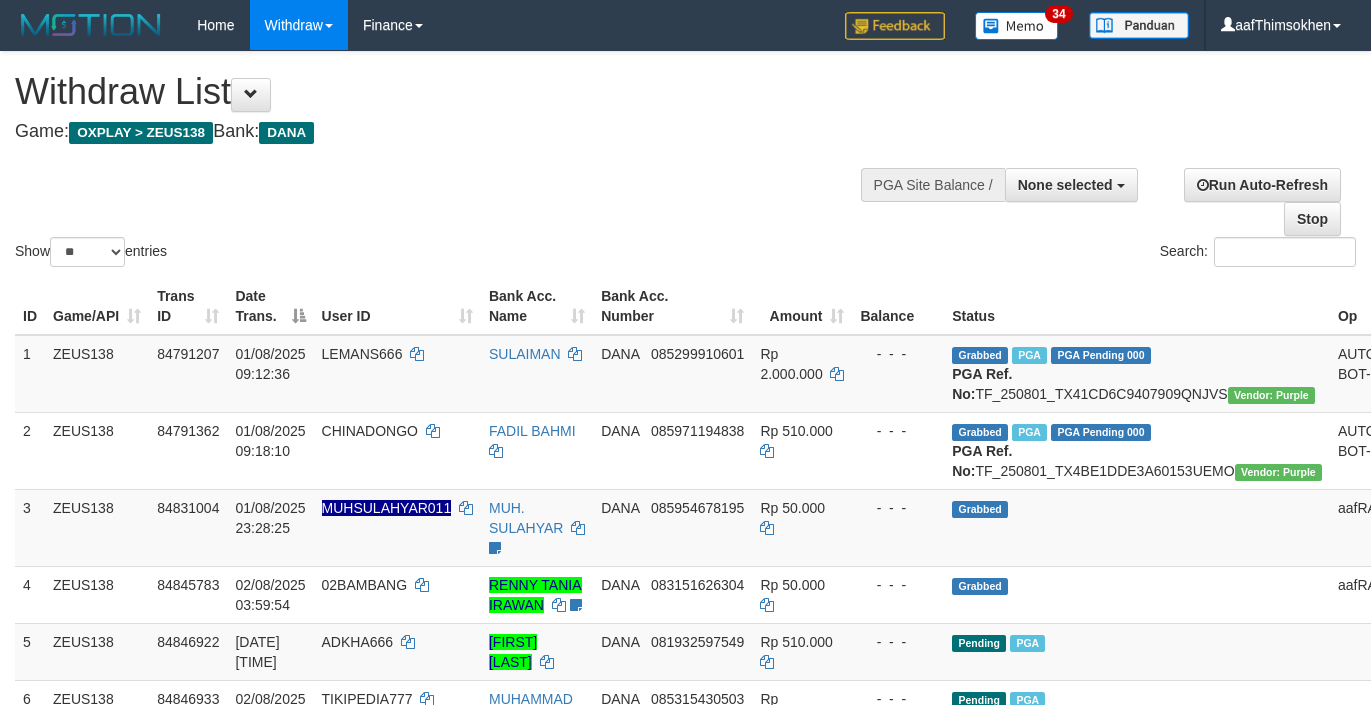 select 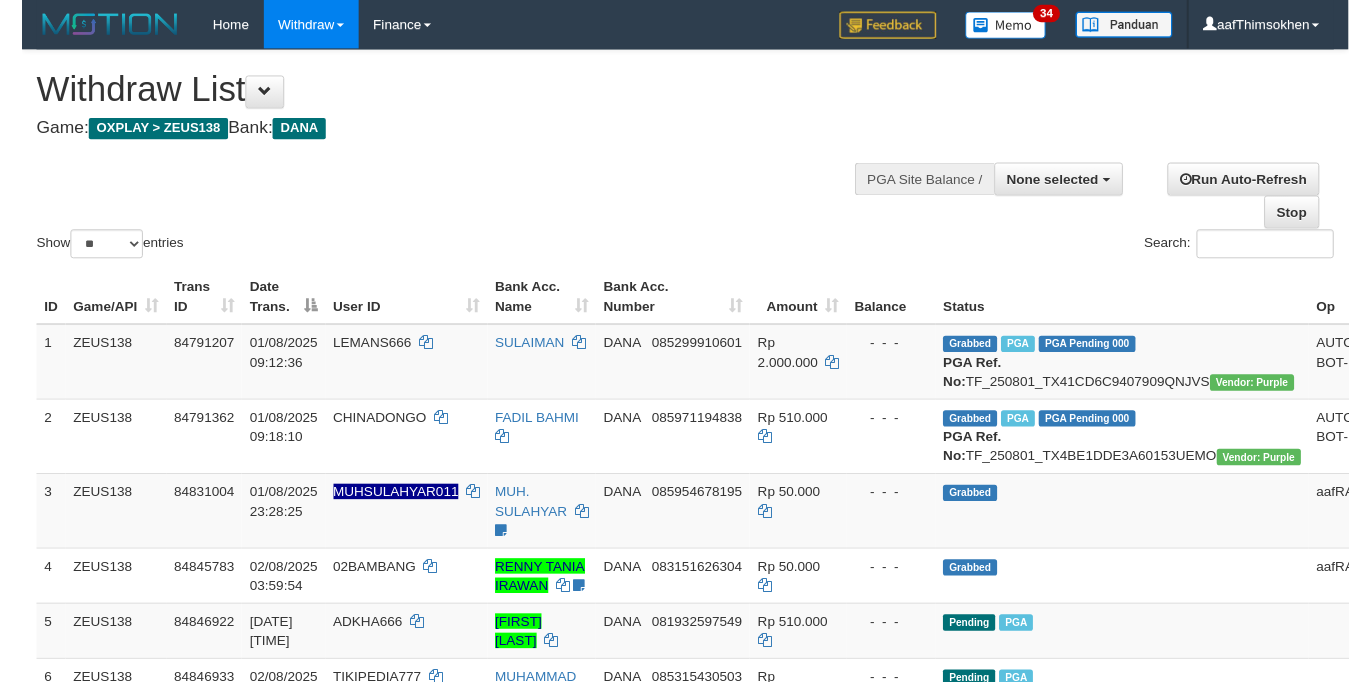scroll, scrollTop: 360, scrollLeft: 0, axis: vertical 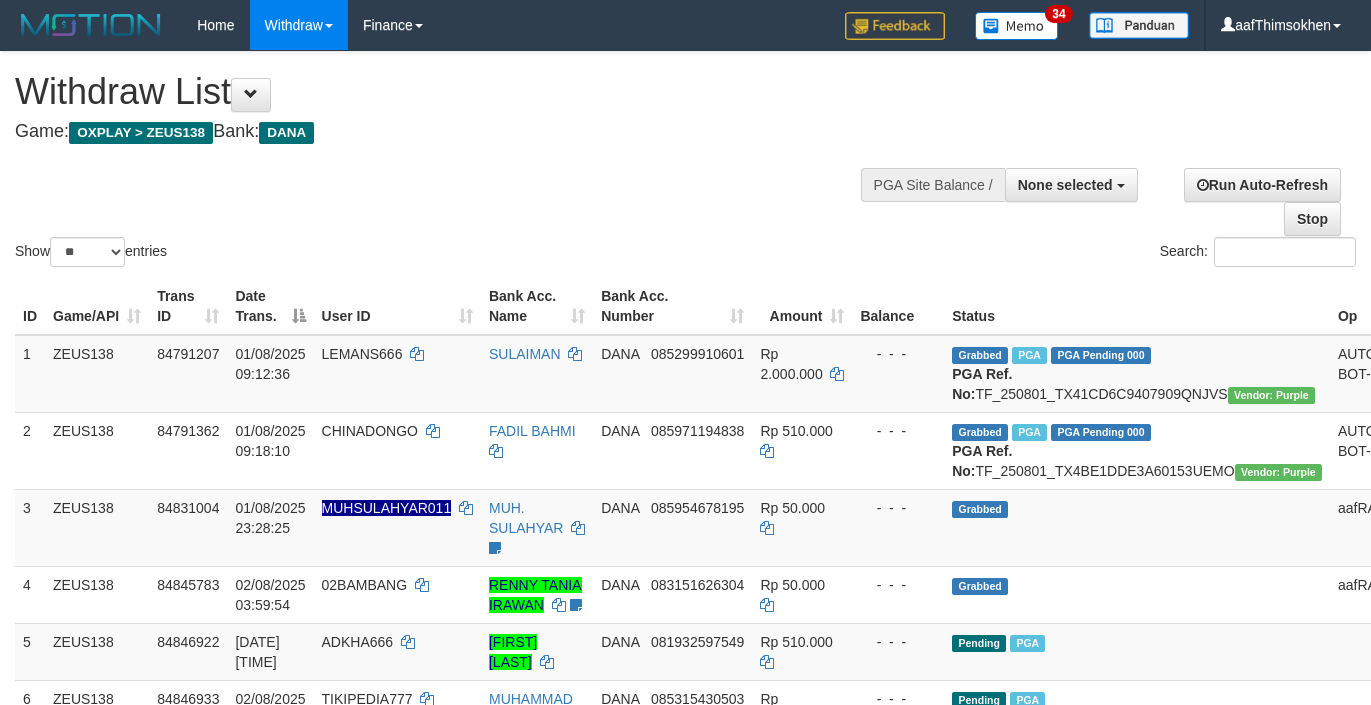 select 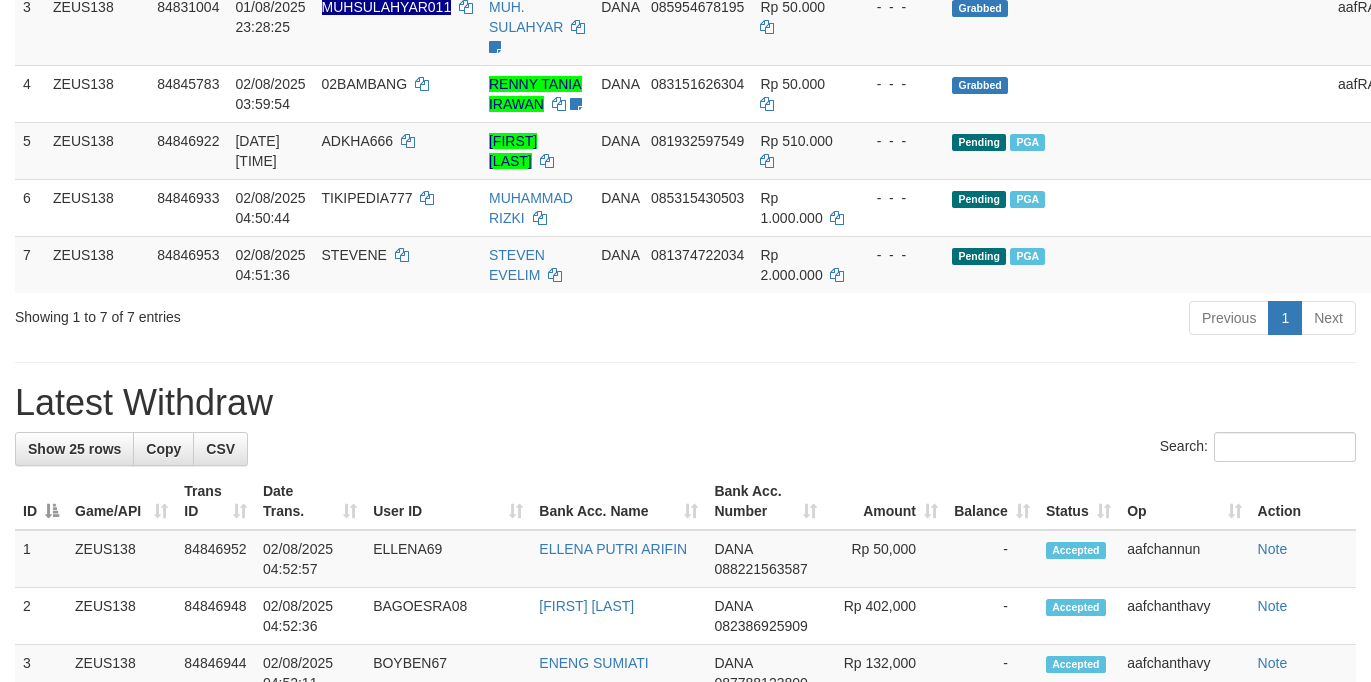 scroll, scrollTop: 360, scrollLeft: 0, axis: vertical 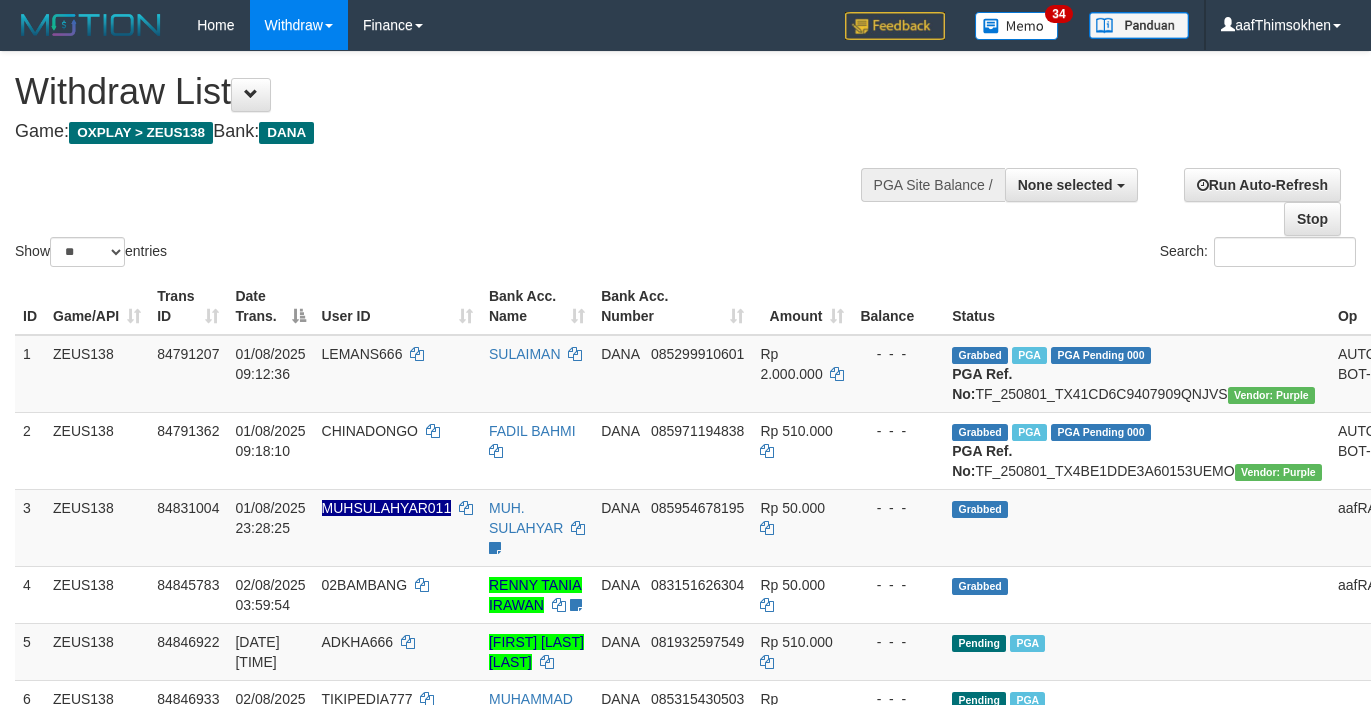 select 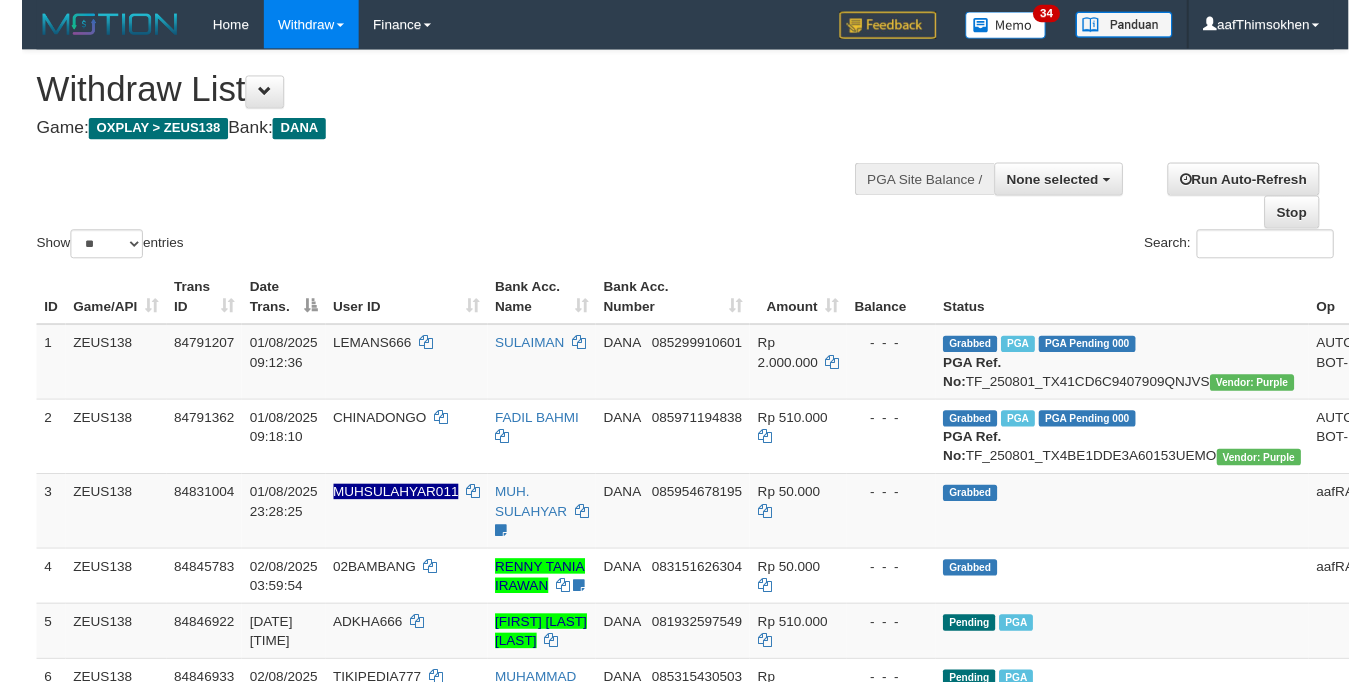 scroll, scrollTop: 360, scrollLeft: 0, axis: vertical 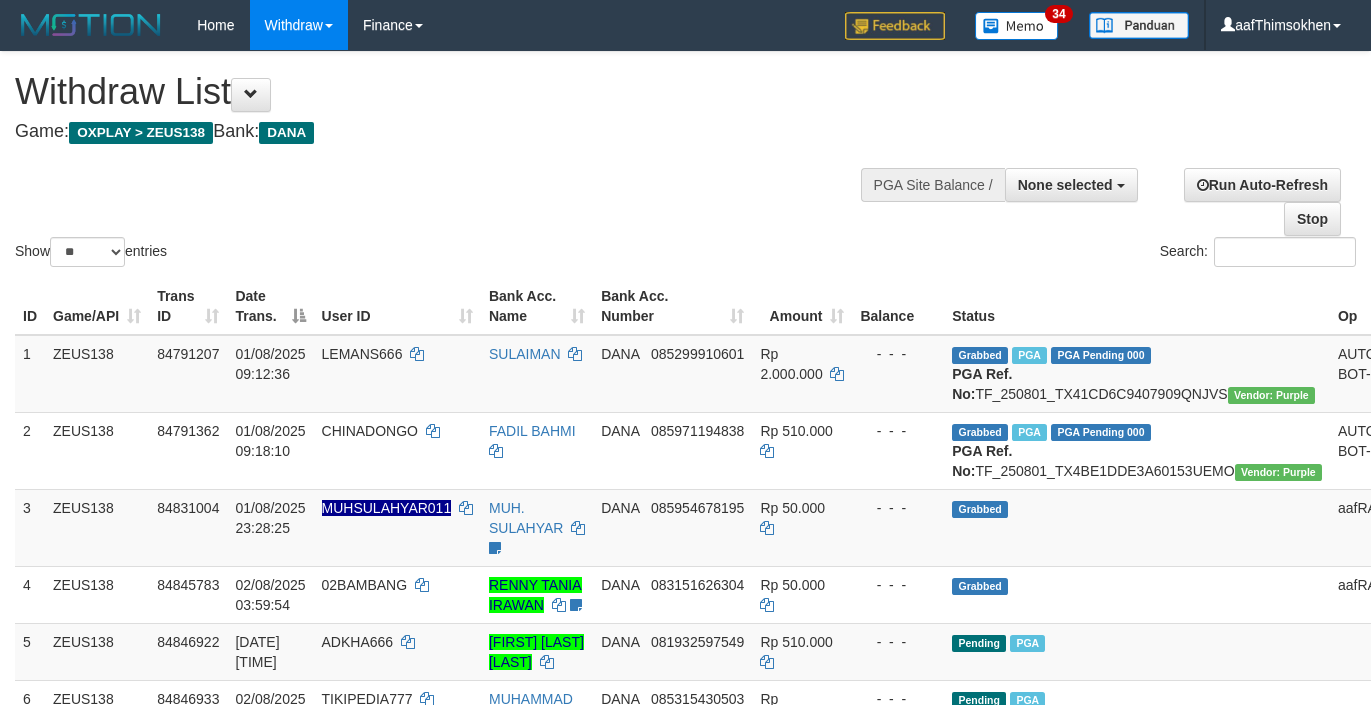 select 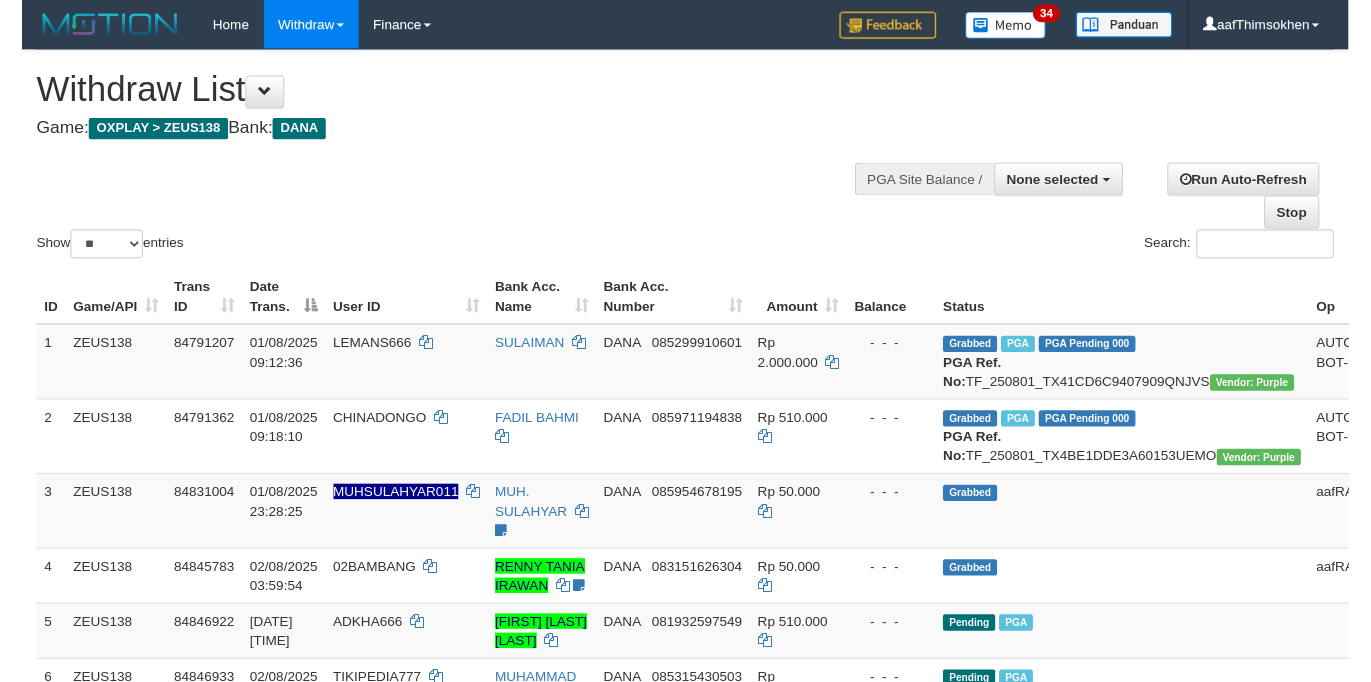 scroll, scrollTop: 360, scrollLeft: 0, axis: vertical 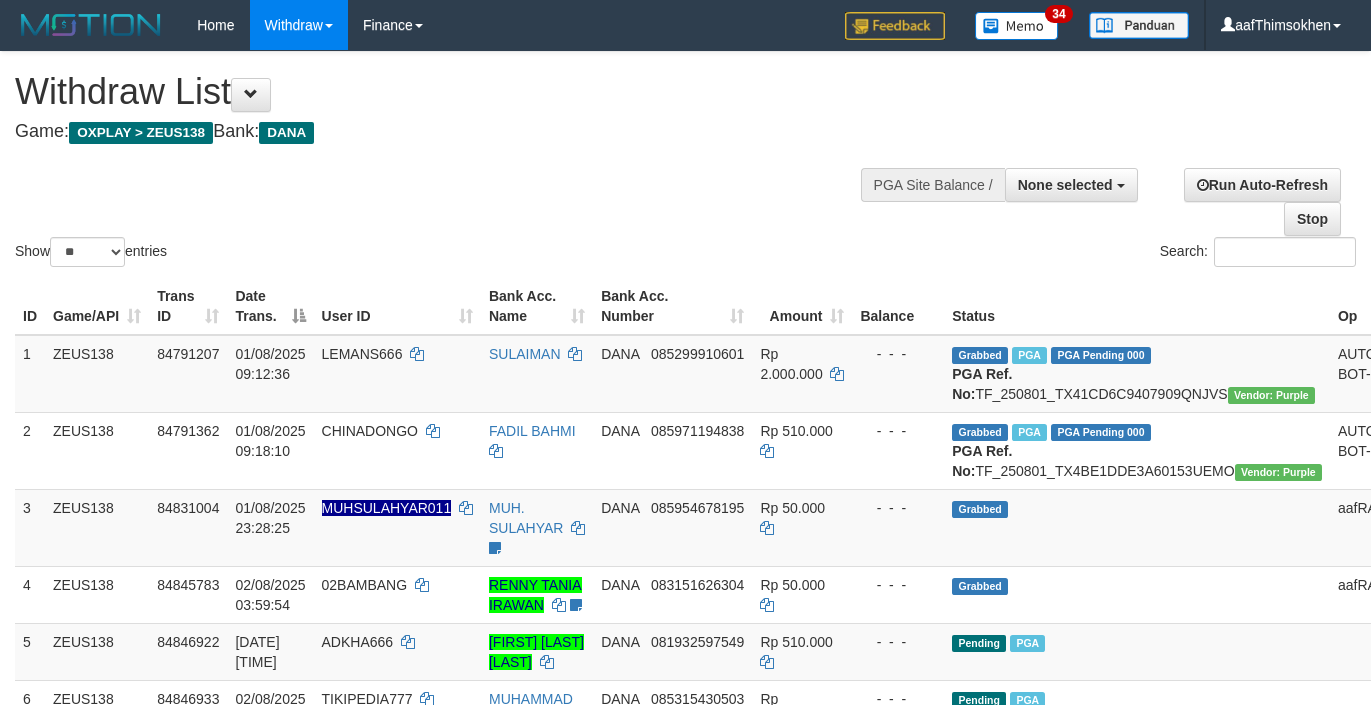 select 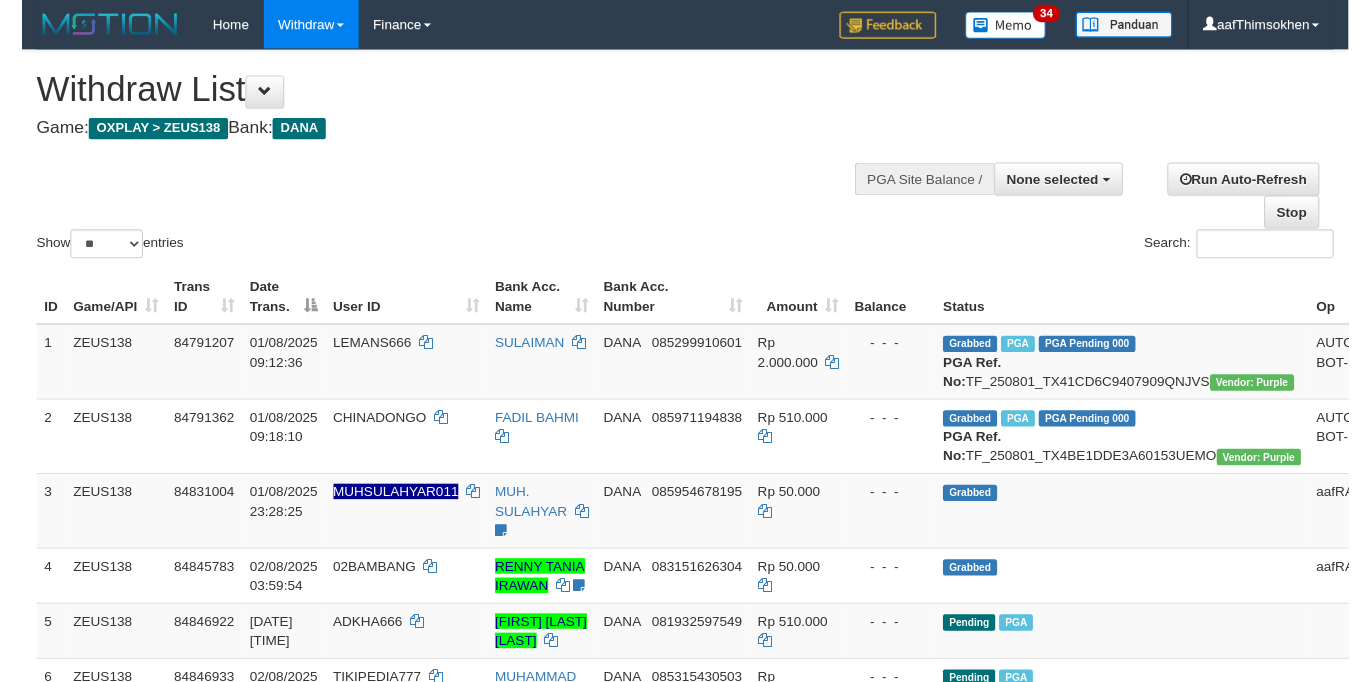 scroll, scrollTop: 360, scrollLeft: 0, axis: vertical 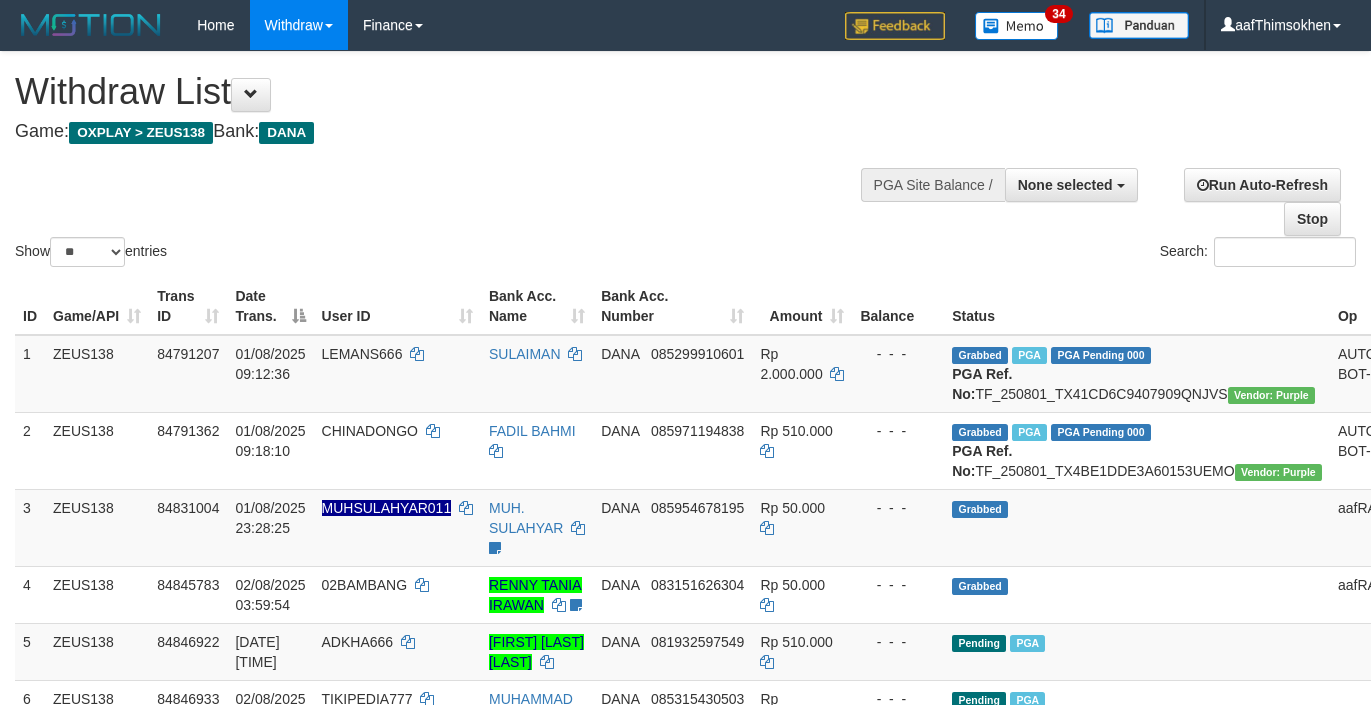 select 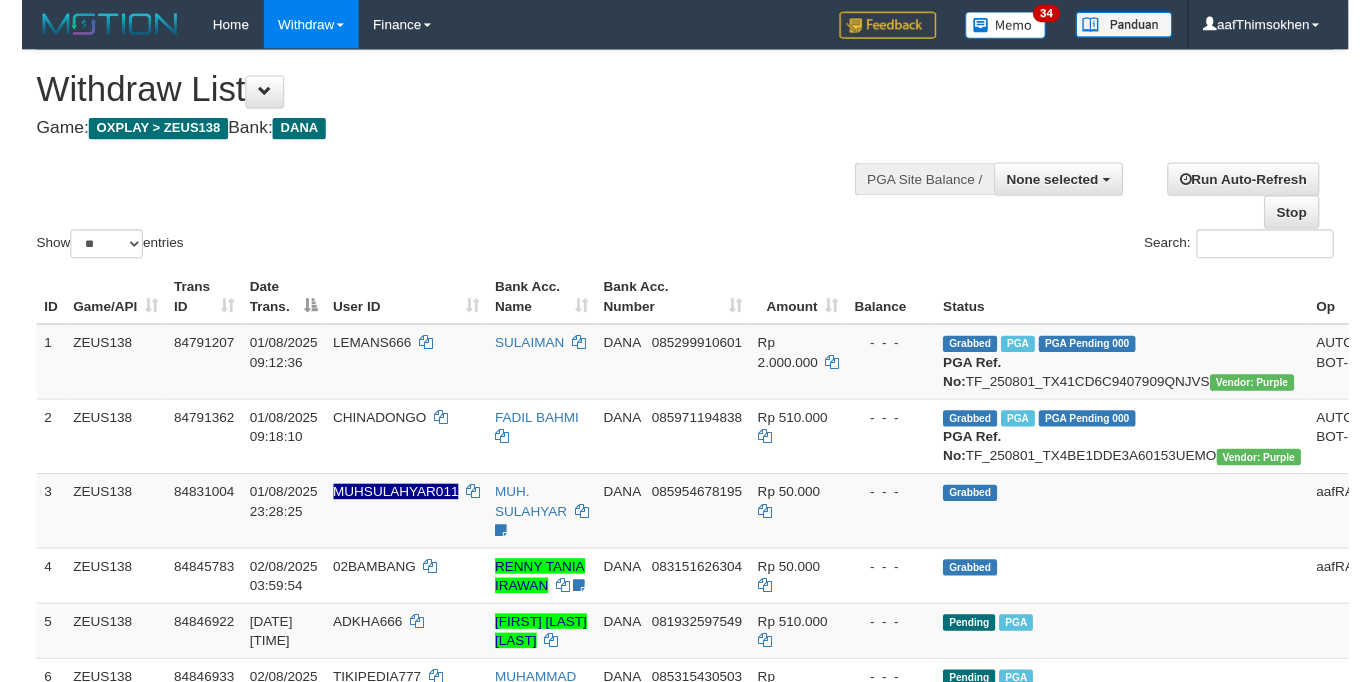 scroll, scrollTop: 360, scrollLeft: 0, axis: vertical 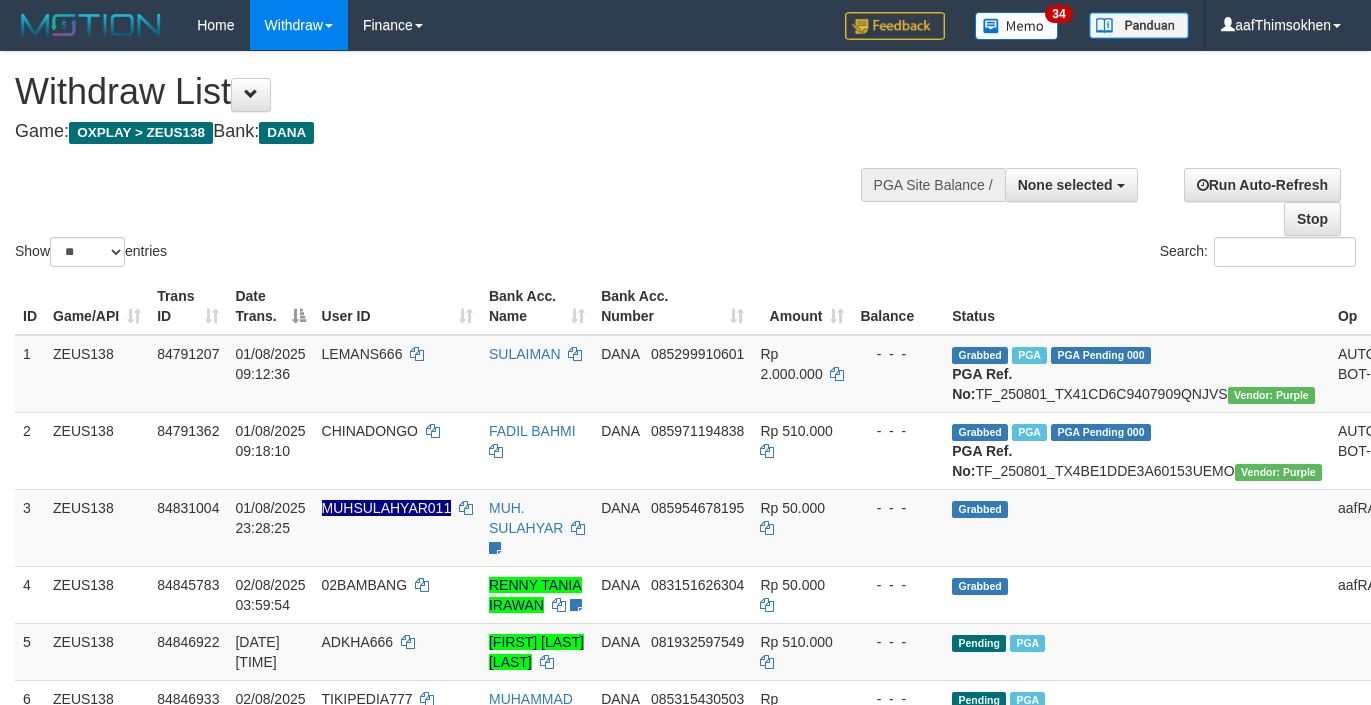 select 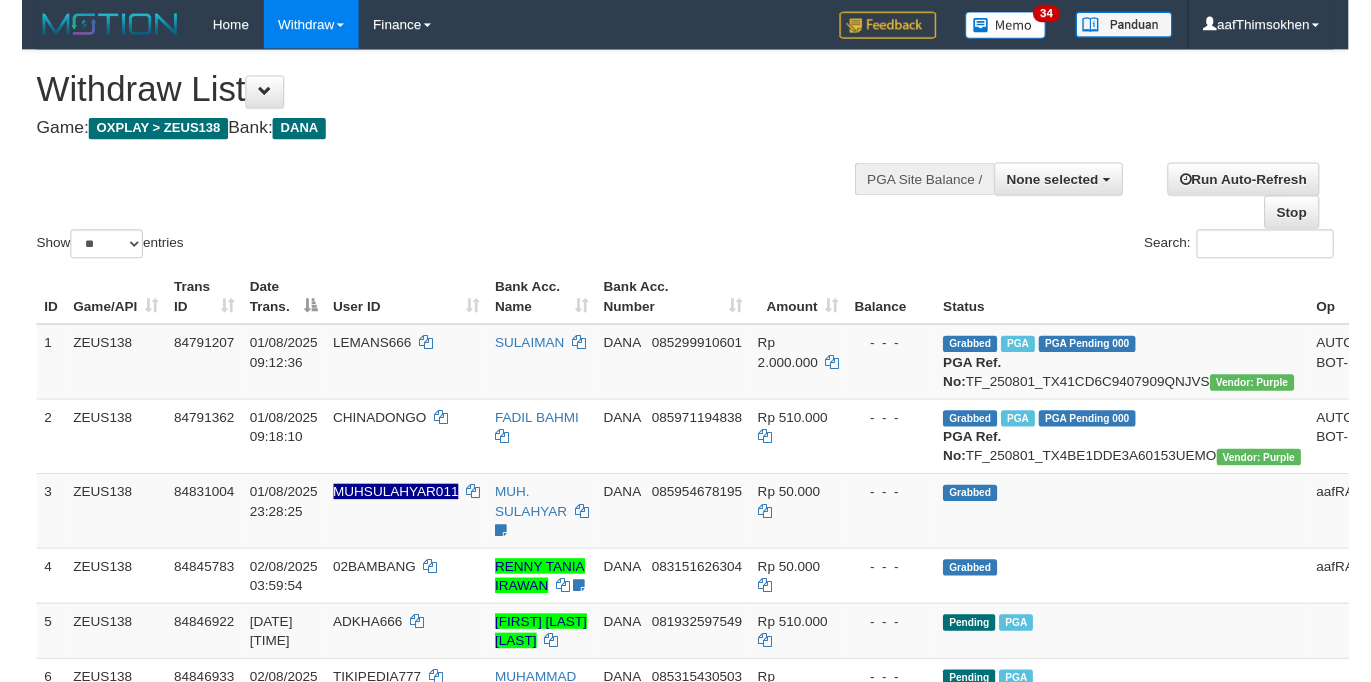 scroll, scrollTop: 360, scrollLeft: 0, axis: vertical 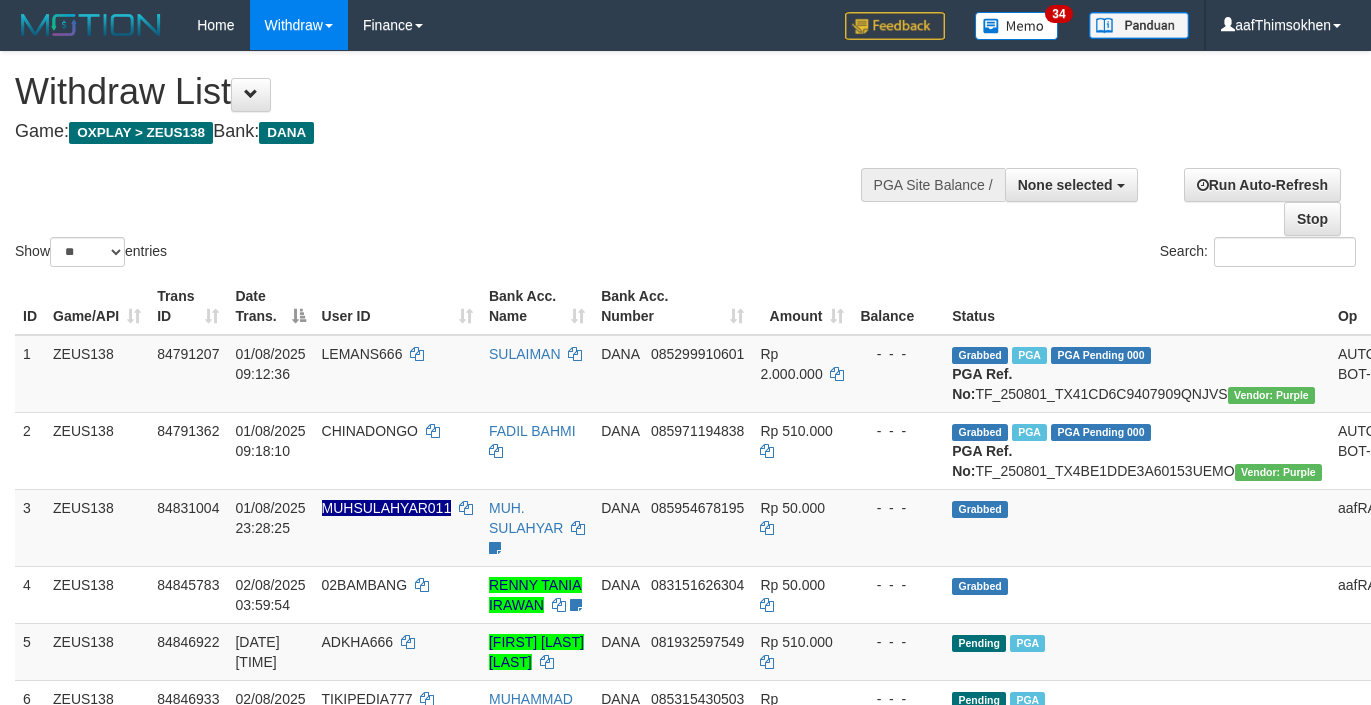 select 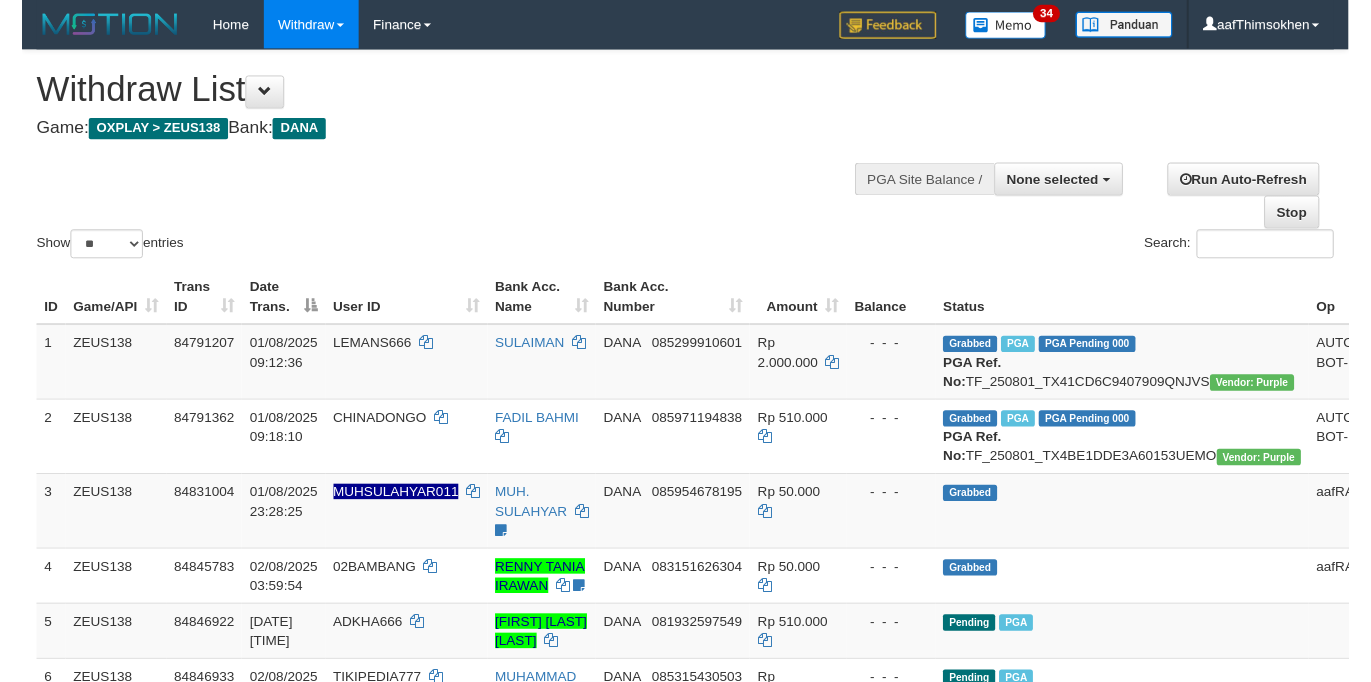 scroll, scrollTop: 360, scrollLeft: 0, axis: vertical 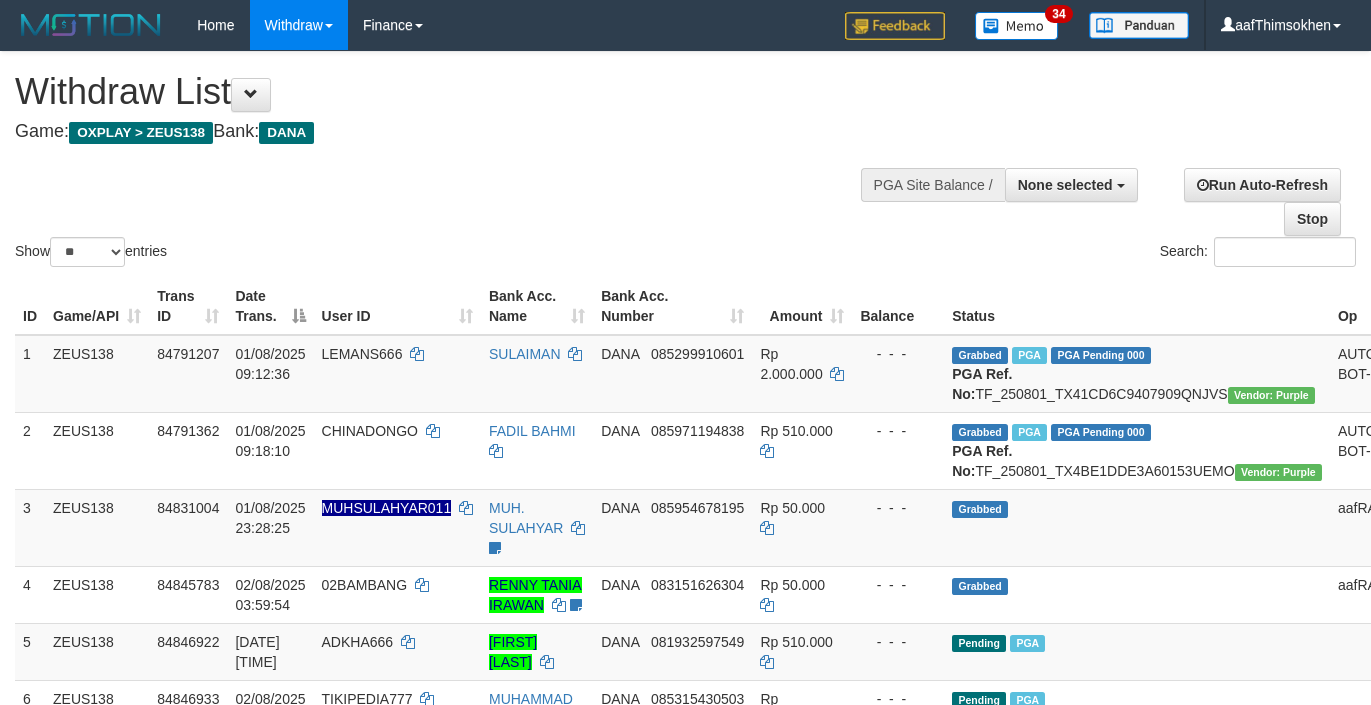 select 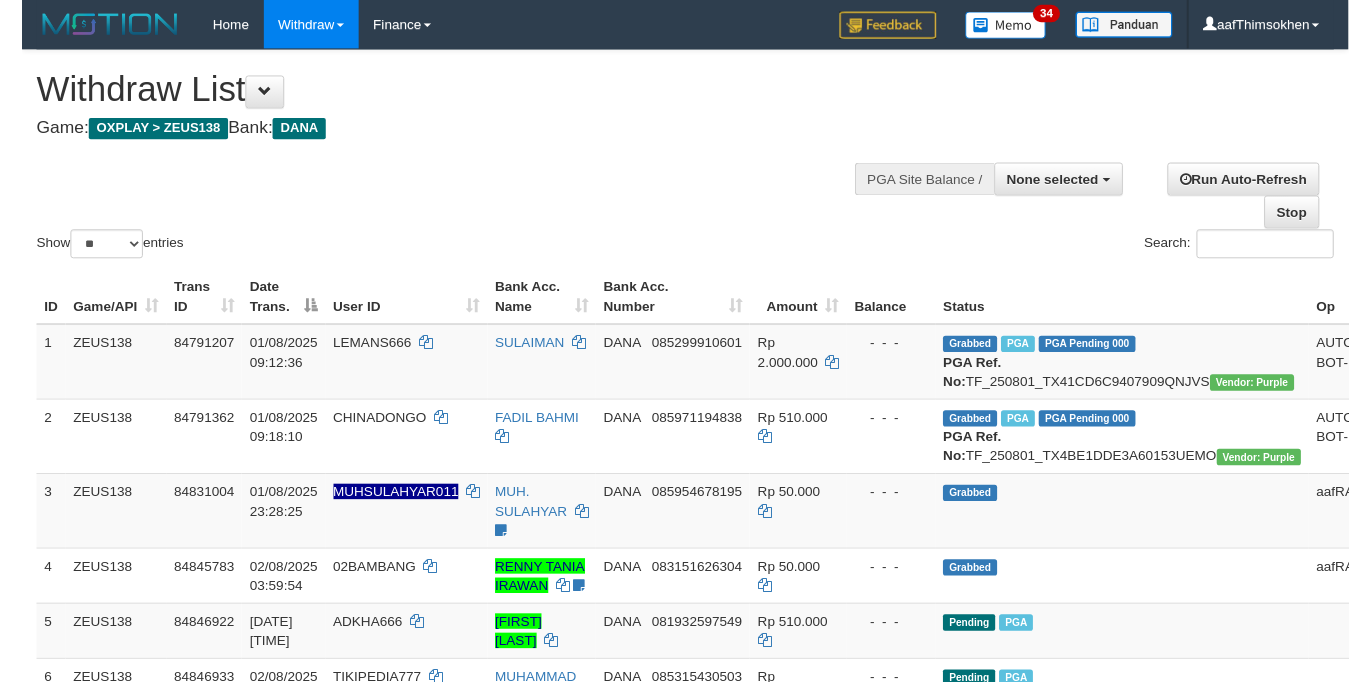 scroll, scrollTop: 360, scrollLeft: 0, axis: vertical 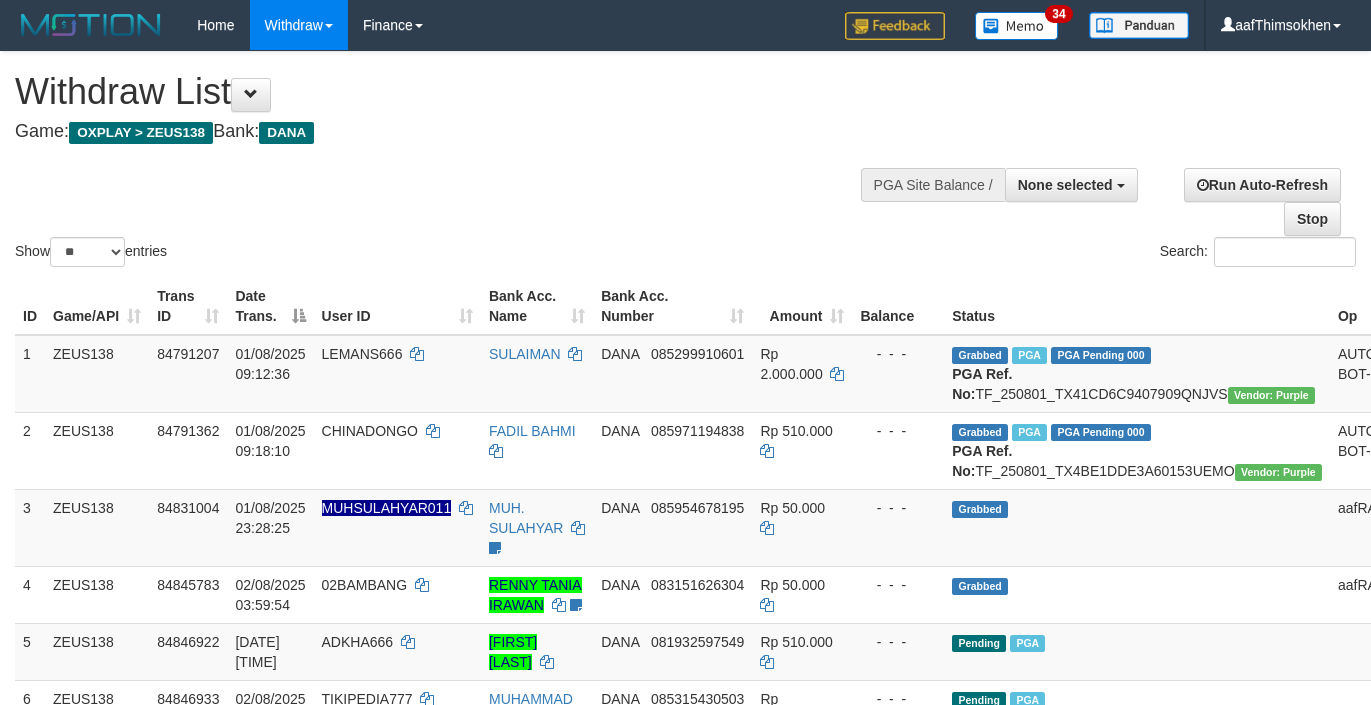 select 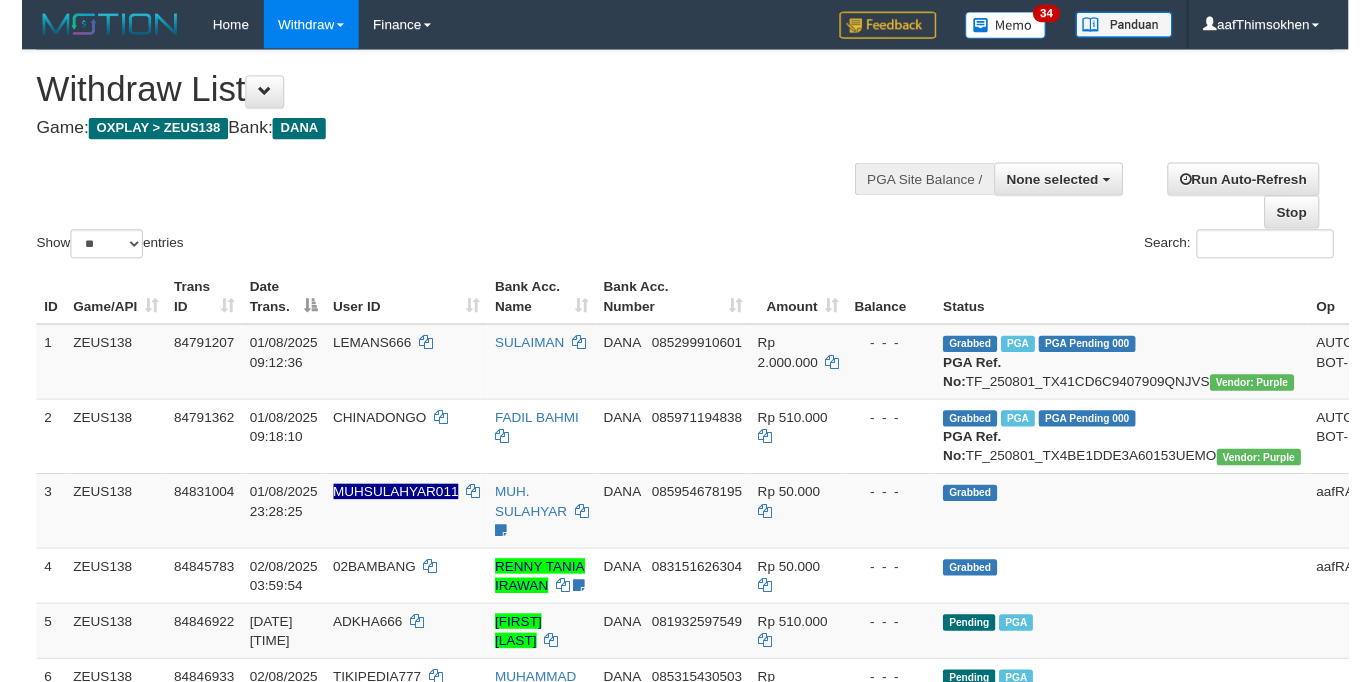 scroll, scrollTop: 360, scrollLeft: 0, axis: vertical 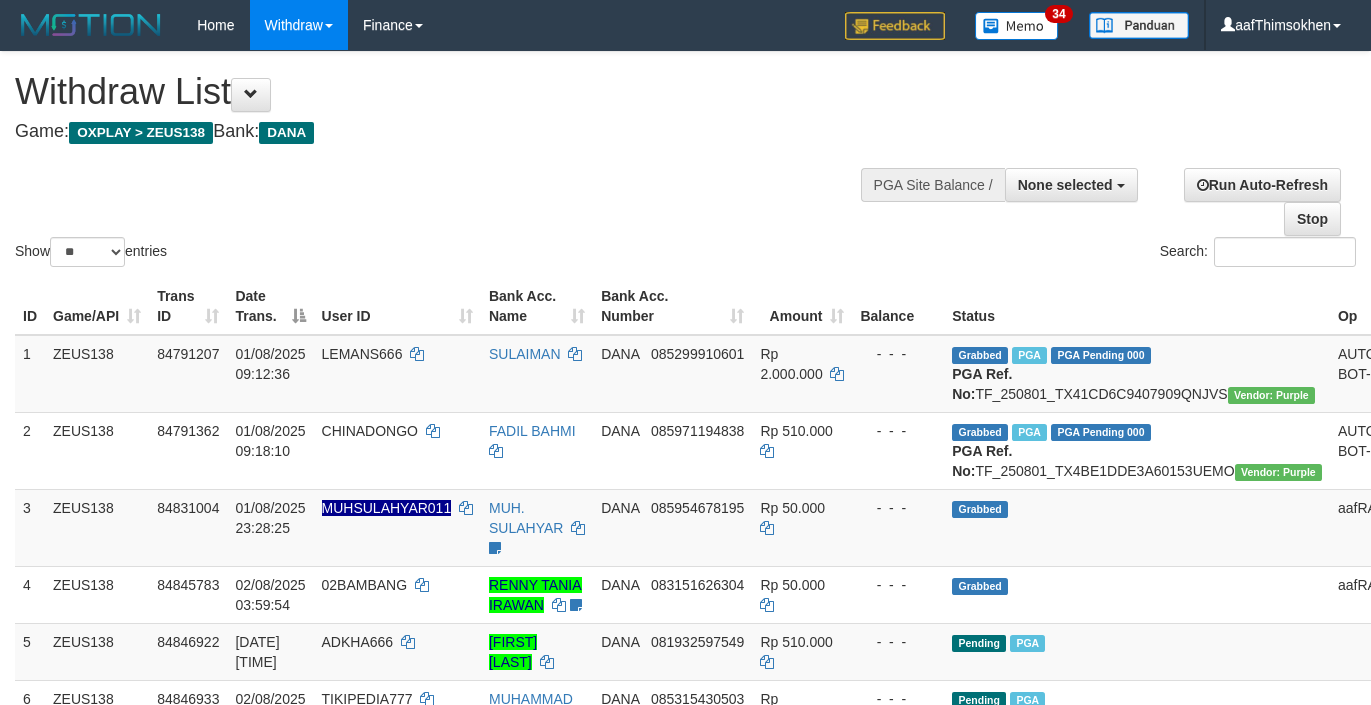 select 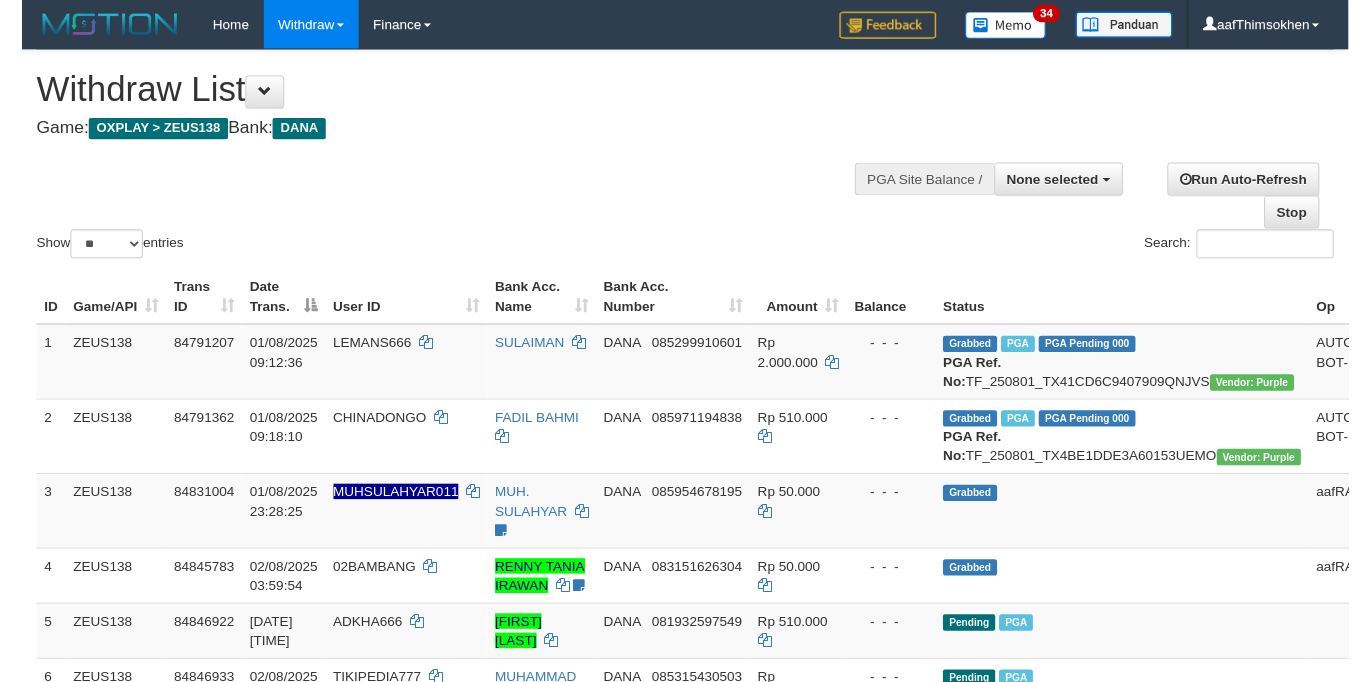scroll, scrollTop: 360, scrollLeft: 0, axis: vertical 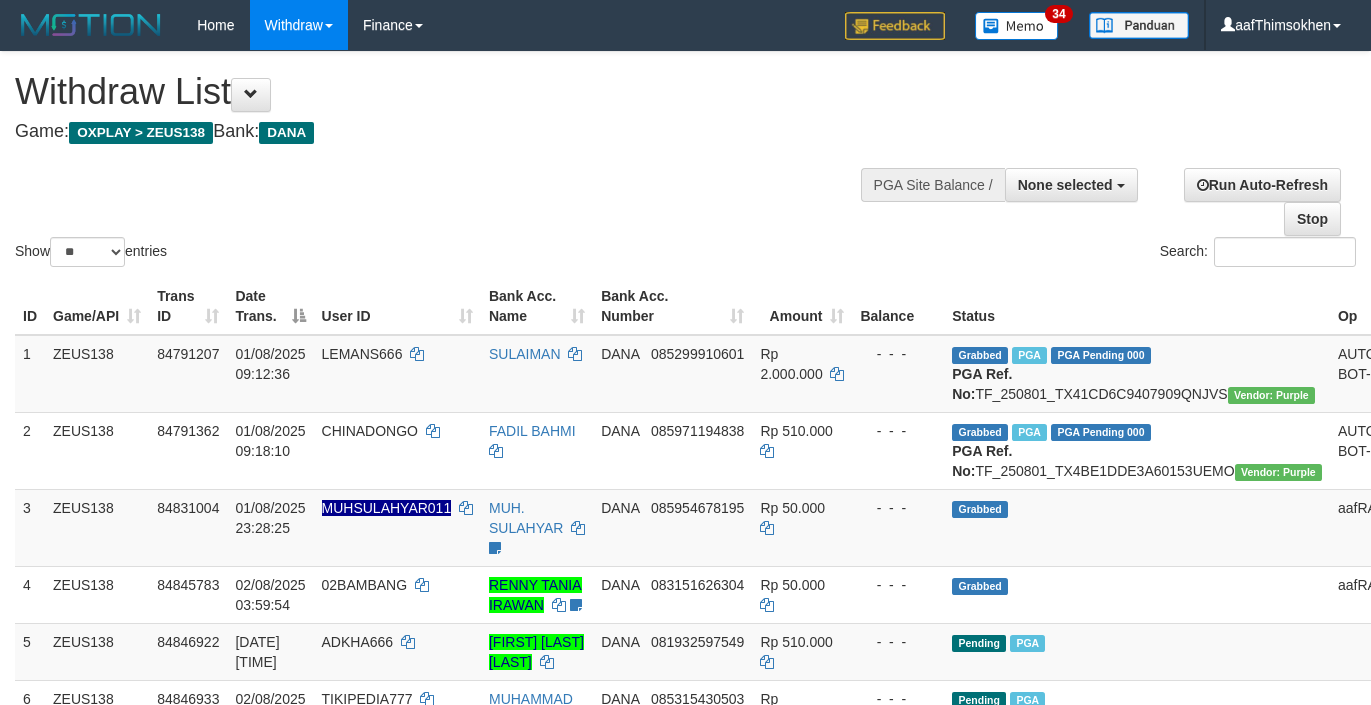 select 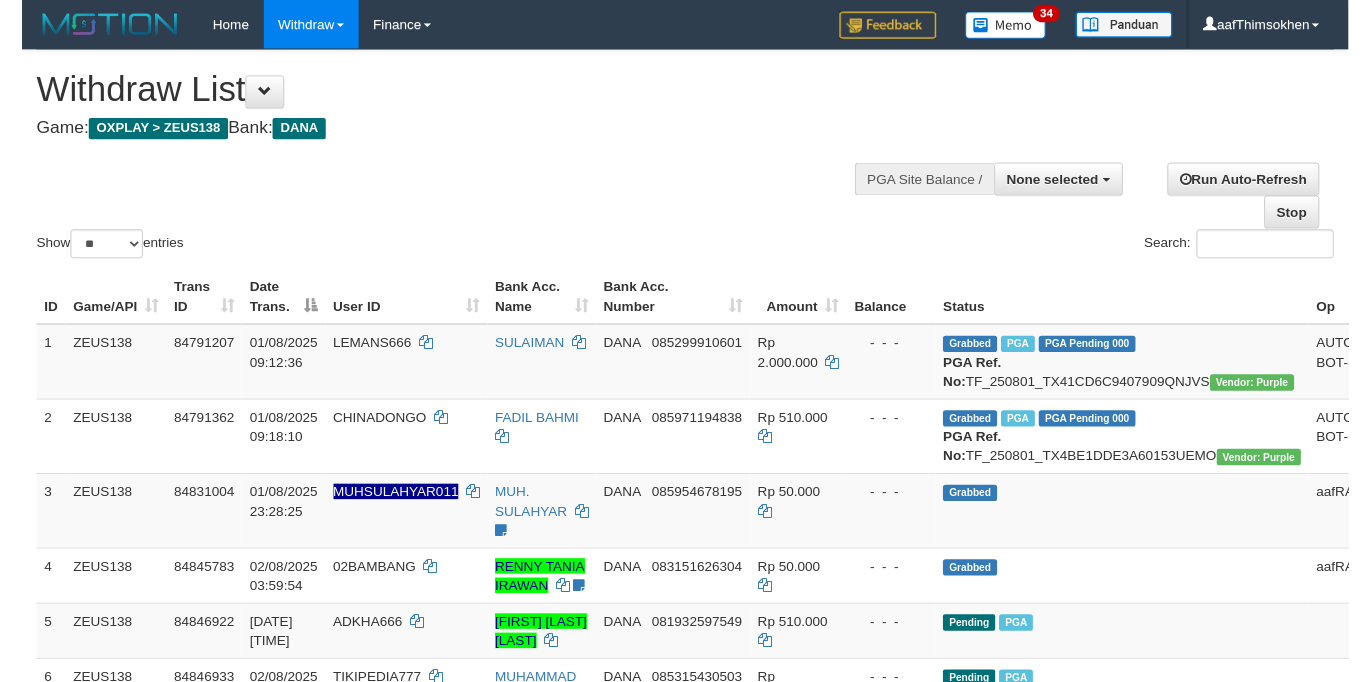 scroll, scrollTop: 360, scrollLeft: 0, axis: vertical 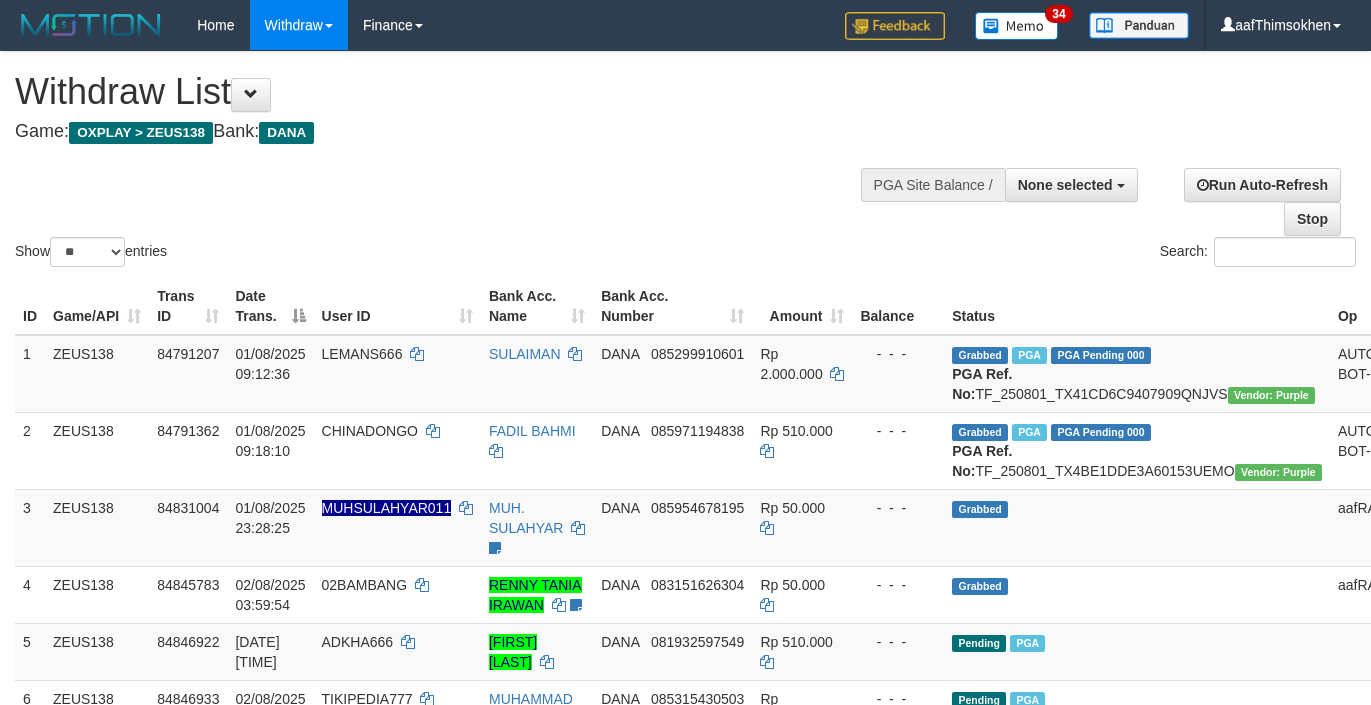 select 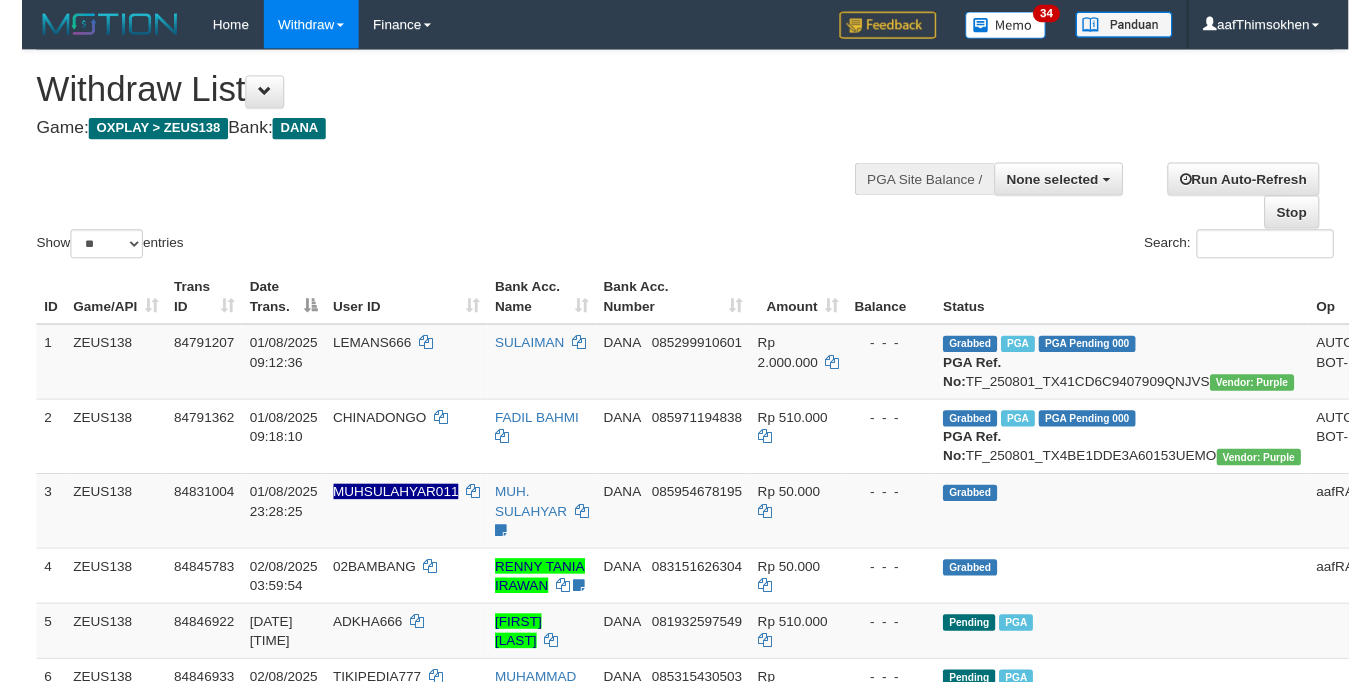 scroll, scrollTop: 360, scrollLeft: 0, axis: vertical 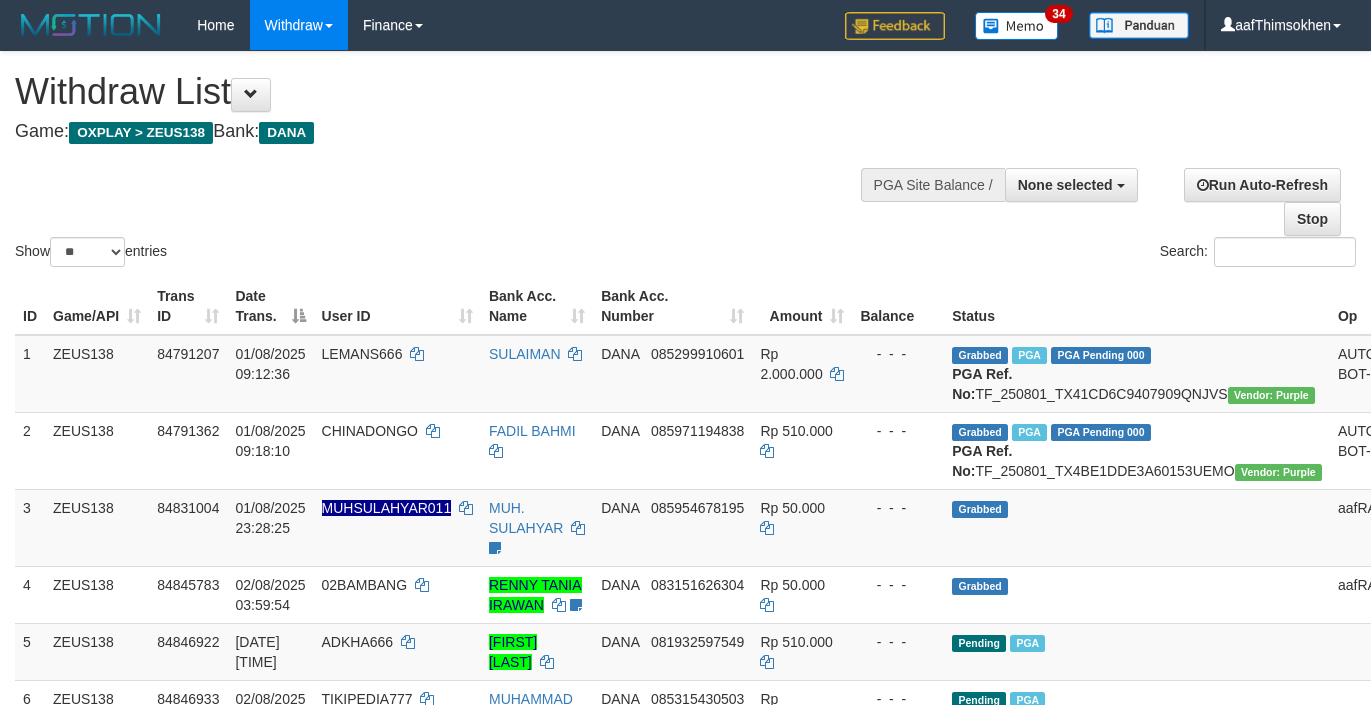 select 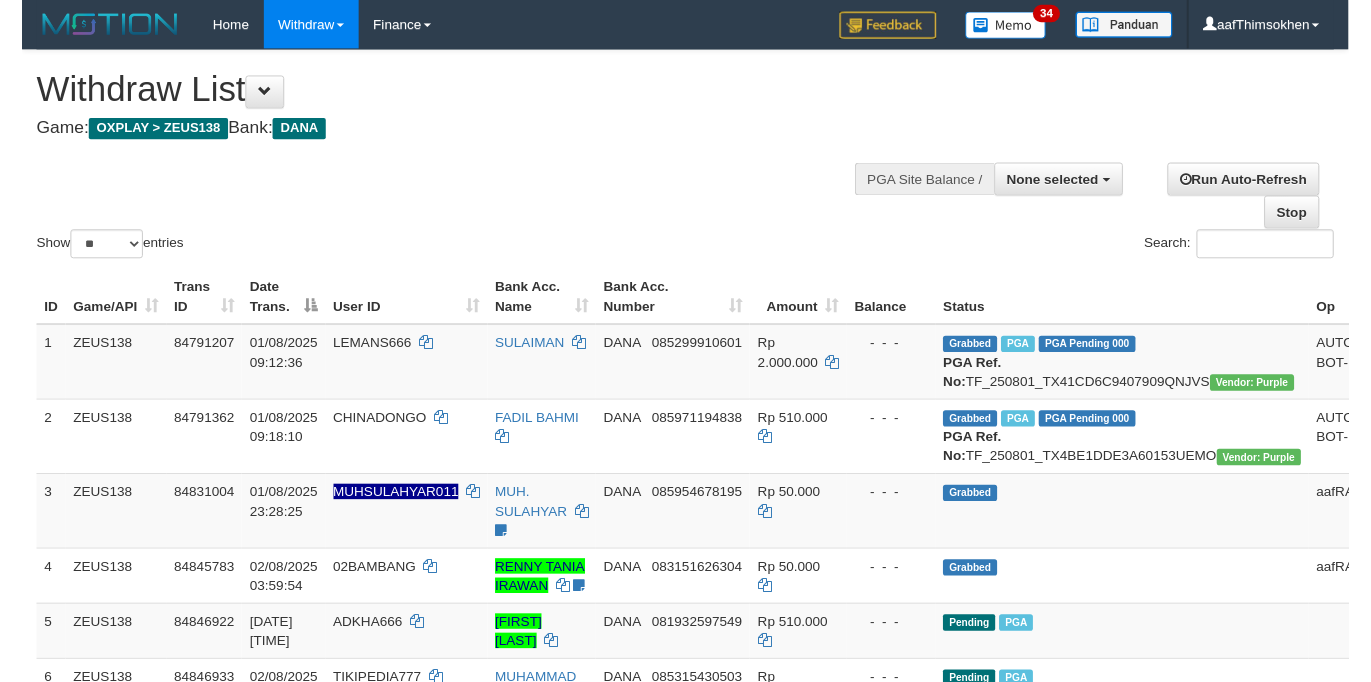 scroll, scrollTop: 360, scrollLeft: 0, axis: vertical 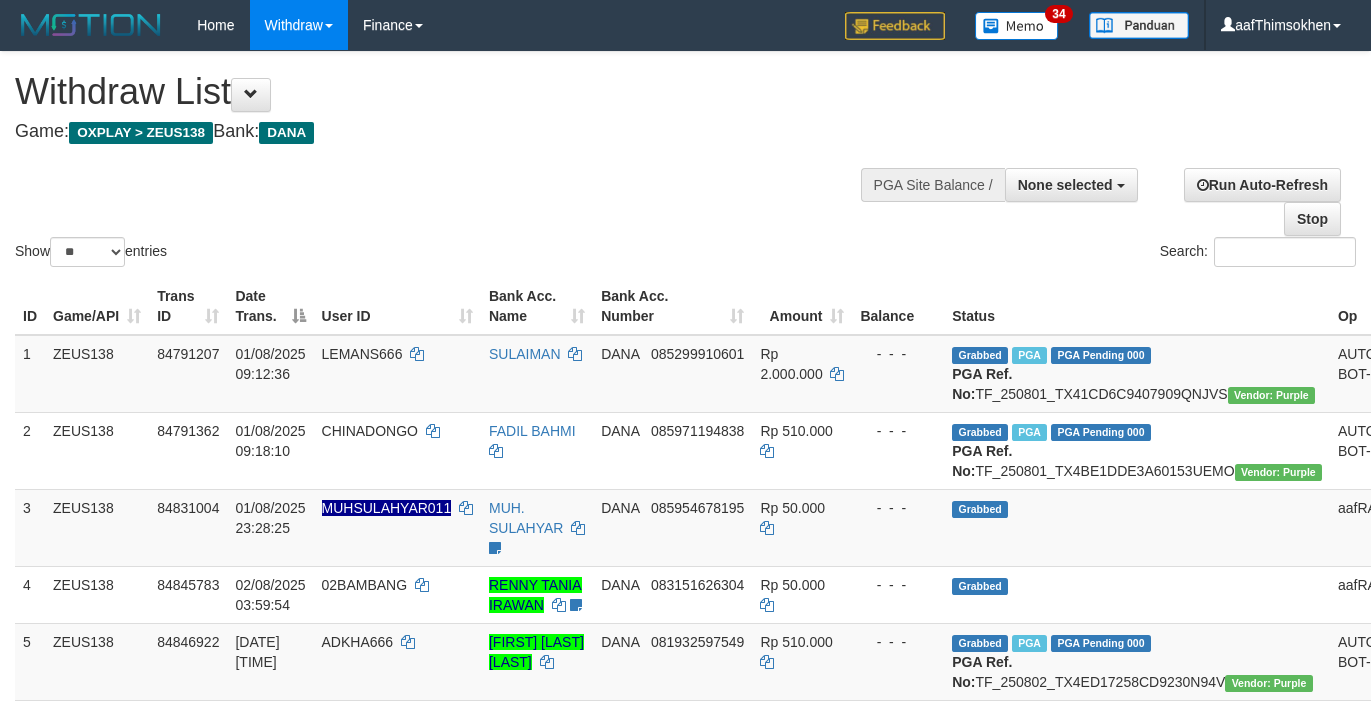 select 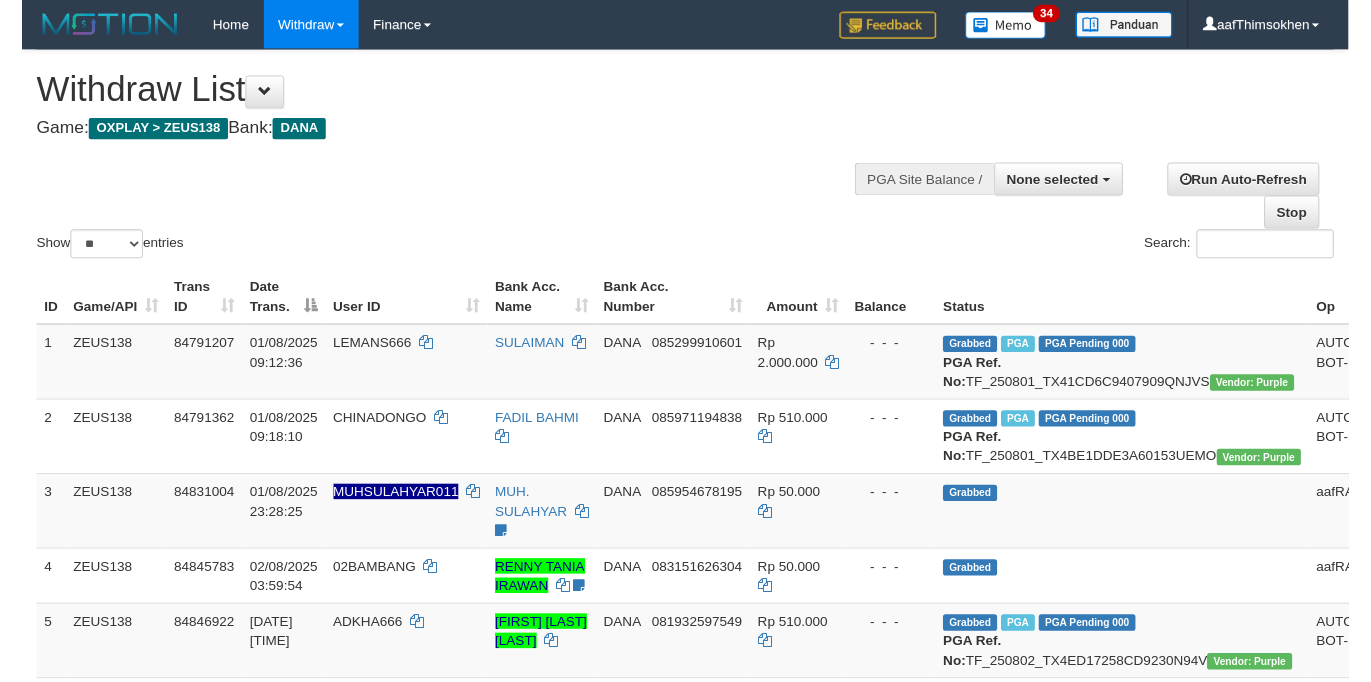 scroll, scrollTop: 360, scrollLeft: 0, axis: vertical 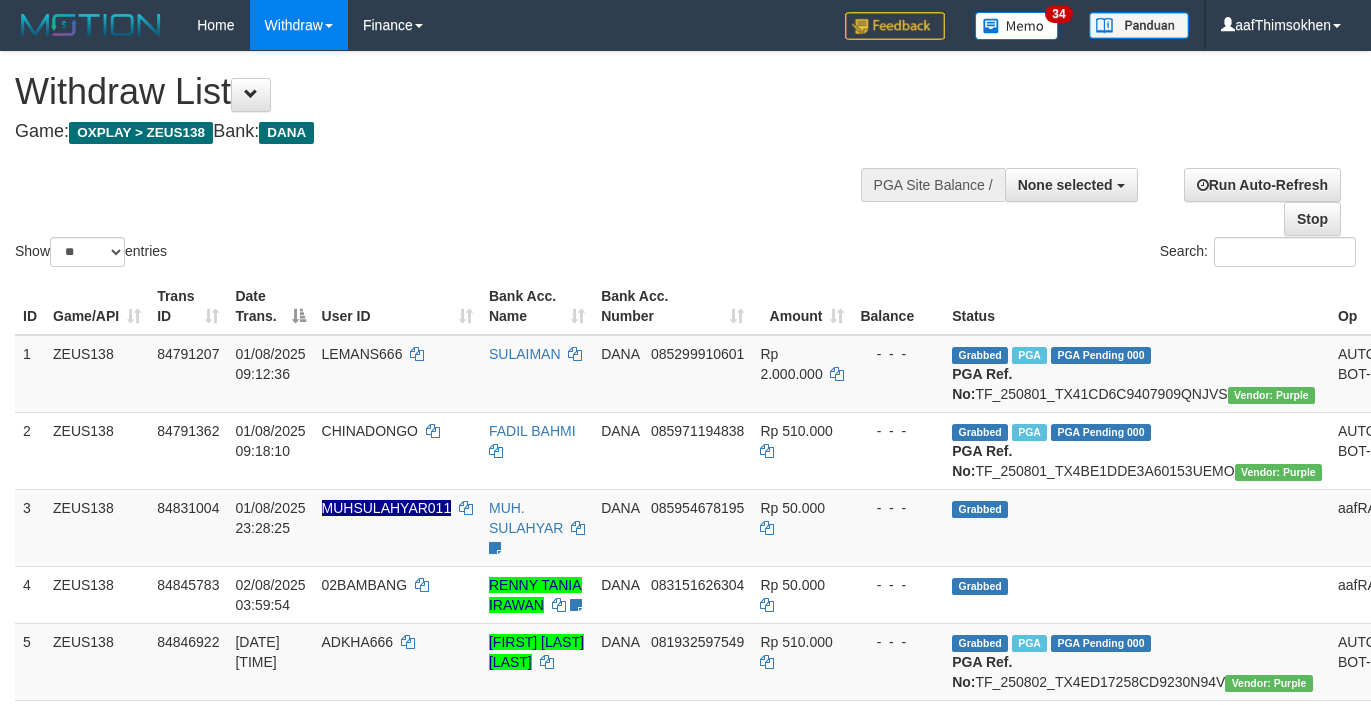 select 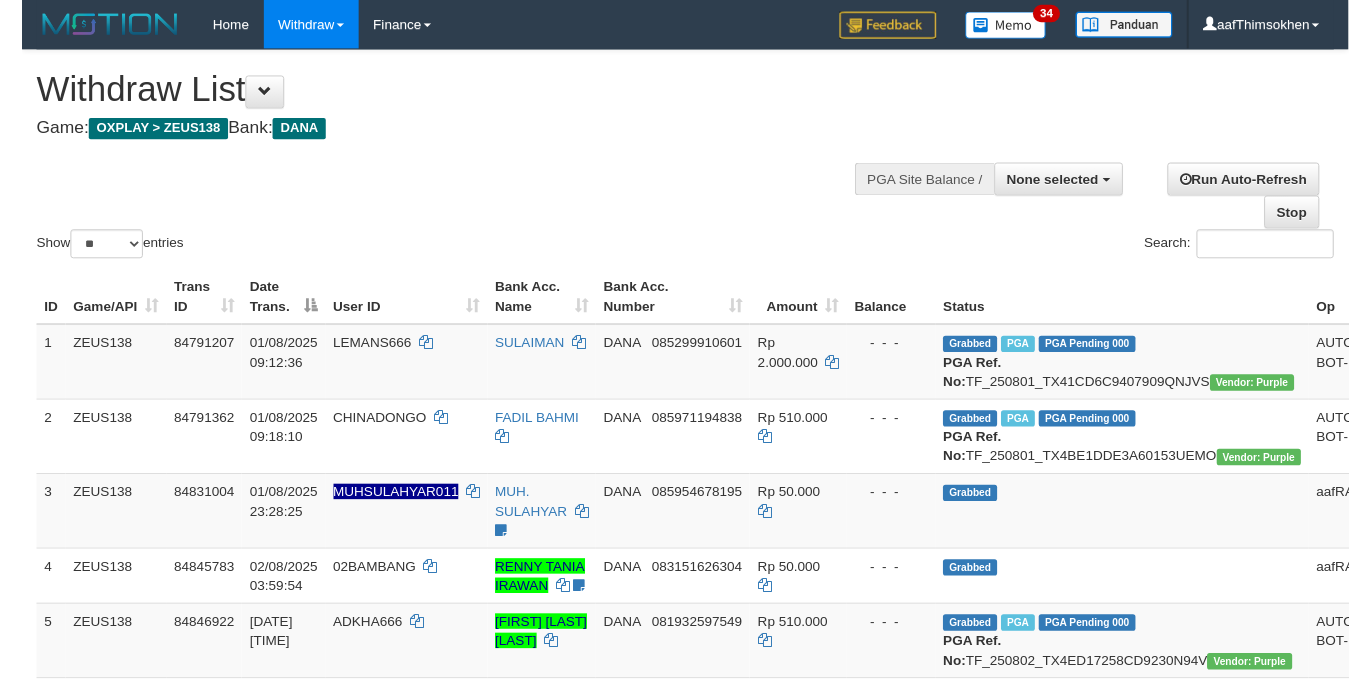 scroll, scrollTop: 360, scrollLeft: 0, axis: vertical 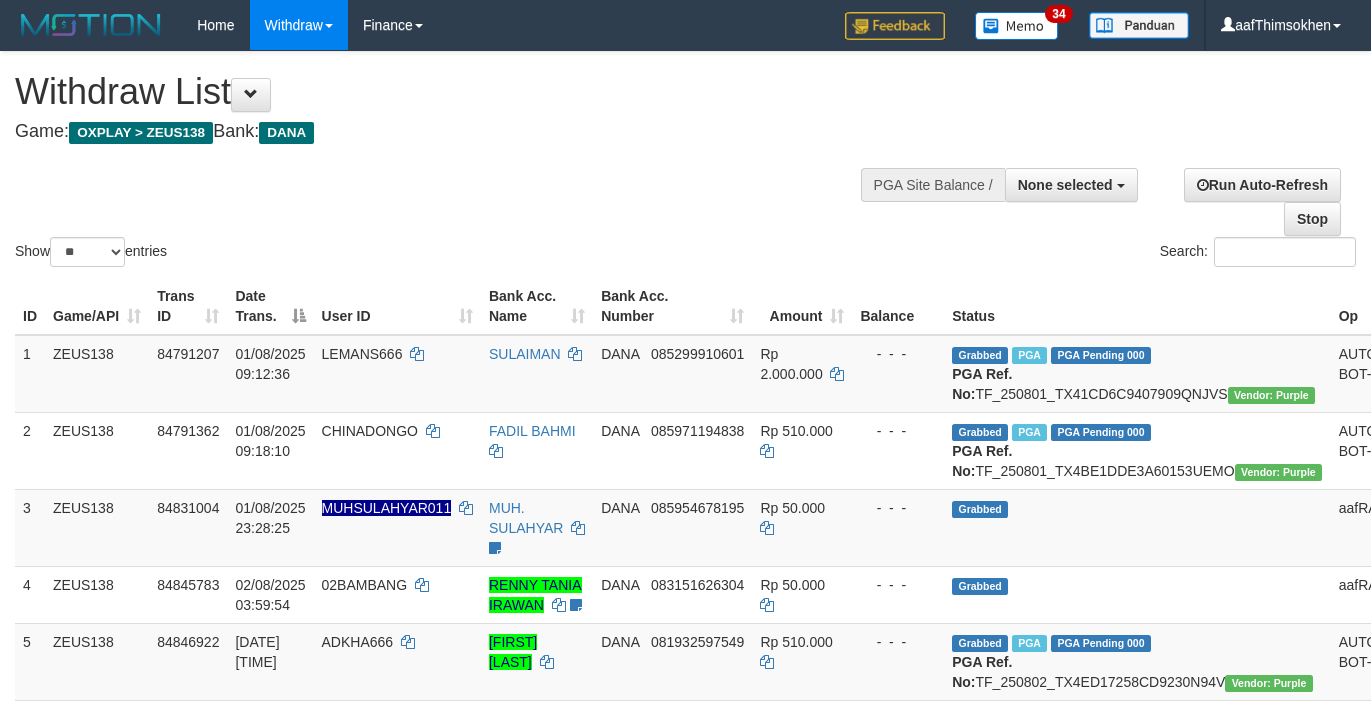 select 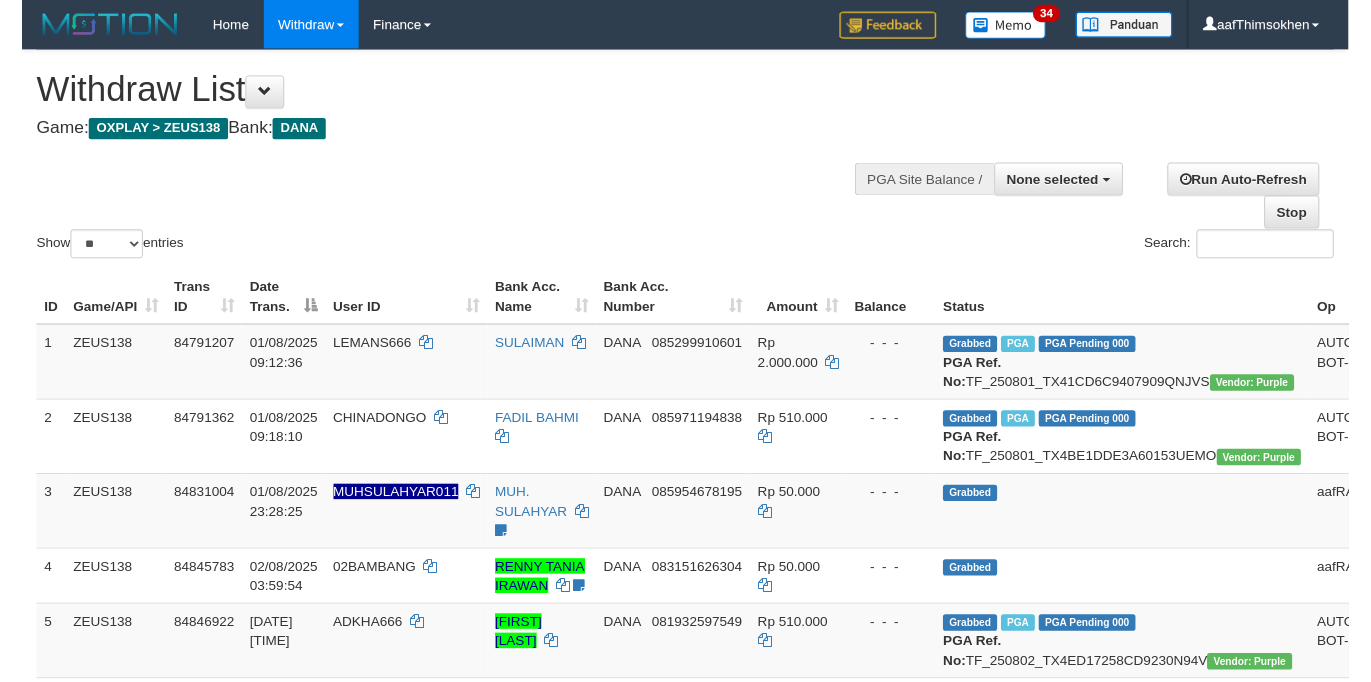 scroll, scrollTop: 360, scrollLeft: 0, axis: vertical 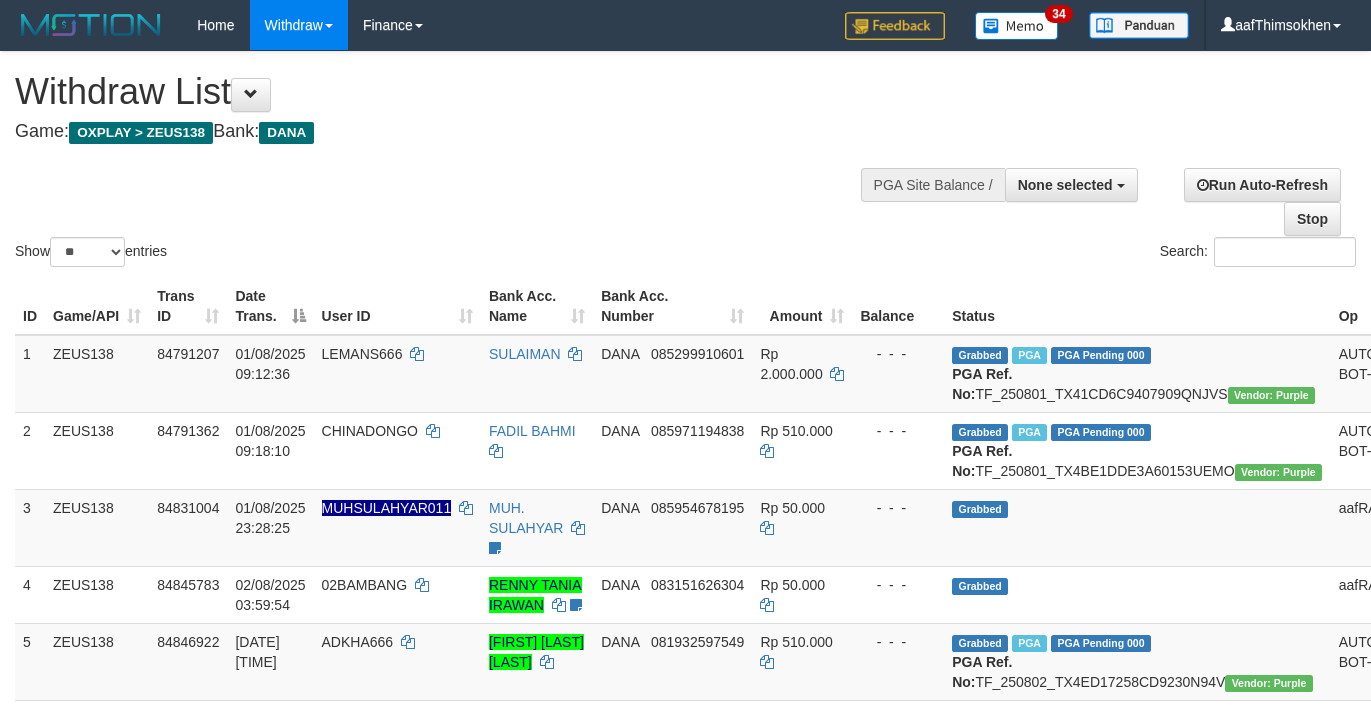 select 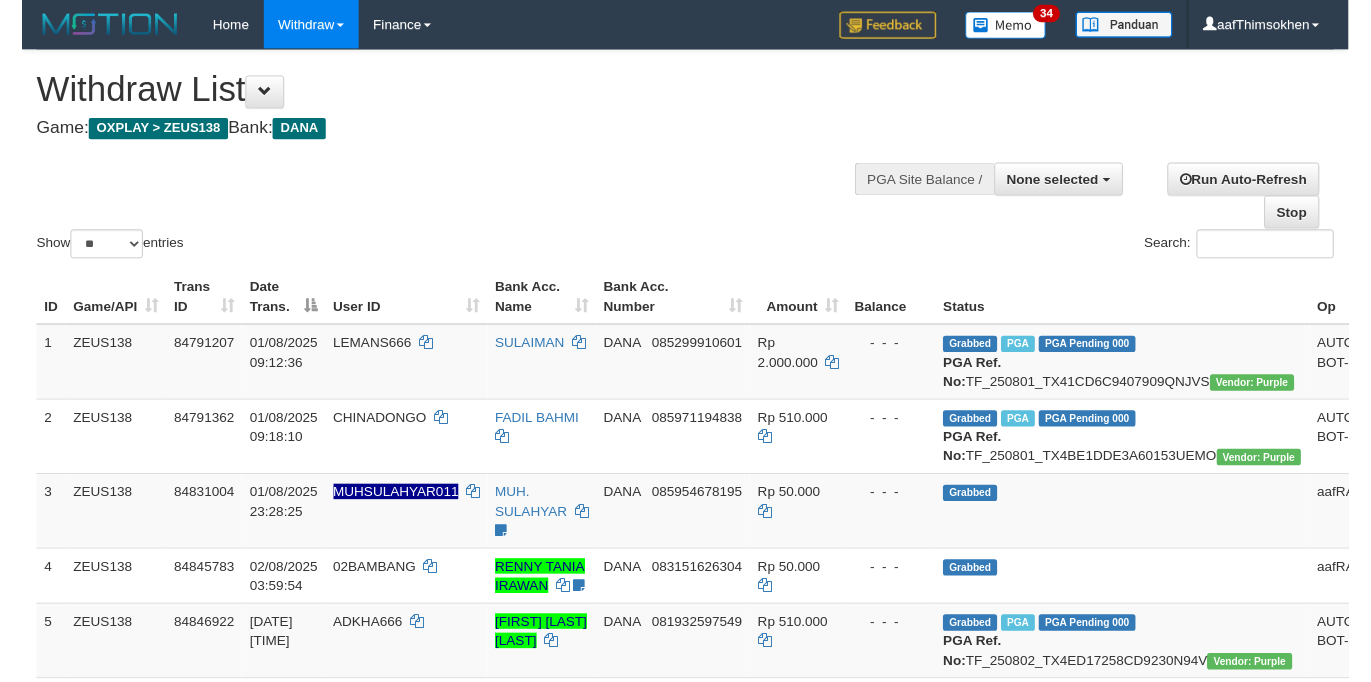 scroll, scrollTop: 360, scrollLeft: 0, axis: vertical 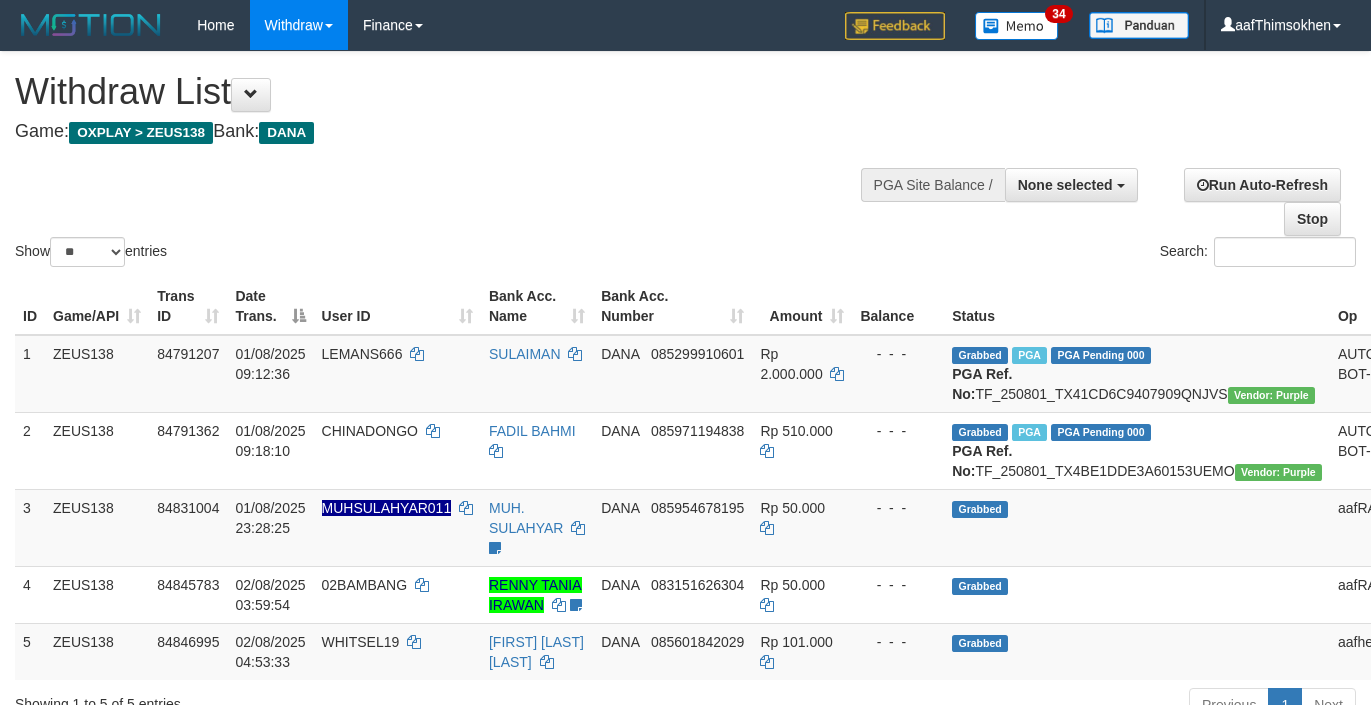 select 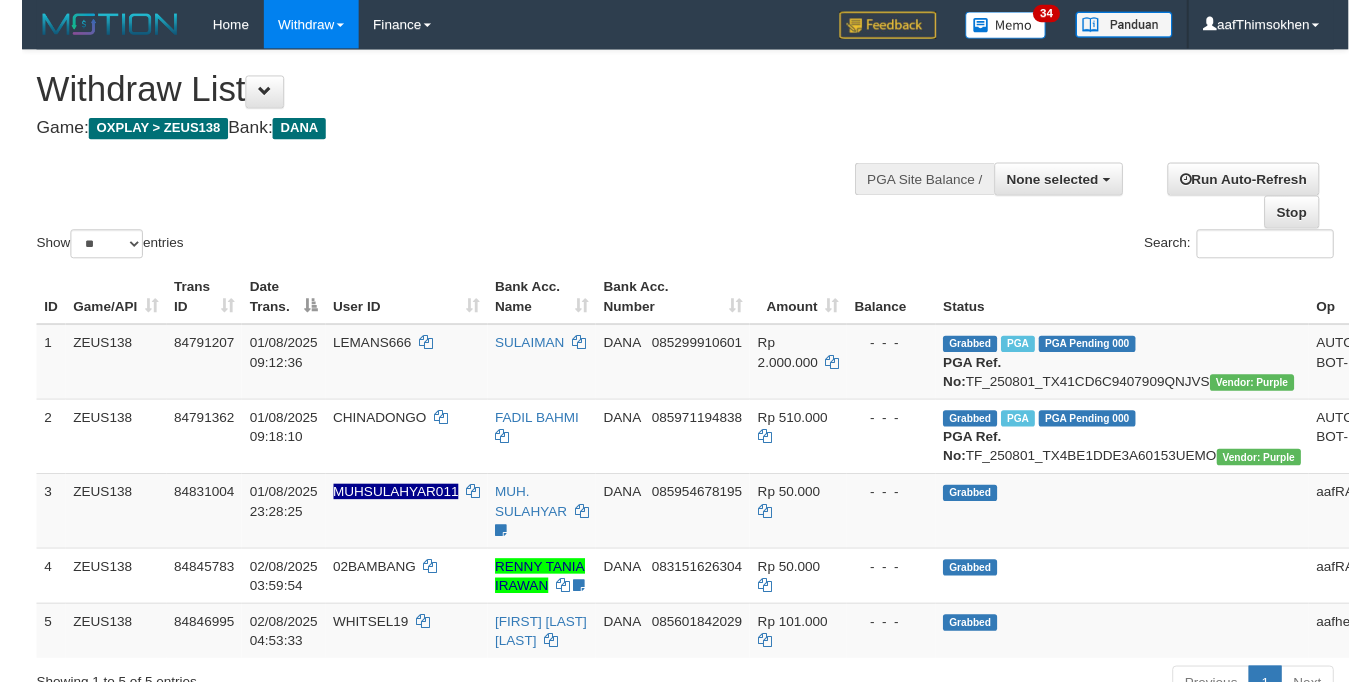 scroll, scrollTop: 360, scrollLeft: 0, axis: vertical 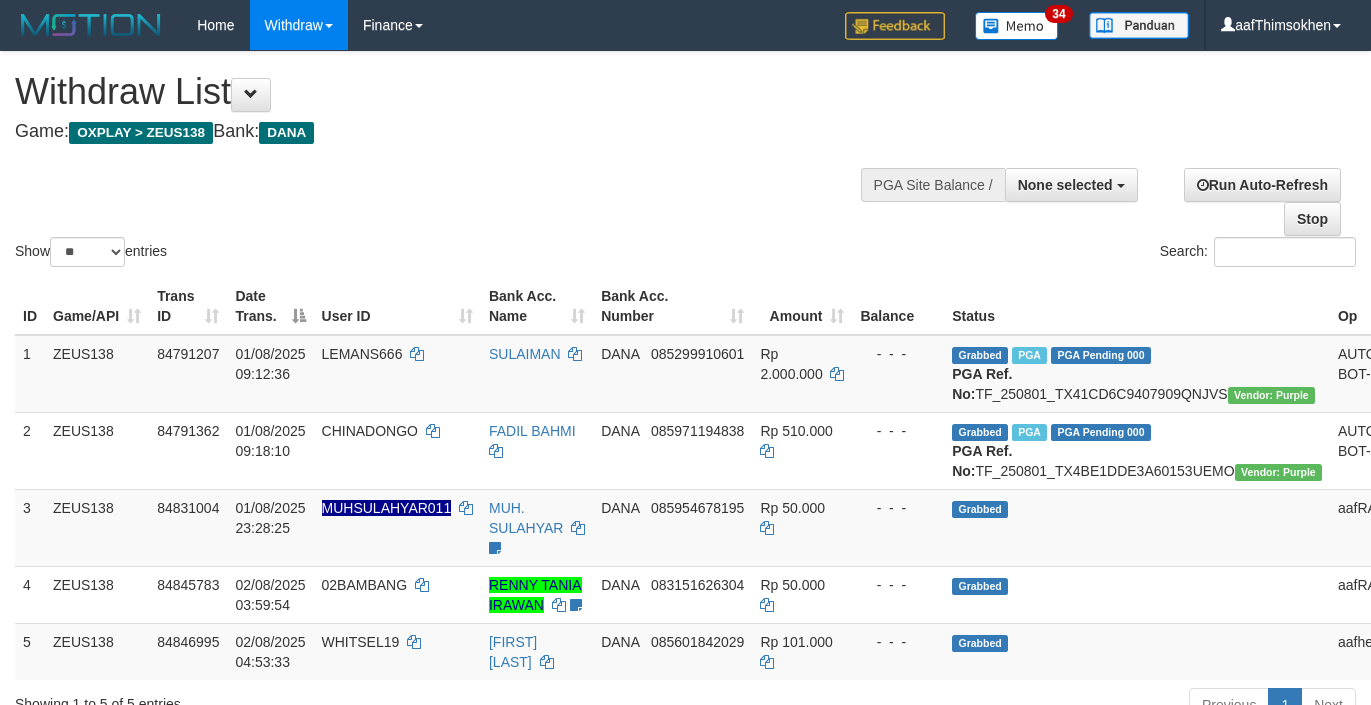 select 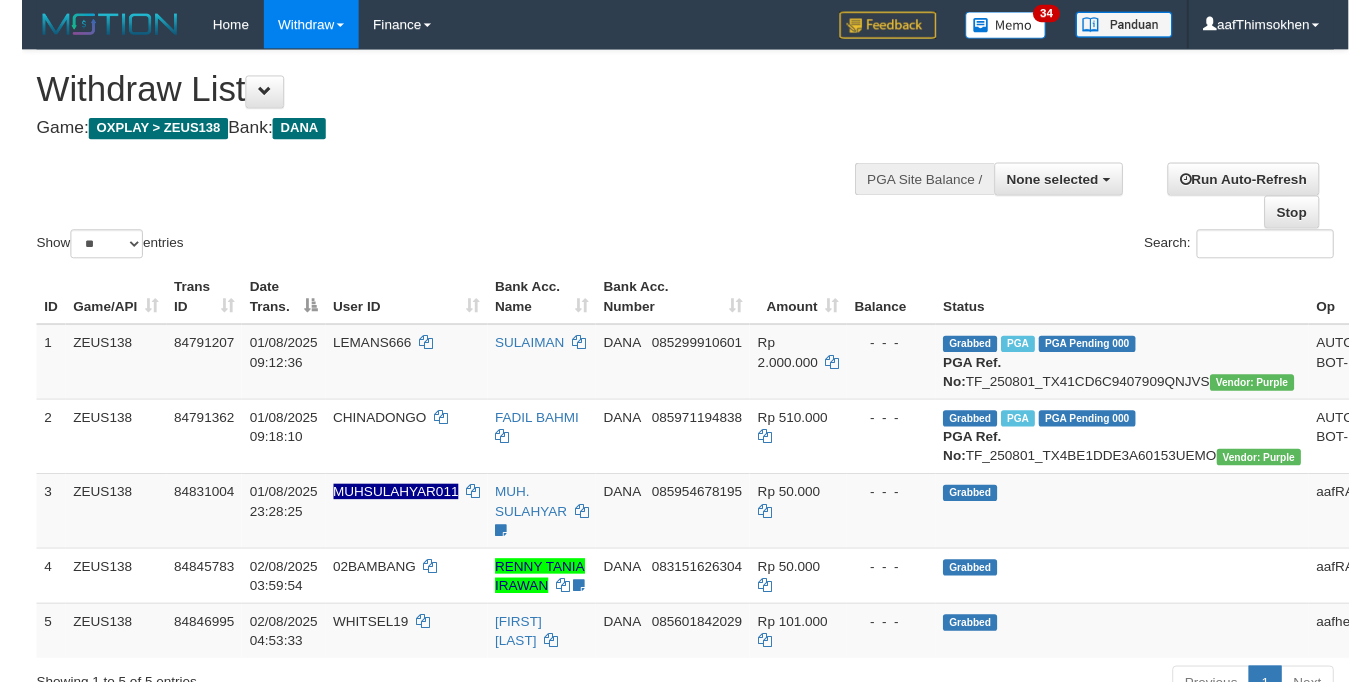 scroll, scrollTop: 360, scrollLeft: 0, axis: vertical 